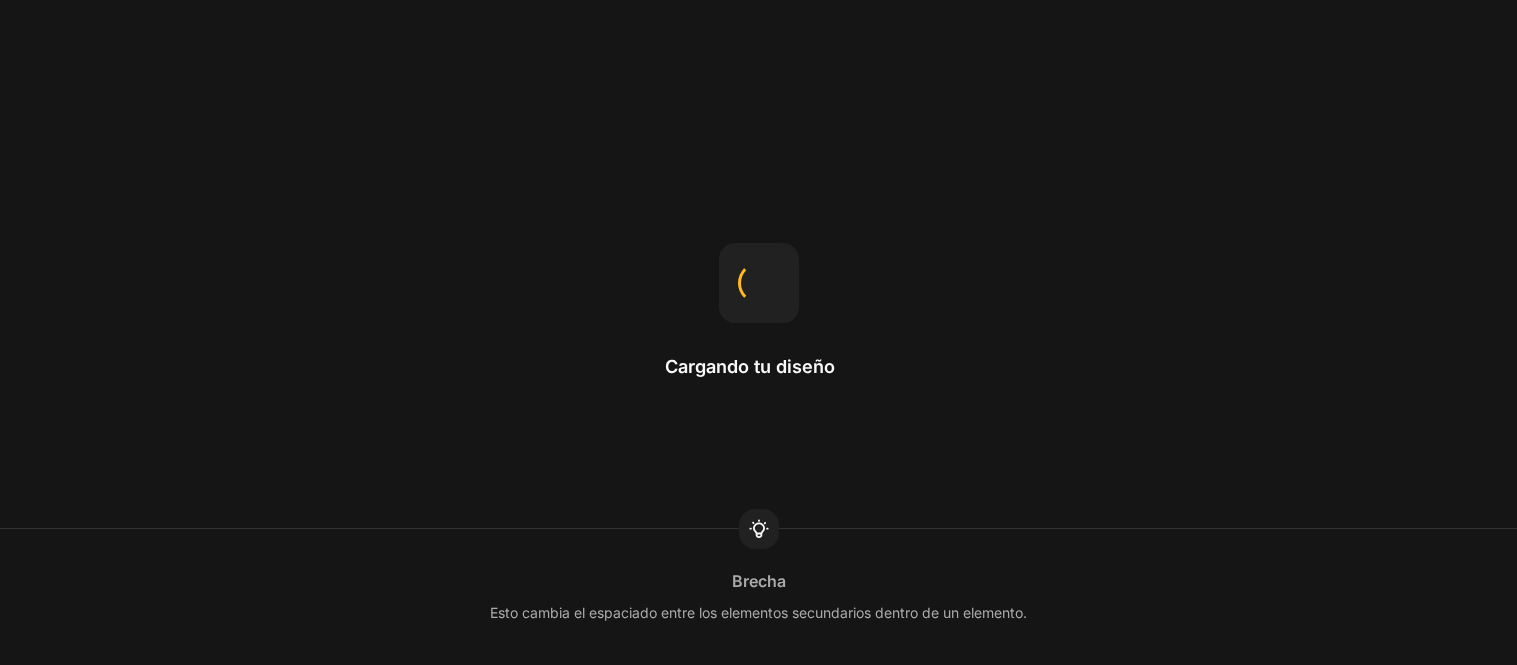 scroll, scrollTop: 0, scrollLeft: 0, axis: both 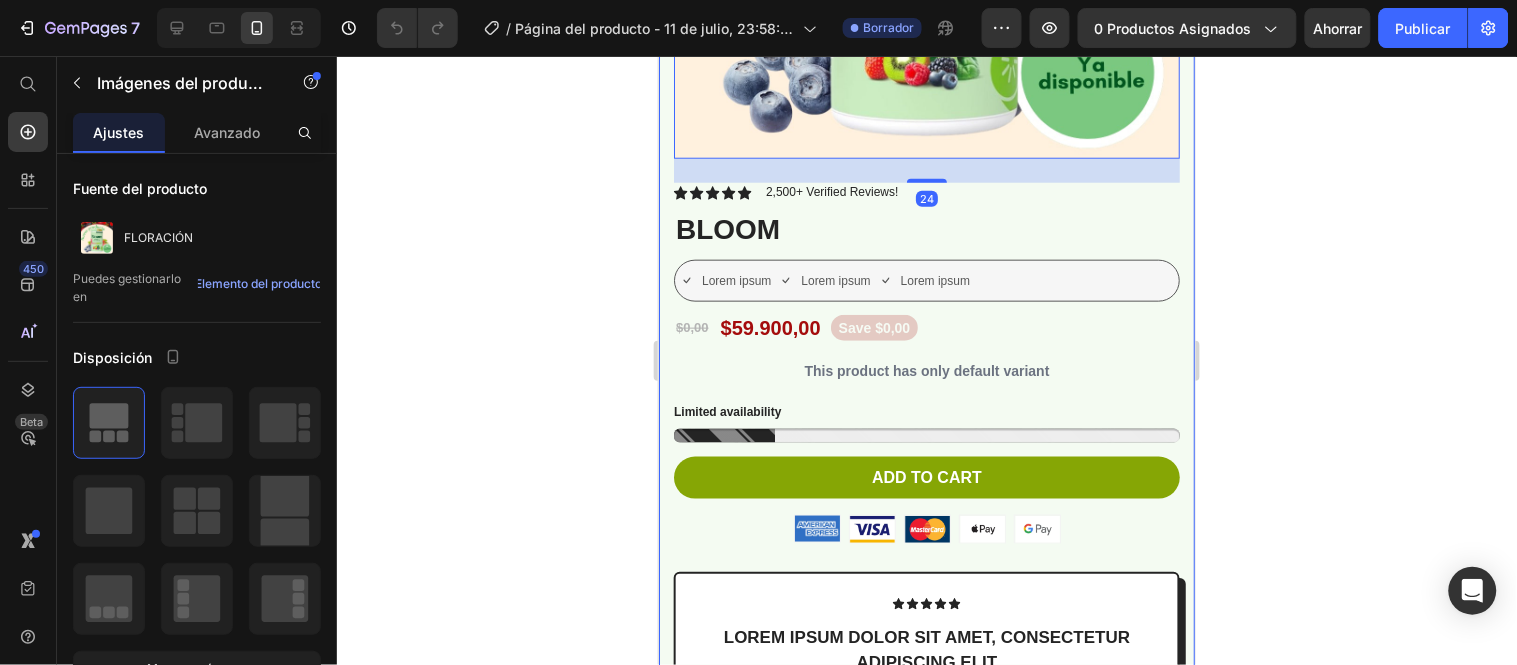 click 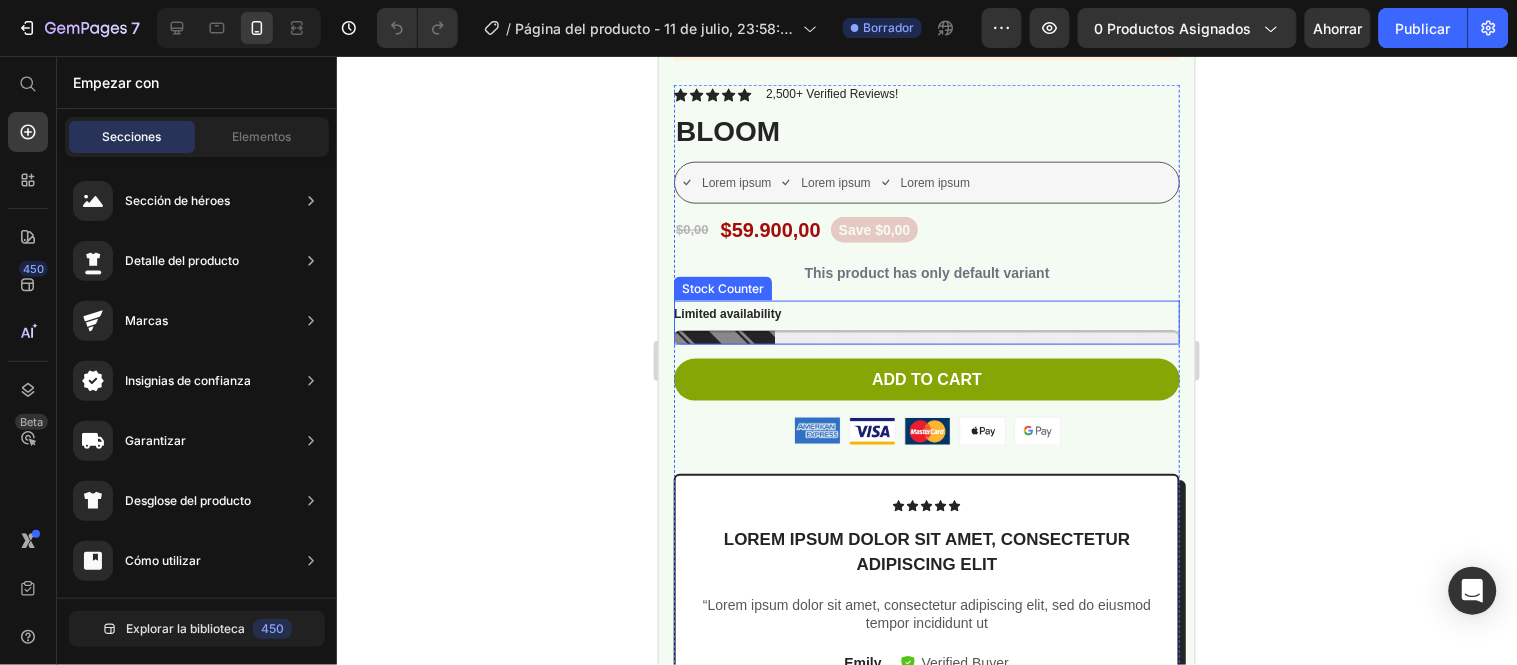 scroll, scrollTop: 555, scrollLeft: 0, axis: vertical 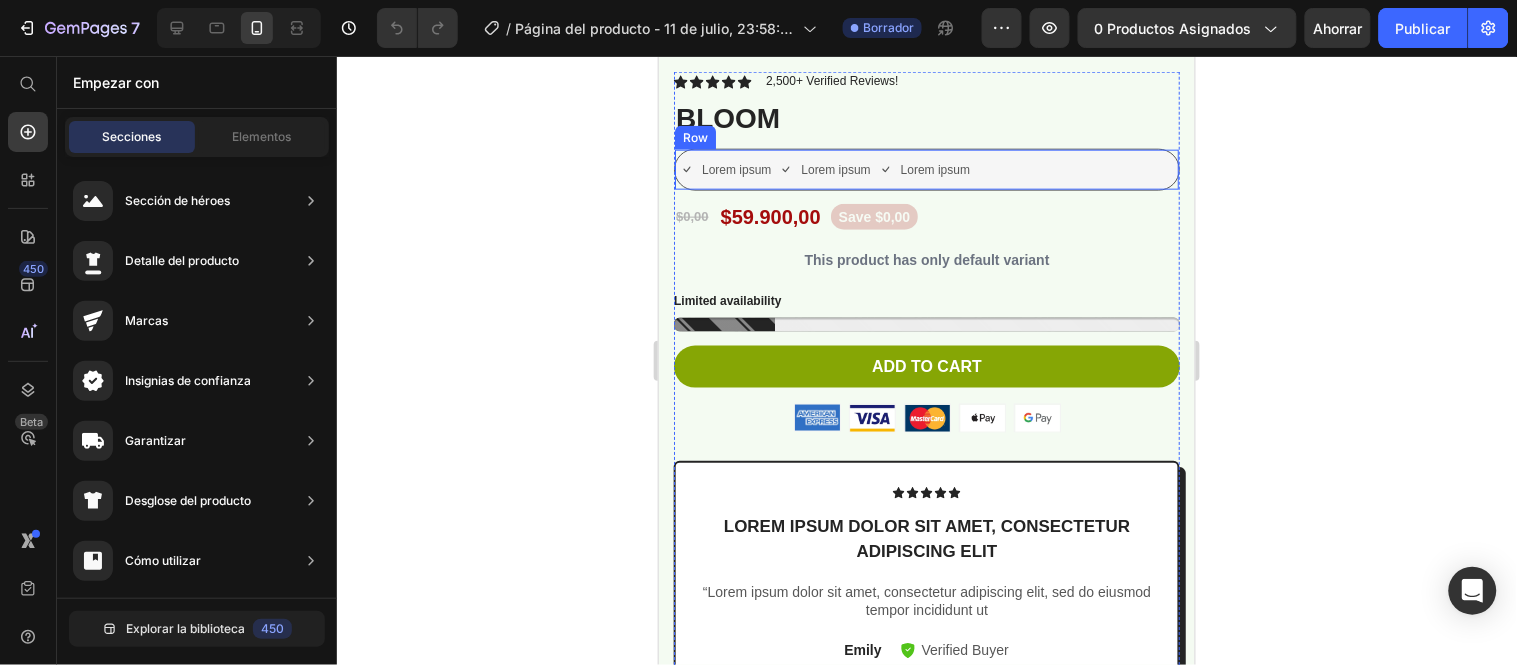 click on "Lorem ipsum Item List
Lorem ipsum Item List
Lorem ipsum Item List Row" at bounding box center [926, 169] 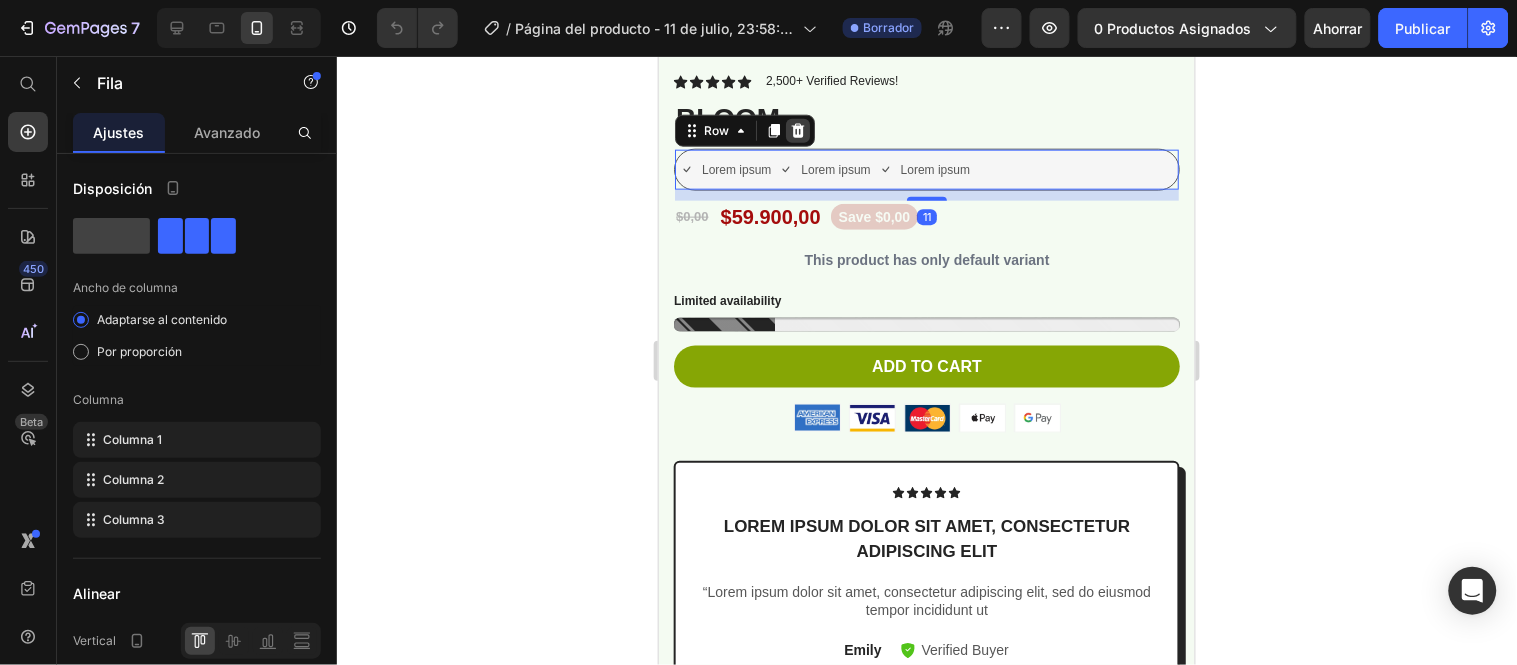 click 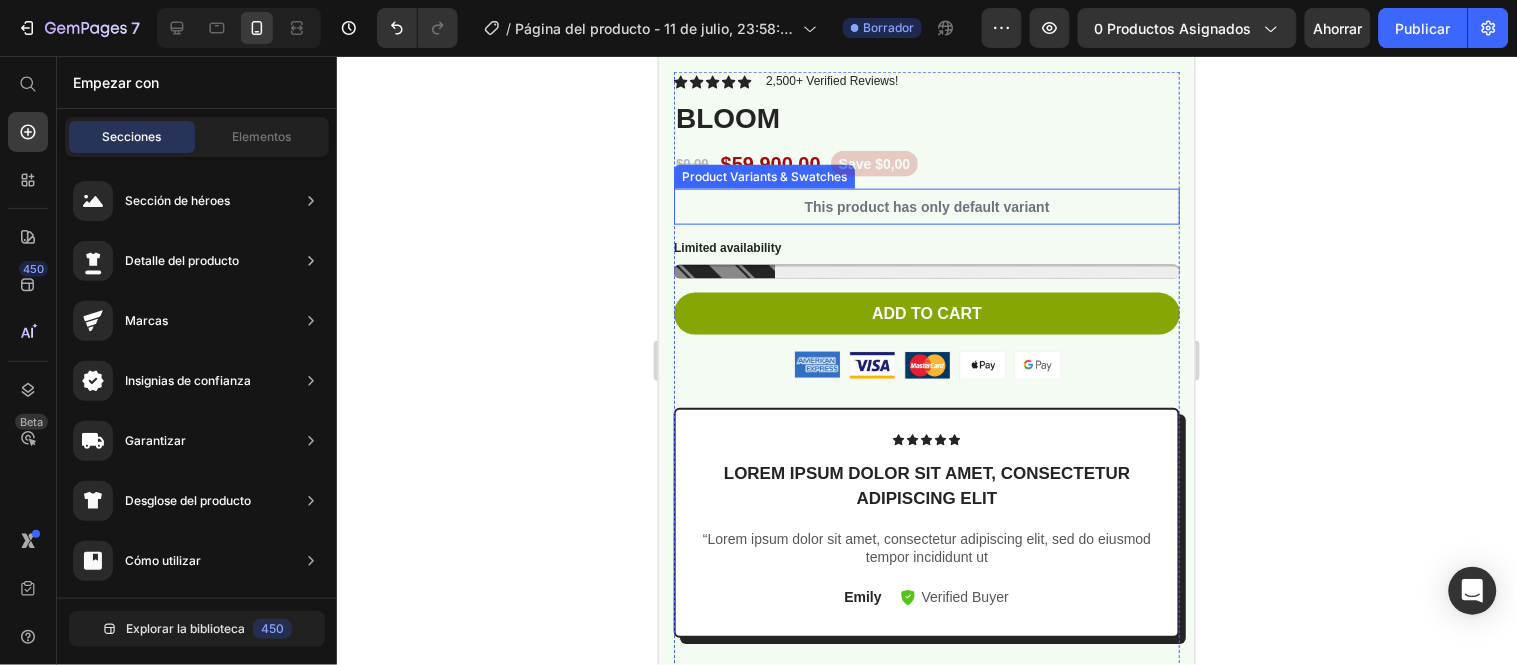 click on "This product has only default variant" at bounding box center (926, 206) 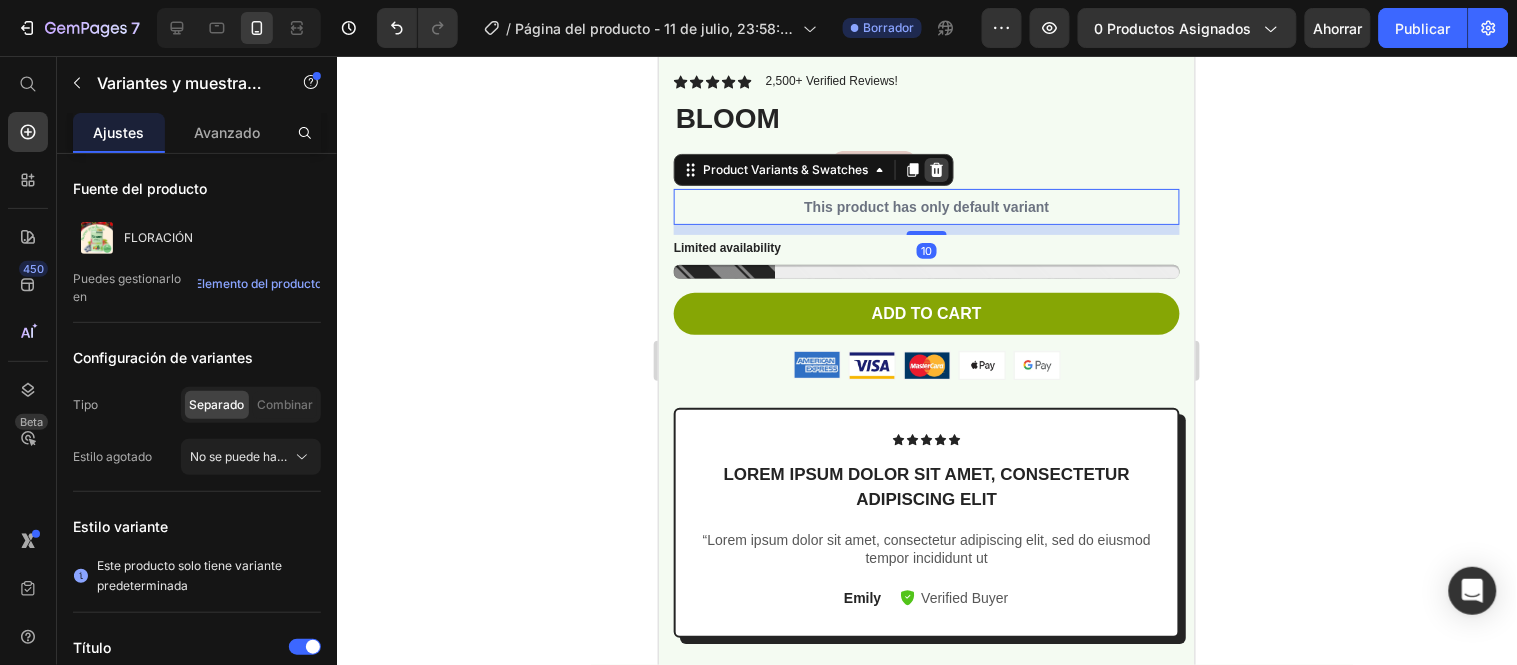 click 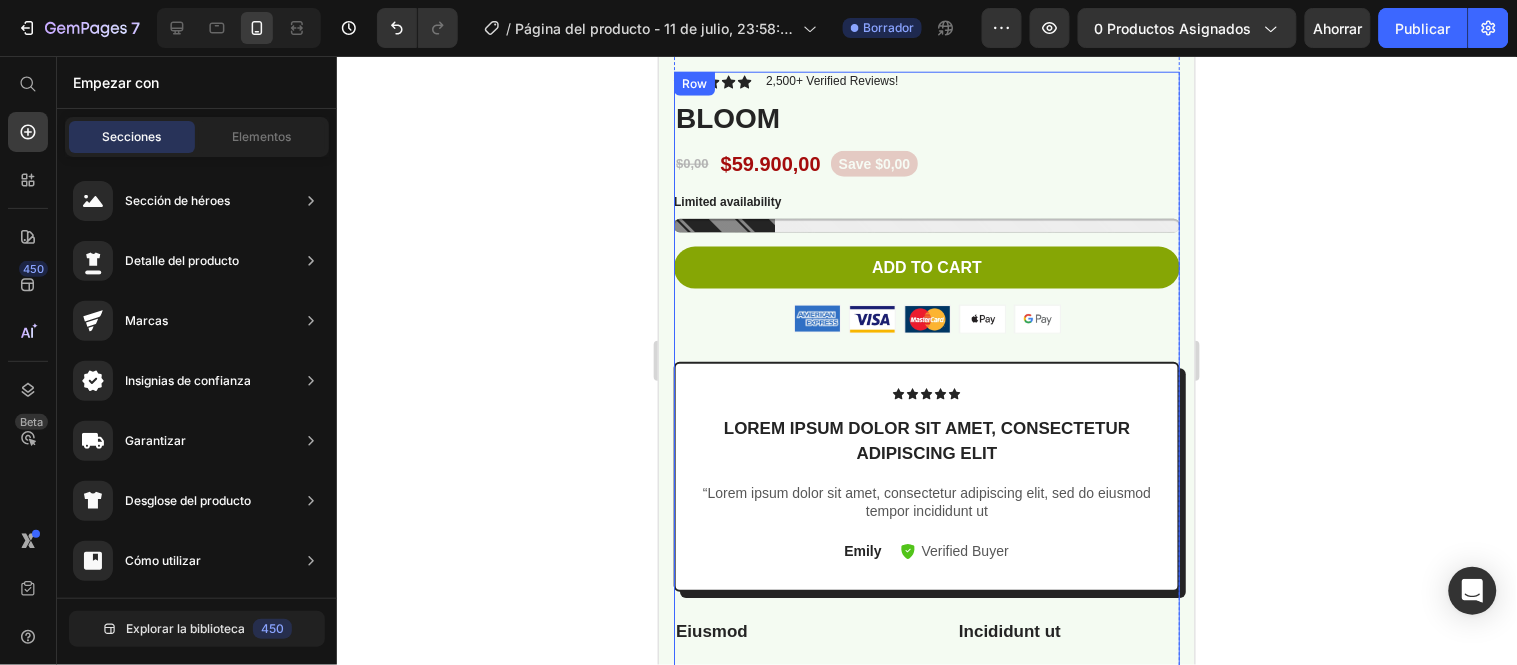 scroll, scrollTop: 666, scrollLeft: 0, axis: vertical 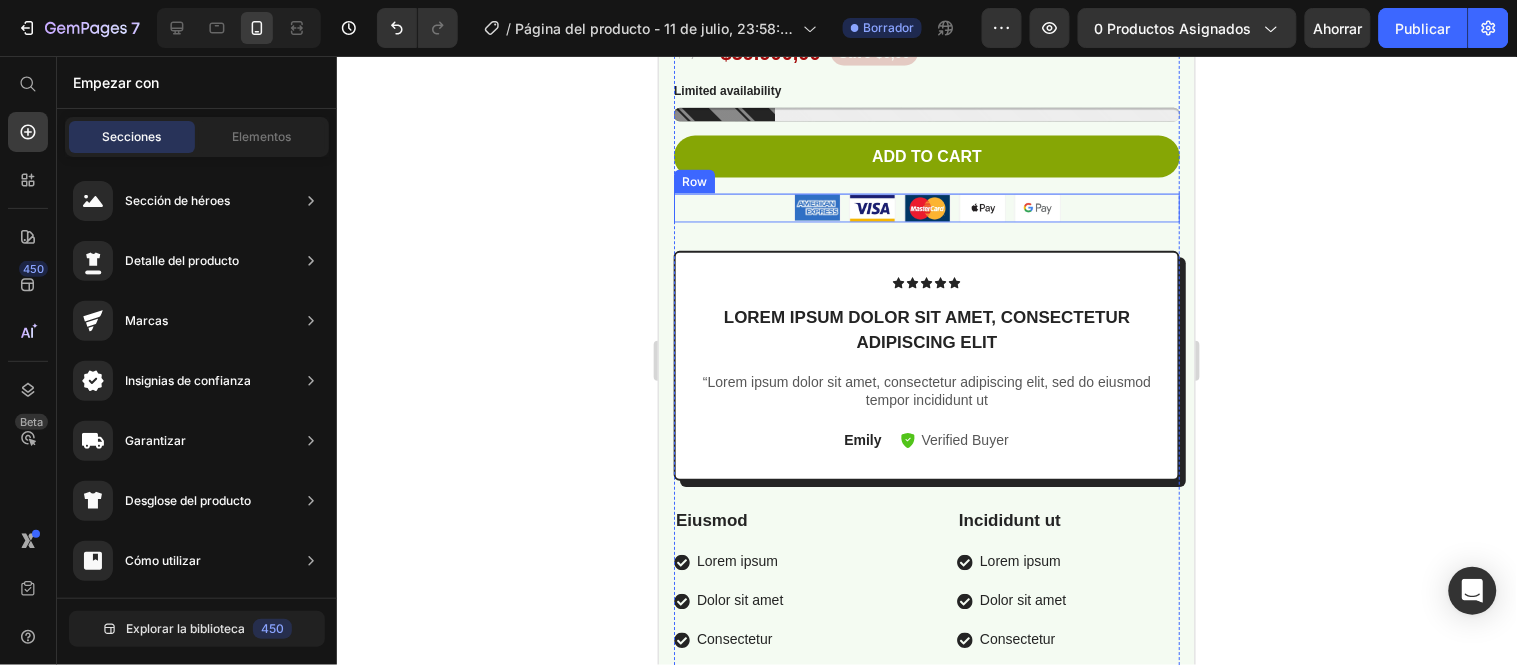 click on "Image Image Image Image Image Row" at bounding box center (926, 207) 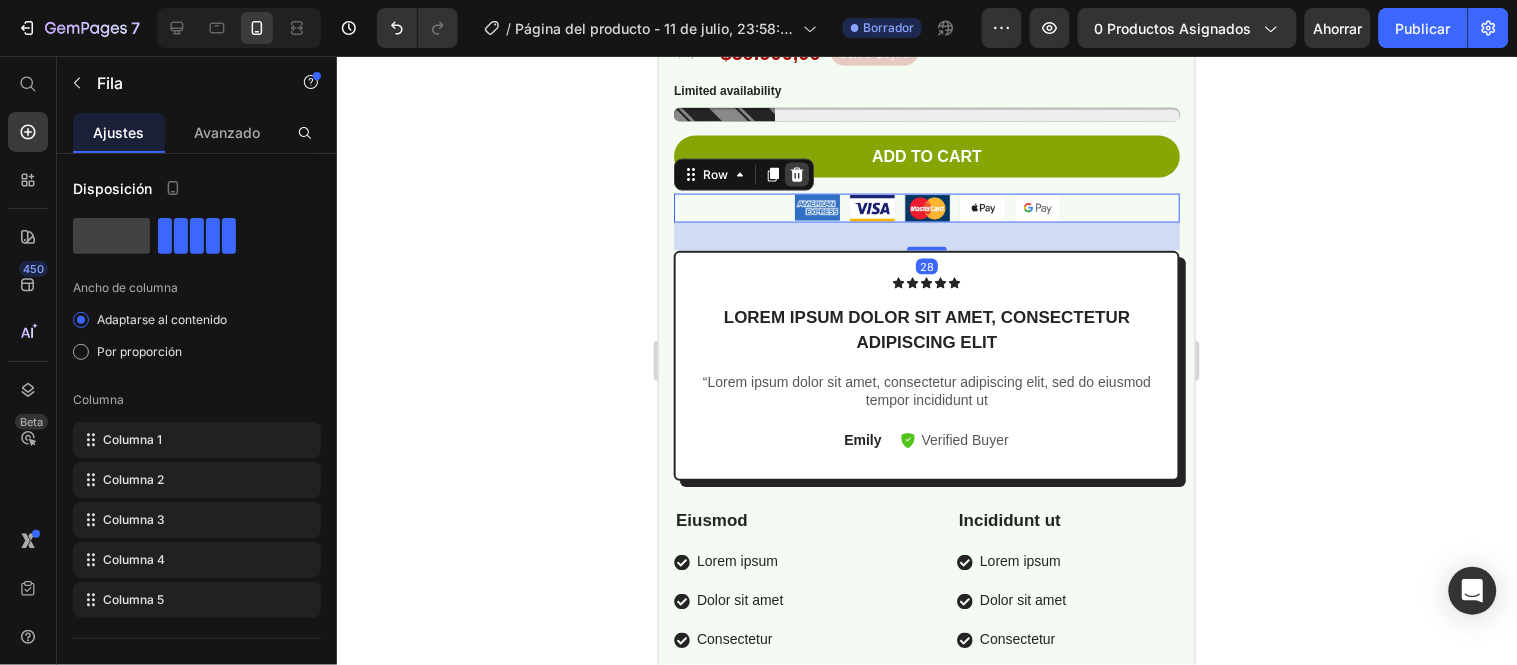 click 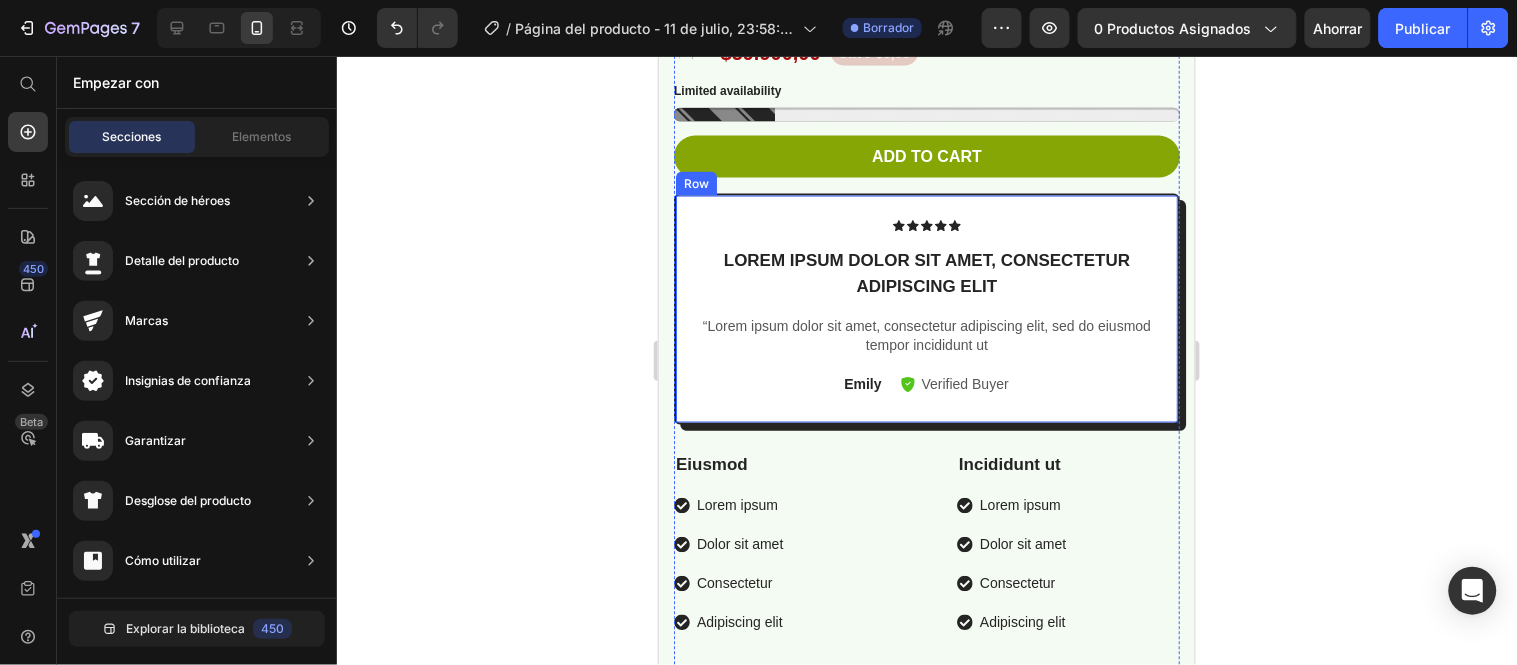 click on "Lorem ipsum dolor sit amet, consectetur adipiscing elit" at bounding box center [926, 272] 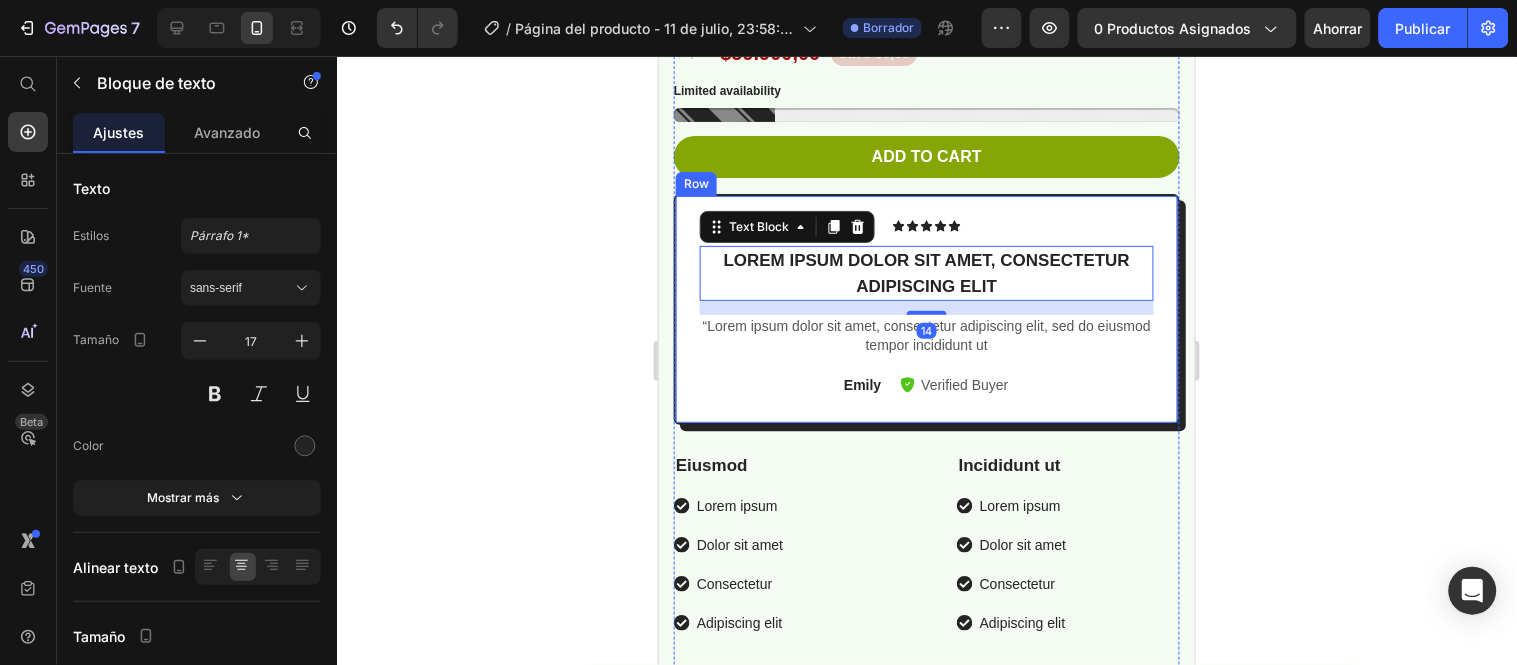 click on "Icon Icon Icon Icon Icon" at bounding box center [926, 225] 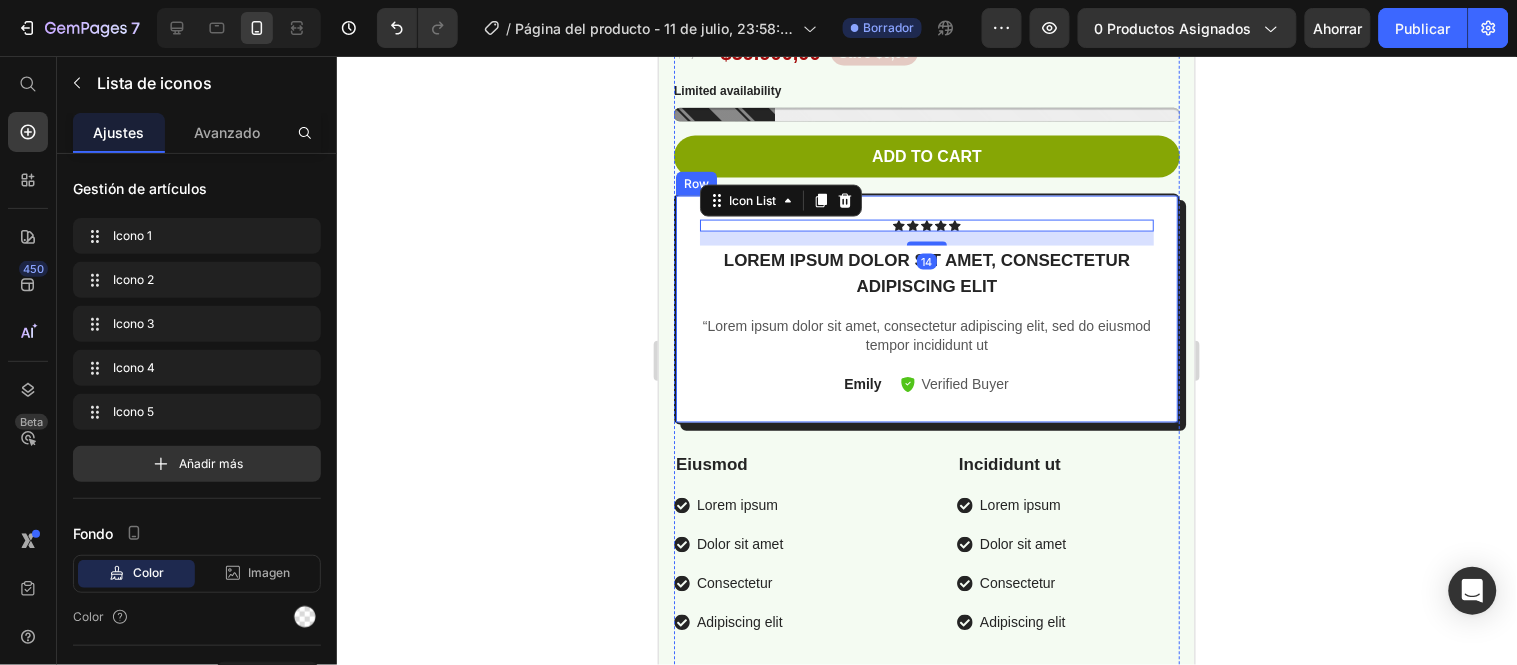 click on "Icon Icon Icon Icon Icon Icon List   14 Lorem ipsum dolor sit amet, consectetur adipiscing elit Text Block “Lorem ipsum dolor sit amet, consectetur adipiscing elit, sed do eiusmod tempor incididunt ut  Text Block [FIRST] Text Block
Verified Buyer Item List Row Row" at bounding box center [926, 308] 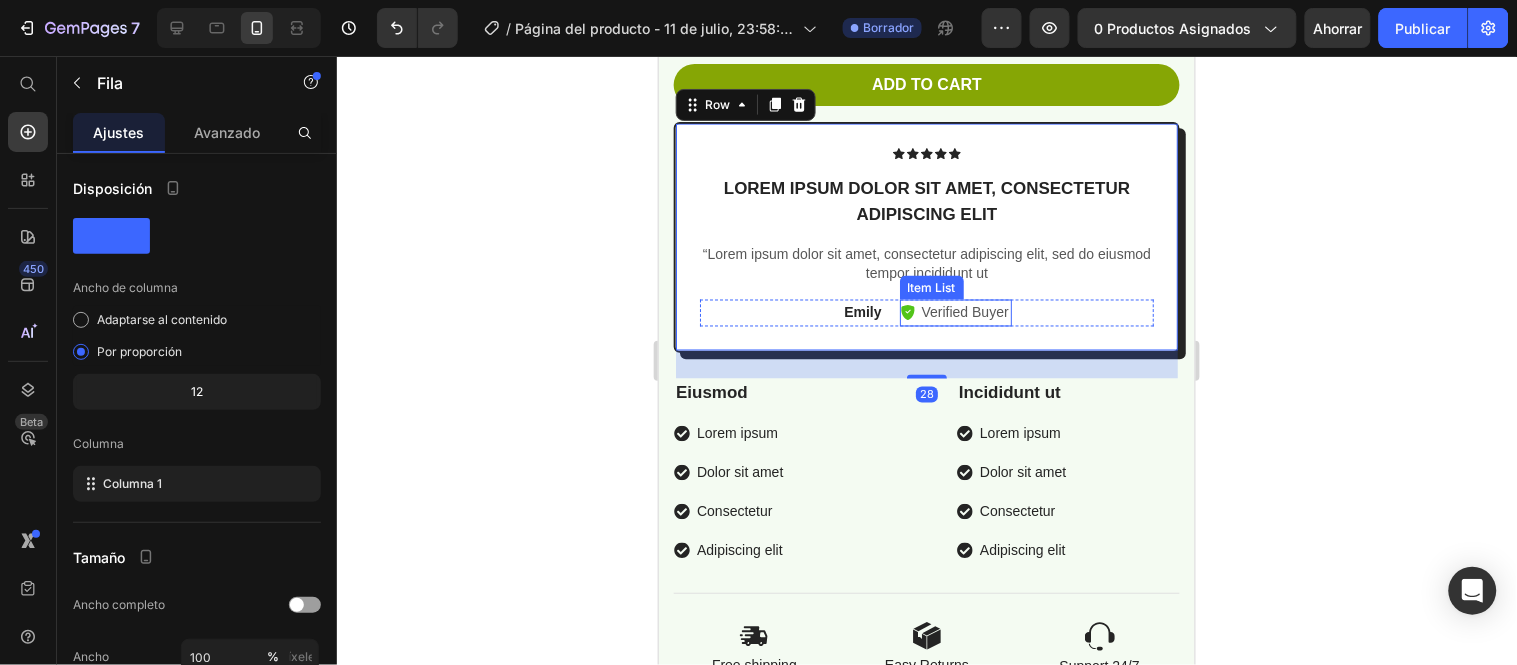 scroll, scrollTop: 777, scrollLeft: 0, axis: vertical 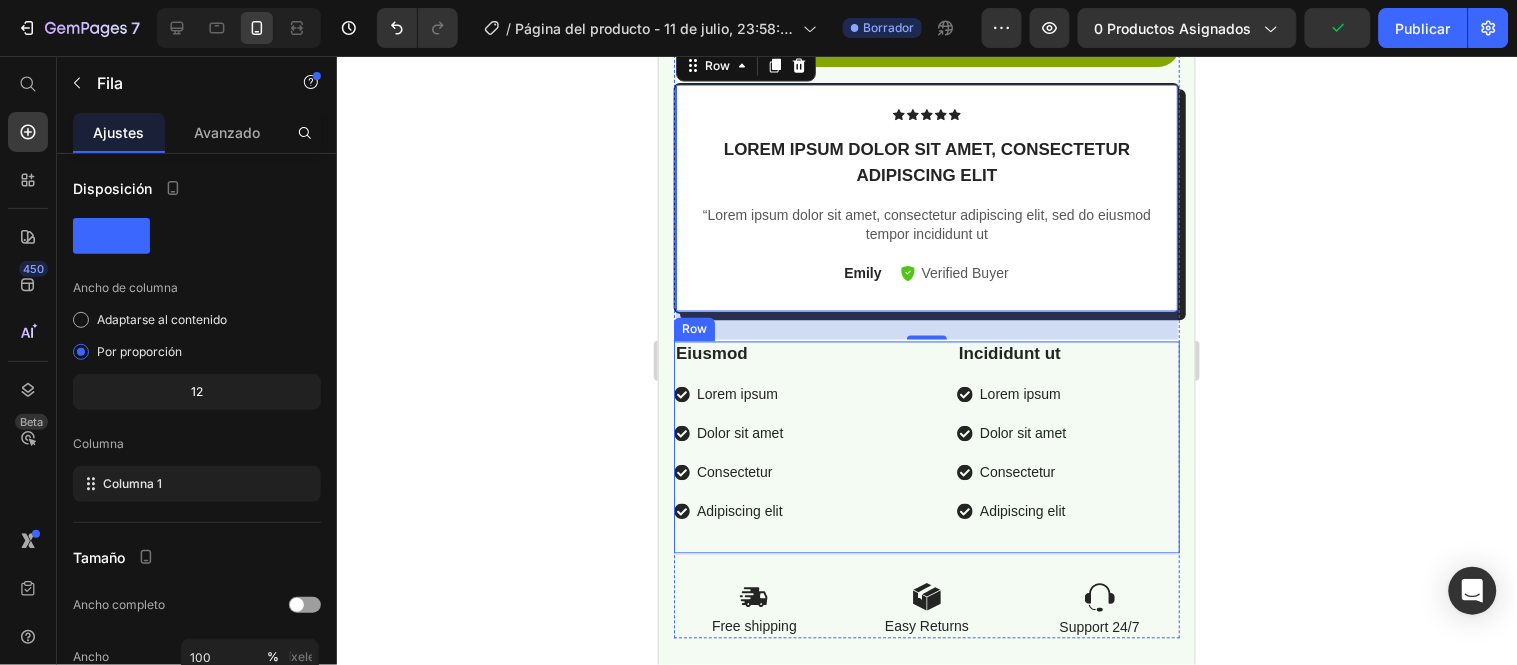 click on "Product Images
Vero eos
At accusamus
Et iusto odio
Consectetur
Adipiscin Accordion Icon Icon Icon Icon Icon Icon List 2,500+ Verified Reviews! Text Block Row BLOOM Product Title $0,00 Product Price $59.900,00 Product Price Save $0,00 Product Badge Row Limited availability Stock Counter Add to cart Add to Cart or 4 interest-free payments of $15.00 with Text Block Image Row Icon Icon Icon Icon Icon Icon List Lorem ipsum dolor sit amet, consectetur adipiscing elit Text Block “Lorem ipsum dolor sit amet, consectetur adipiscing elit, sed do eiusmod tempor incididunt ut  Text Block [FIRST] Text Block
Verified Buyer Item List Row Row   28 Eiusmod Text Block Lorem ipsum Dolor sit amet Consectetur  Adipiscing elit Item List Incididunt ut Text Block Lorem ipsum Dolor sit amet Consectetur  Row" at bounding box center [926, -1] 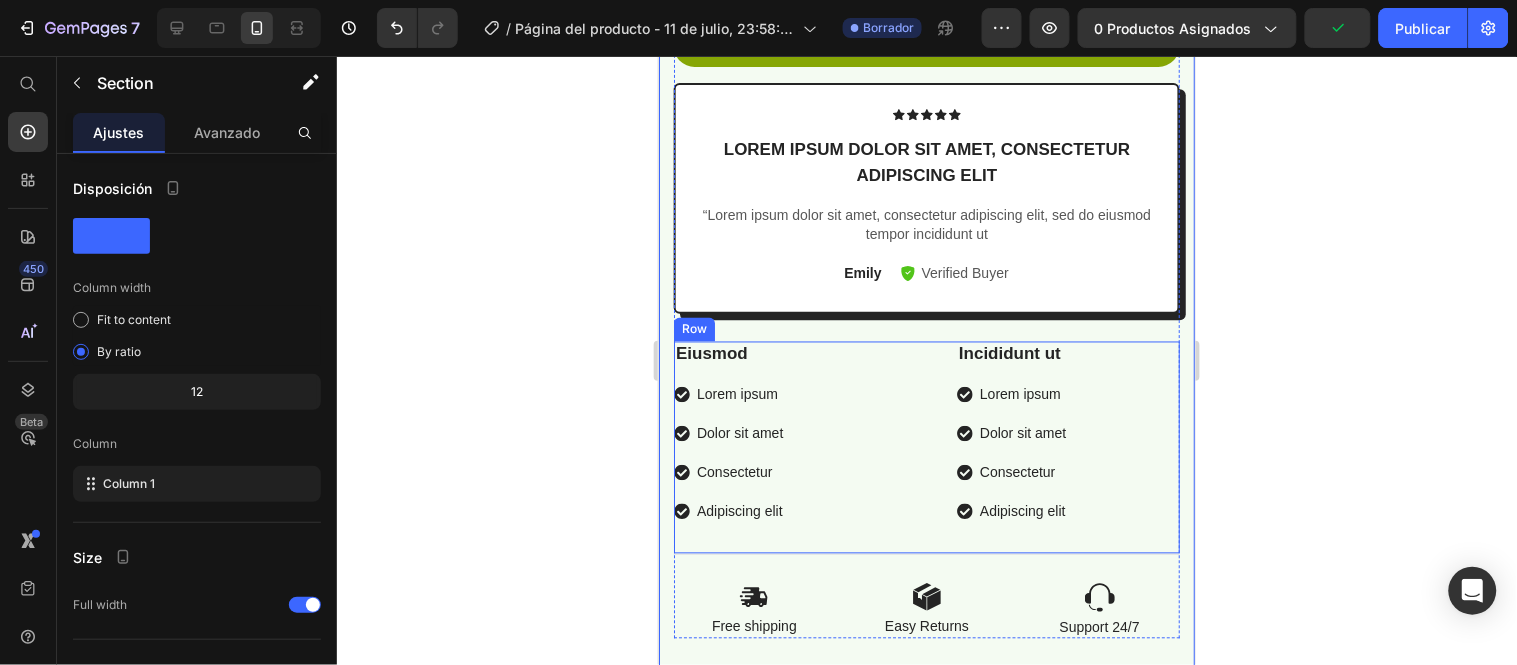 click on "Incididunt ut Text Block Lorem ipsum Dolor sit amet Consectetur  Adipiscing elit Item List" at bounding box center [1067, 433] 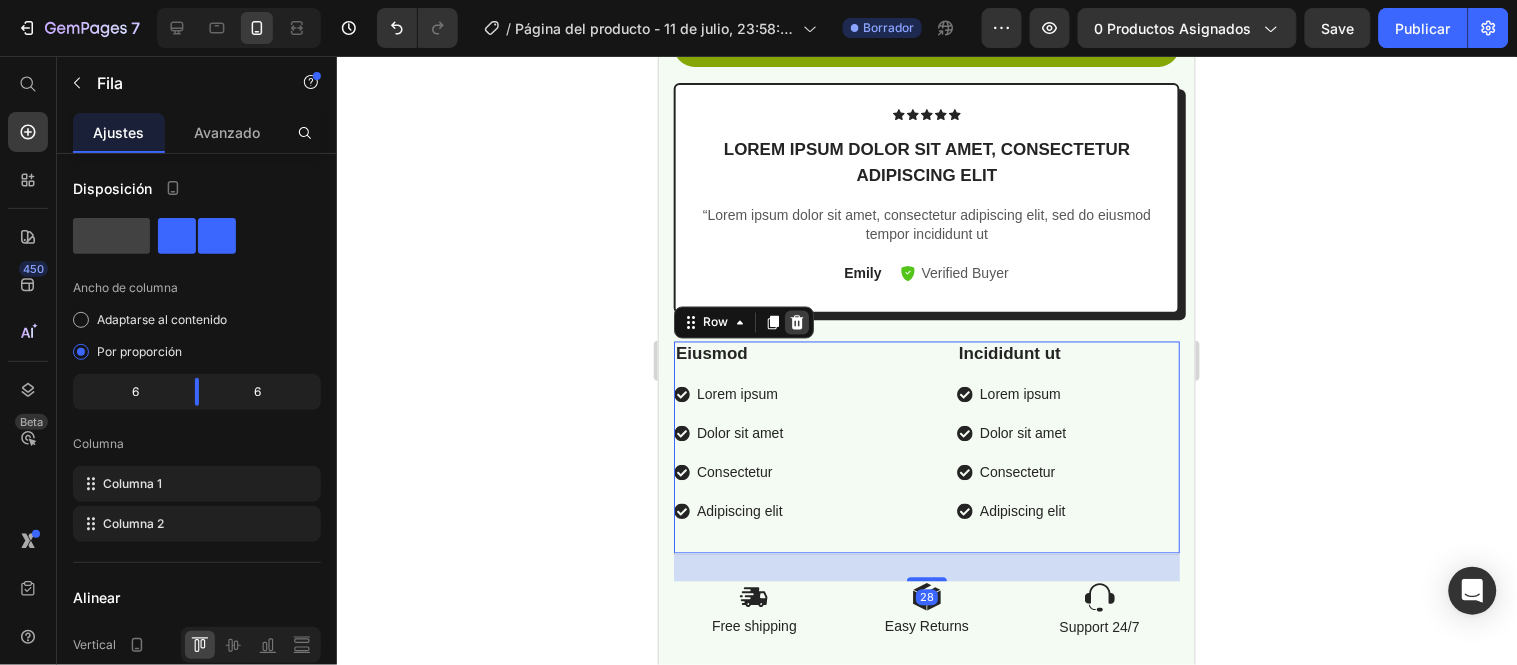 click 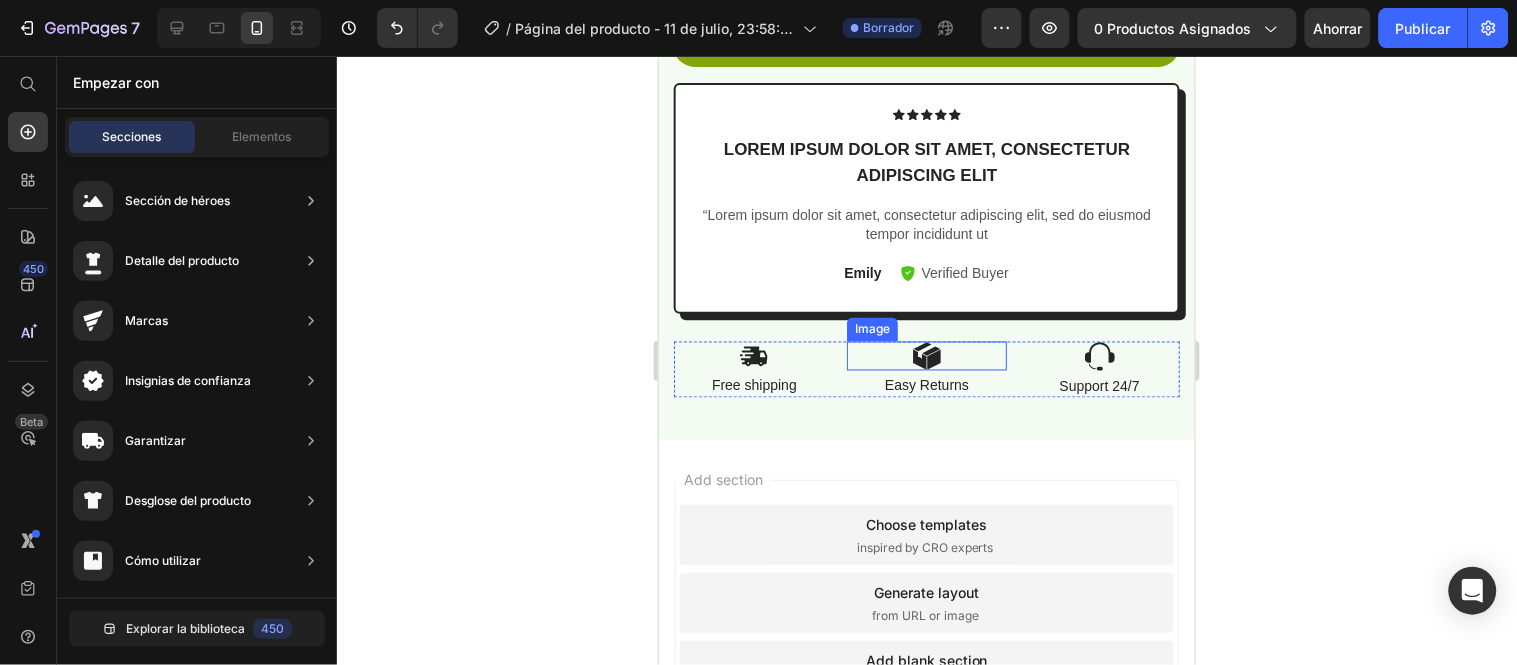 click at bounding box center [926, 355] 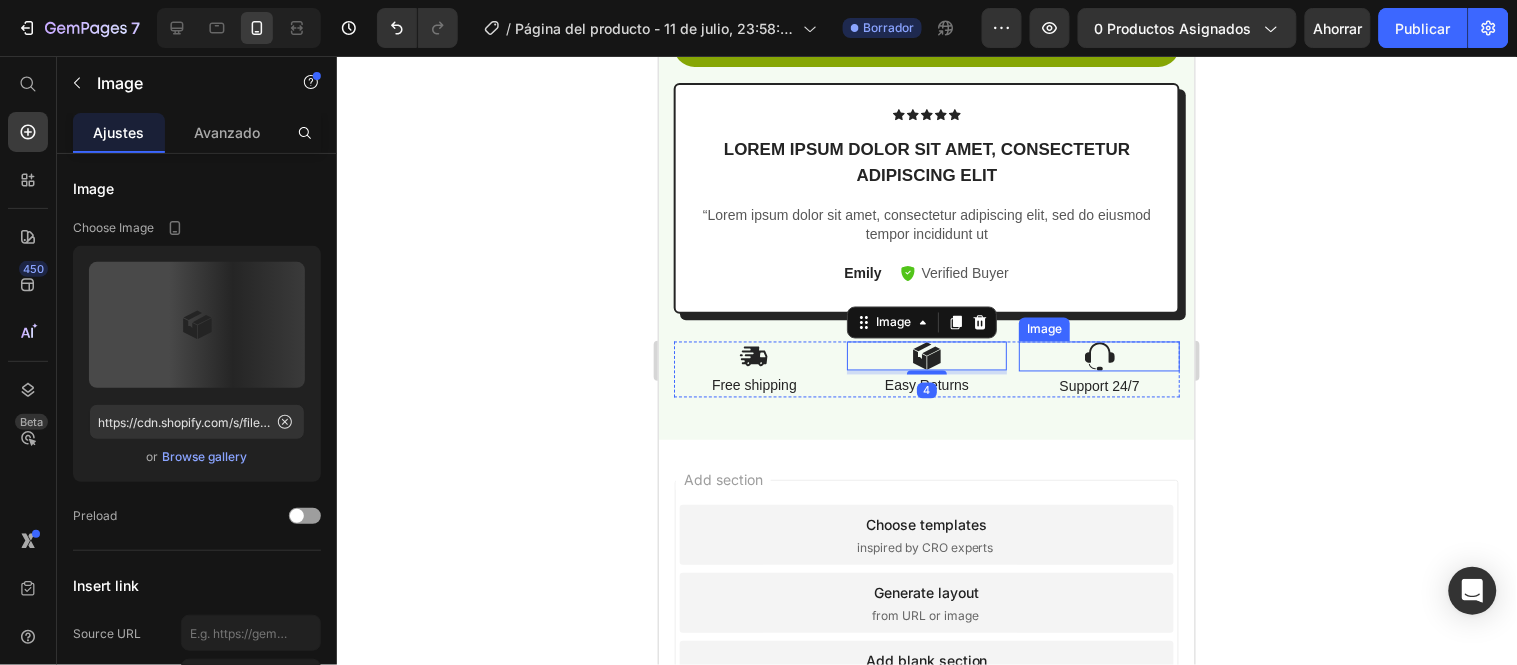 click at bounding box center (1098, 356) 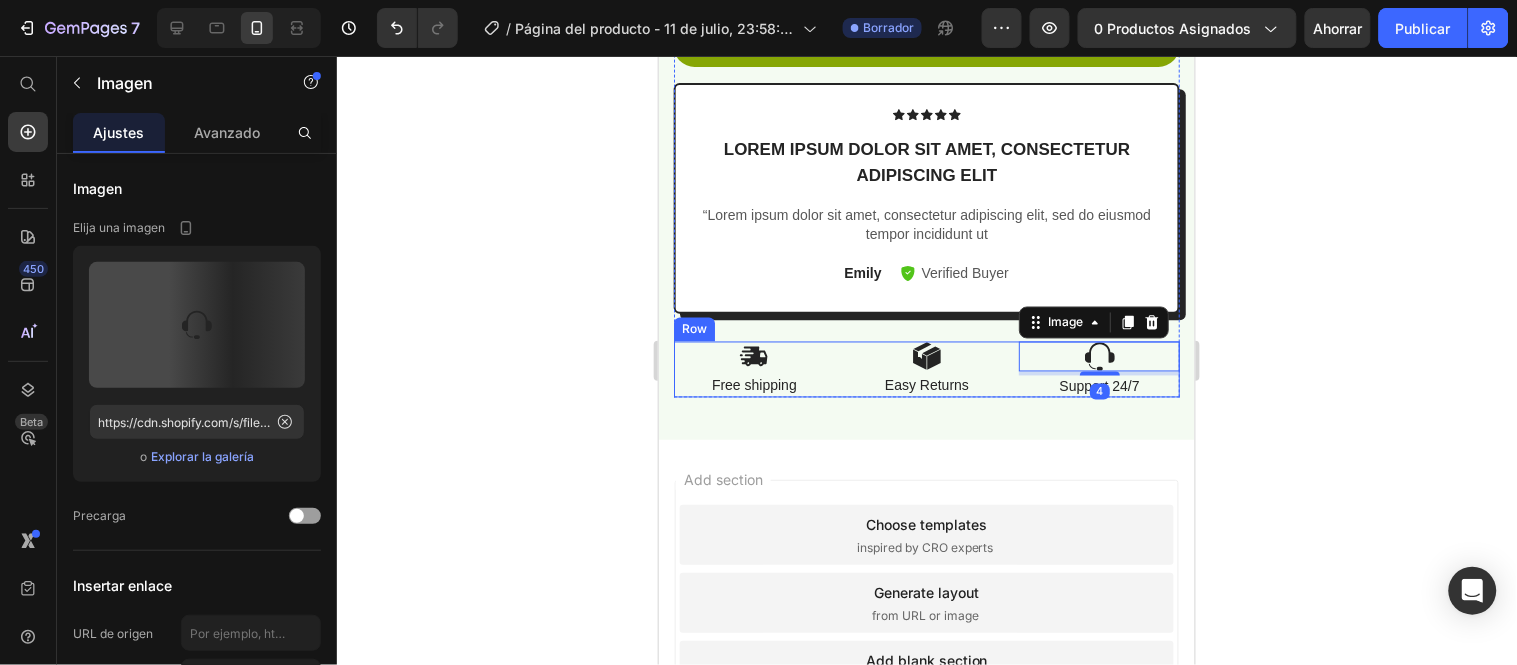 click on "Image Easy Returns Text Block" at bounding box center [926, 369] 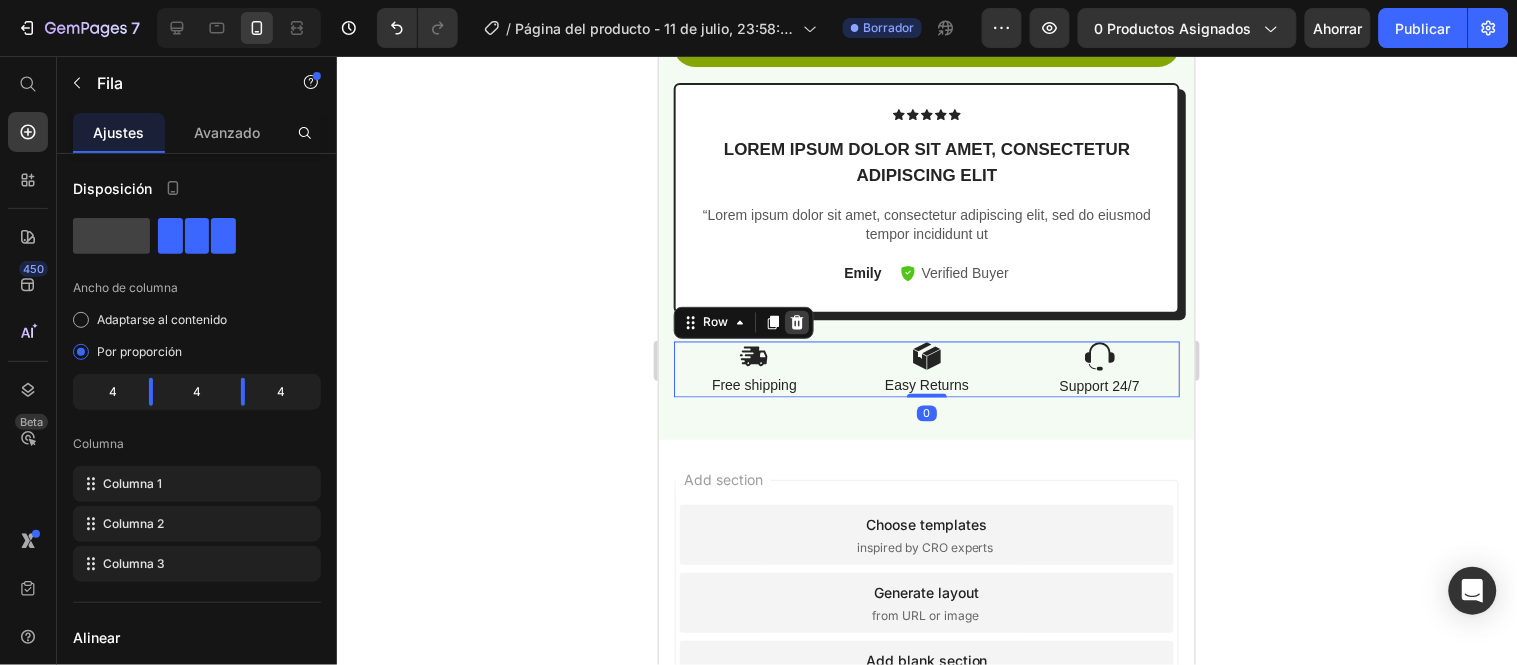click 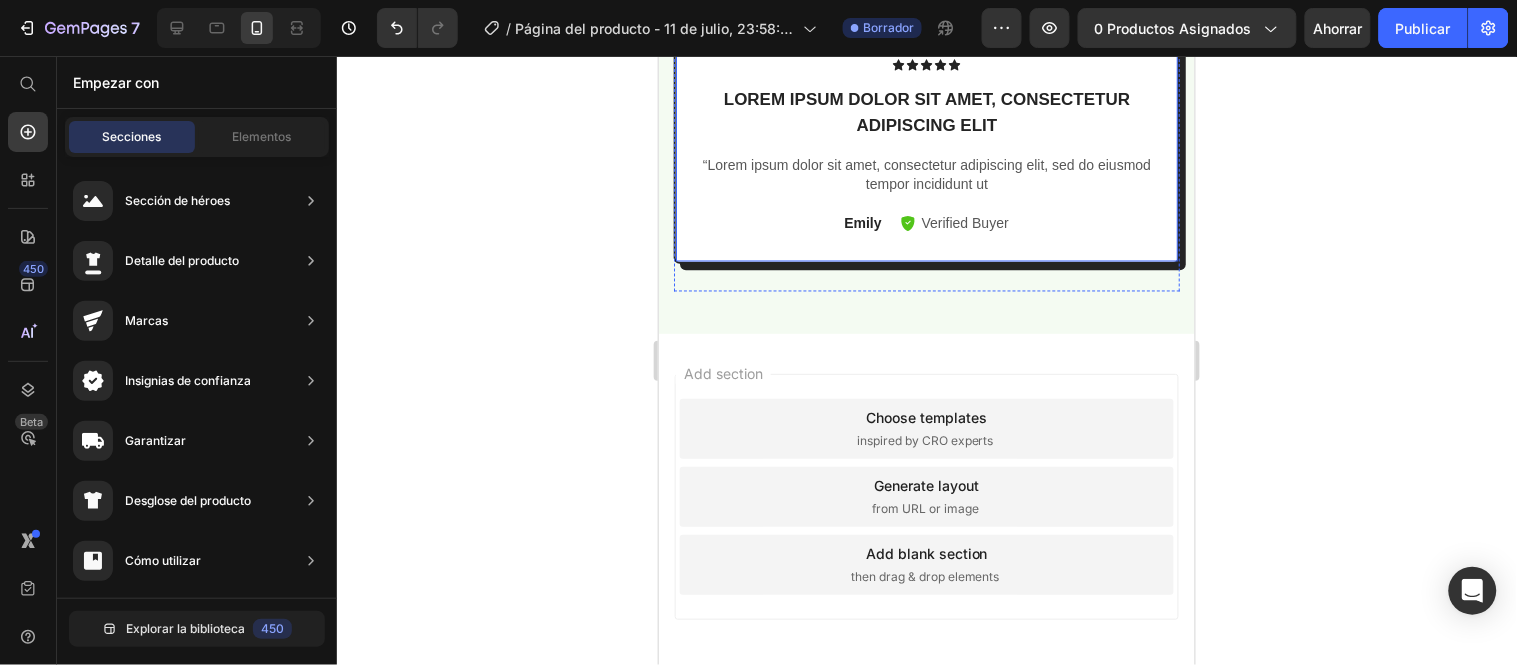 scroll, scrollTop: 787, scrollLeft: 0, axis: vertical 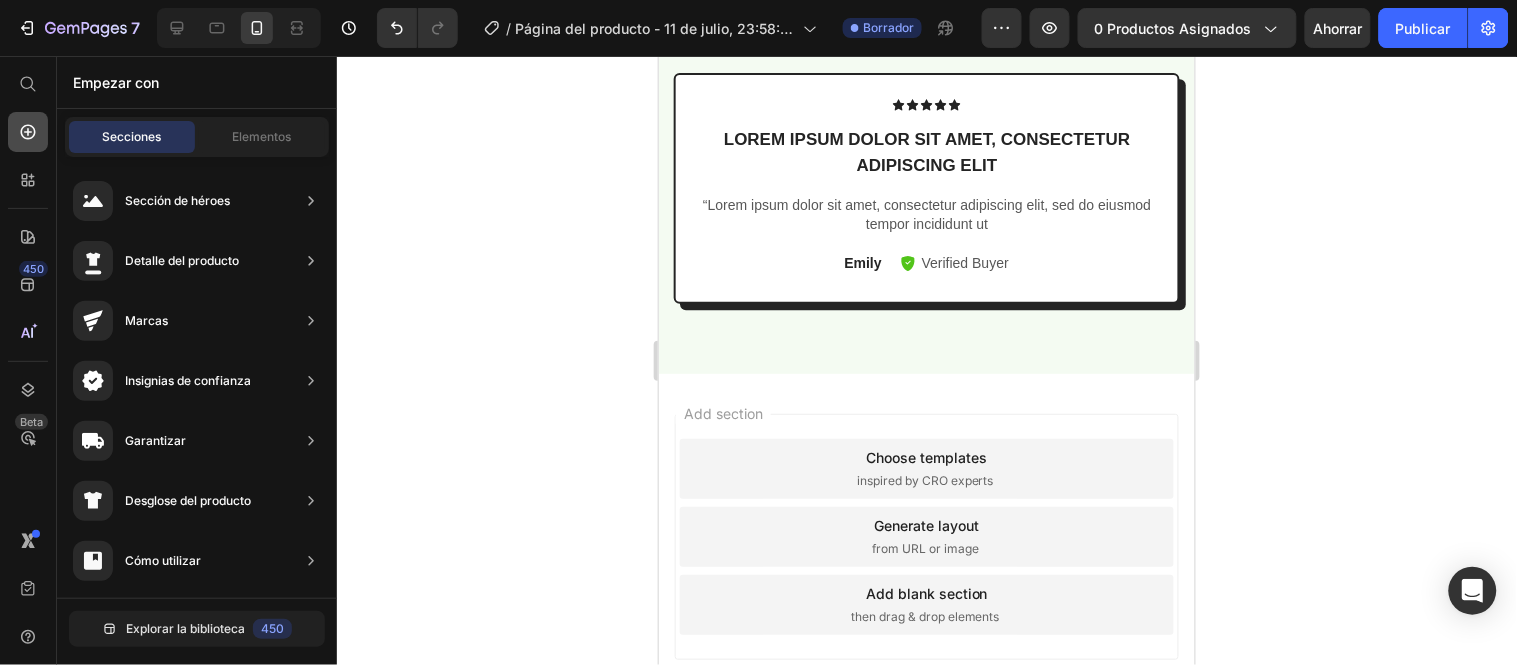 click 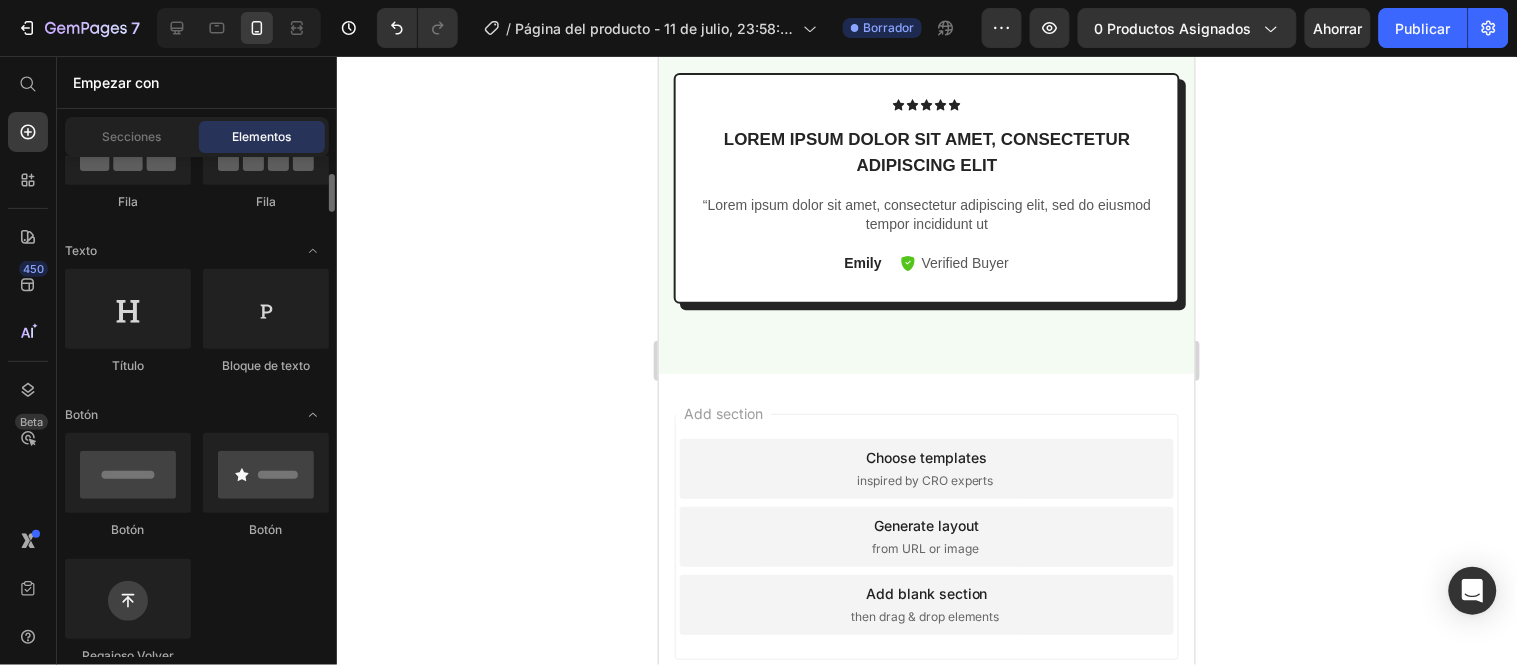 scroll, scrollTop: 333, scrollLeft: 0, axis: vertical 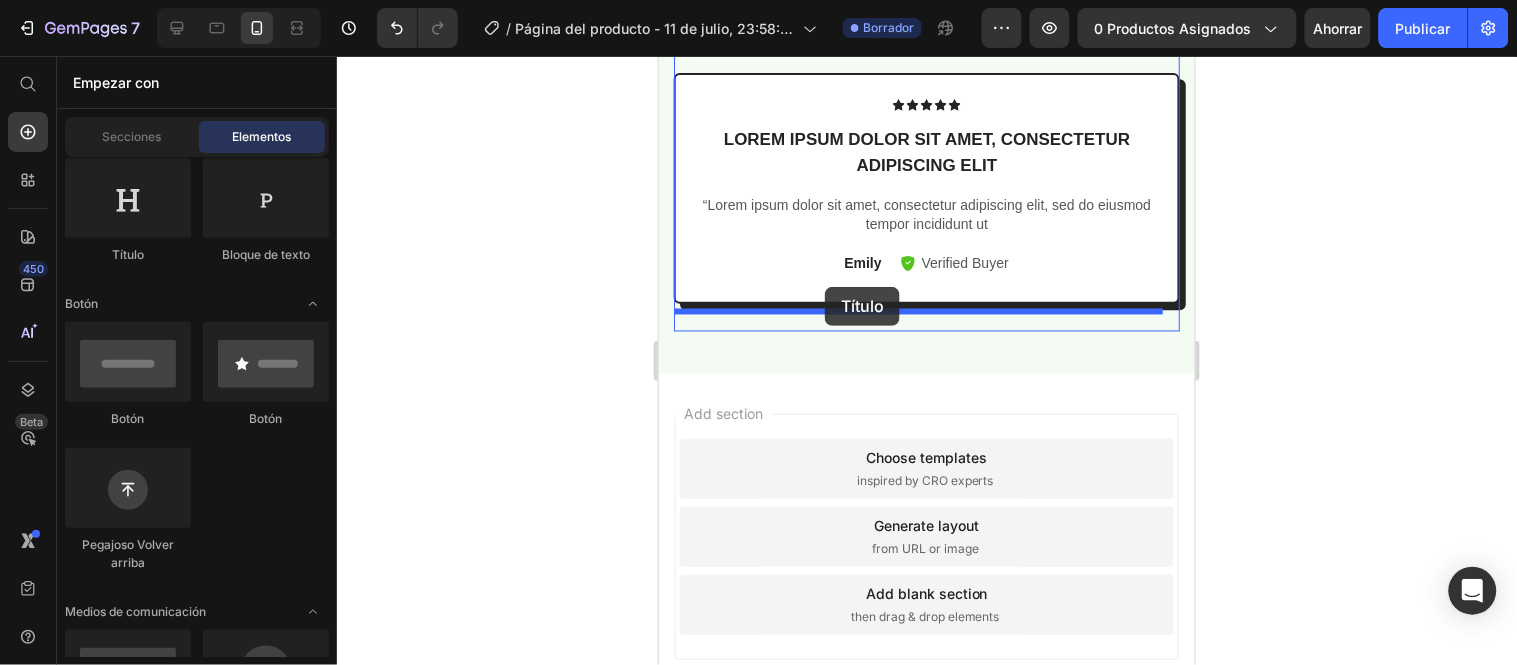 drag, startPoint x: 891, startPoint y: 295, endPoint x: 824, endPoint y: 286, distance: 67.601776 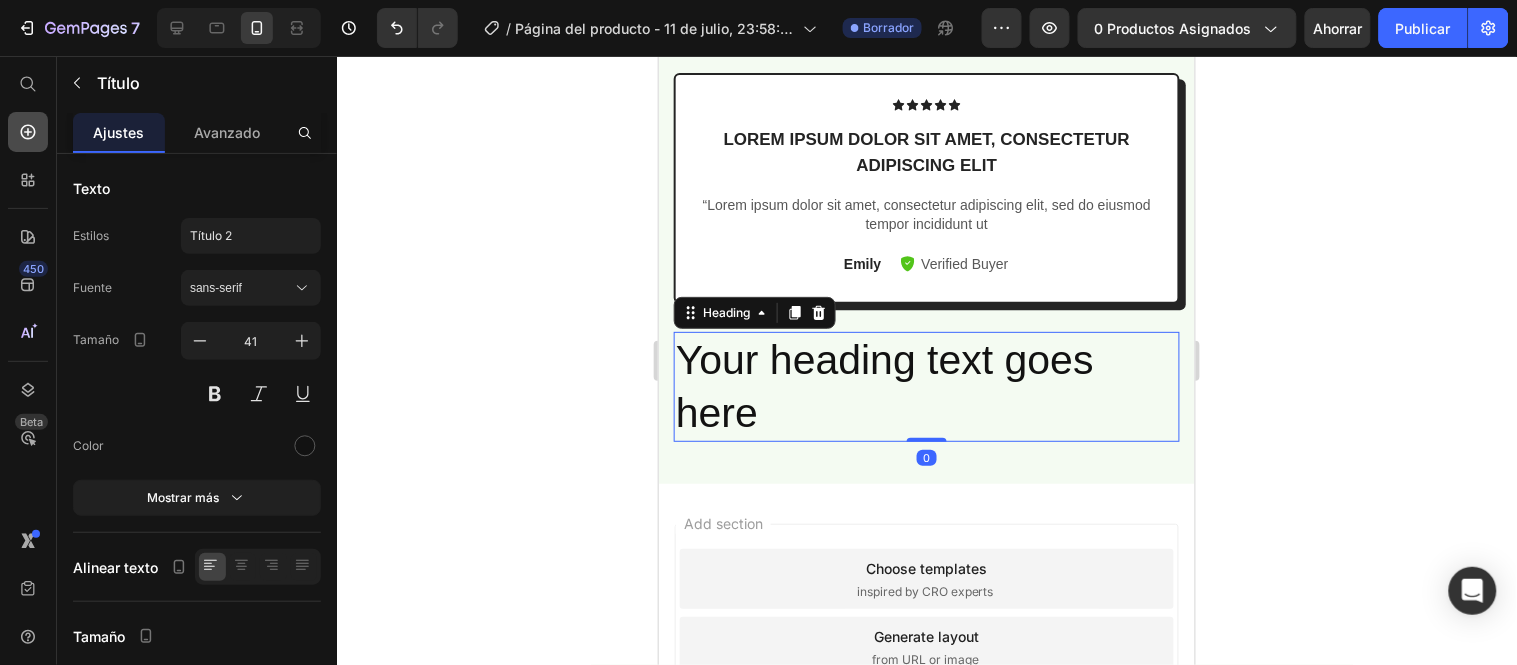 click 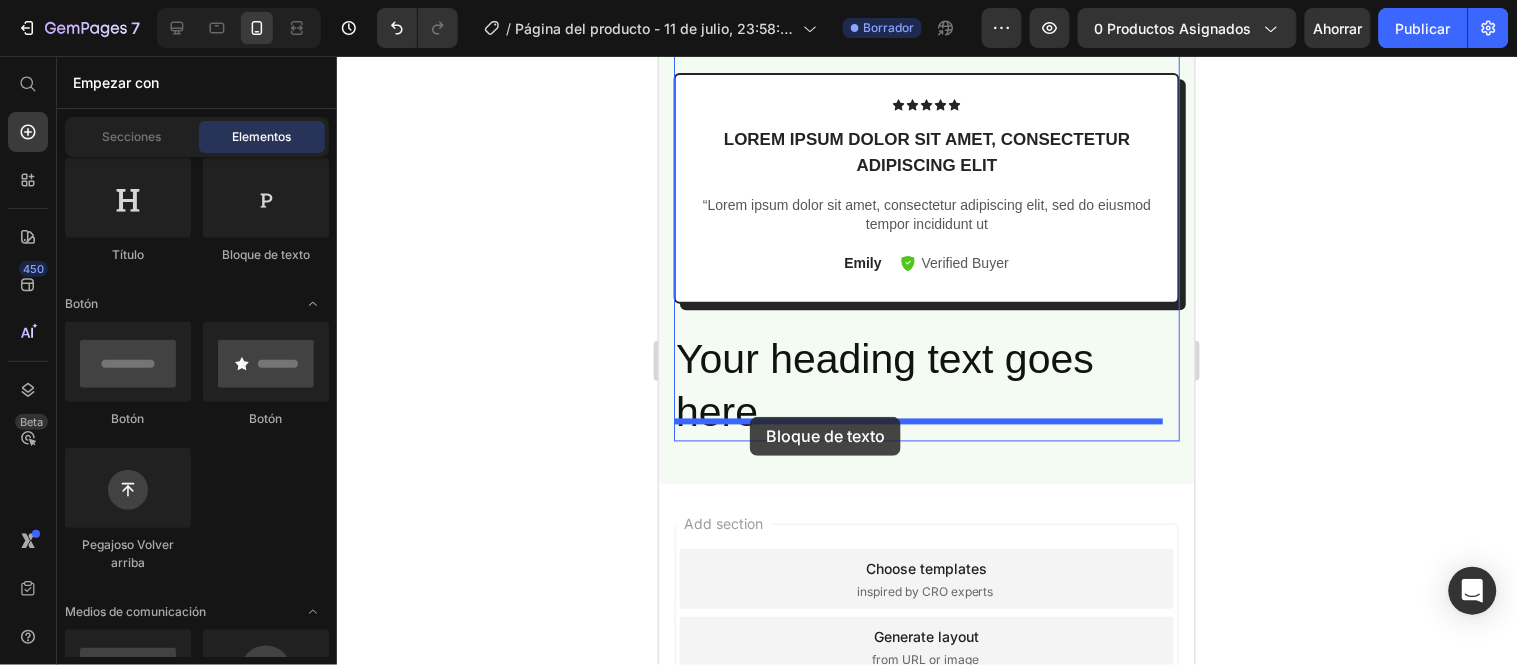 drag, startPoint x: 964, startPoint y: 316, endPoint x: 753, endPoint y: 416, distance: 233.49733 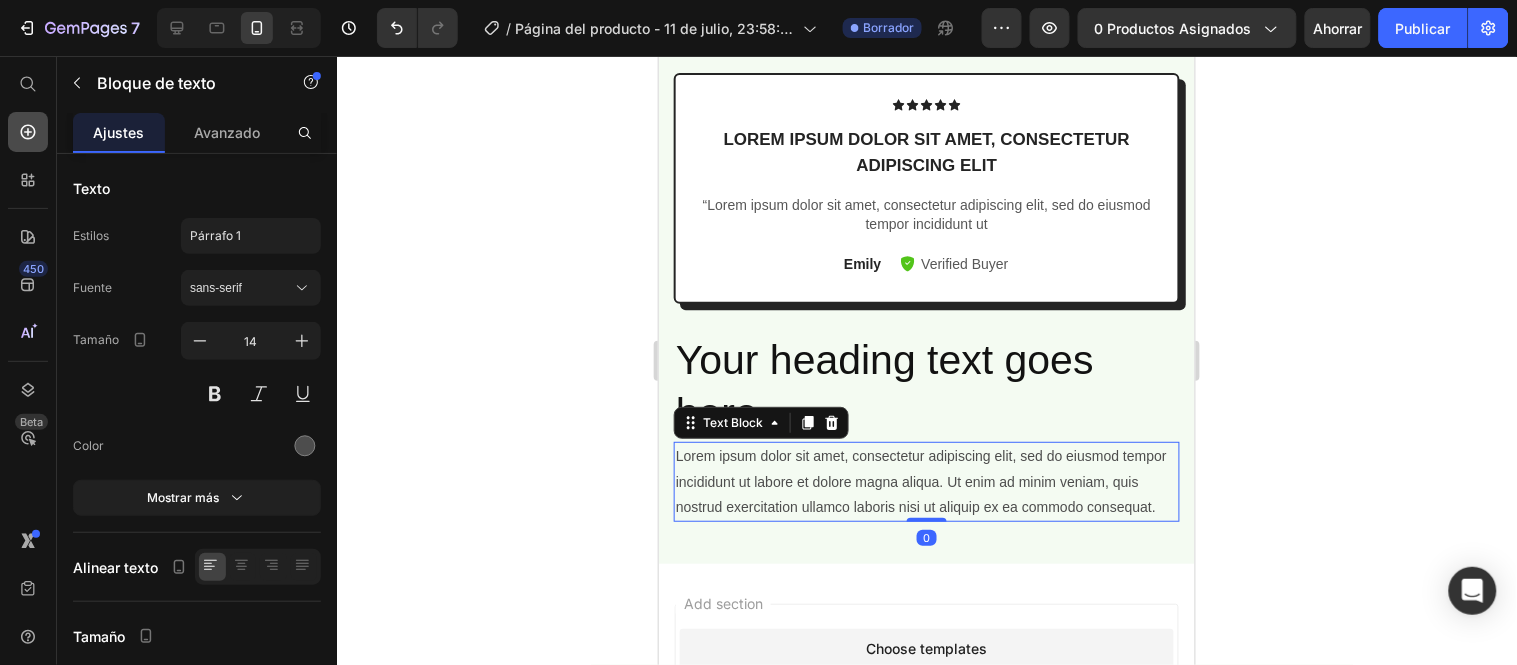 click 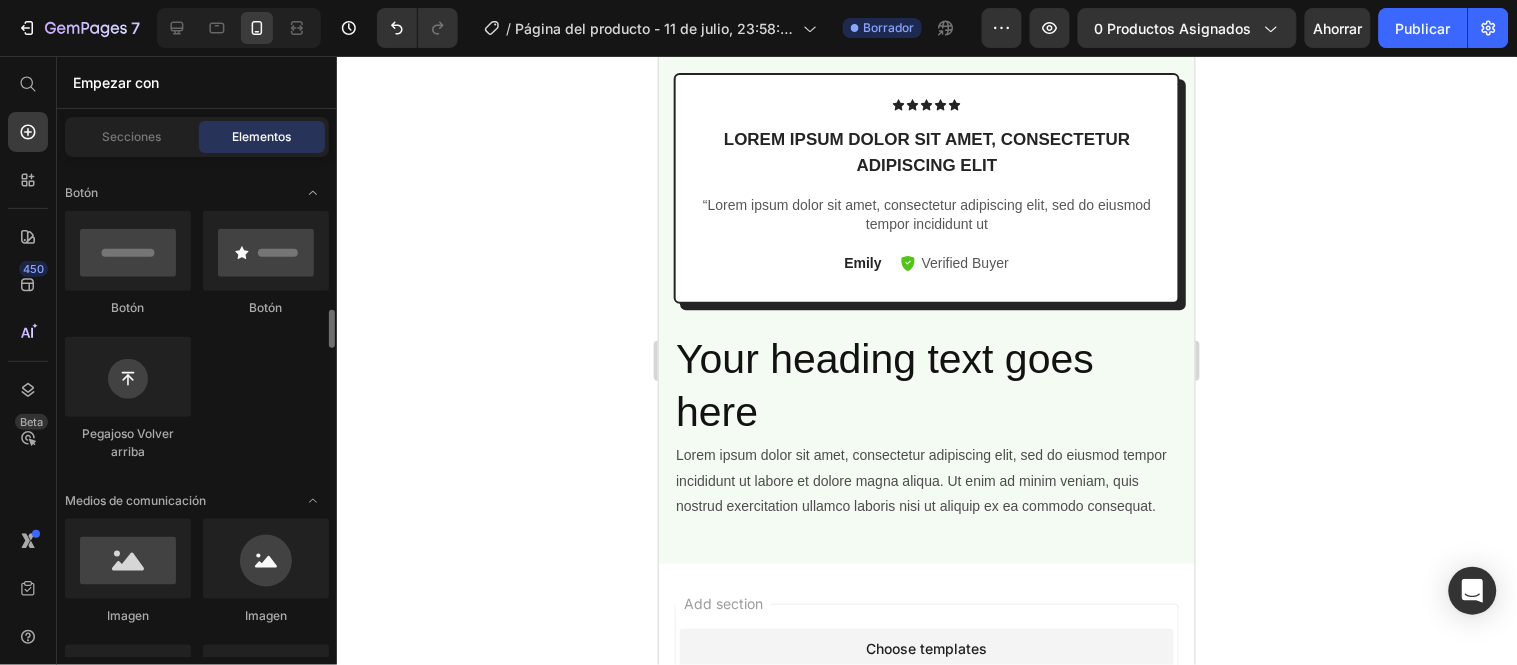 scroll, scrollTop: 555, scrollLeft: 0, axis: vertical 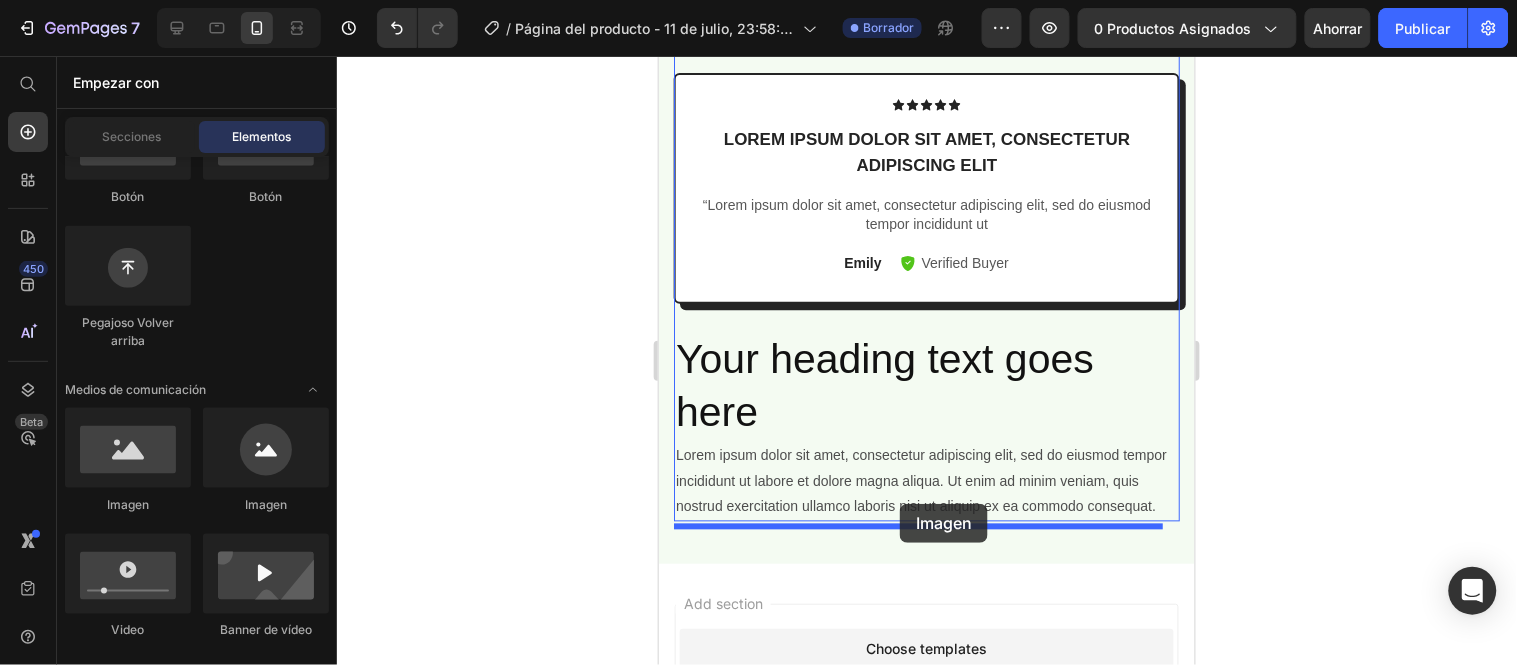 drag, startPoint x: 778, startPoint y: 523, endPoint x: 899, endPoint y: 503, distance: 122.641754 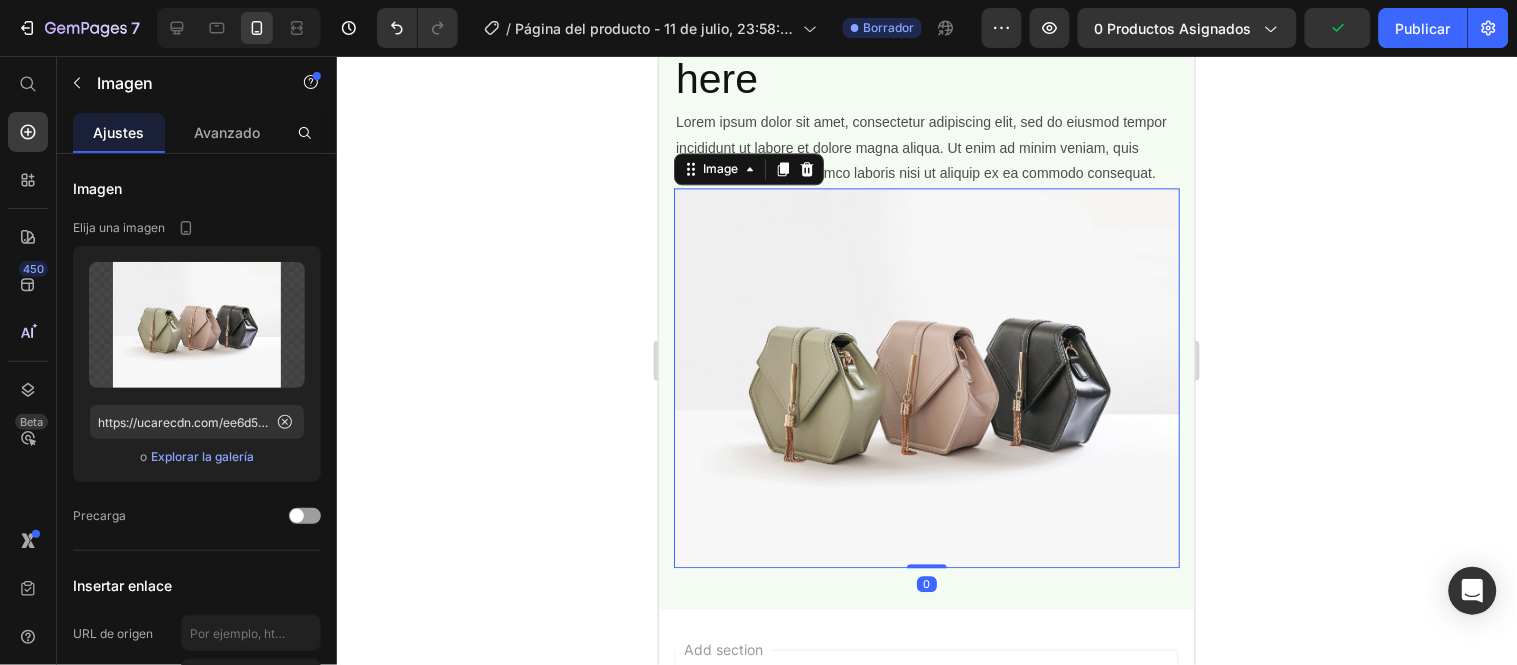 scroll, scrollTop: 1232, scrollLeft: 0, axis: vertical 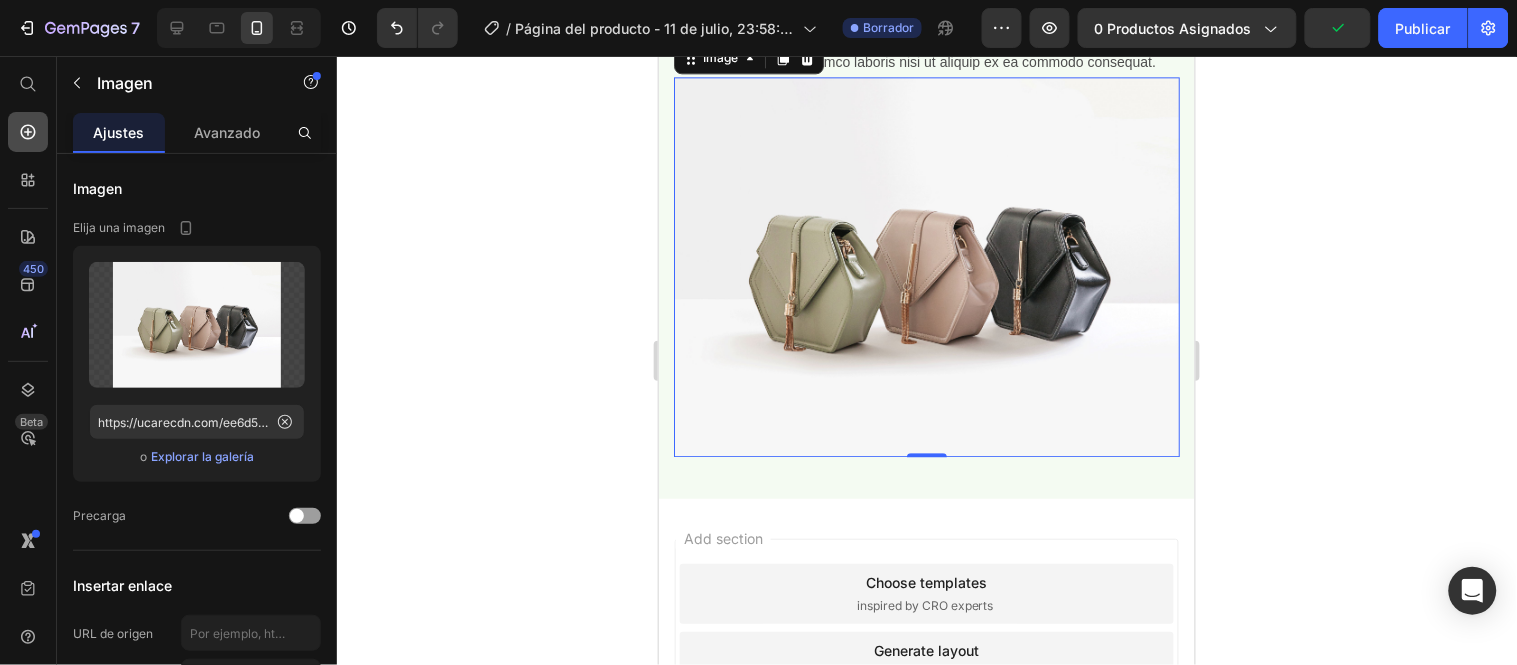 click 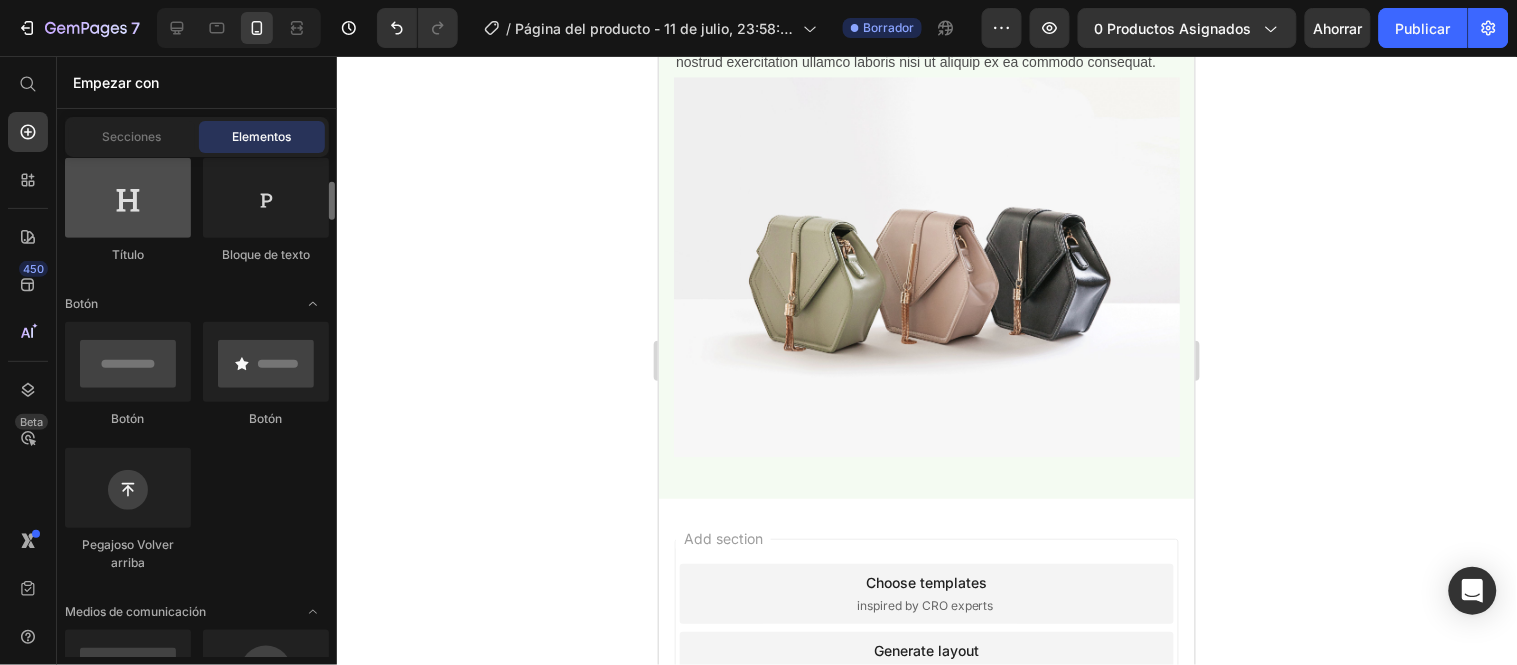 scroll, scrollTop: 111, scrollLeft: 0, axis: vertical 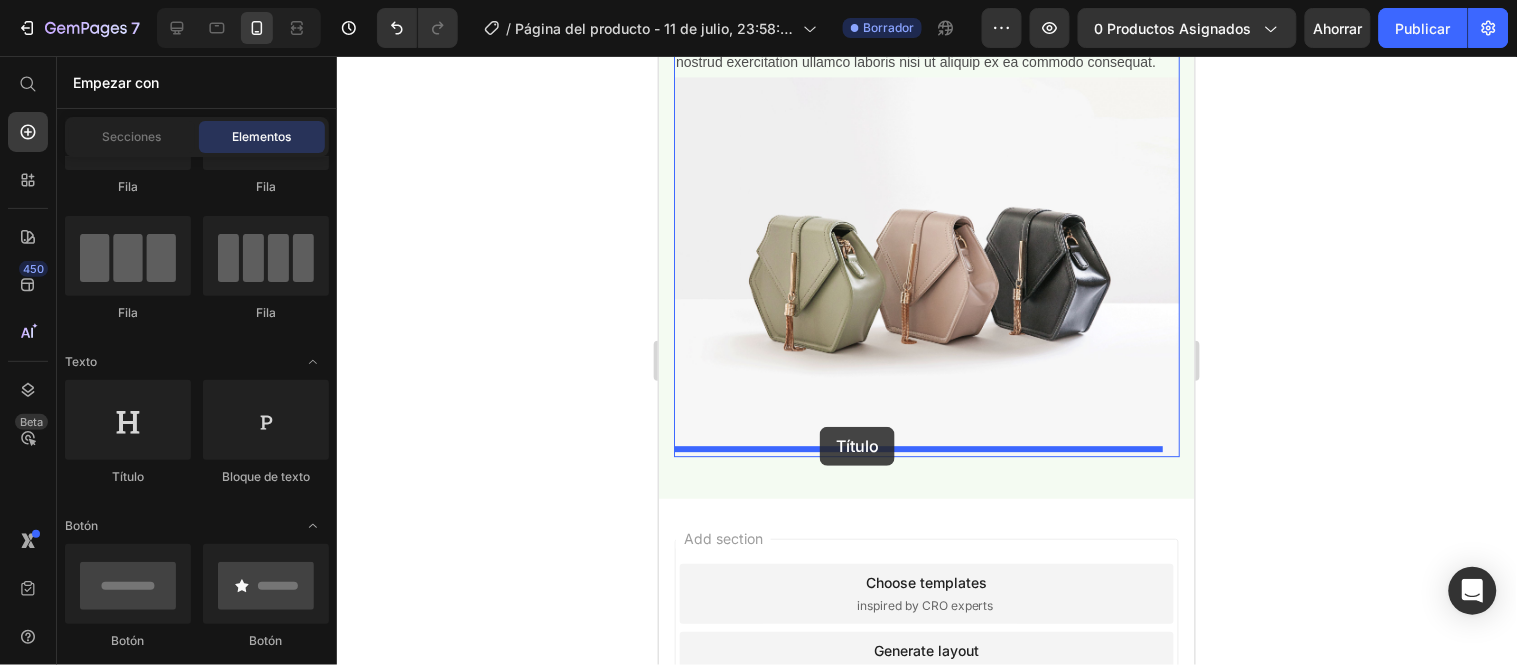 drag, startPoint x: 958, startPoint y: 508, endPoint x: 819, endPoint y: 426, distance: 161.38463 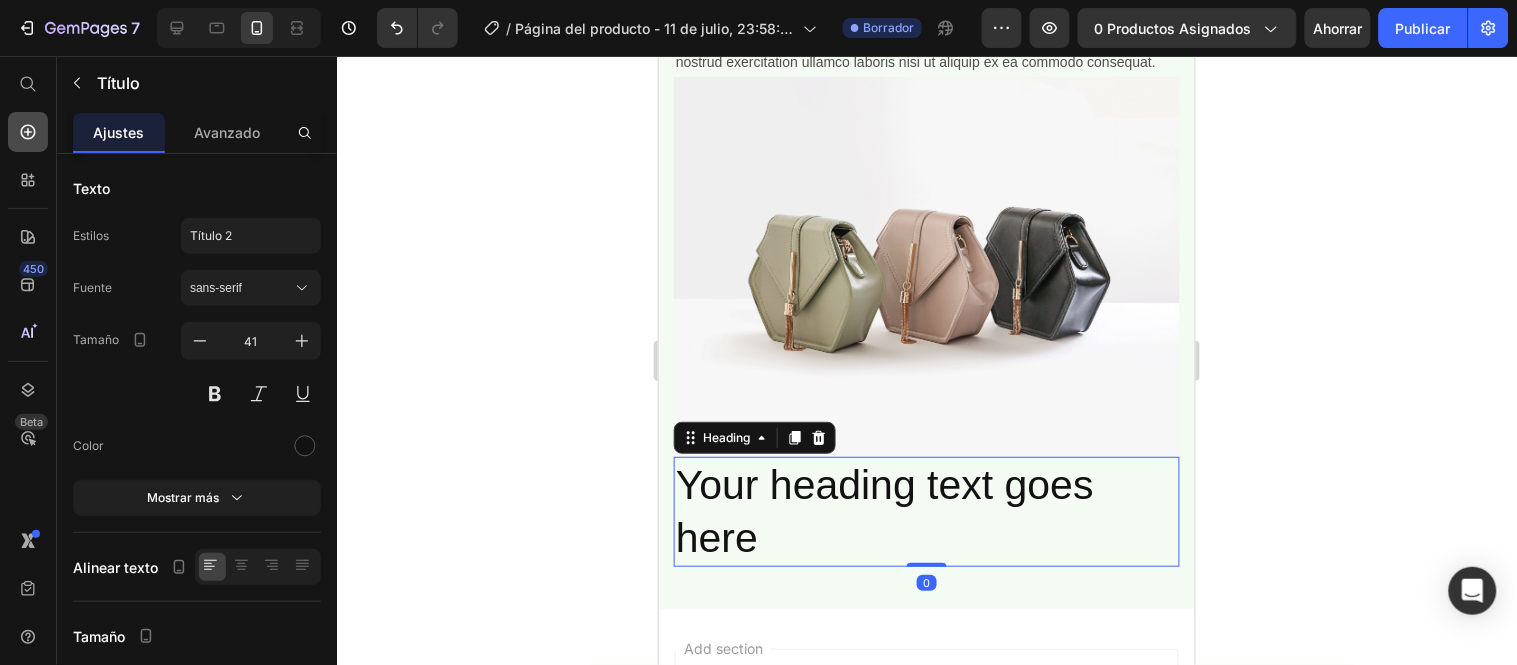 click 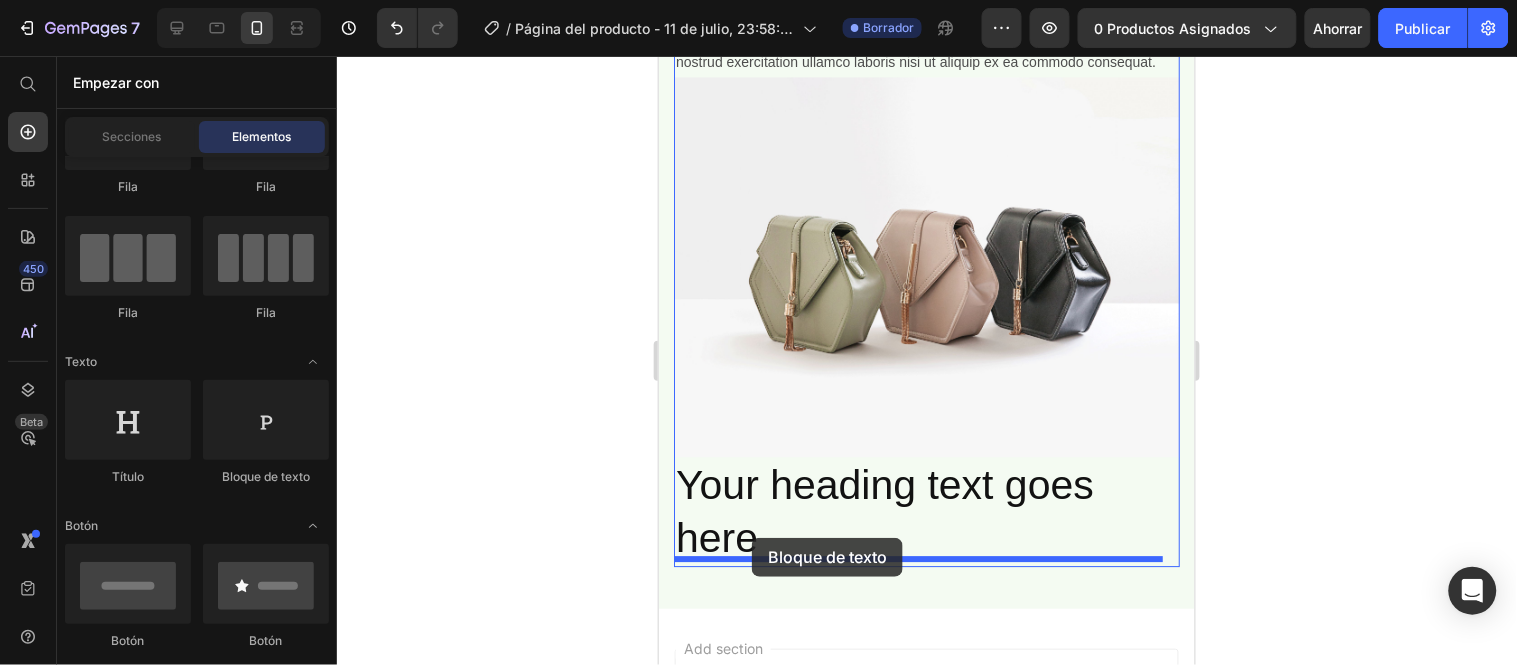 drag, startPoint x: 922, startPoint y: 478, endPoint x: 720, endPoint y: 501, distance: 203.30519 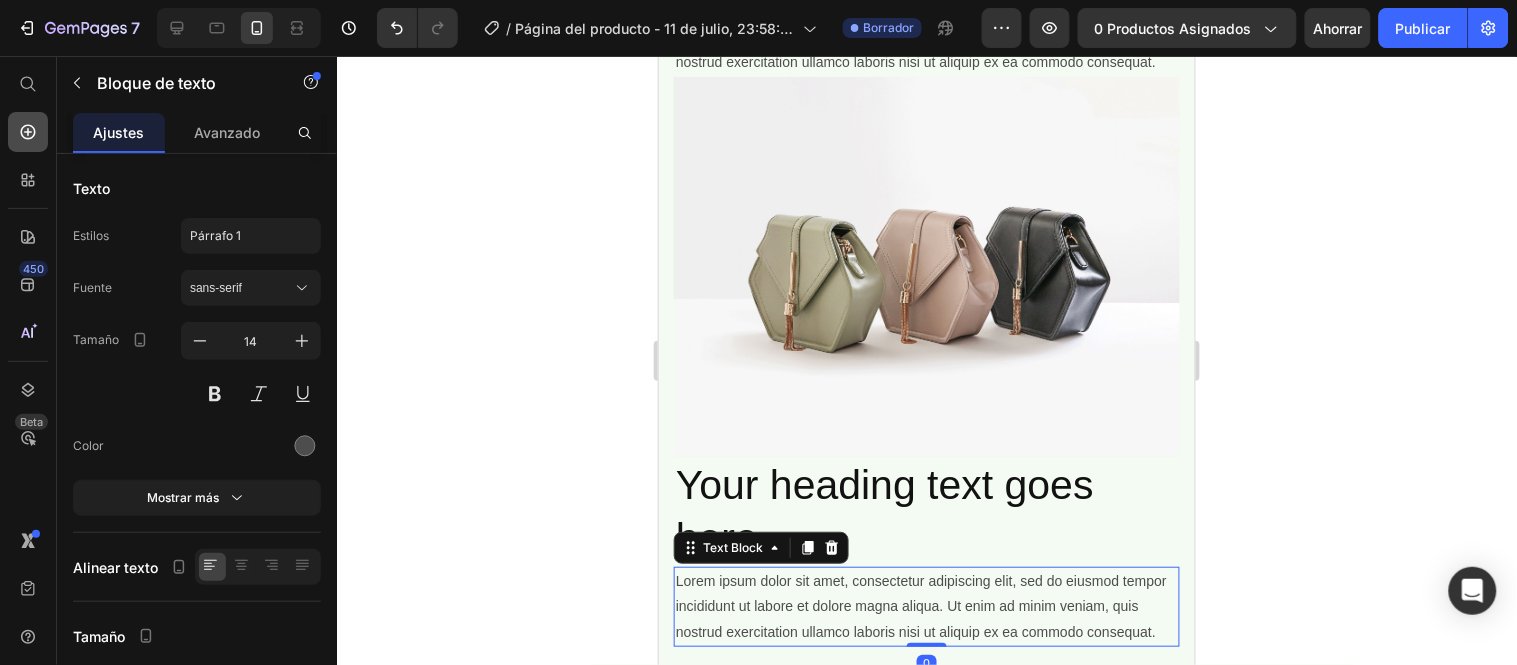 click 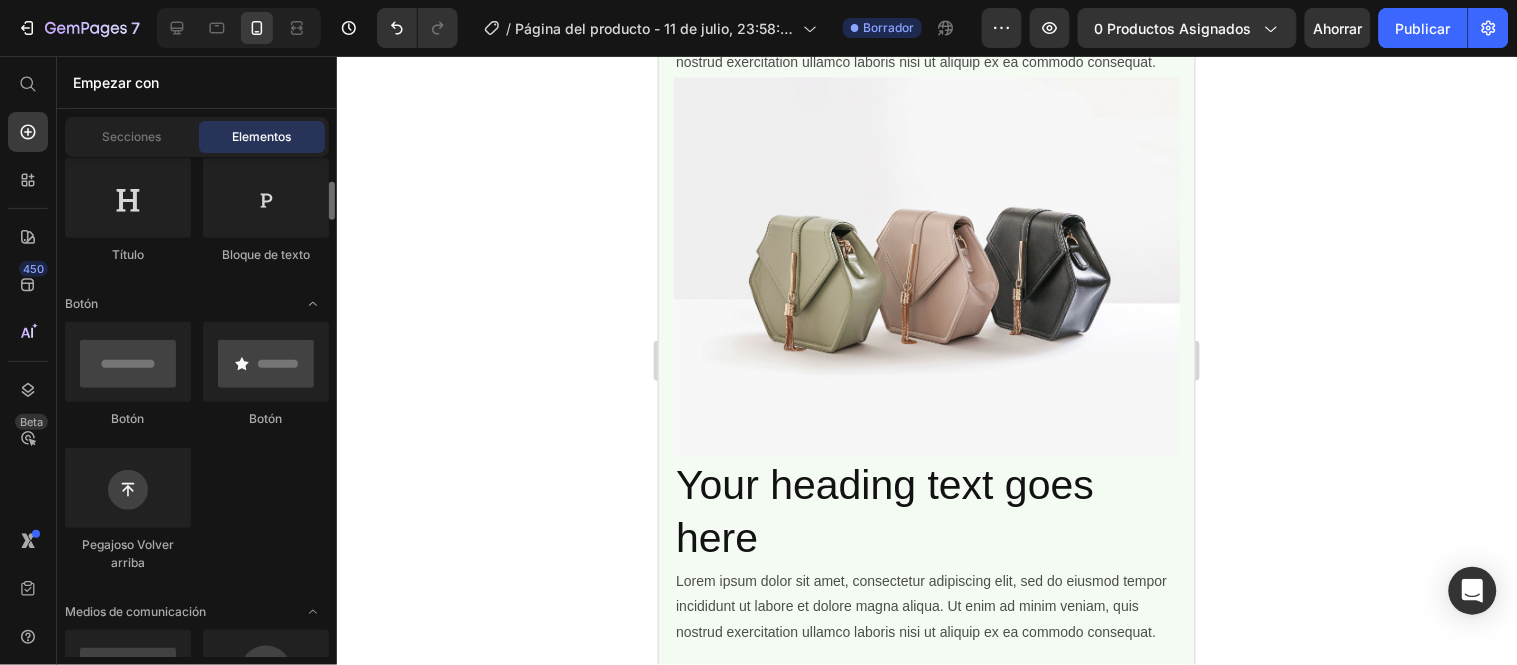 scroll, scrollTop: 555, scrollLeft: 0, axis: vertical 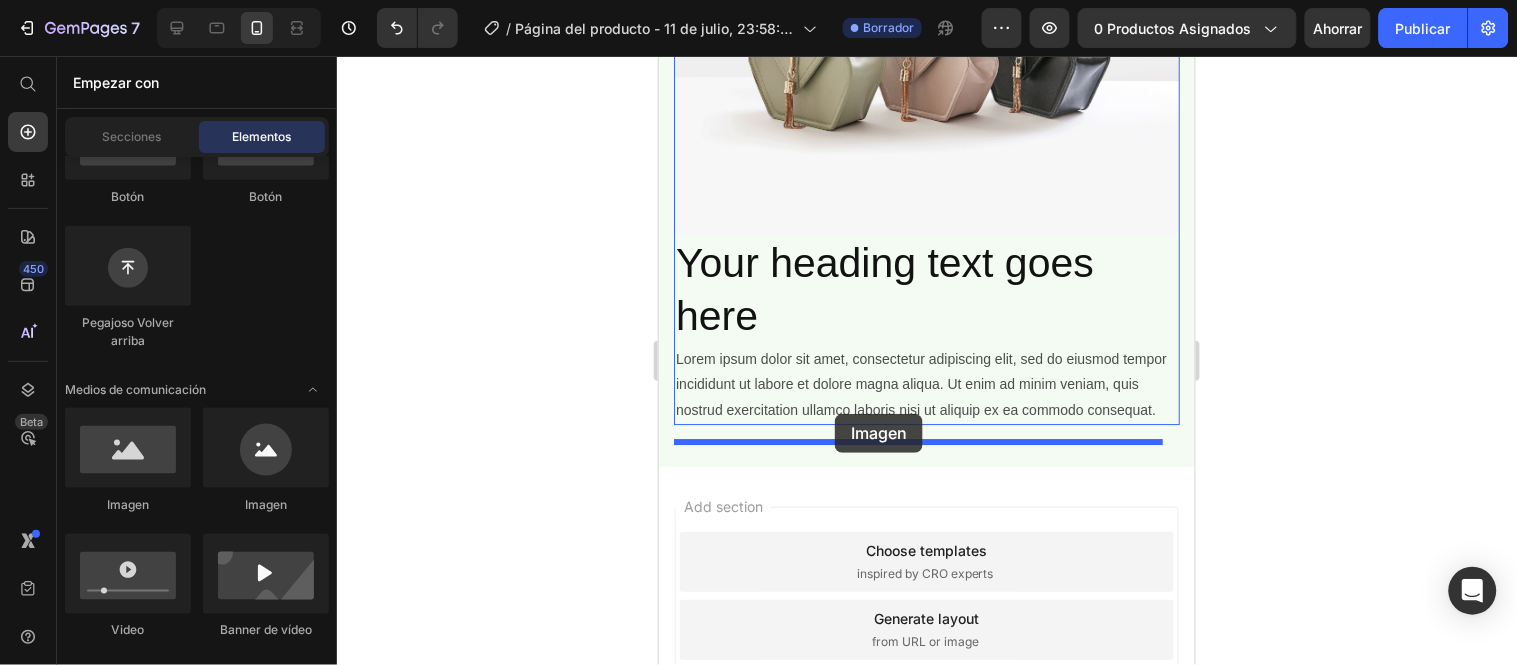 drag, startPoint x: 775, startPoint y: 533, endPoint x: 834, endPoint y: 413, distance: 133.71986 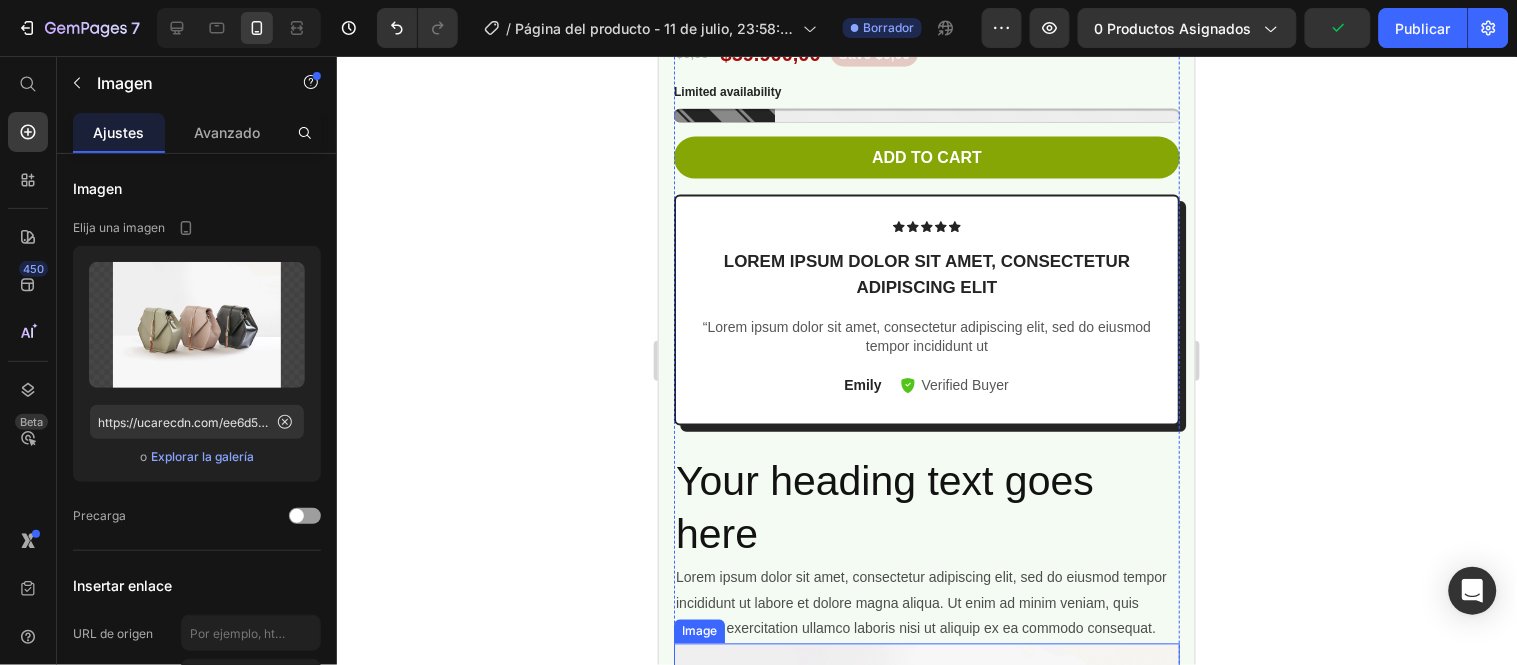 scroll, scrollTop: 565, scrollLeft: 0, axis: vertical 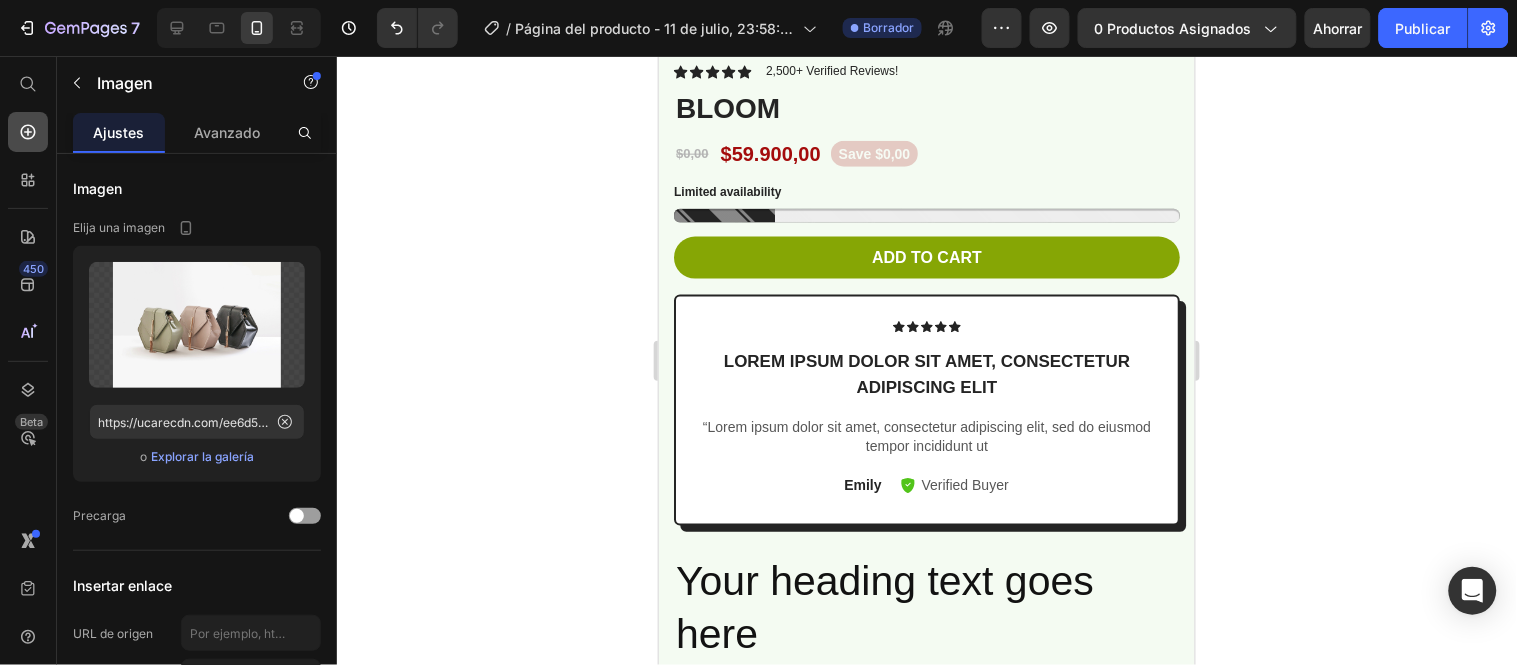 click 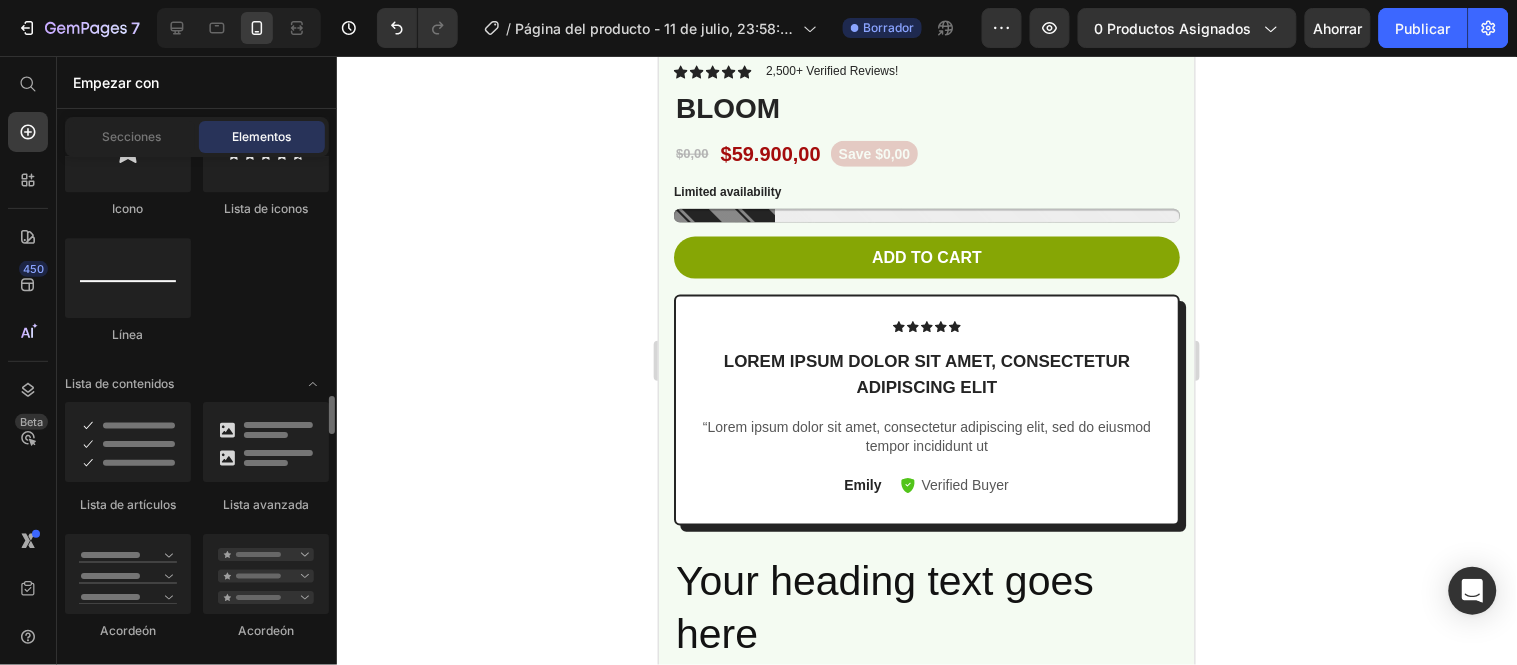 scroll, scrollTop: 1666, scrollLeft: 0, axis: vertical 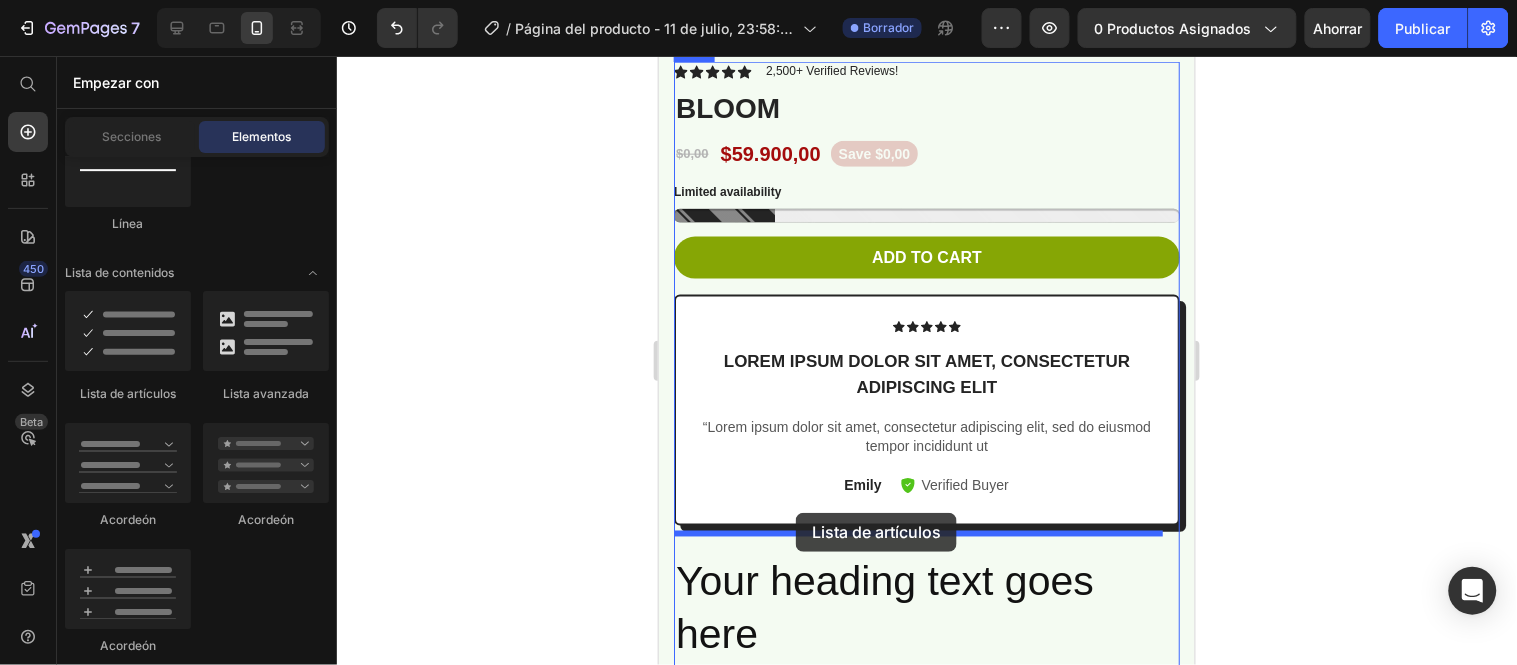drag, startPoint x: 789, startPoint y: 402, endPoint x: 795, endPoint y: 512, distance: 110.16351 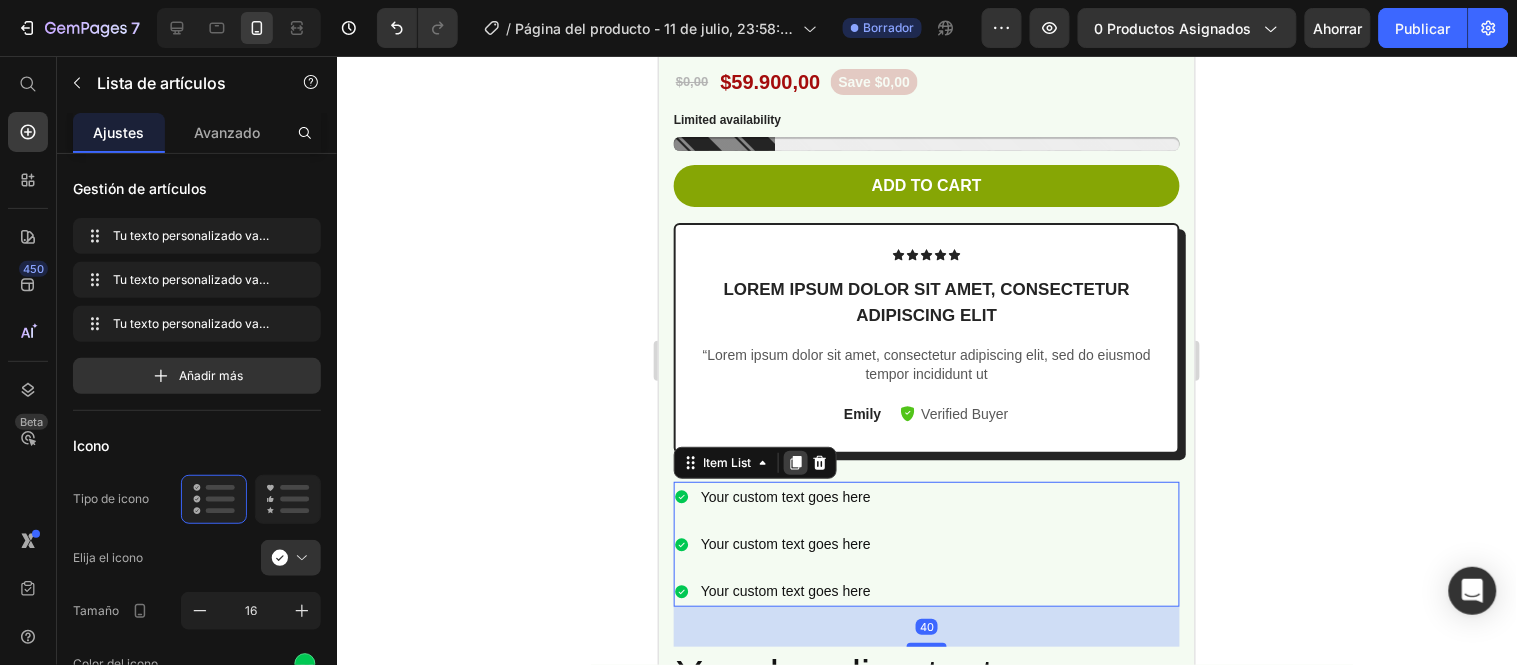 scroll, scrollTop: 676, scrollLeft: 0, axis: vertical 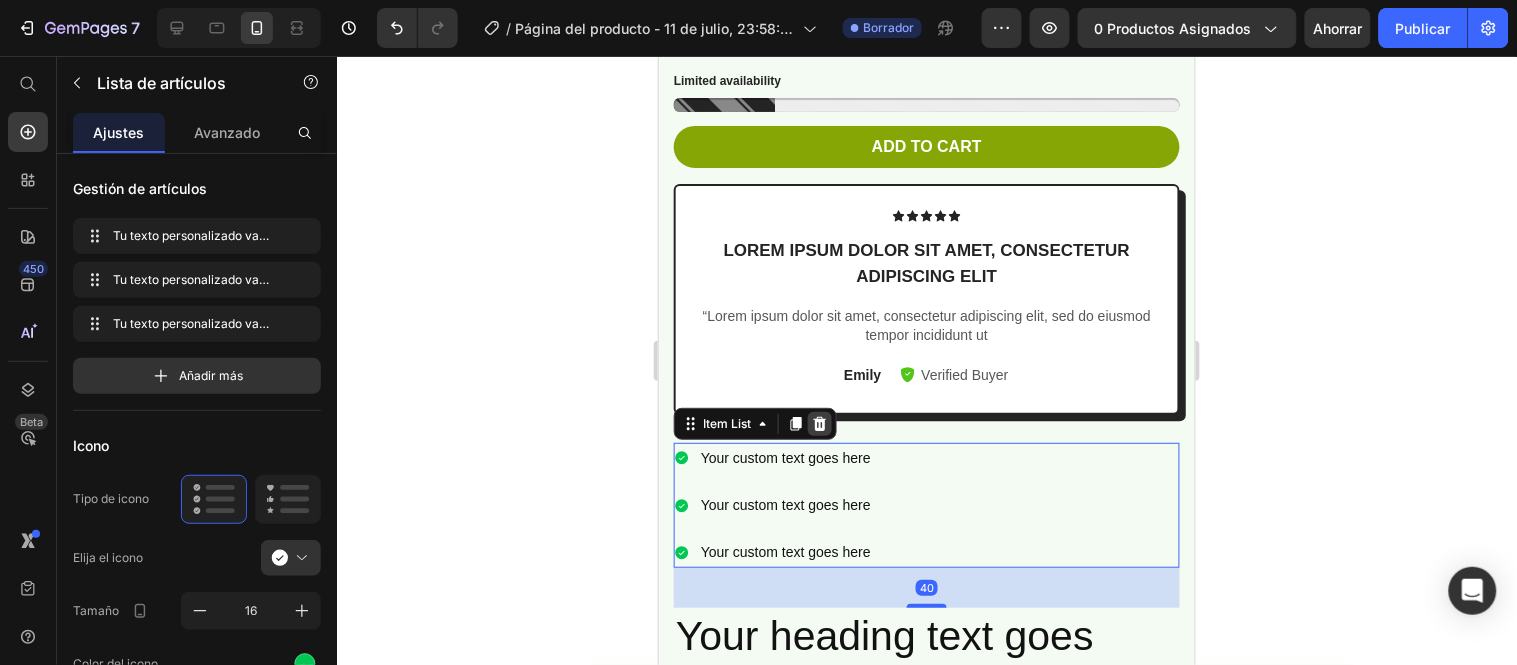 click 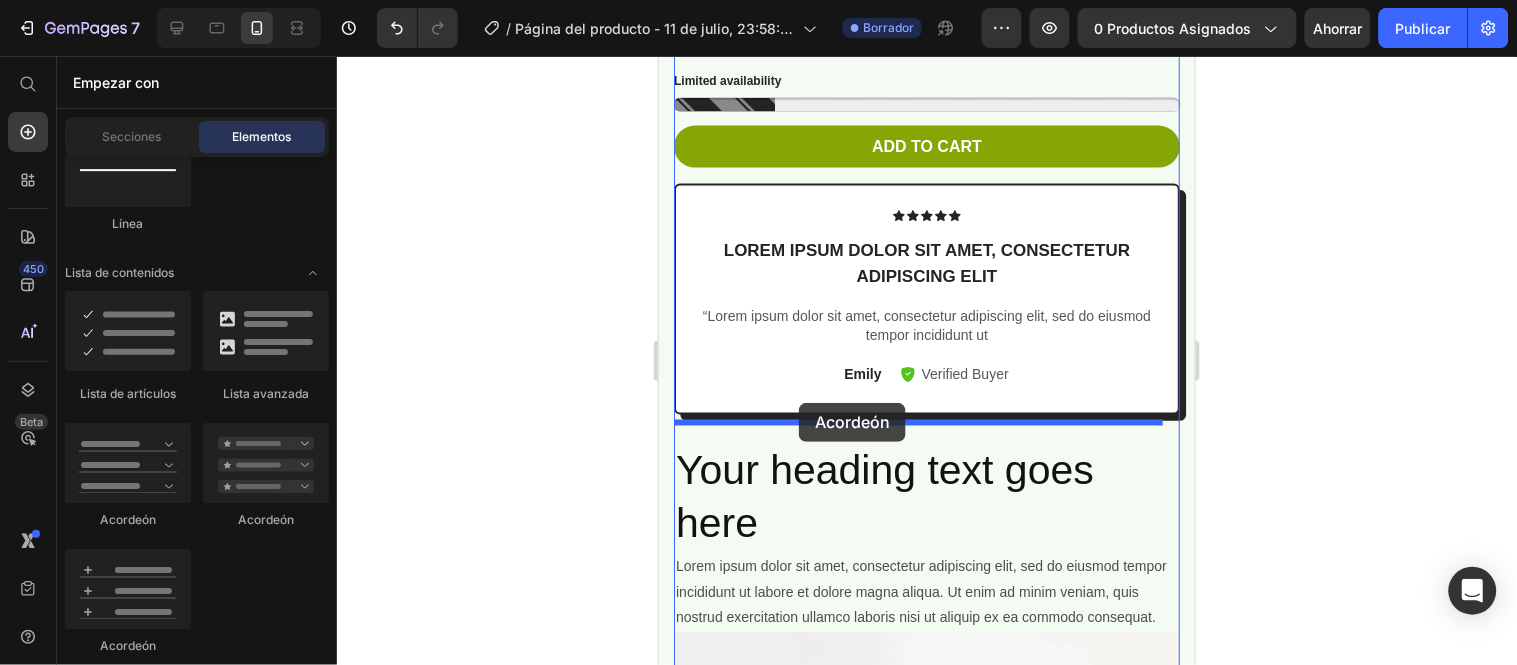 drag, startPoint x: 786, startPoint y: 538, endPoint x: 806, endPoint y: 411, distance: 128.56516 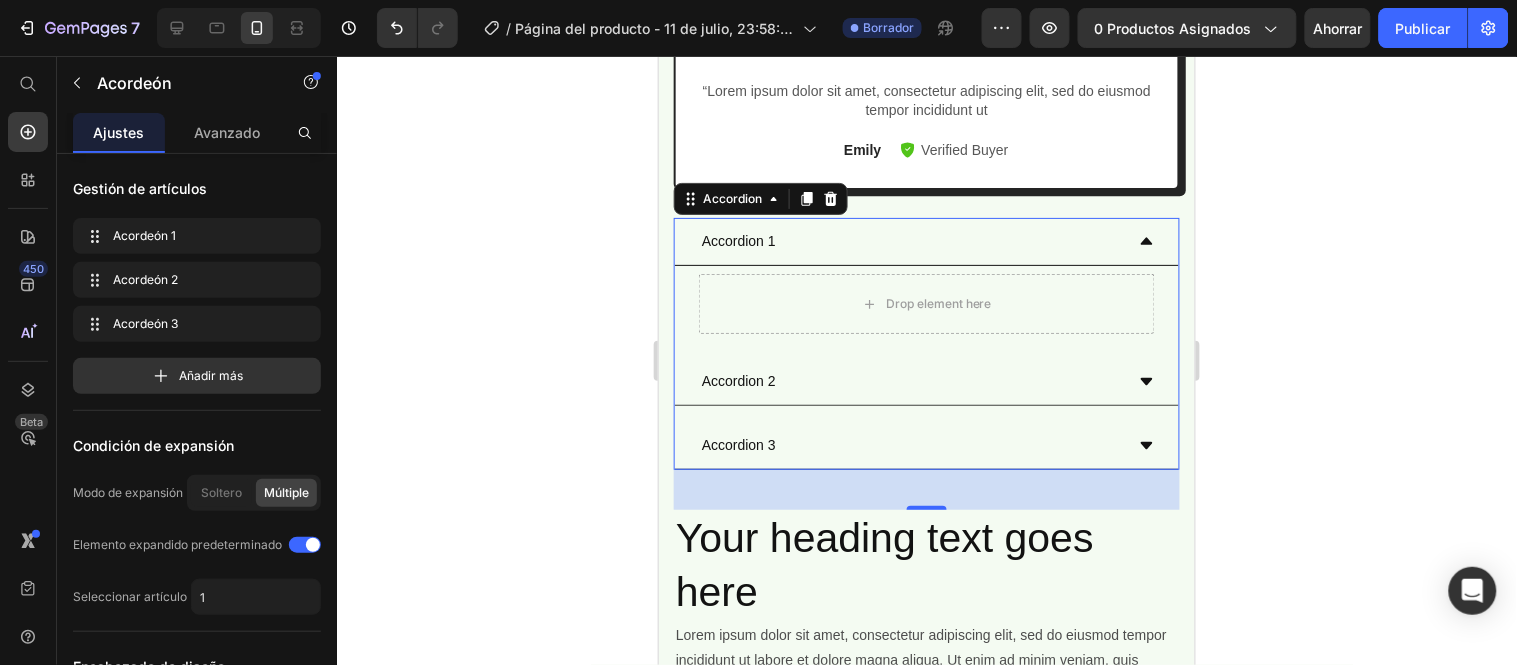 scroll, scrollTop: 898, scrollLeft: 0, axis: vertical 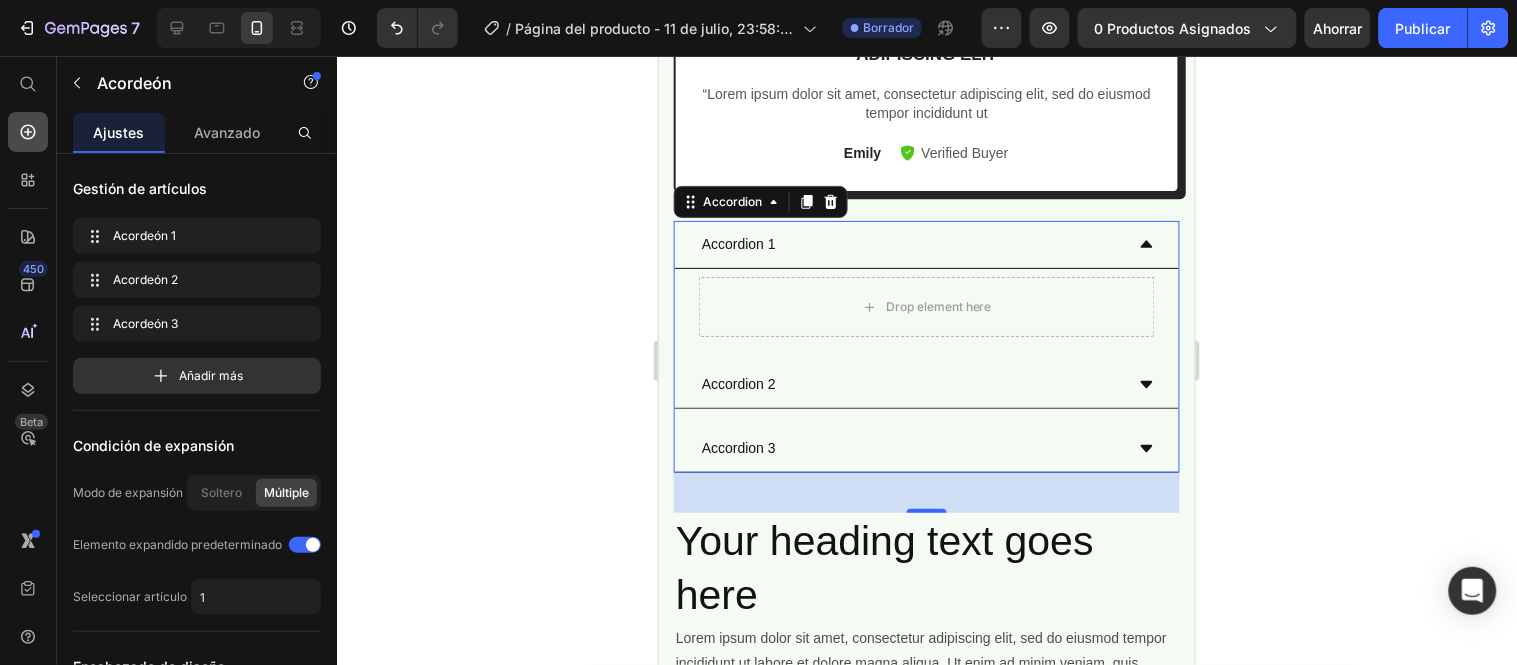 click 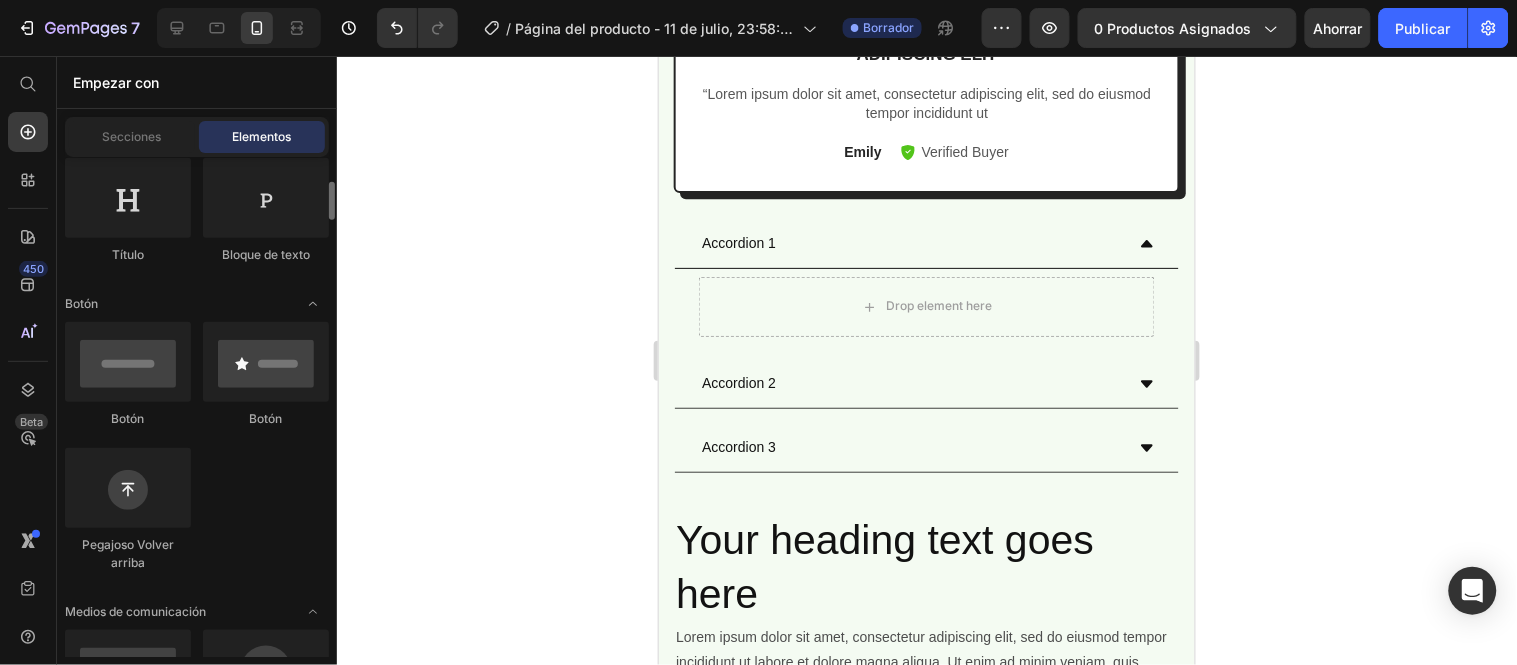 scroll, scrollTop: 222, scrollLeft: 0, axis: vertical 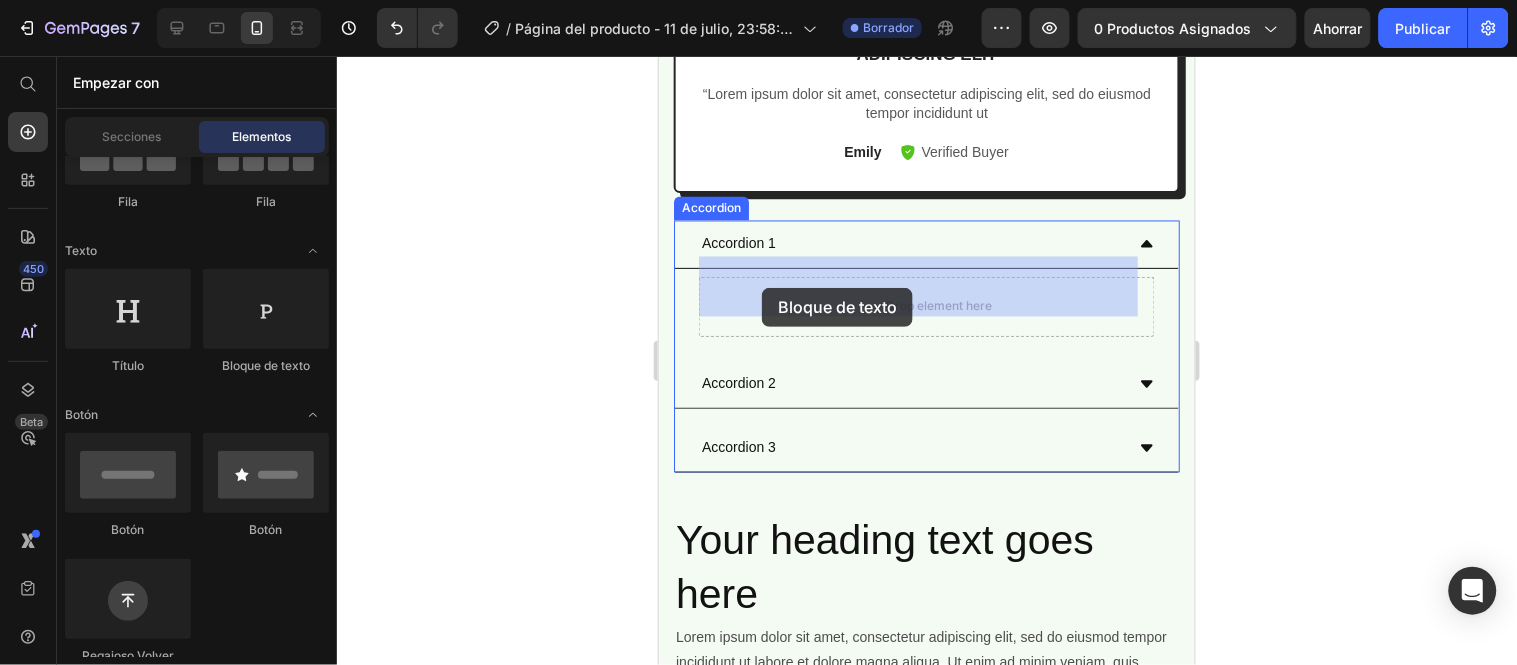 drag, startPoint x: 926, startPoint y: 397, endPoint x: 761, endPoint y: 287, distance: 198.30531 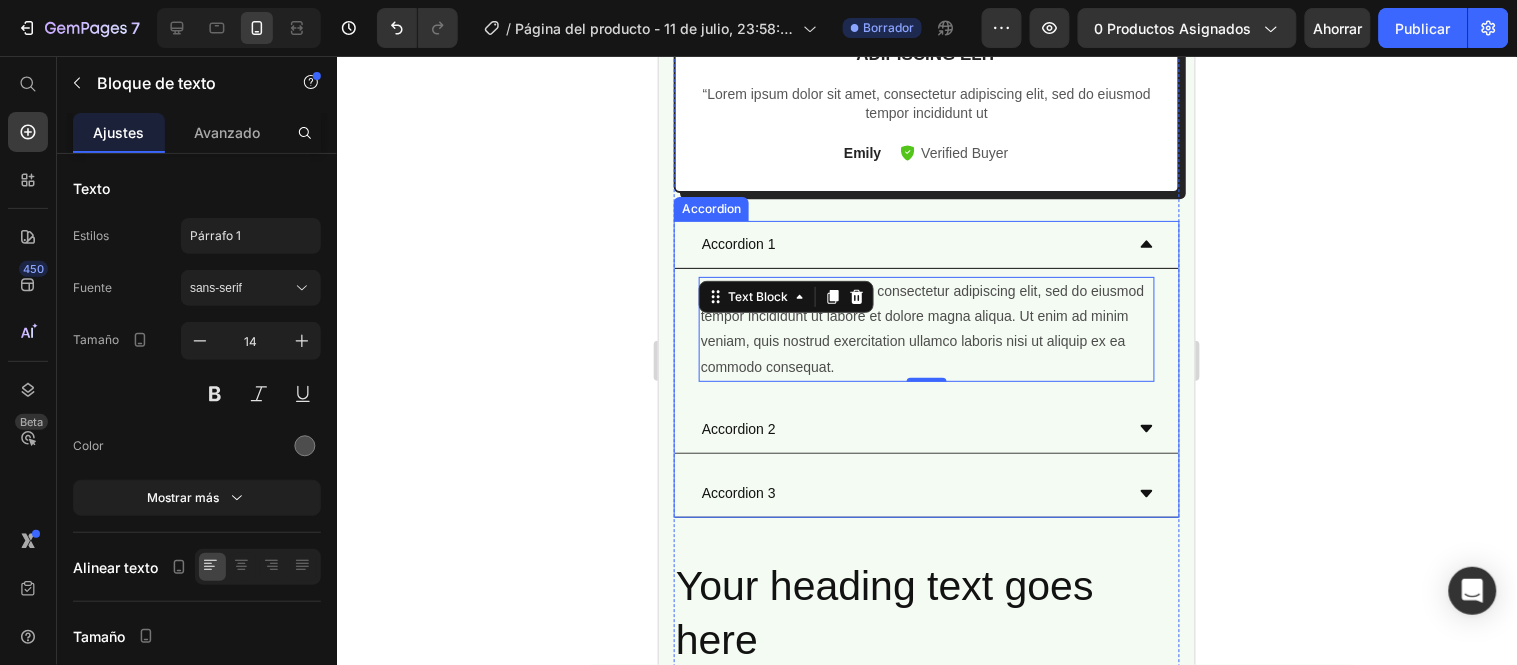 click on "Accordion 2" at bounding box center [738, 428] 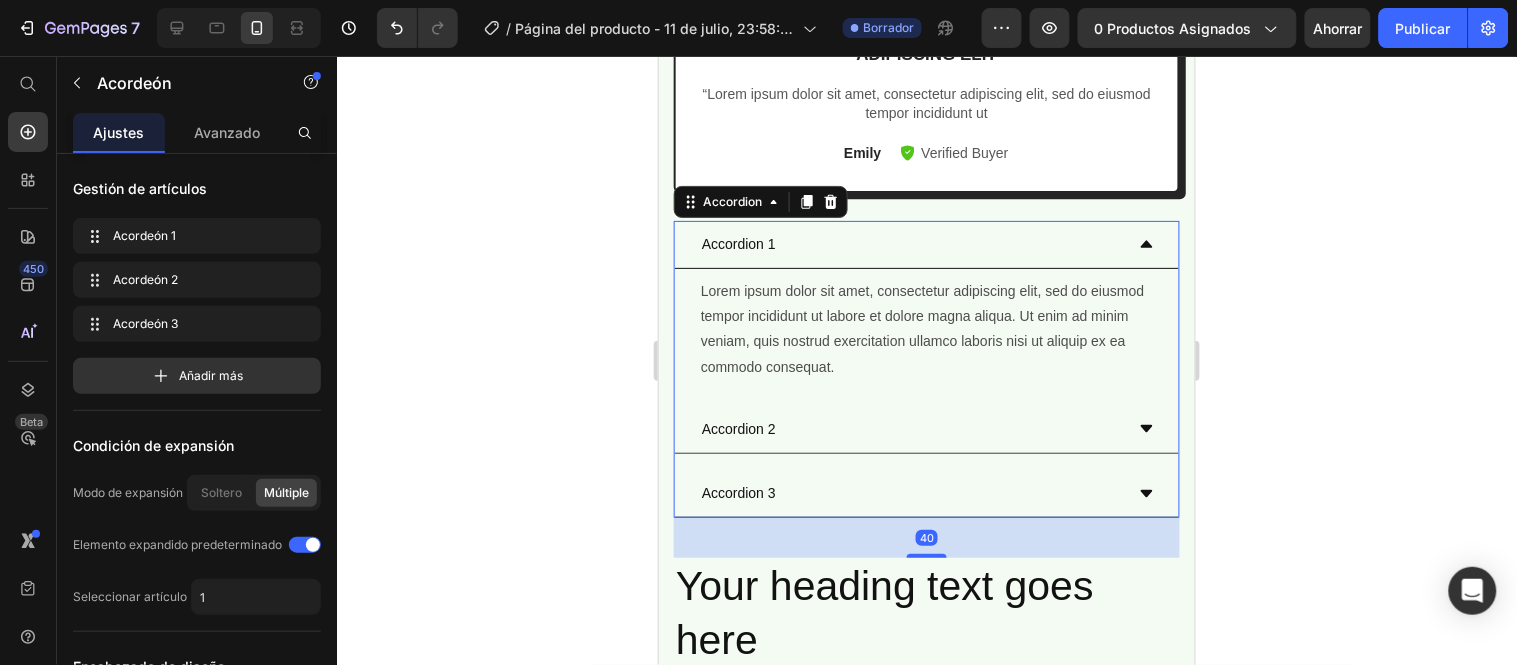 click on "Accordion 2" at bounding box center [910, 428] 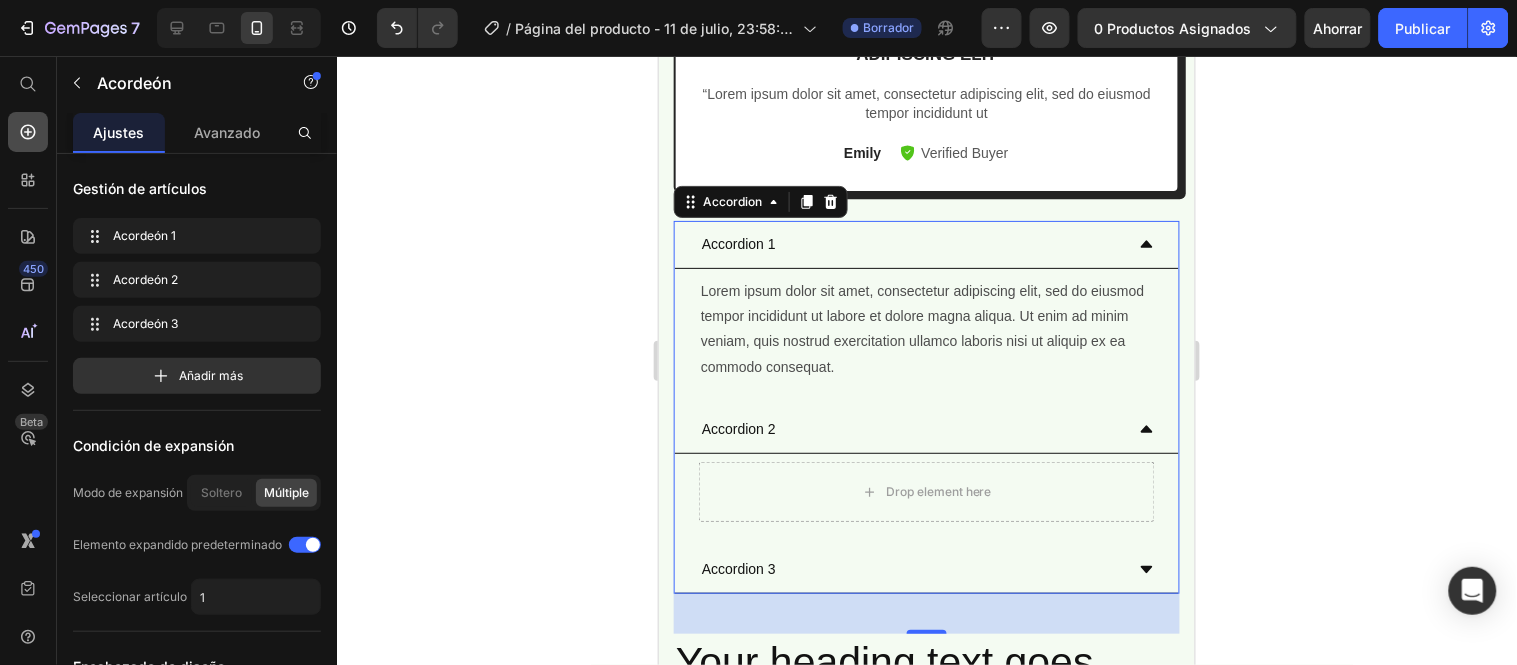 click 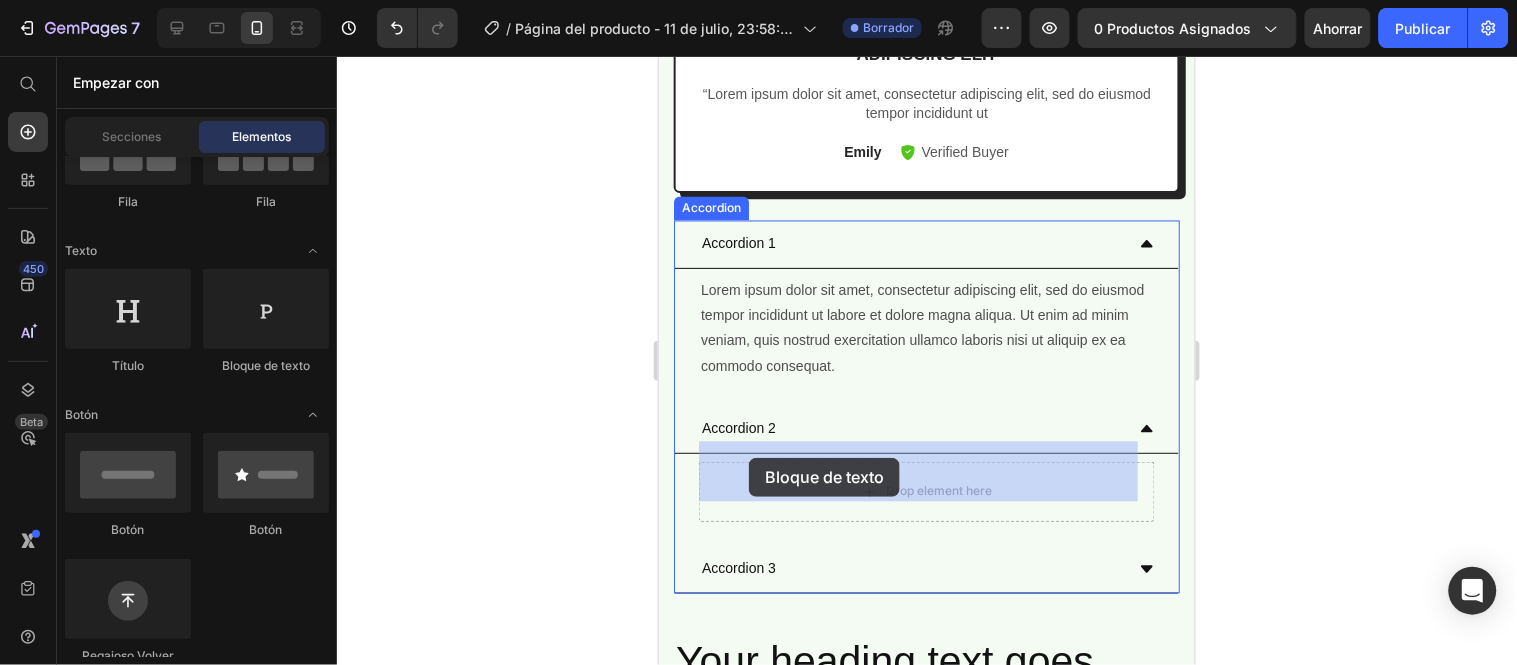 drag, startPoint x: 981, startPoint y: 399, endPoint x: 748, endPoint y: 457, distance: 240.1104 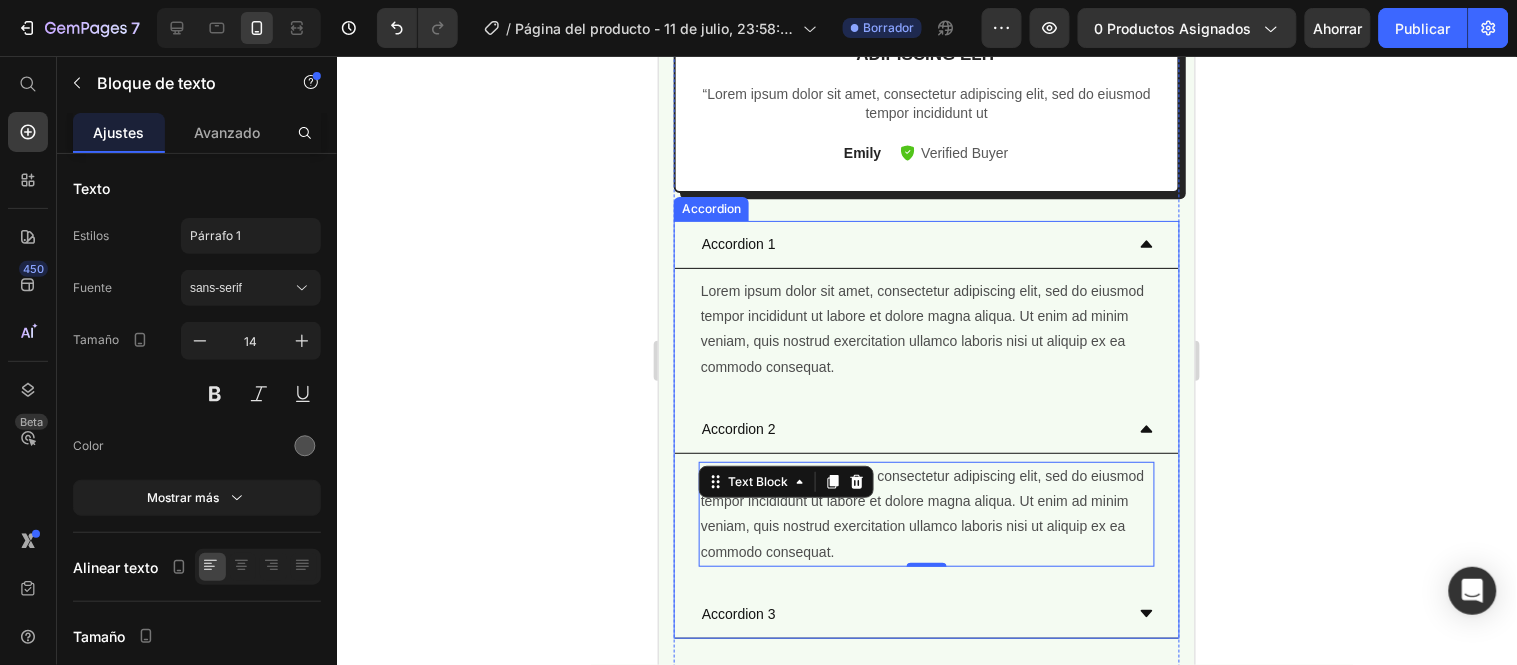 click on "Accordion 3" at bounding box center (910, 613) 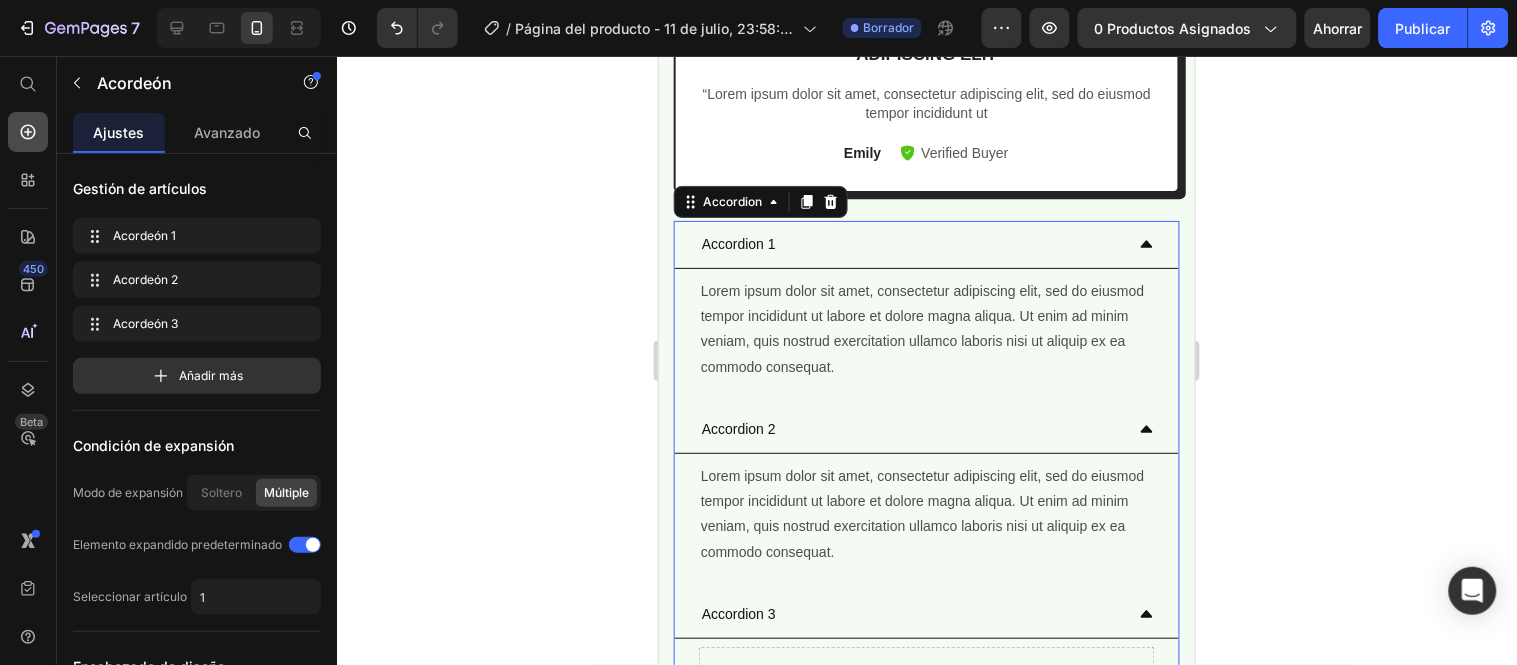 click 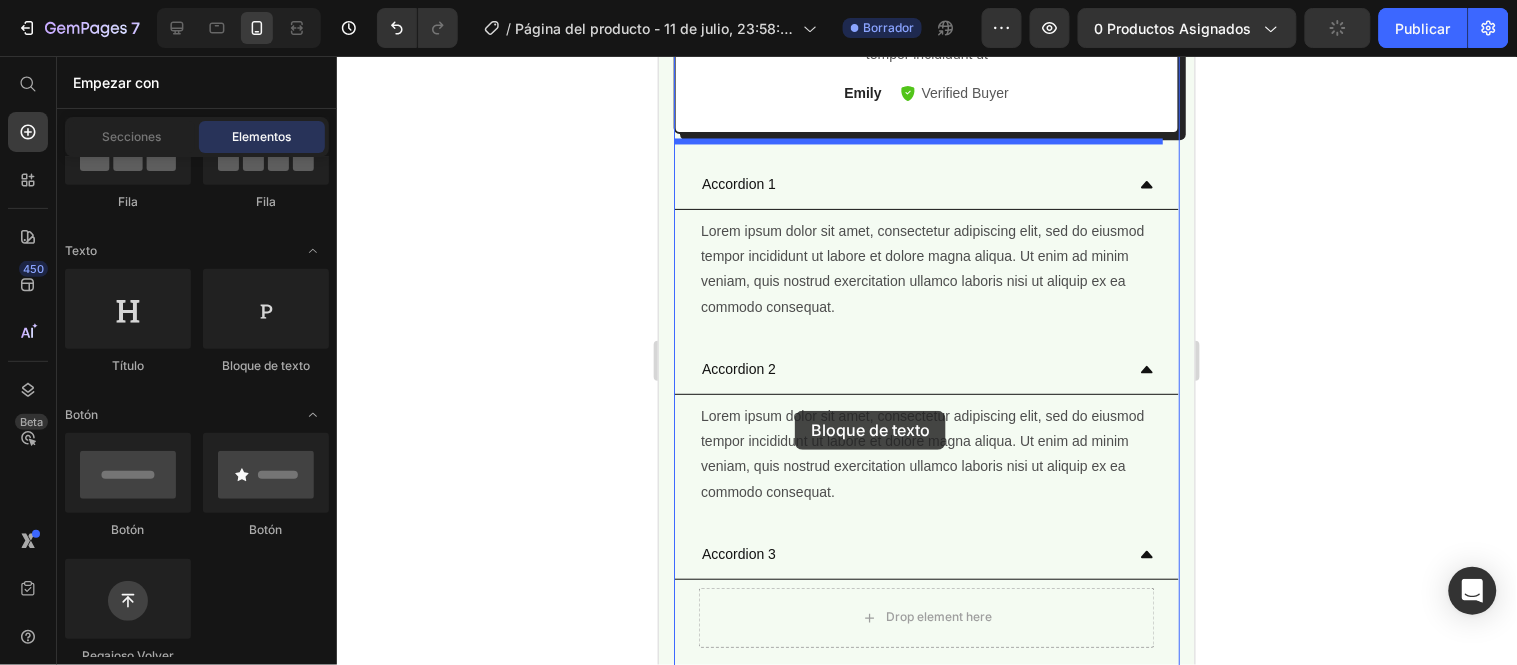 scroll, scrollTop: 1121, scrollLeft: 0, axis: vertical 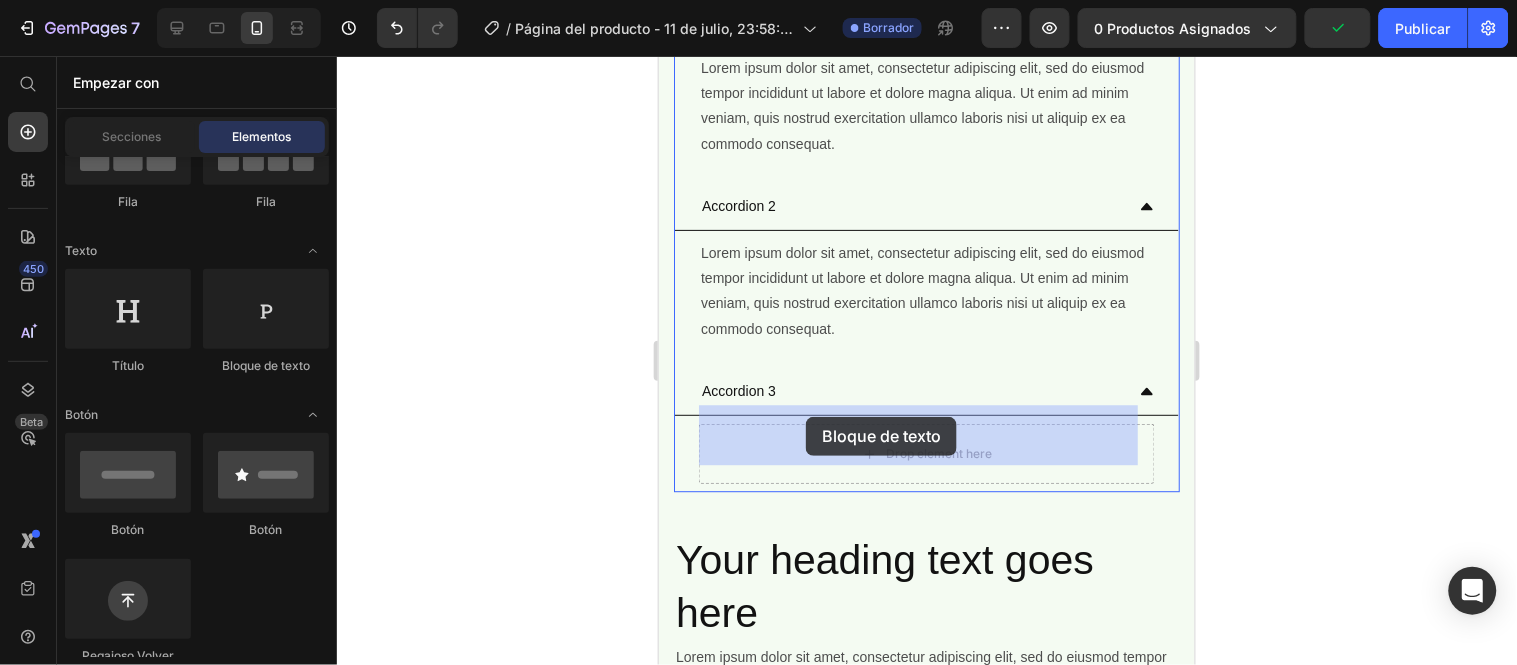 drag, startPoint x: 911, startPoint y: 377, endPoint x: 805, endPoint y: 416, distance: 112.94689 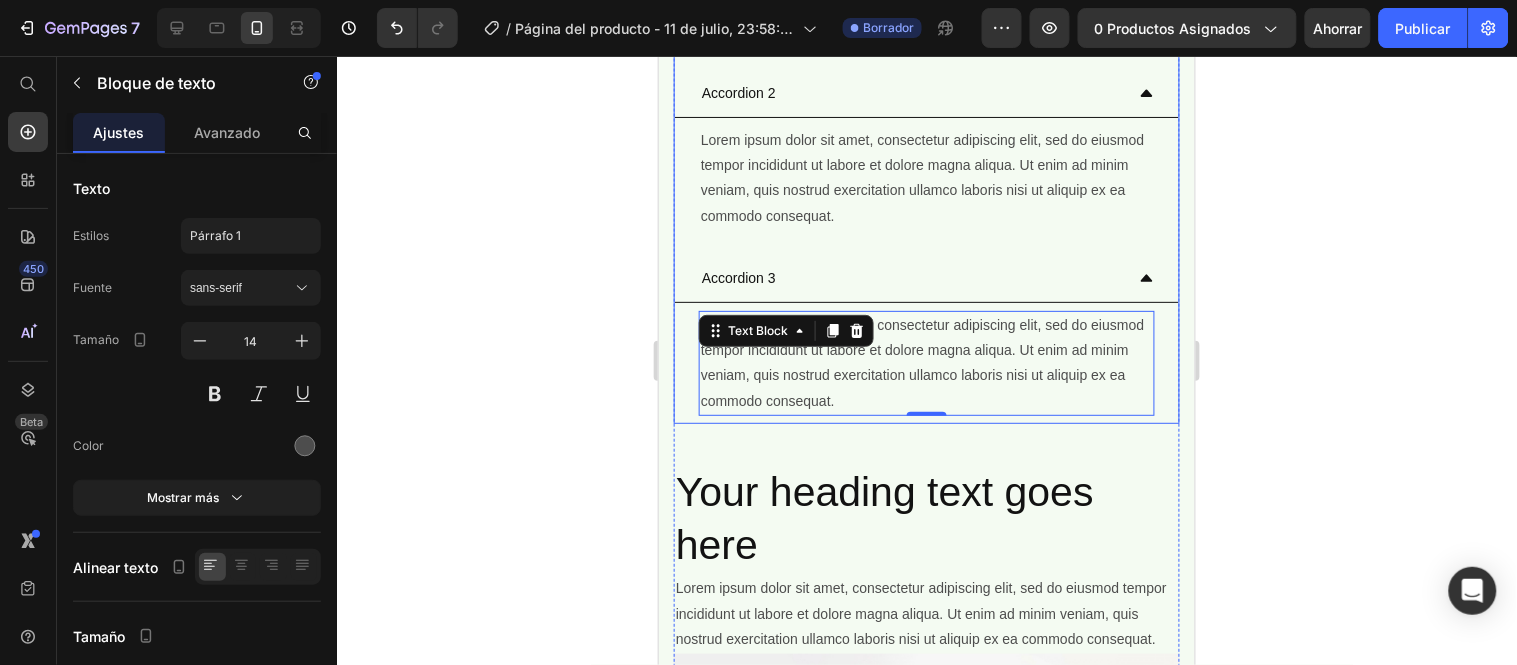 scroll, scrollTop: 1454, scrollLeft: 0, axis: vertical 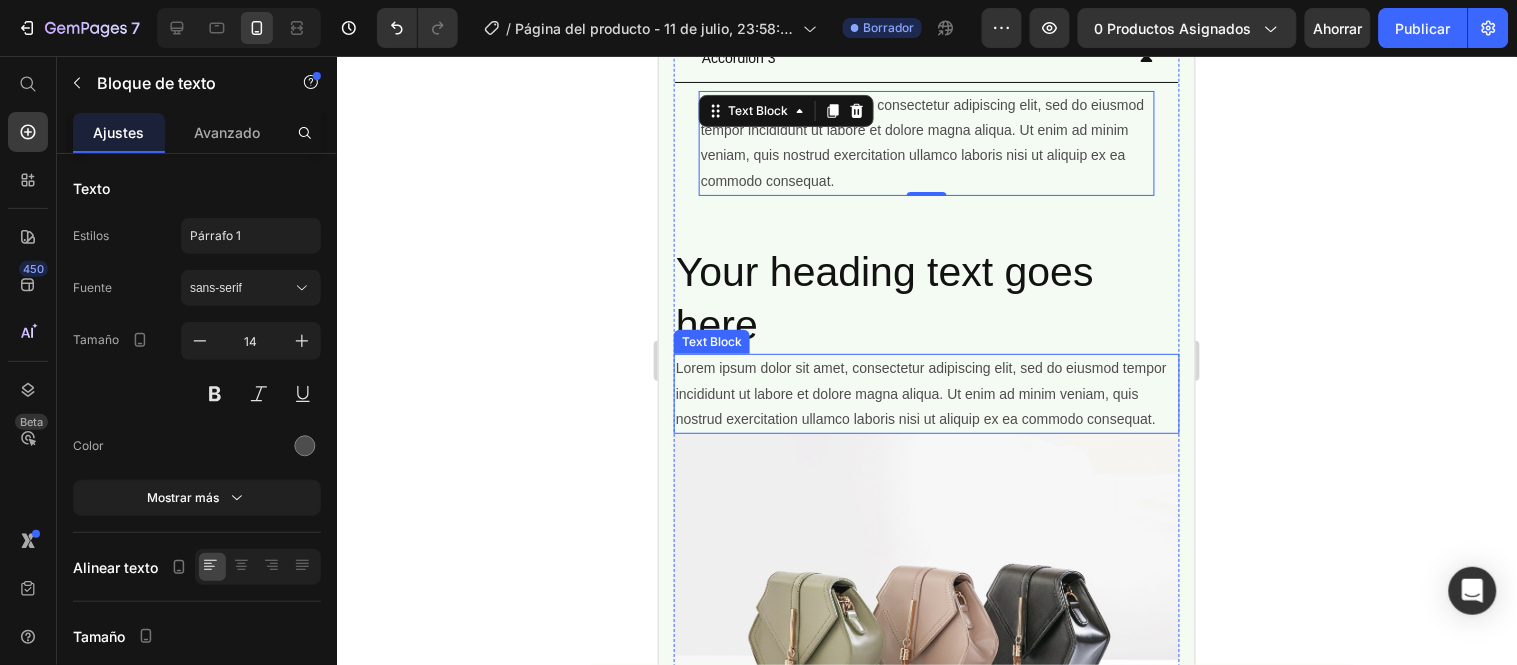 click on "Your heading text goes here" at bounding box center [926, 298] 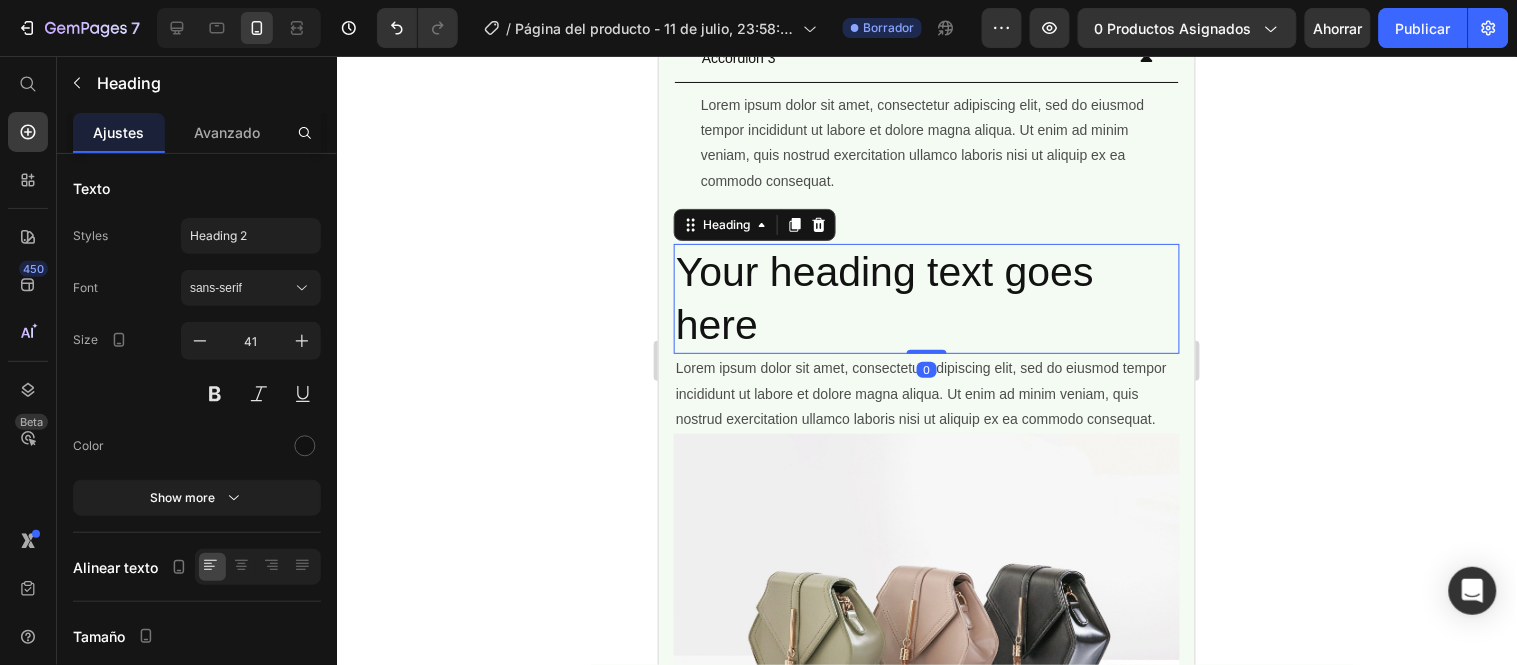 click on "Your heading text goes here" at bounding box center [926, 298] 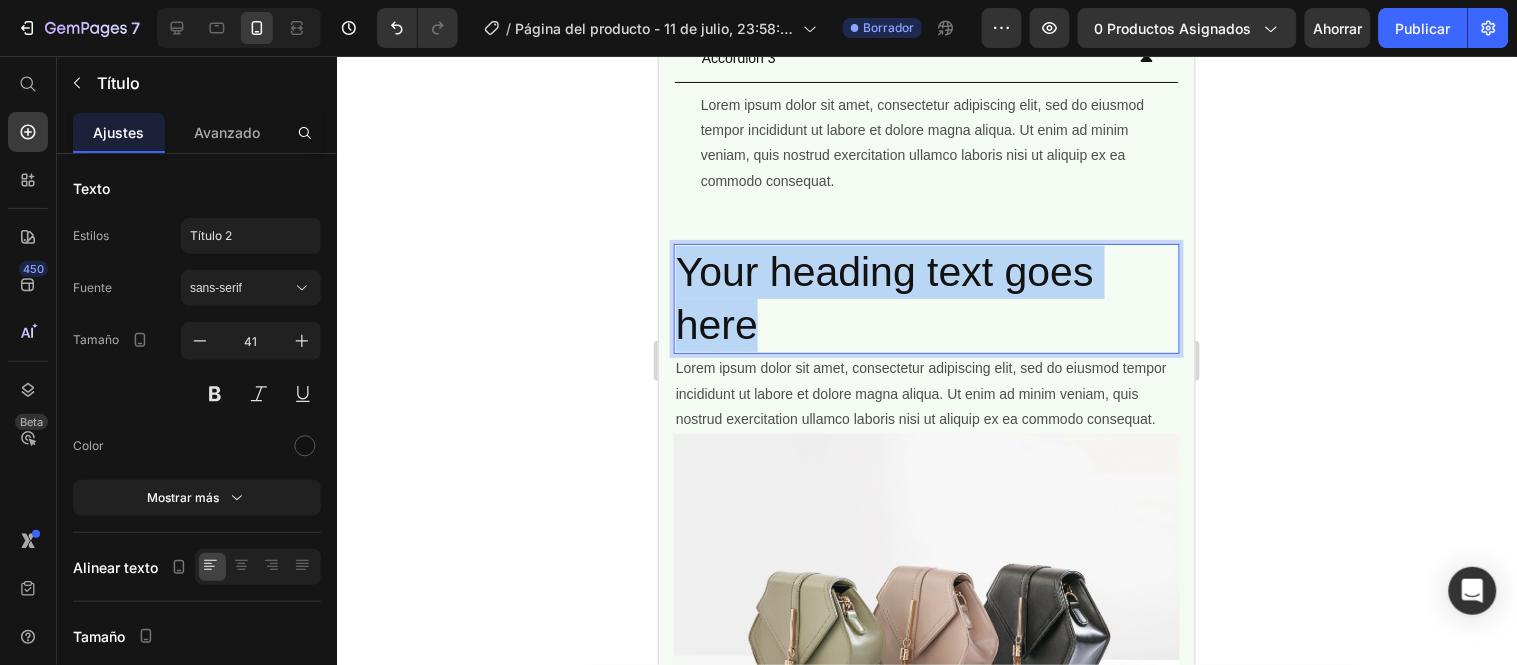 drag, startPoint x: 770, startPoint y: 295, endPoint x: 683, endPoint y: 242, distance: 101.87247 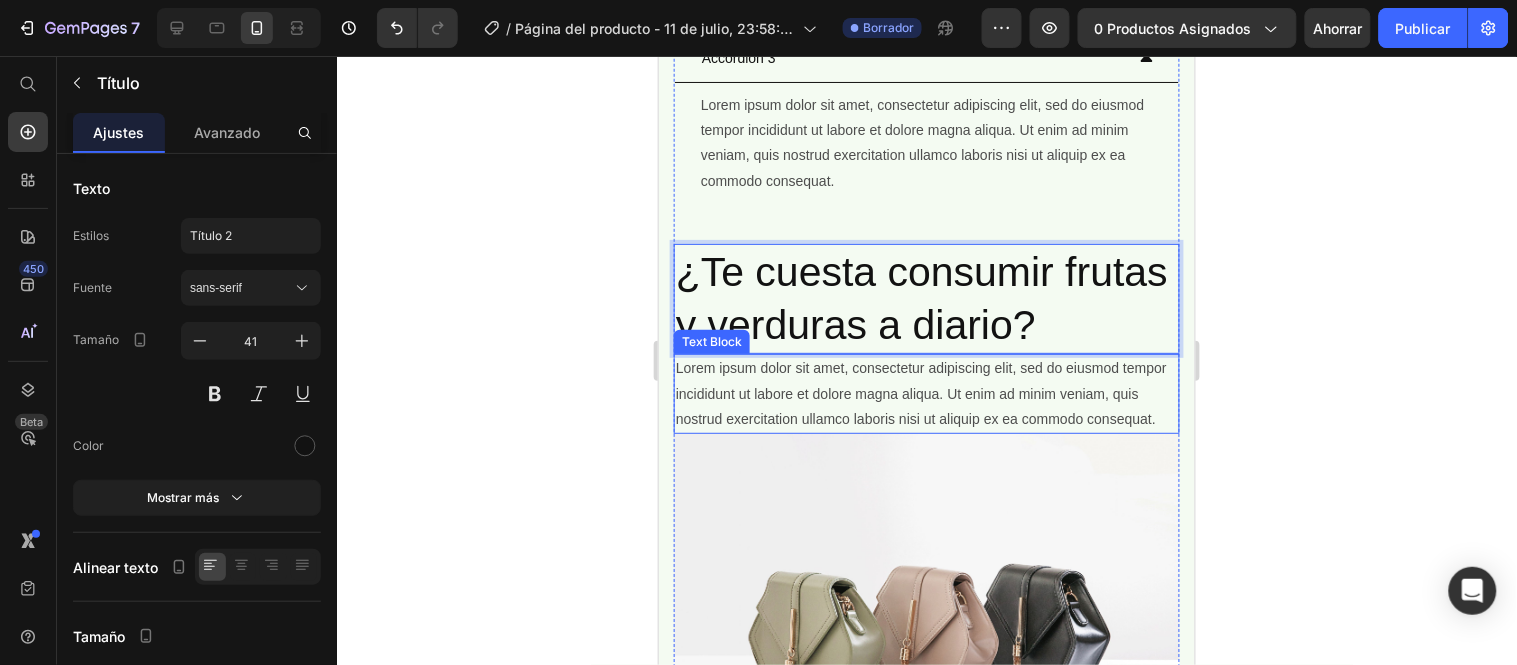 click on "Lorem ipsum dolor sit amet, consectetur adipiscing elit, sed do eiusmod tempor incididunt ut labore et dolore magna aliqua. Ut enim ad minim veniam, quis nostrud exercitation ullamco laboris nisi ut aliquip ex ea commodo consequat." at bounding box center (926, 393) 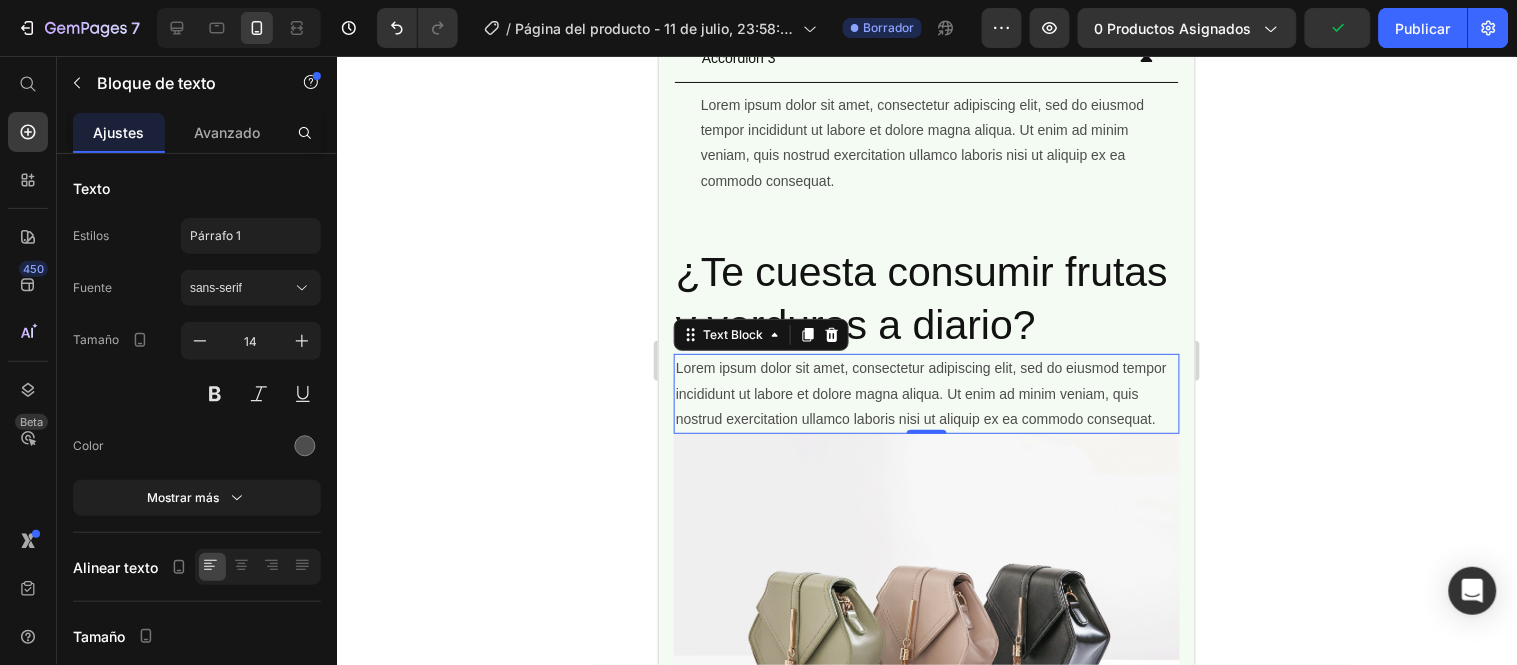 click on "Lorem ipsum dolor sit amet, consectetur adipiscing elit, sed do eiusmod tempor incididunt ut labore et dolore magna aliqua. Ut enim ad minim veniam, quis nostrud exercitation ullamco laboris nisi ut aliquip ex ea commodo consequat." at bounding box center [926, 393] 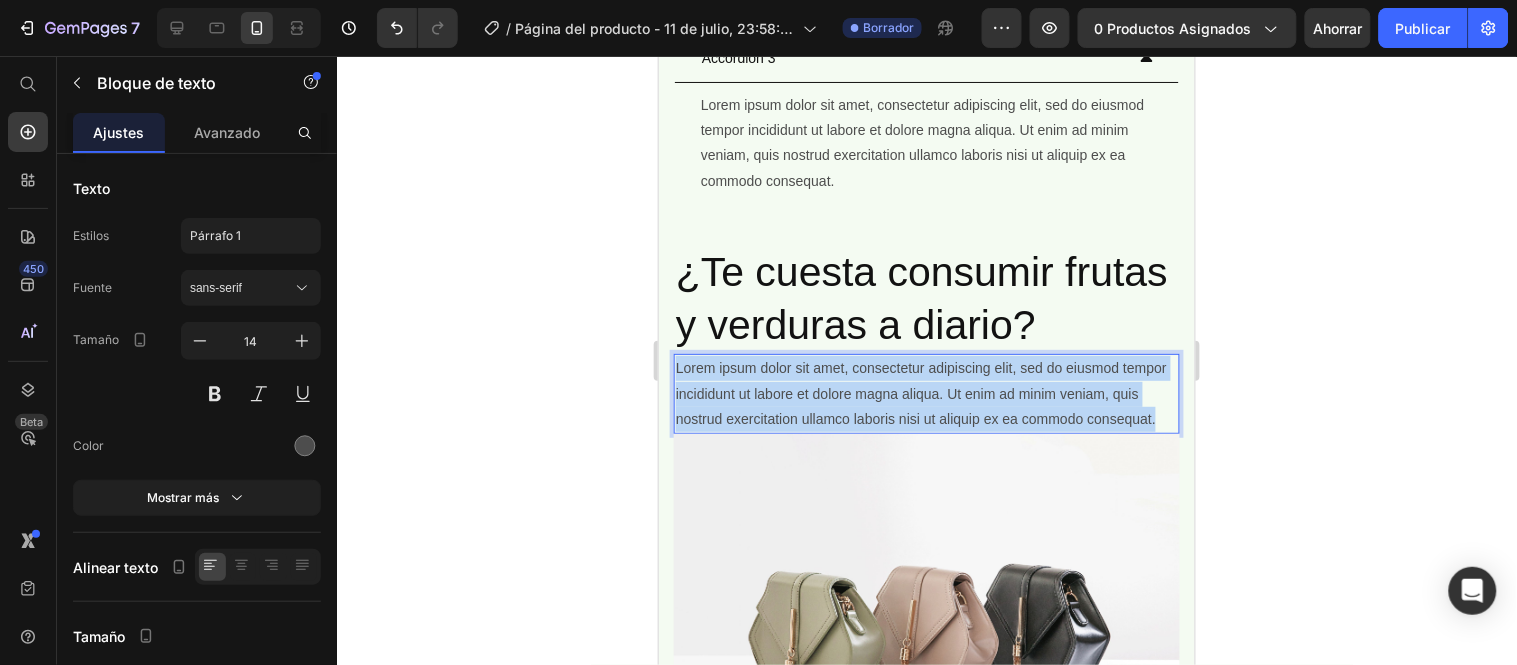 drag, startPoint x: 767, startPoint y: 425, endPoint x: 676, endPoint y: 339, distance: 125.207825 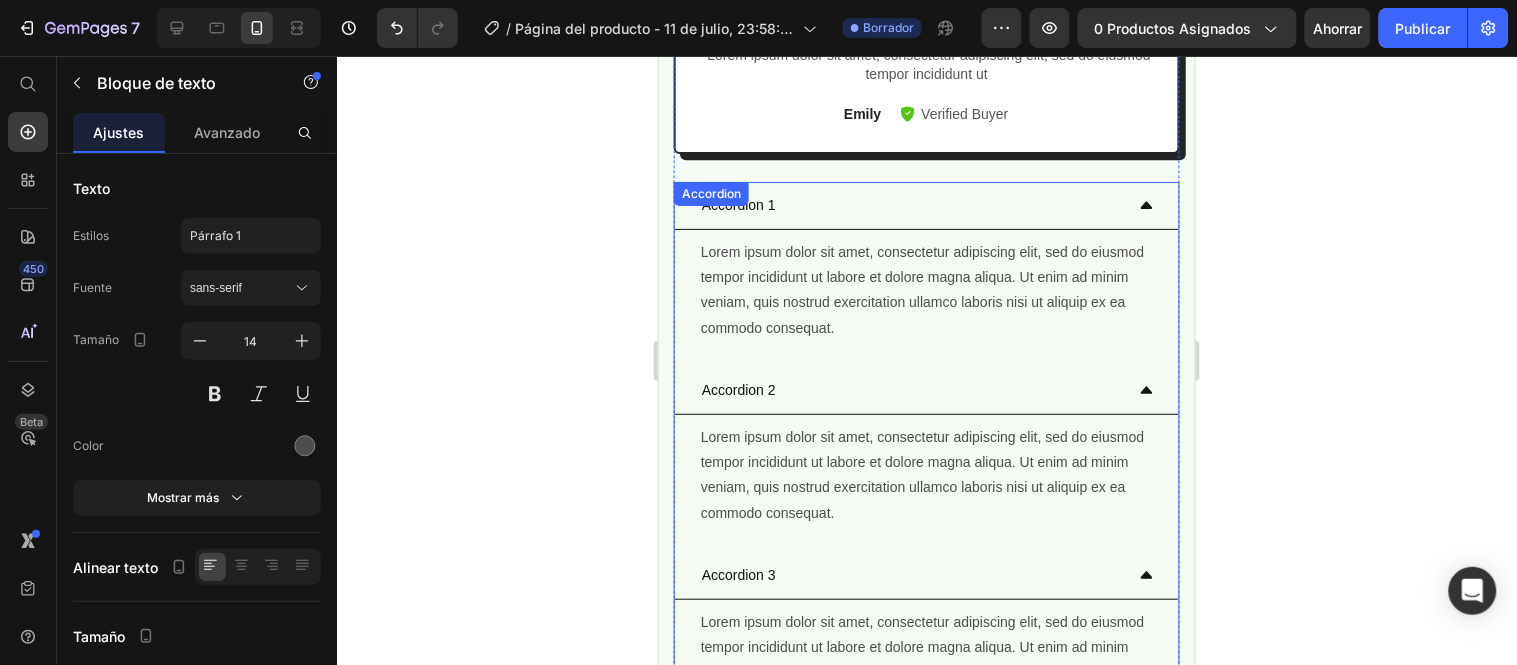 scroll, scrollTop: 898, scrollLeft: 0, axis: vertical 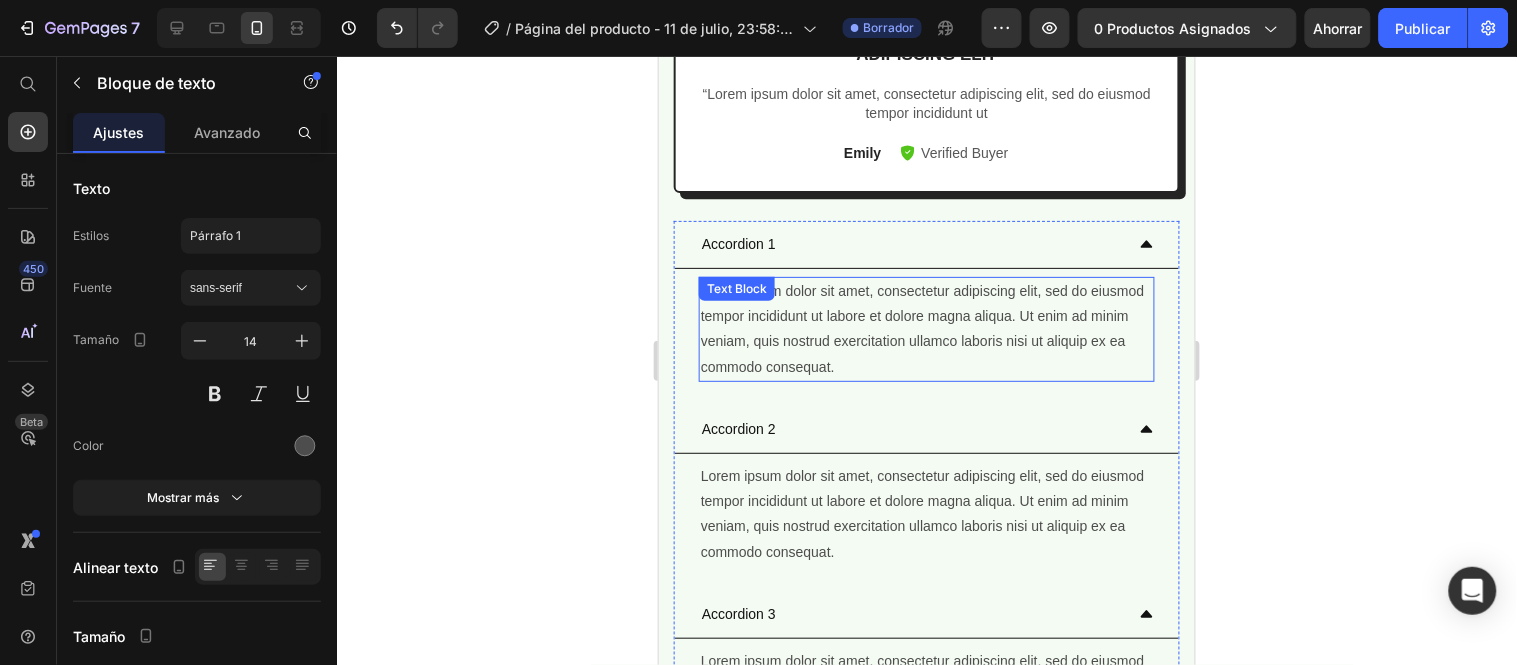 drag, startPoint x: 864, startPoint y: 346, endPoint x: 885, endPoint y: 343, distance: 21.213203 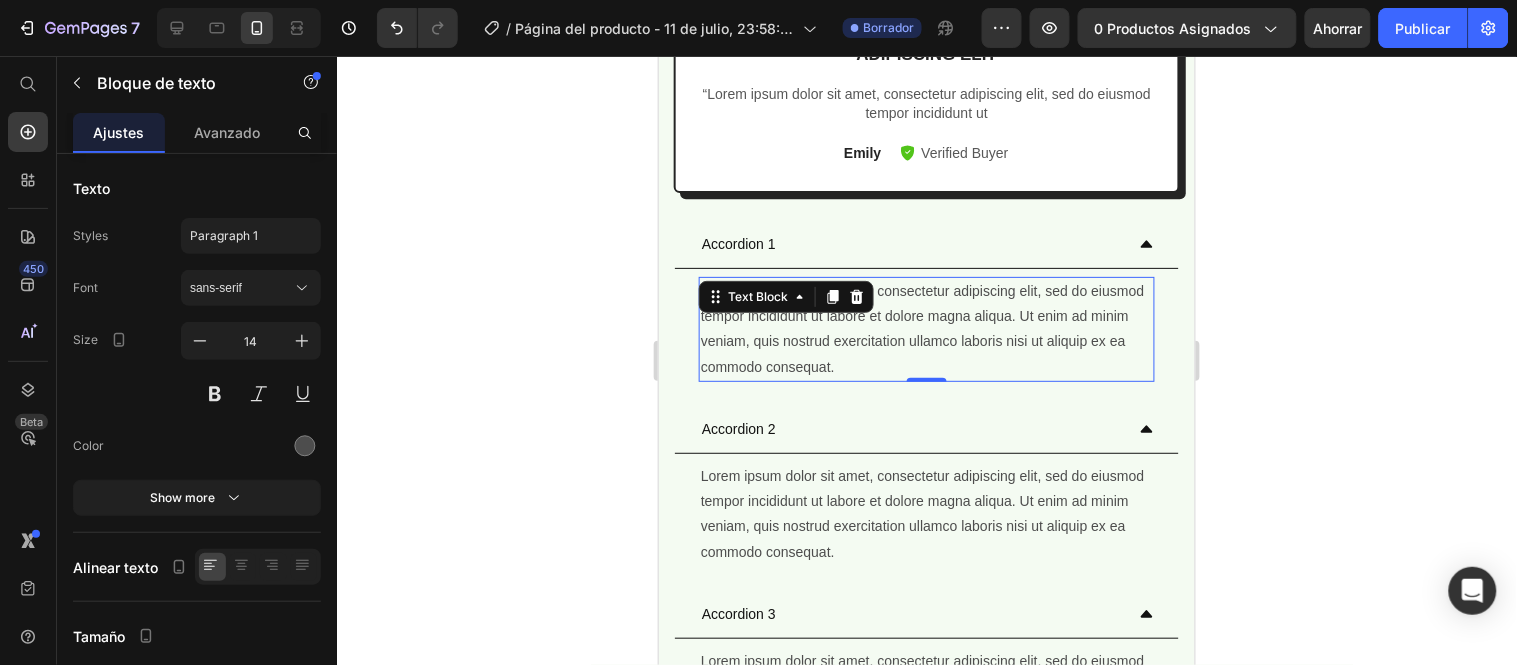 click on "Lorem ipsum dolor sit amet, consectetur adipiscing elit, sed do eiusmod tempor incididunt ut labore et dolore magna aliqua. Ut enim ad minim veniam, quis nostrud exercitation ullamco laboris nisi ut aliquip ex ea commodo consequat." at bounding box center [926, 328] 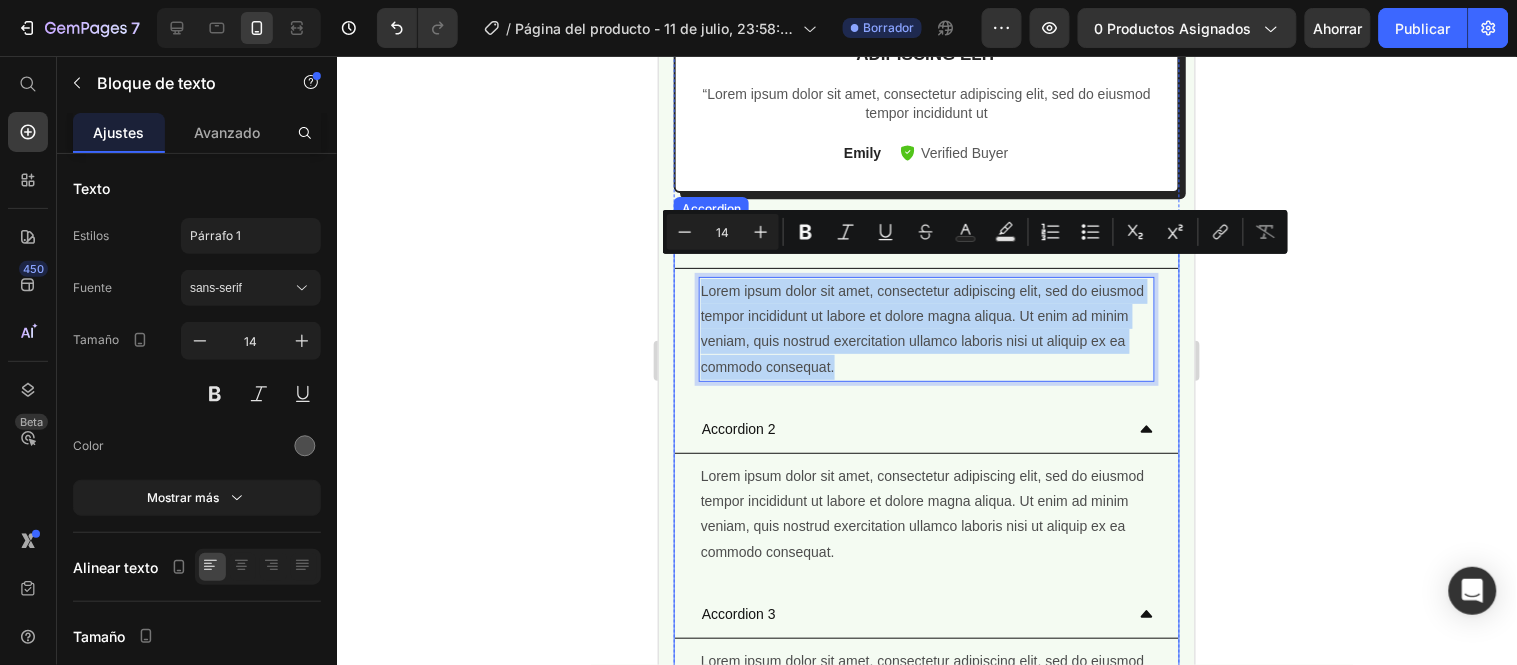drag, startPoint x: 939, startPoint y: 340, endPoint x: 694, endPoint y: 274, distance: 253.73412 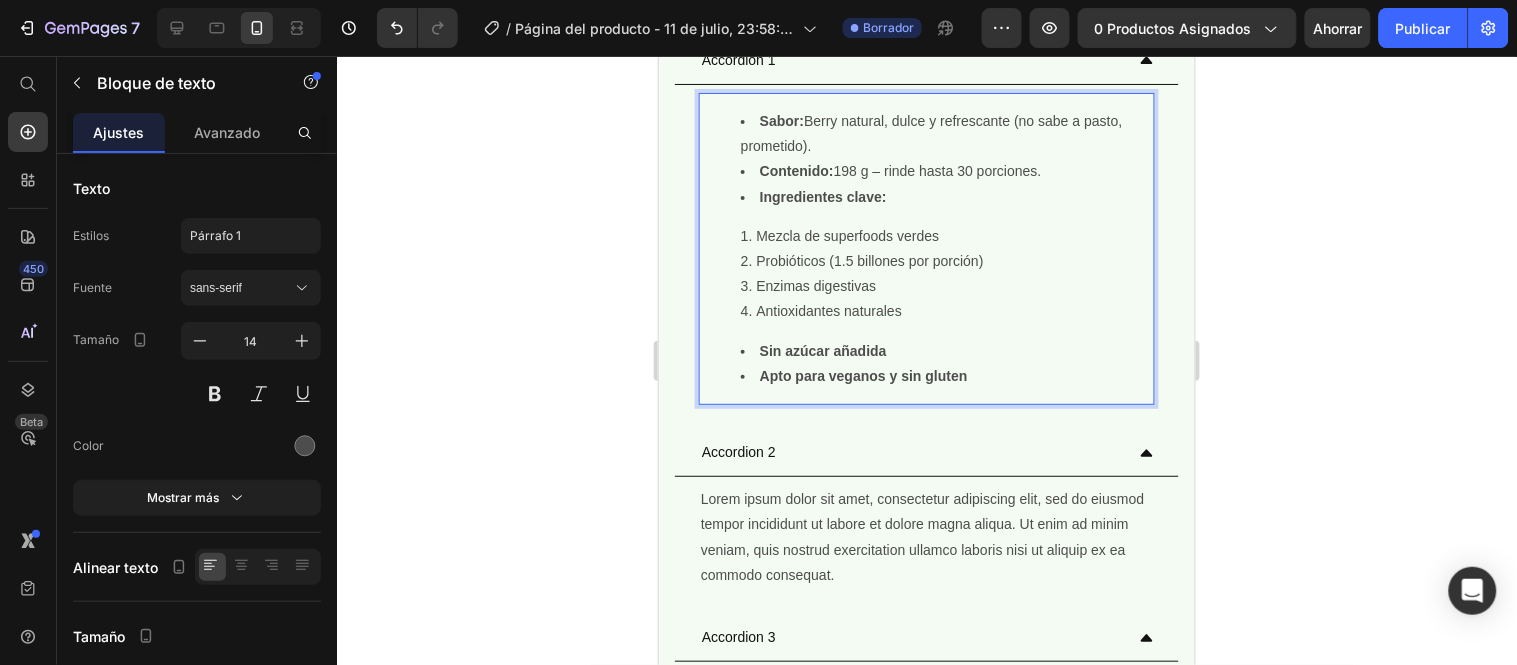 scroll, scrollTop: 1121, scrollLeft: 0, axis: vertical 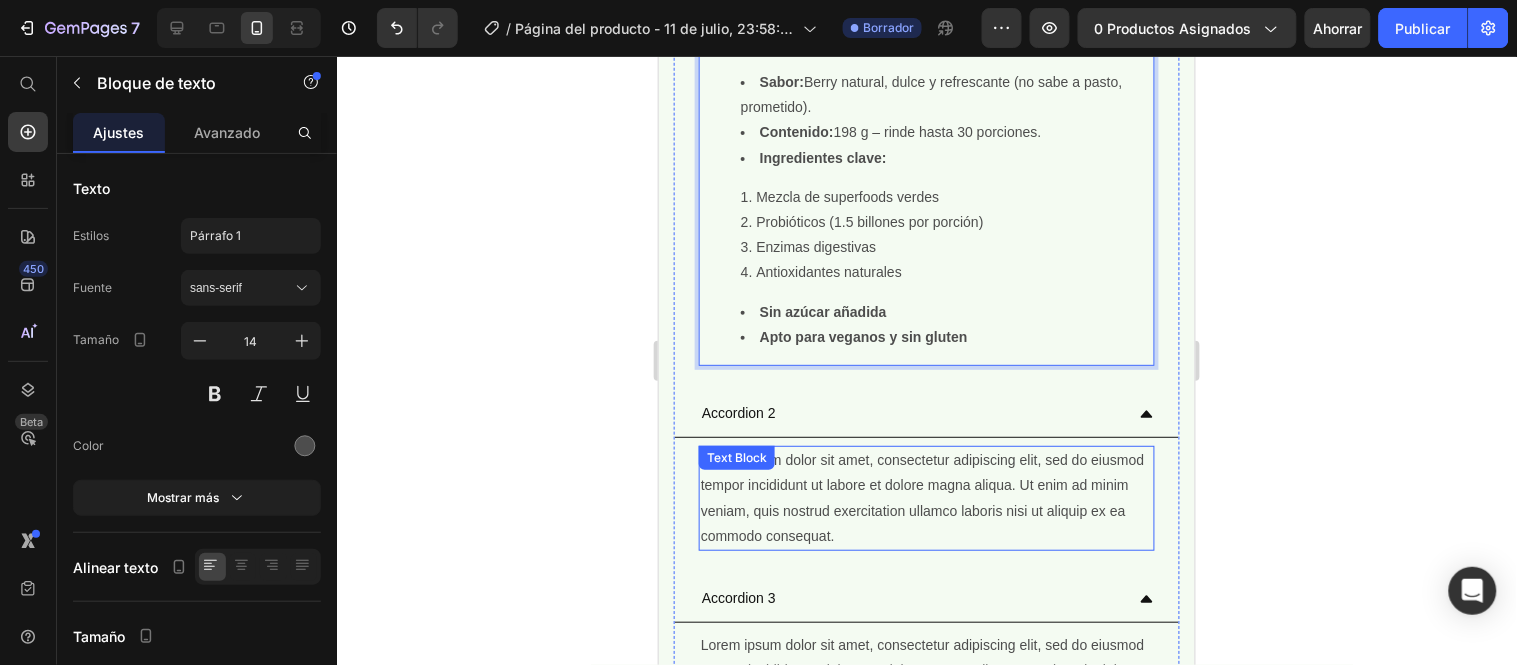 click on "Lorem ipsum dolor sit amet, consectetur adipiscing elit, sed do eiusmod tempor incididunt ut labore et dolore magna aliqua. Ut enim ad minim veniam, quis nostrud exercitation ullamco laboris nisi ut aliquip ex ea commodo consequat." at bounding box center [926, 497] 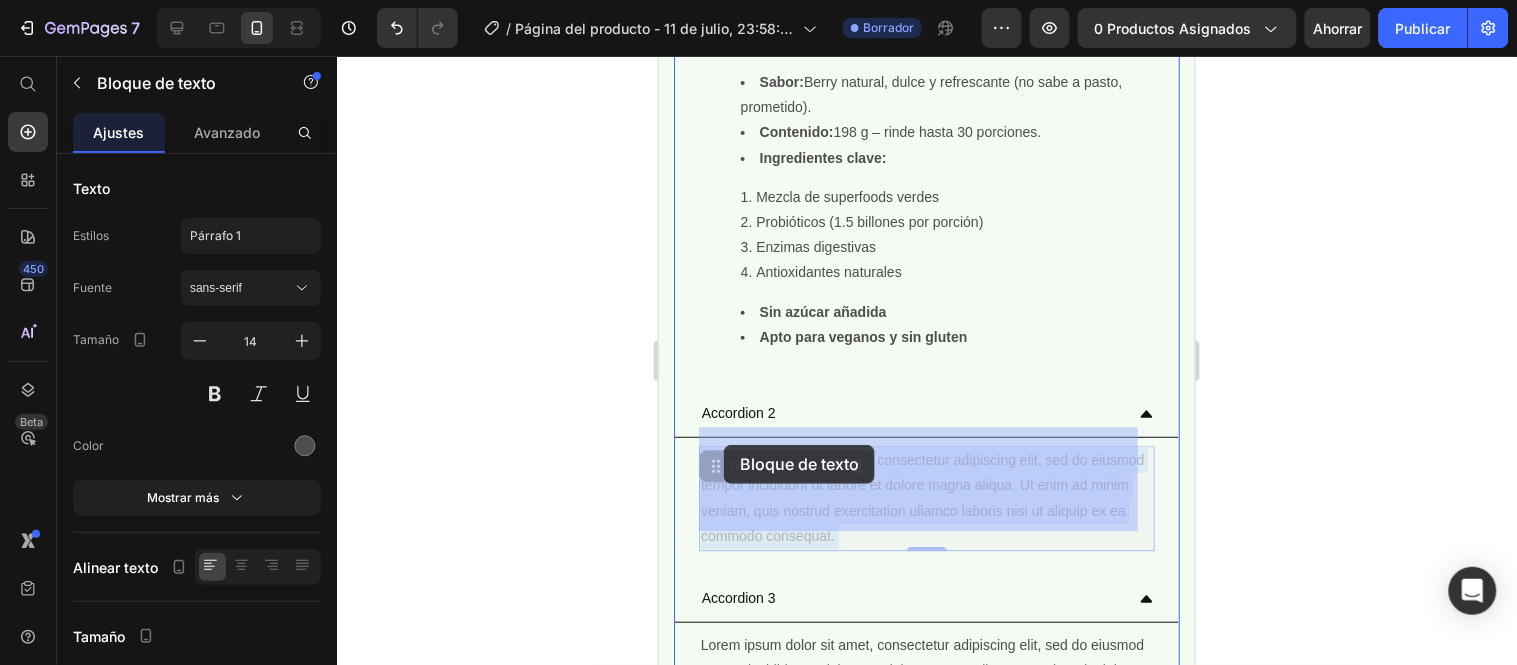 drag, startPoint x: 937, startPoint y: 515, endPoint x: 723, endPoint y: 444, distance: 225.47061 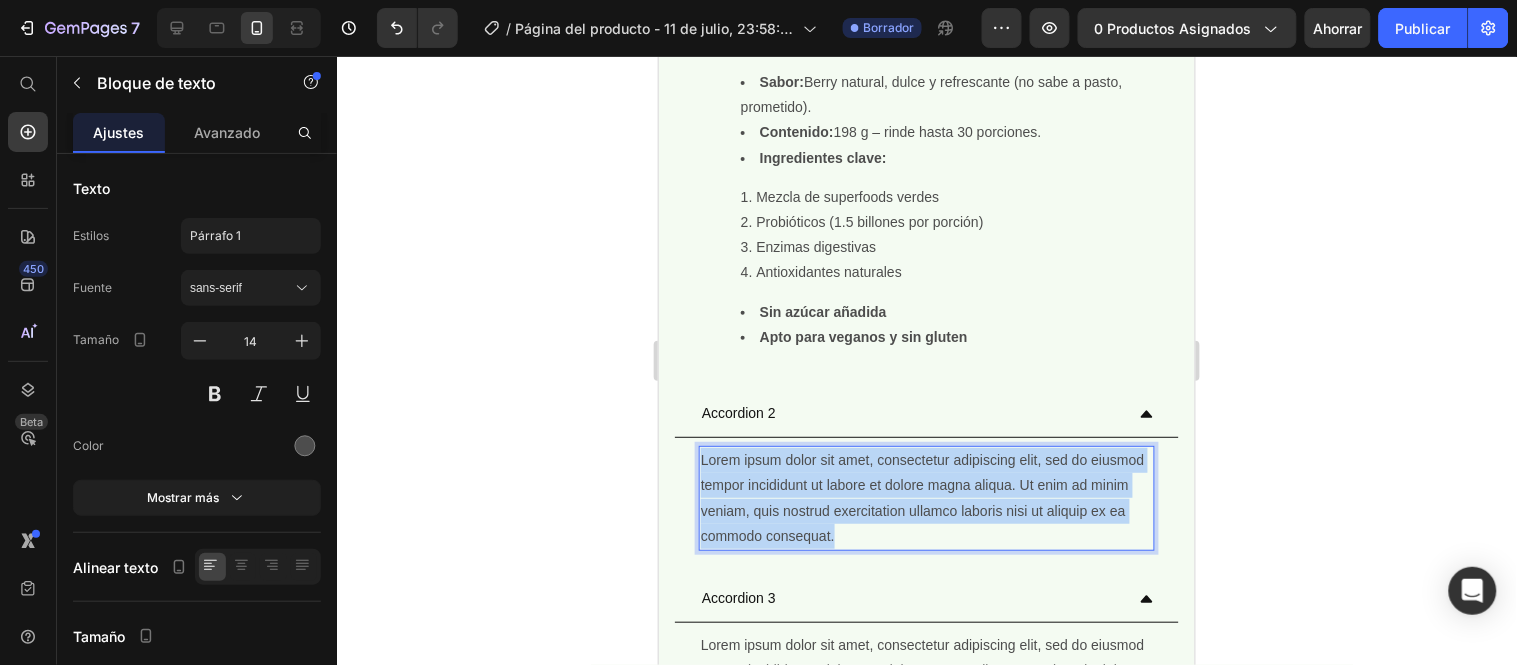 drag, startPoint x: 955, startPoint y: 512, endPoint x: 701, endPoint y: 439, distance: 264.28204 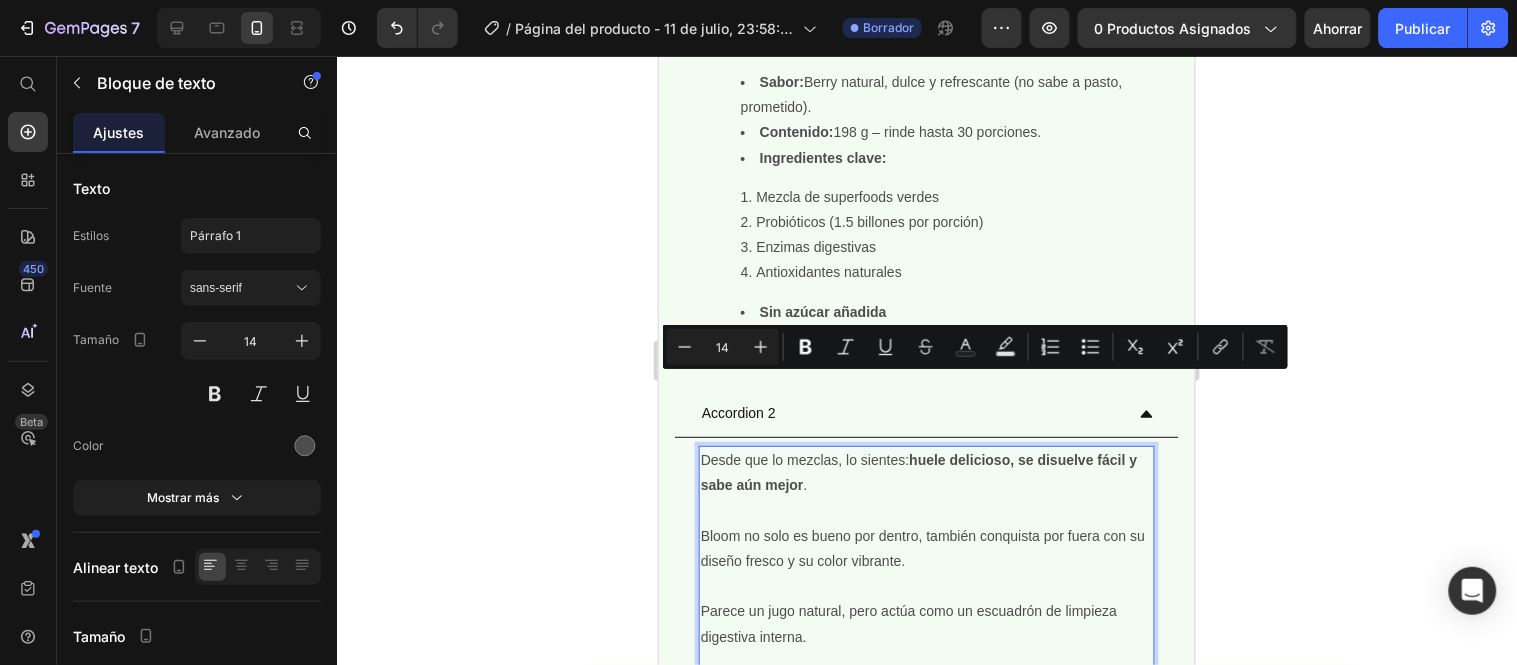 scroll, scrollTop: 1175, scrollLeft: 0, axis: vertical 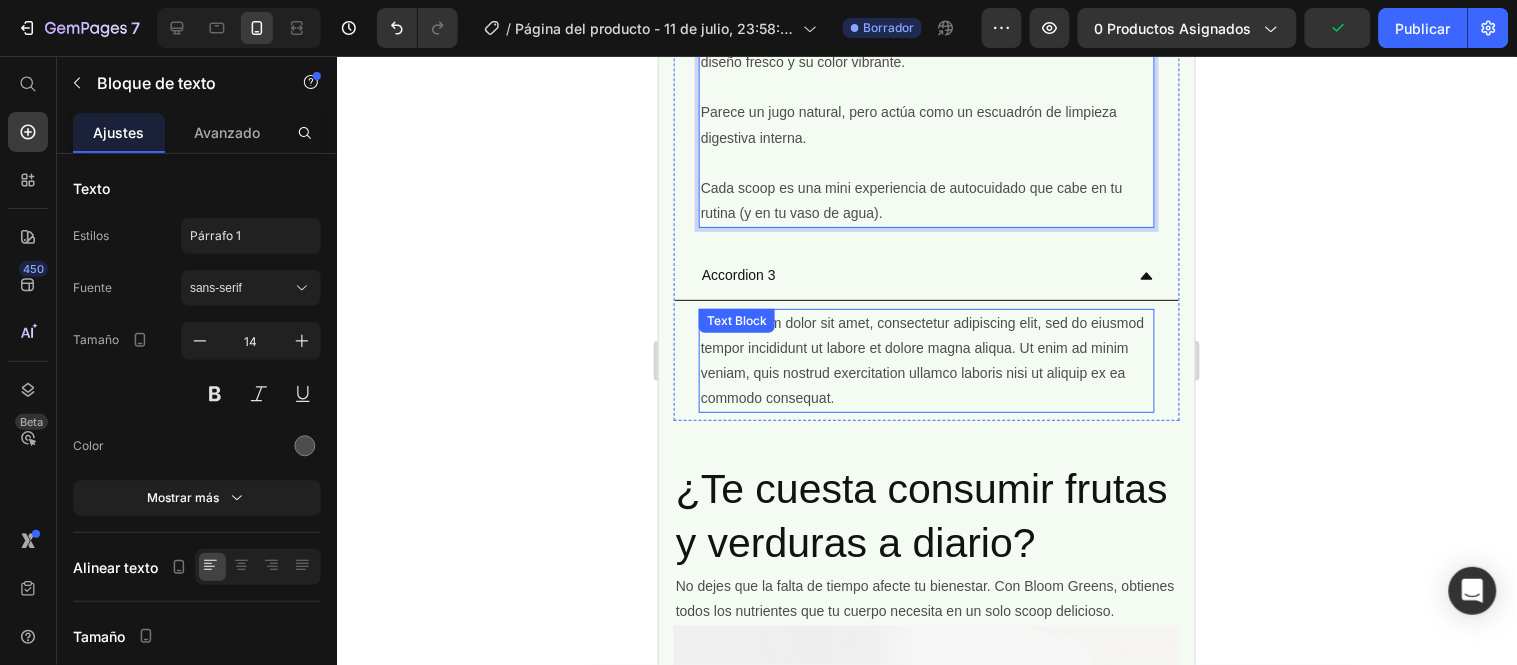 click on "Lorem ipsum dolor sit amet, consectetur adipiscing elit, sed do eiusmod tempor incididunt ut labore et dolore magna aliqua. Ut enim ad minim veniam, quis nostrud exercitation ullamco laboris nisi ut aliquip ex ea commodo consequat." at bounding box center (926, 360) 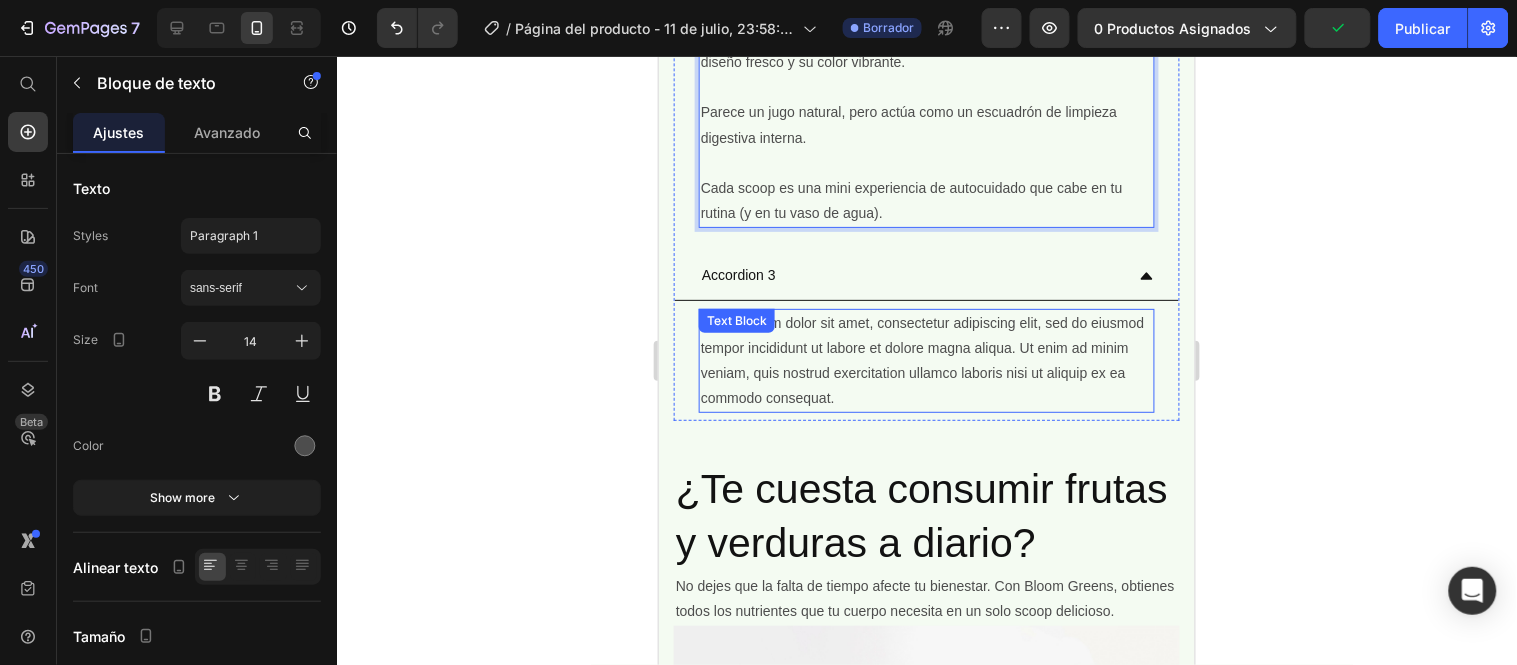 scroll, scrollTop: 0, scrollLeft: 0, axis: both 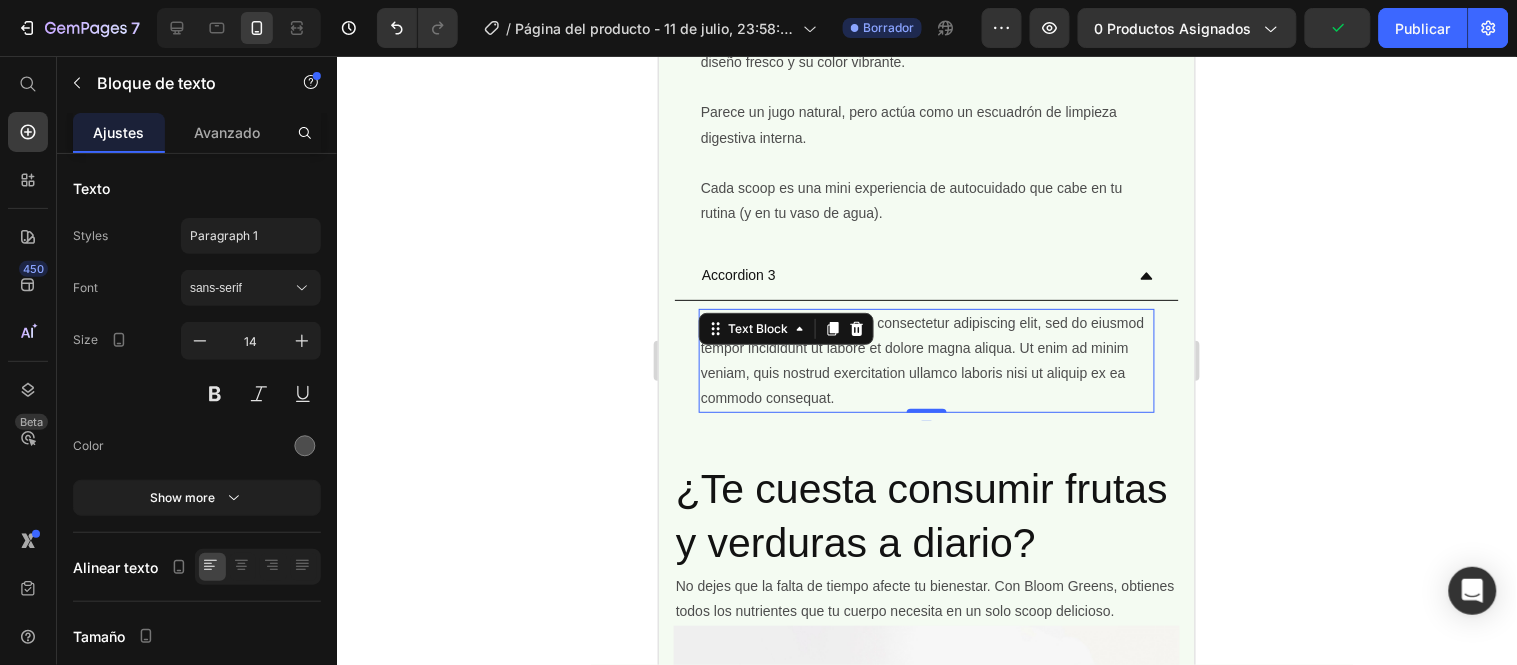 click on "Lorem ipsum dolor sit amet, consectetur adipiscing elit, sed do eiusmod tempor incididunt ut labore et dolore magna aliqua. Ut enim ad minim veniam, quis nostrud exercitation ullamco laboris nisi ut aliquip ex ea commodo consequat." at bounding box center (926, 360) 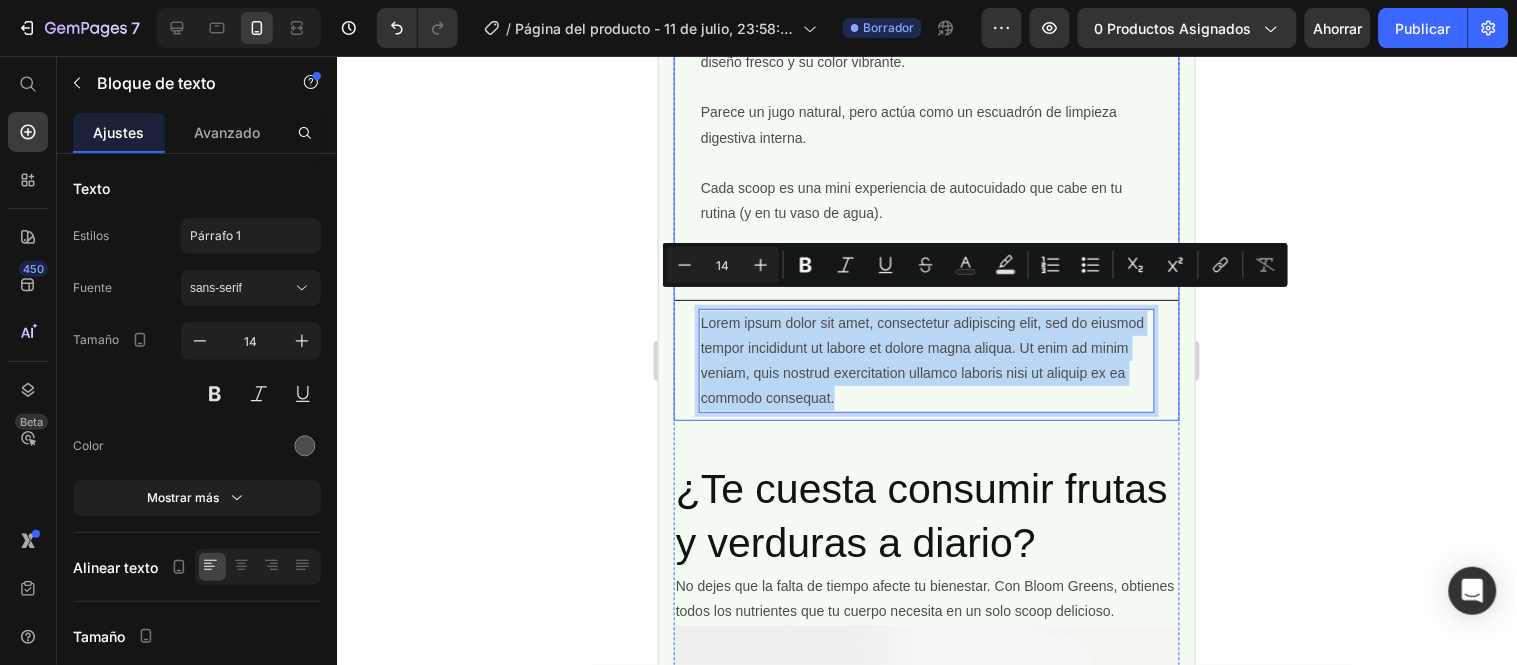 drag, startPoint x: 940, startPoint y: 376, endPoint x: 693, endPoint y: 304, distance: 257.28 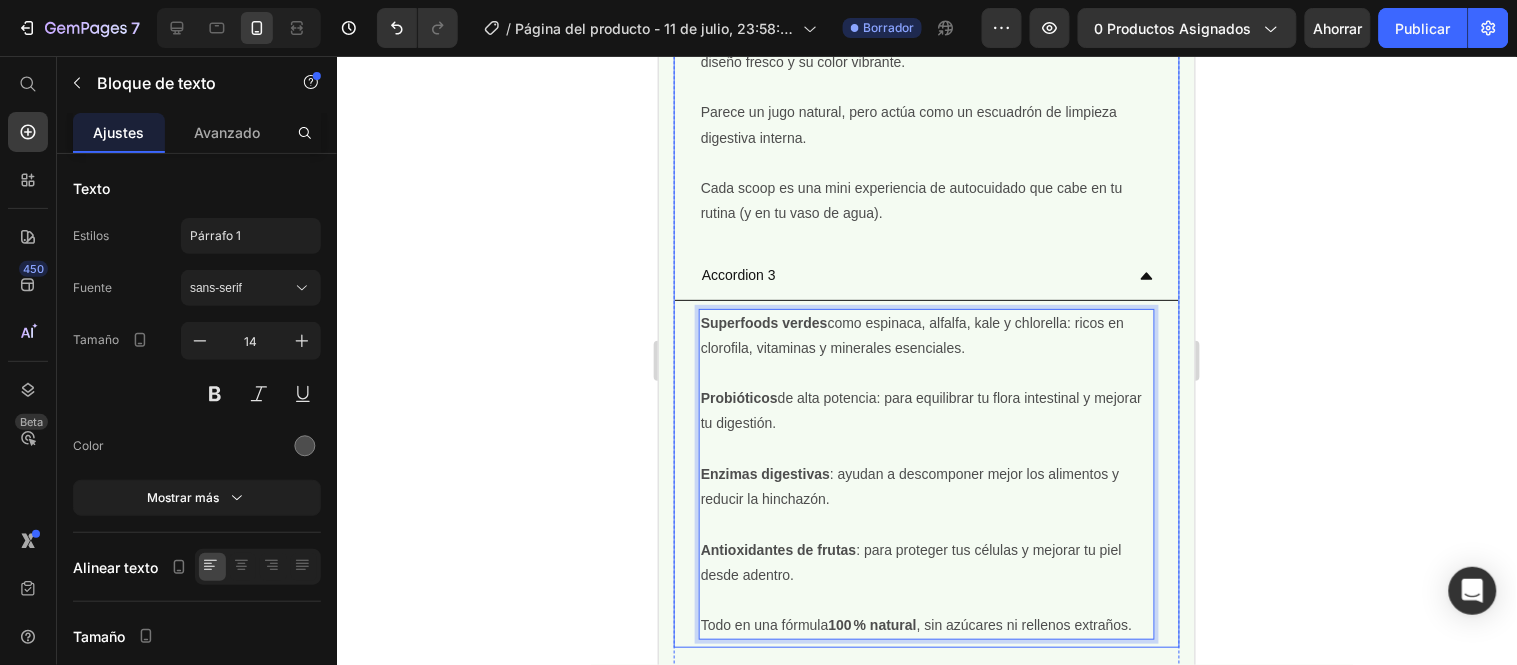 click on "Accordion 3" at bounding box center (926, 275) 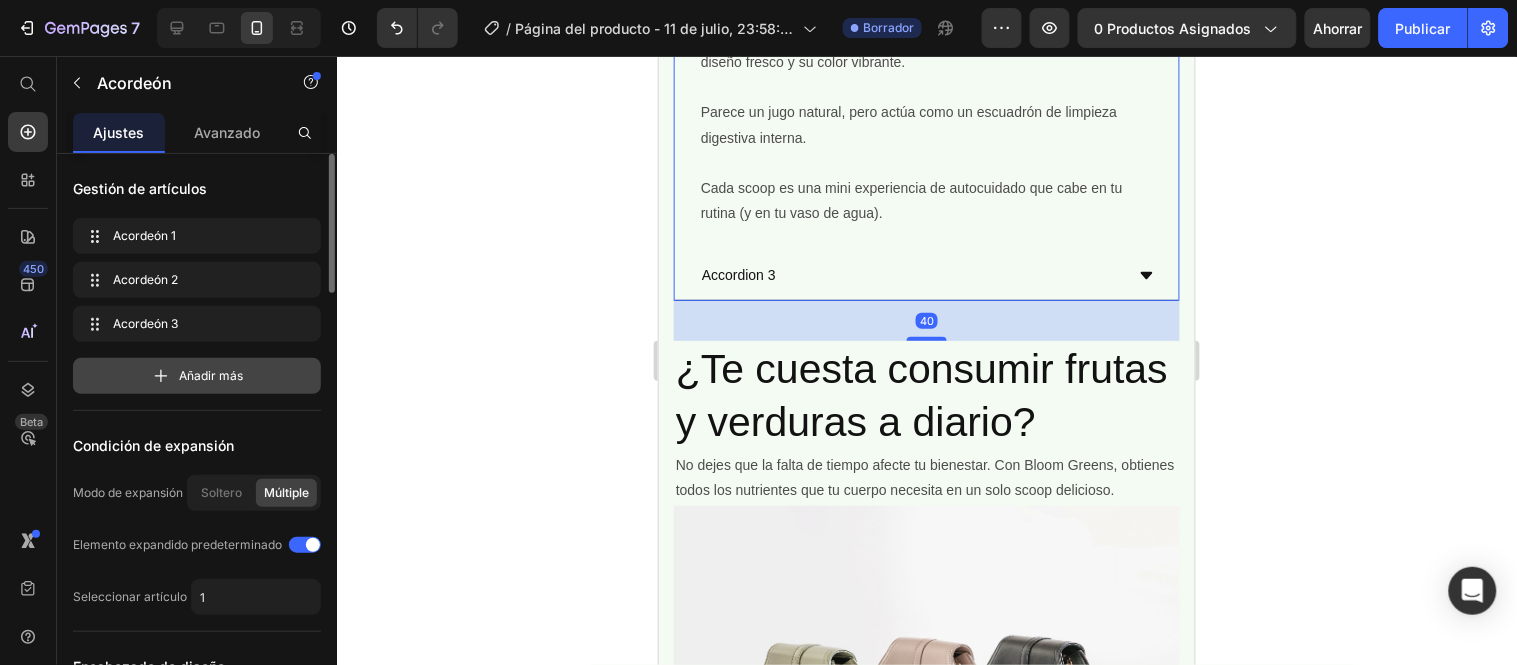 click on "Añadir más" at bounding box center (211, 375) 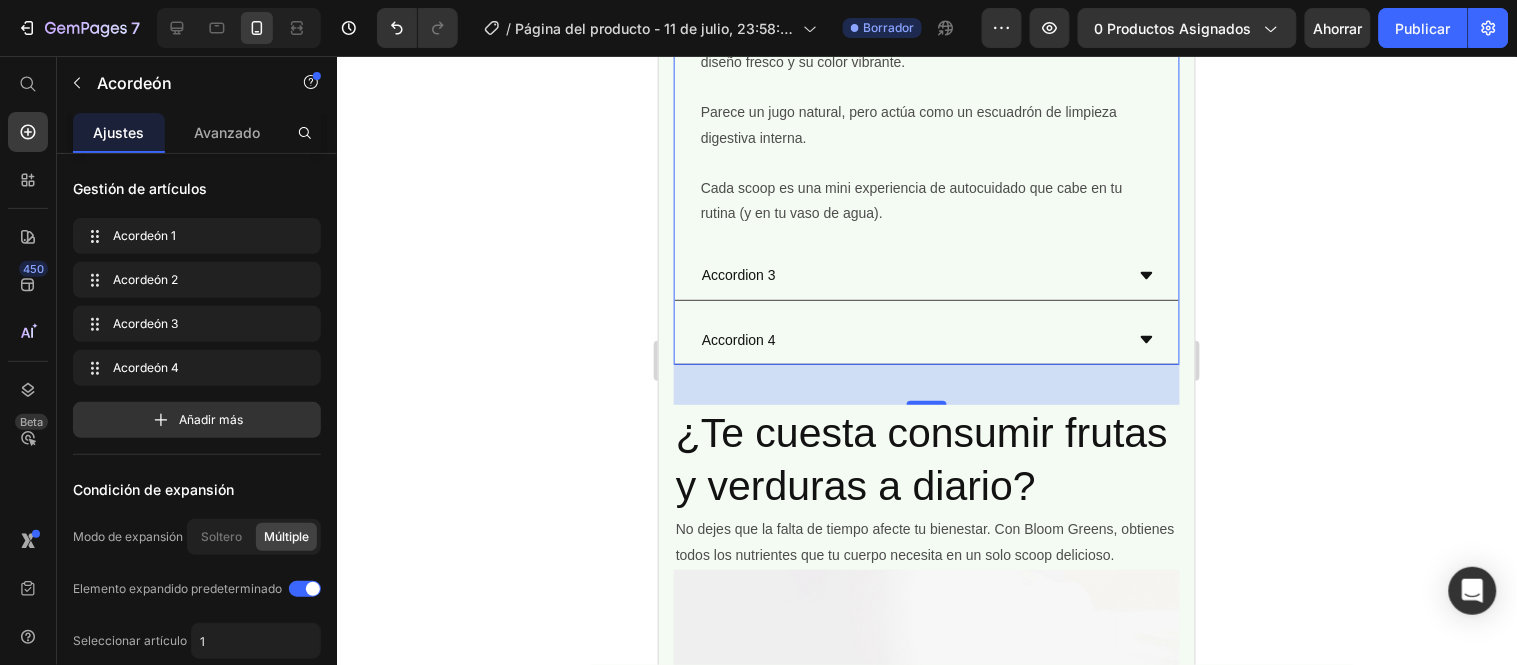 click on "Accordion 4" at bounding box center (910, 339) 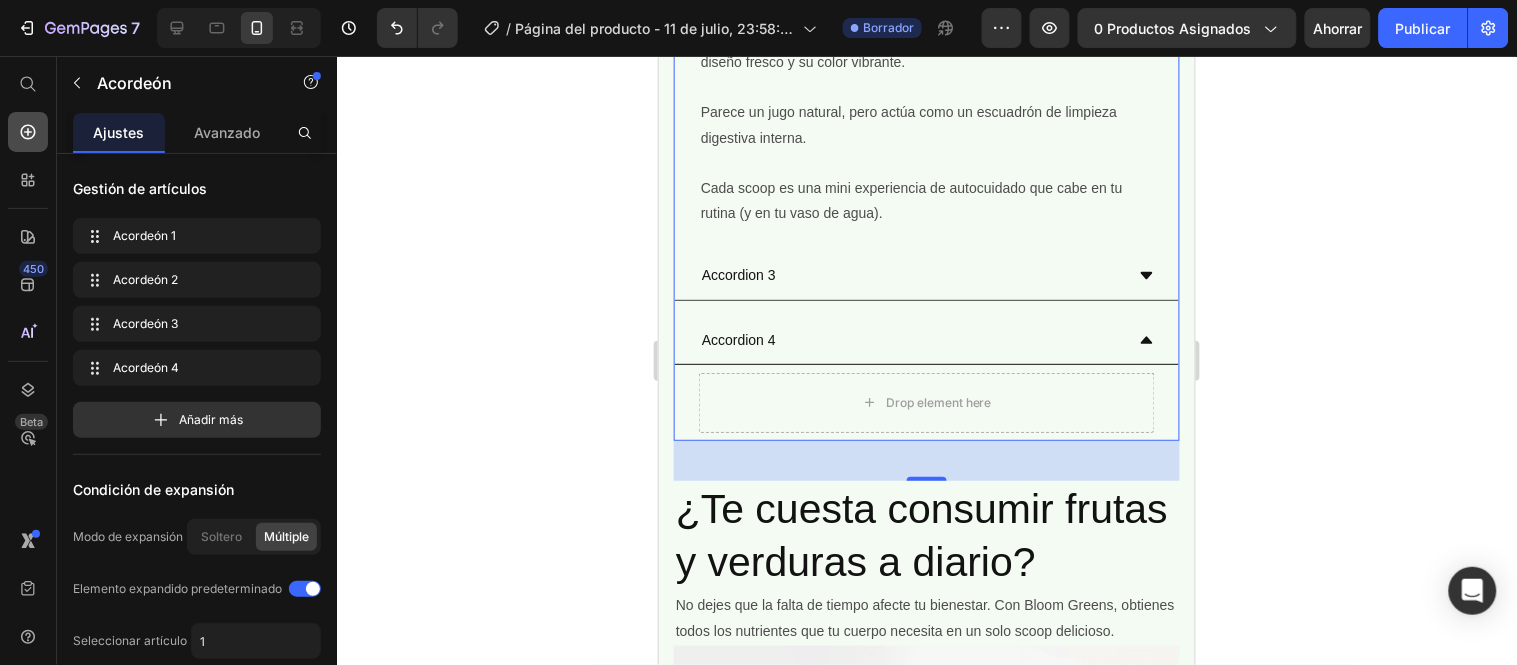 click 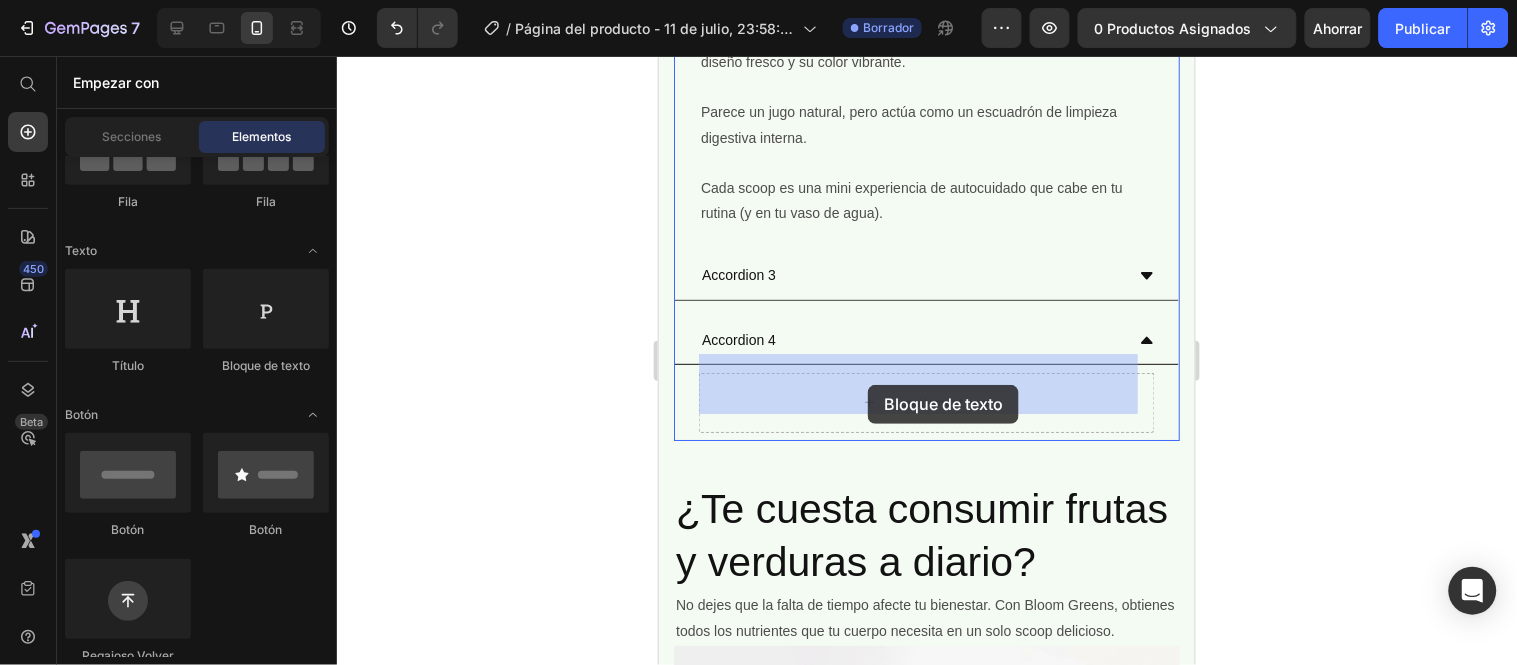 drag, startPoint x: 912, startPoint y: 361, endPoint x: 867, endPoint y: 384, distance: 50.537113 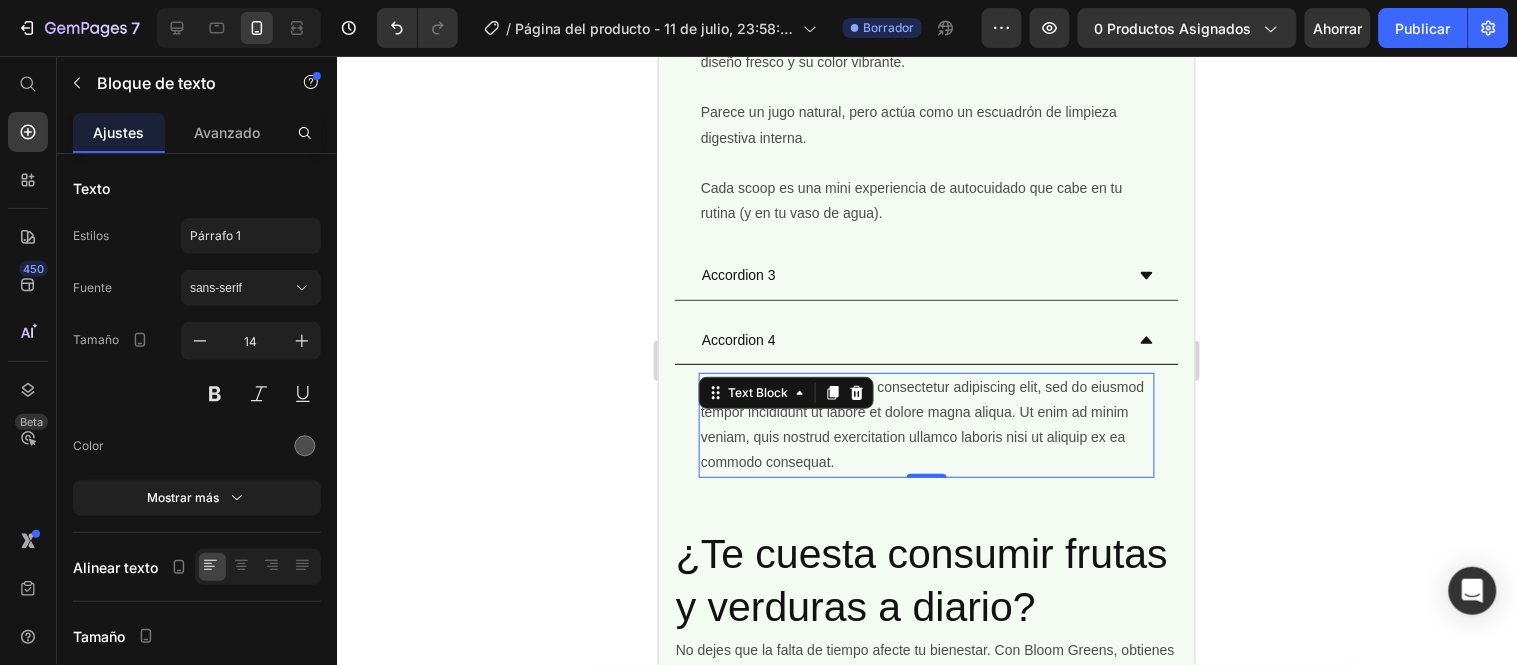 click on "Lorem ipsum dolor sit amet, consectetur adipiscing elit, sed do eiusmod tempor incididunt ut labore et dolore magna aliqua. Ut enim ad minim veniam, quis nostrud exercitation ullamco laboris nisi ut aliquip ex ea commodo consequat." at bounding box center [926, 424] 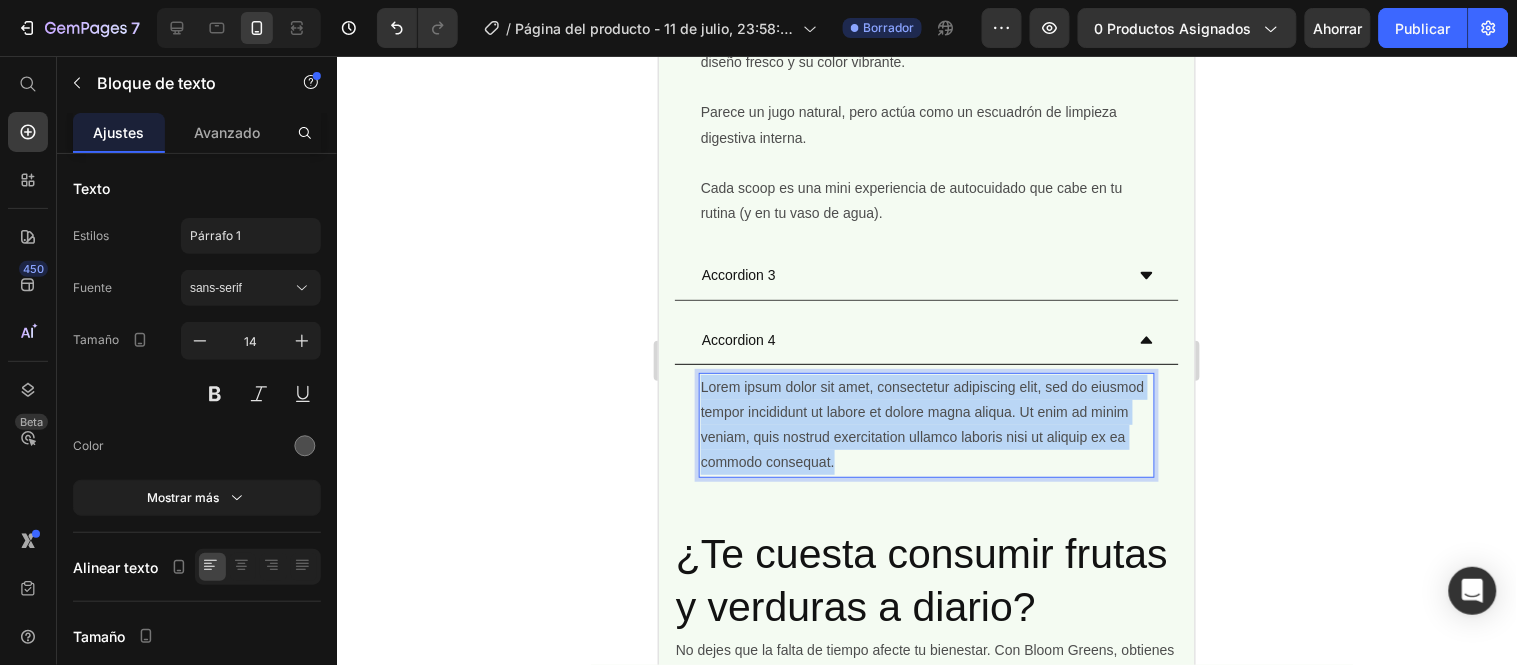 drag, startPoint x: 965, startPoint y: 437, endPoint x: 700, endPoint y: 369, distance: 273.58545 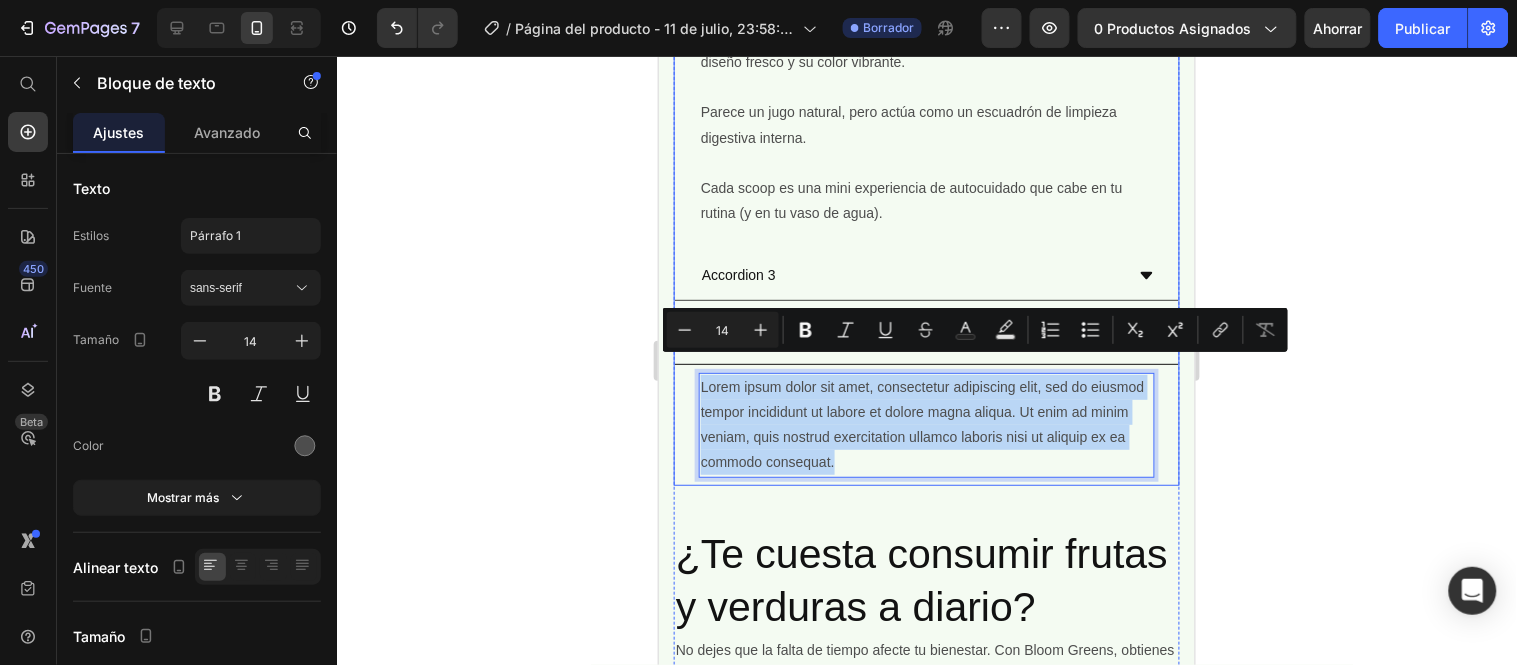 copy on "Lorem ipsum dolor sit amet, consectetur adipiscing elit, sed do eiusmod tempor incididunt ut labore et dolore magna aliqua. Ut enim ad minim veniam, quis nostrud exercitation ullamco laboris nisi ut aliquip ex ea commodo consequat." 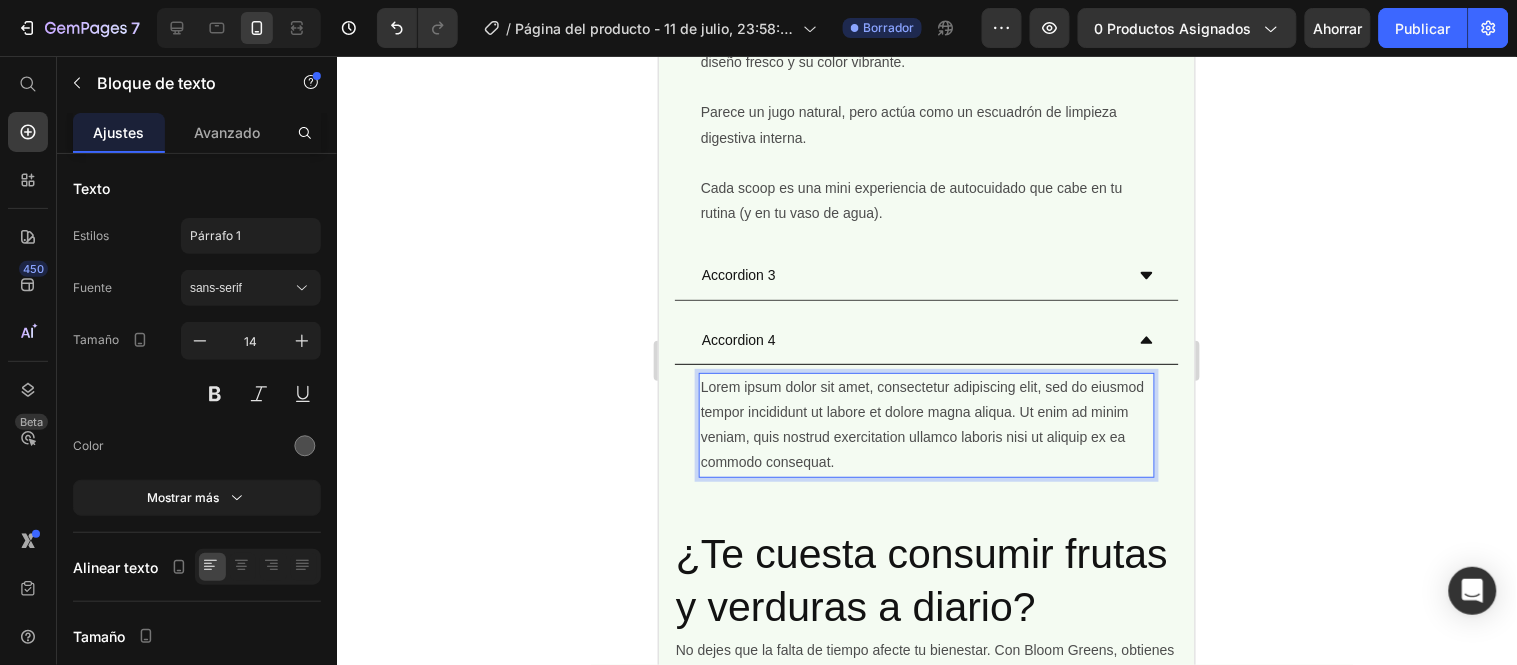 click on "Lorem ipsum dolor sit amet, consectetur adipiscing elit, sed do eiusmod tempor incididunt ut labore et dolore magna aliqua. Ut enim ad minim veniam, quis nostrud exercitation ullamco laboris nisi ut aliquip ex ea commodo consequat." at bounding box center (926, 424) 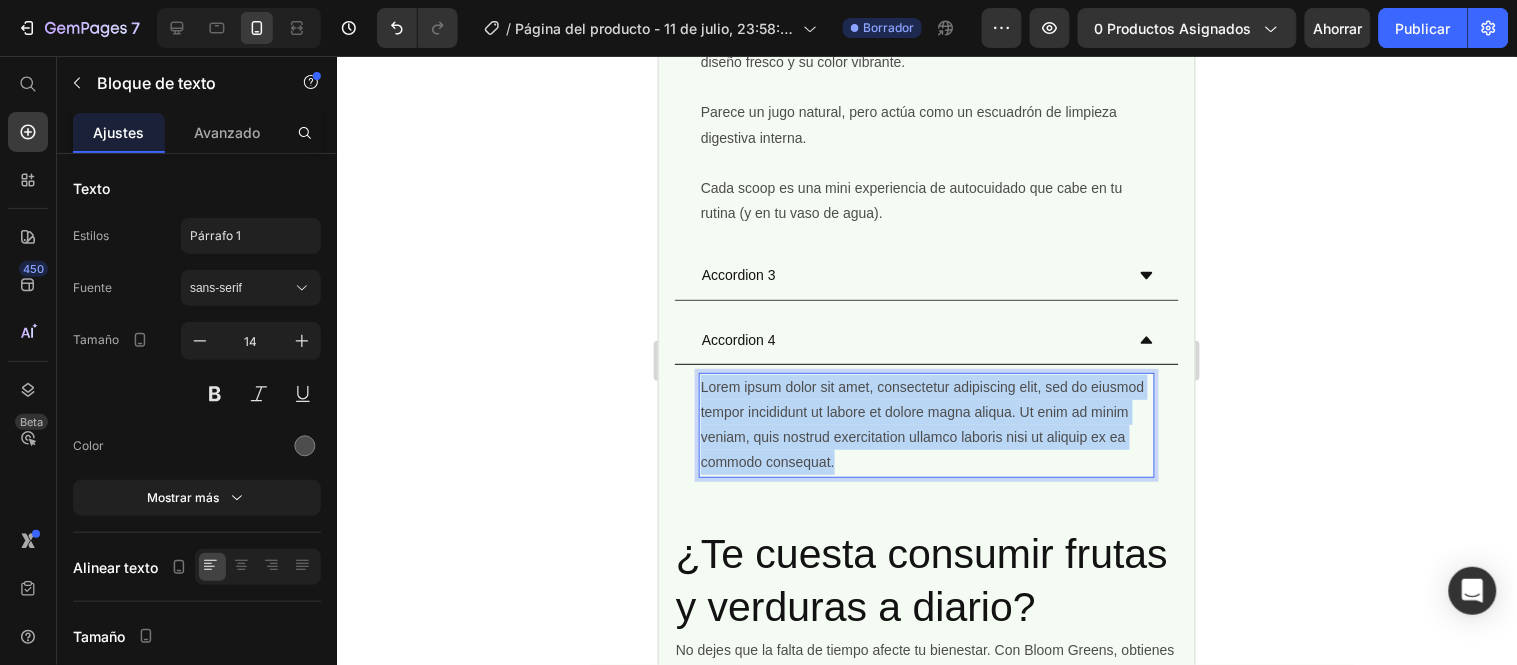 drag, startPoint x: 936, startPoint y: 434, endPoint x: 701, endPoint y: 366, distance: 244.64055 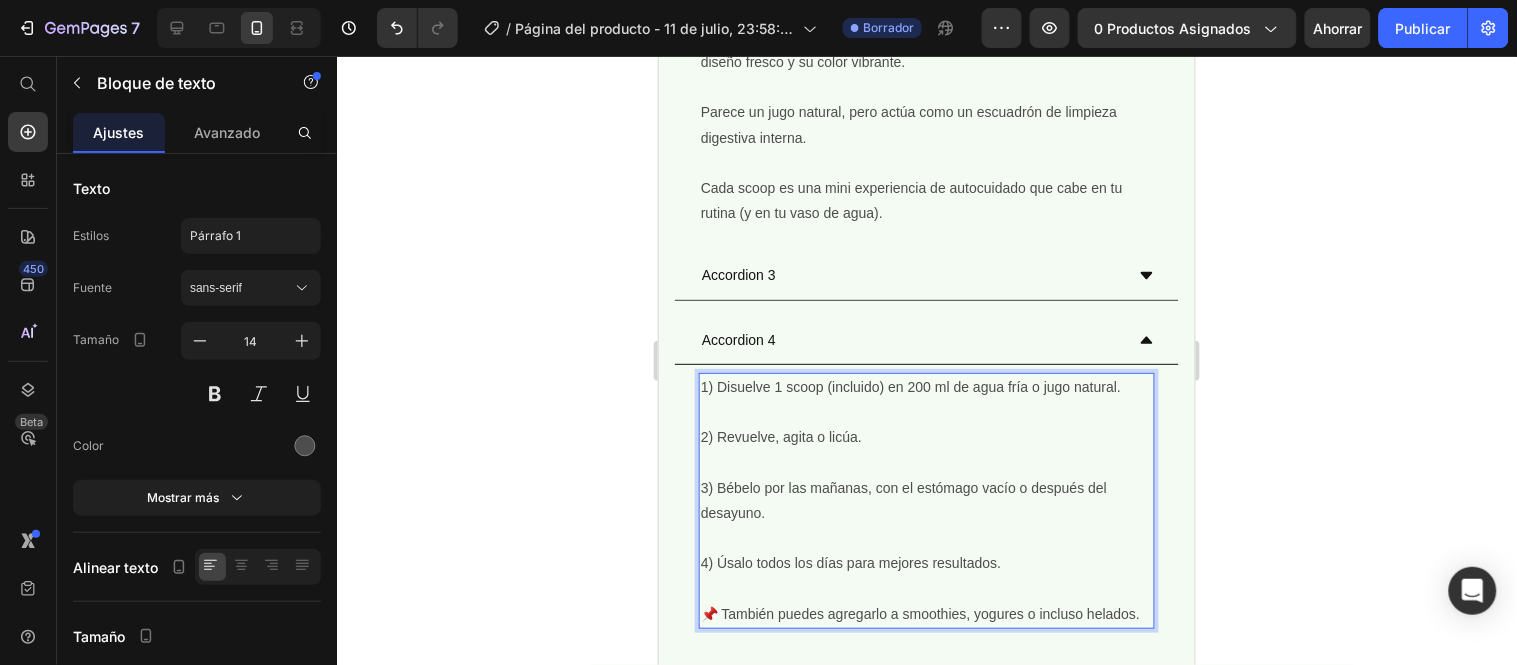 click 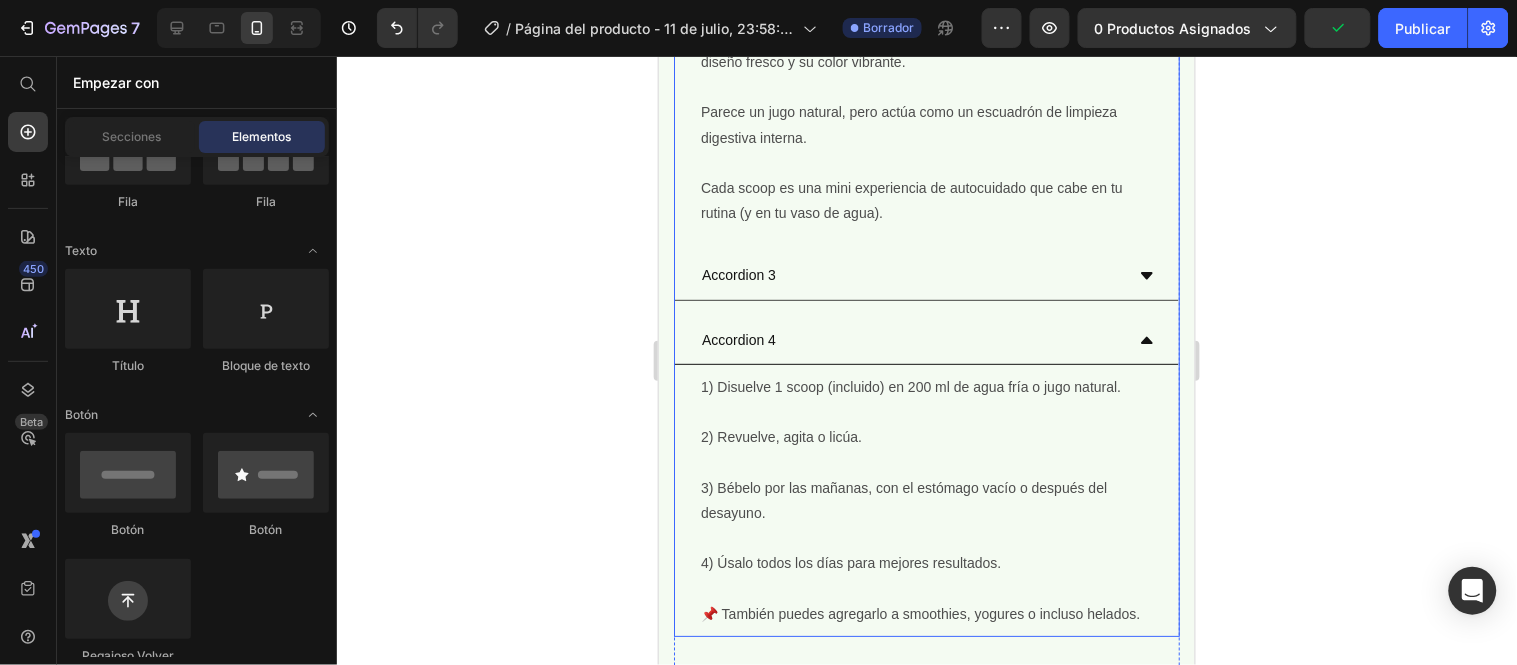 click on "Accordion 3" at bounding box center (910, 274) 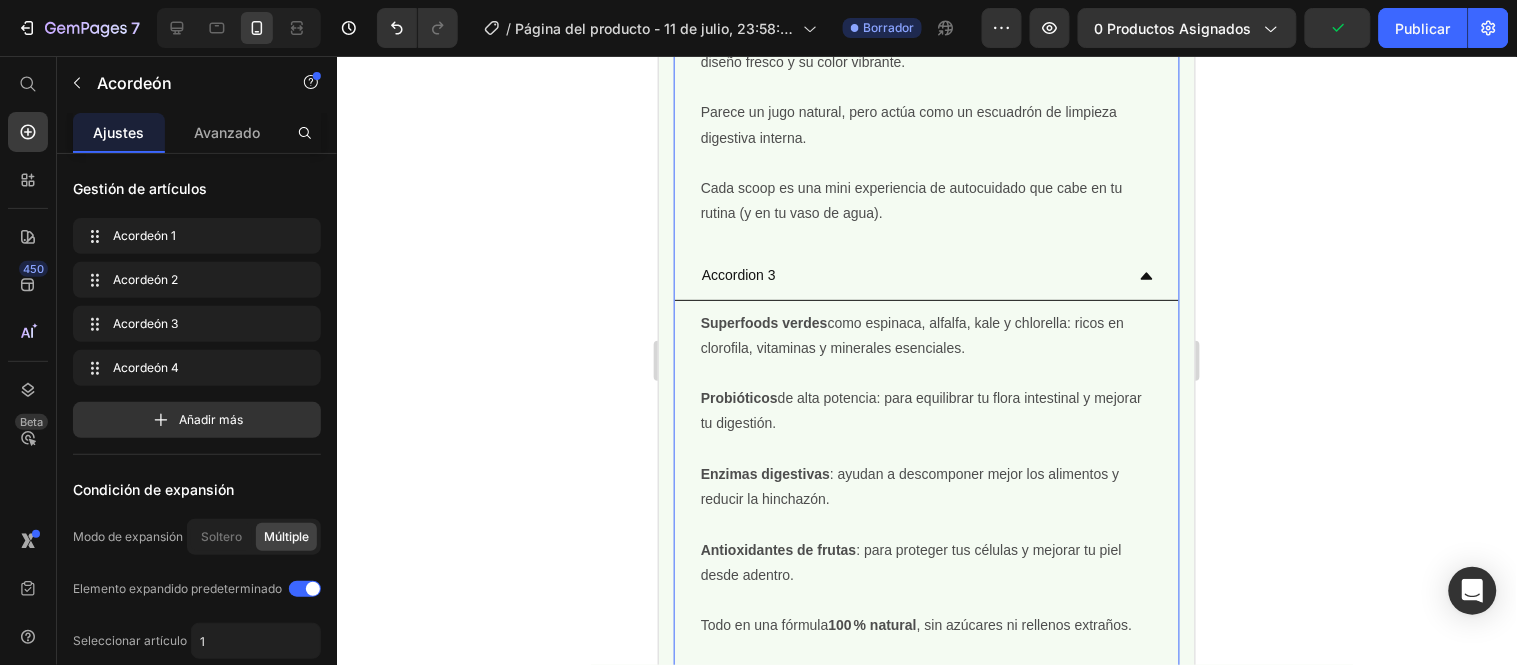 click on "Accordion 3" at bounding box center (910, 274) 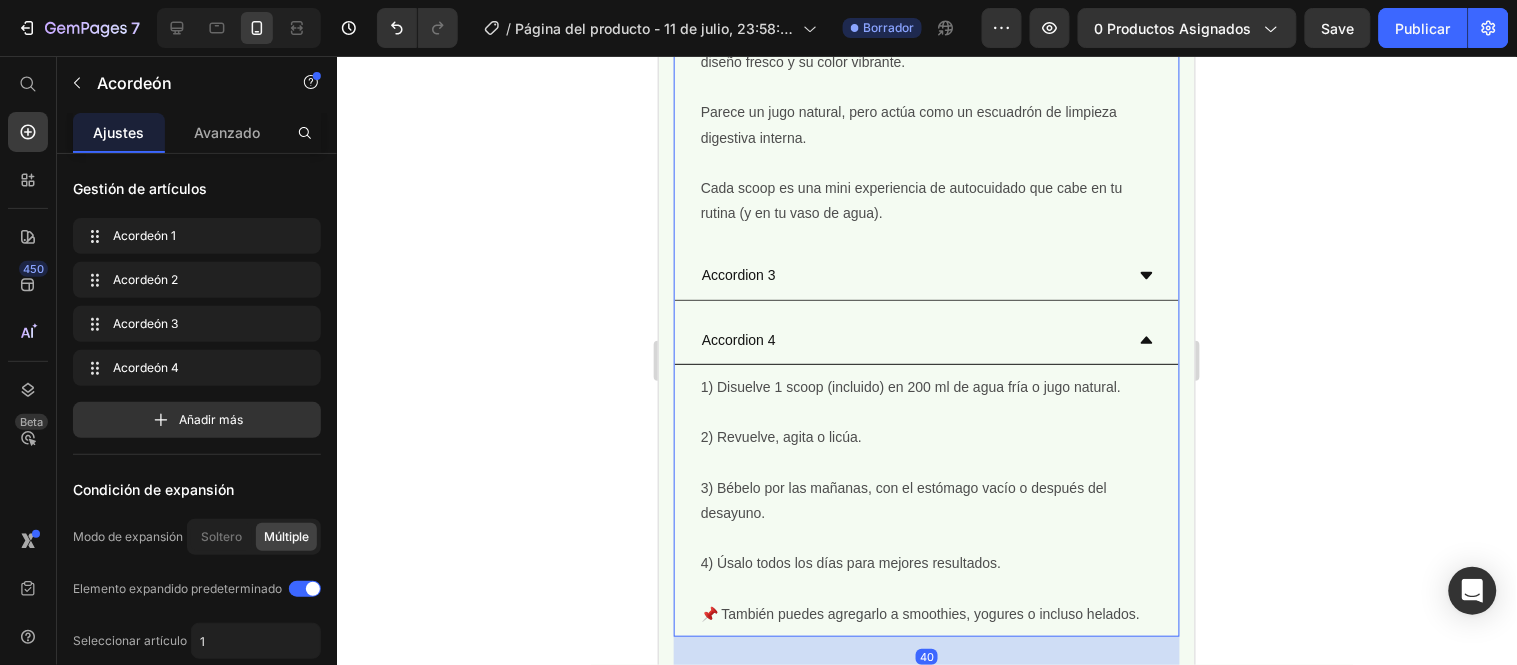 click on "Accordion 4" at bounding box center [910, 339] 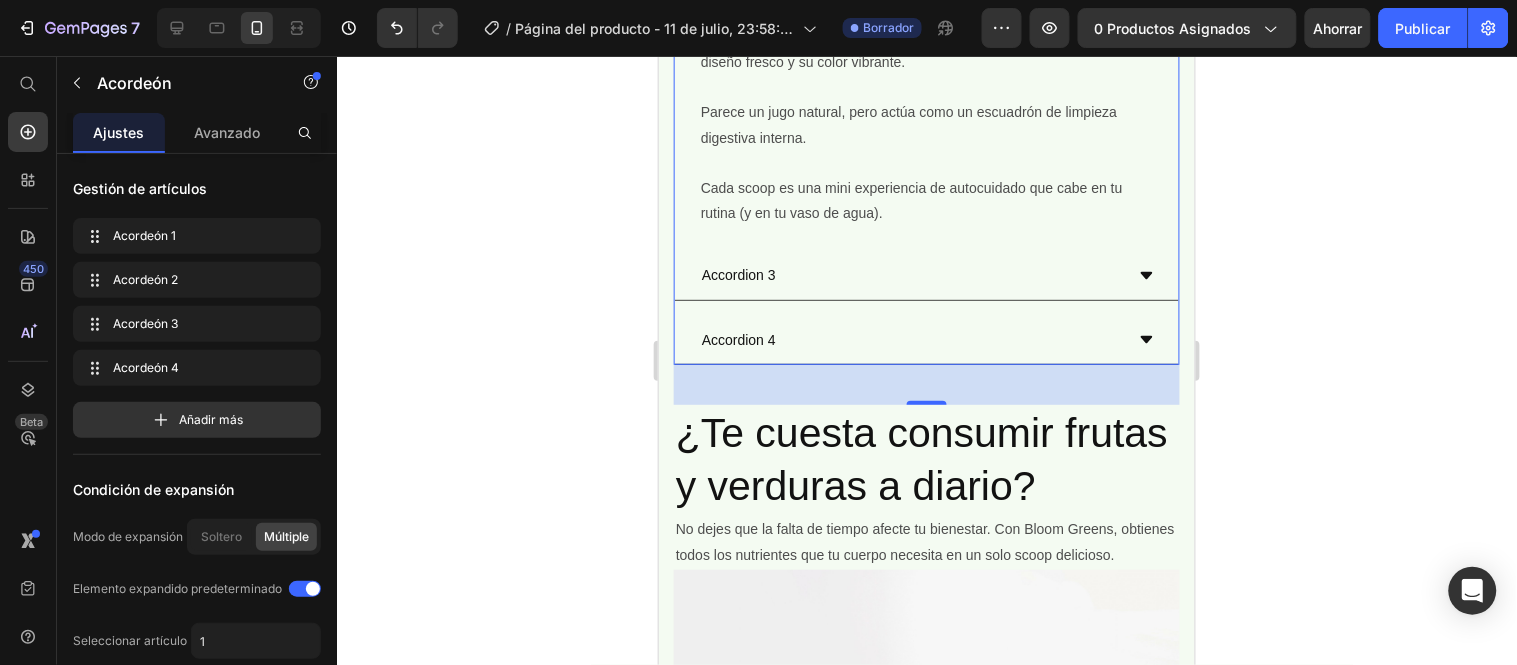 scroll, scrollTop: 1286, scrollLeft: 0, axis: vertical 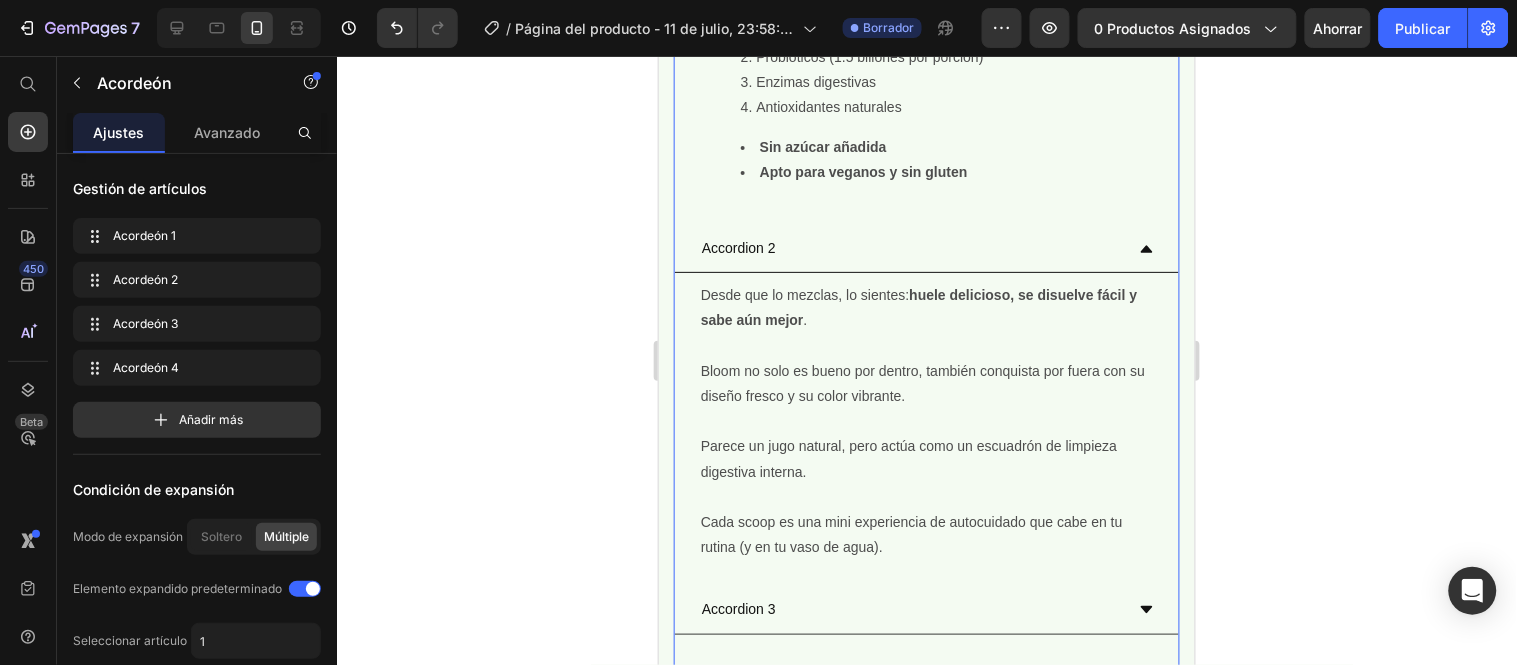 click on "Accordion 2" at bounding box center [910, 247] 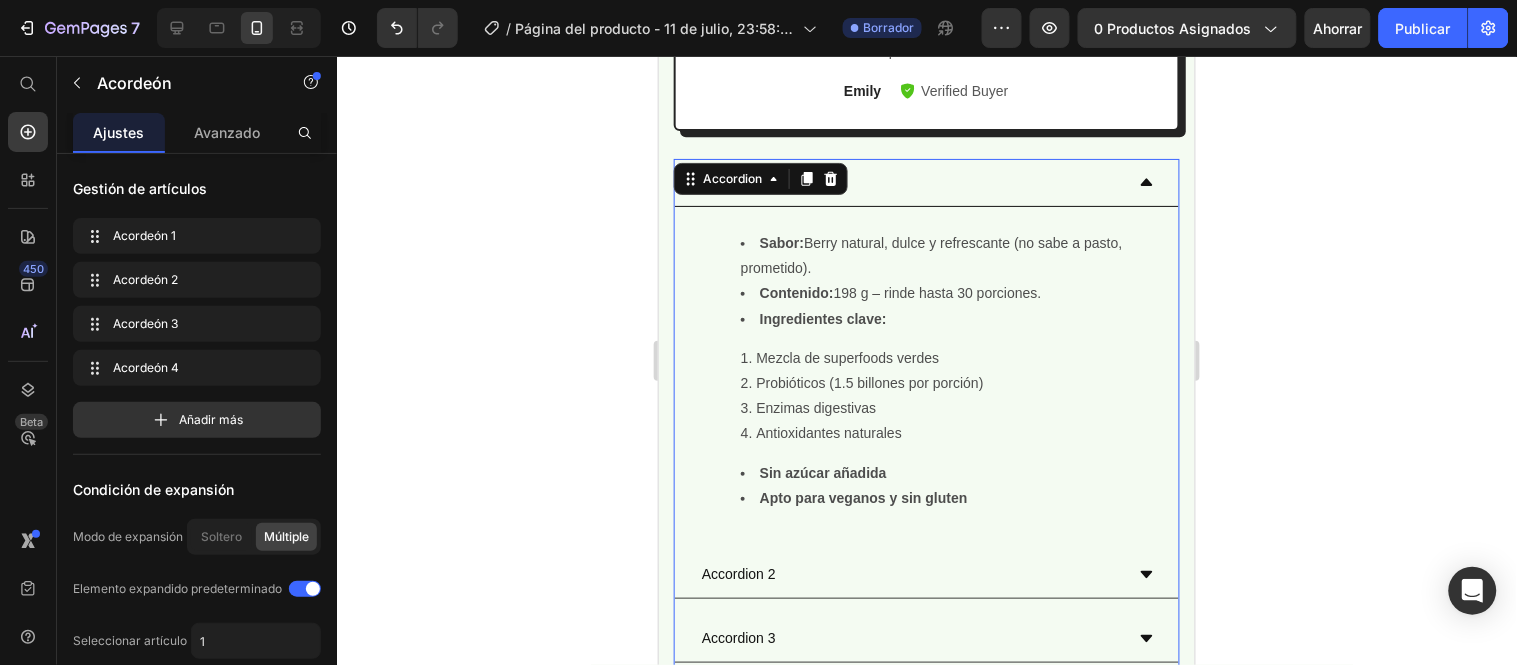 scroll, scrollTop: 953, scrollLeft: 0, axis: vertical 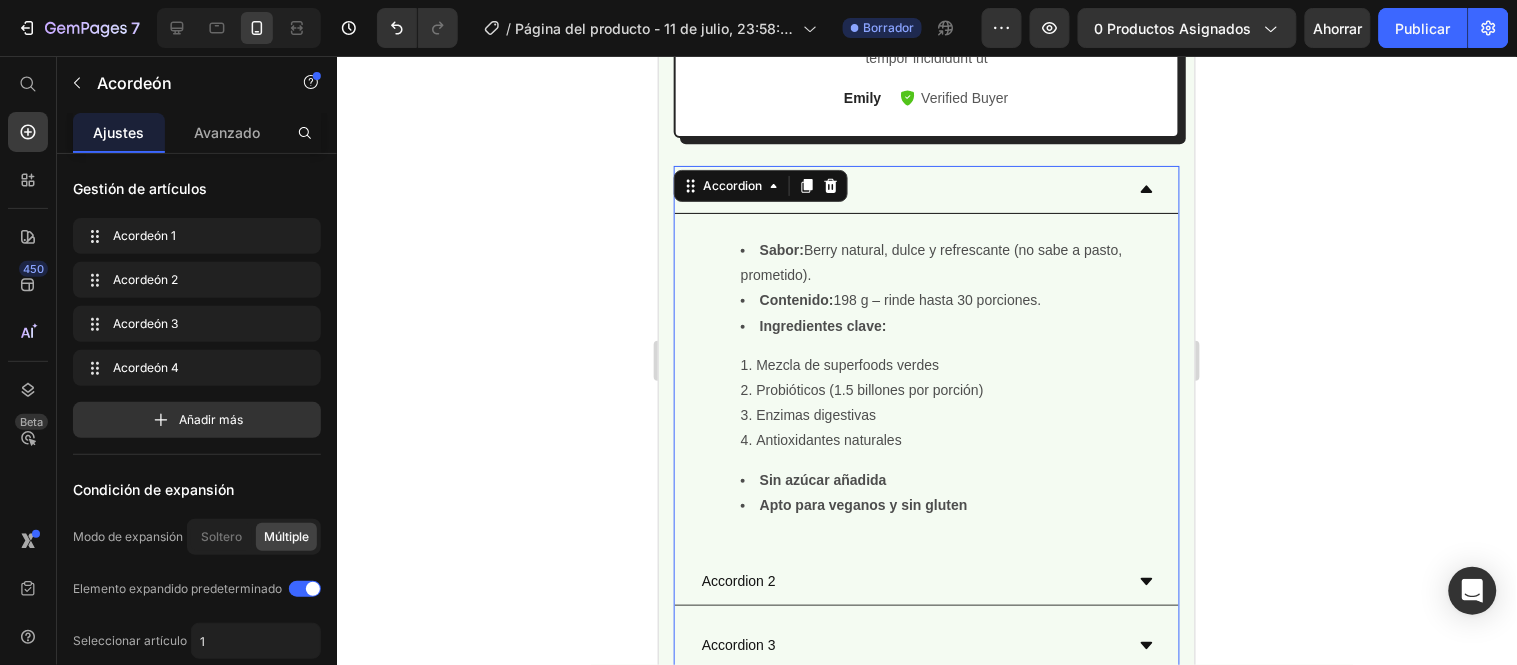 click on "Accordion 1" at bounding box center (910, 188) 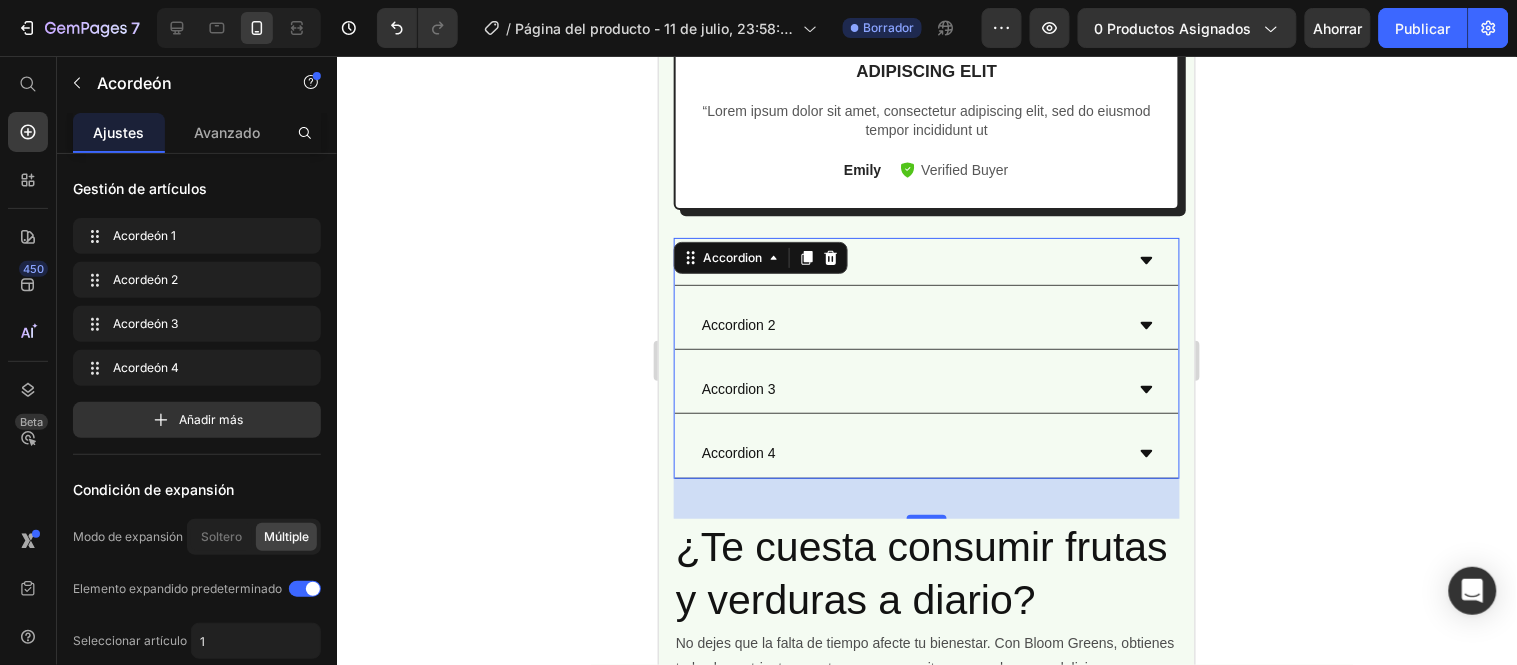 scroll, scrollTop: 842, scrollLeft: 0, axis: vertical 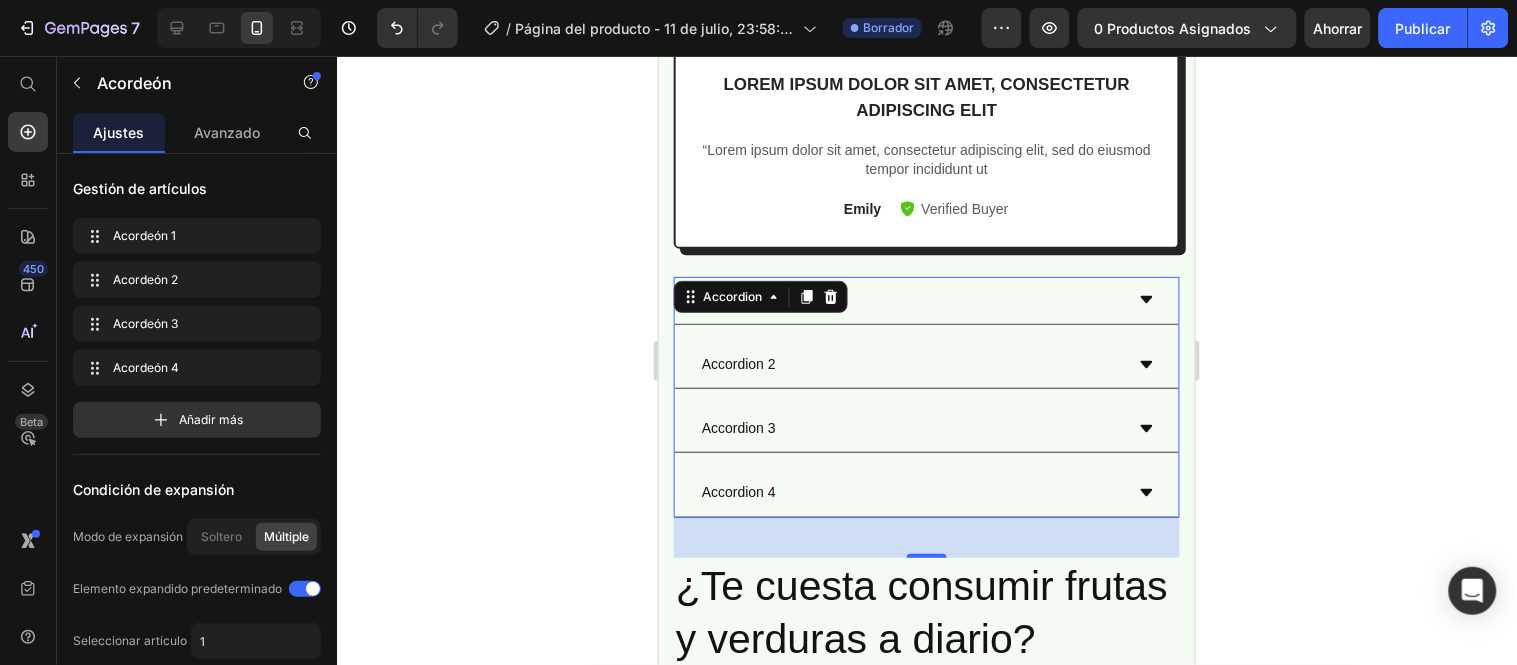 click on "Accordion 1" at bounding box center (910, 299) 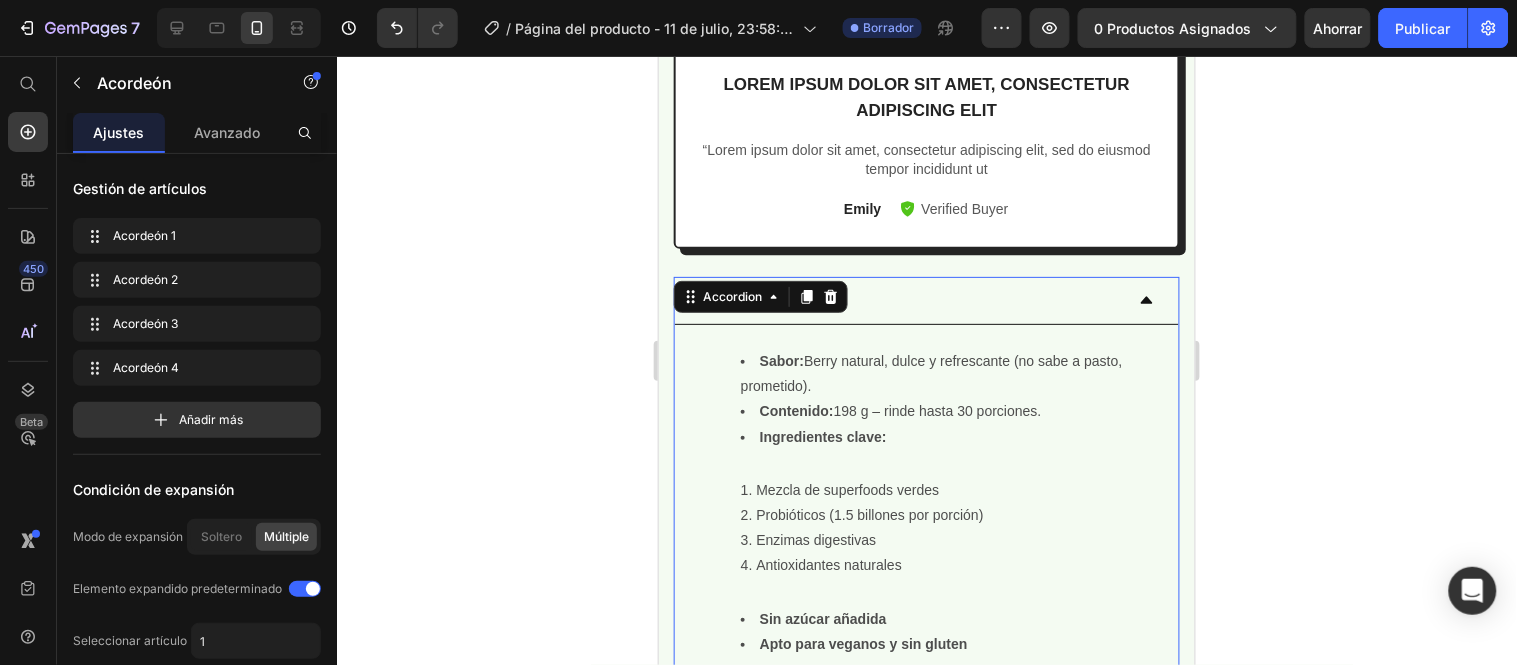 click on "Accordion 1" at bounding box center (910, 299) 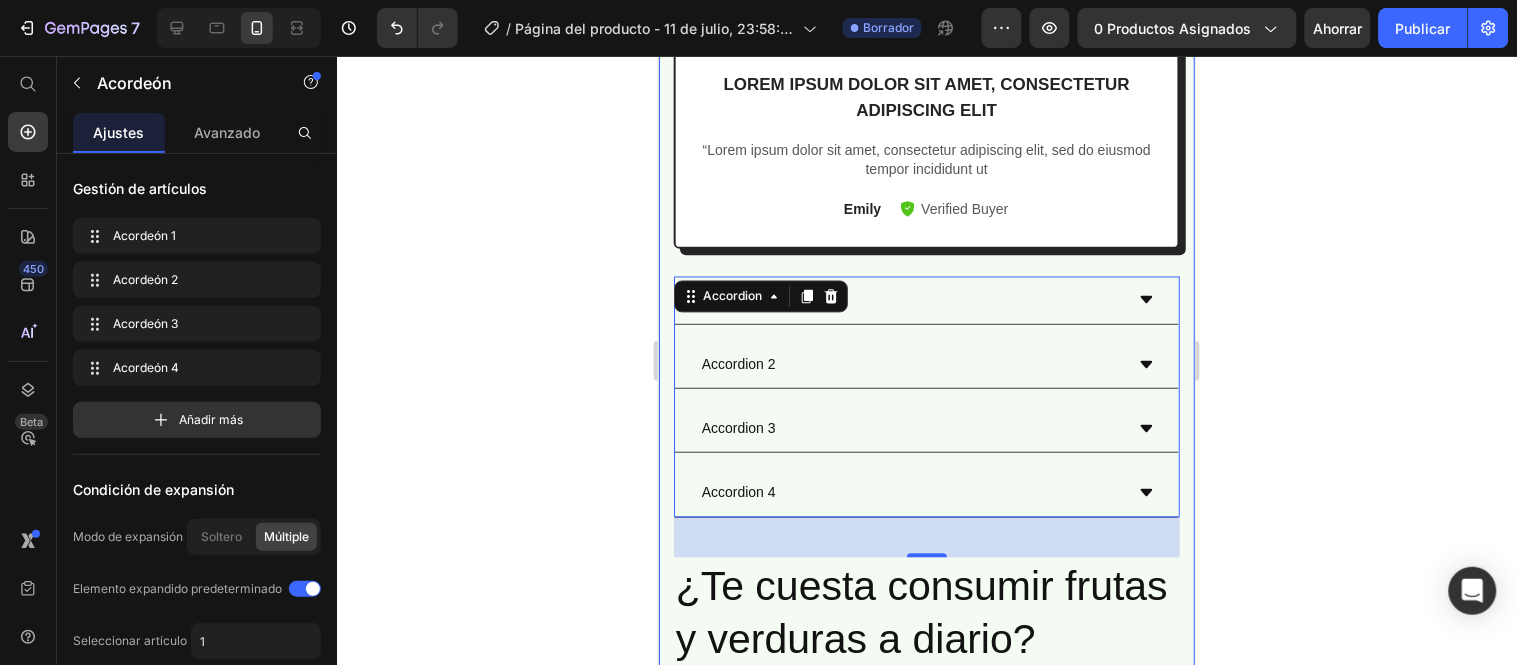 click on "Product Images
Vero eos
At accusamus
Et iusto odio
Consectetur
Adipiscin Accordion Icon Icon Icon Icon Icon Icon List 2,500+ Verified Reviews! Text Block Row BLOOM Product Title $0,00 Product Price $59.900,00 Product Price Save $0,00 Product Badge Row Limited availability Stock Counter Add to cart Add to Cart or 4 interest-free payments of $15.00 with Text Block Image Row Icon Icon Icon Icon Icon Icon List Lorem ipsum dolor sit amet, consectetur adipiscing elit Text Block “Lorem ipsum dolor sit amet, consectetur adipiscing elit, sed do eiusmod tempor incididunt ut  Text Block [FIRST] Text Block
Verified Buyer Item List Row Row
Accordion 1
Accordion 2
Accordion 3   40" at bounding box center [926, 483] 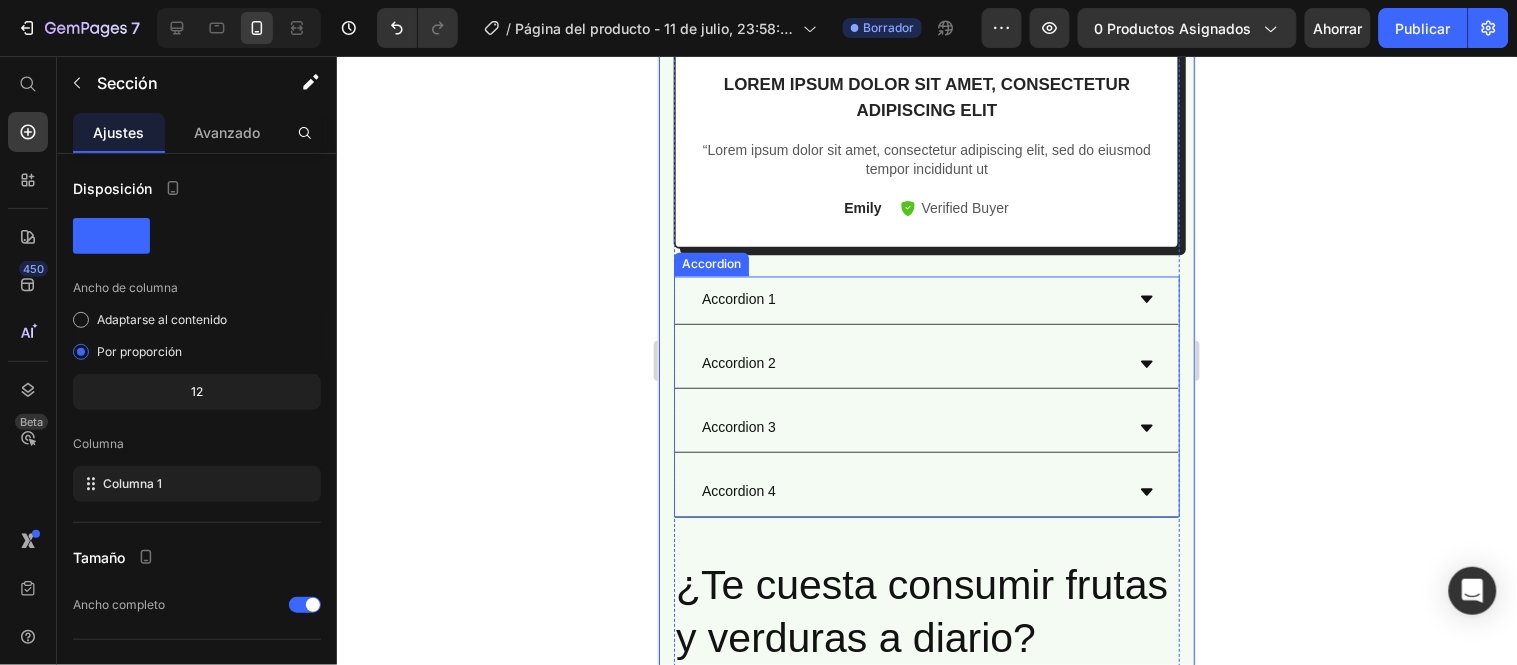 click on "Accordion 1" at bounding box center [738, 299] 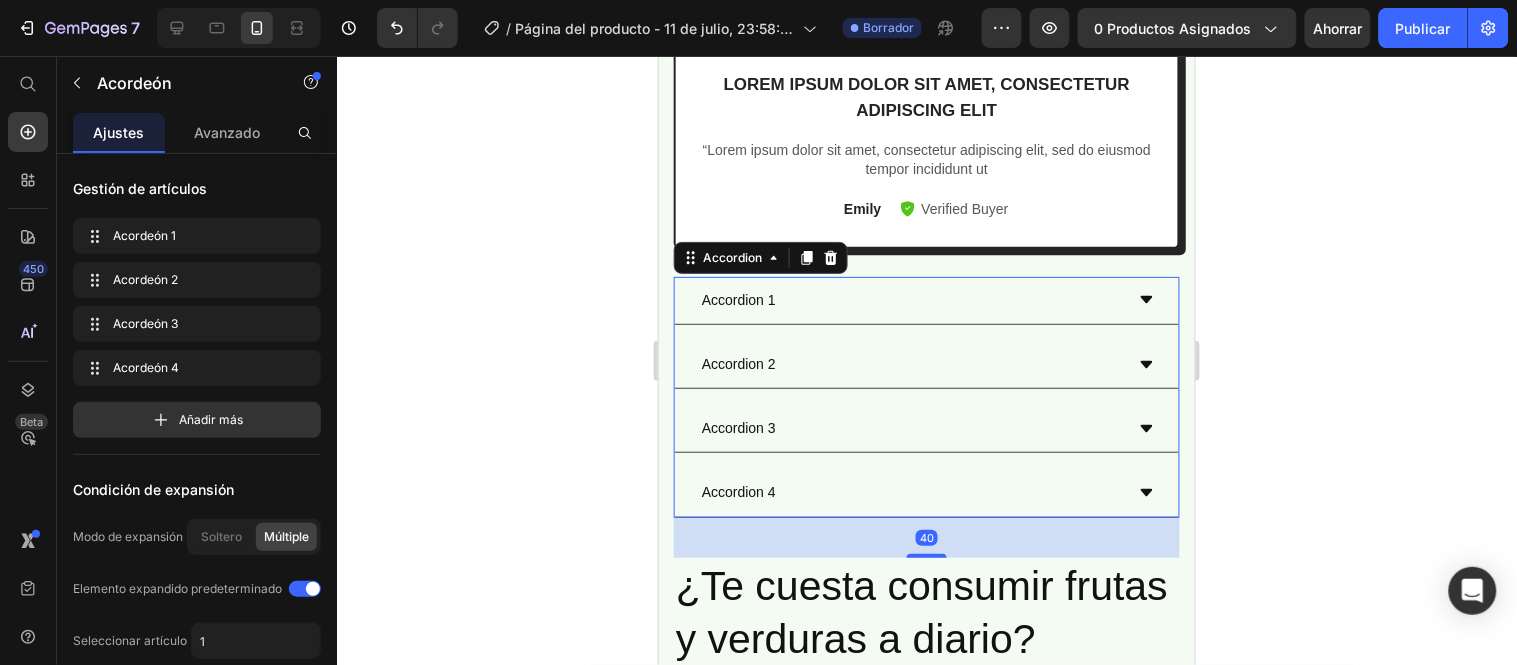 click on "Accordion 1" at bounding box center (738, 299) 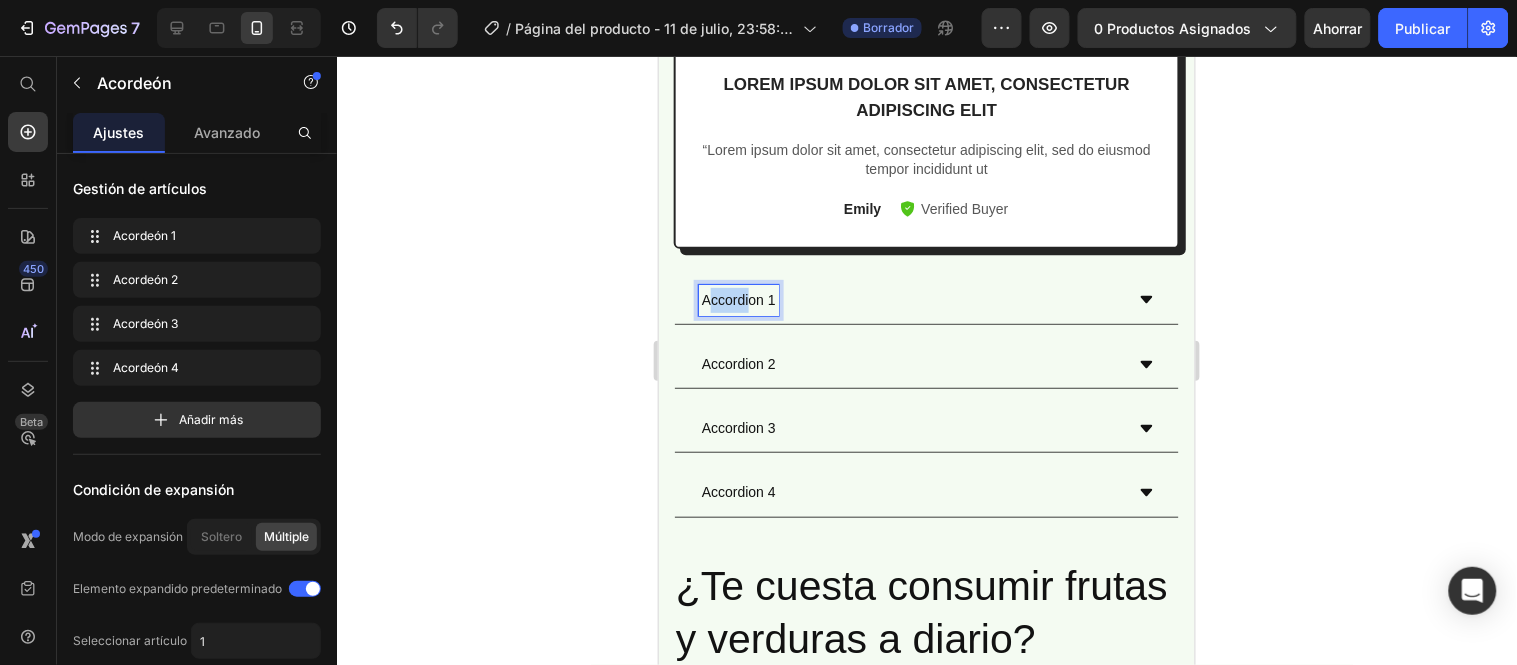 drag, startPoint x: 705, startPoint y: 273, endPoint x: 747, endPoint y: 274, distance: 42.0119 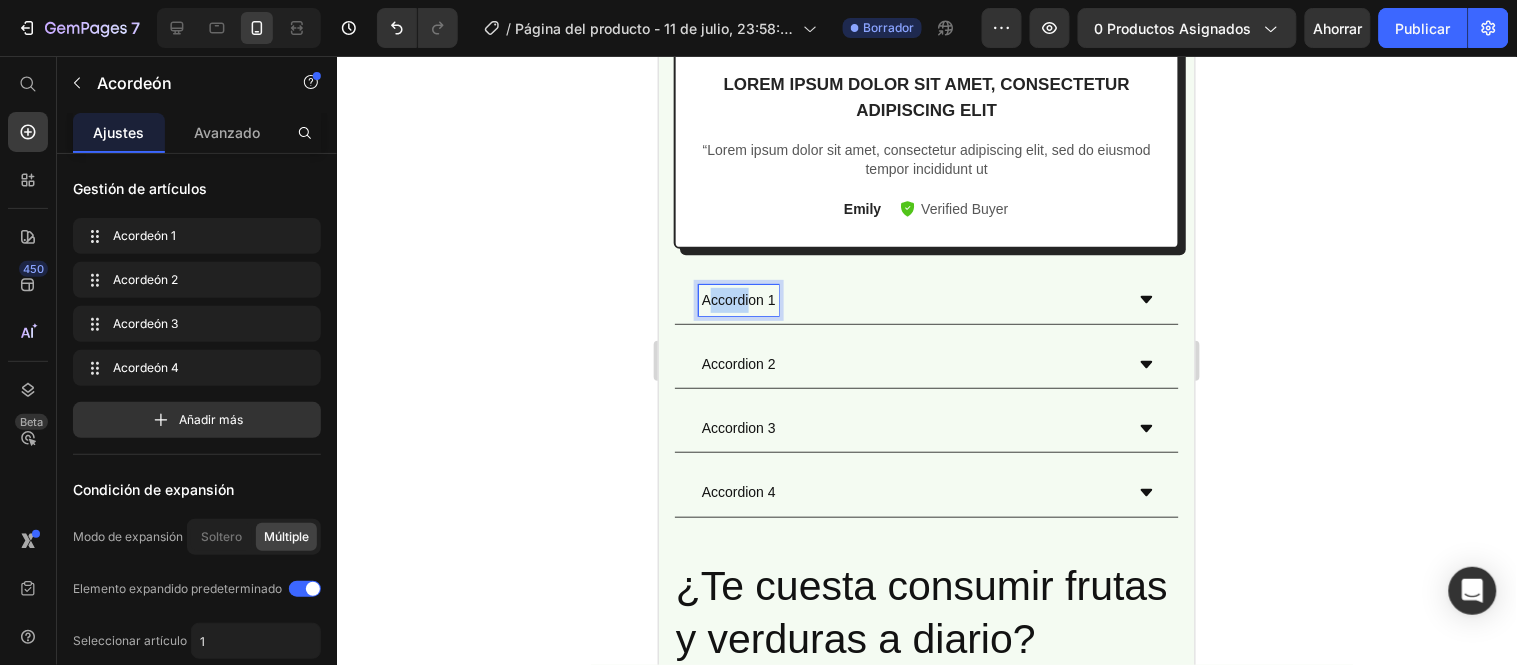 click on "Accordion 1" at bounding box center [738, 299] 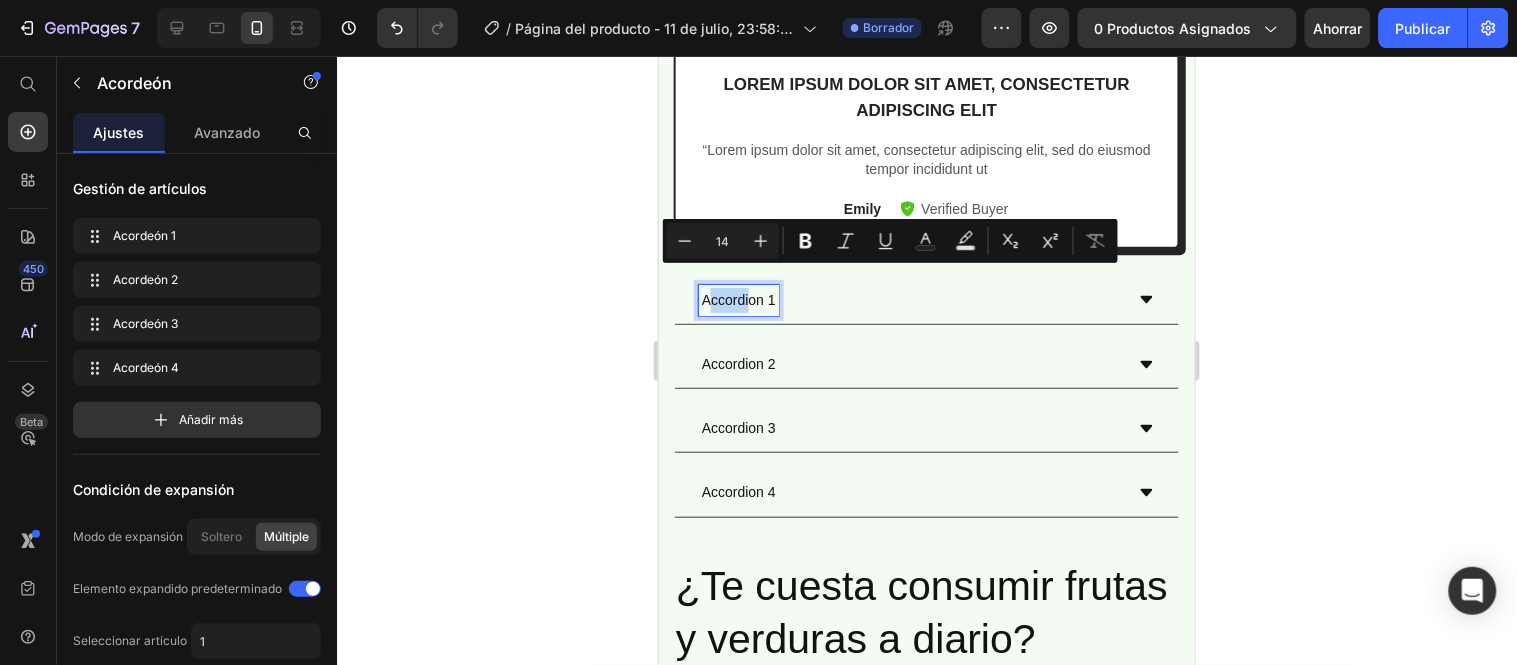 click on "Accordion 1" at bounding box center (738, 299) 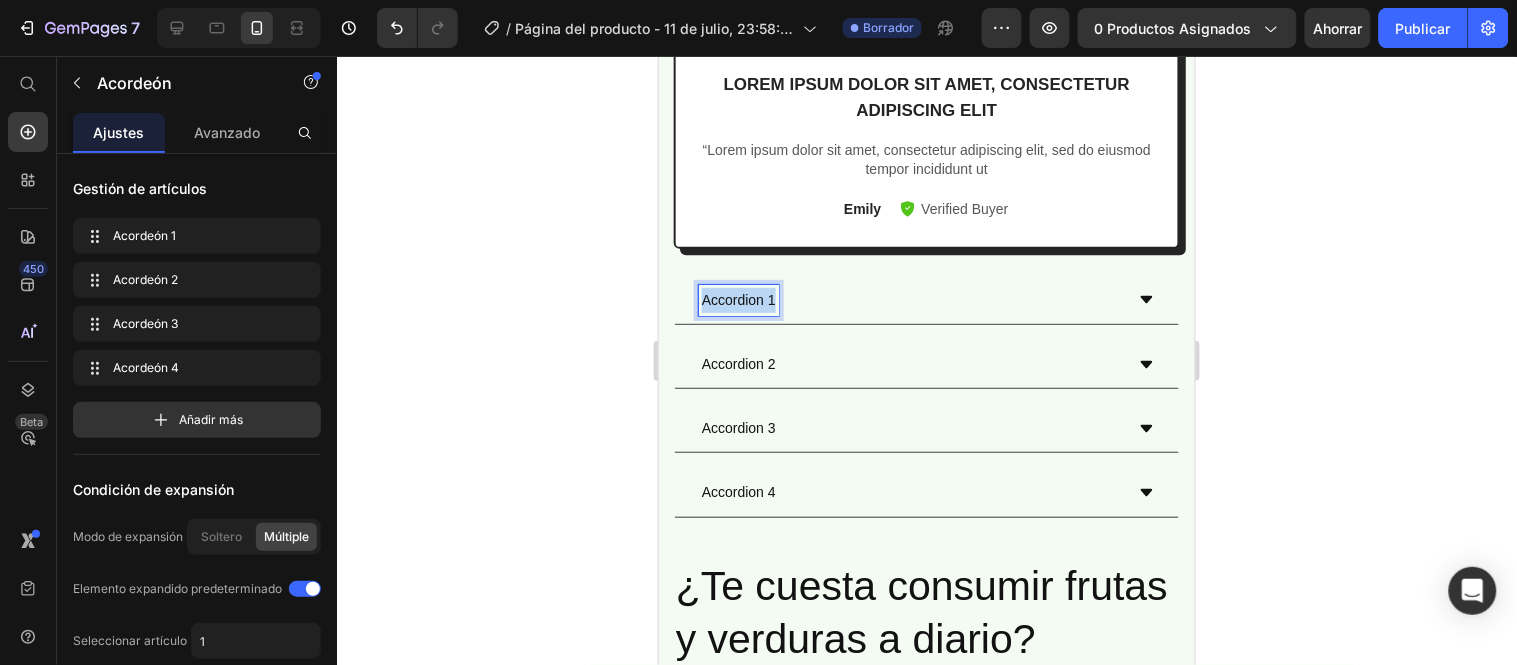 drag, startPoint x: 699, startPoint y: 276, endPoint x: 771, endPoint y: 275, distance: 72.00694 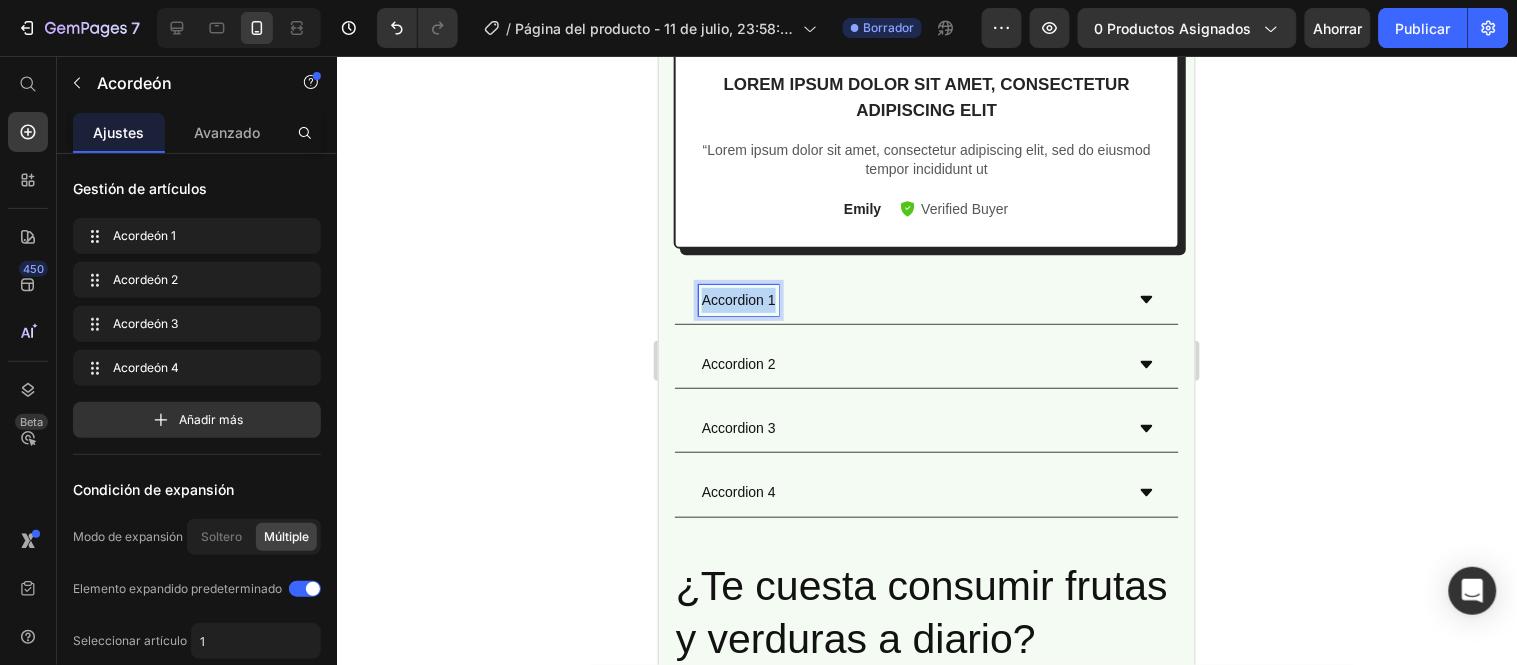 click on "Accordion 1" at bounding box center [738, 299] 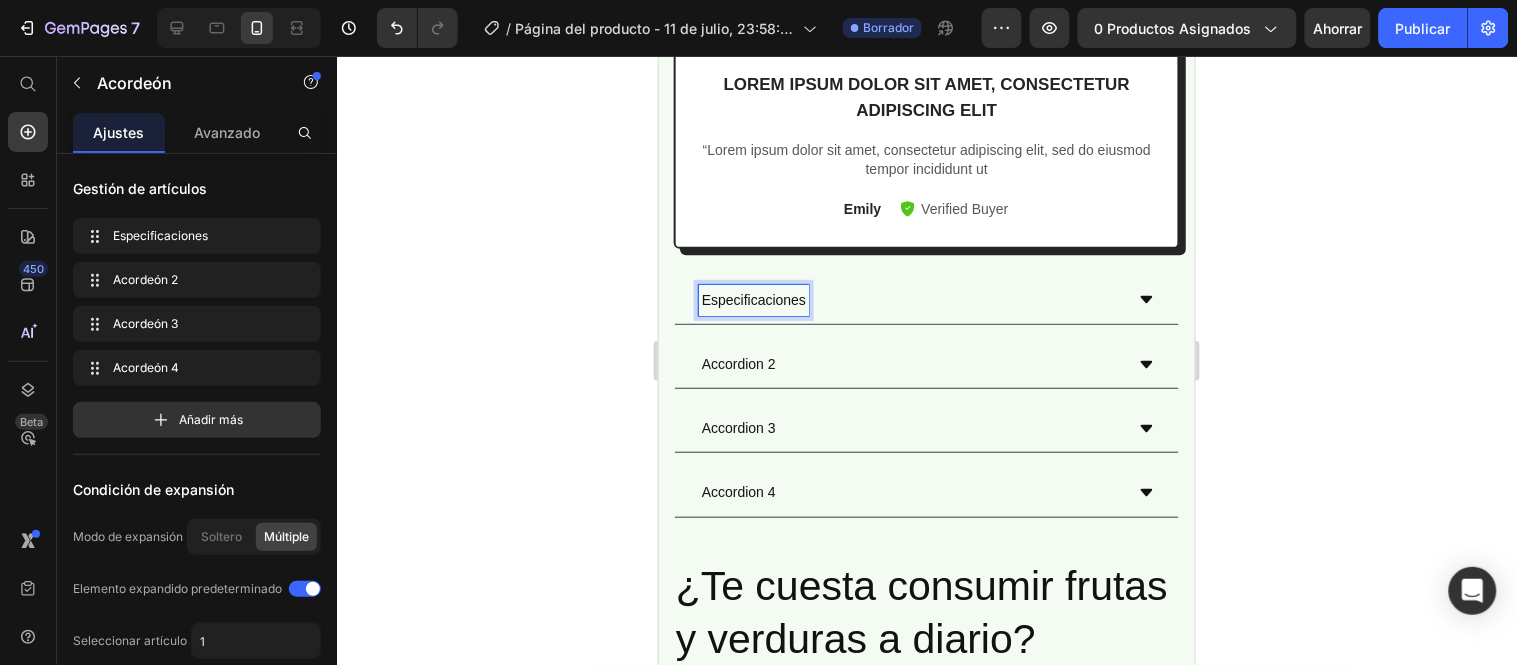 click on "Especificaciones" at bounding box center [753, 299] 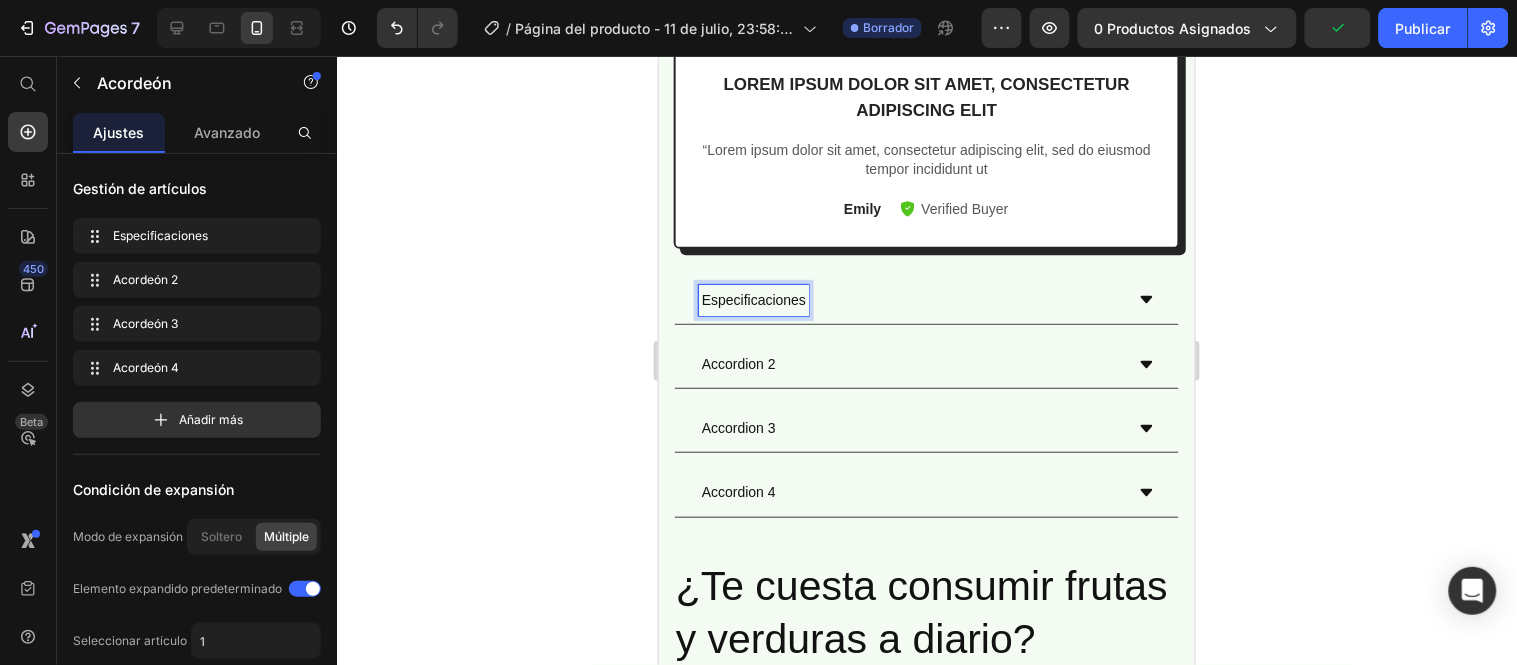 click on "Accordion 2" at bounding box center (926, 364) 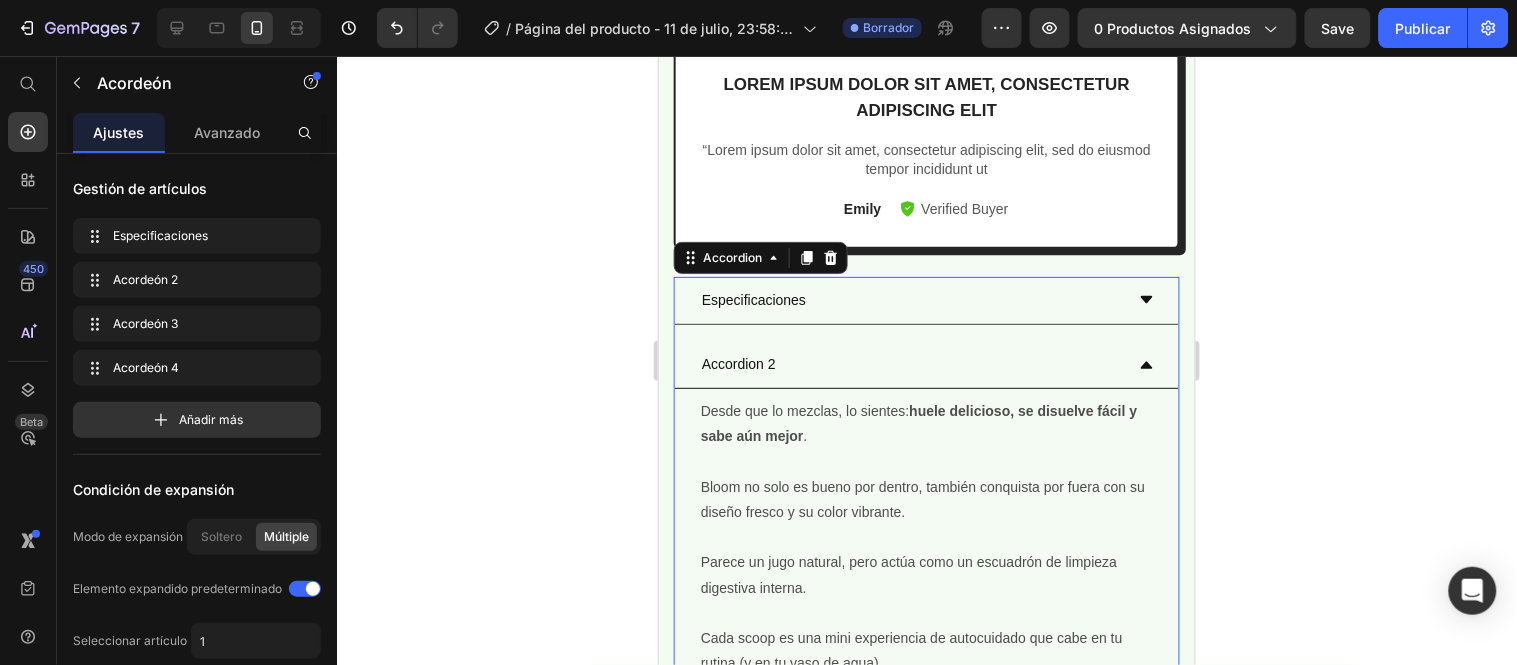 click on "Accordion 2" at bounding box center (738, 363) 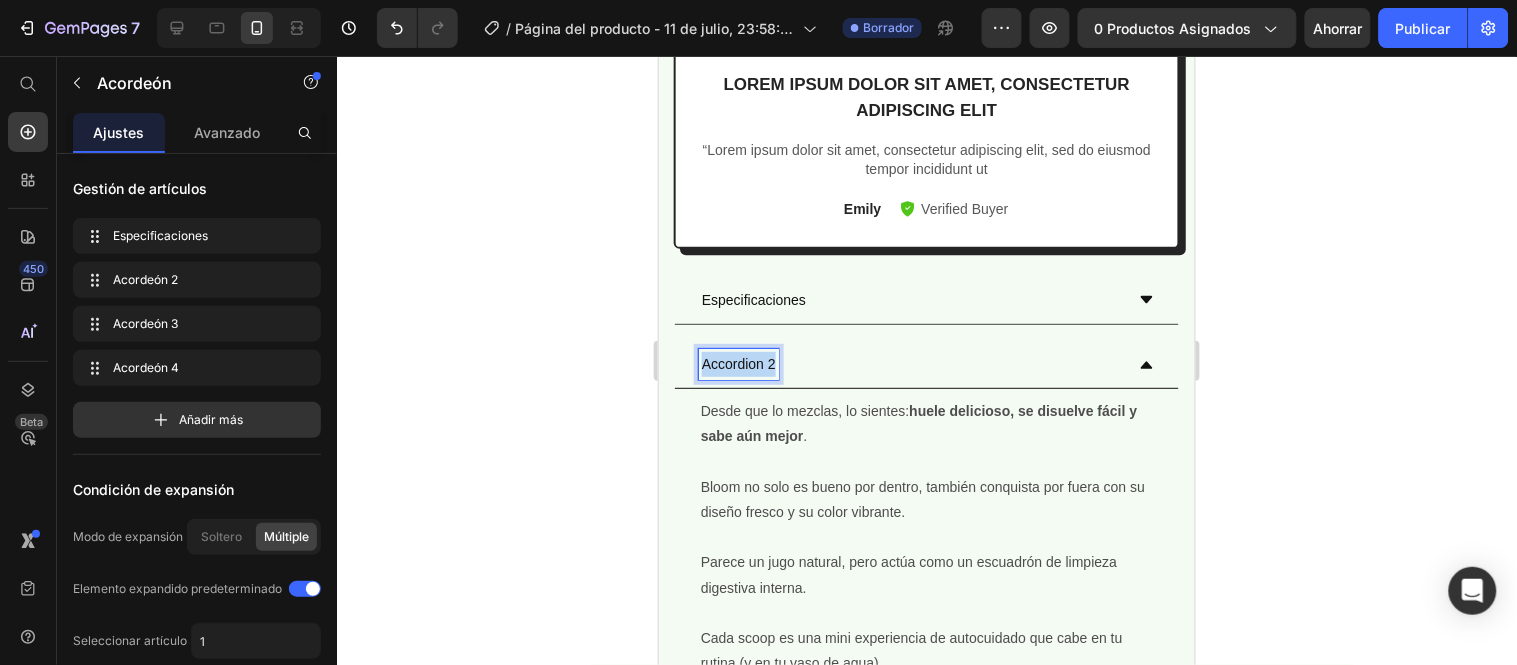drag, startPoint x: 776, startPoint y: 344, endPoint x: 700, endPoint y: 337, distance: 76.321686 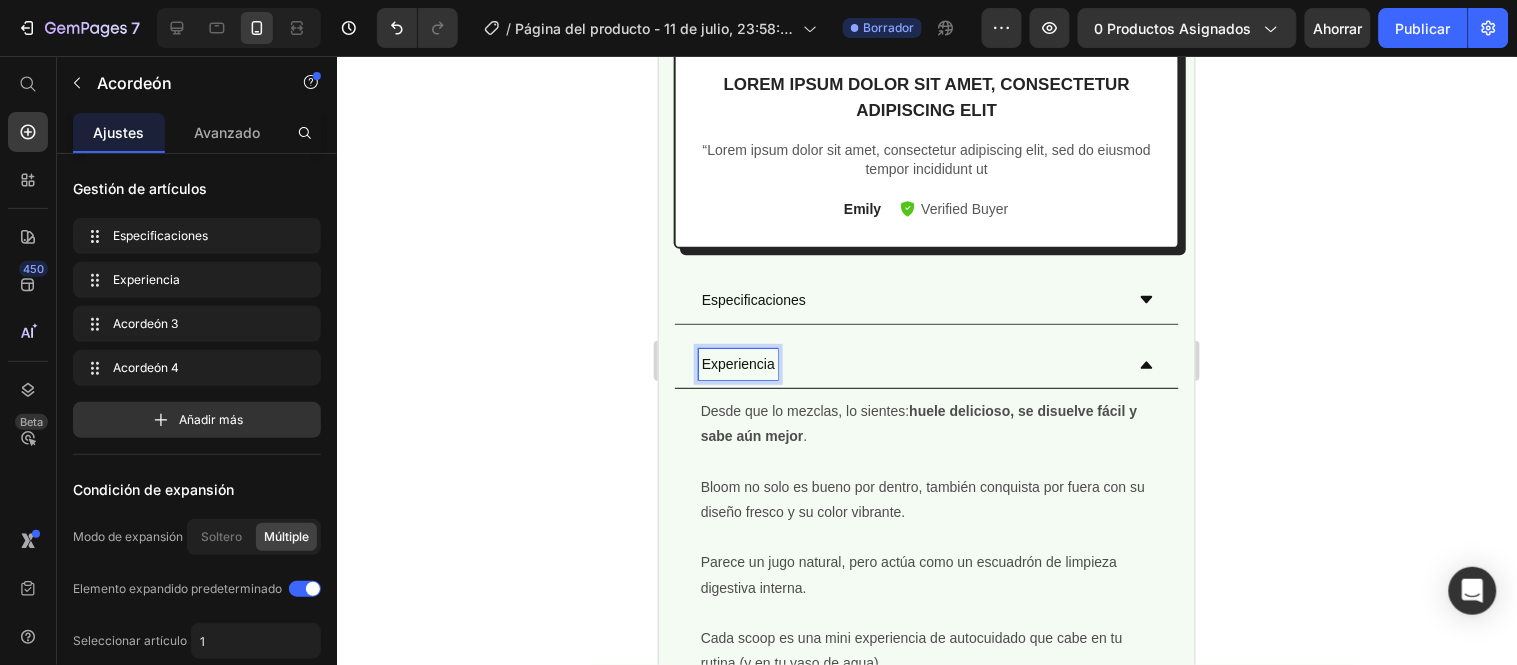 click on "Experiencia" at bounding box center [926, 364] 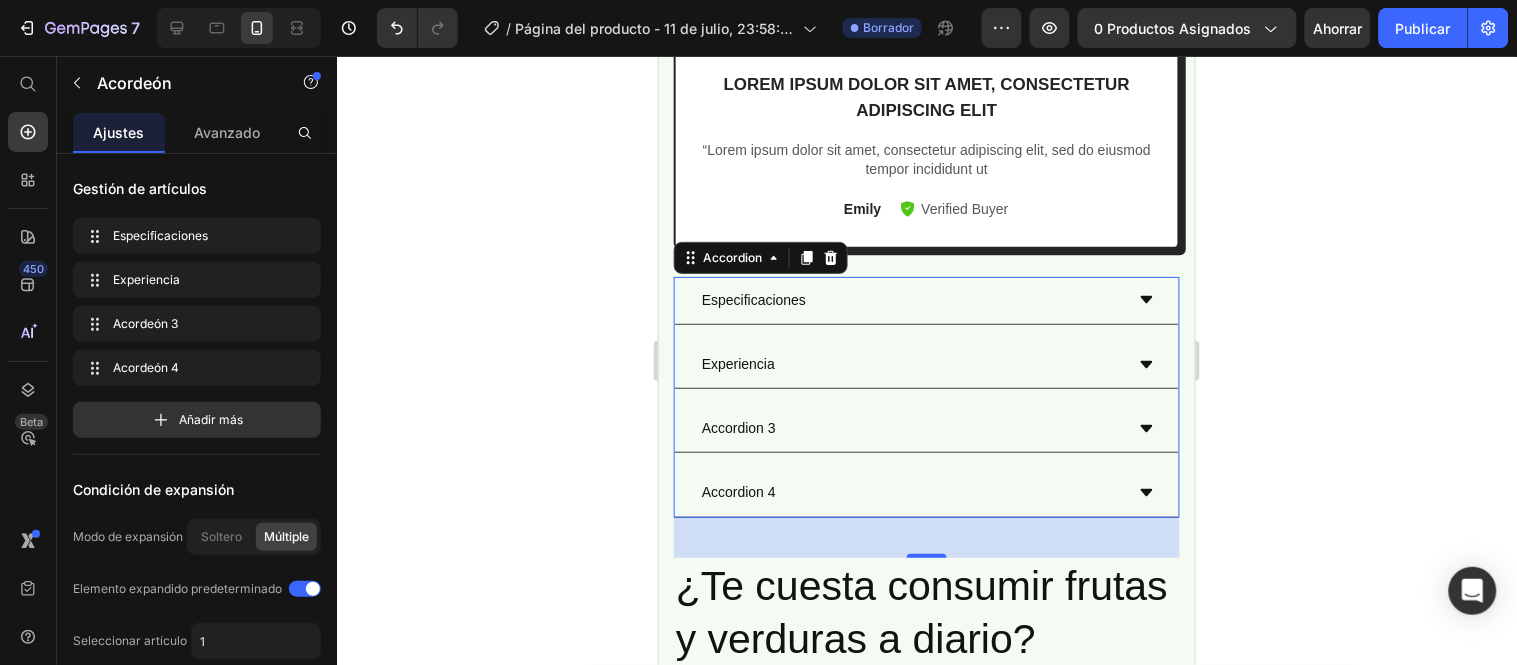 click on "Accordion 3" at bounding box center [926, 428] 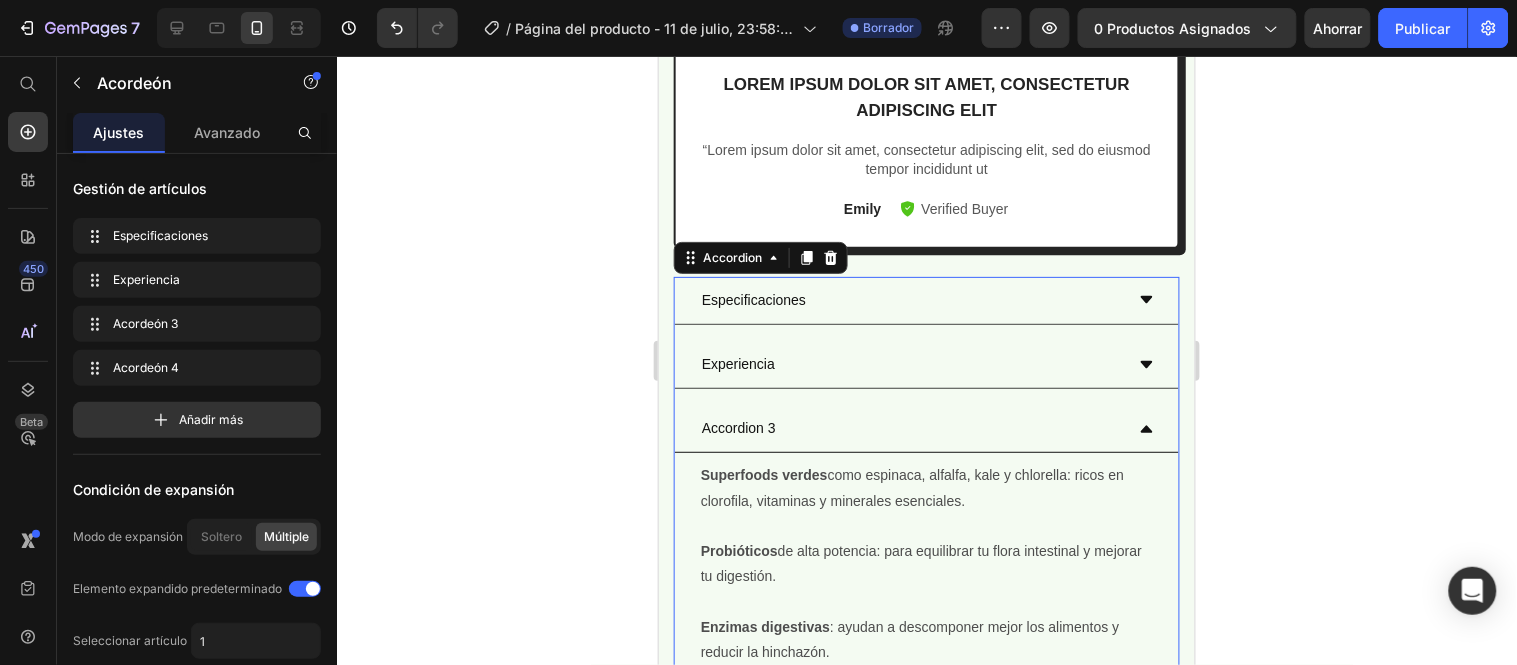 click on "Accordion 3" at bounding box center [738, 427] 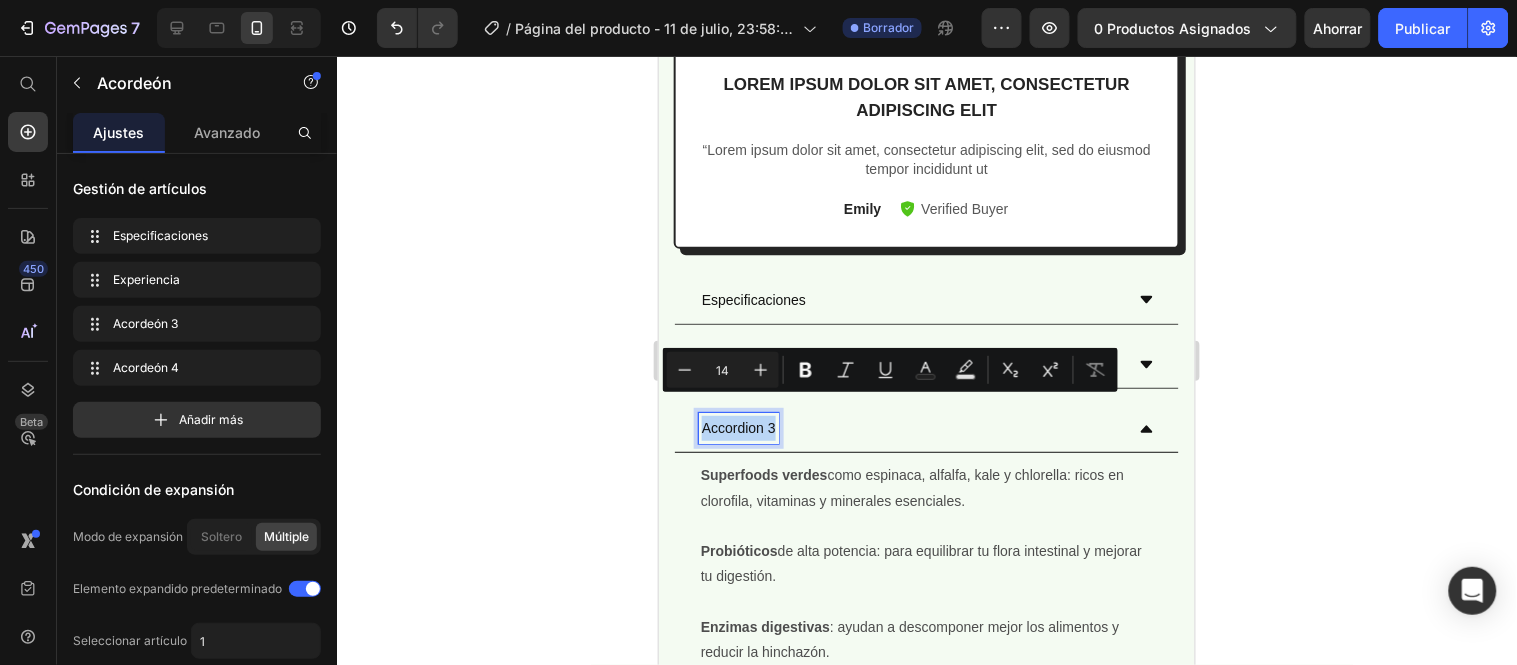 drag, startPoint x: 775, startPoint y: 405, endPoint x: 705, endPoint y: 409, distance: 70.11419 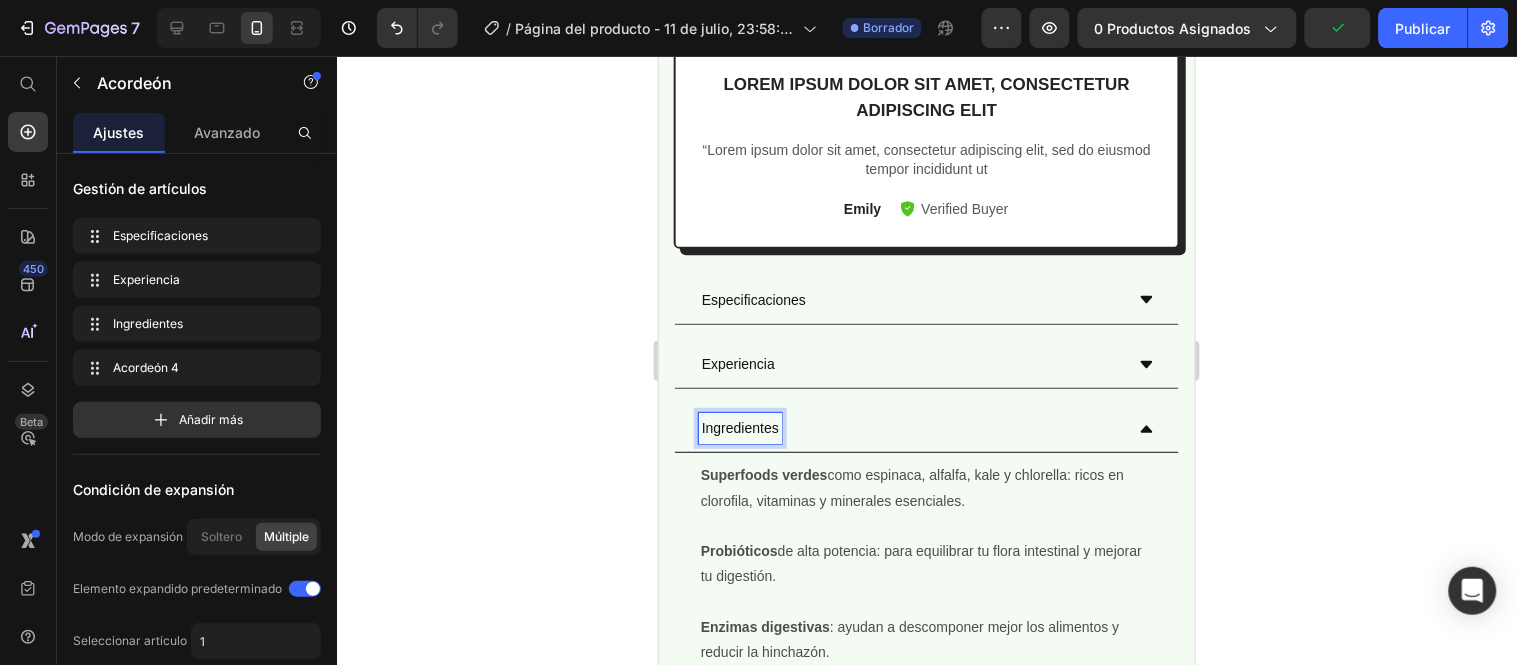 scroll, scrollTop: 953, scrollLeft: 0, axis: vertical 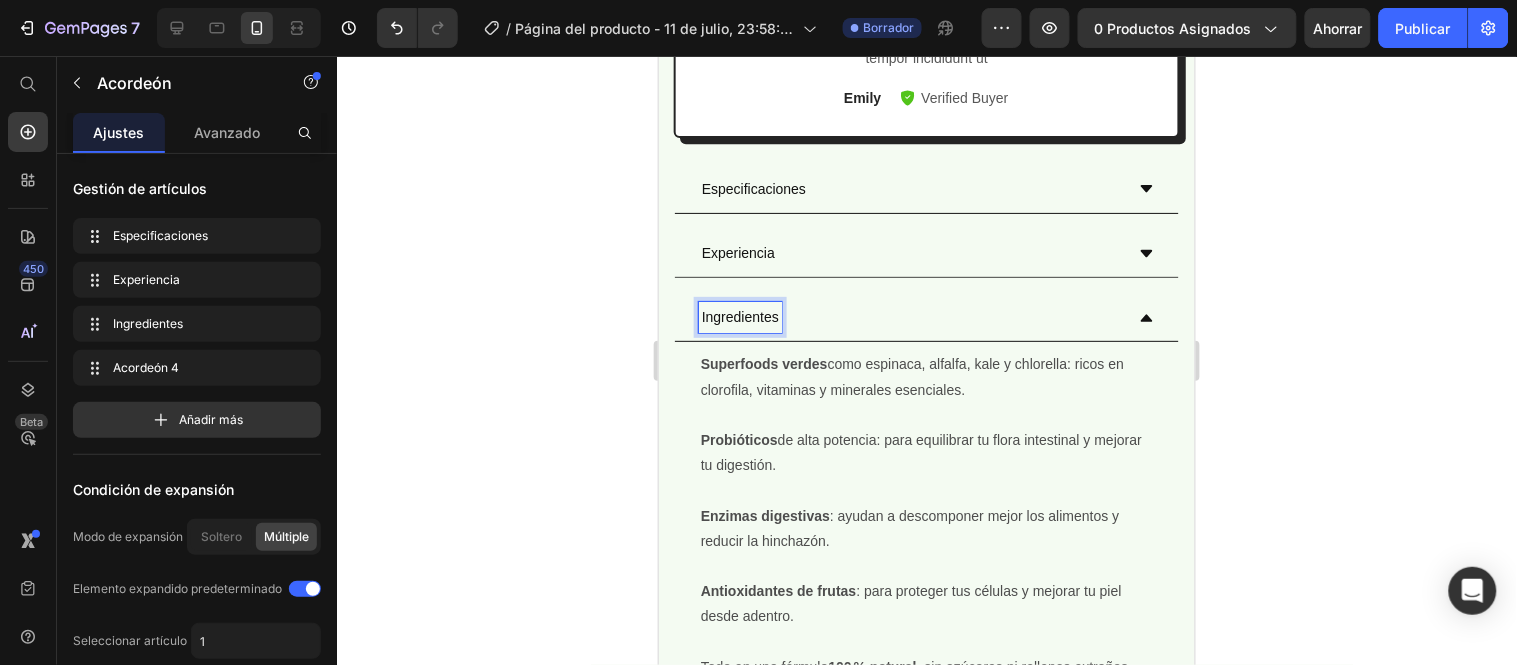 click on "Ingredientes" at bounding box center (910, 316) 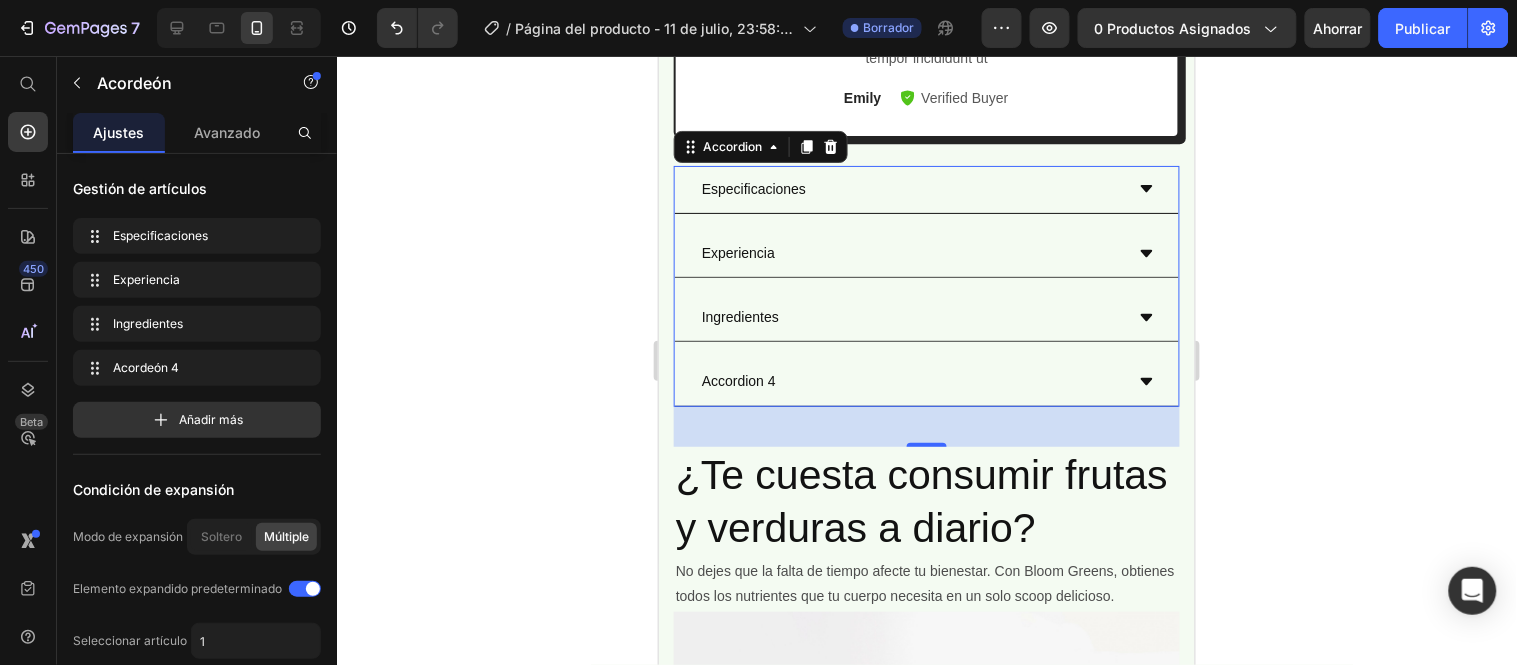 click on "Accordion 4" at bounding box center (738, 380) 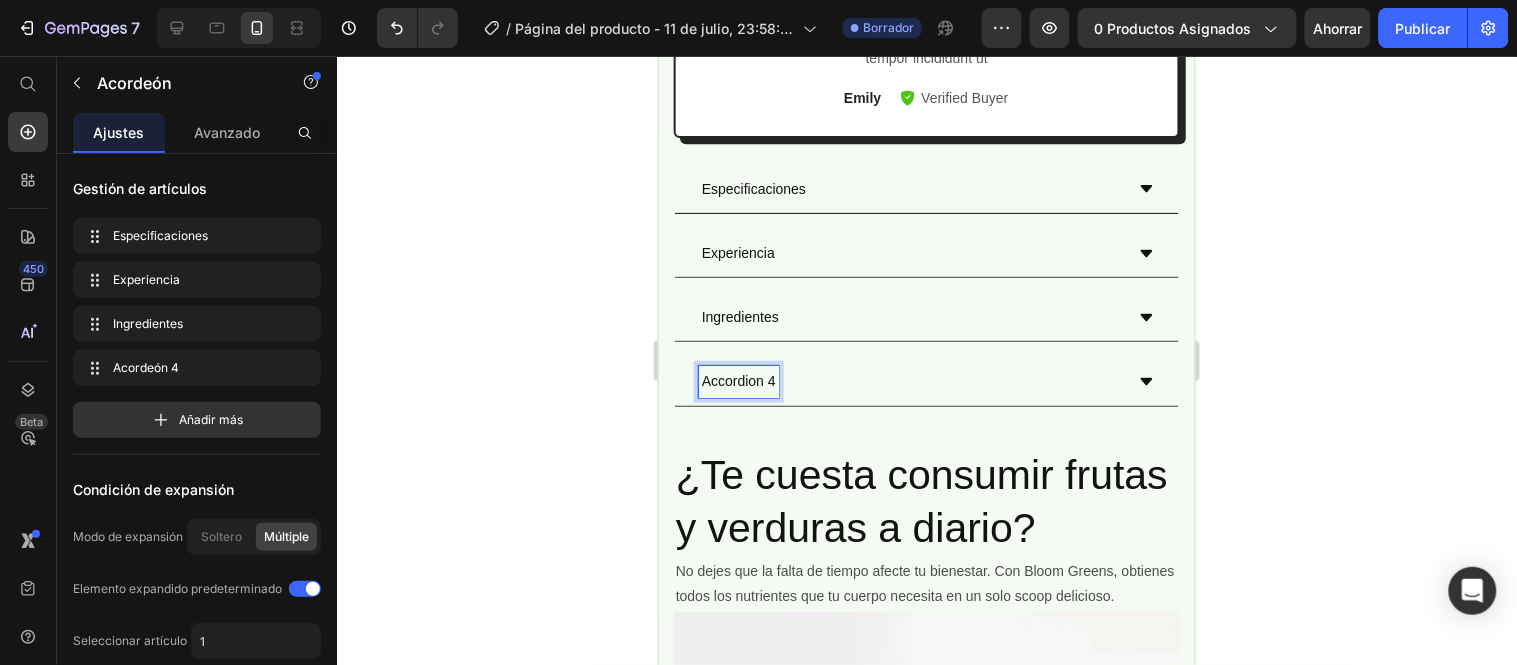 click on "Accordion 4" at bounding box center [738, 380] 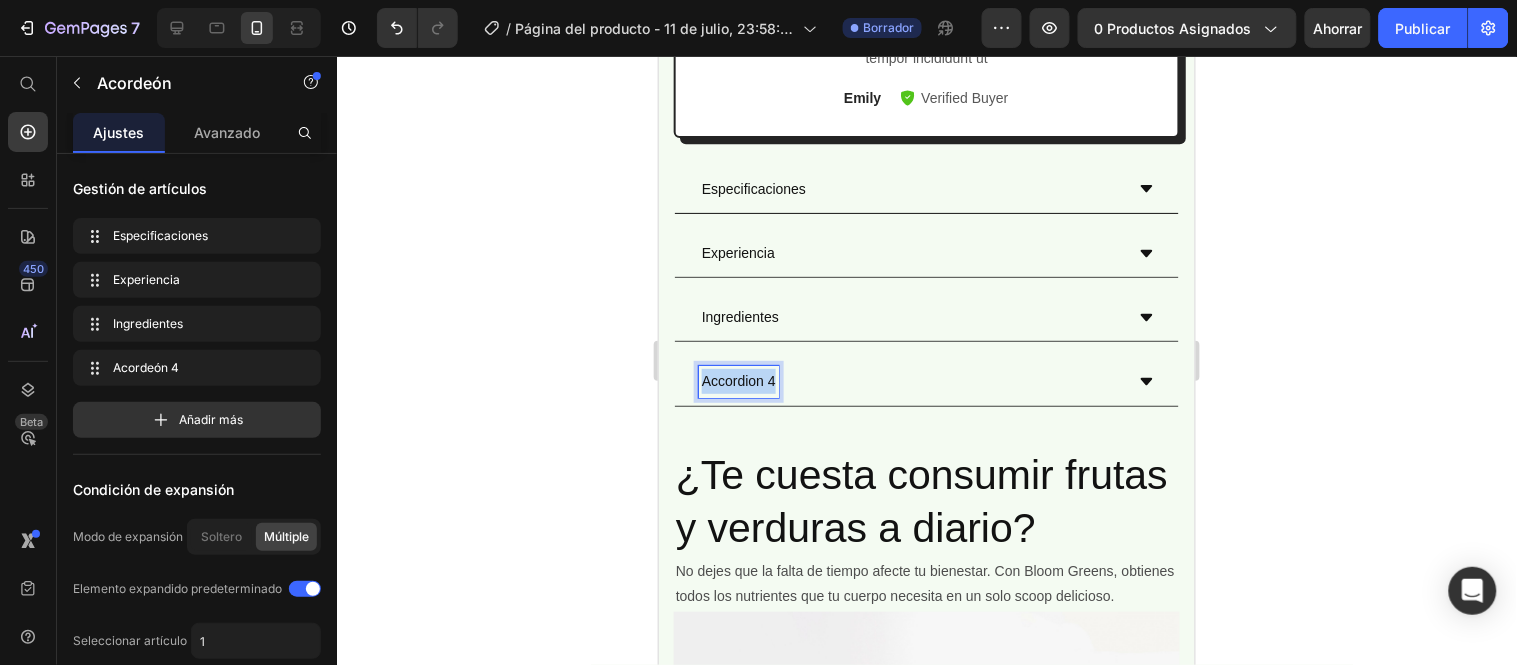 drag, startPoint x: 771, startPoint y: 356, endPoint x: 705, endPoint y: 354, distance: 66.0303 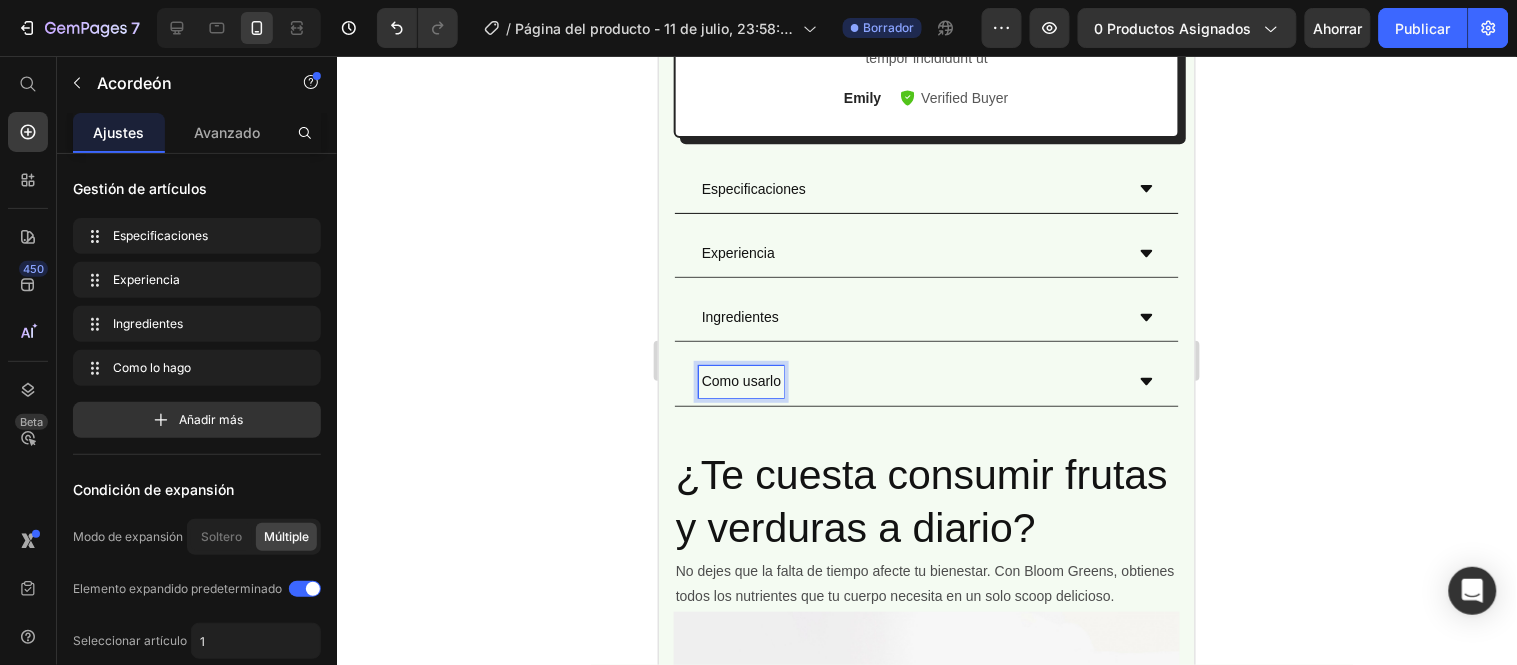 click on "Como usarlo" at bounding box center [740, 380] 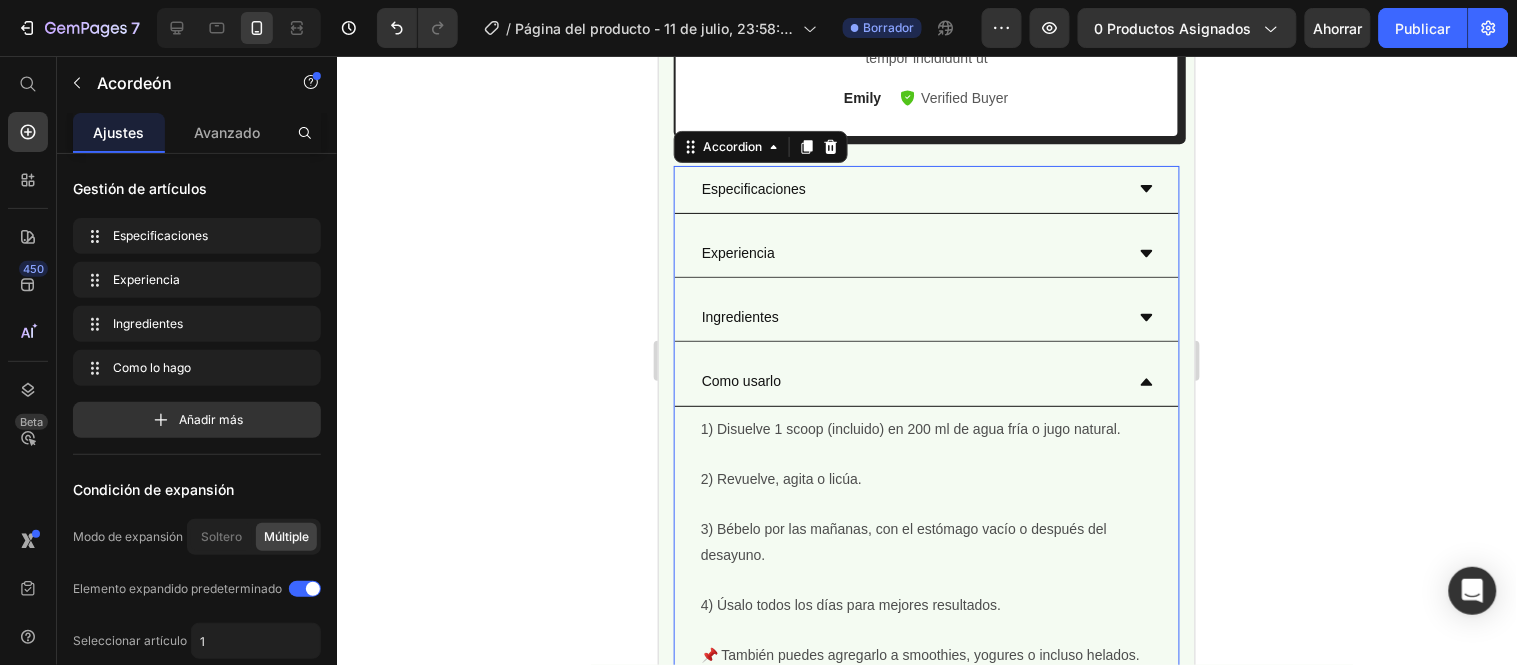 click on "Como usarlo" at bounding box center [910, 380] 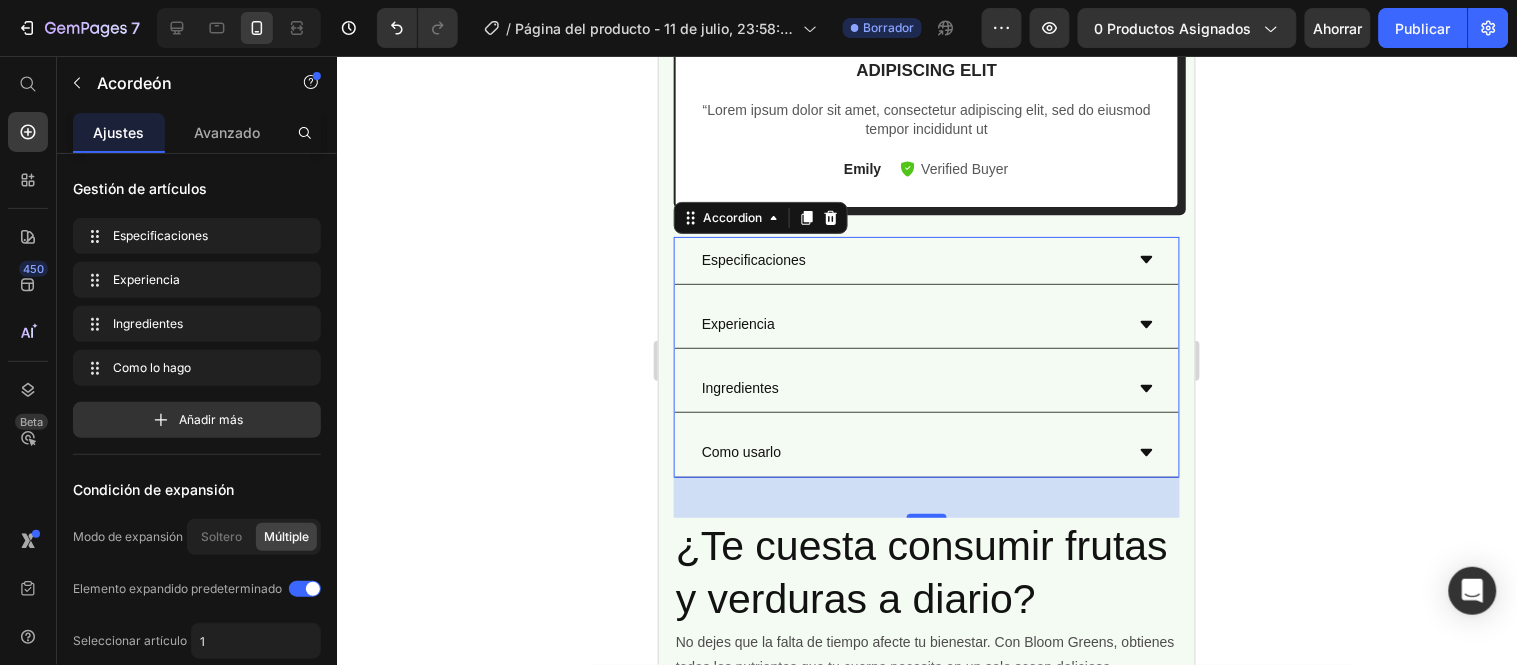 scroll, scrollTop: 842, scrollLeft: 0, axis: vertical 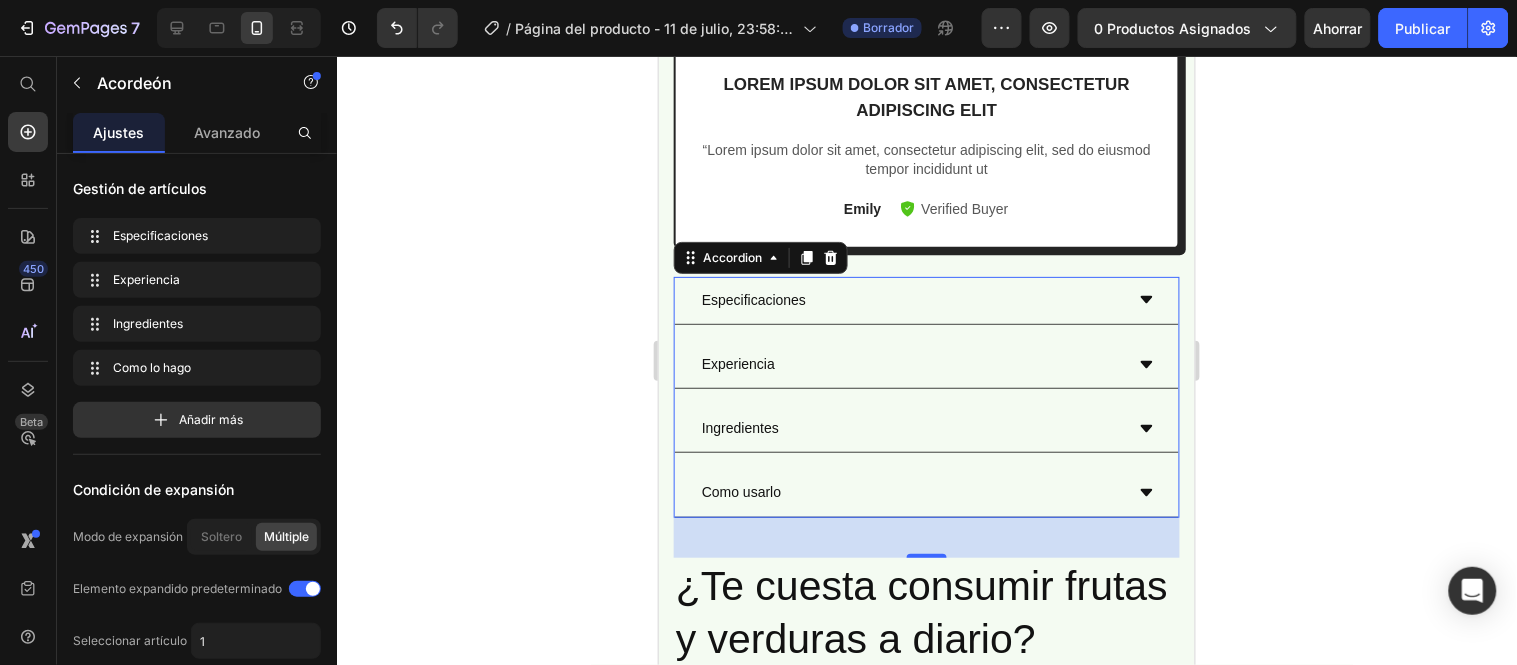 click on "Especificaciones" at bounding box center (753, 299) 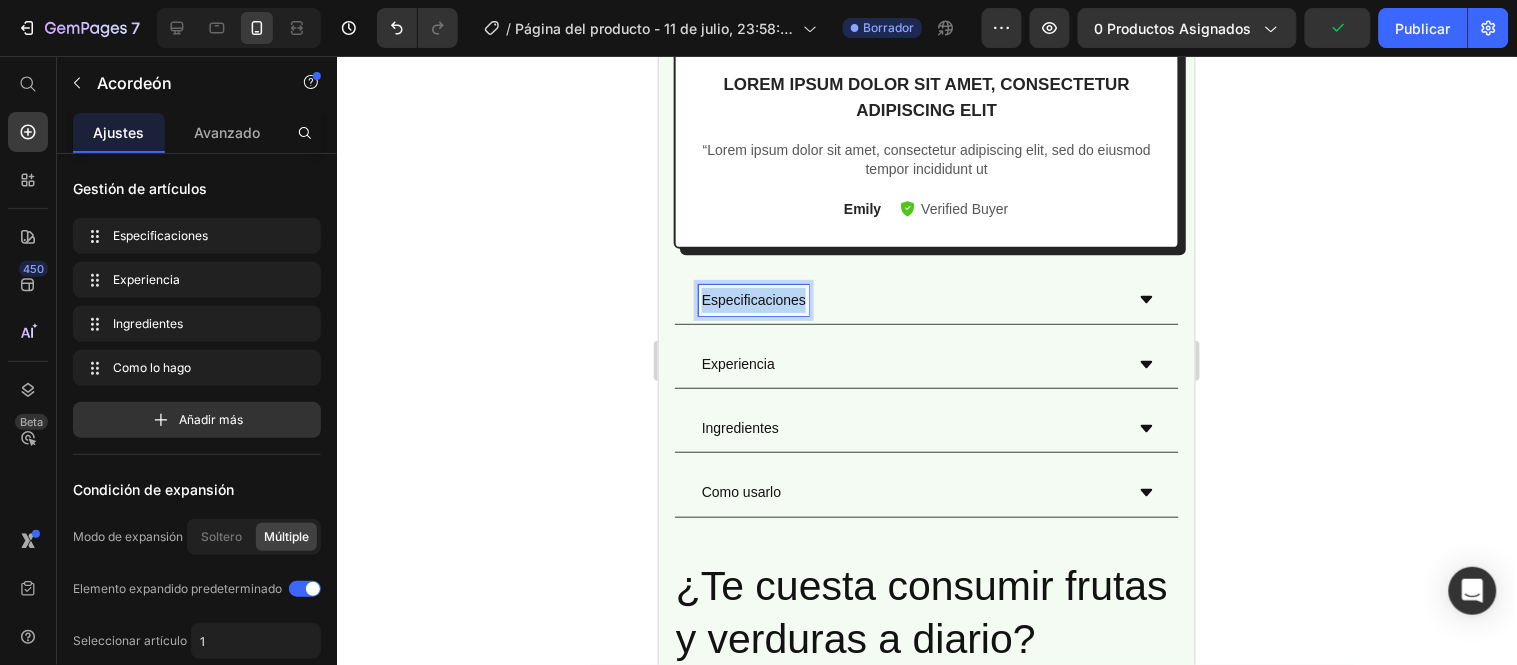 drag, startPoint x: 698, startPoint y: 280, endPoint x: 803, endPoint y: 282, distance: 105.01904 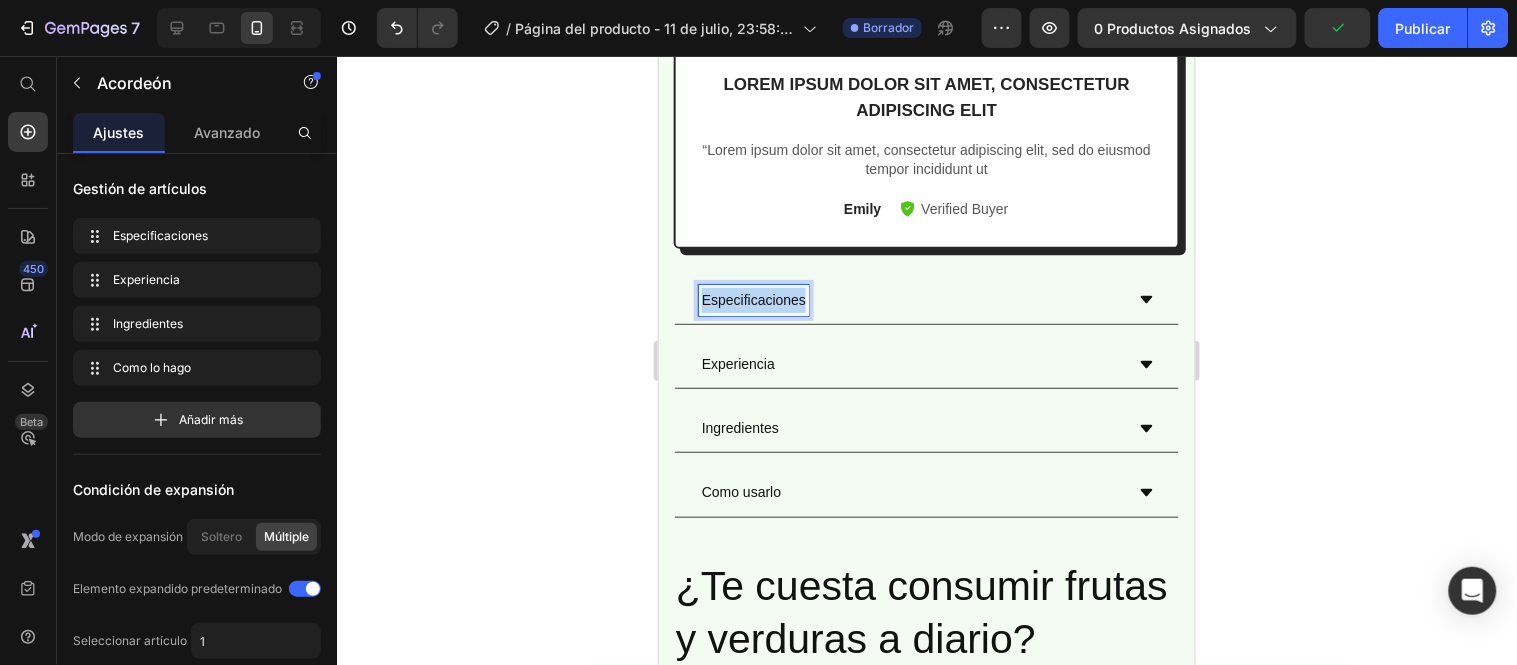 click on "Especificaciones" at bounding box center (753, 299) 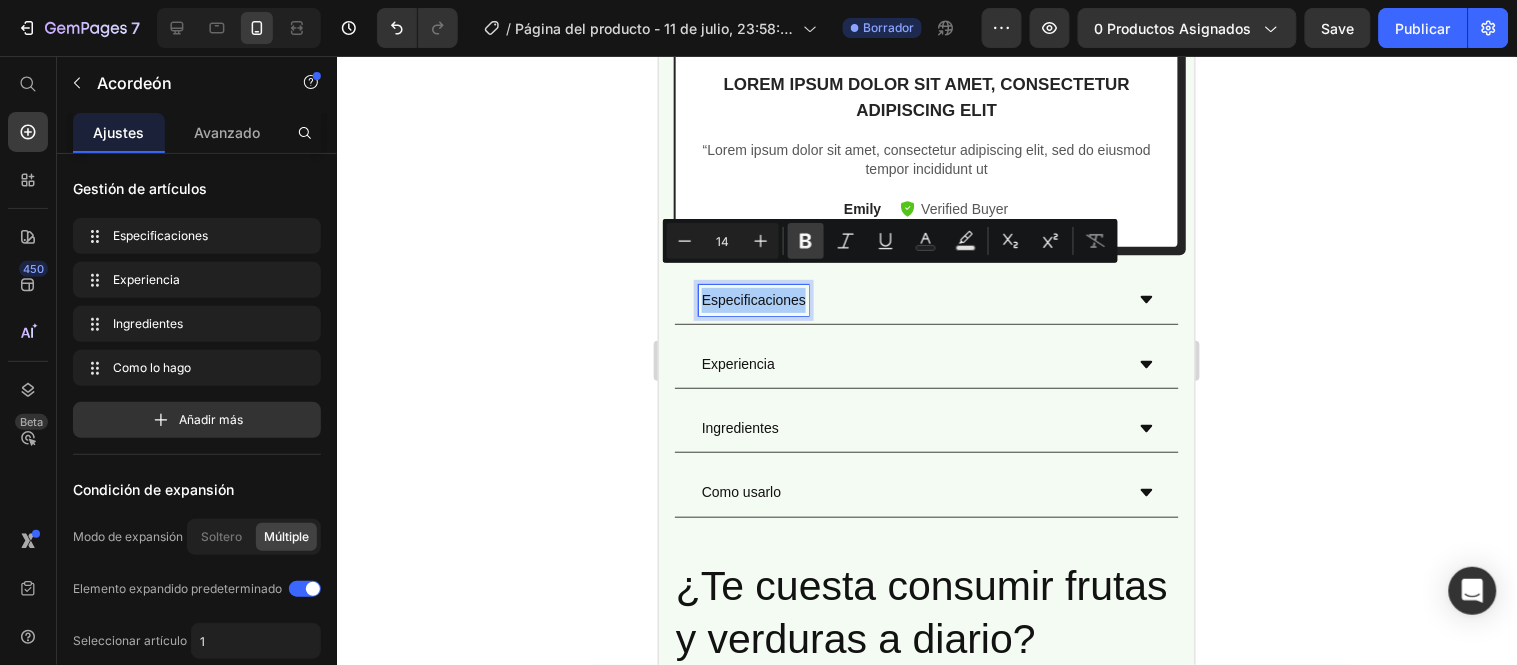 click 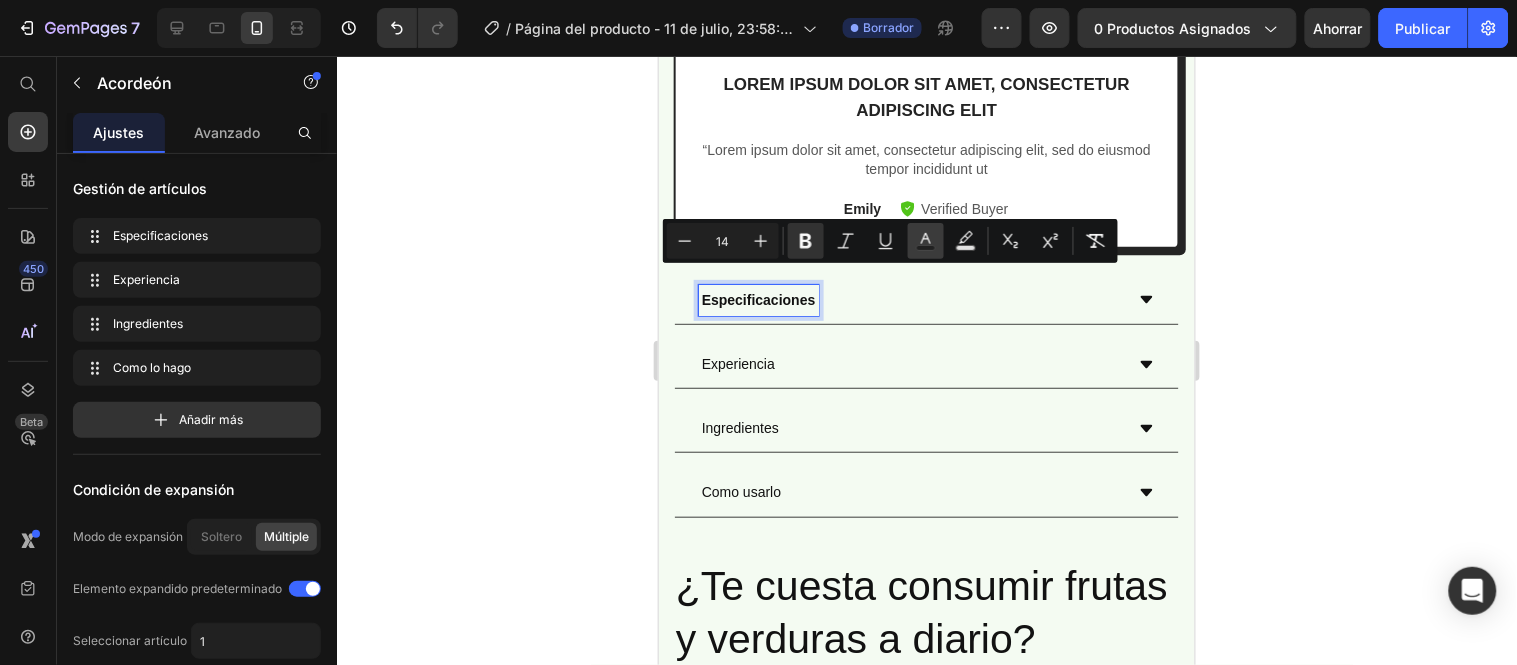 click 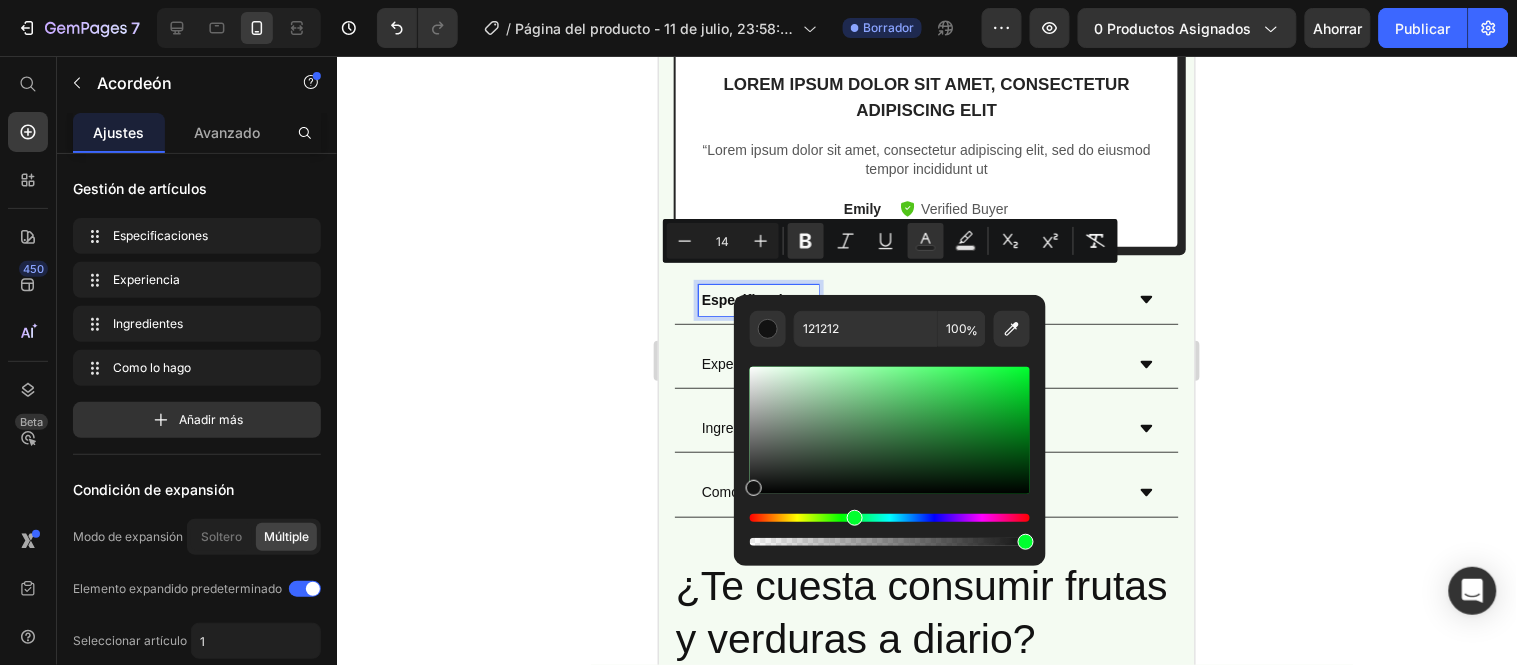 click at bounding box center (890, 518) 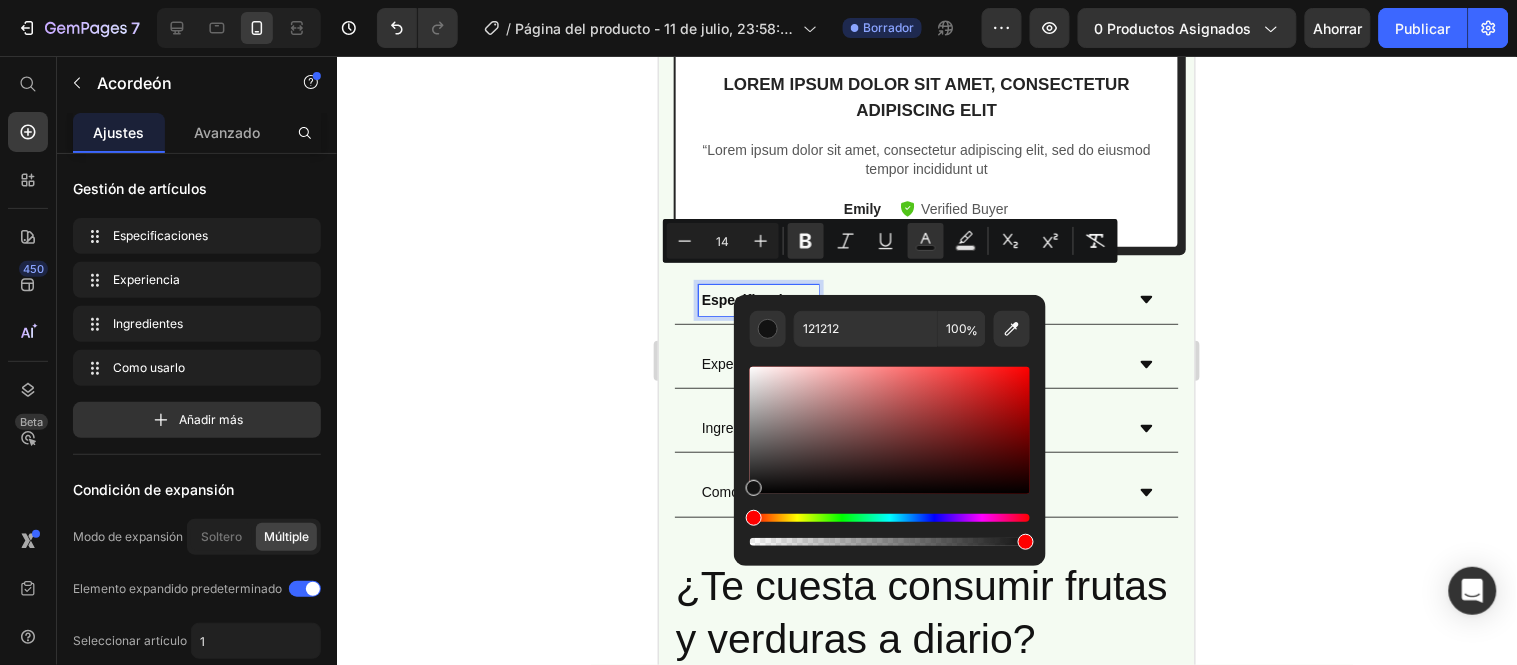 click at bounding box center [890, 518] 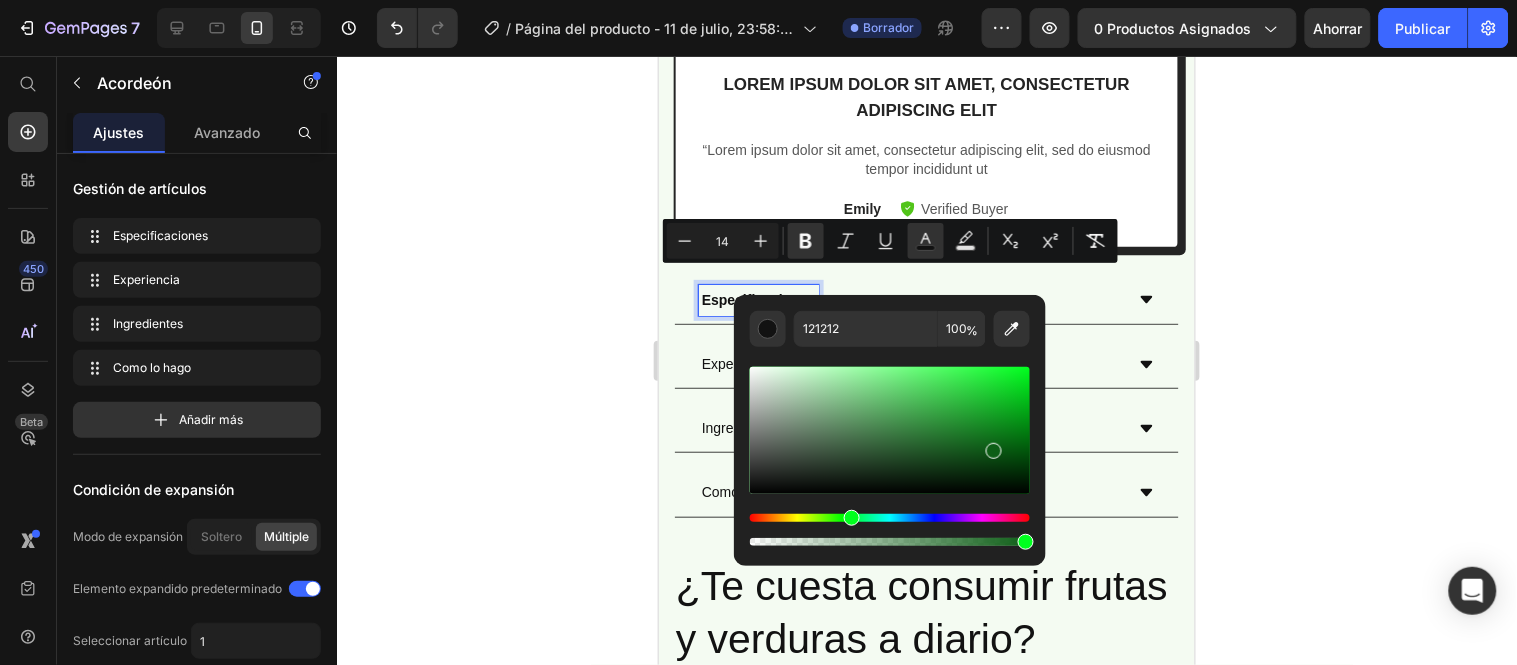 drag, startPoint x: 943, startPoint y: 452, endPoint x: 993, endPoint y: 448, distance: 50.159744 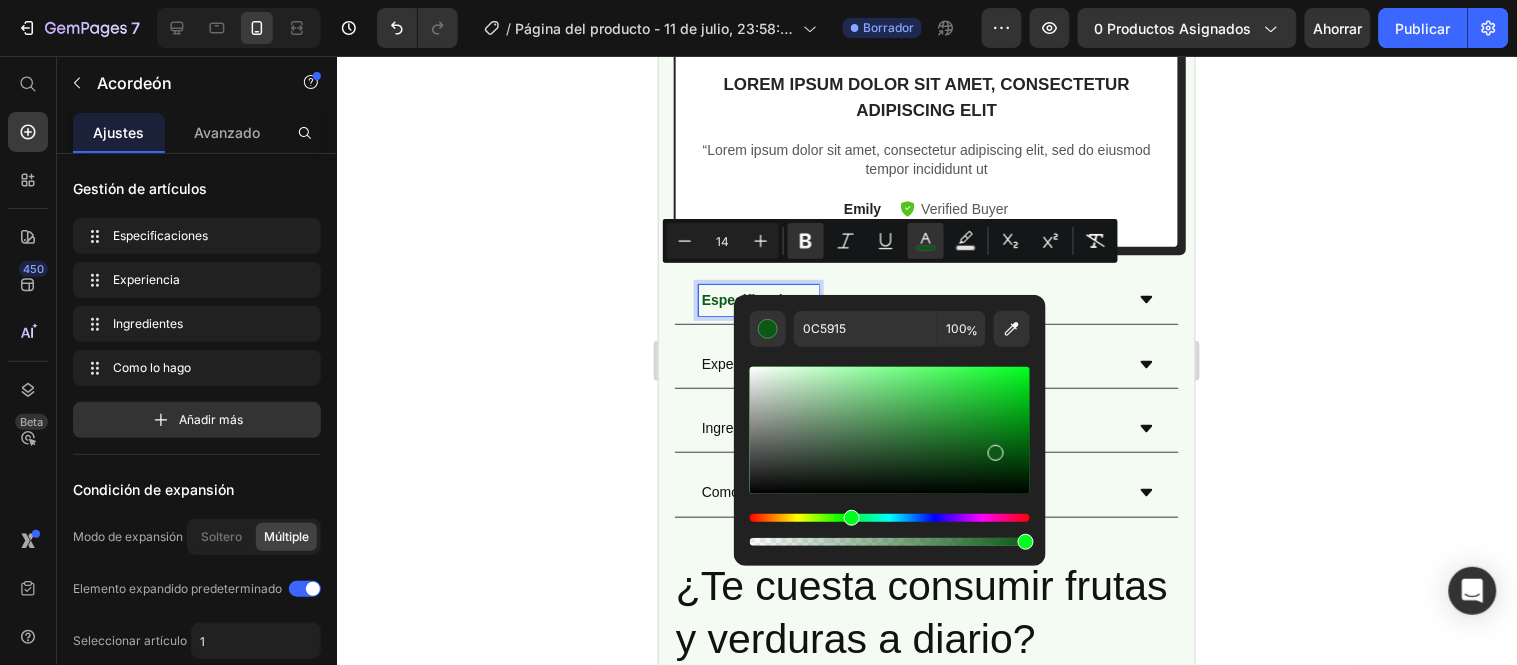 click at bounding box center (890, 430) 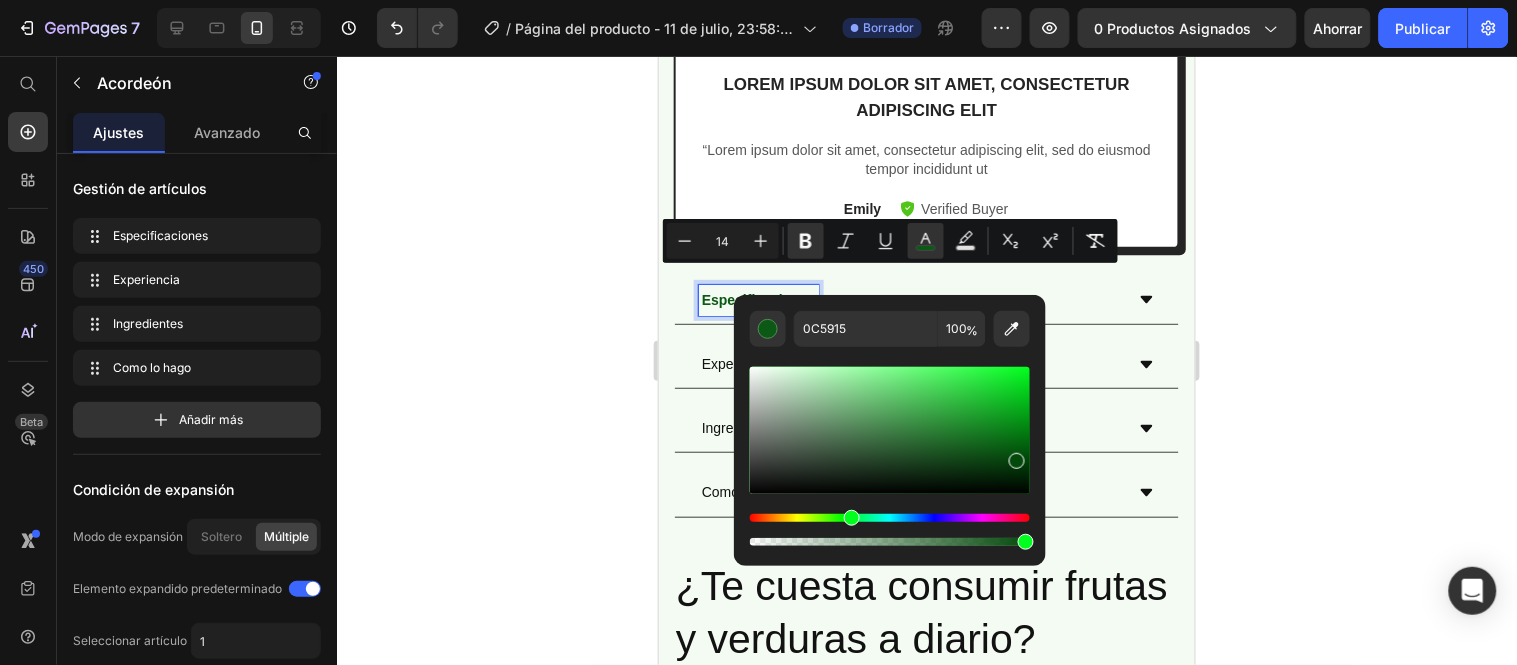 type on "04490C" 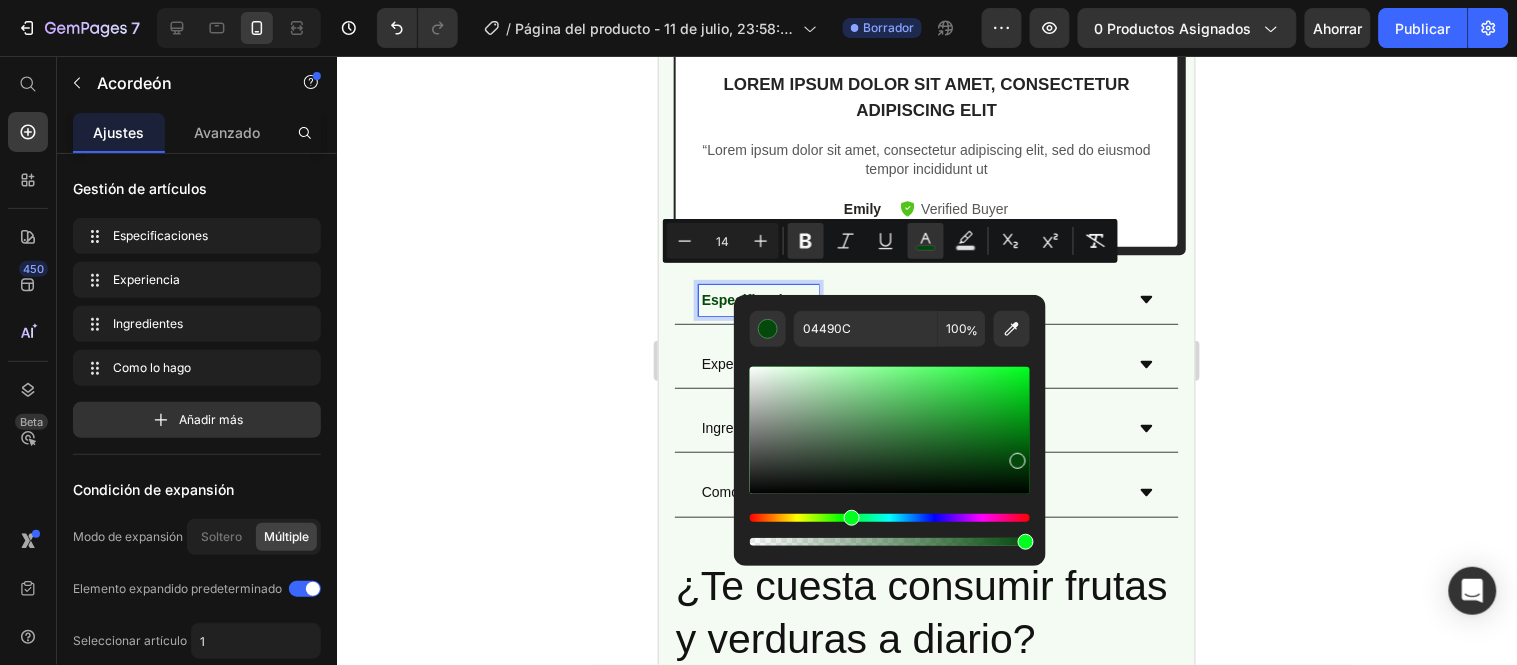 click on "Experiencia" at bounding box center (737, 363) 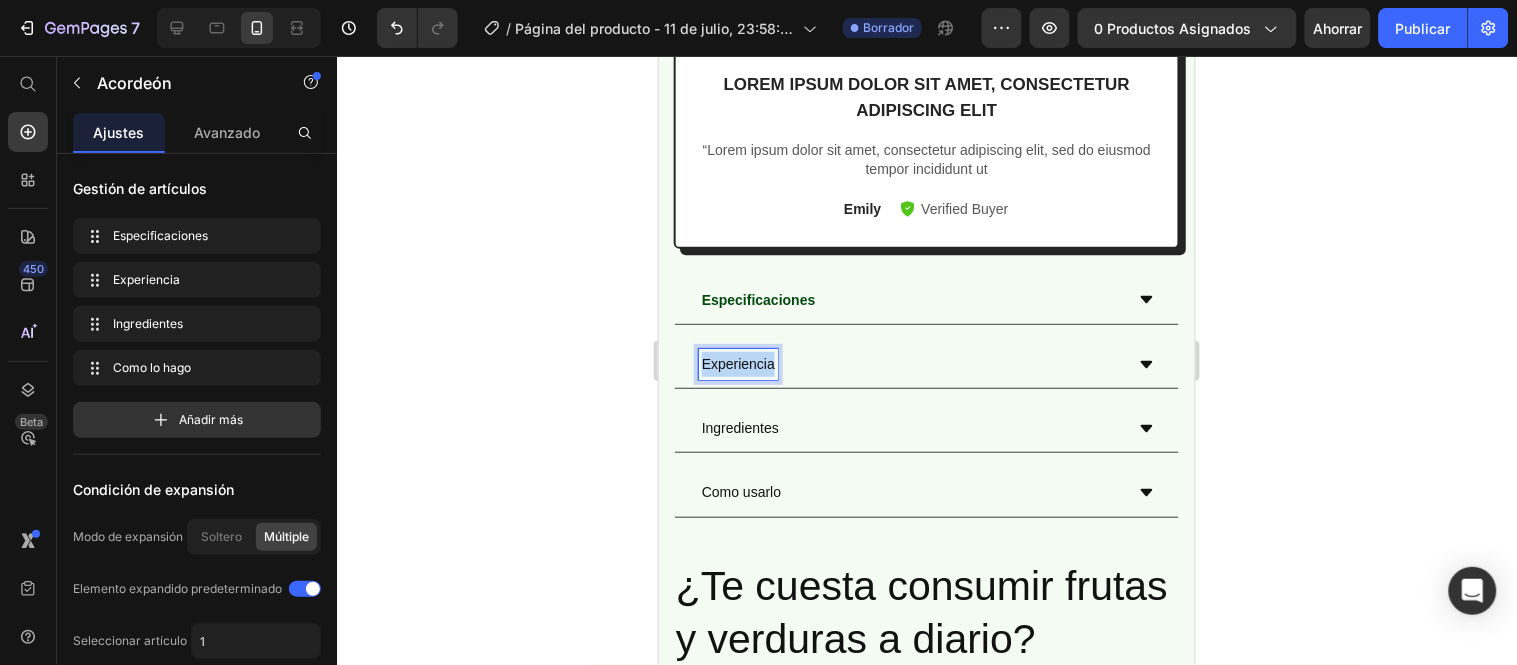 drag, startPoint x: 700, startPoint y: 344, endPoint x: 770, endPoint y: 347, distance: 70.064255 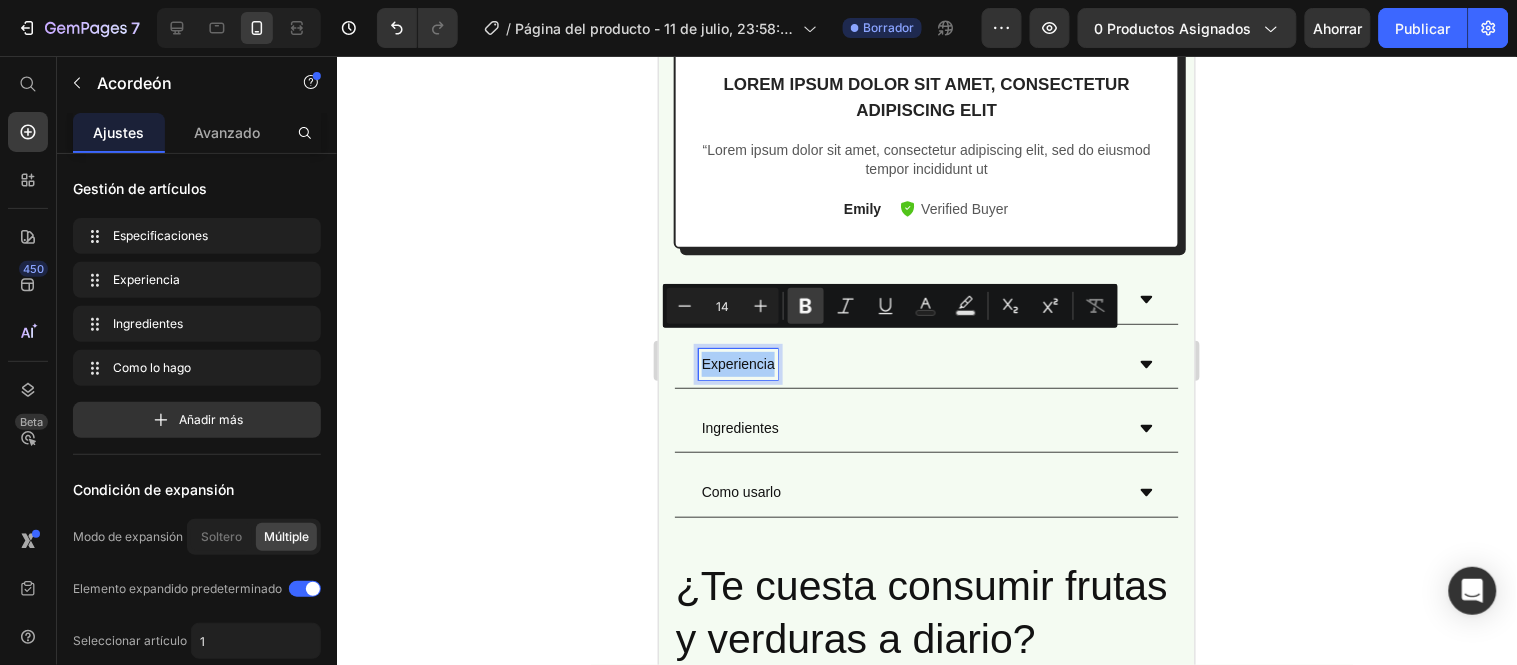 click 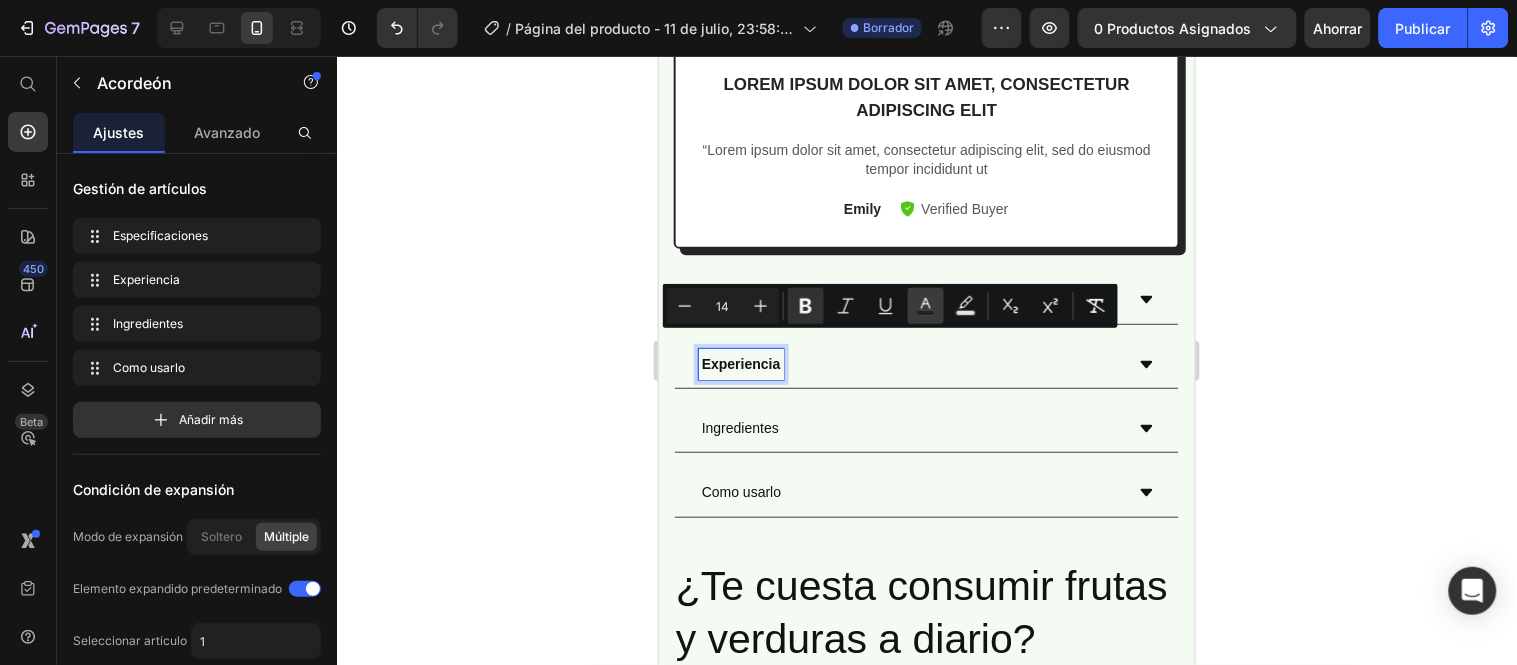 click 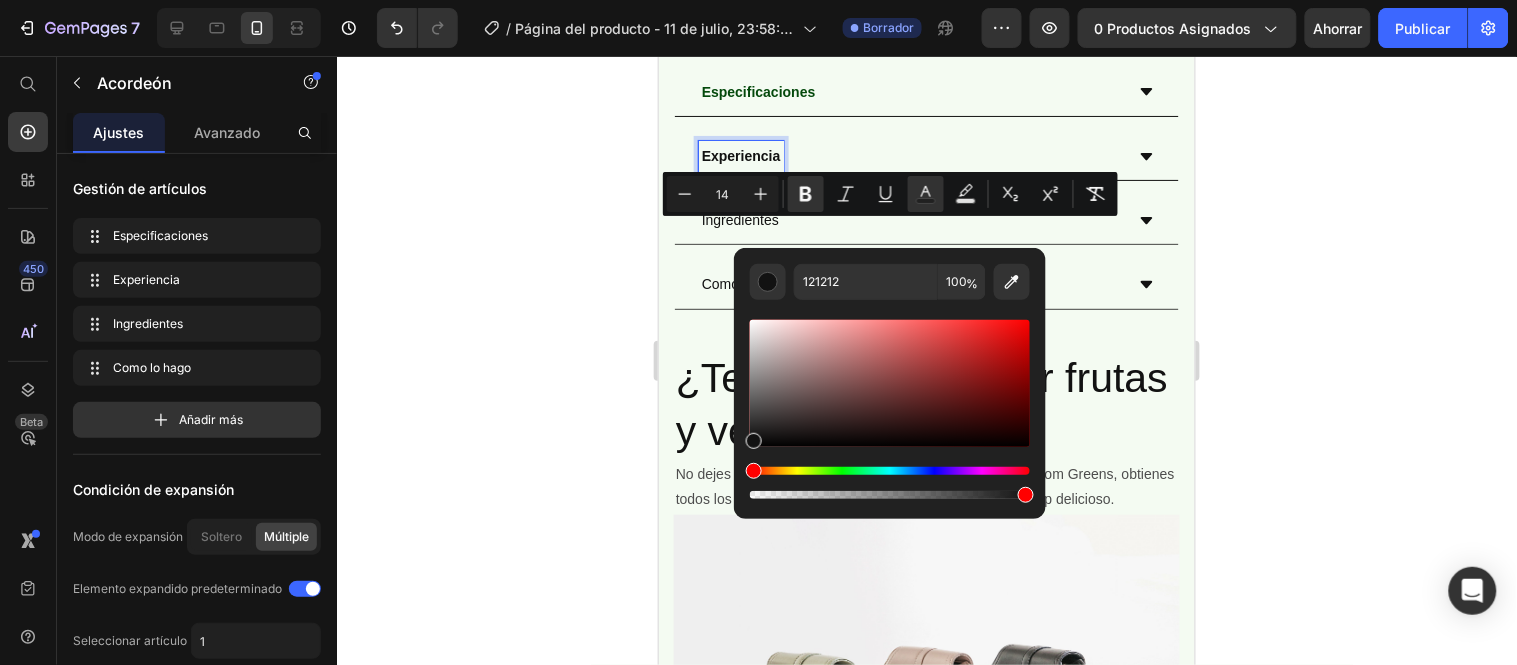 scroll, scrollTop: 953, scrollLeft: 0, axis: vertical 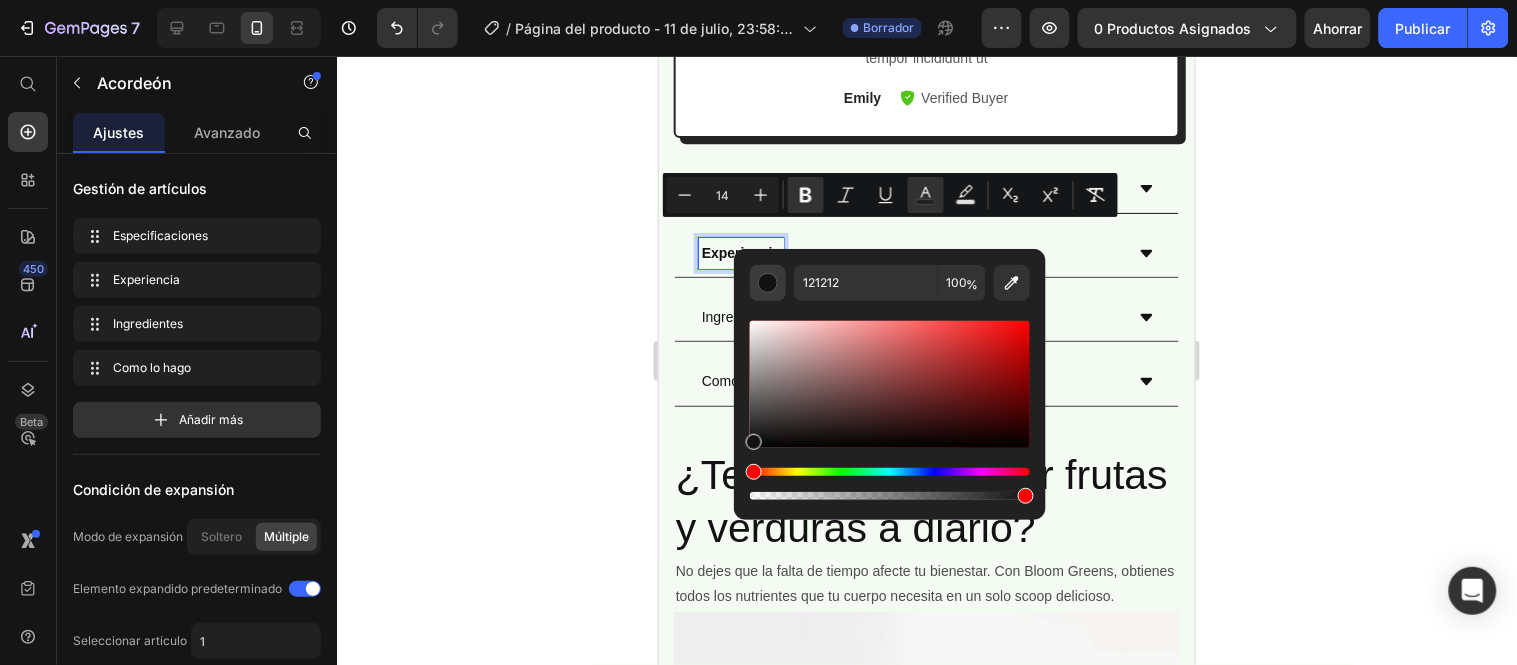 click at bounding box center (768, 283) 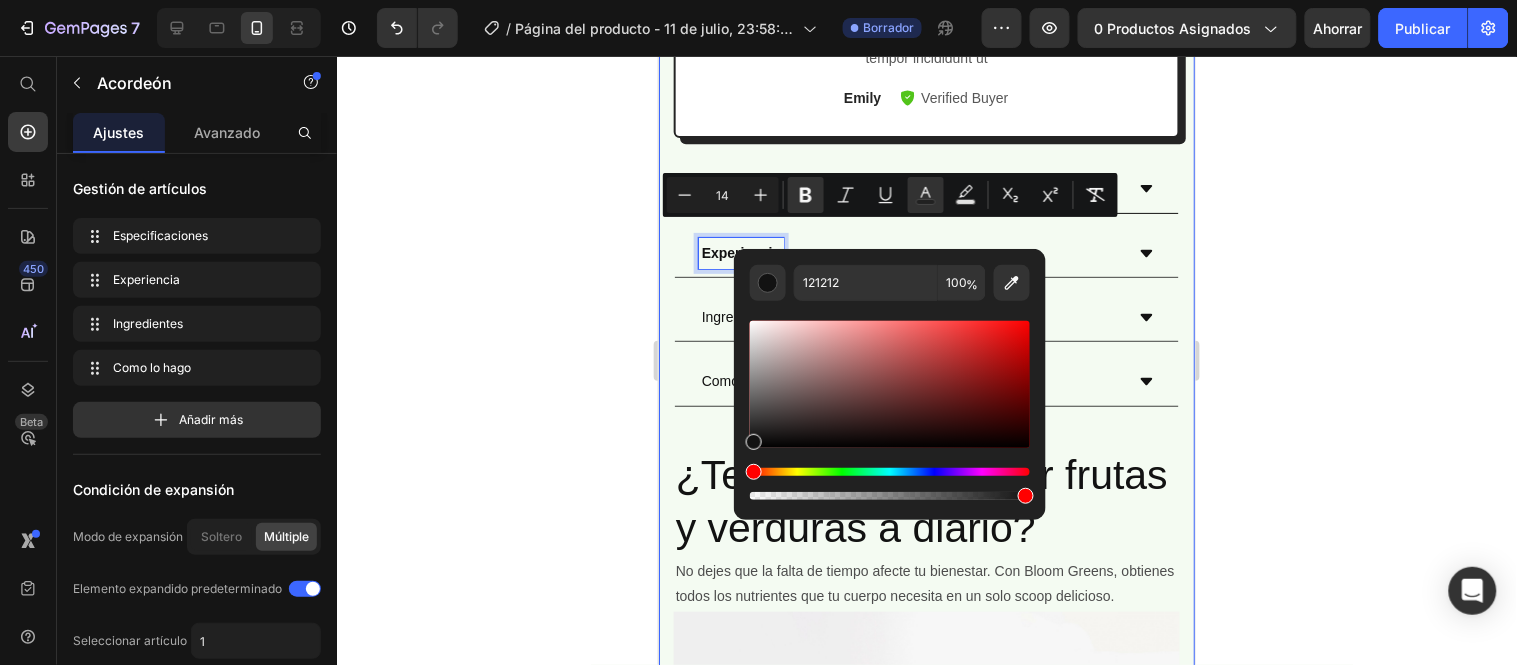 click on "Product Images
Vero eos
At accusamus
Et iusto odio
Consectetur
Adipiscin Accordion Icon Icon Icon Icon Icon Icon List 2,500+ Verified Reviews! Text Block Row BLOOM Product Title $0,00 Product Price $59.900,00 Product Price Save $0,00 Product Badge Row Limited availability Stock Counter Add to cart Add to Cart or 4 interest-free payments of $15.00 with Text Block Image Row Icon Icon Icon Icon Icon Icon List Lorem ipsum dolor sit amet, consectetur adipiscing elit Text Block “Lorem ipsum dolor sit amet, consectetur adipiscing elit, sed do eiusmod tempor incididunt ut  Text Block [FIRST] Text Block
Verified Buyer Item List Row Row
Especificaciones
Experiencia" at bounding box center [926, 372] 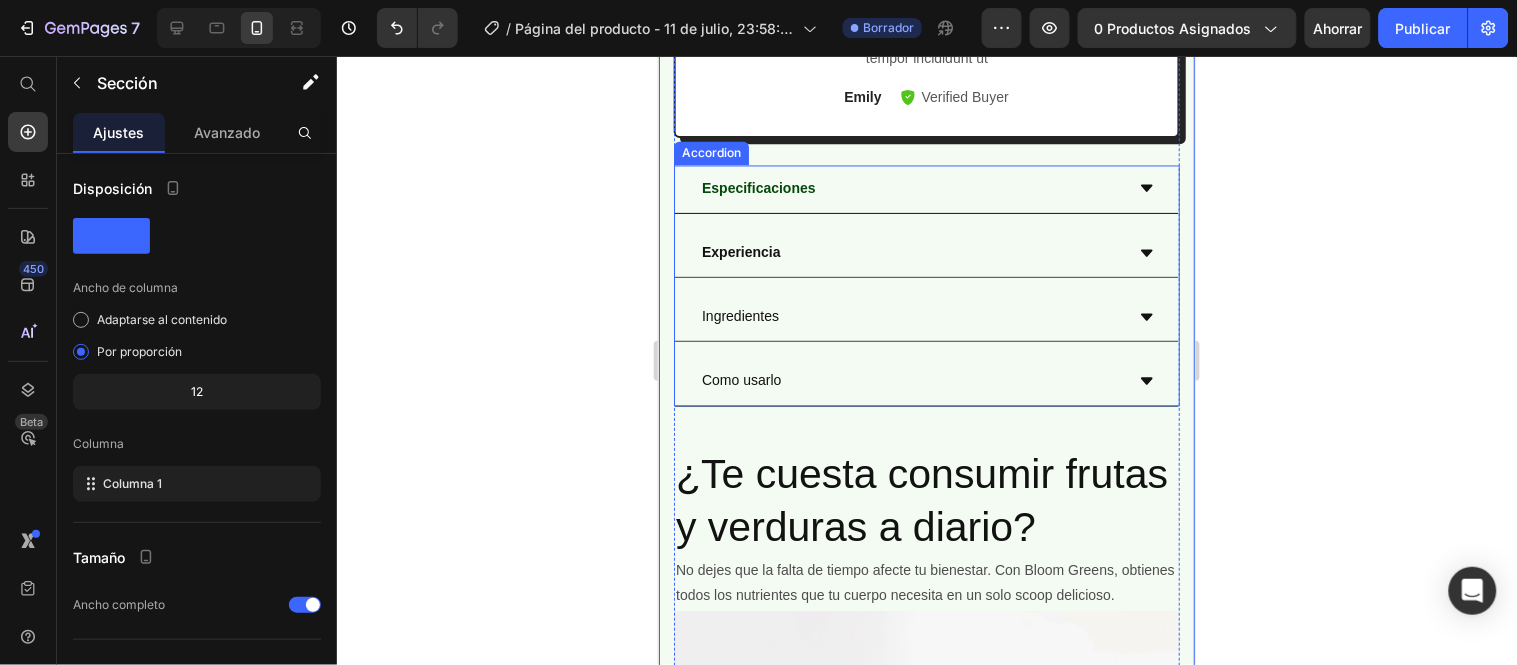 click on "Ingredientes" at bounding box center (739, 316) 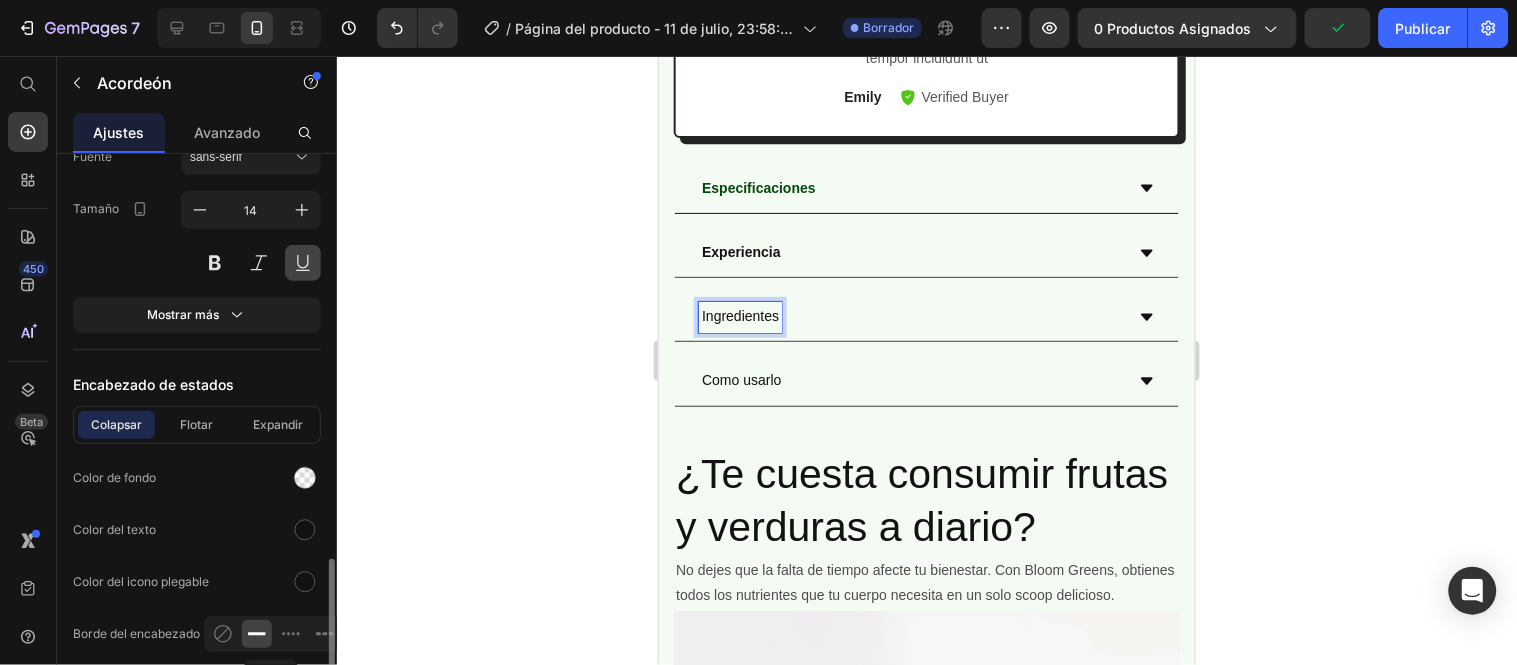 scroll, scrollTop: 1333, scrollLeft: 0, axis: vertical 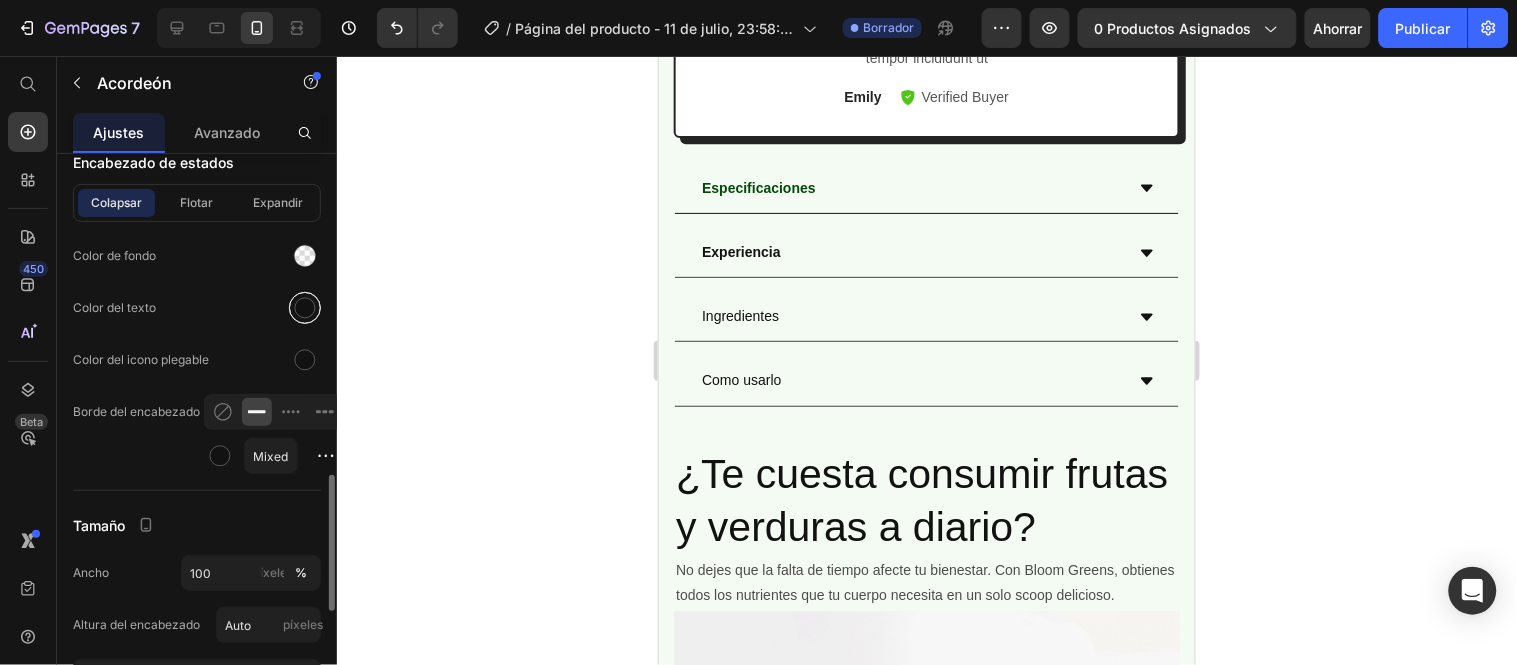 click at bounding box center (305, 308) 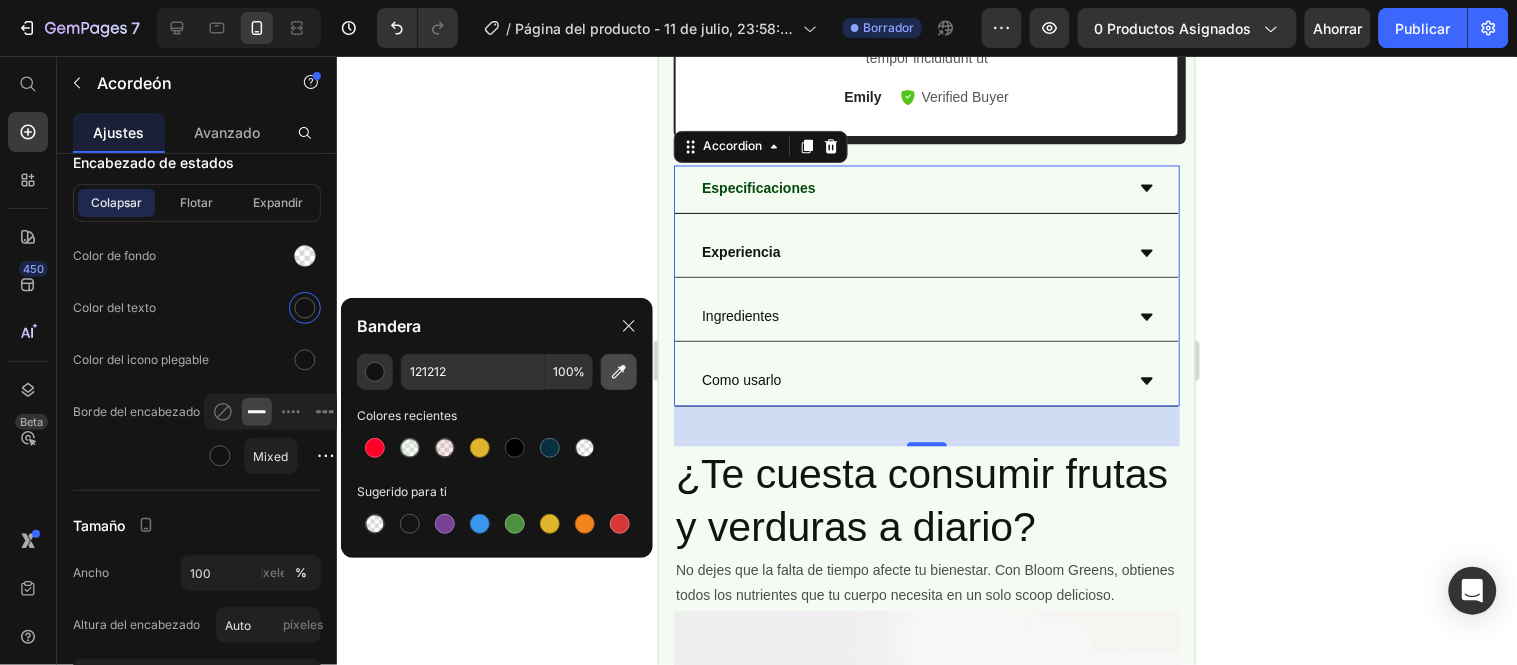click 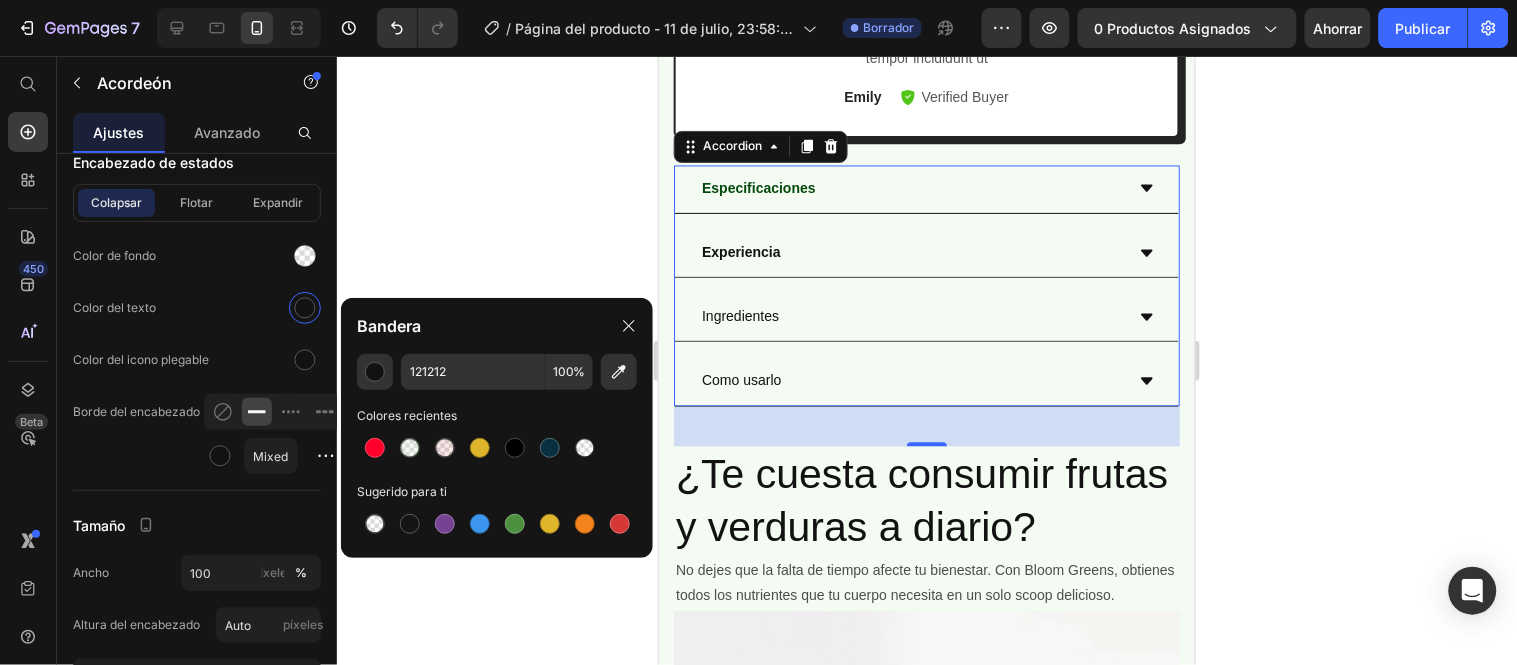 type on "04490C" 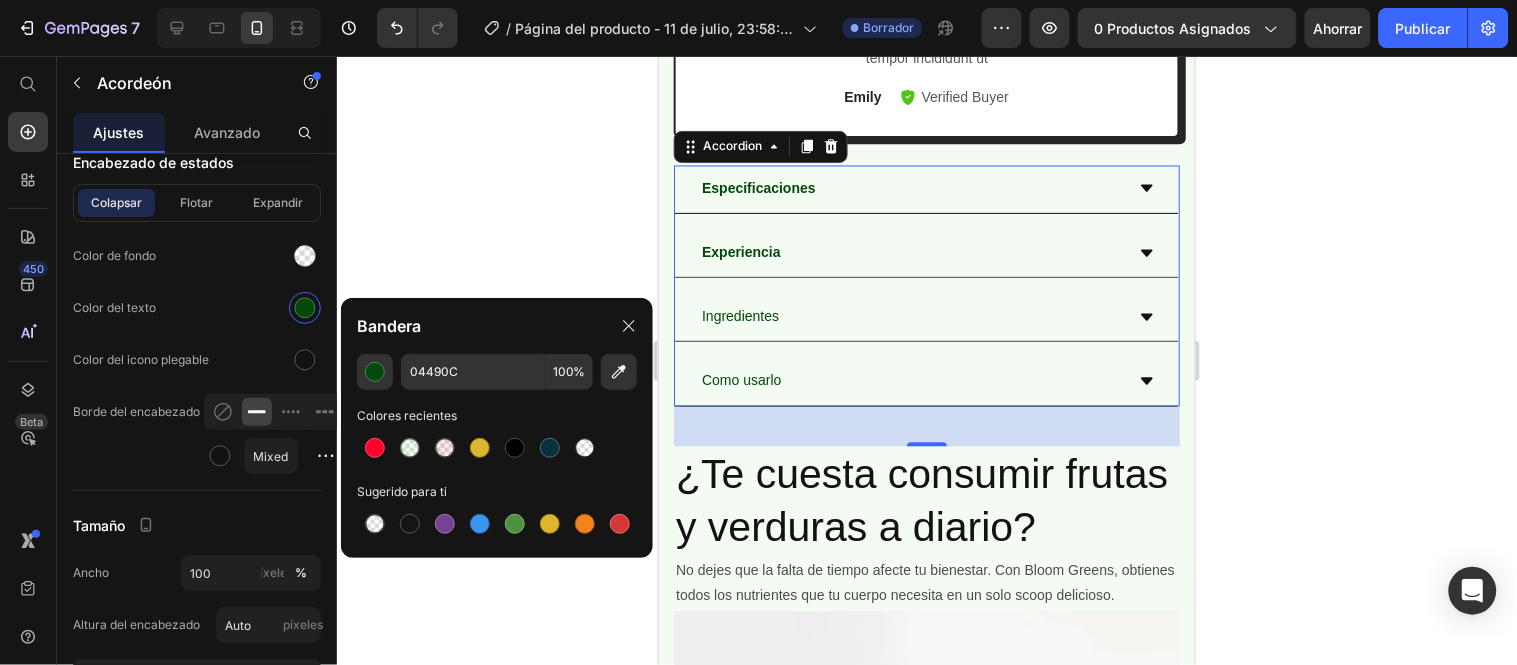 click on "Ingredientes" at bounding box center [739, 316] 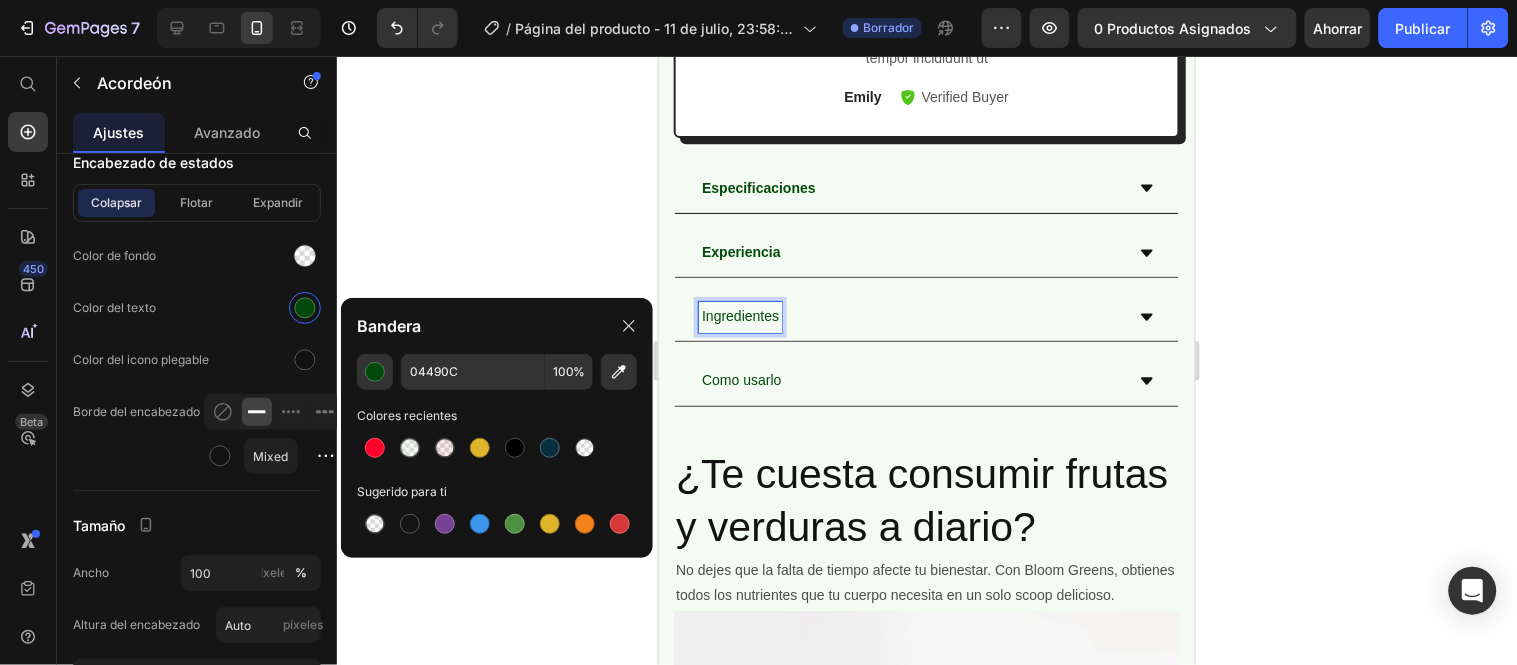 click 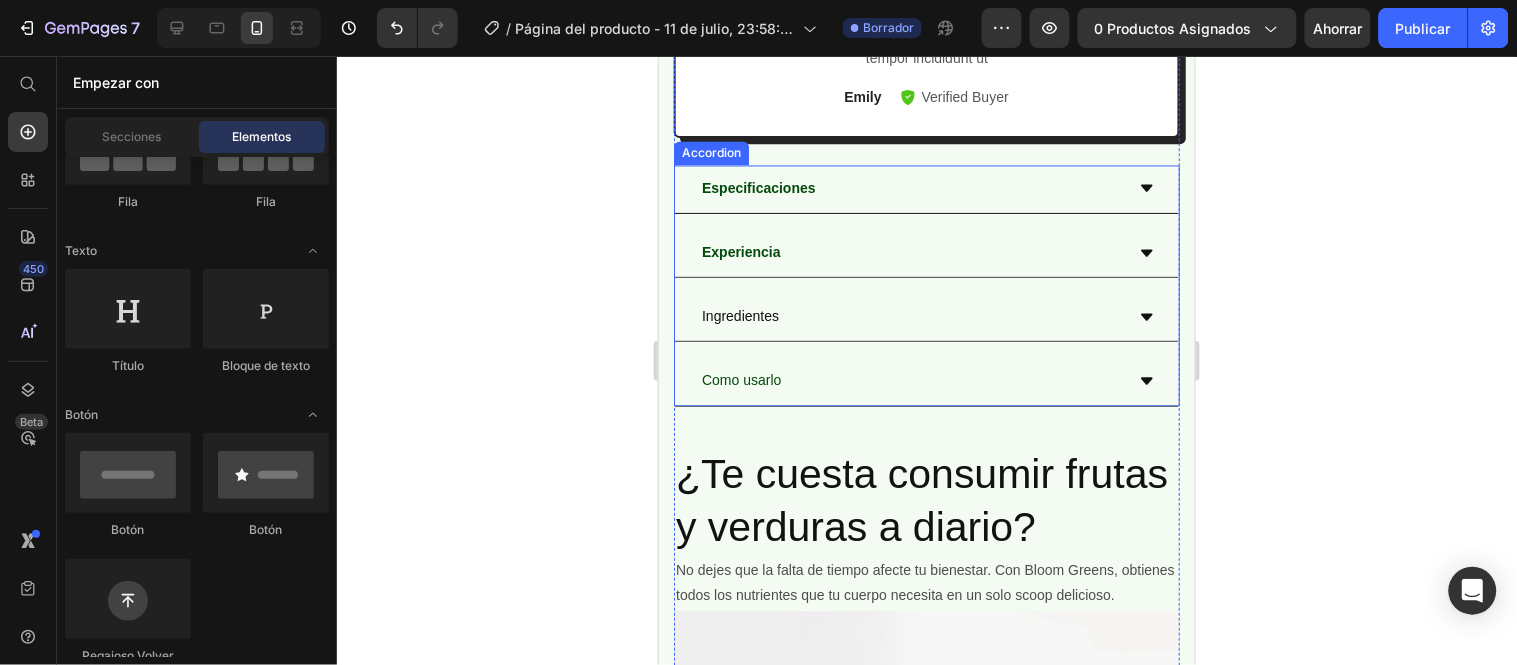 click on "Ingredientes" at bounding box center (739, 316) 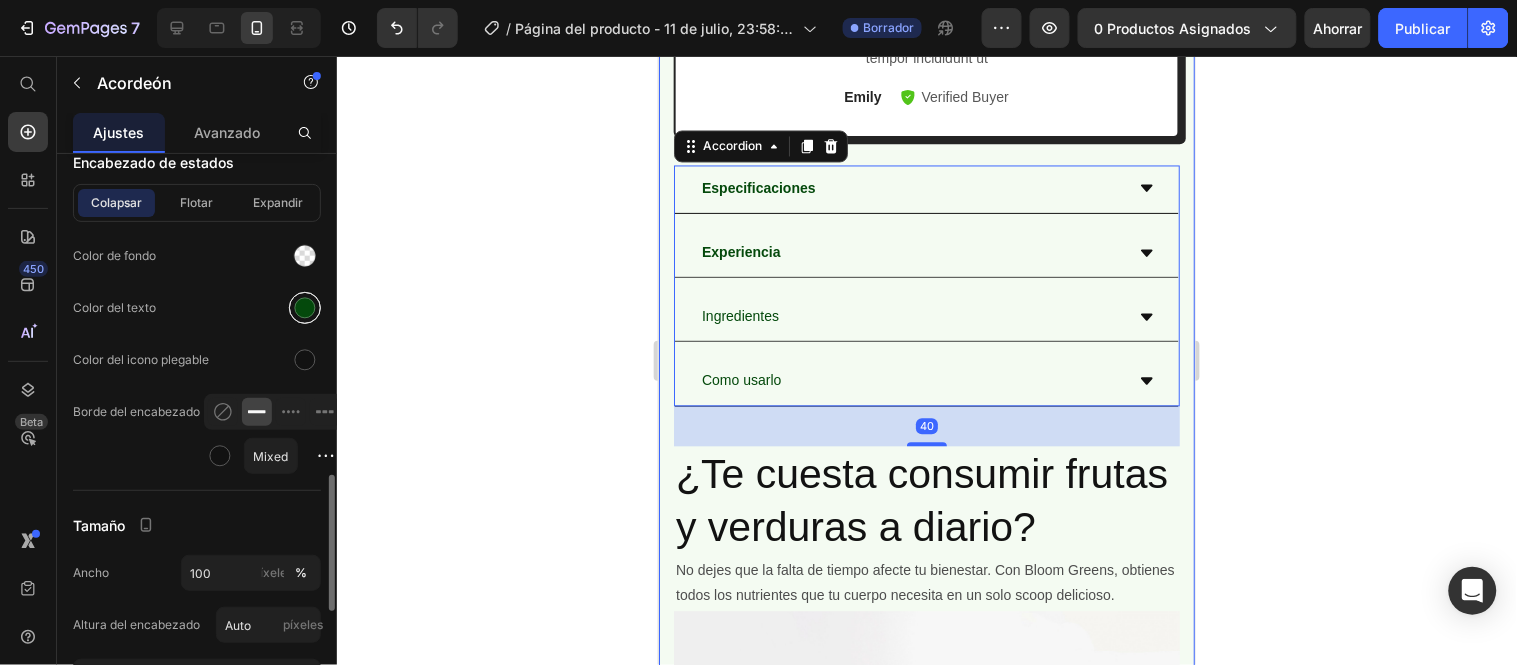click at bounding box center [305, 308] 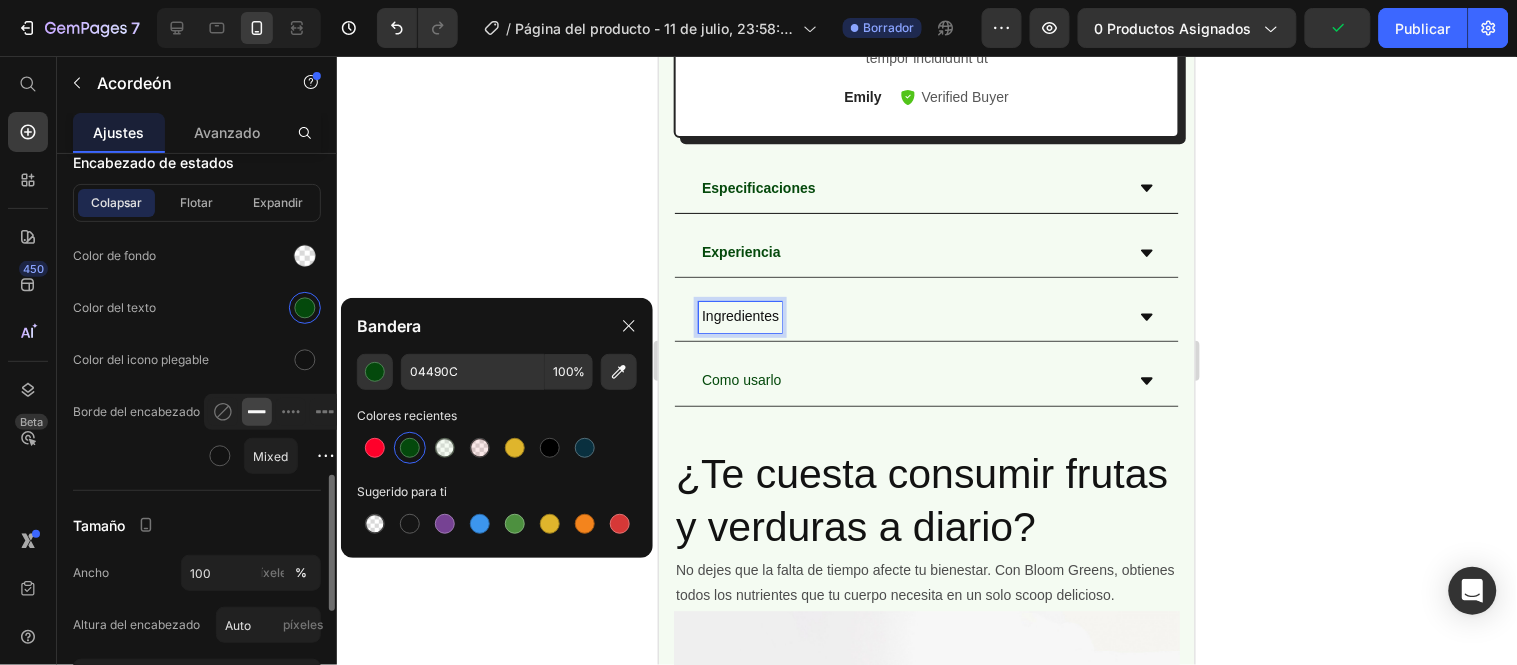 scroll, scrollTop: 1000, scrollLeft: 0, axis: vertical 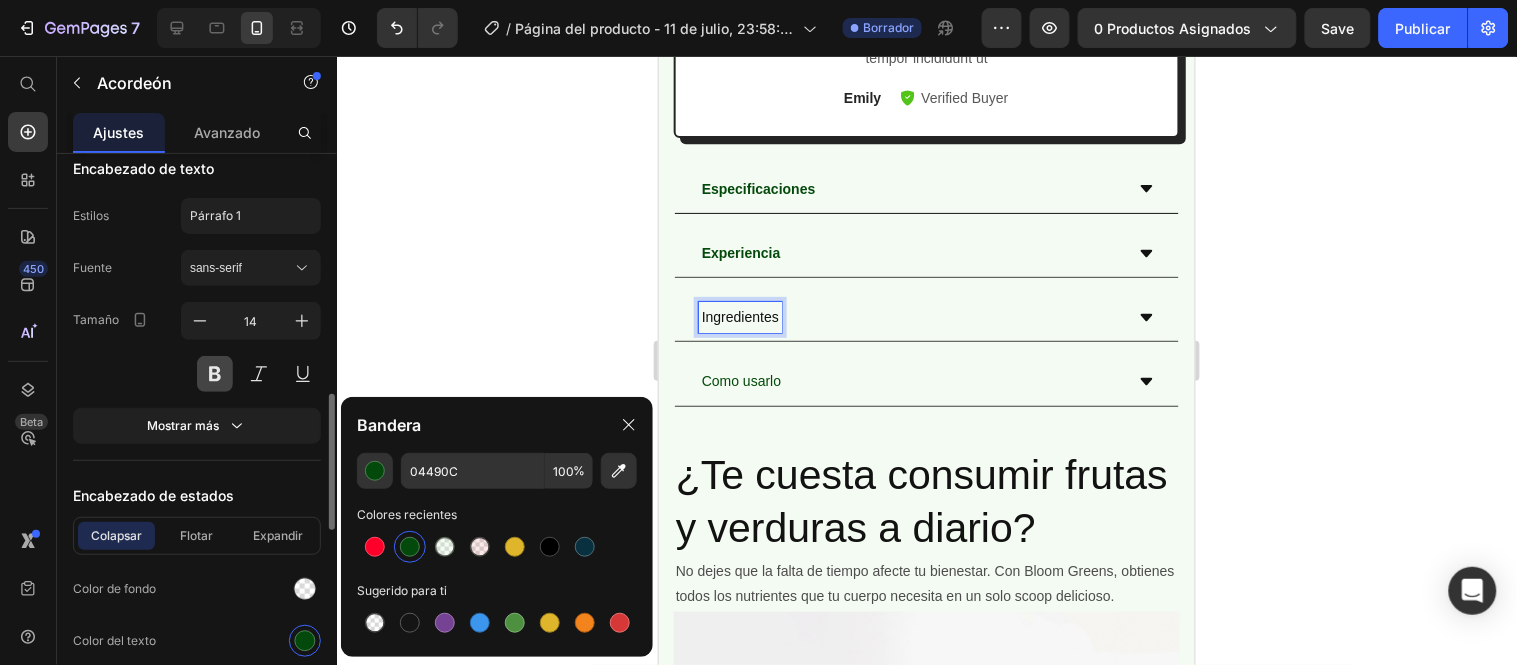 click at bounding box center [215, 374] 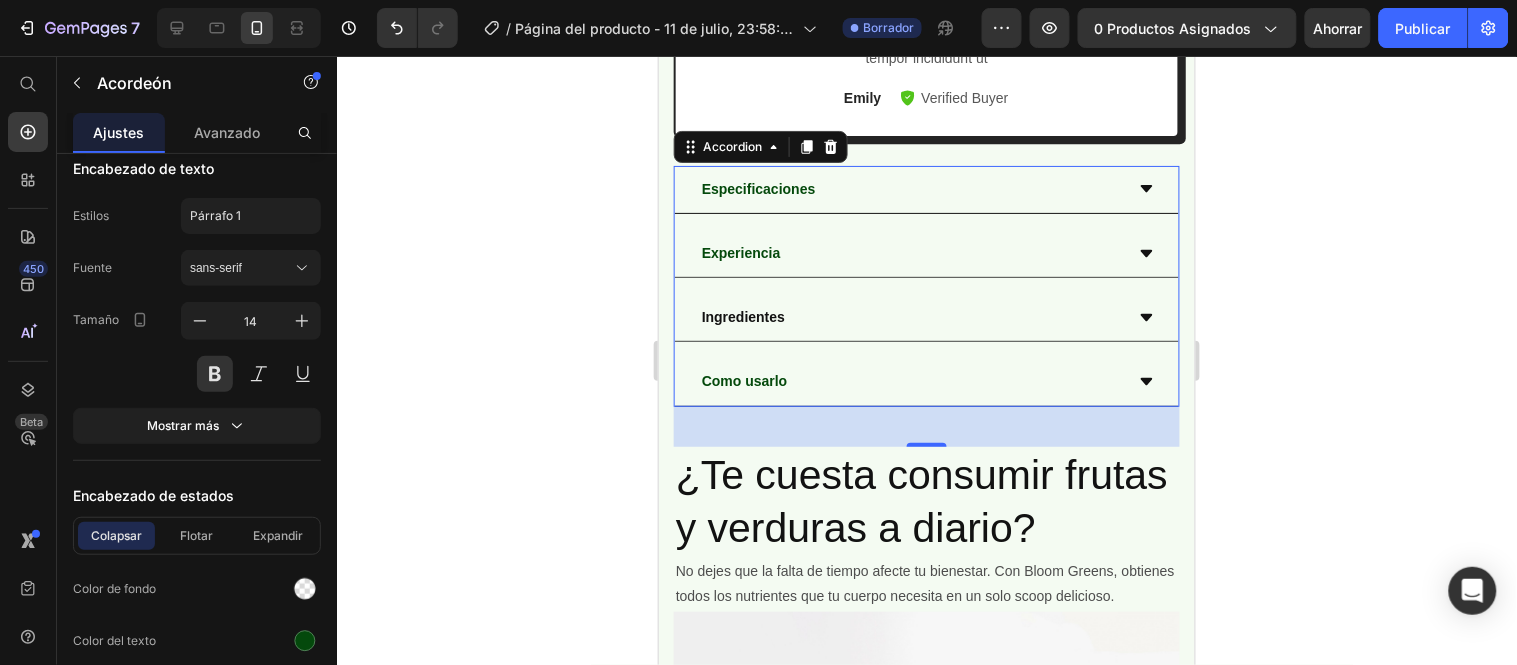 click 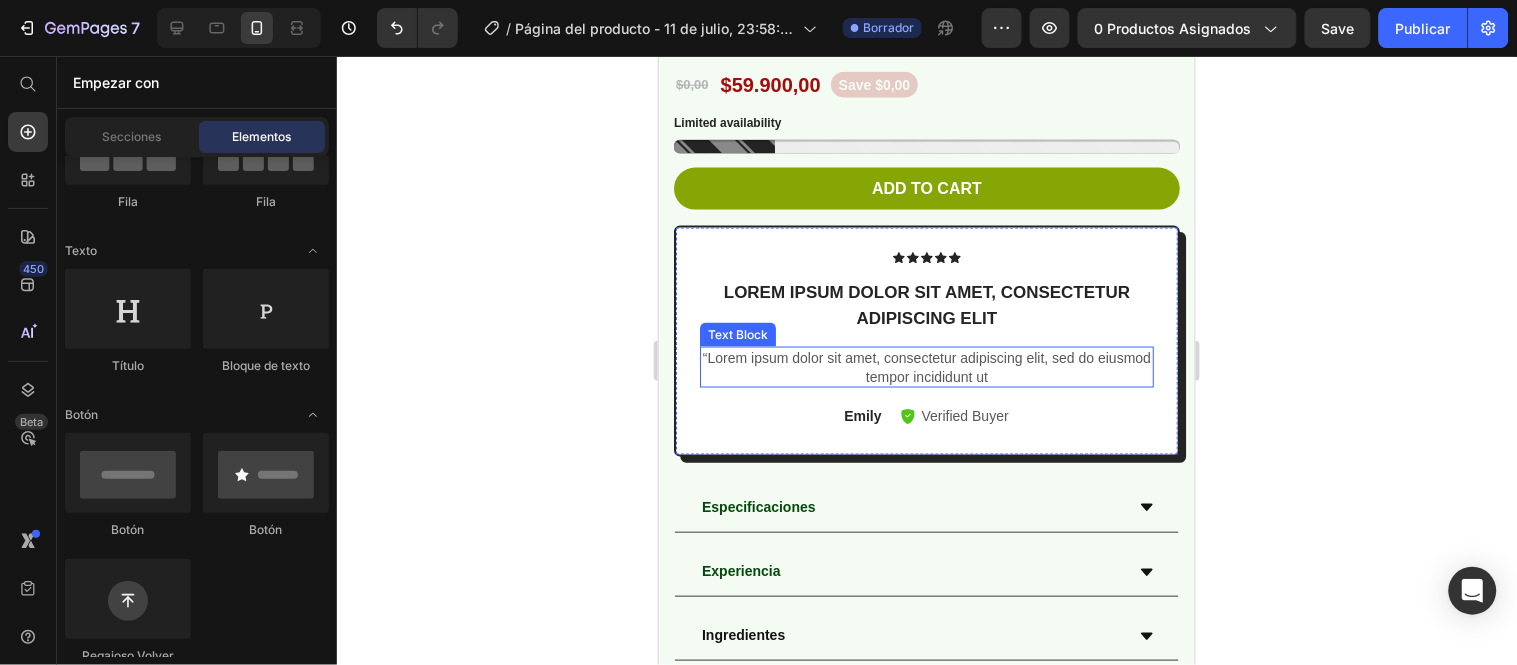 scroll, scrollTop: 731, scrollLeft: 0, axis: vertical 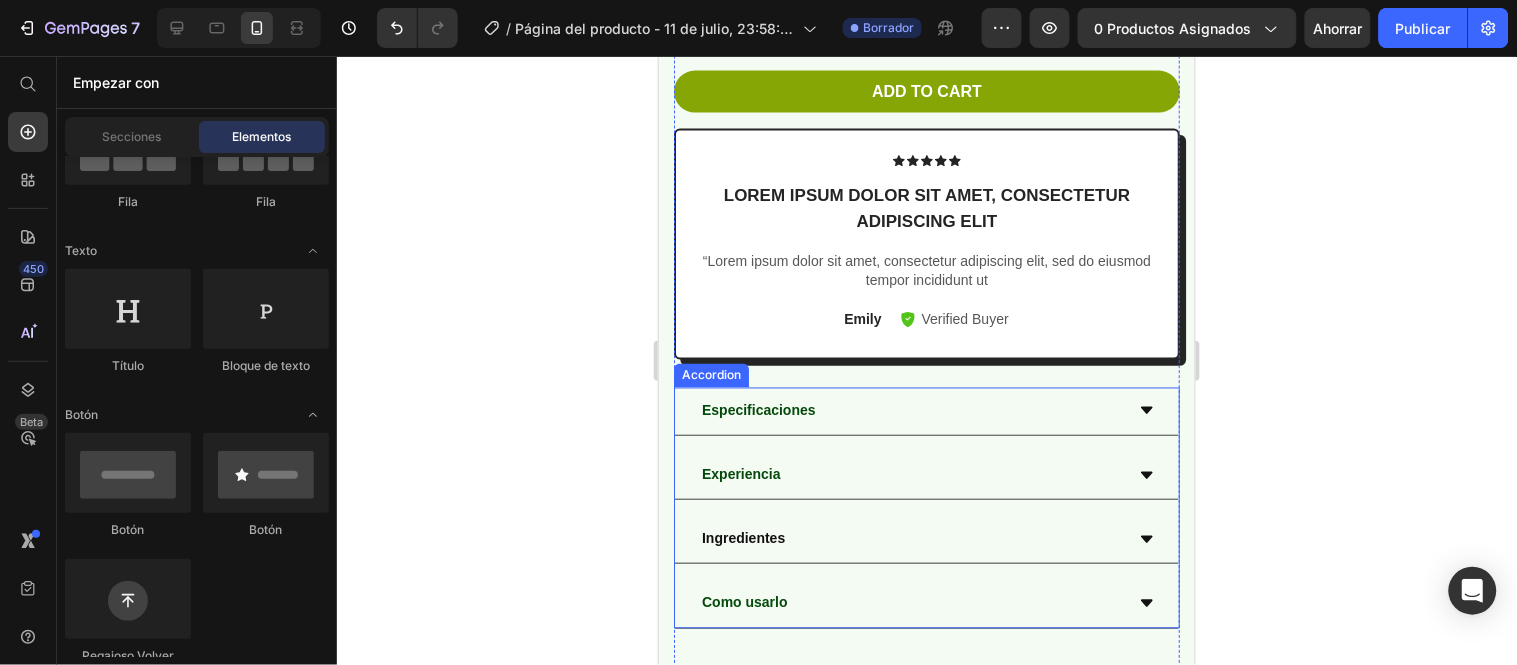 click on "Especificaciones" at bounding box center (926, 411) 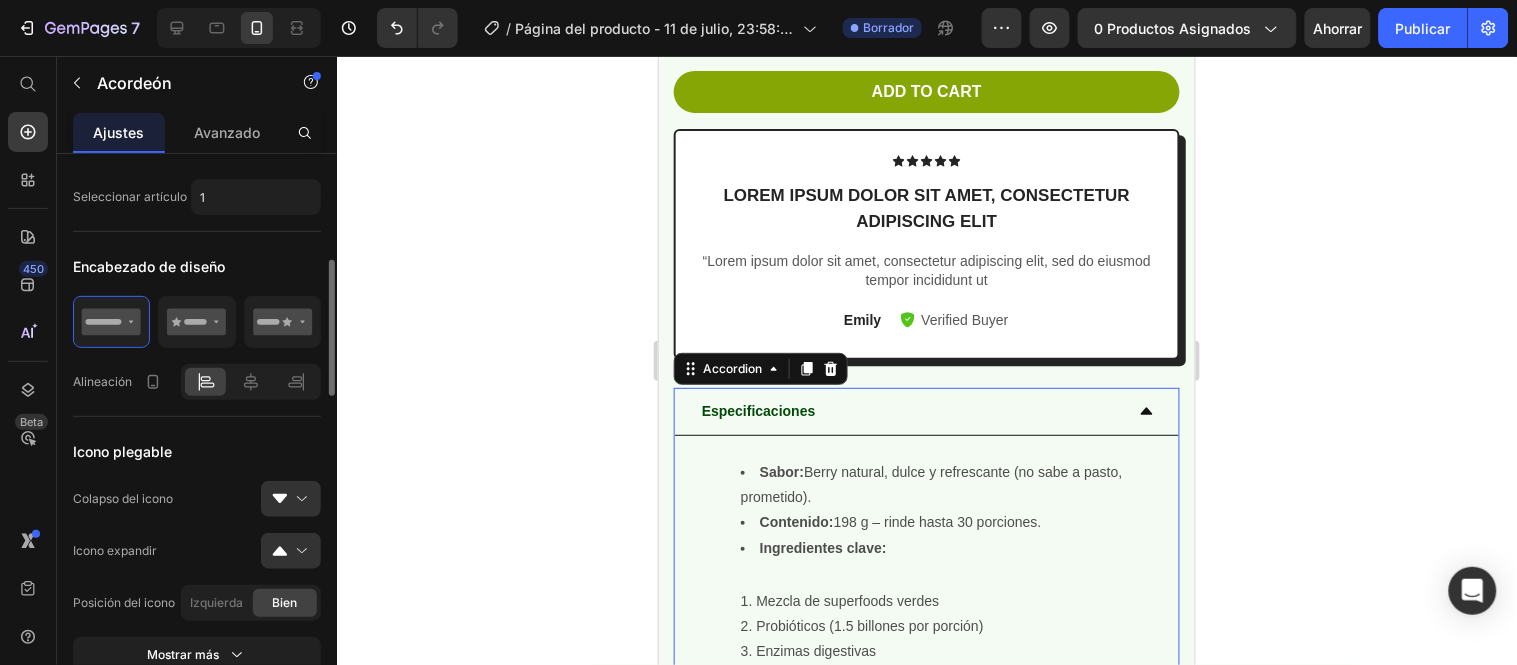 scroll, scrollTop: 0, scrollLeft: 0, axis: both 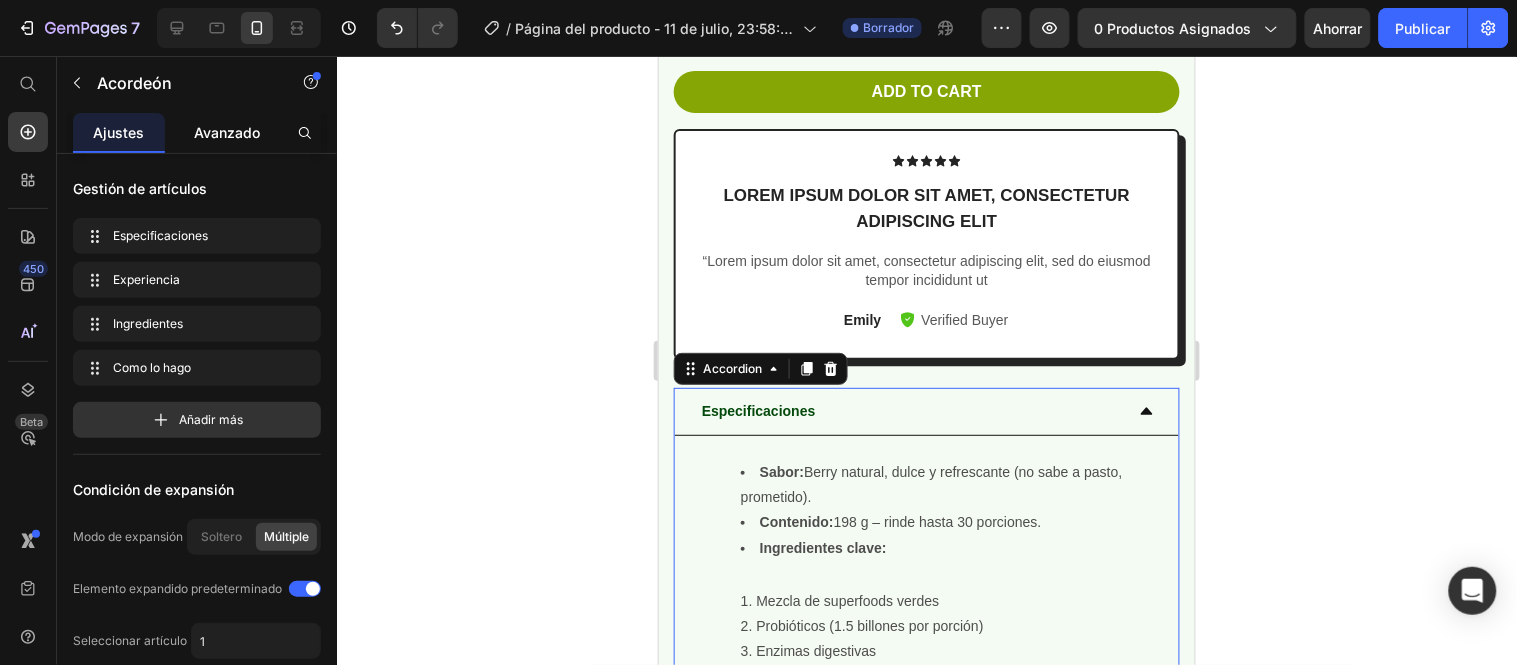 click on "Avanzado" at bounding box center (227, 132) 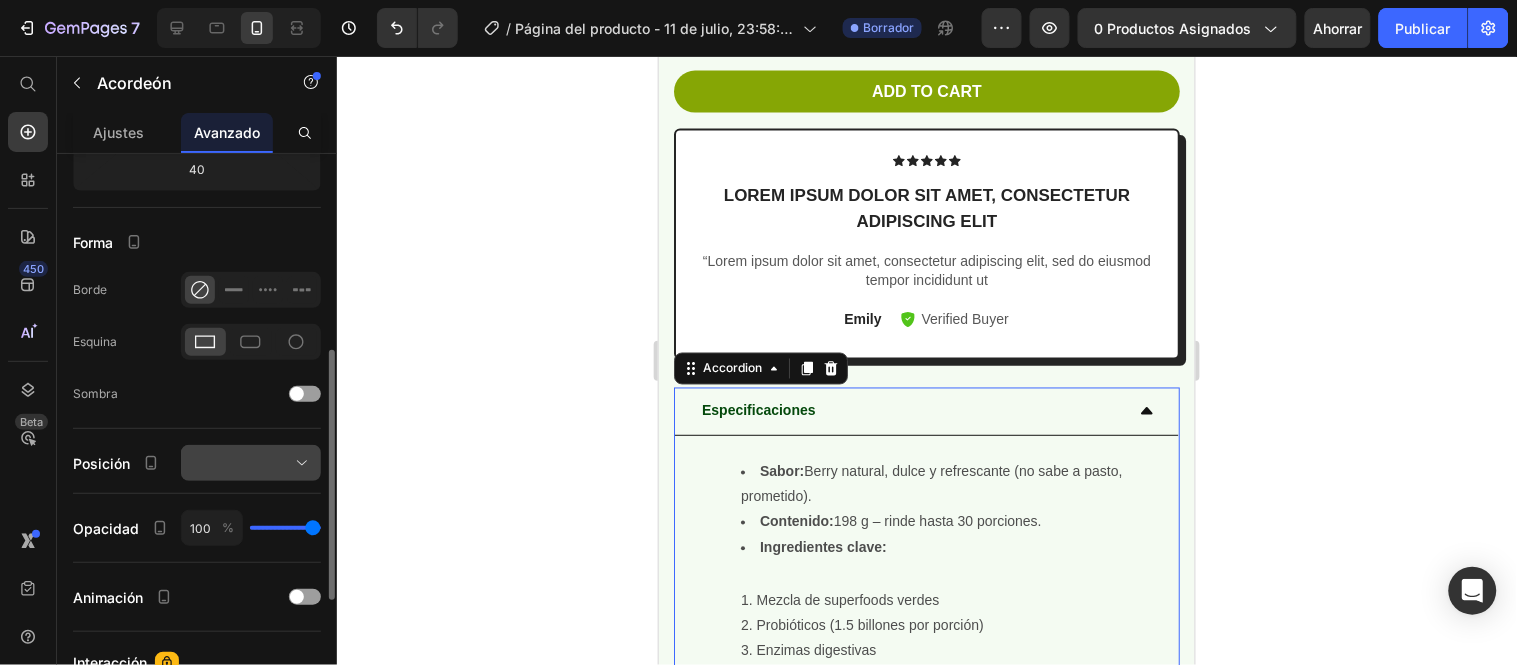 scroll, scrollTop: 0, scrollLeft: 0, axis: both 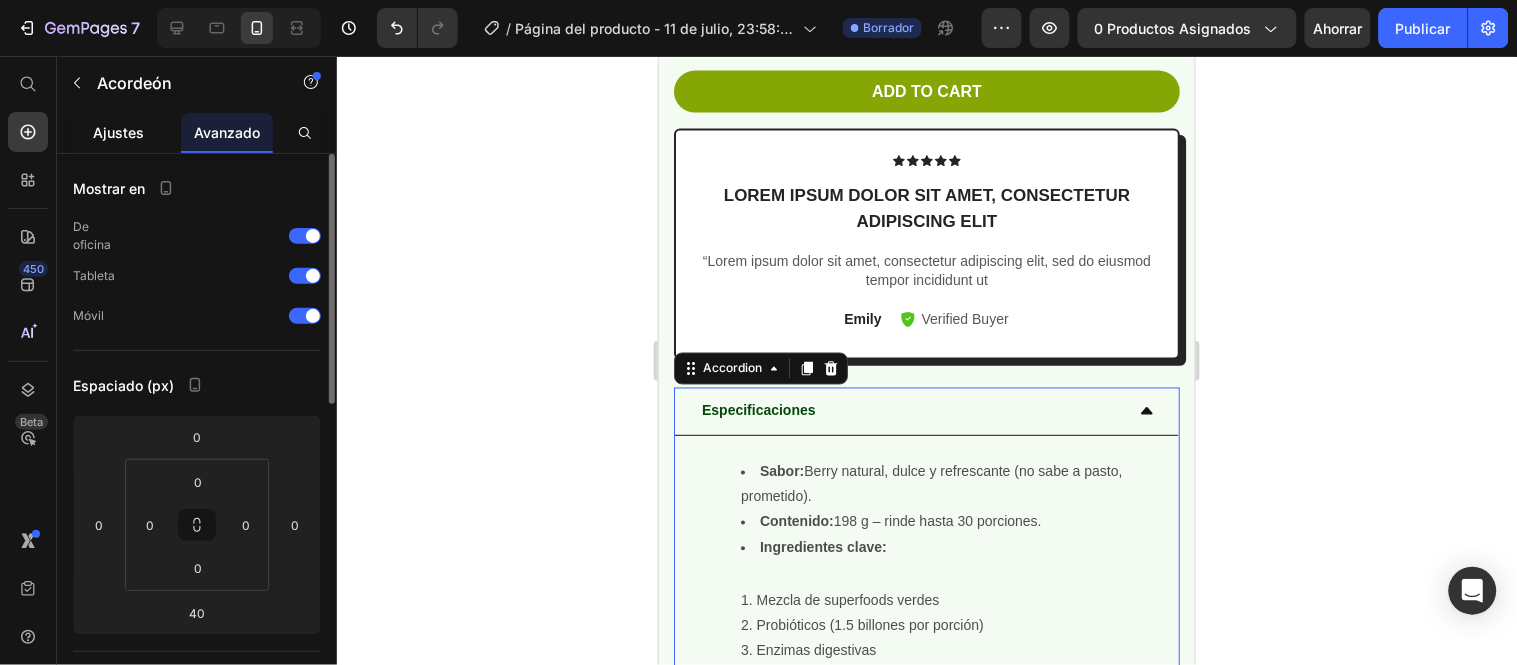 click on "Ajustes" 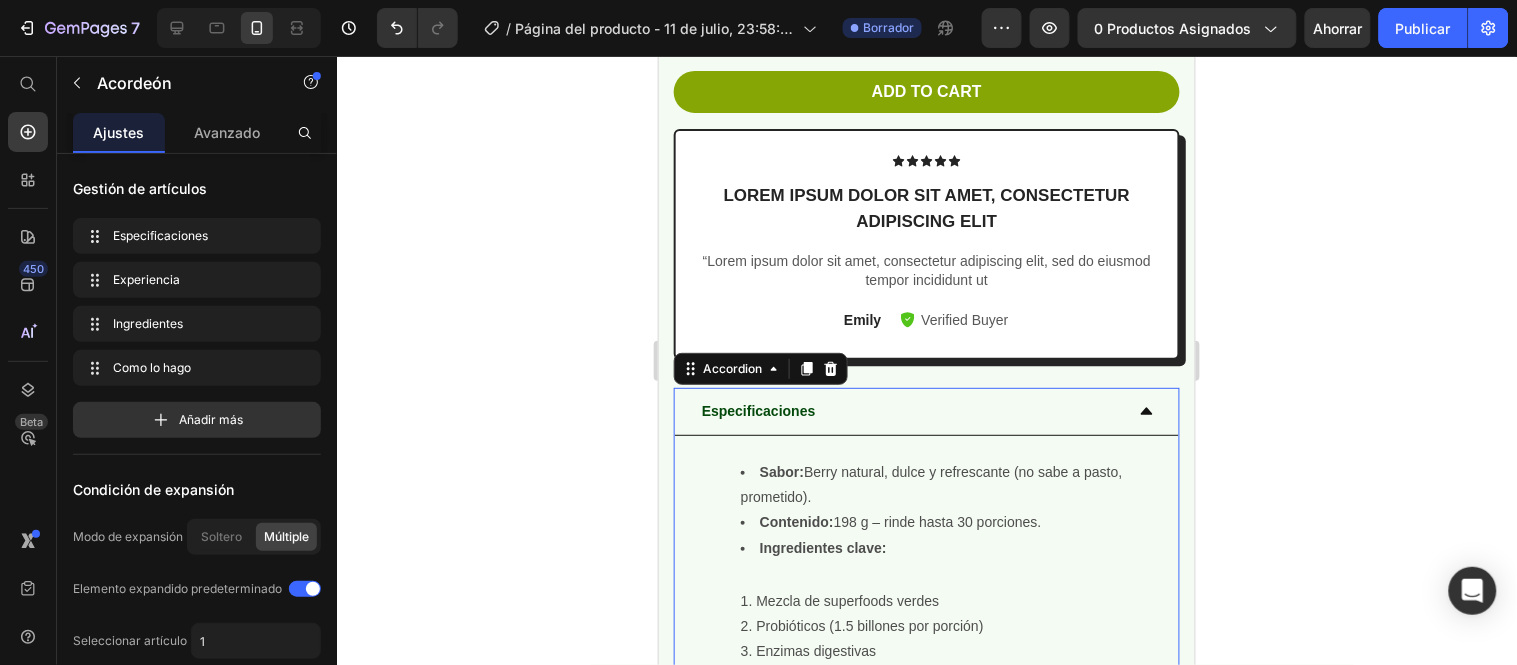 click on "Especificaciones" at bounding box center (910, 410) 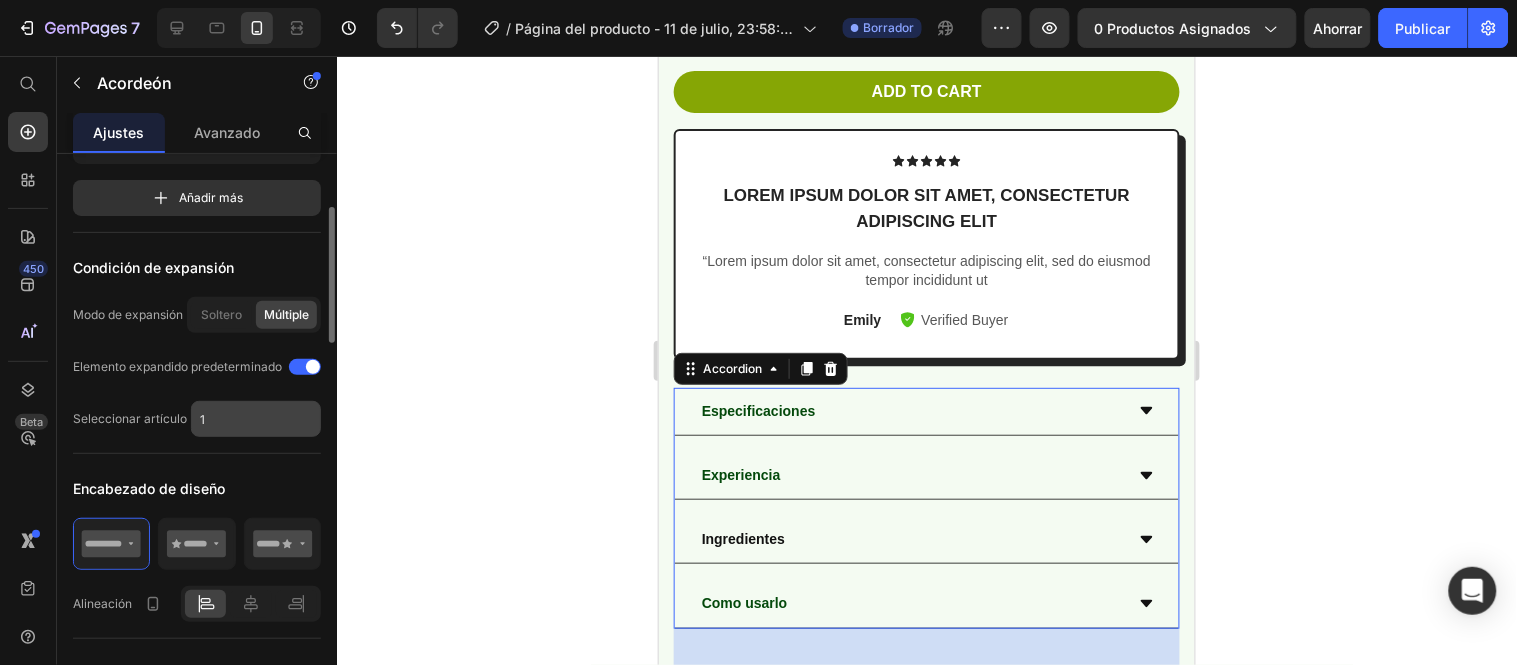 scroll, scrollTop: 333, scrollLeft: 0, axis: vertical 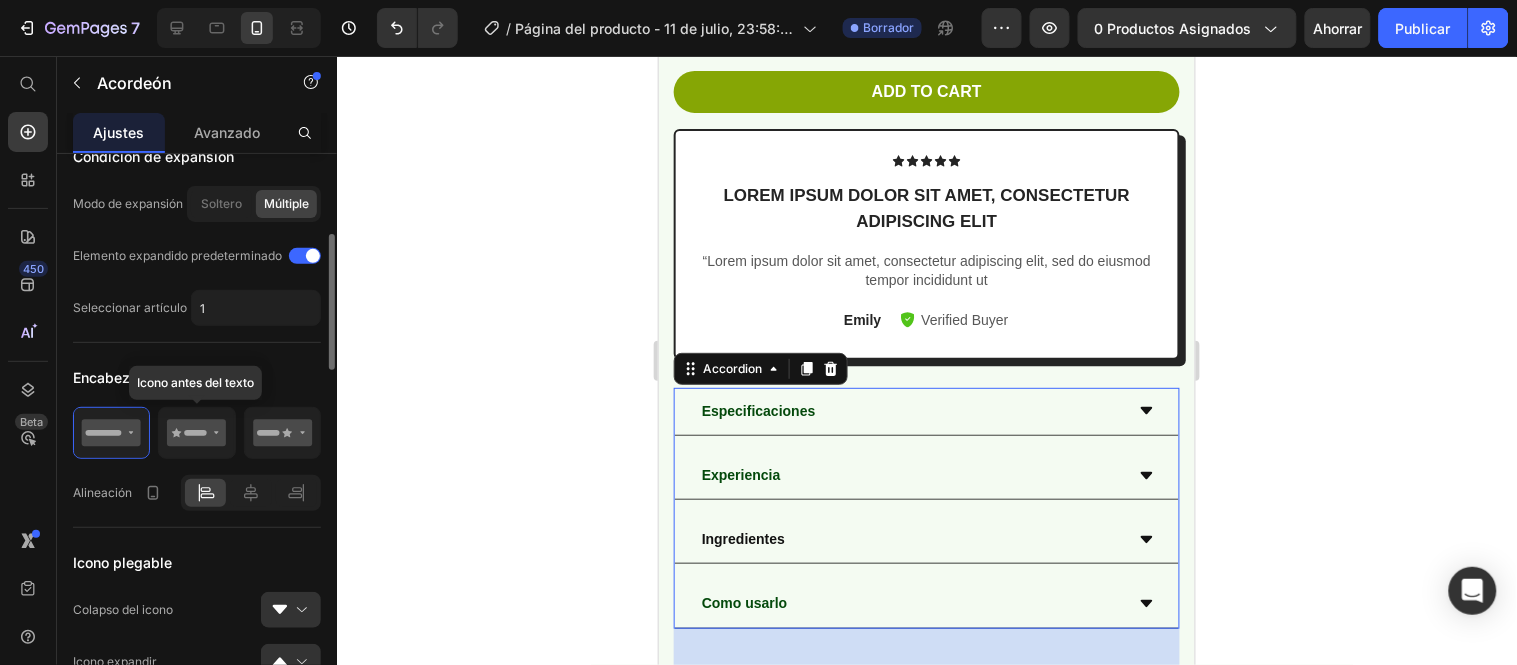 click 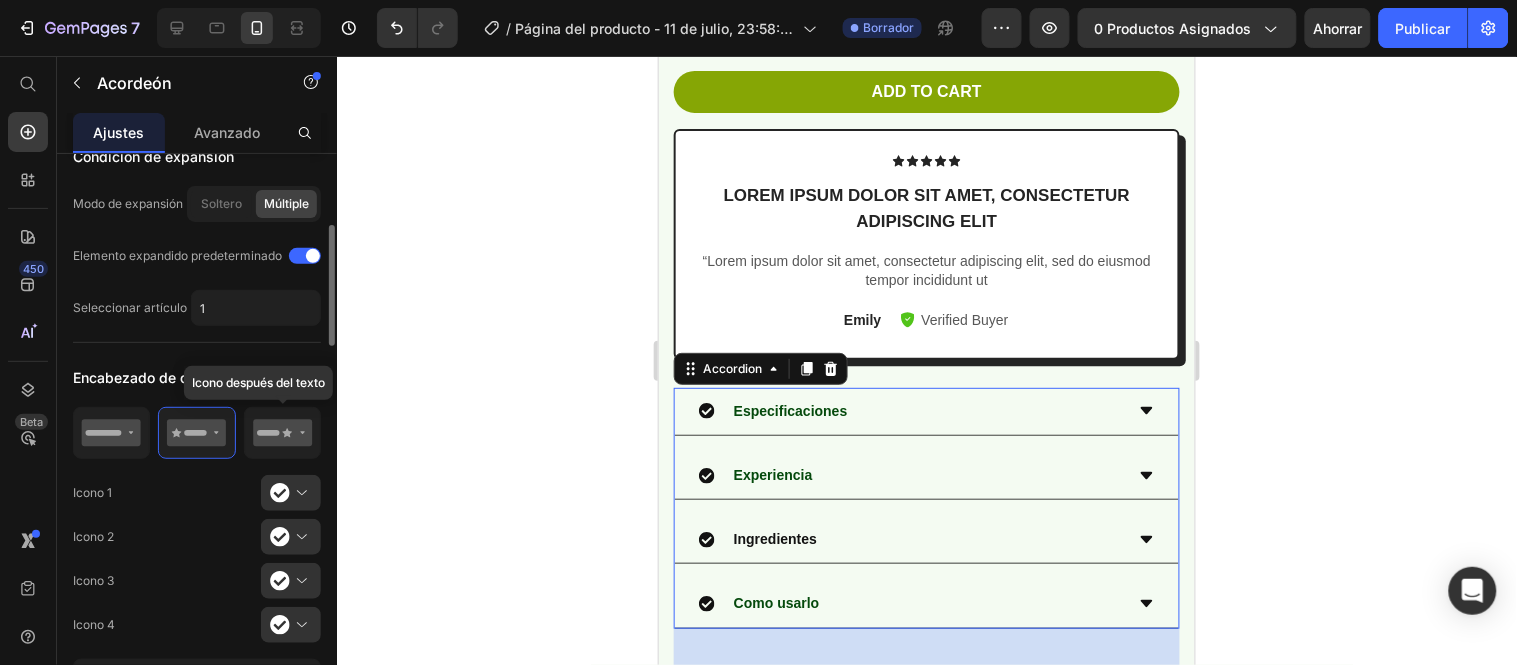 click 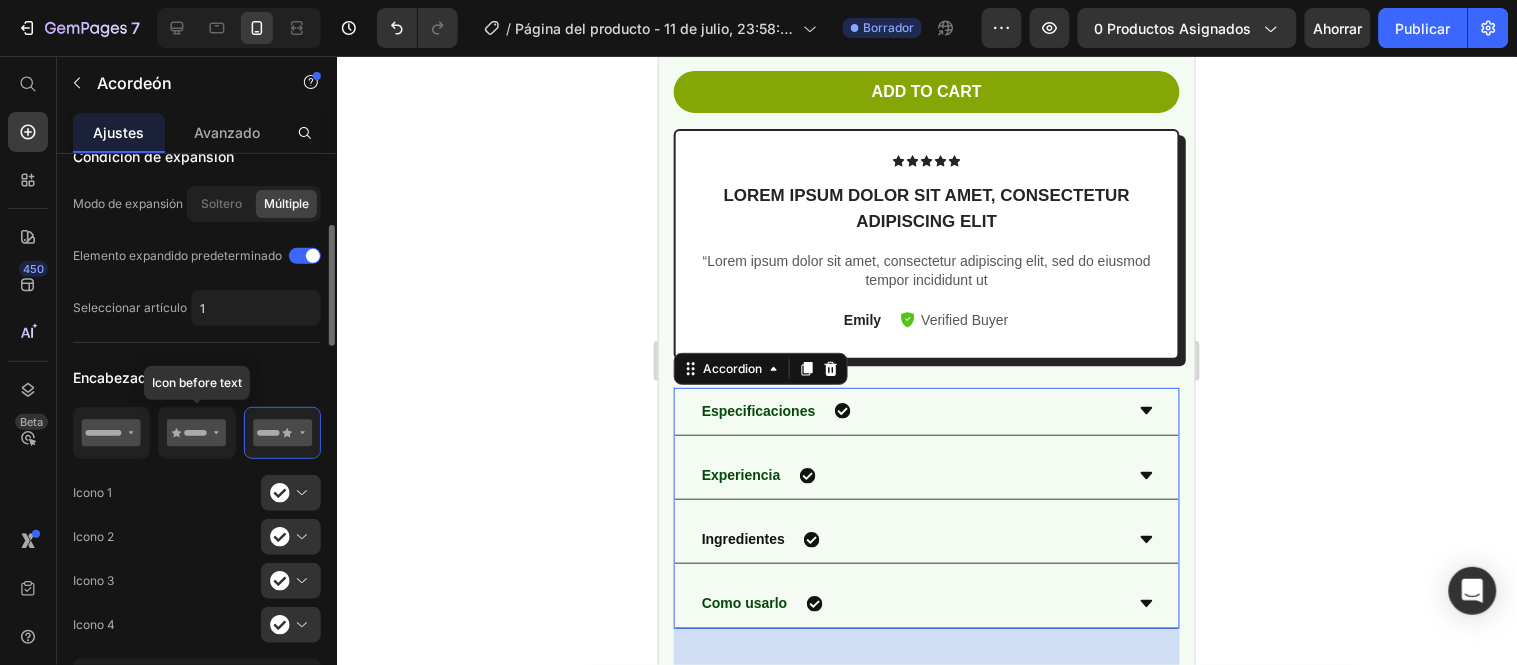 click 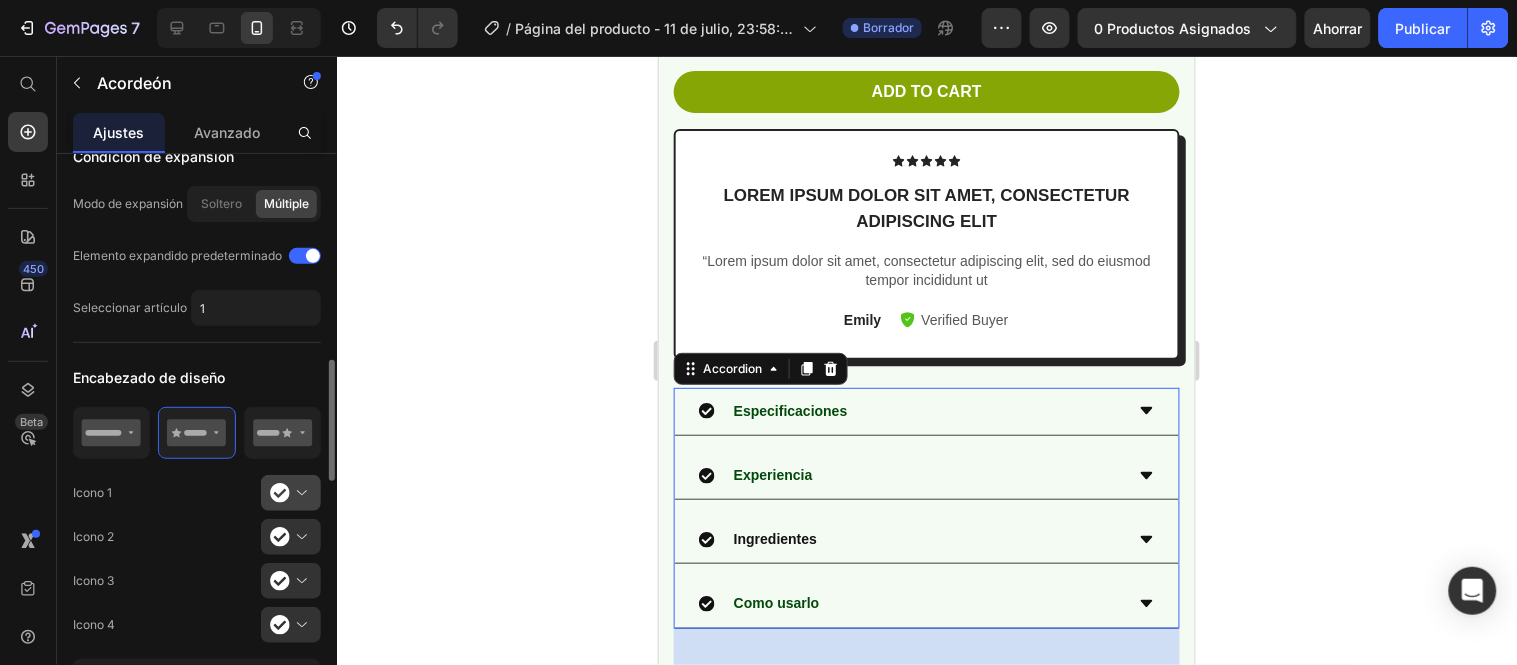 scroll, scrollTop: 555, scrollLeft: 0, axis: vertical 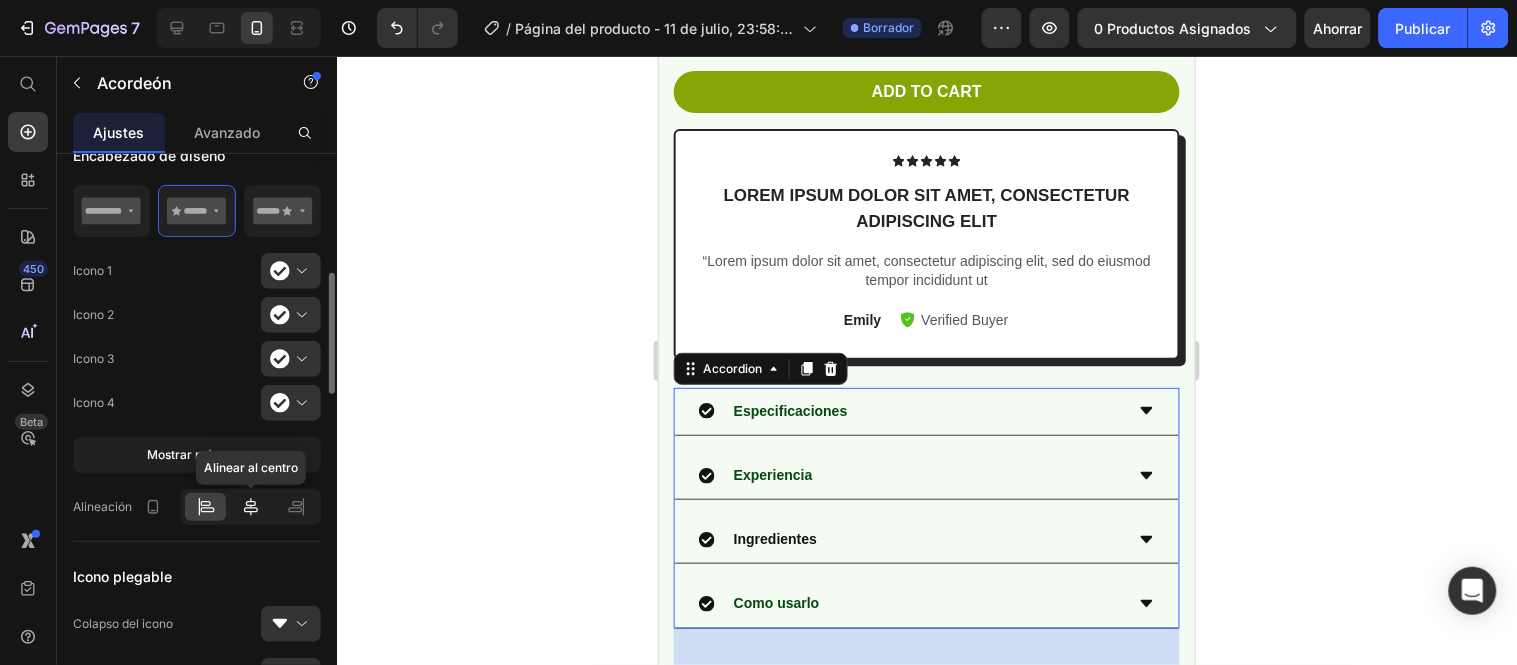 click 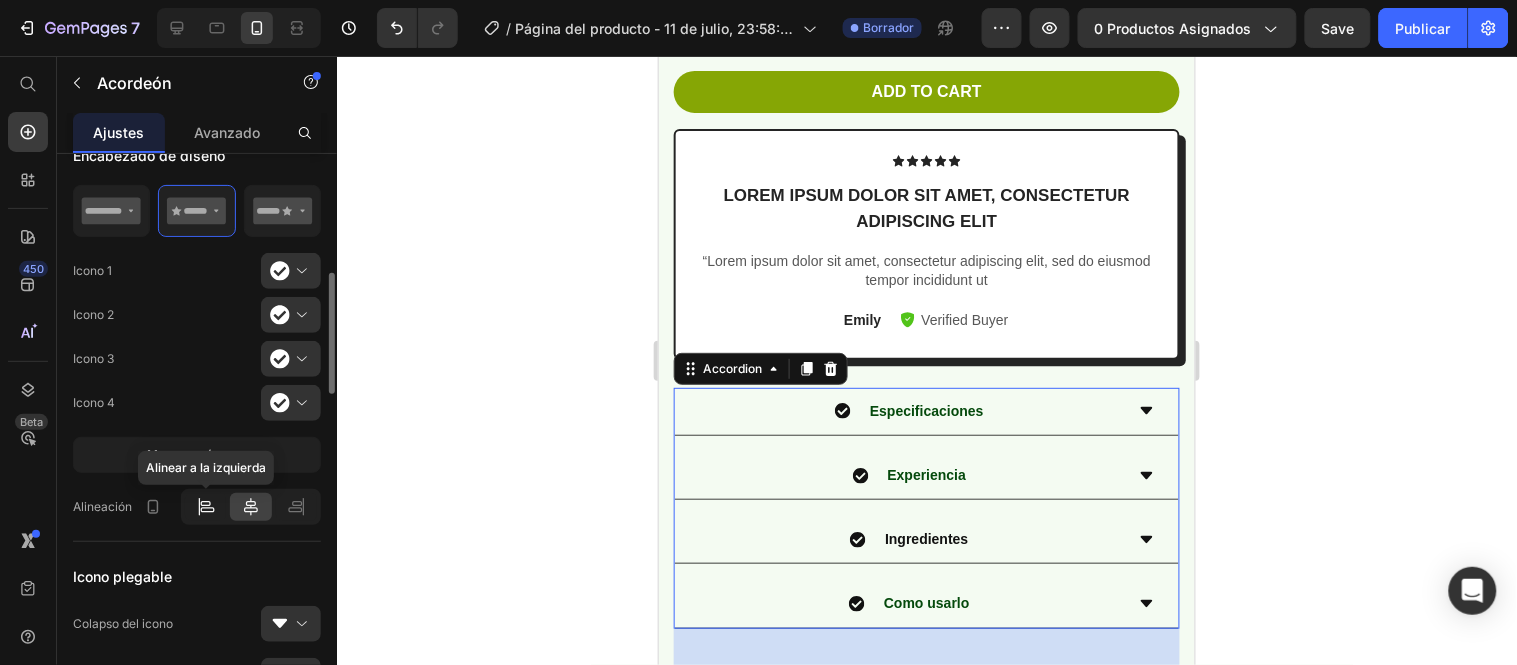 click 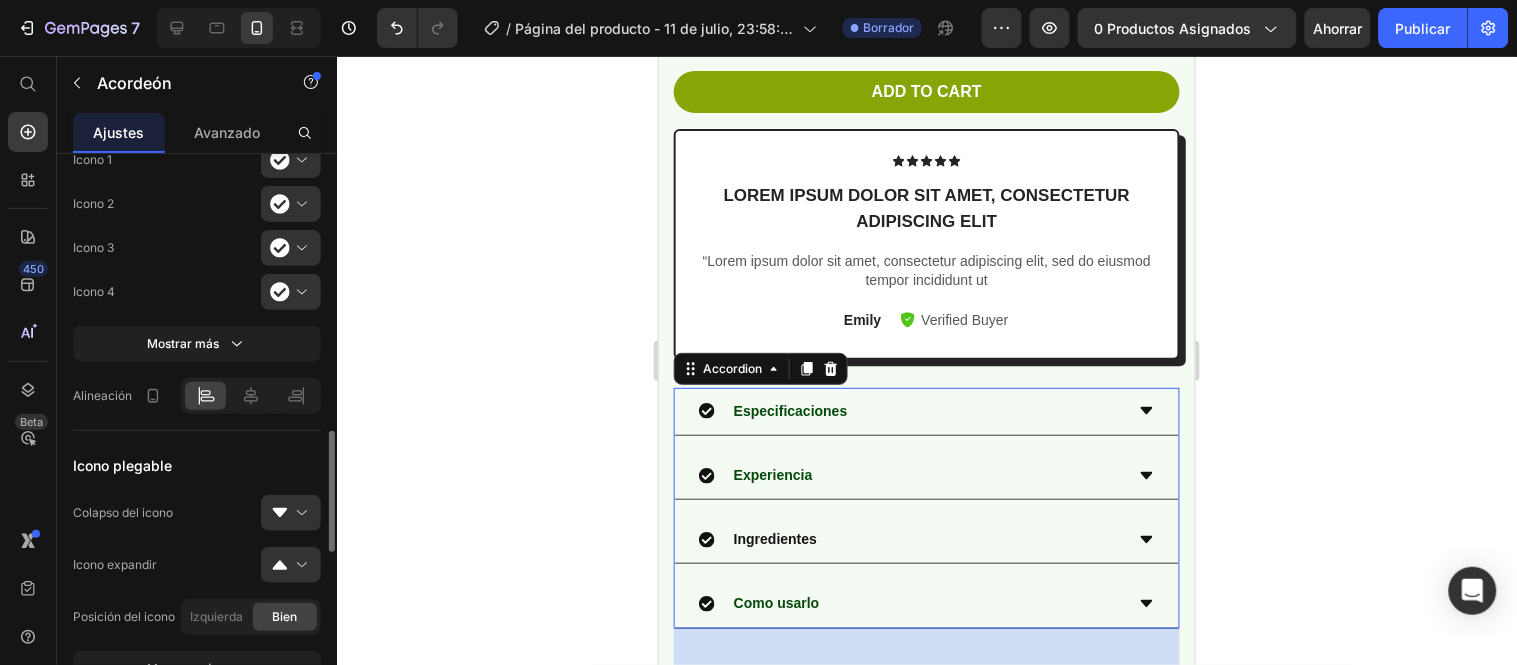 scroll, scrollTop: 777, scrollLeft: 0, axis: vertical 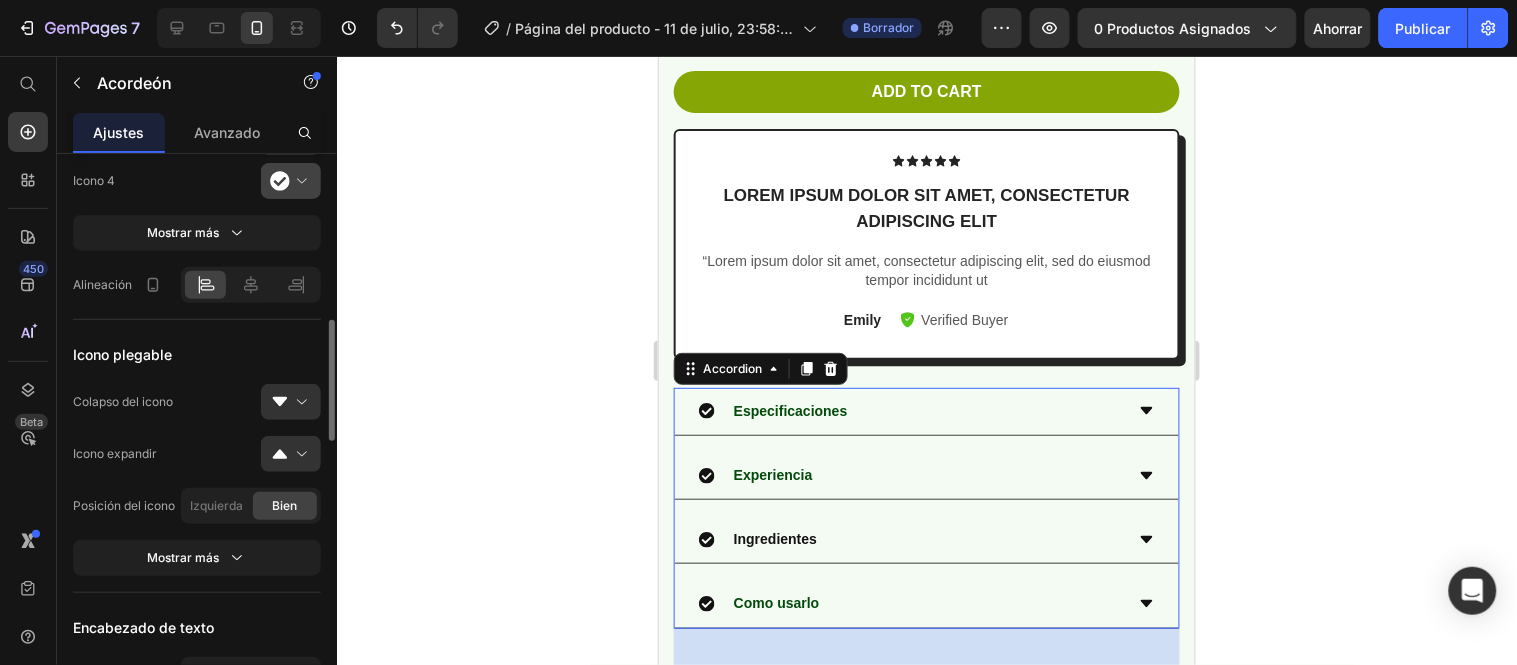 click at bounding box center [299, 181] 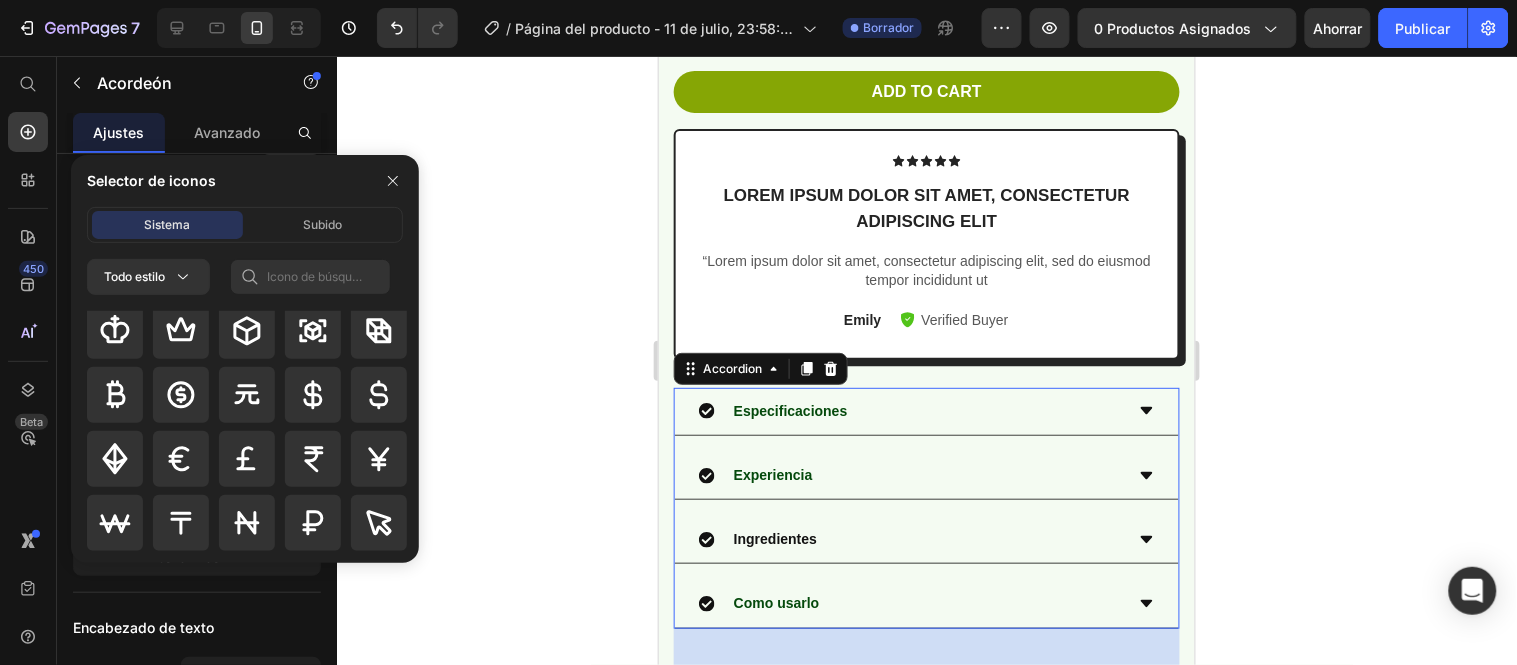 scroll, scrollTop: 5183, scrollLeft: 0, axis: vertical 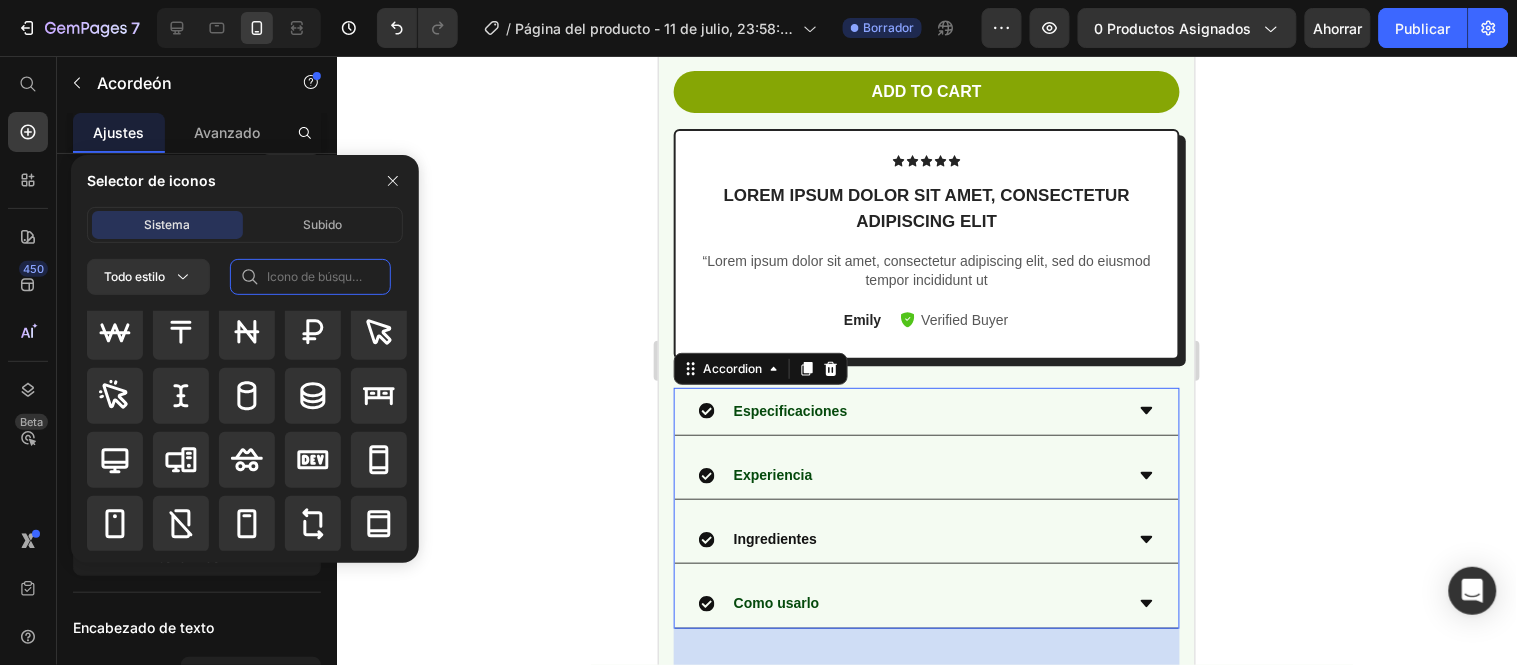 click 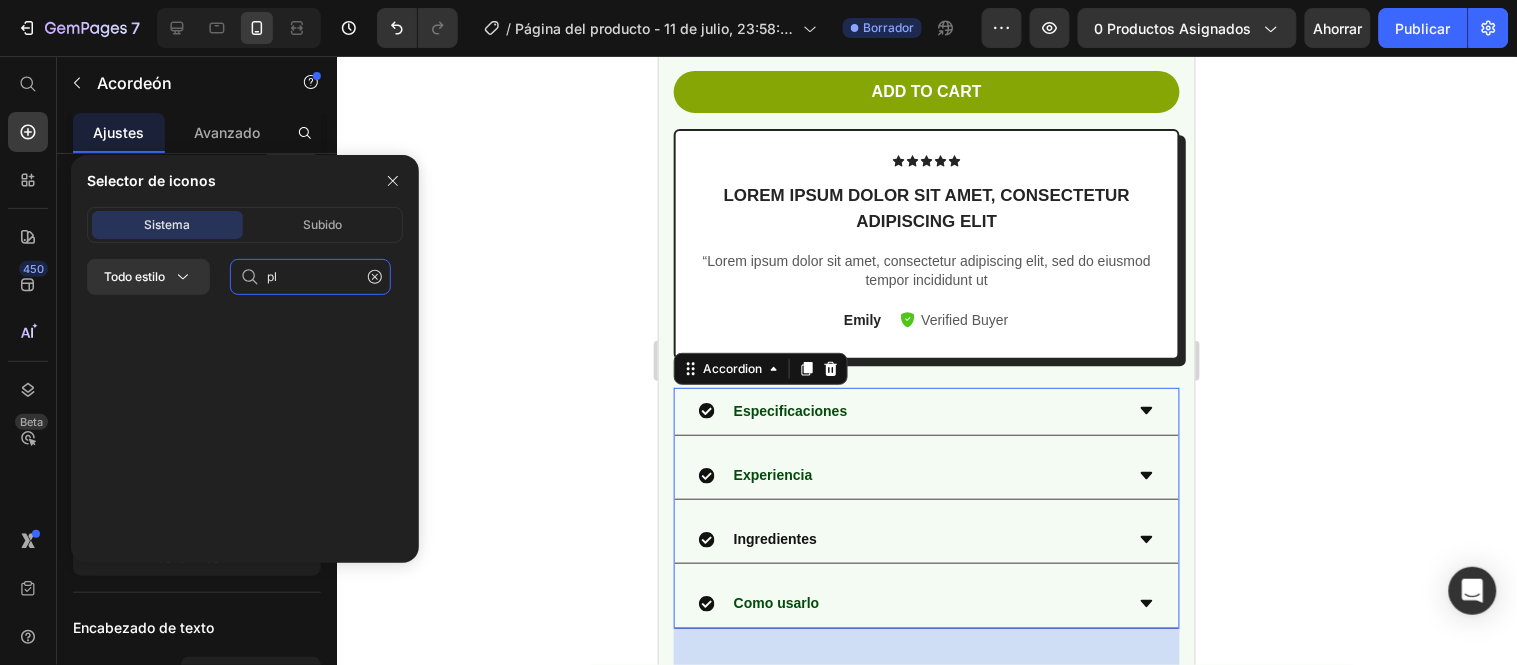 scroll, scrollTop: 0, scrollLeft: 0, axis: both 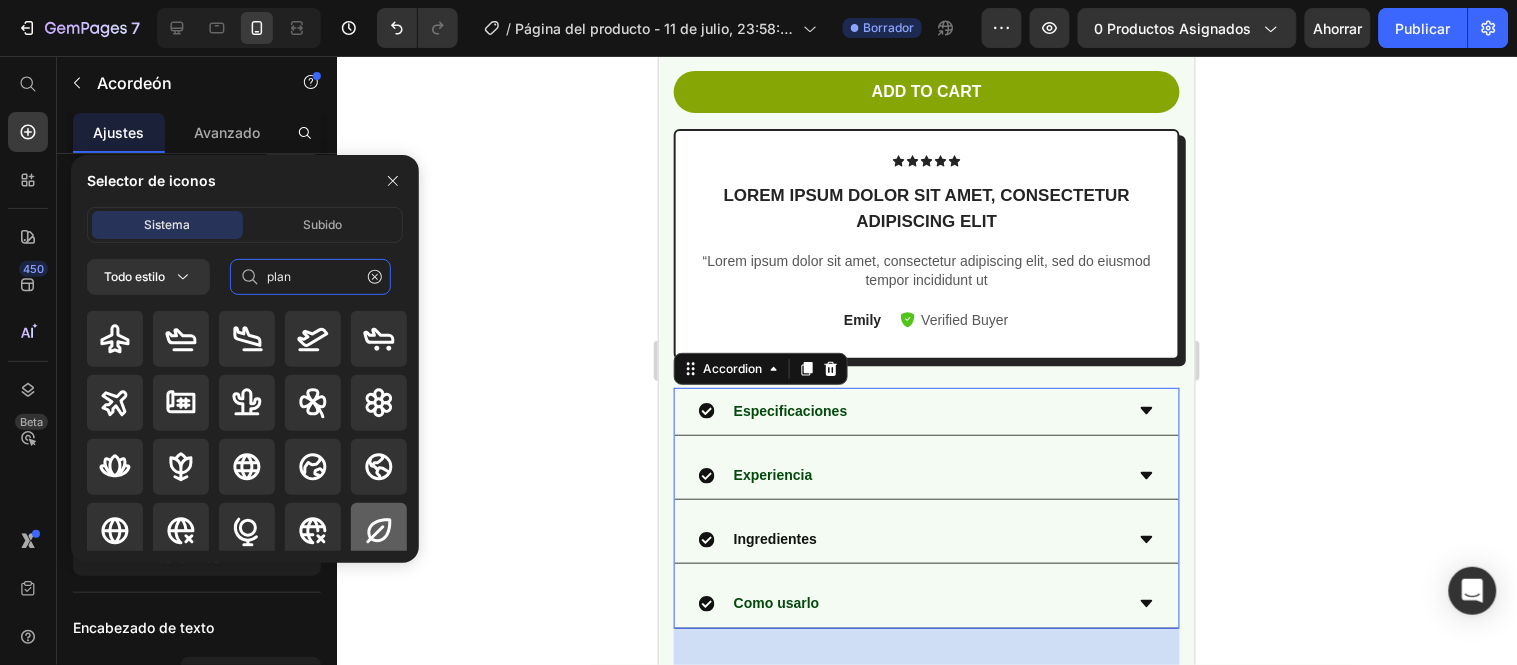 type on "plan" 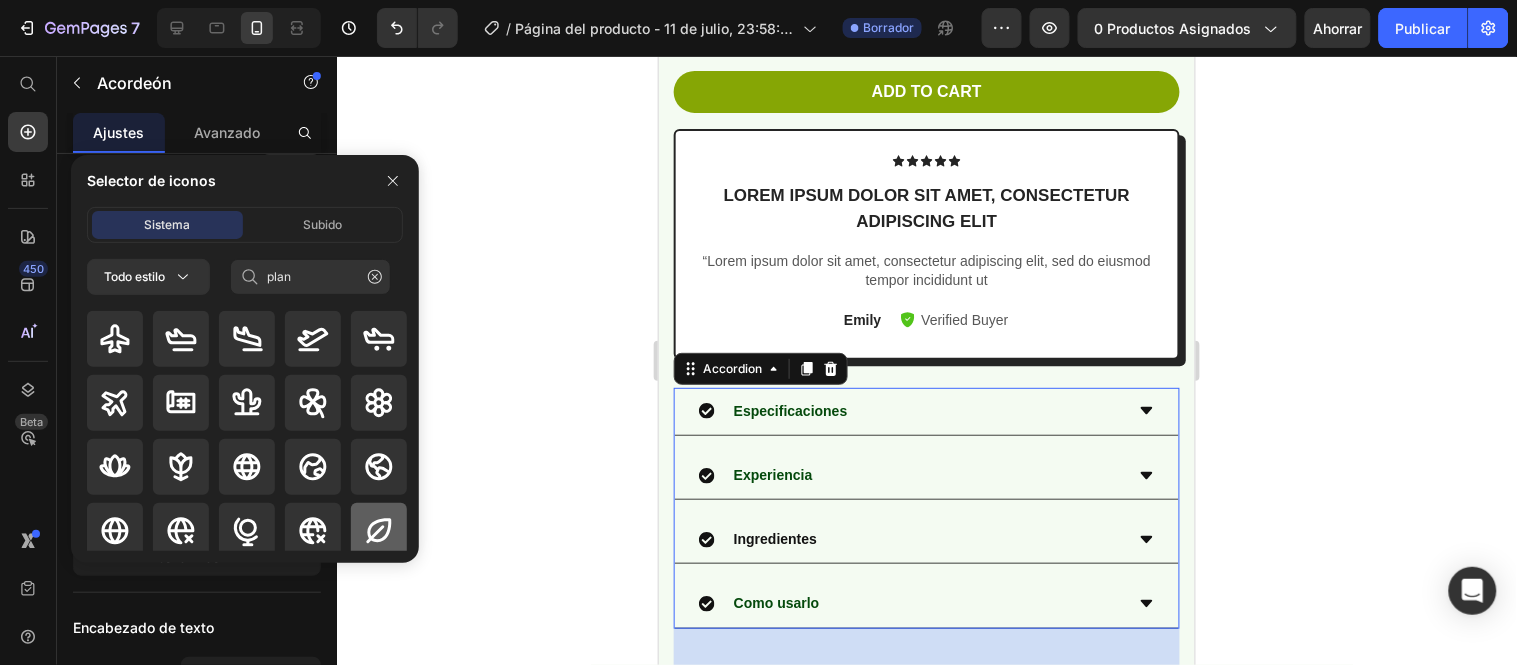 click 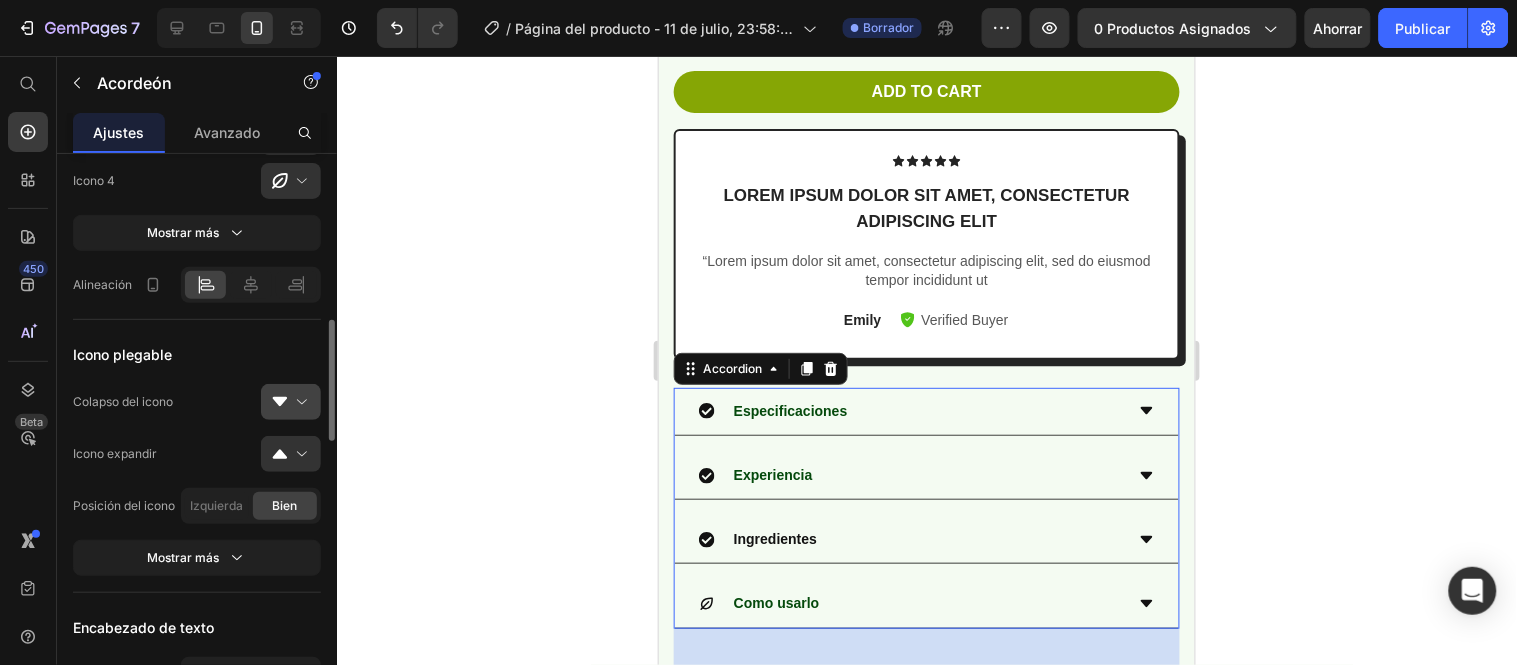 scroll, scrollTop: 555, scrollLeft: 0, axis: vertical 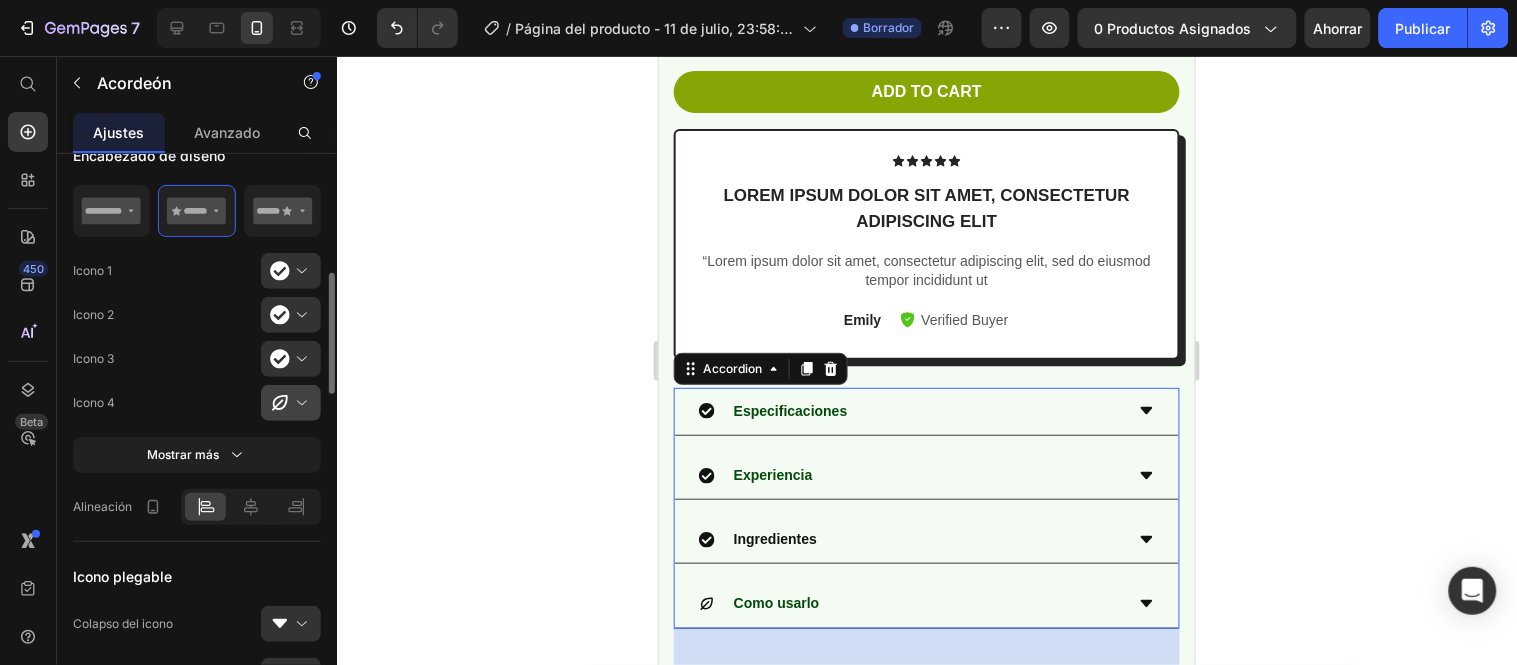 click at bounding box center [299, 403] 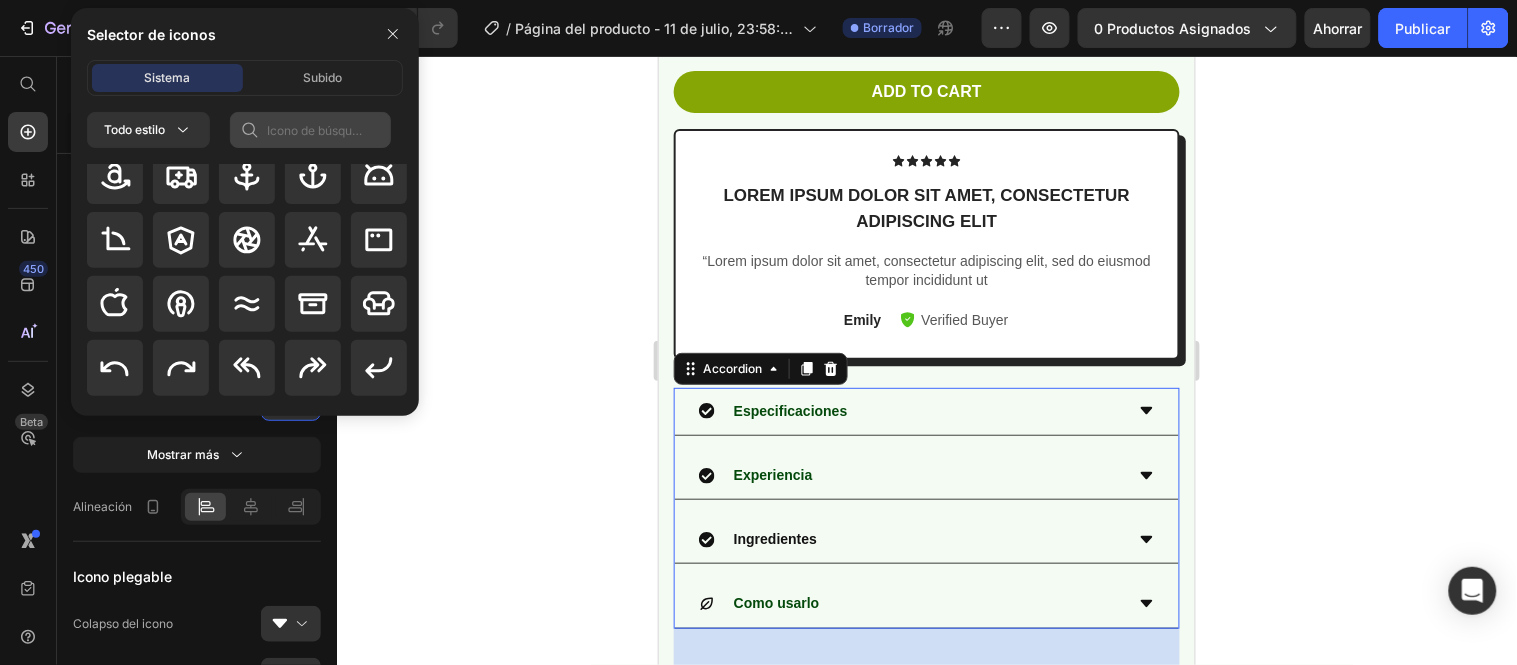 scroll, scrollTop: 111, scrollLeft: 0, axis: vertical 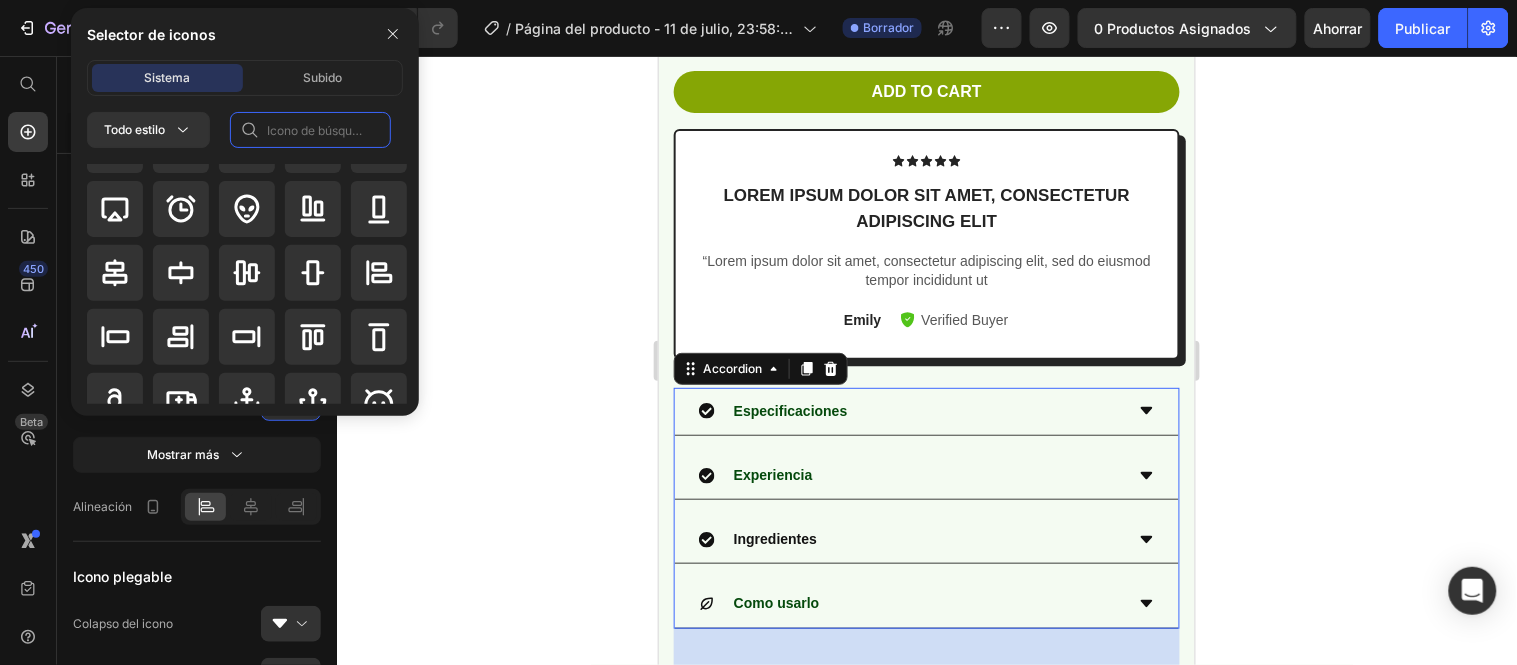 click 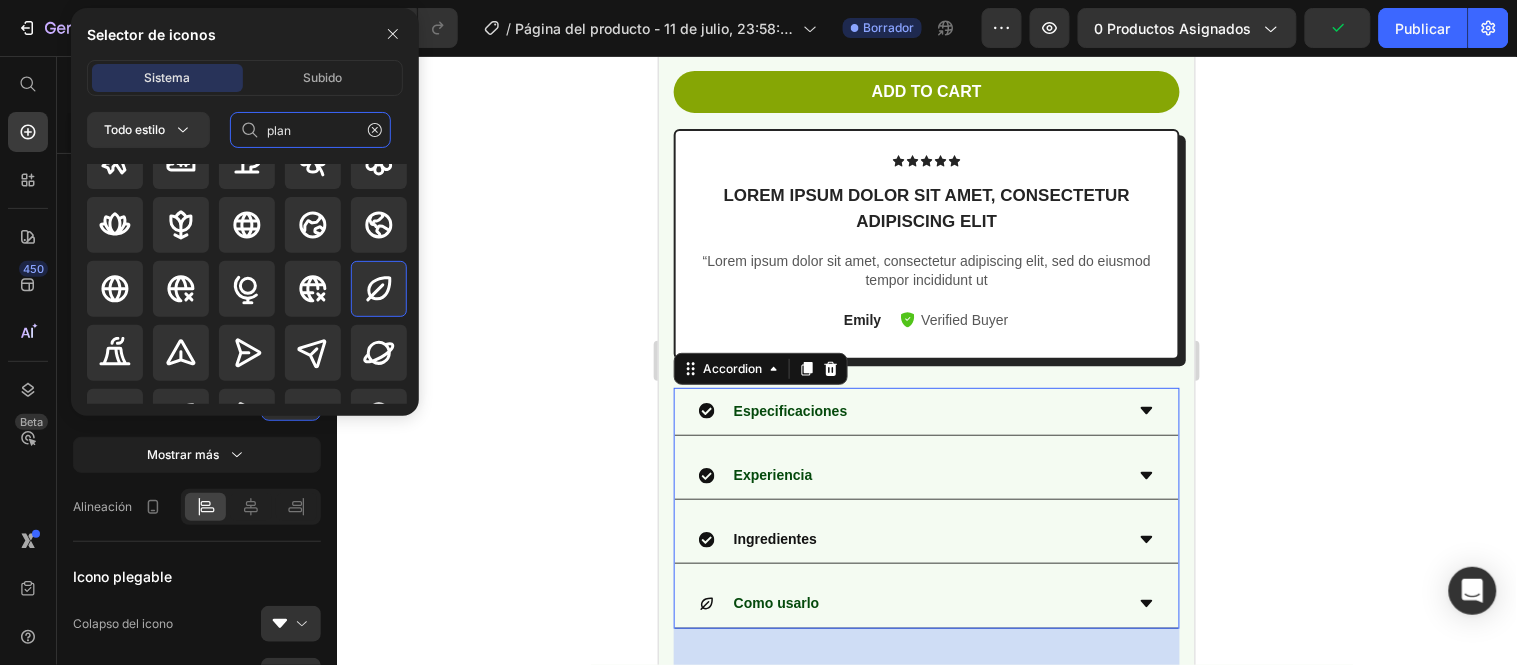 scroll, scrollTop: 222, scrollLeft: 0, axis: vertical 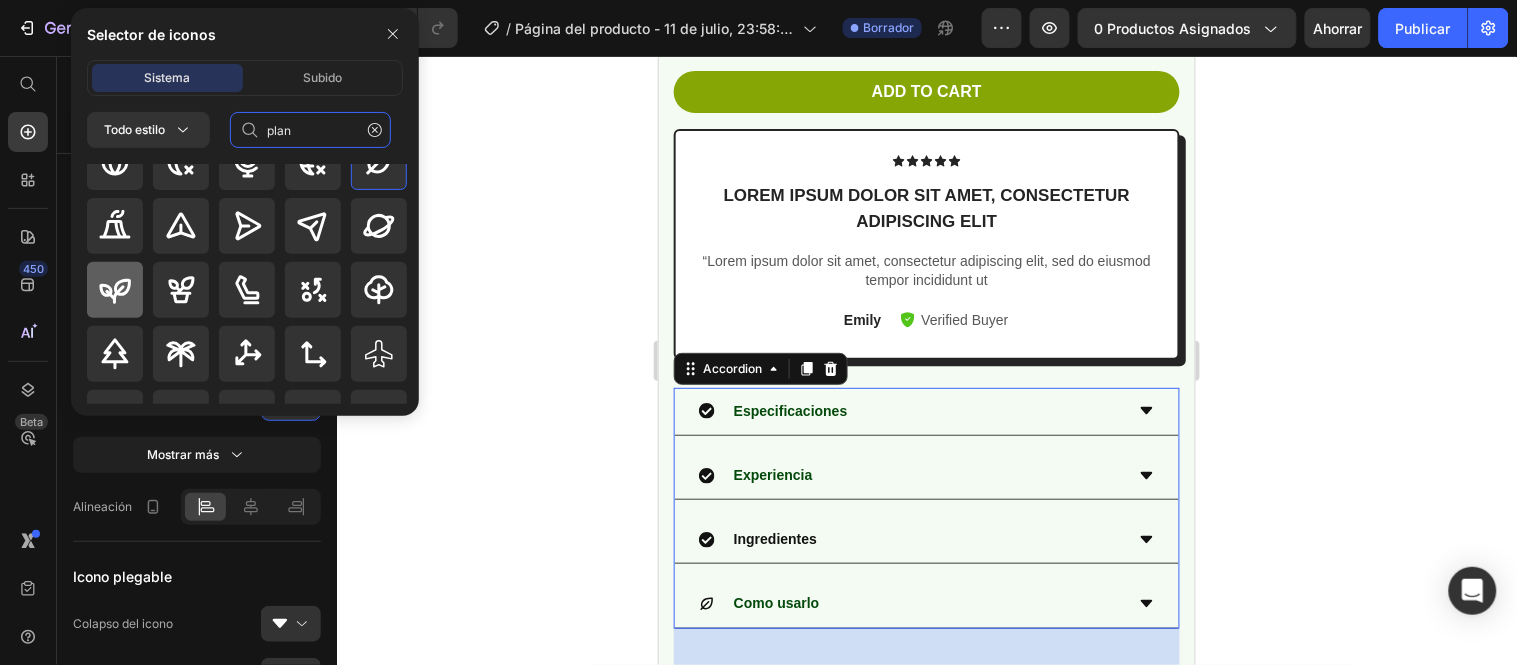 type on "plan" 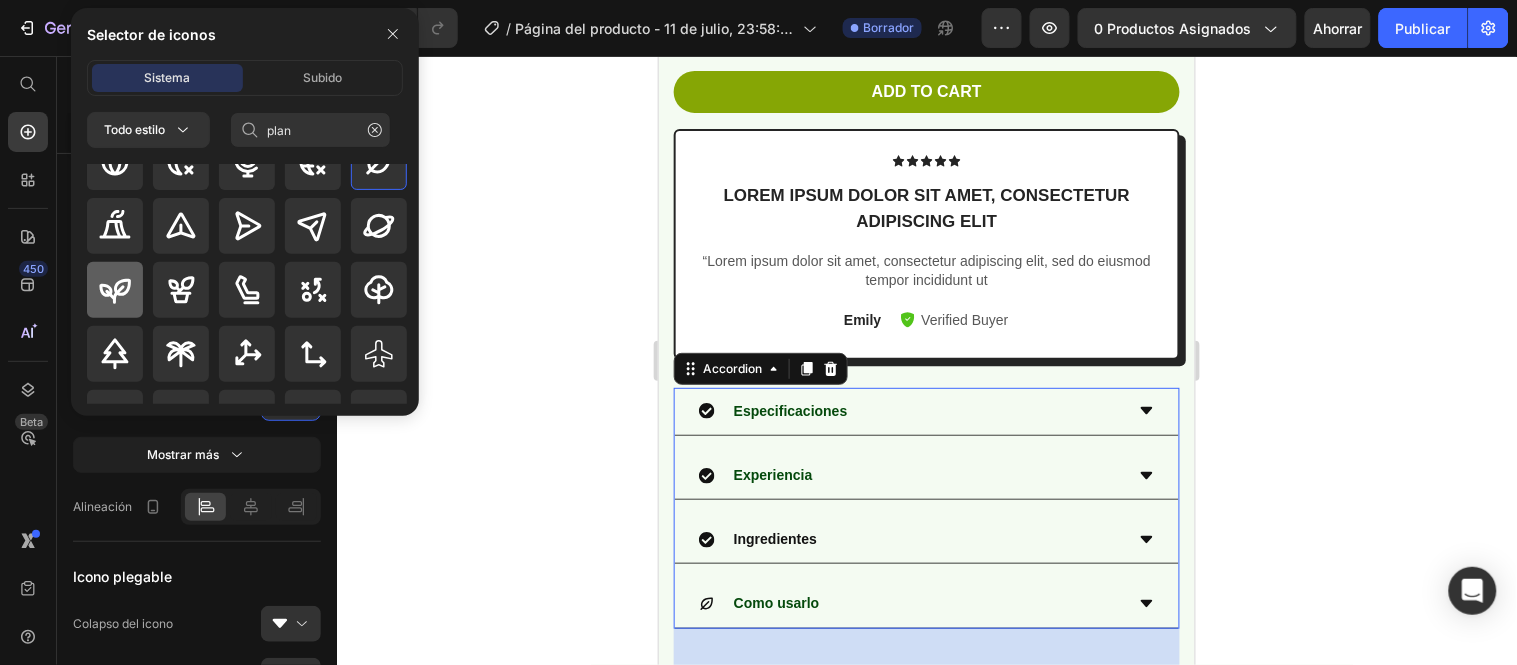 click 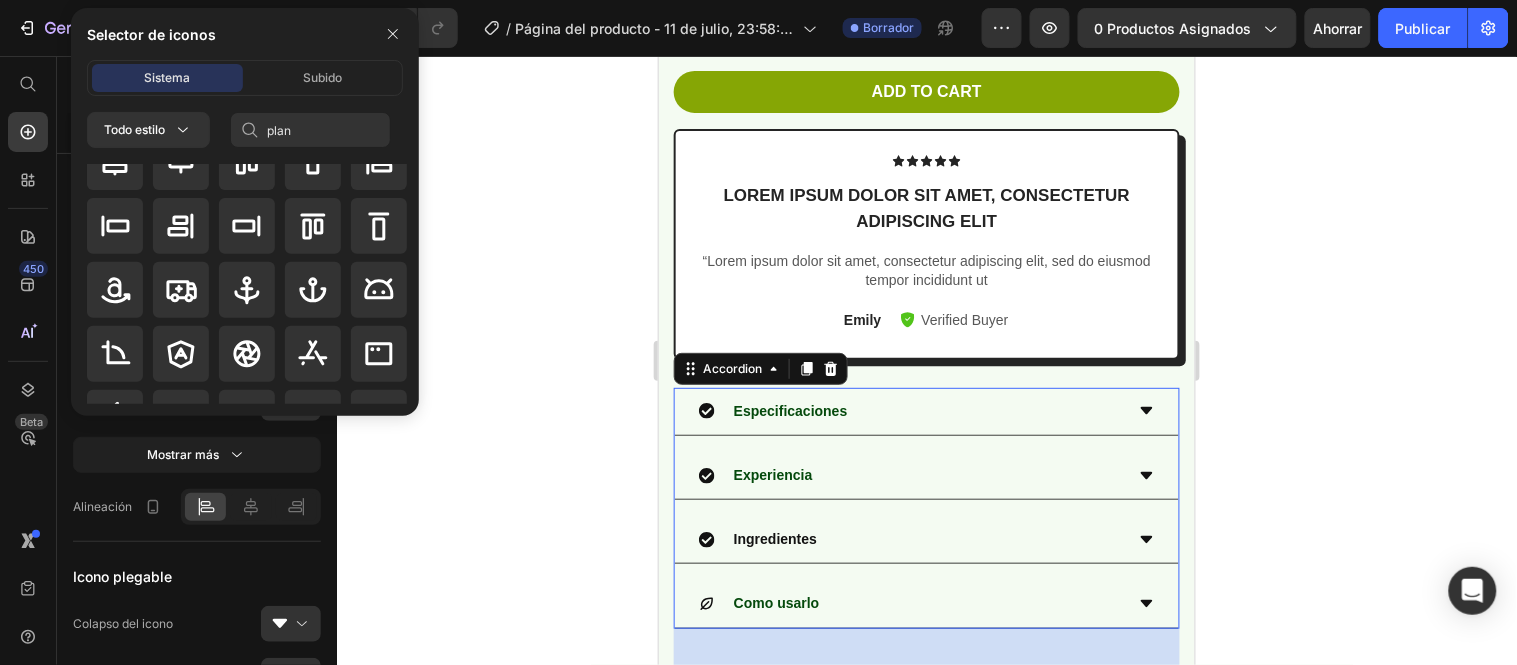 type 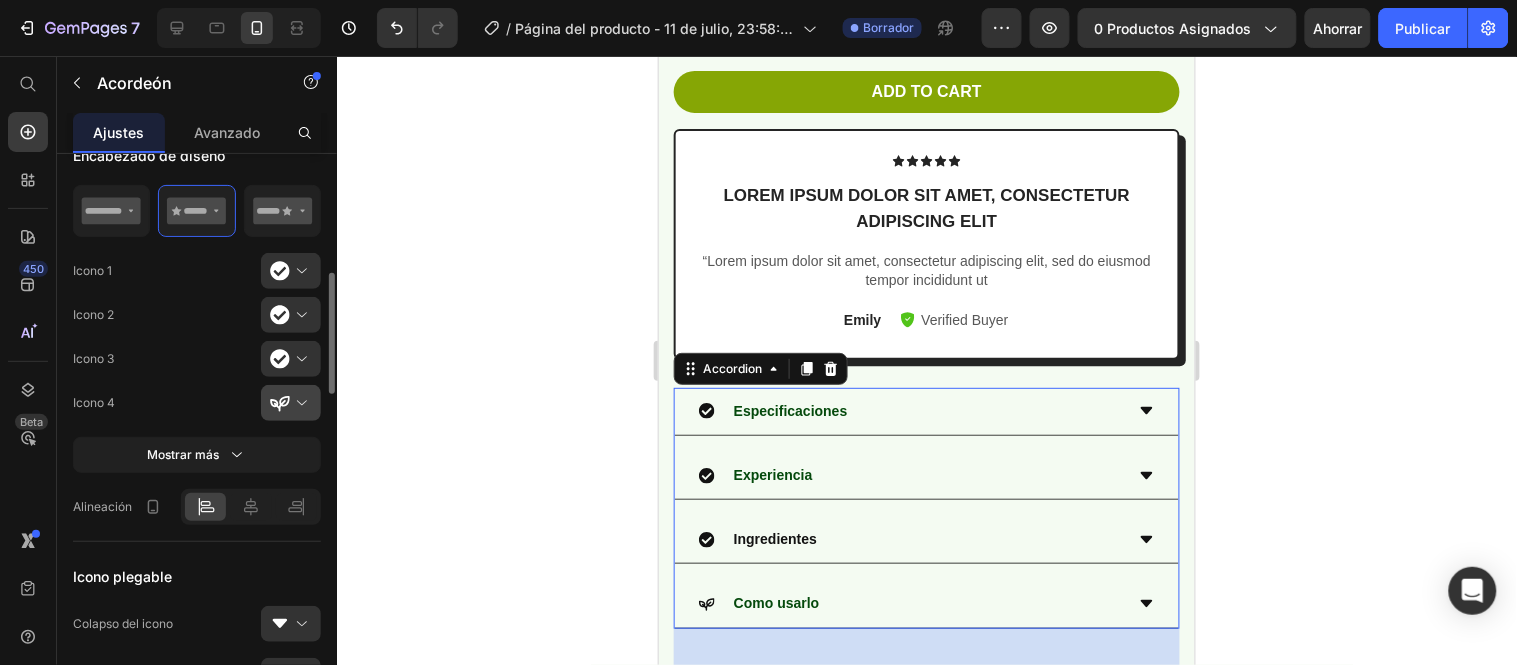 click at bounding box center (299, 403) 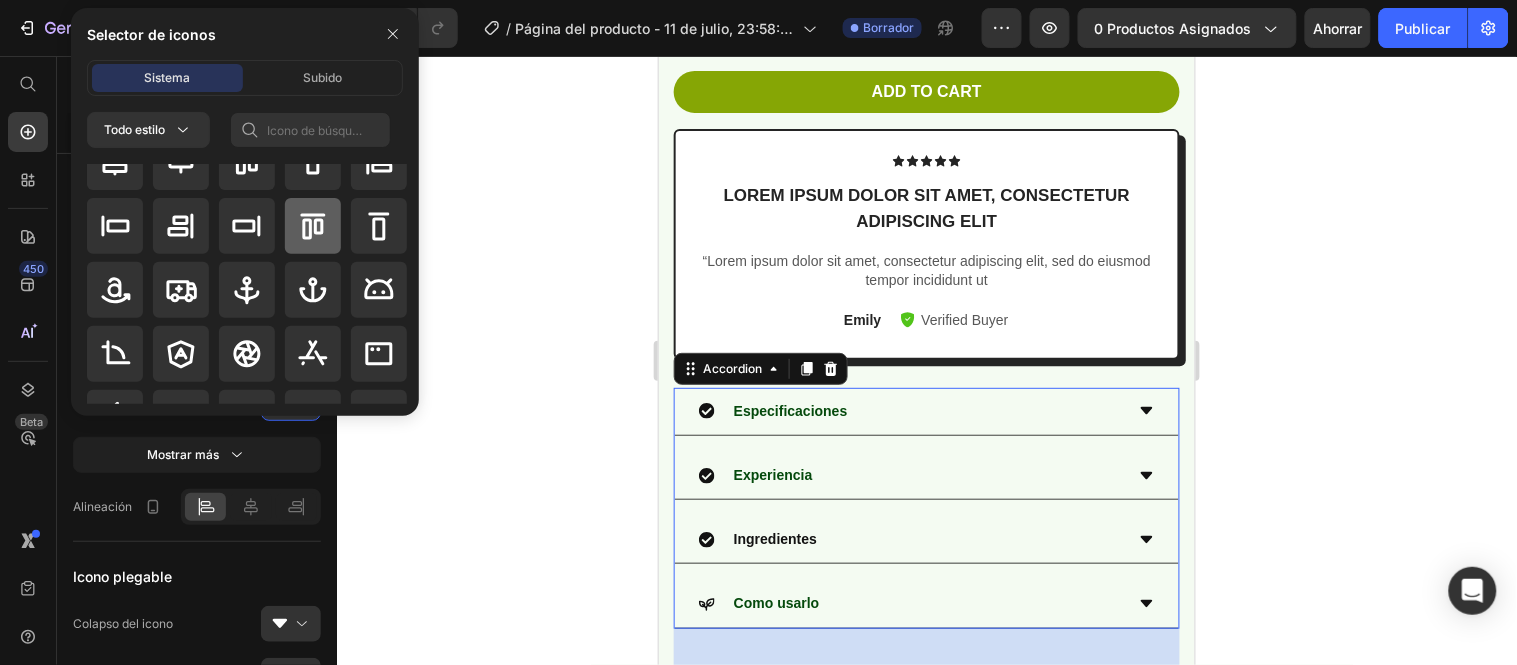scroll, scrollTop: 0, scrollLeft: 0, axis: both 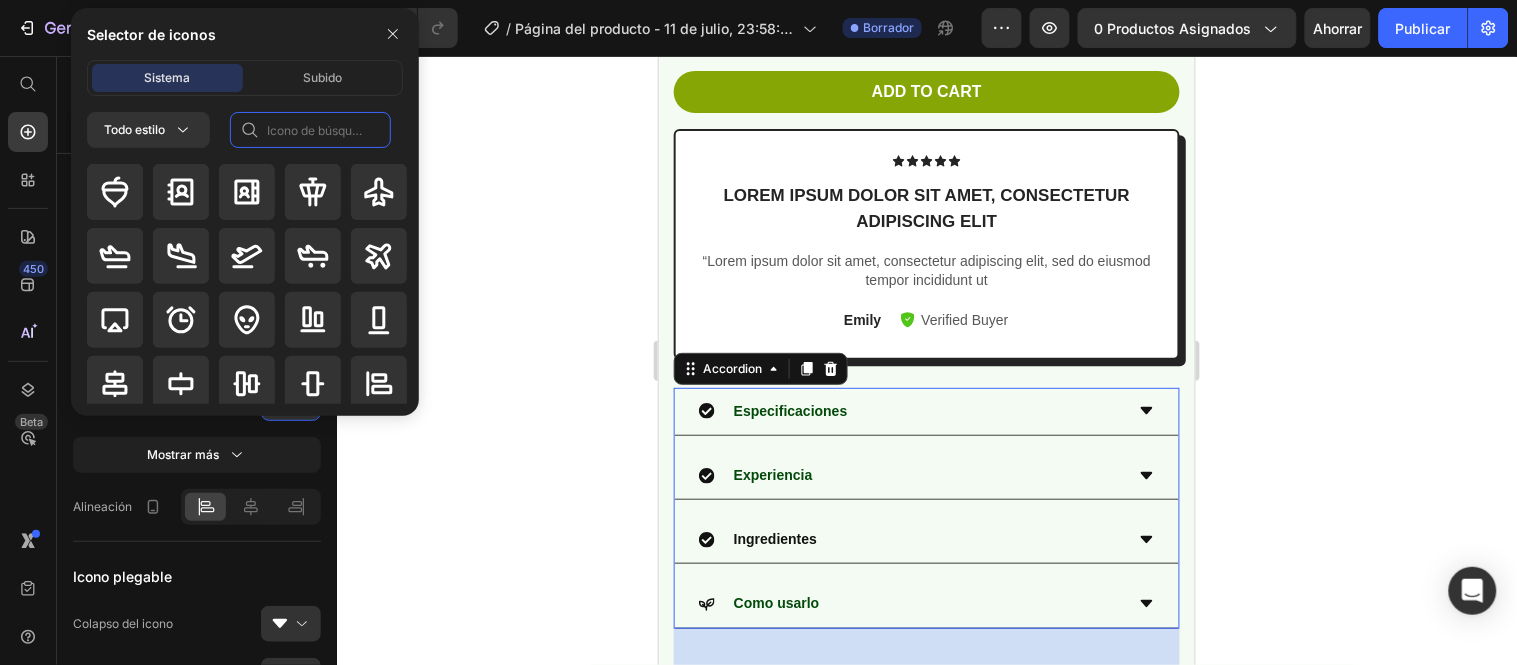 click 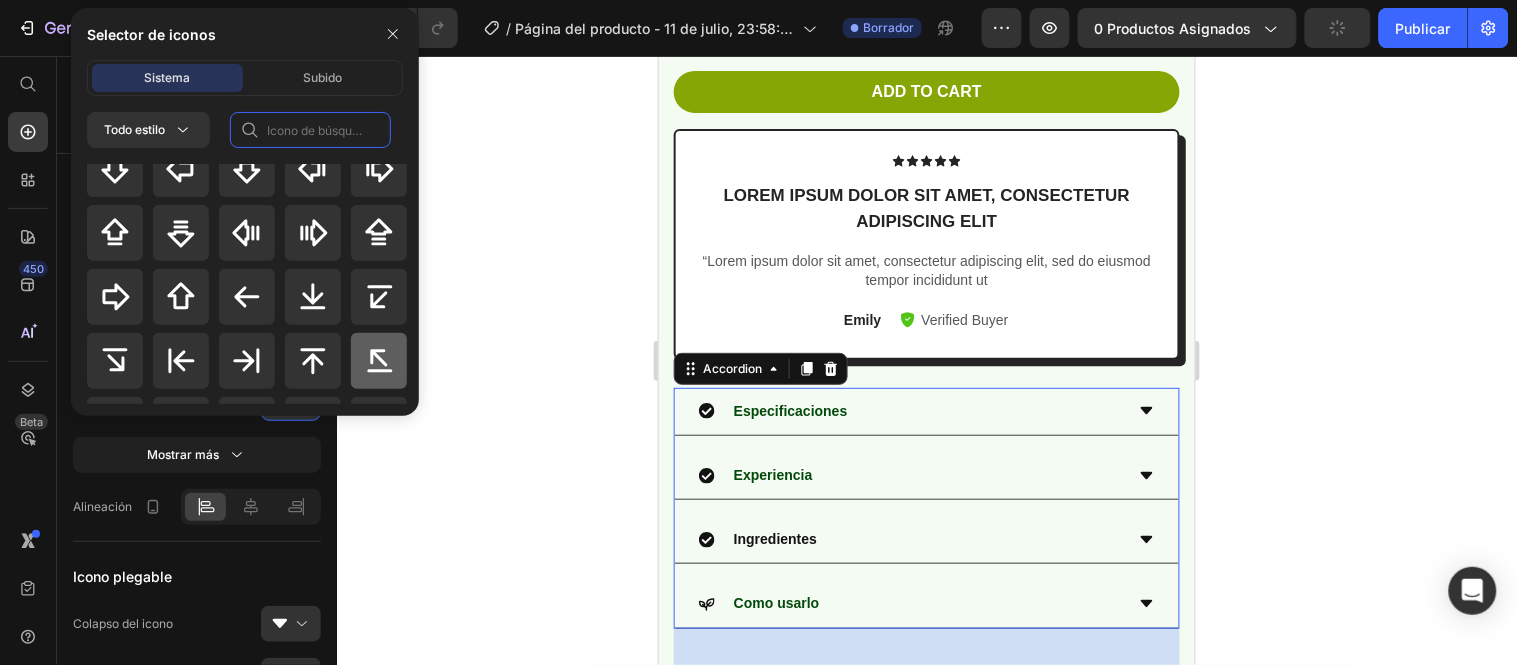 scroll, scrollTop: 888, scrollLeft: 0, axis: vertical 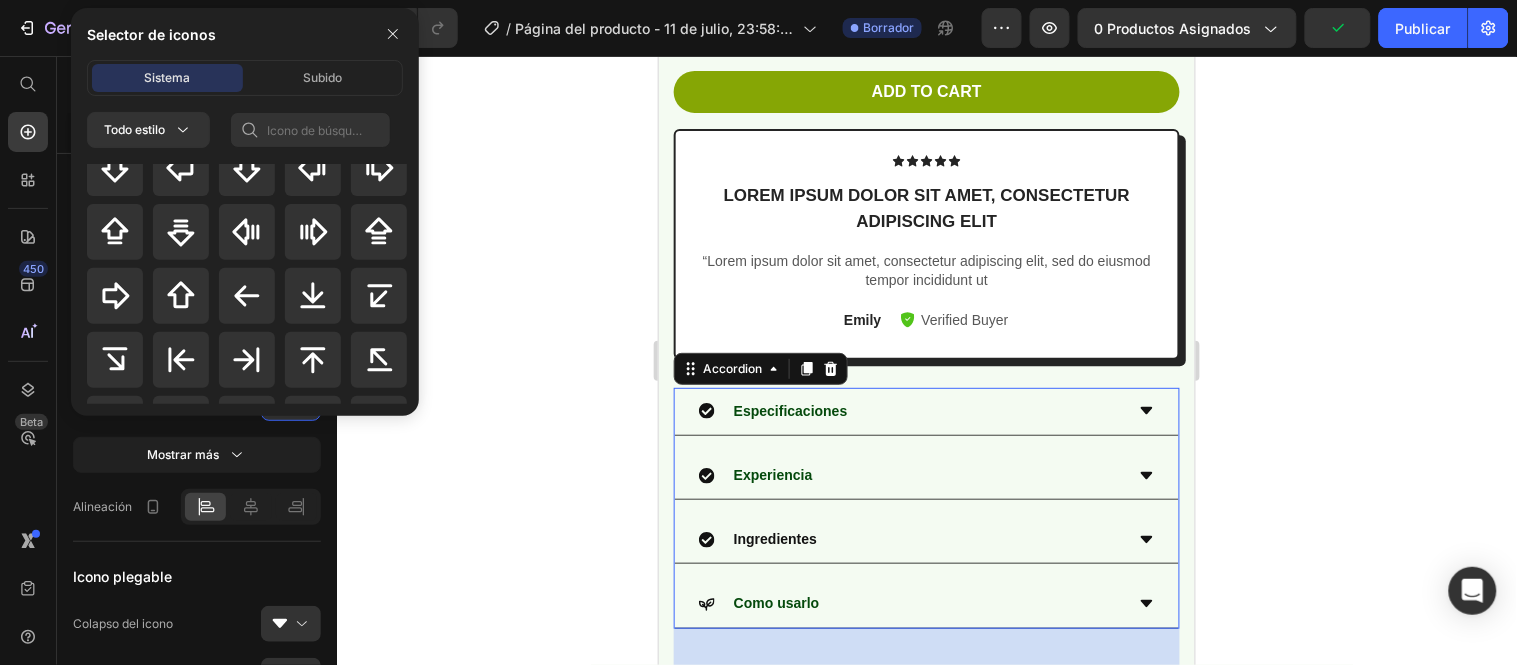 click 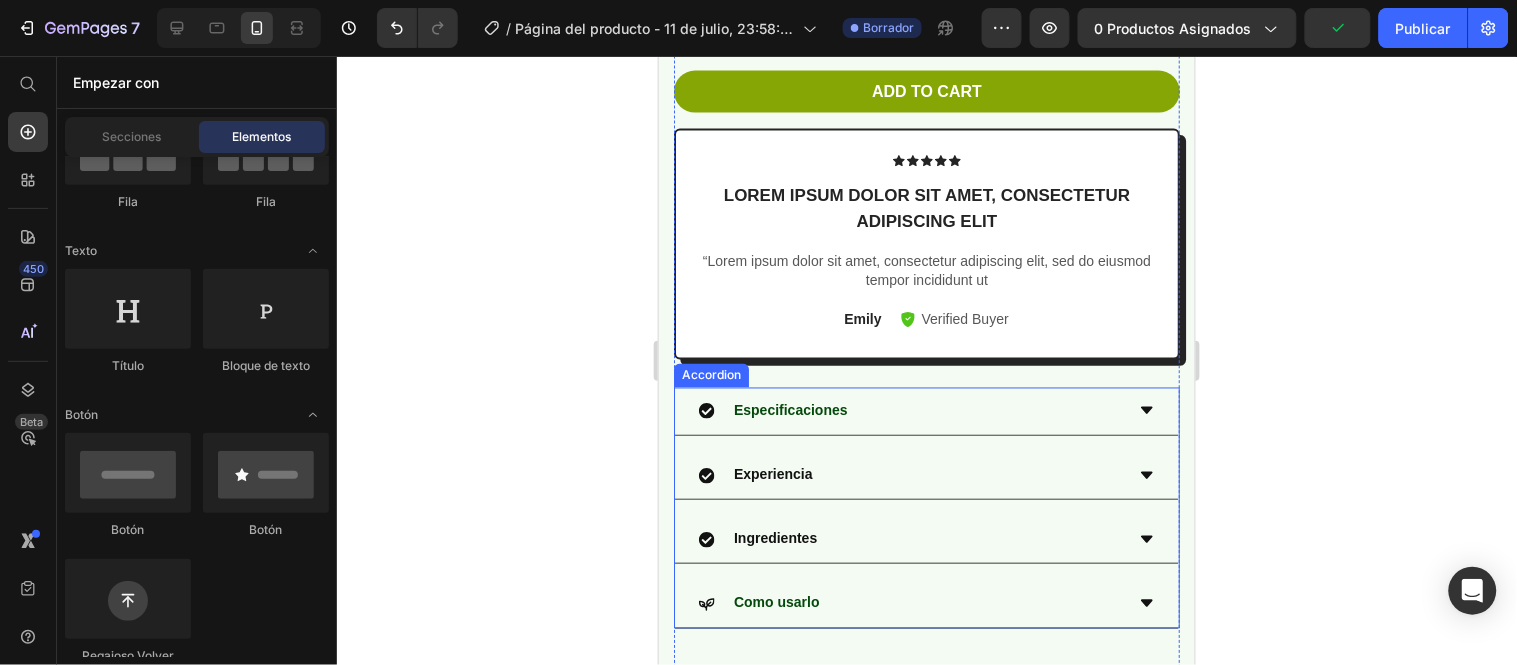 click on "Experiencia" at bounding box center [772, 474] 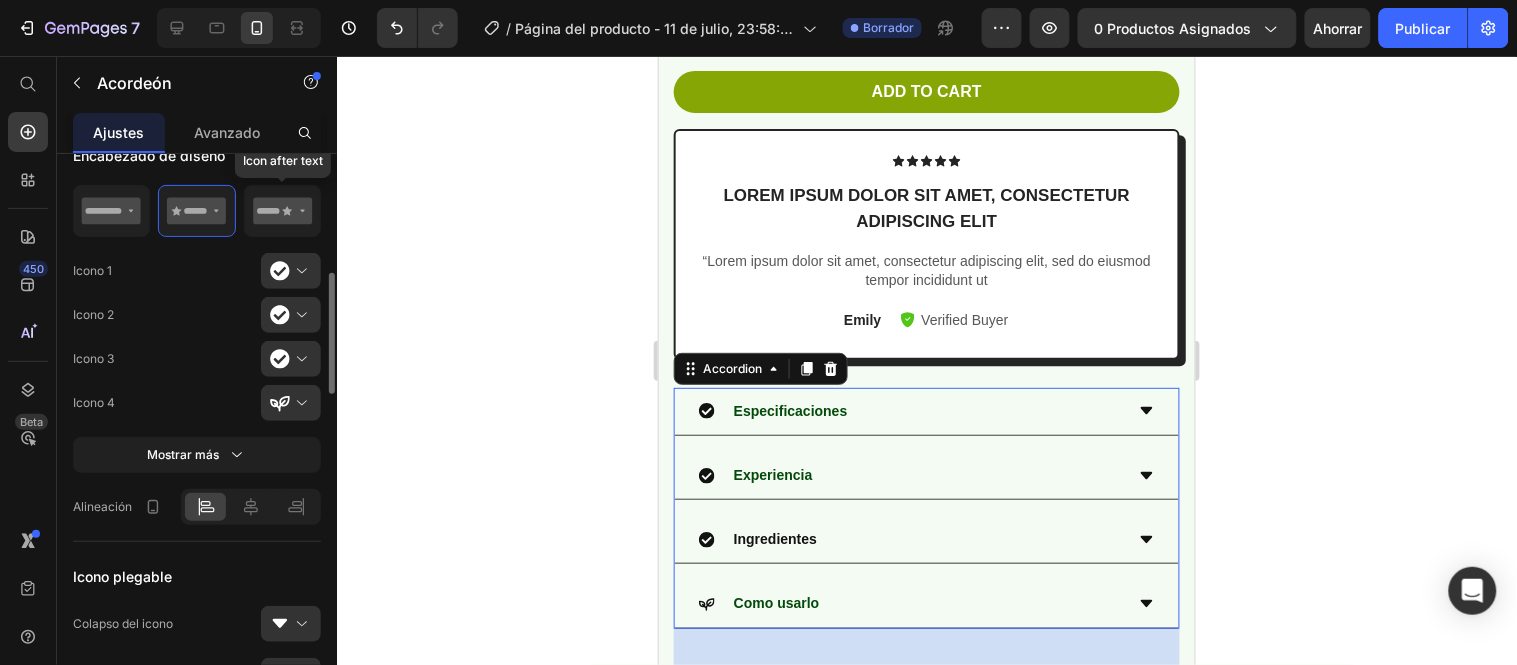 click 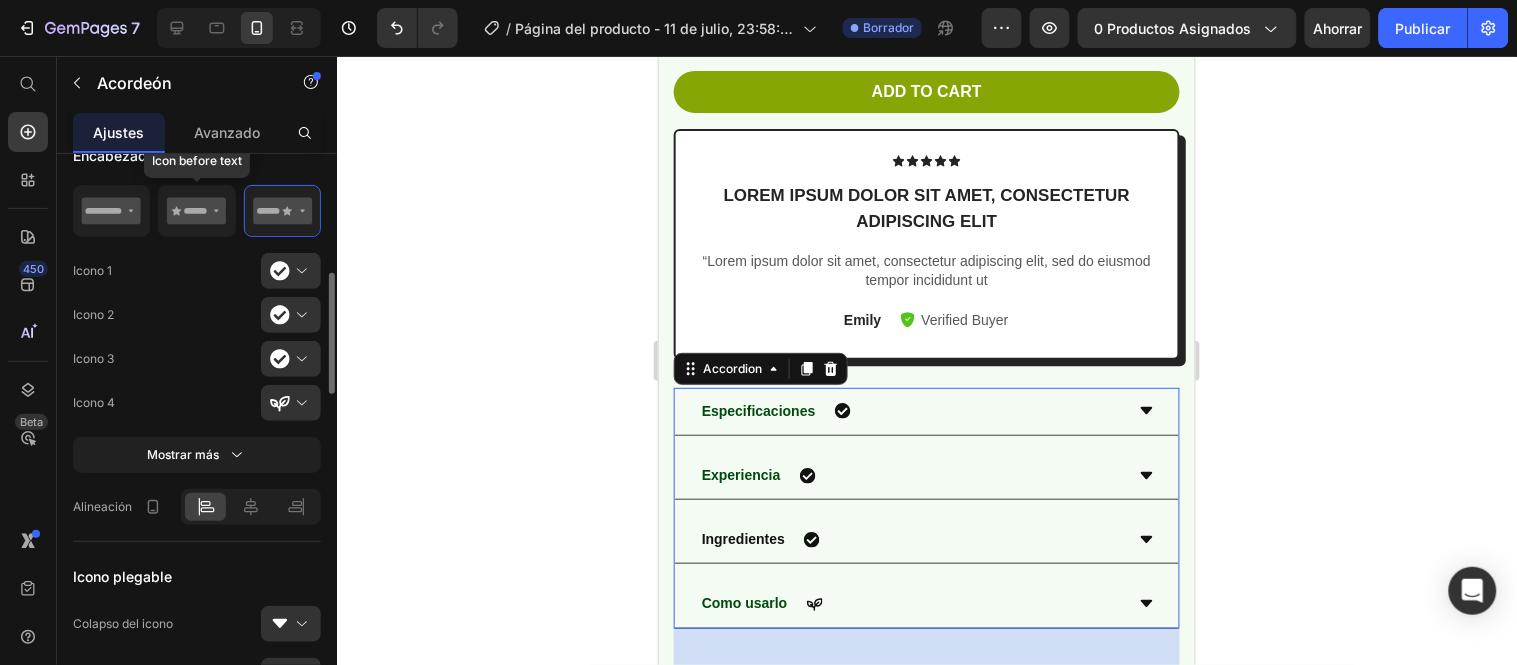 click 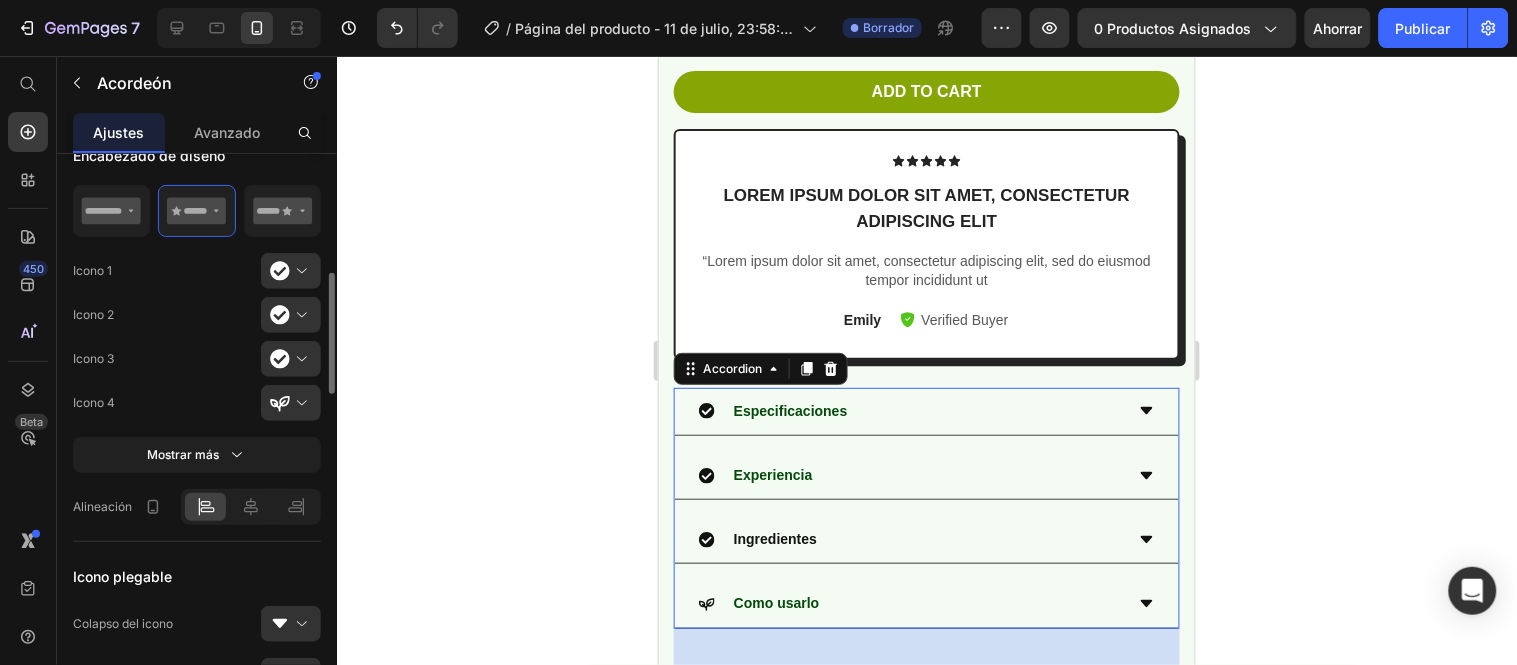 click 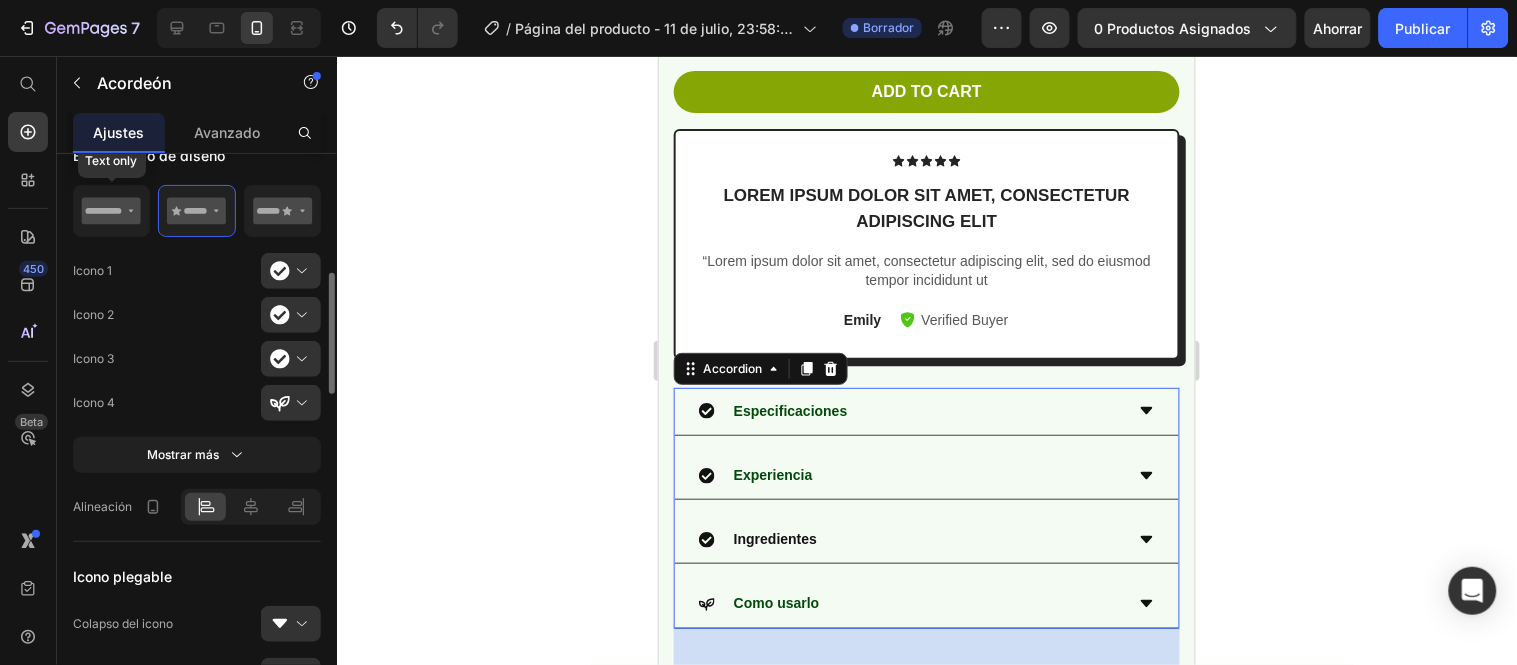 click 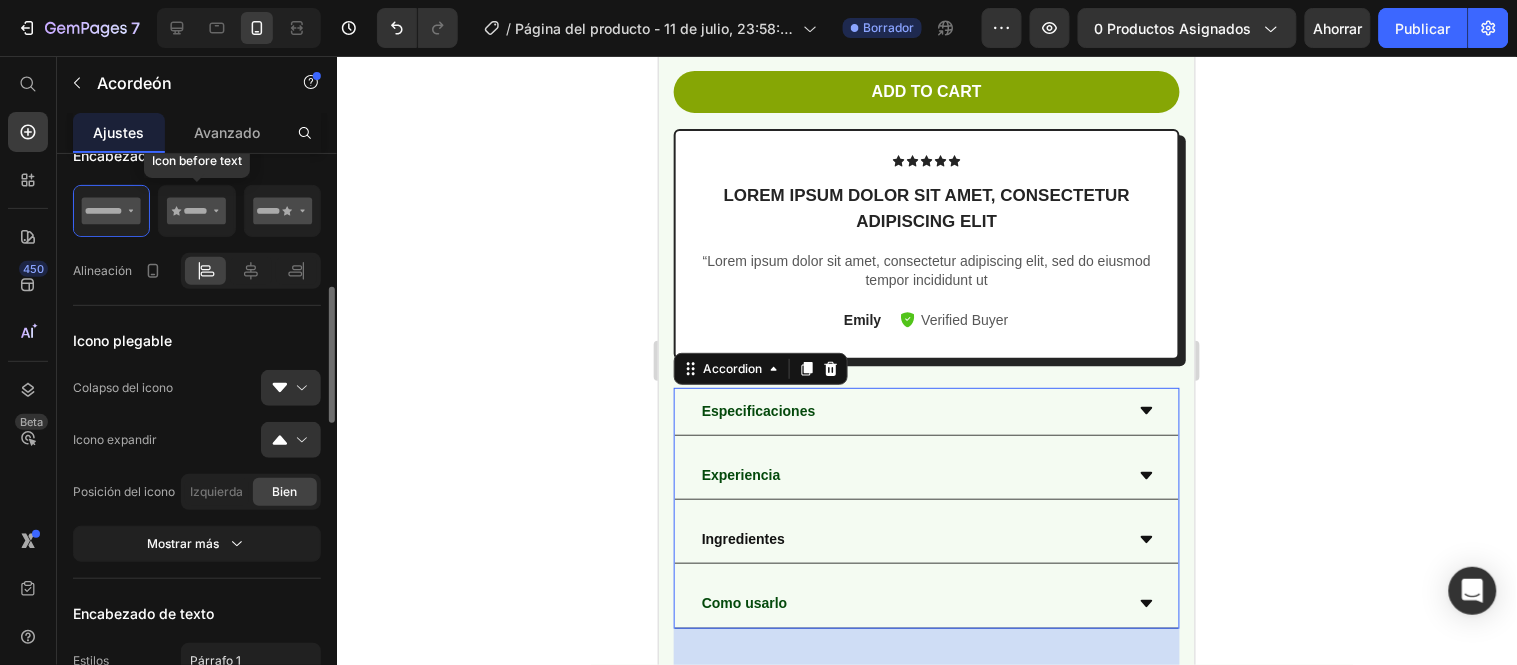 click 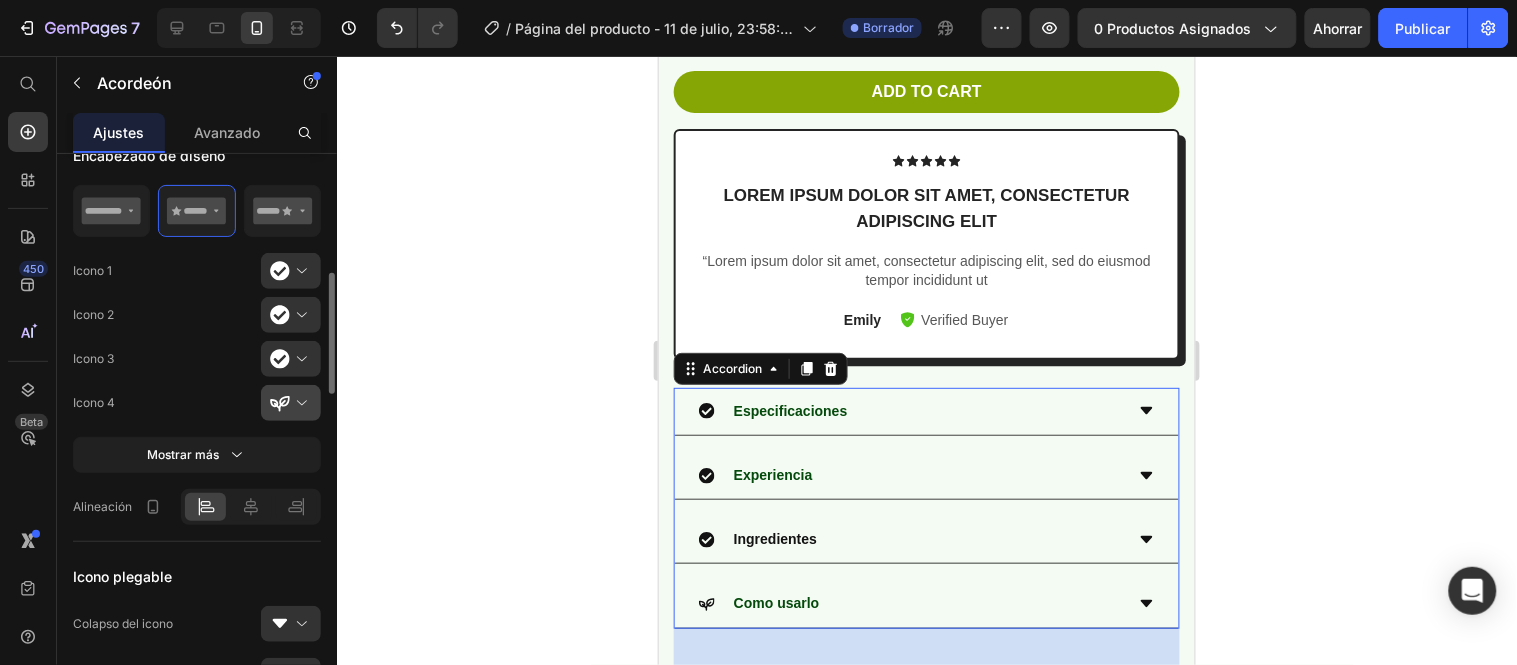 click at bounding box center [299, 403] 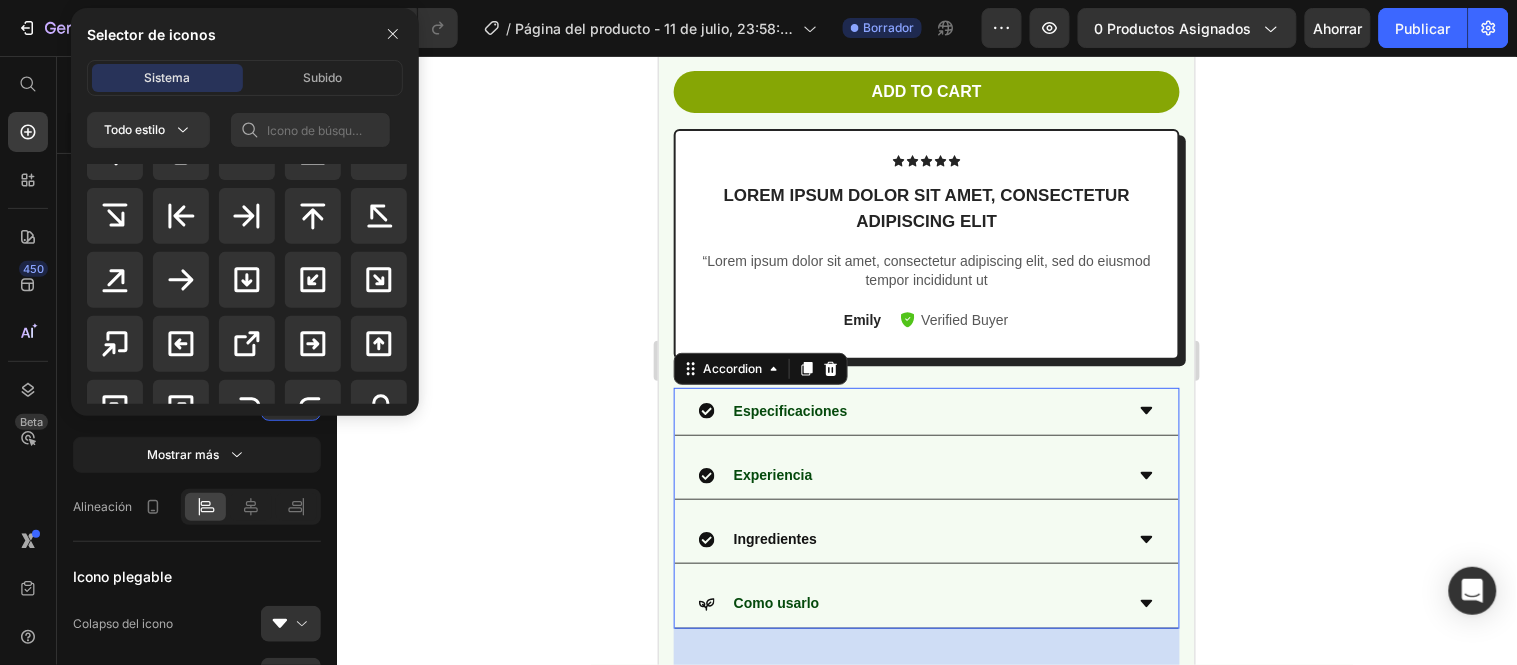 scroll, scrollTop: 1333, scrollLeft: 0, axis: vertical 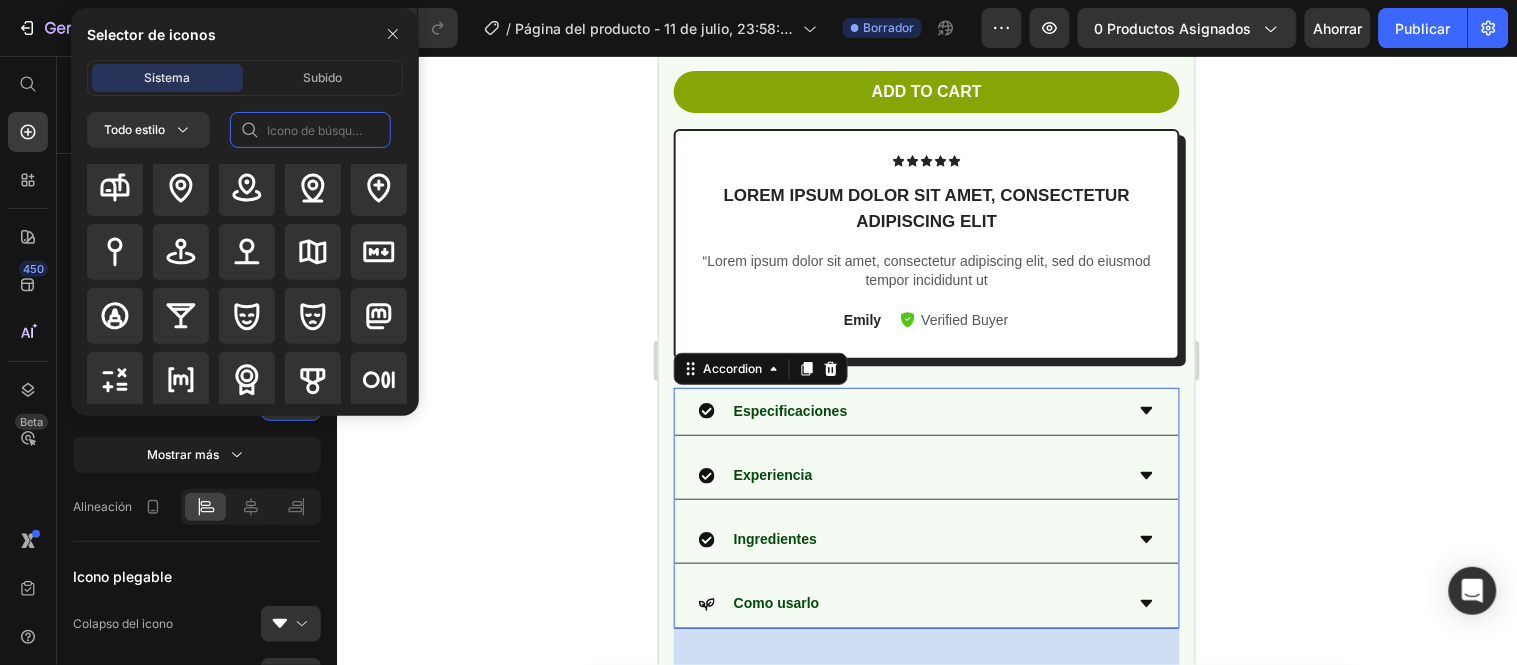 click 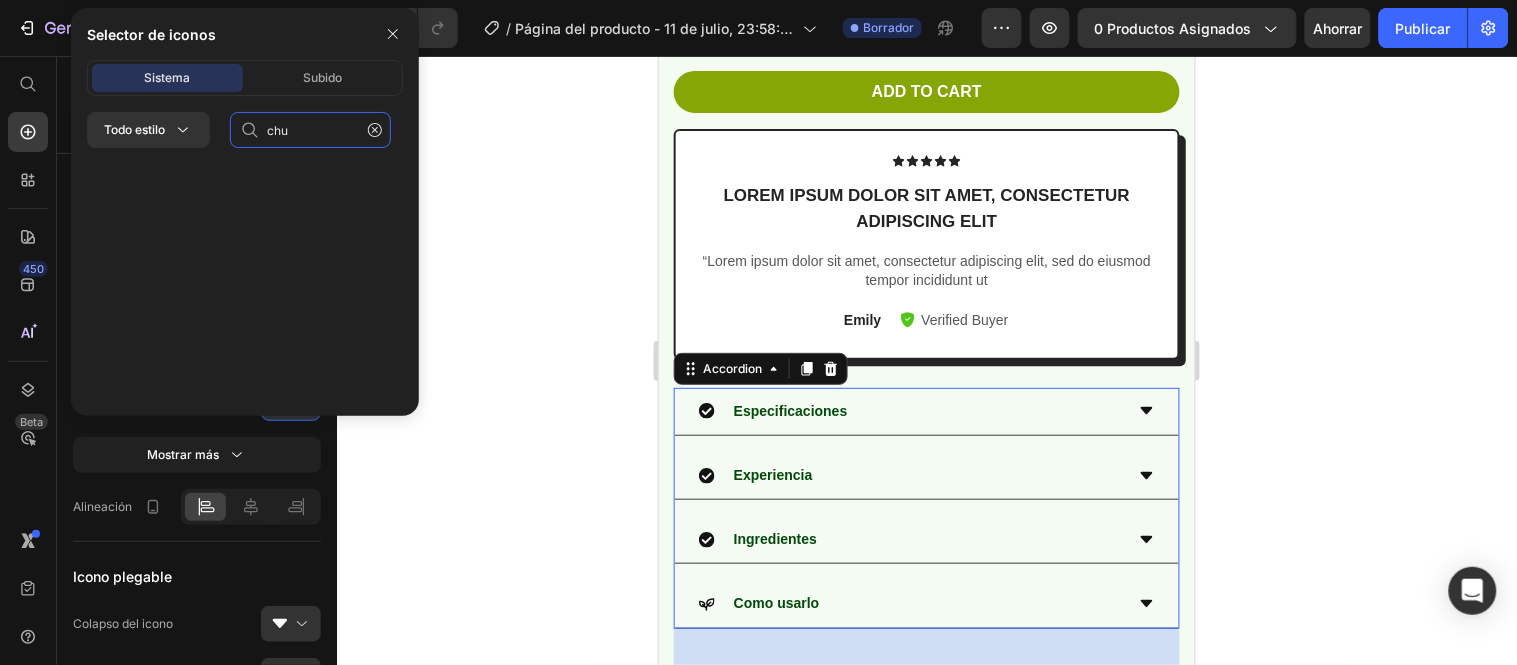 scroll, scrollTop: 0, scrollLeft: 0, axis: both 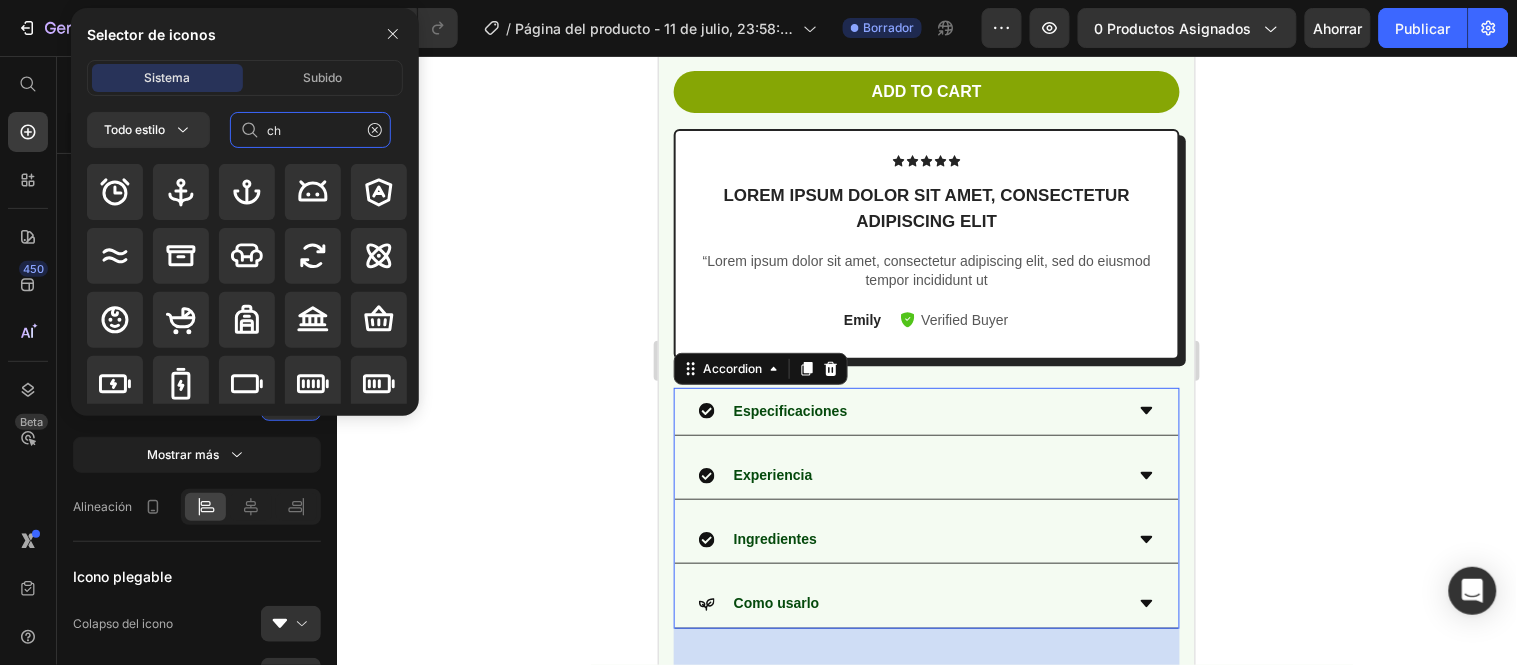 type on "c" 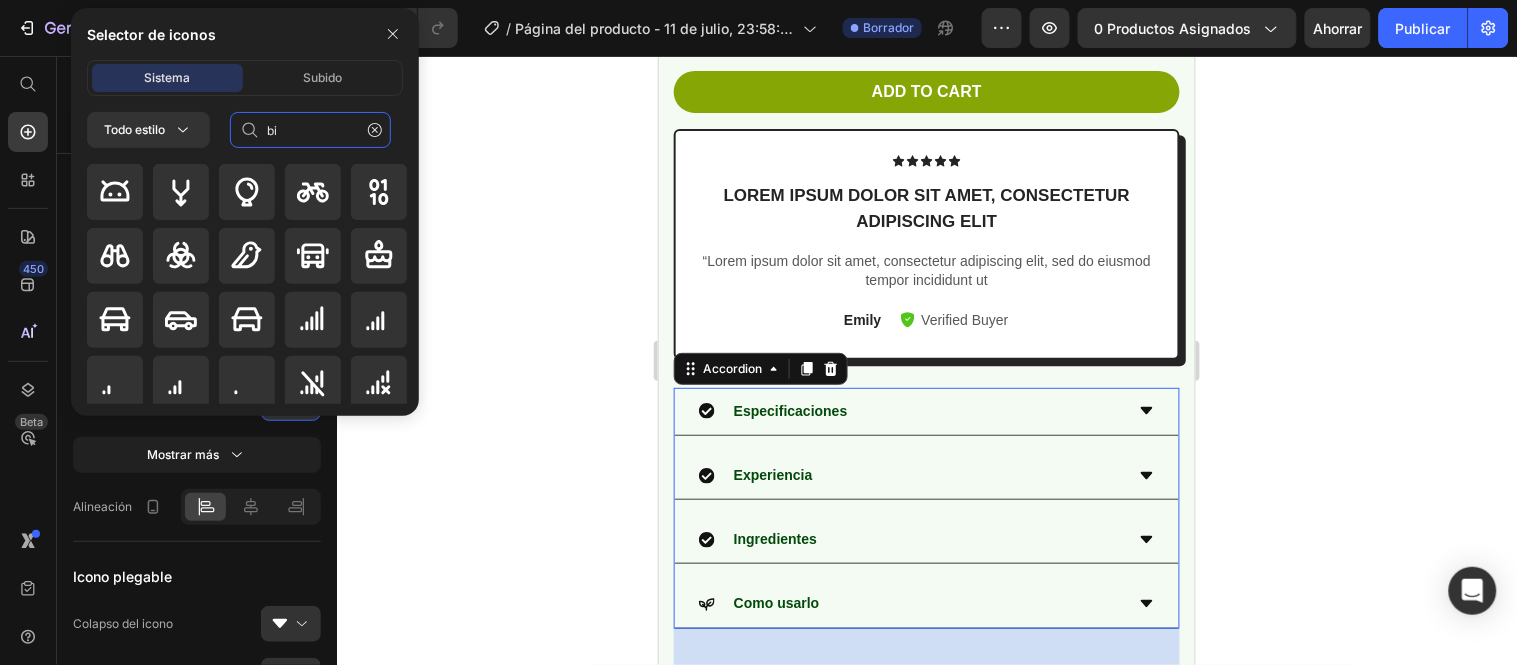 type on "b" 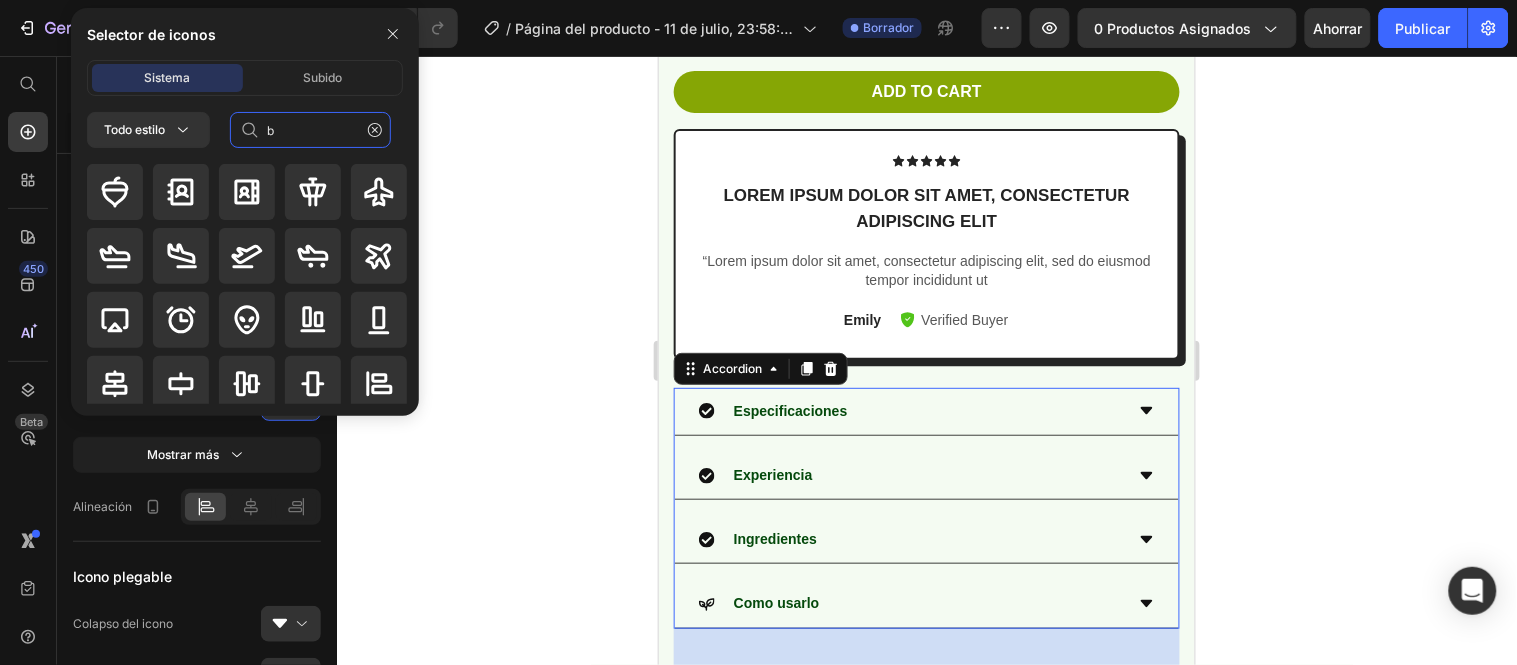 type 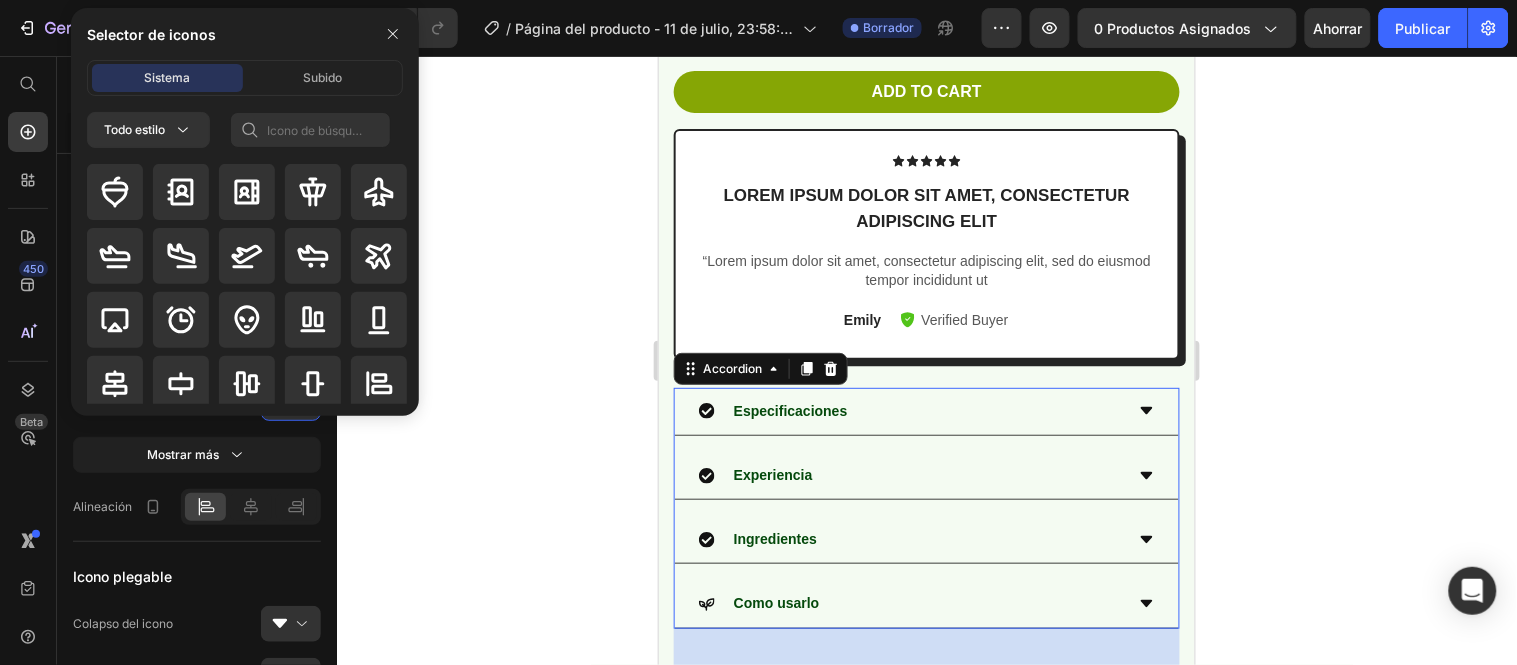 click 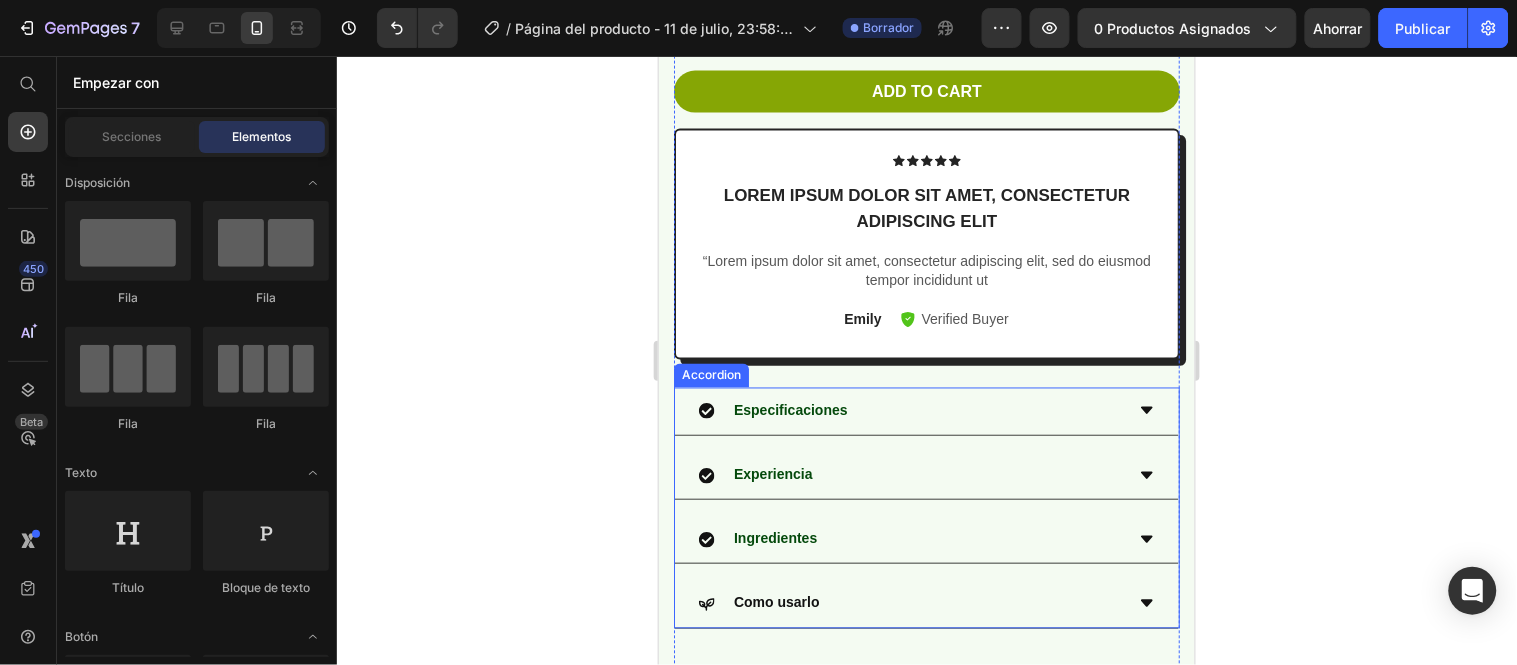 click 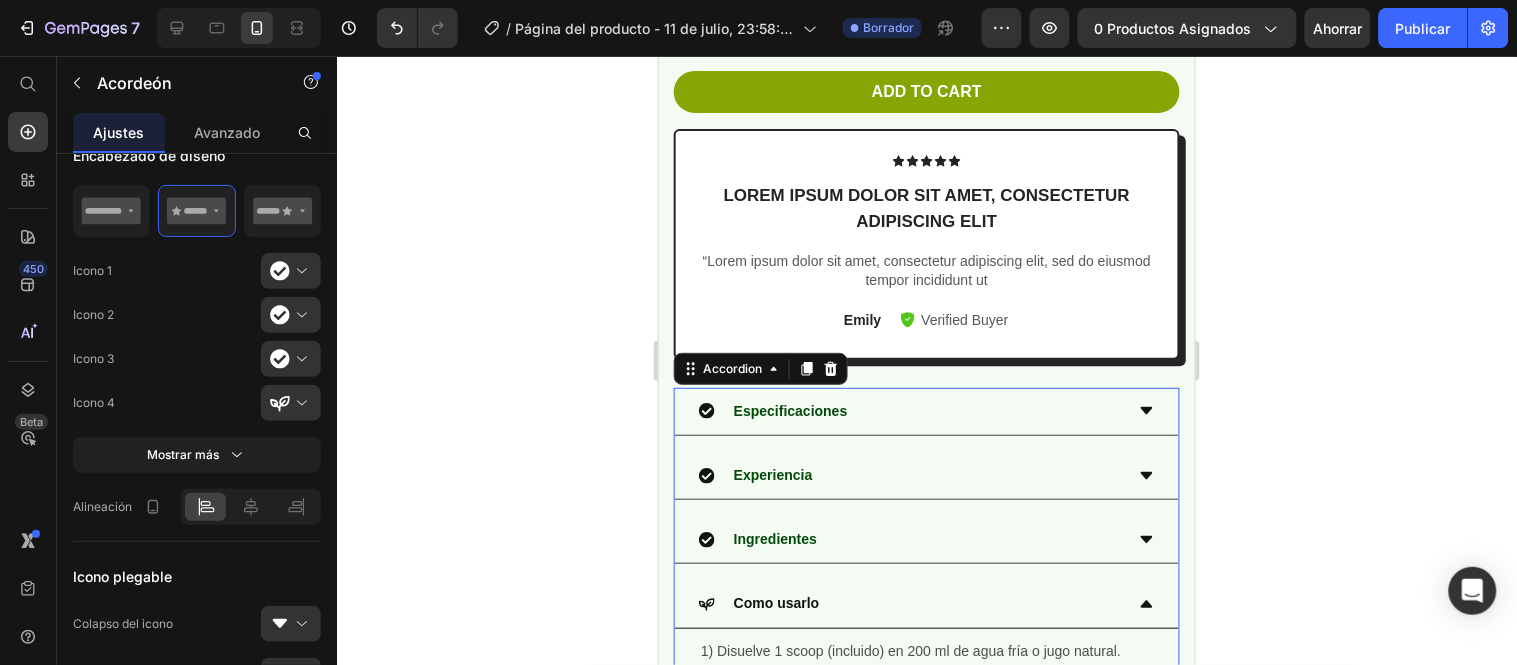 click at bounding box center (299, 403) 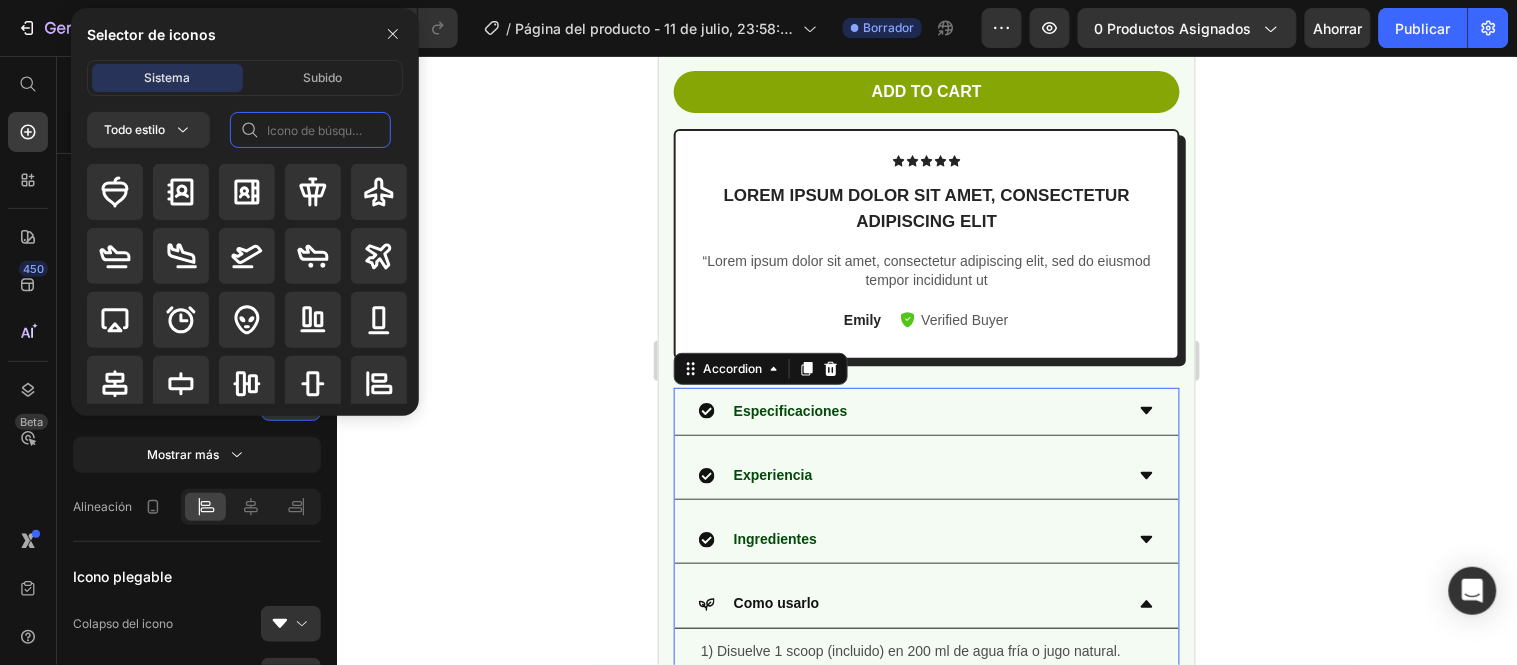 click 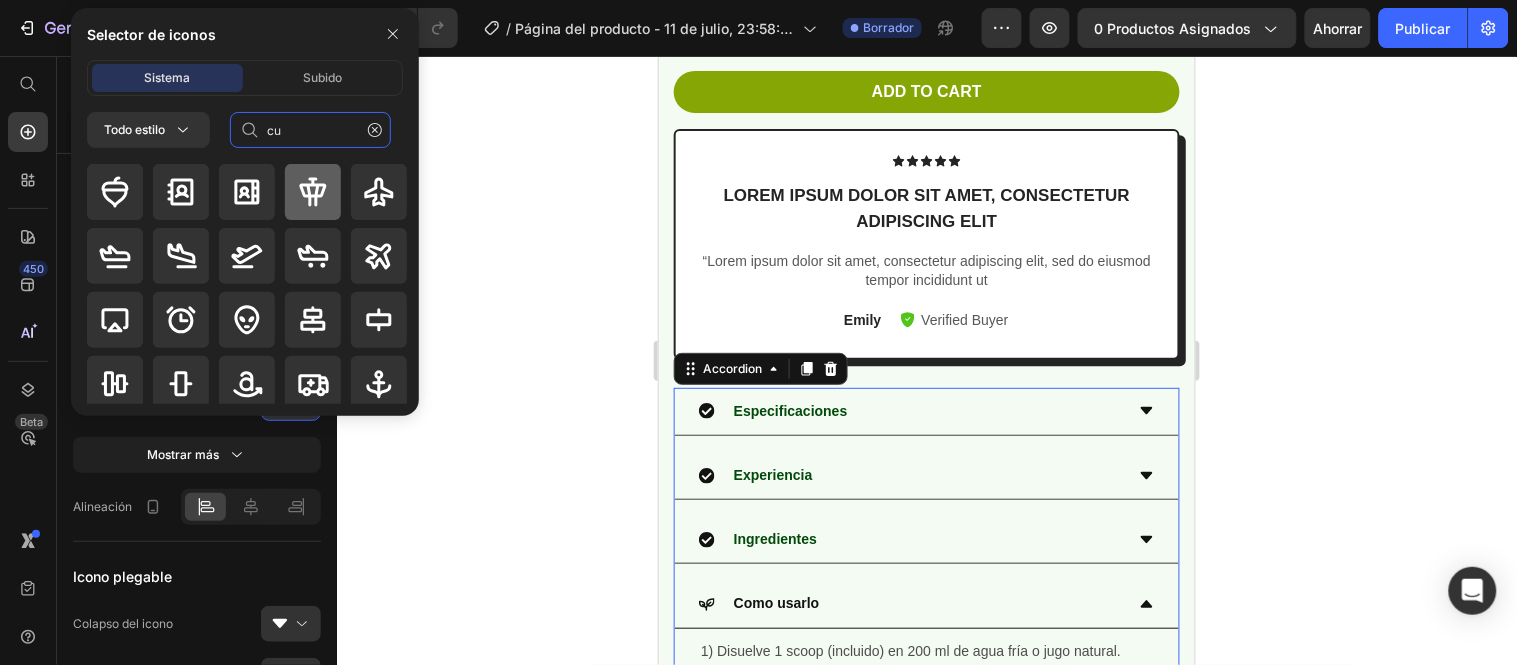 type on "c" 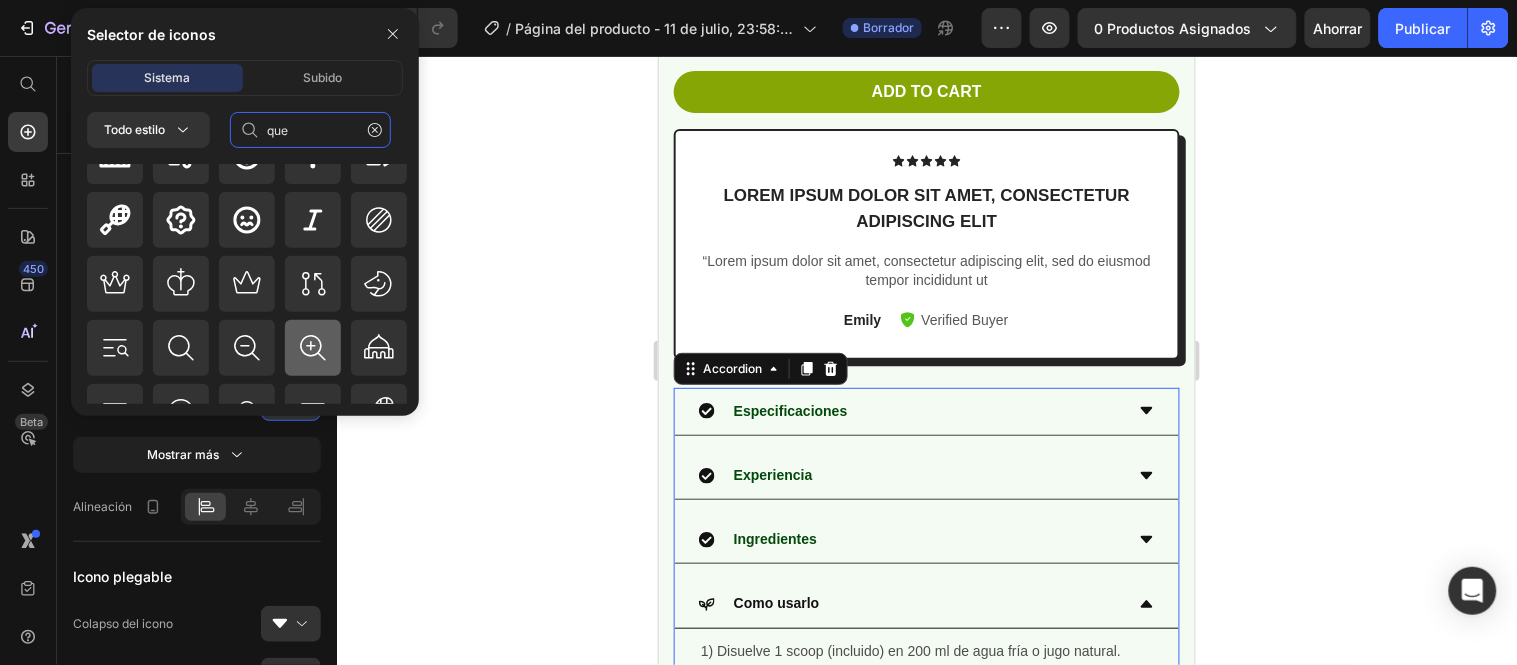 scroll, scrollTop: 0, scrollLeft: 0, axis: both 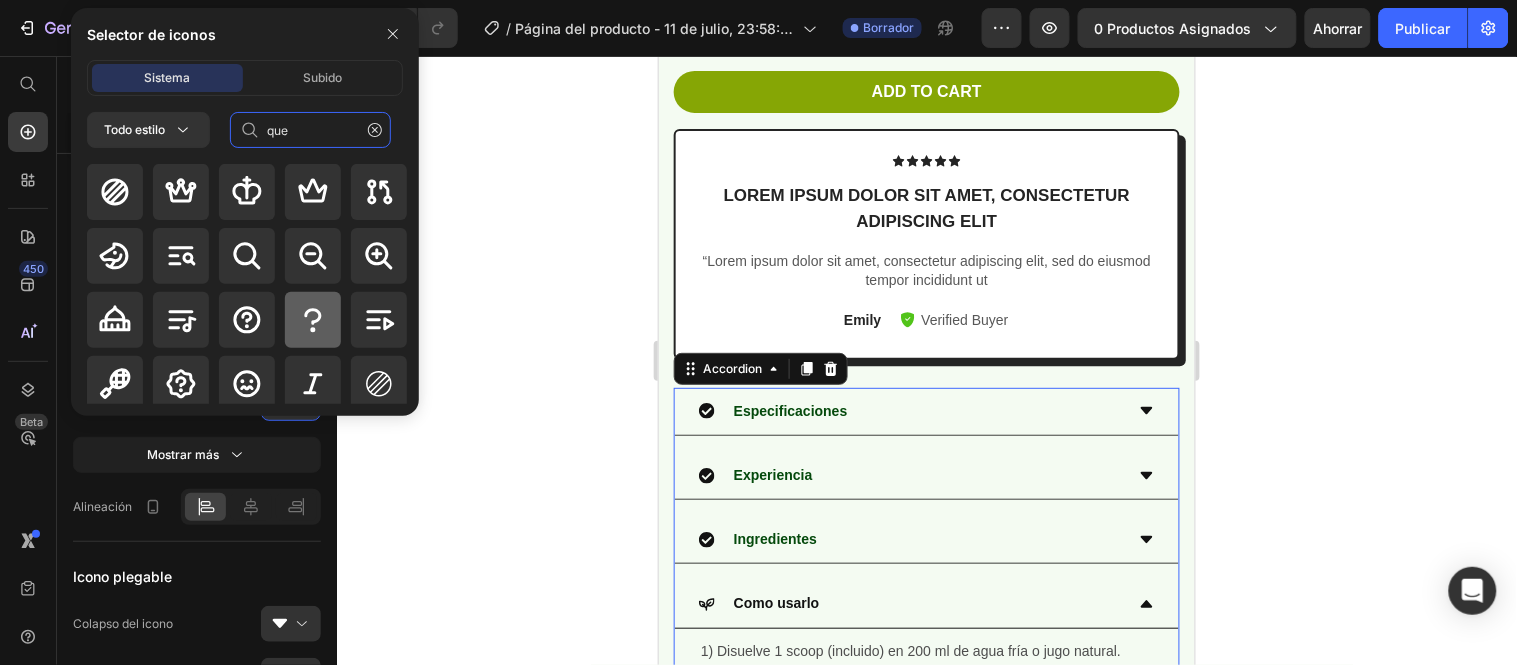 type on "que" 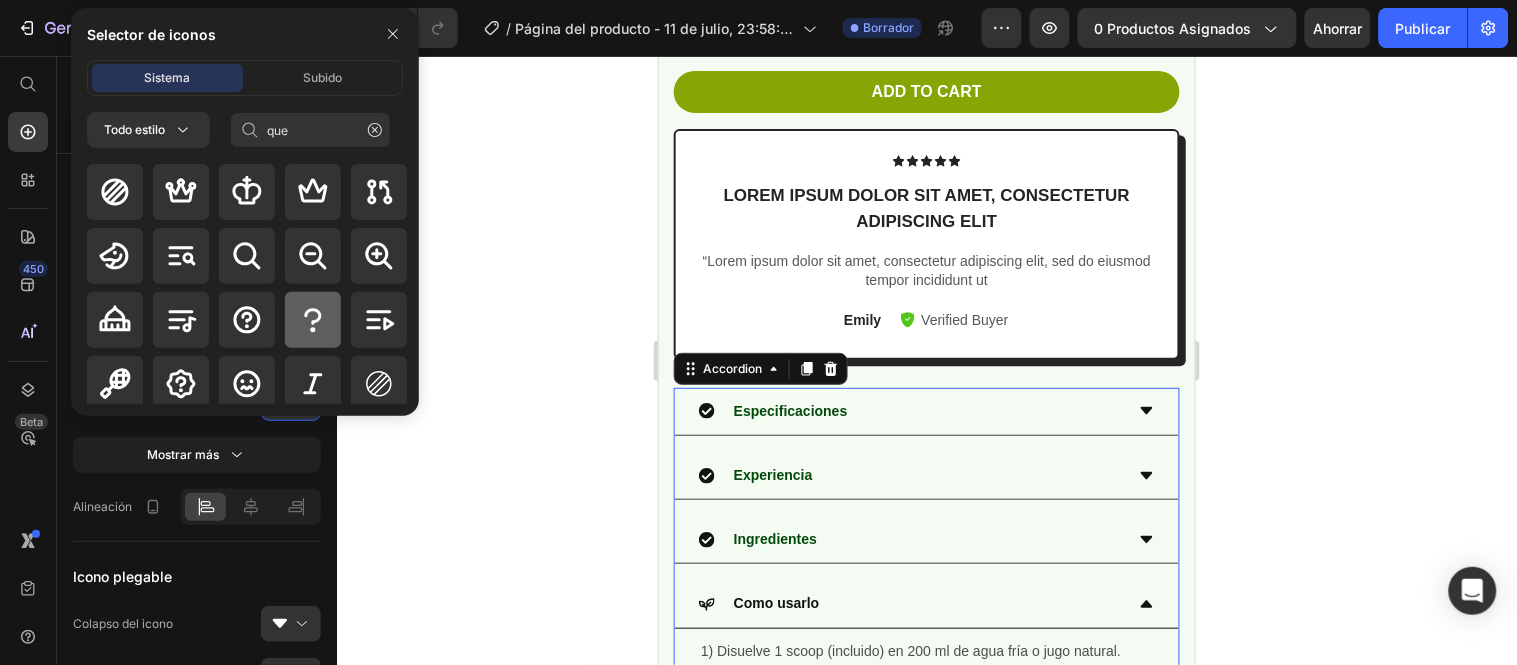 click 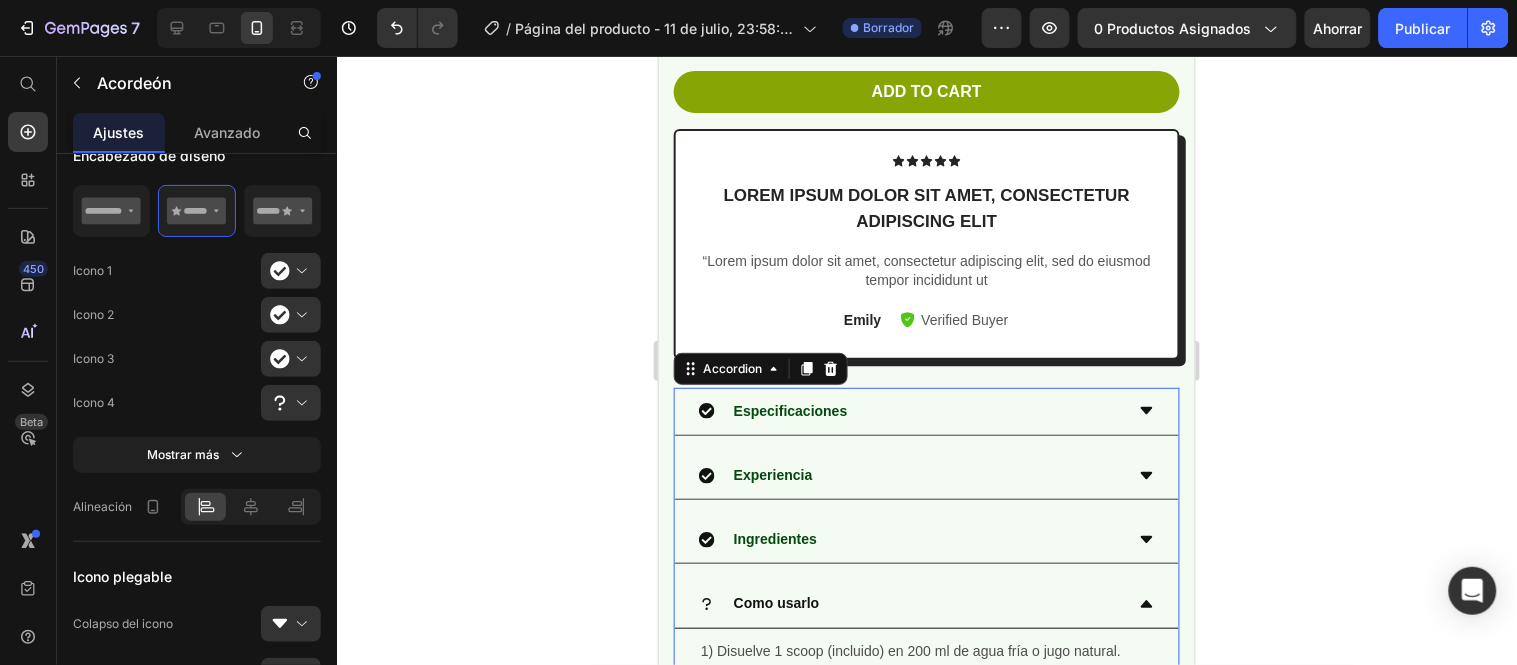 click 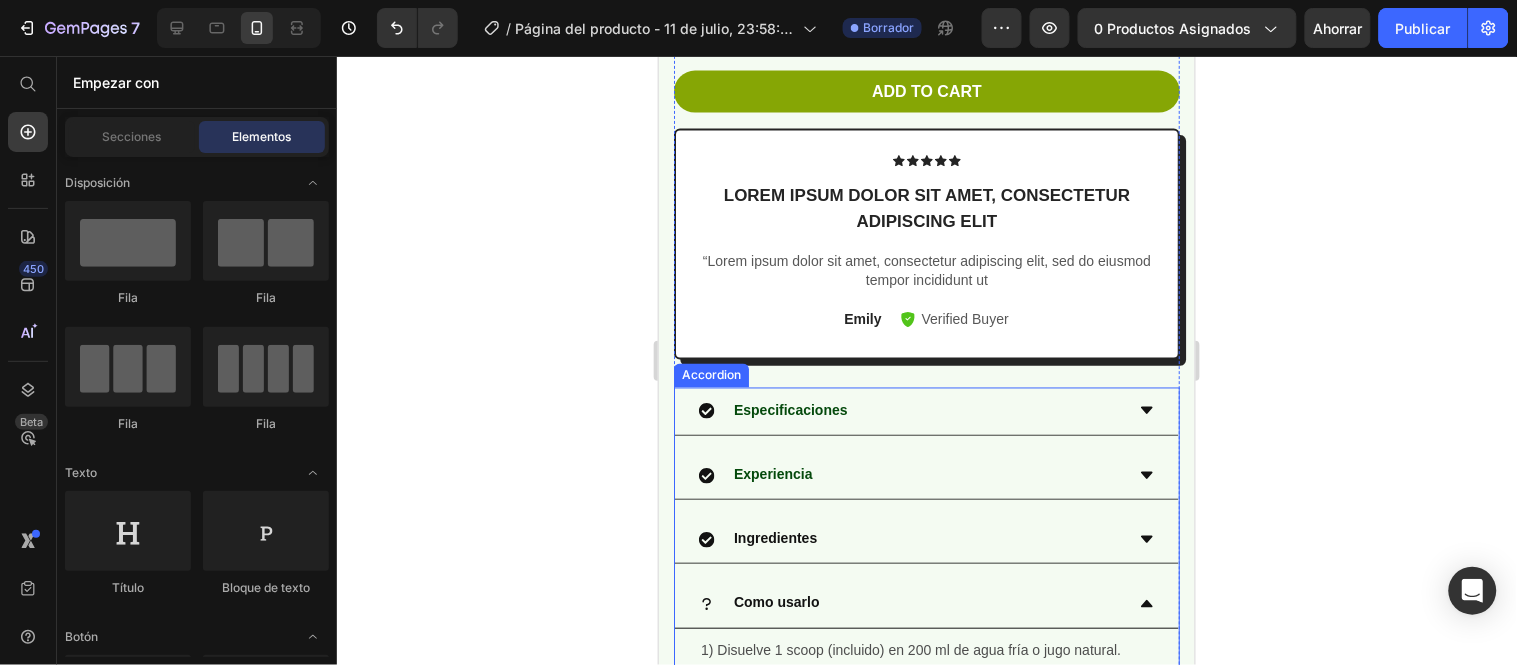 scroll, scrollTop: 842, scrollLeft: 0, axis: vertical 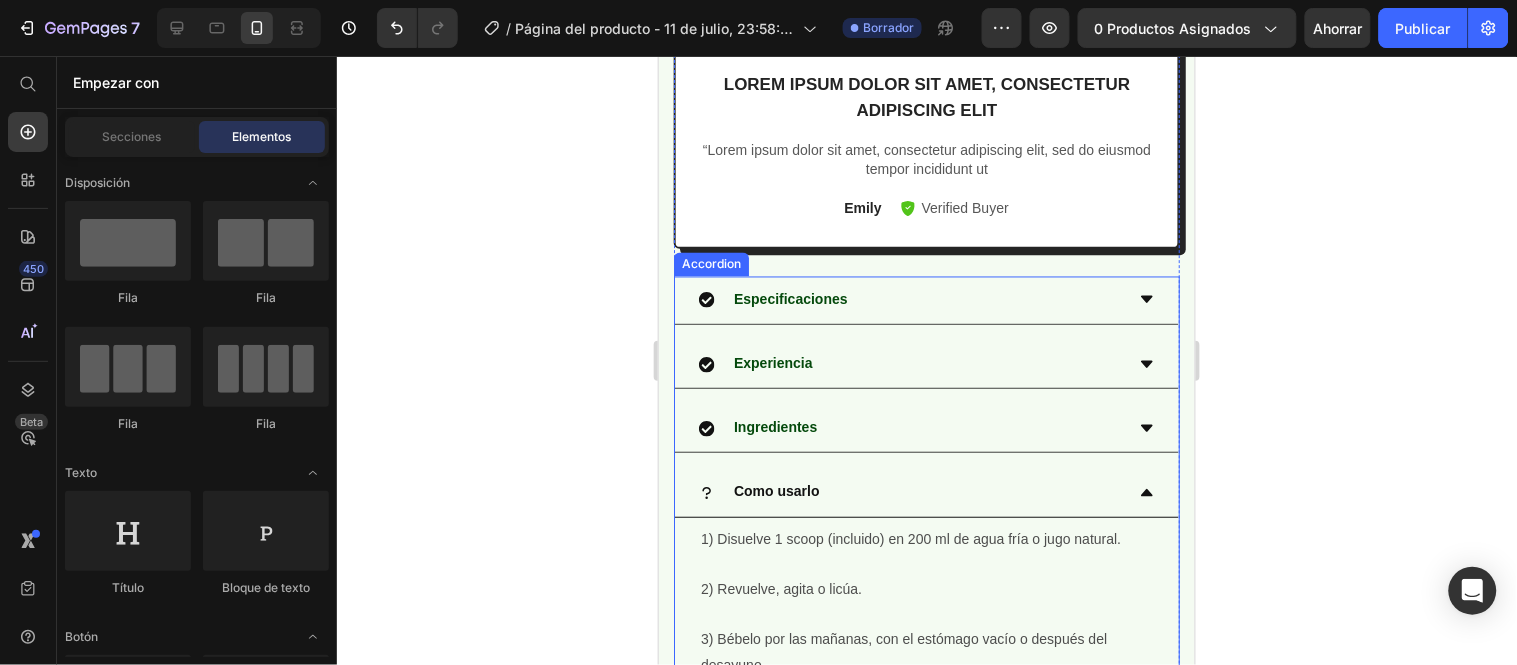 click on "Como usarlo" at bounding box center (910, 491) 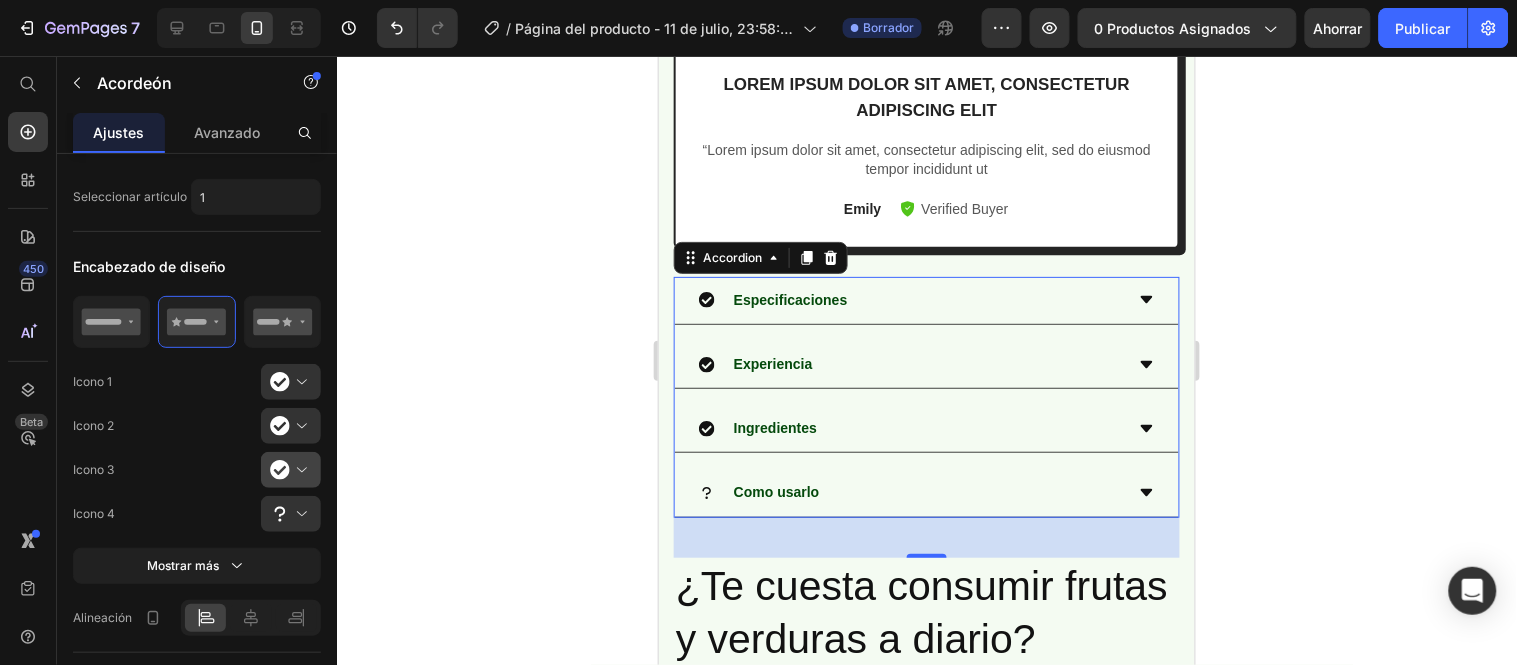 scroll, scrollTop: 1222, scrollLeft: 0, axis: vertical 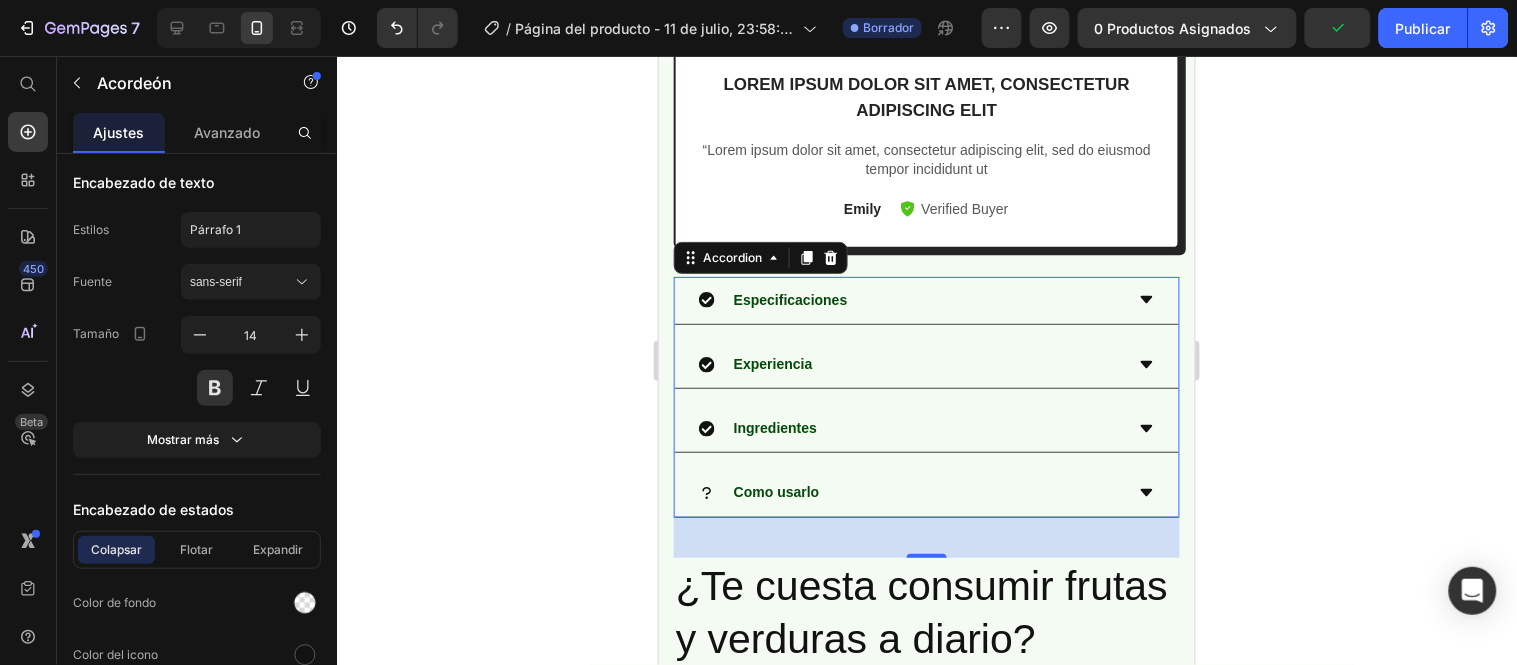 click 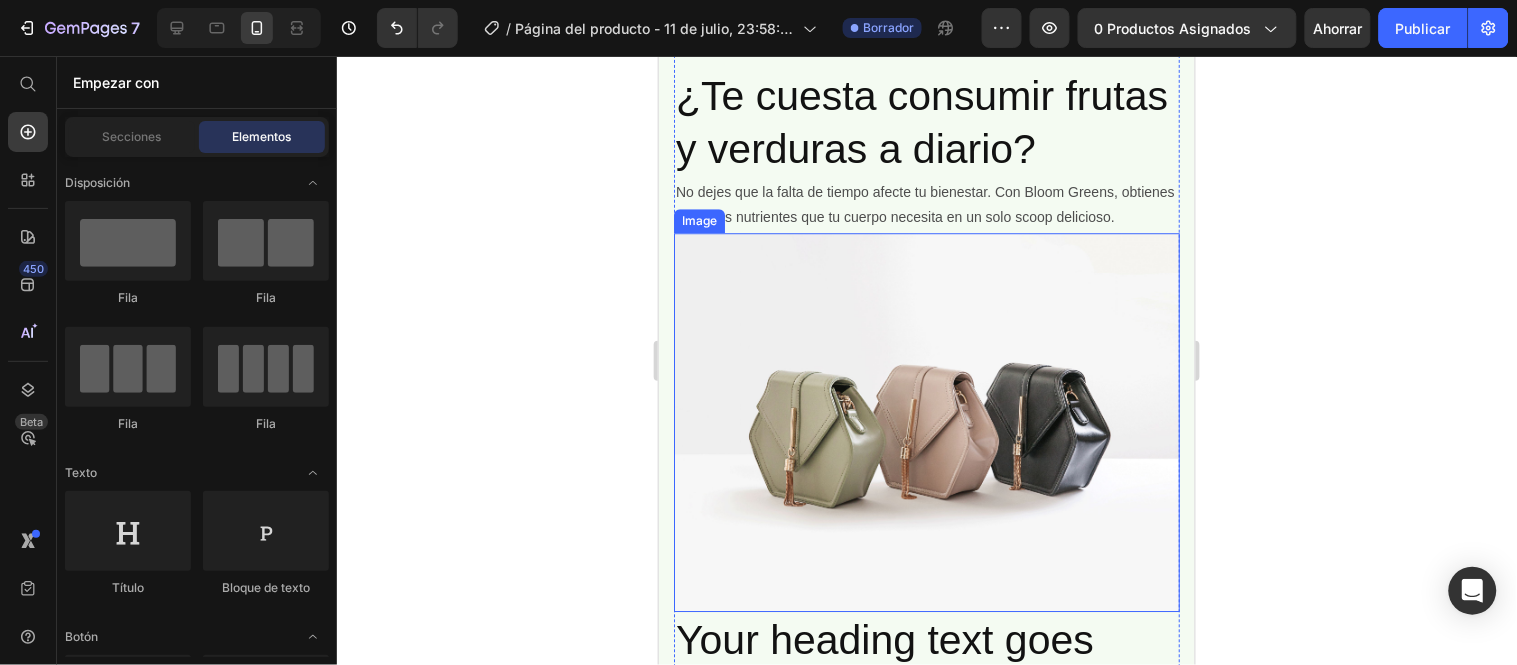 scroll, scrollTop: 1731, scrollLeft: 0, axis: vertical 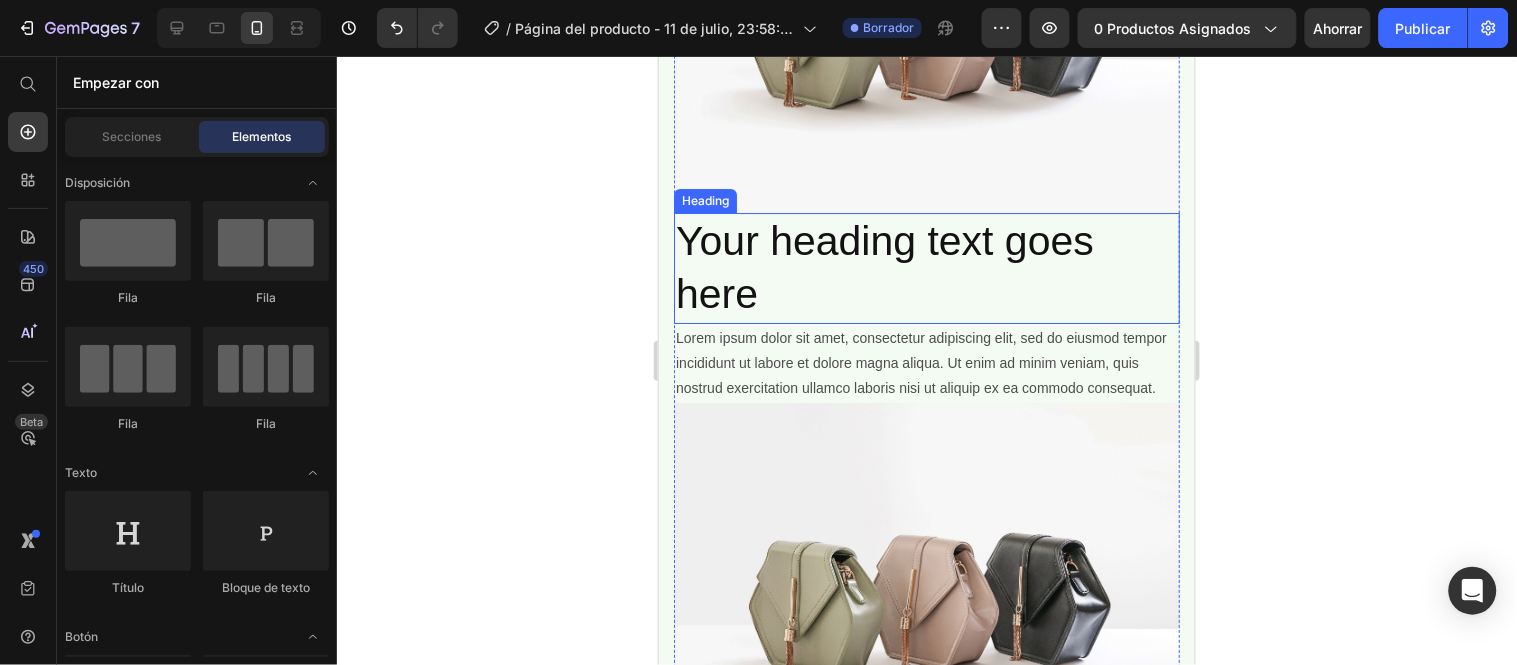 click on "Your heading text goes here" at bounding box center (926, 267) 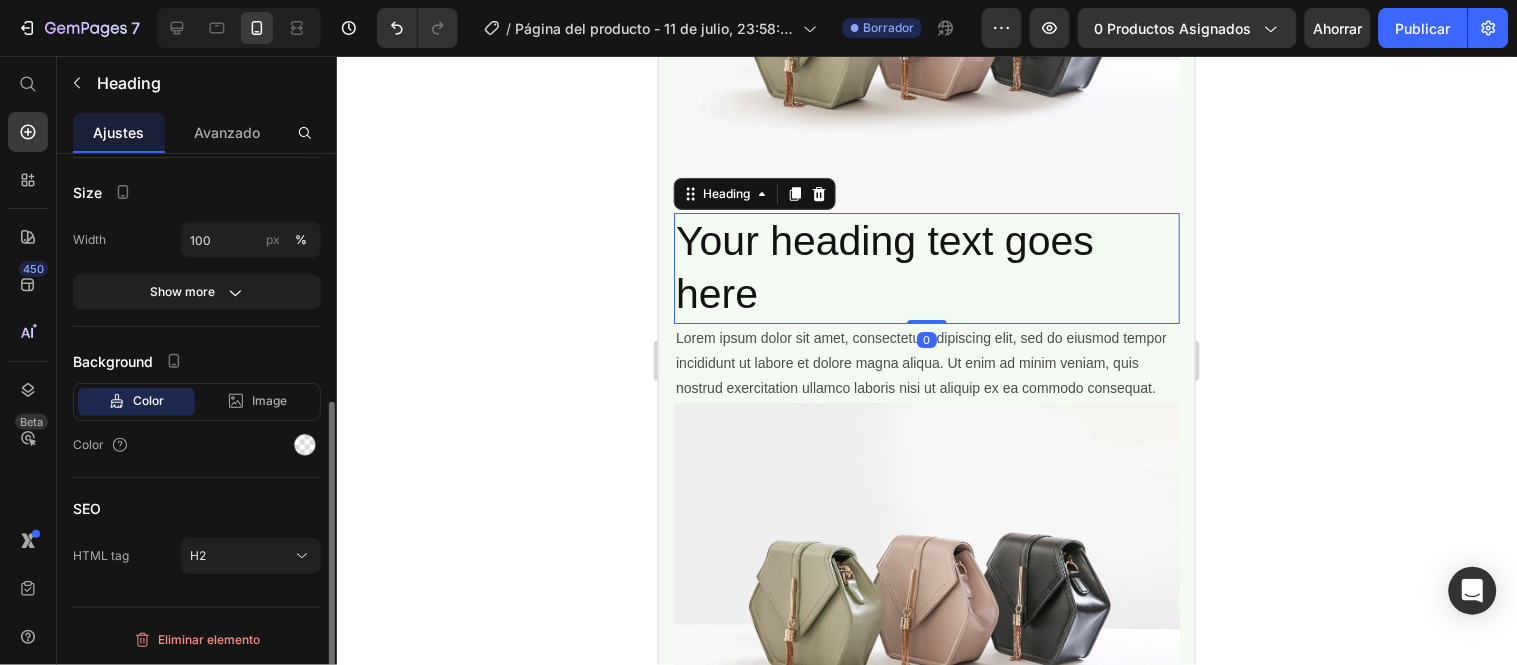 scroll, scrollTop: 0, scrollLeft: 0, axis: both 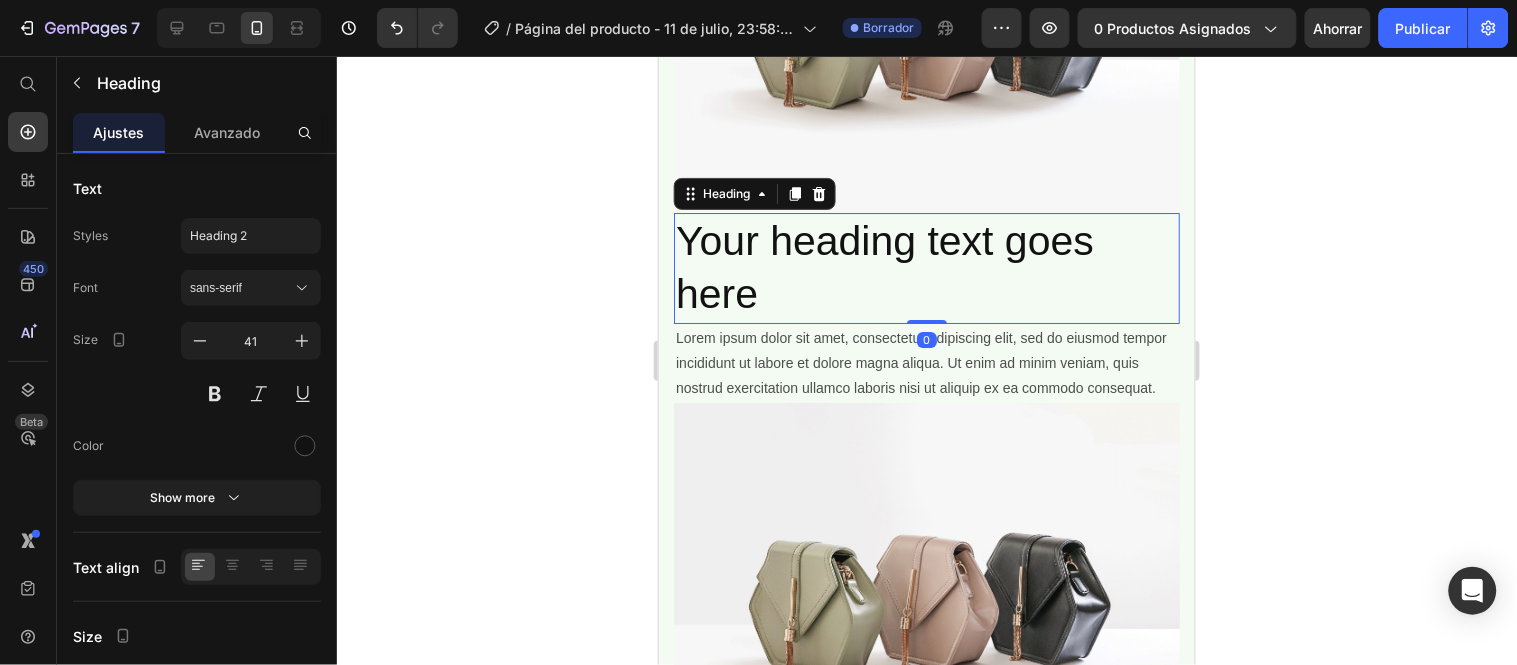 click on "Your heading text goes here" at bounding box center [926, 267] 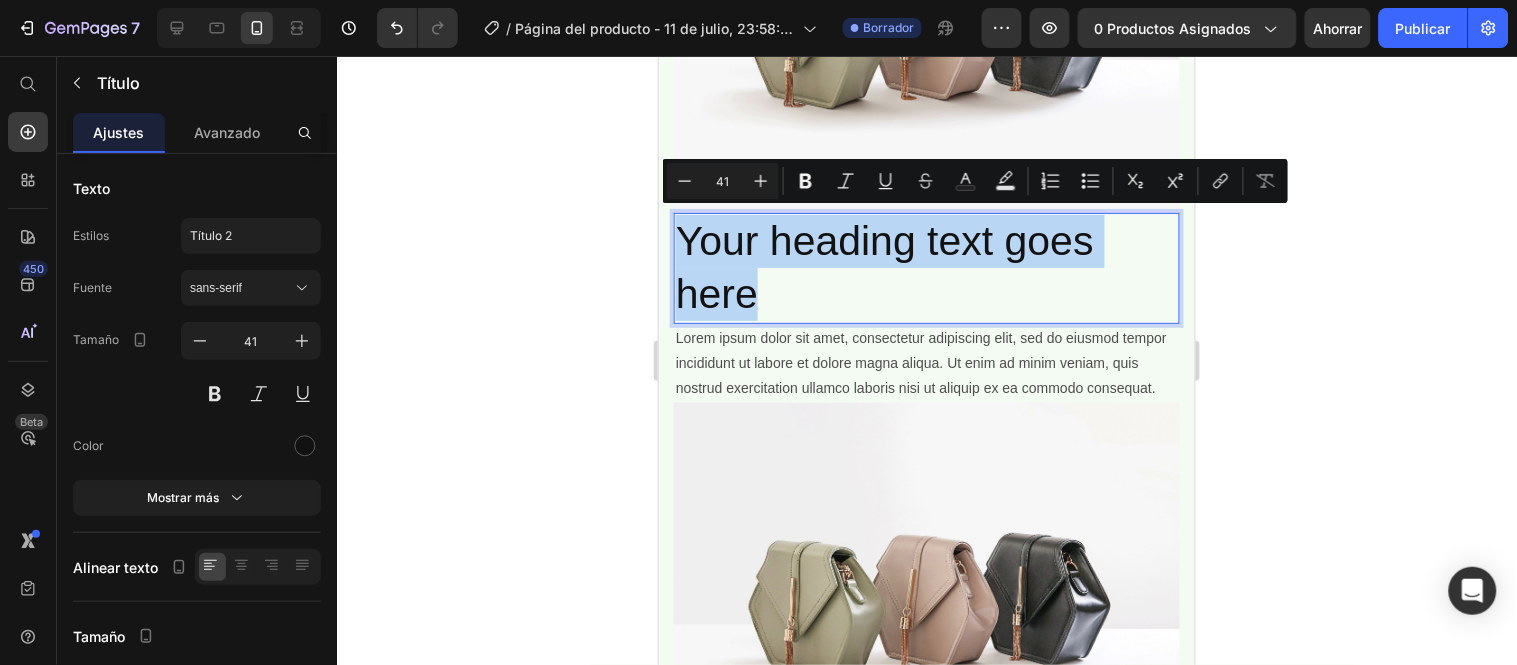 drag, startPoint x: 795, startPoint y: 287, endPoint x: 685, endPoint y: 222, distance: 127.769325 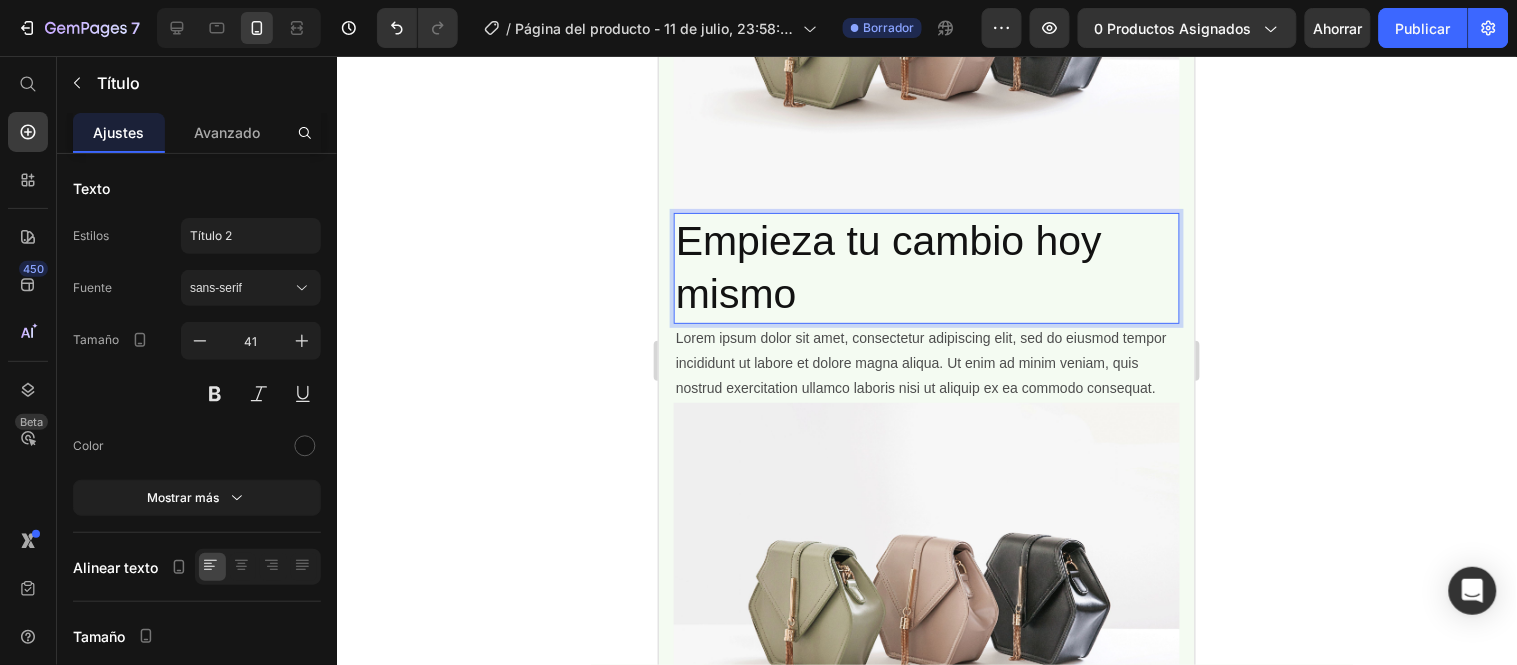 click 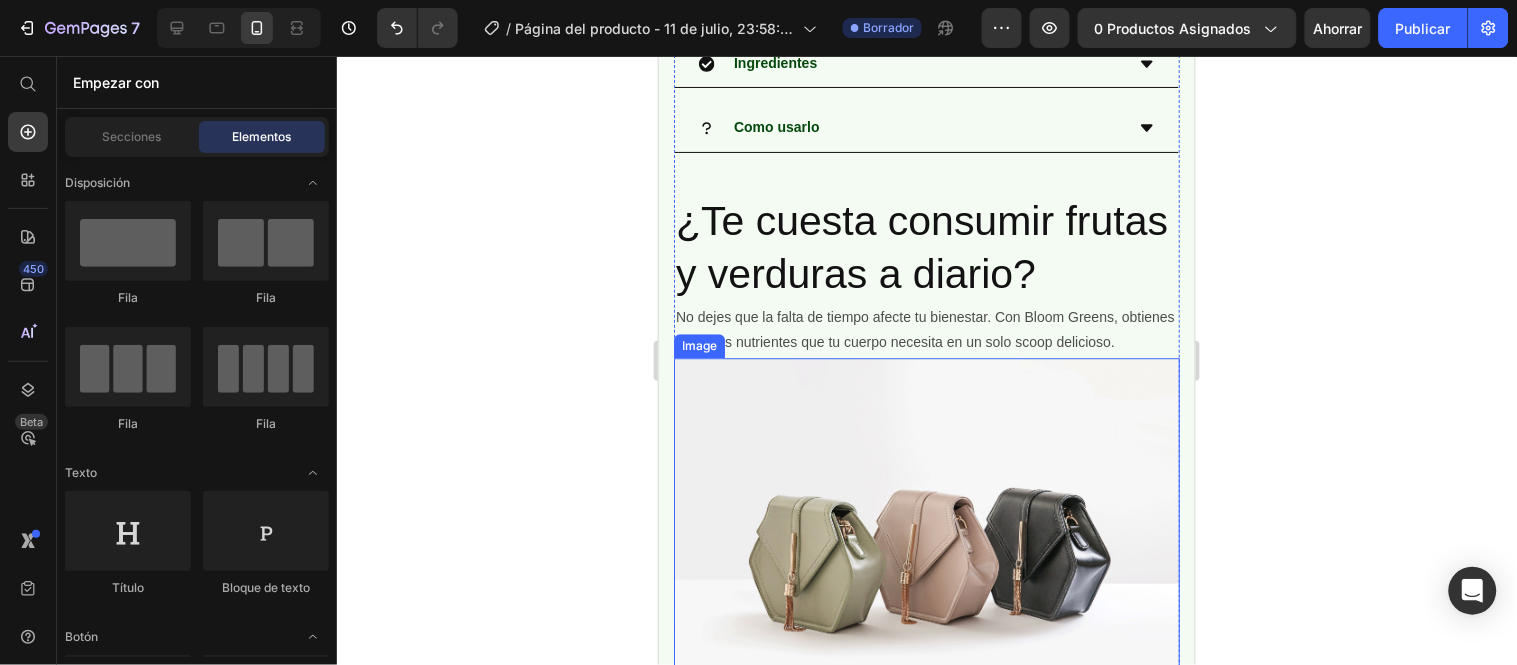 scroll, scrollTop: 1208, scrollLeft: 0, axis: vertical 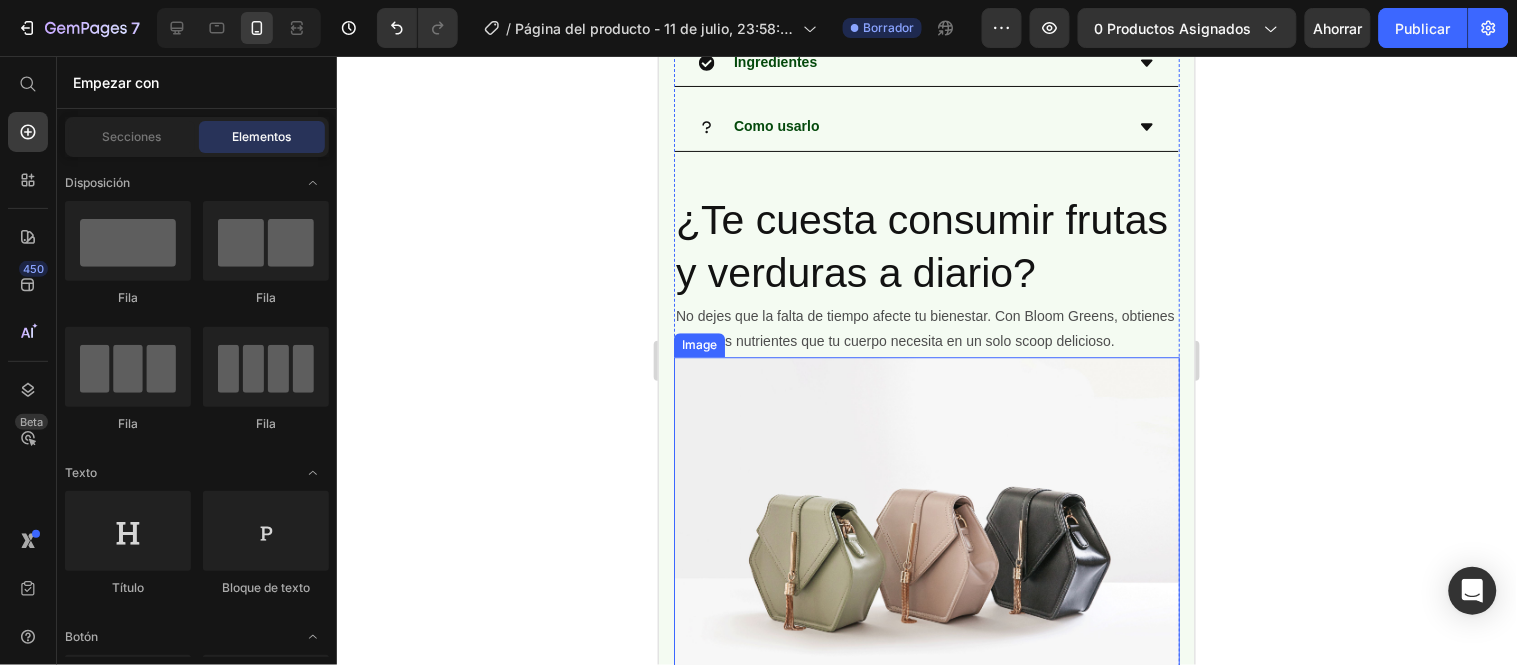 click at bounding box center [926, 546] 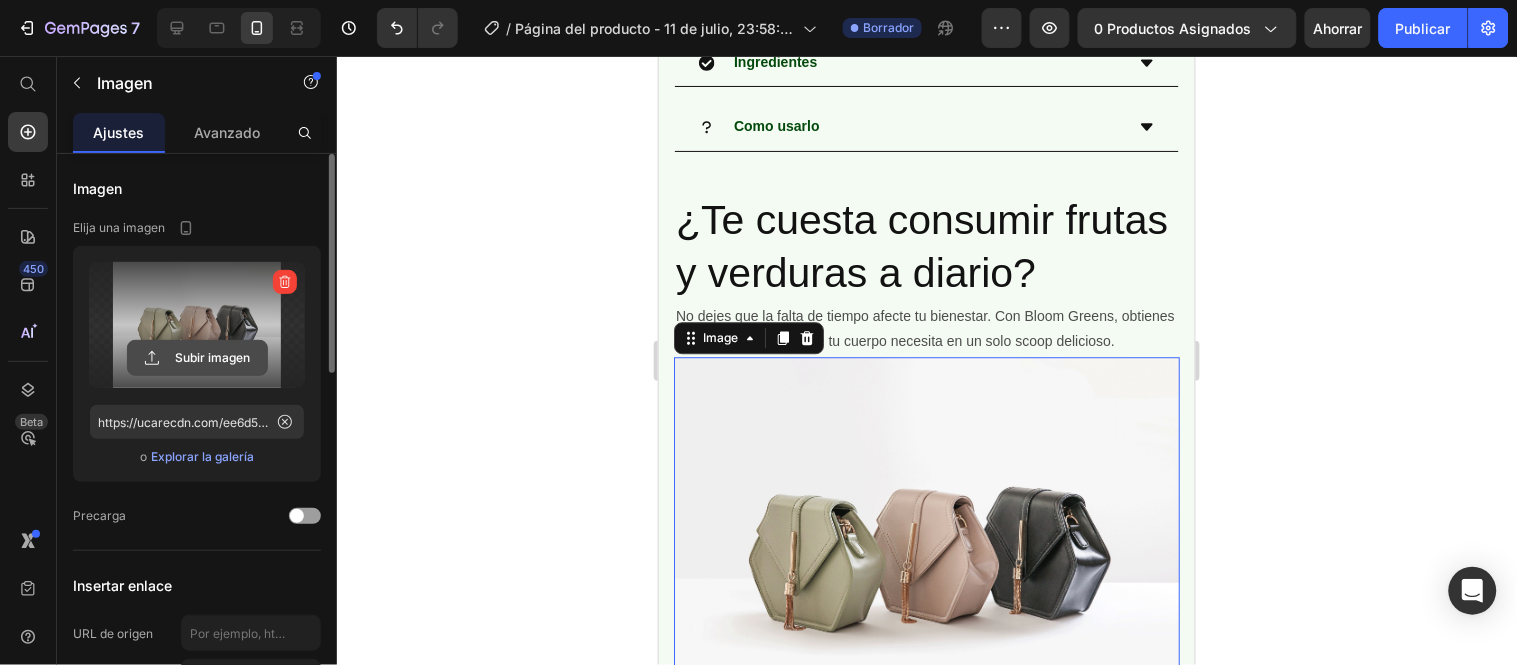 click 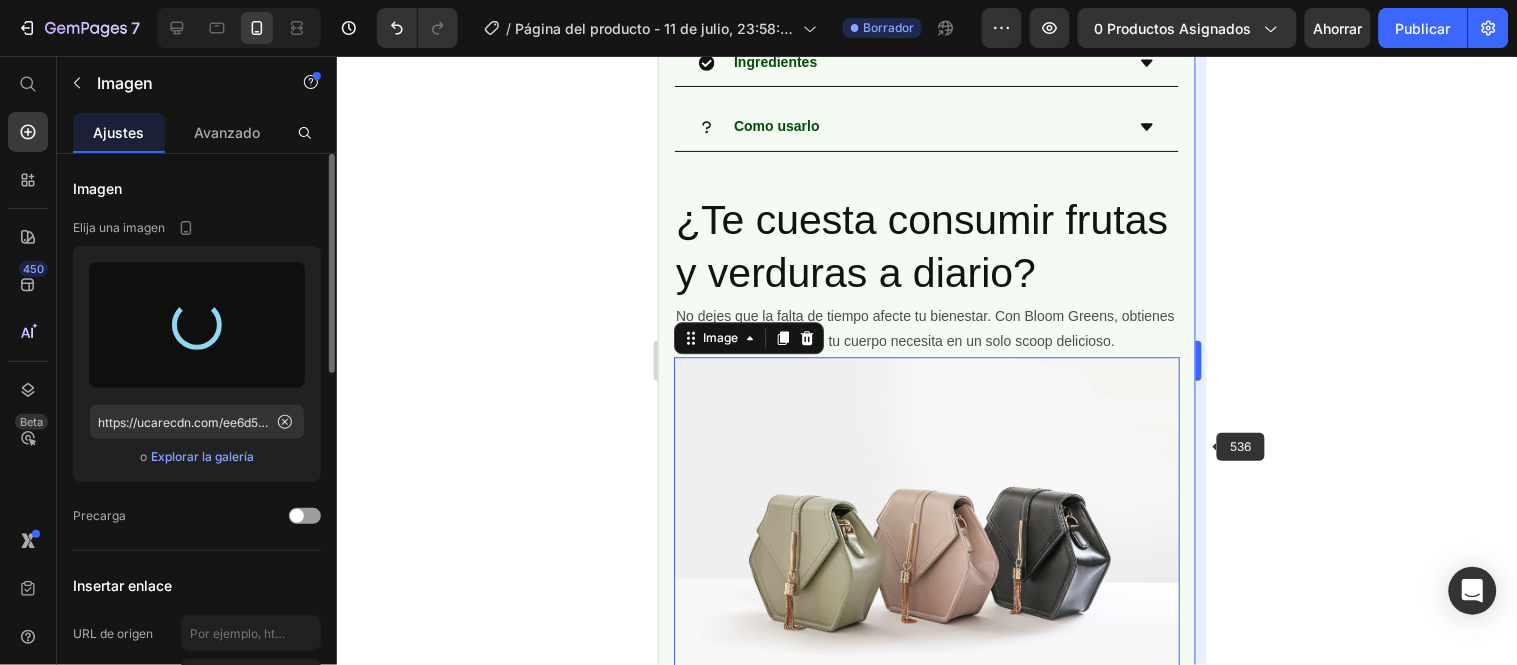 type on "https://cdn.shopify.com/s/files/1/0634/6126/1400/files/gempages_557187889268523915-d67be728-78fc-4648-99d2-31708f838b2f.png" 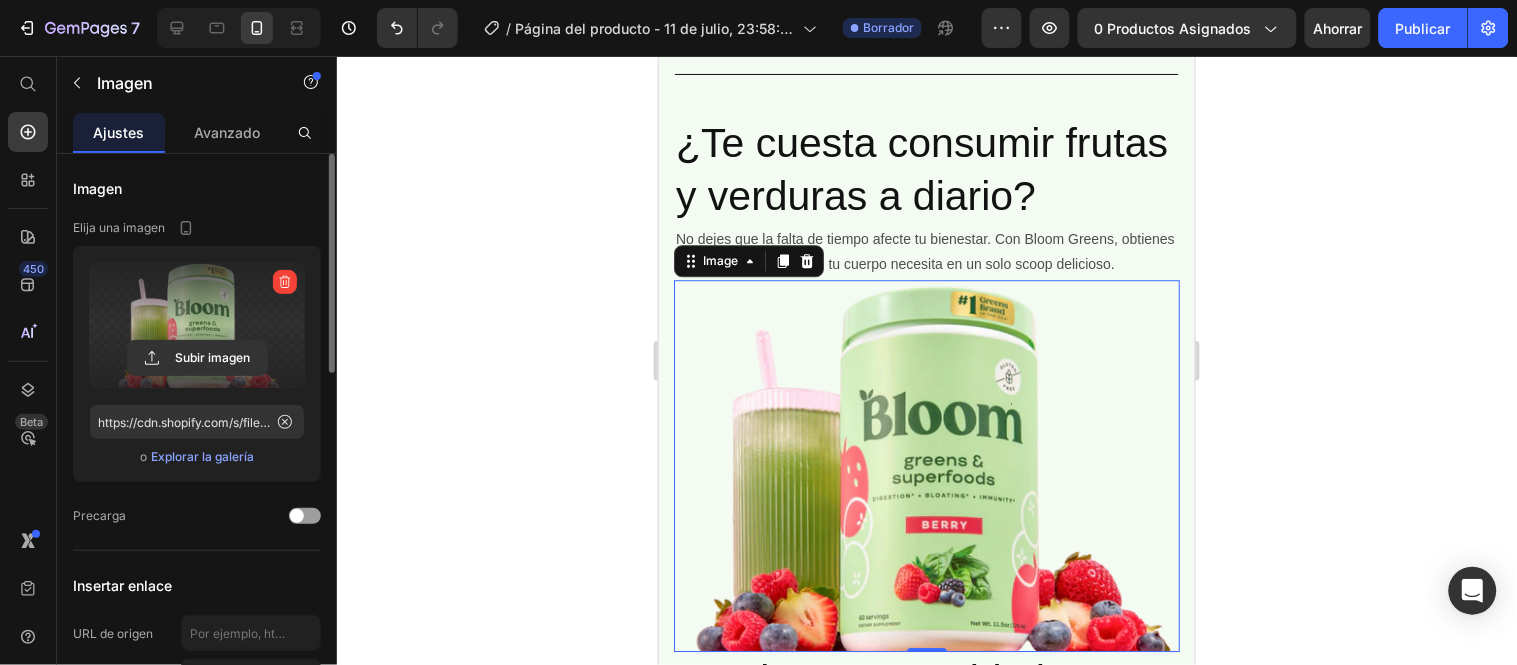 scroll, scrollTop: 1431, scrollLeft: 0, axis: vertical 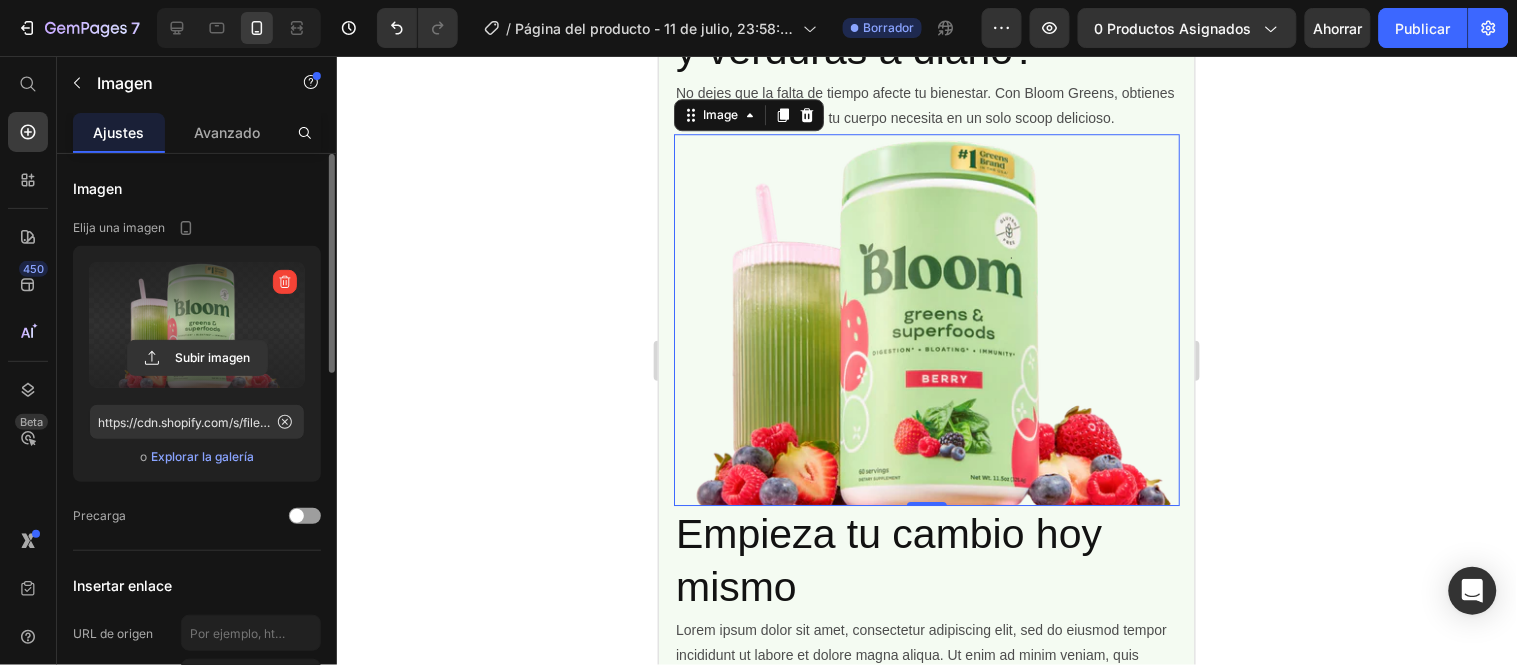 click 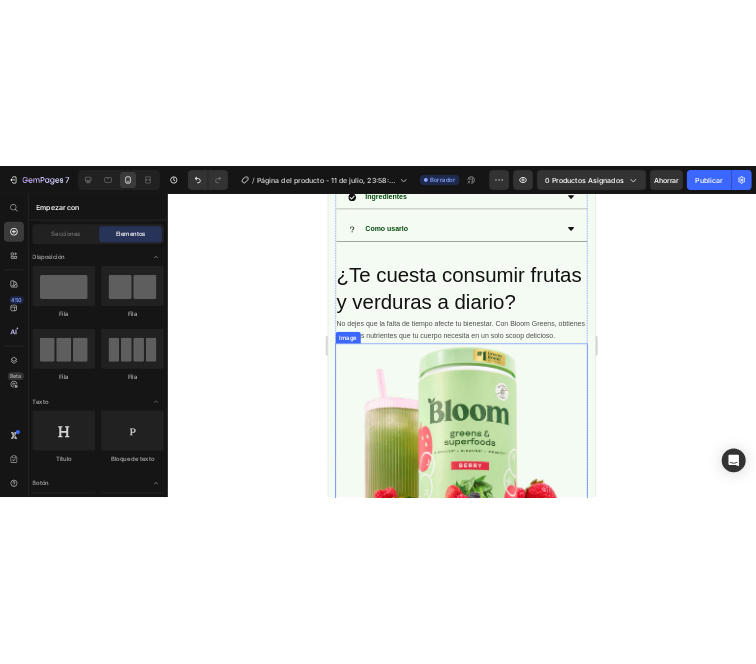 scroll, scrollTop: 986, scrollLeft: 0, axis: vertical 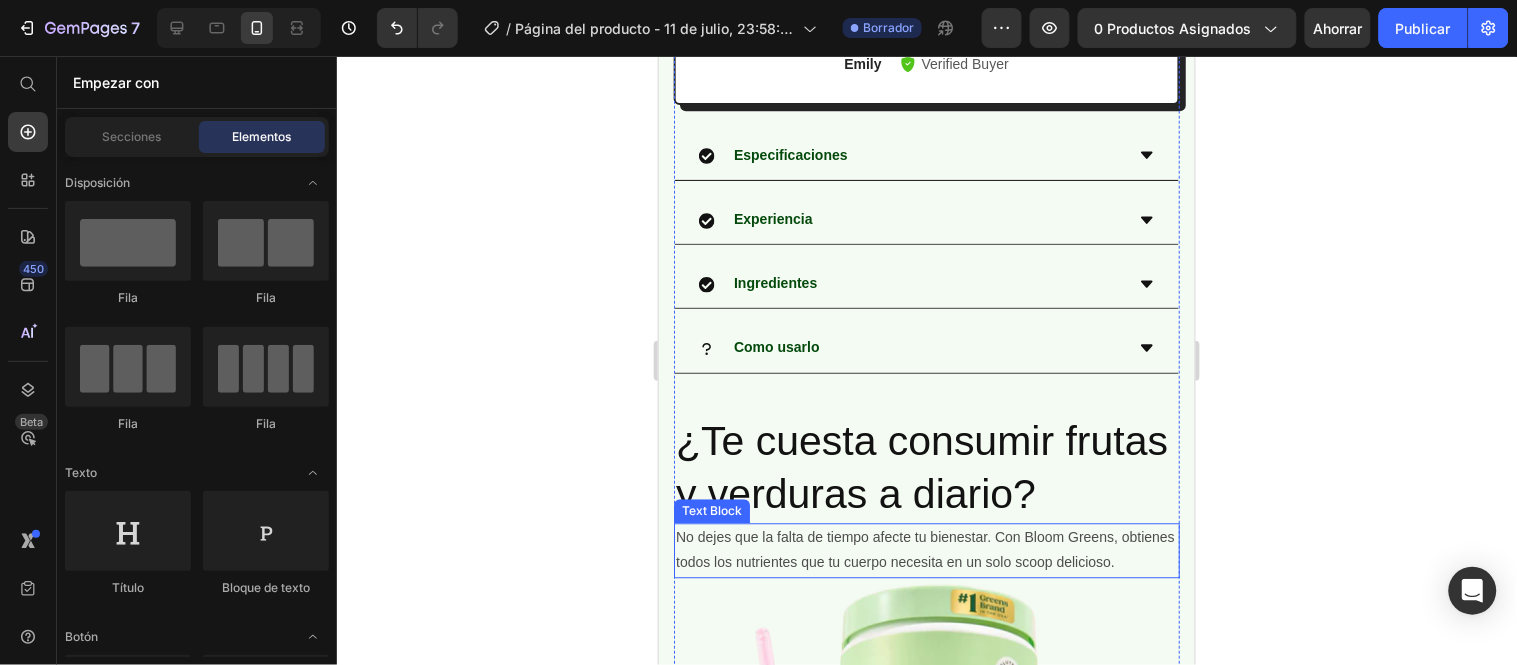 click on "No dejes que la falta de tiempo afecte tu bienestar. Con Bloom Greens, obtienes todos los nutrientes que tu cuerpo necesita en un solo scoop delicioso." at bounding box center [926, 550] 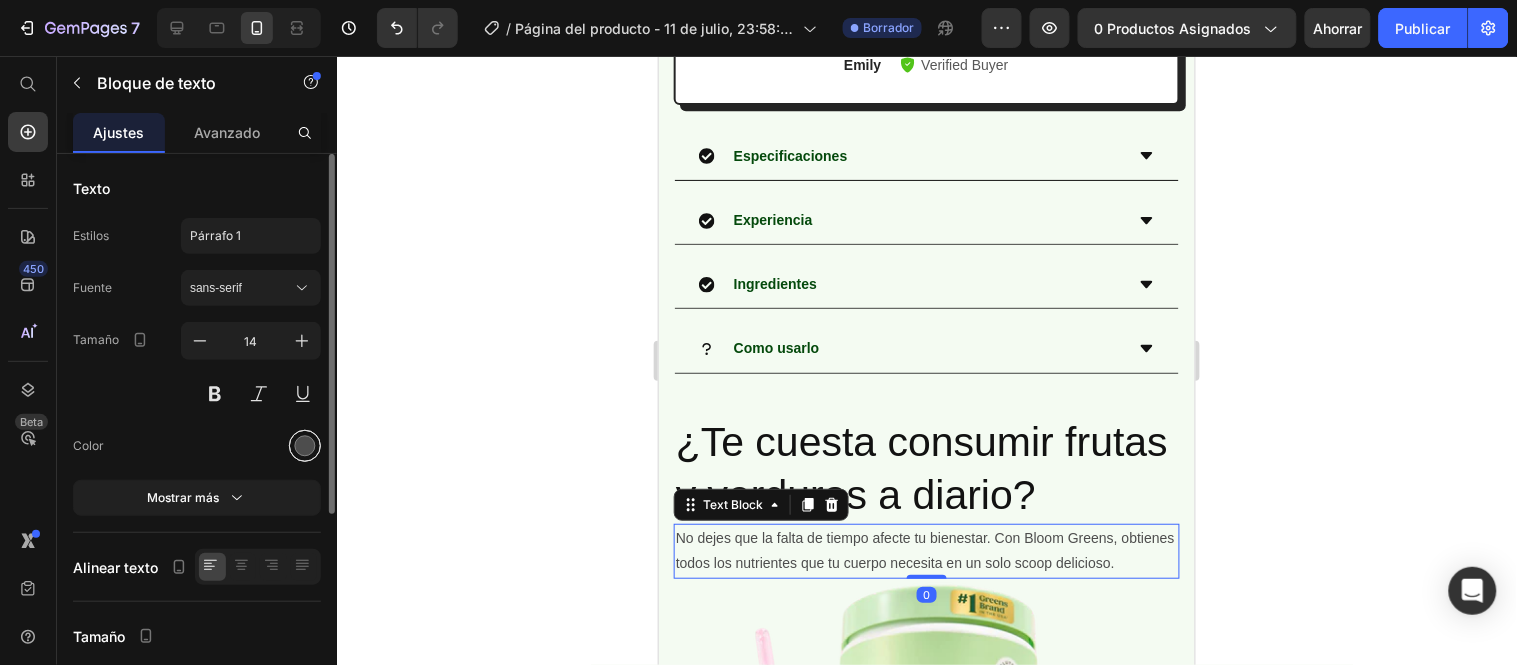 click at bounding box center (305, 446) 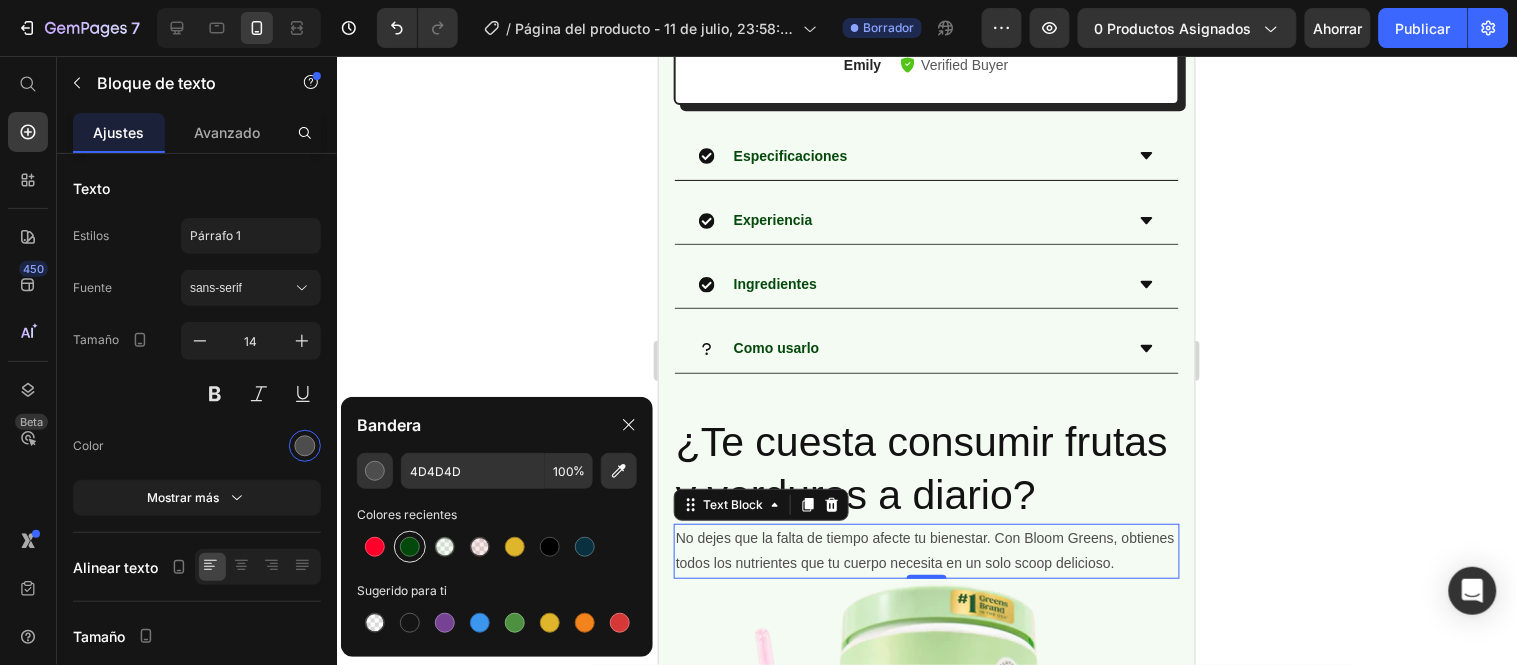 click at bounding box center [410, 547] 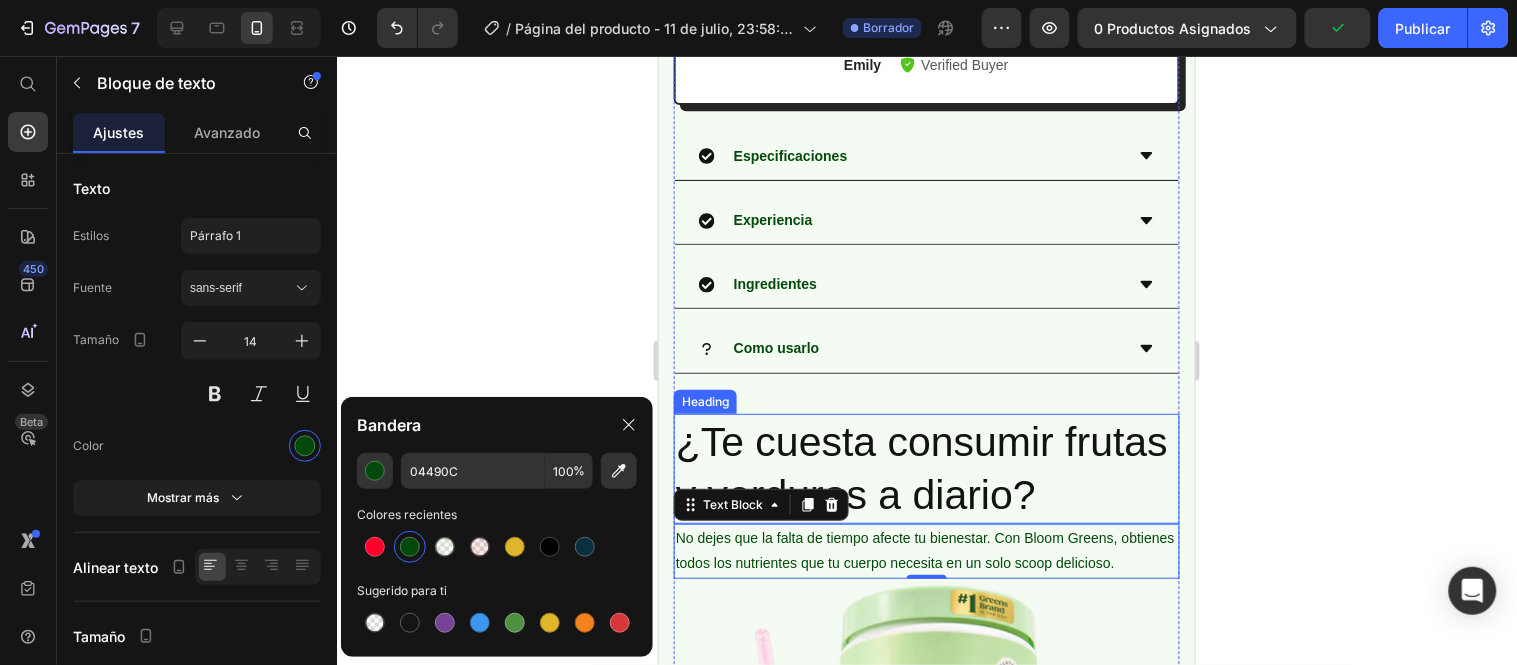 click on "¿Te cuesta consumir frutas y verduras a diario?" at bounding box center [926, 468] 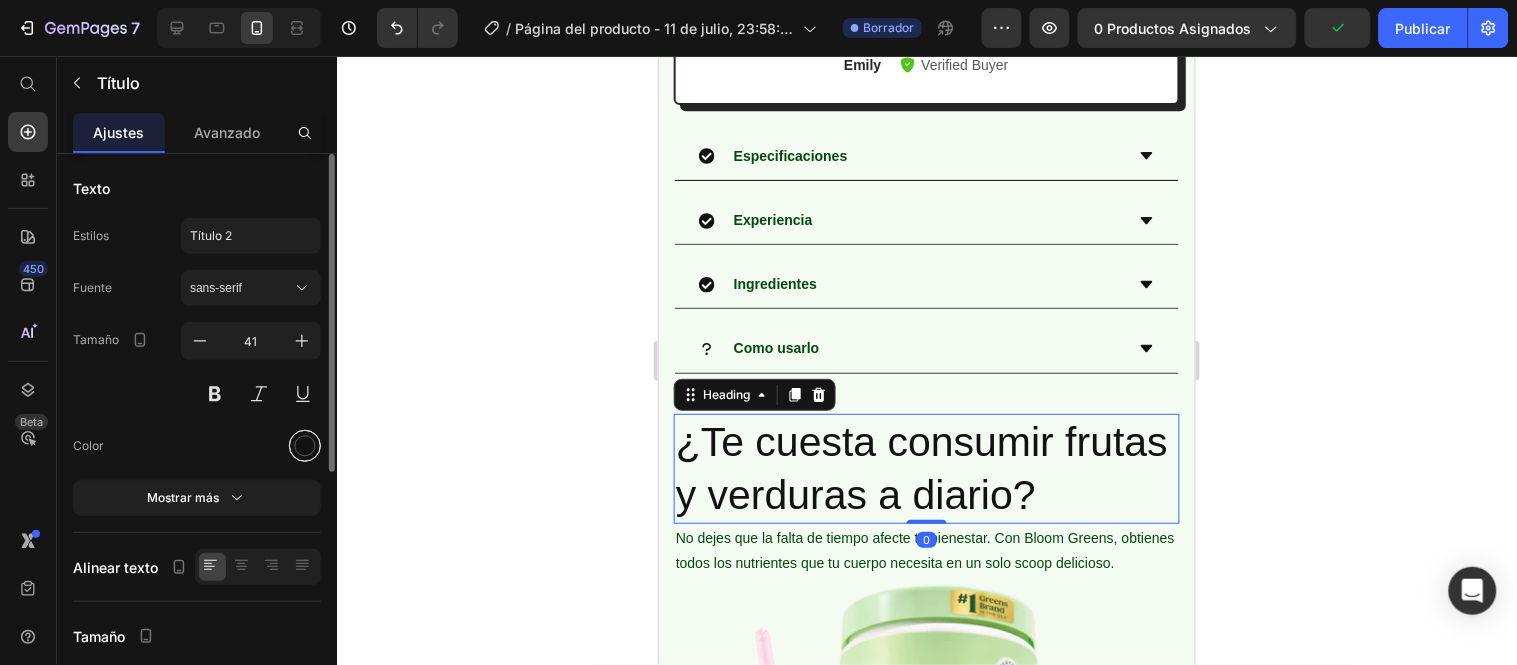 click at bounding box center [305, 446] 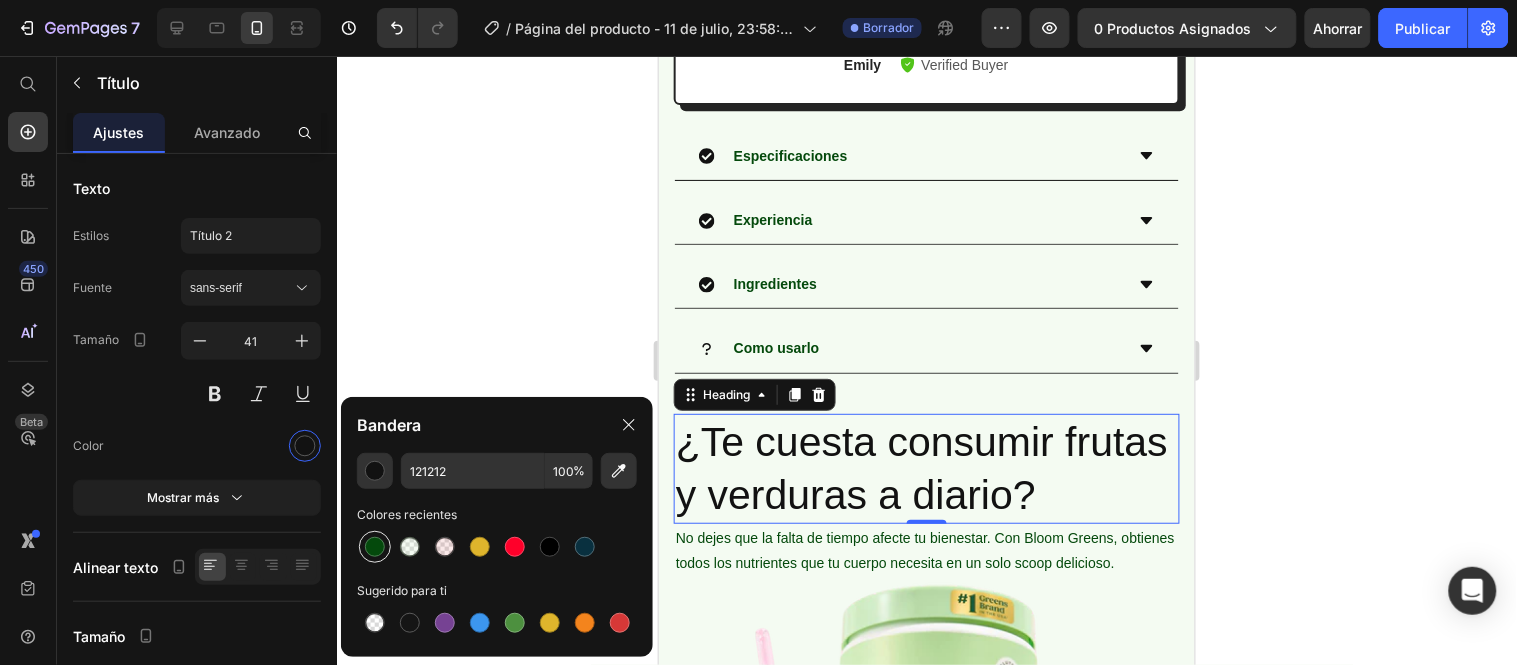 click at bounding box center (375, 547) 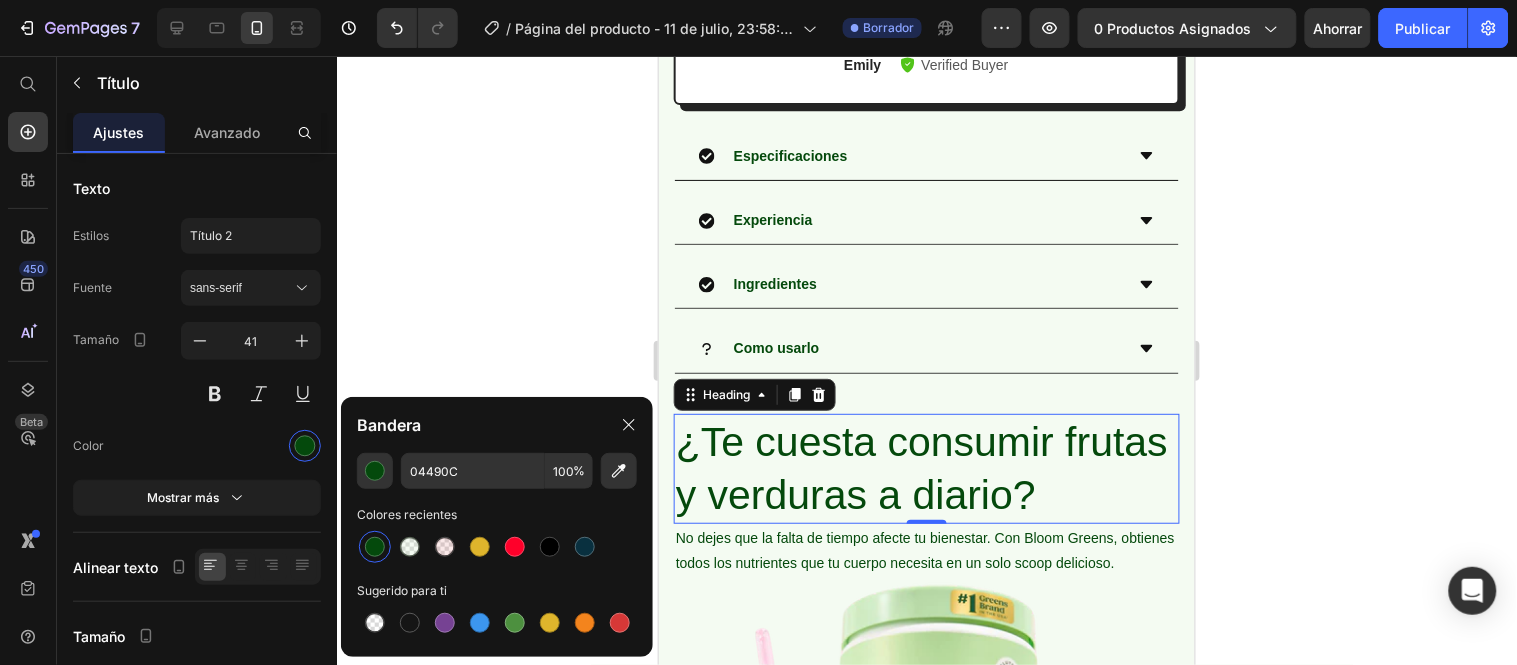 click 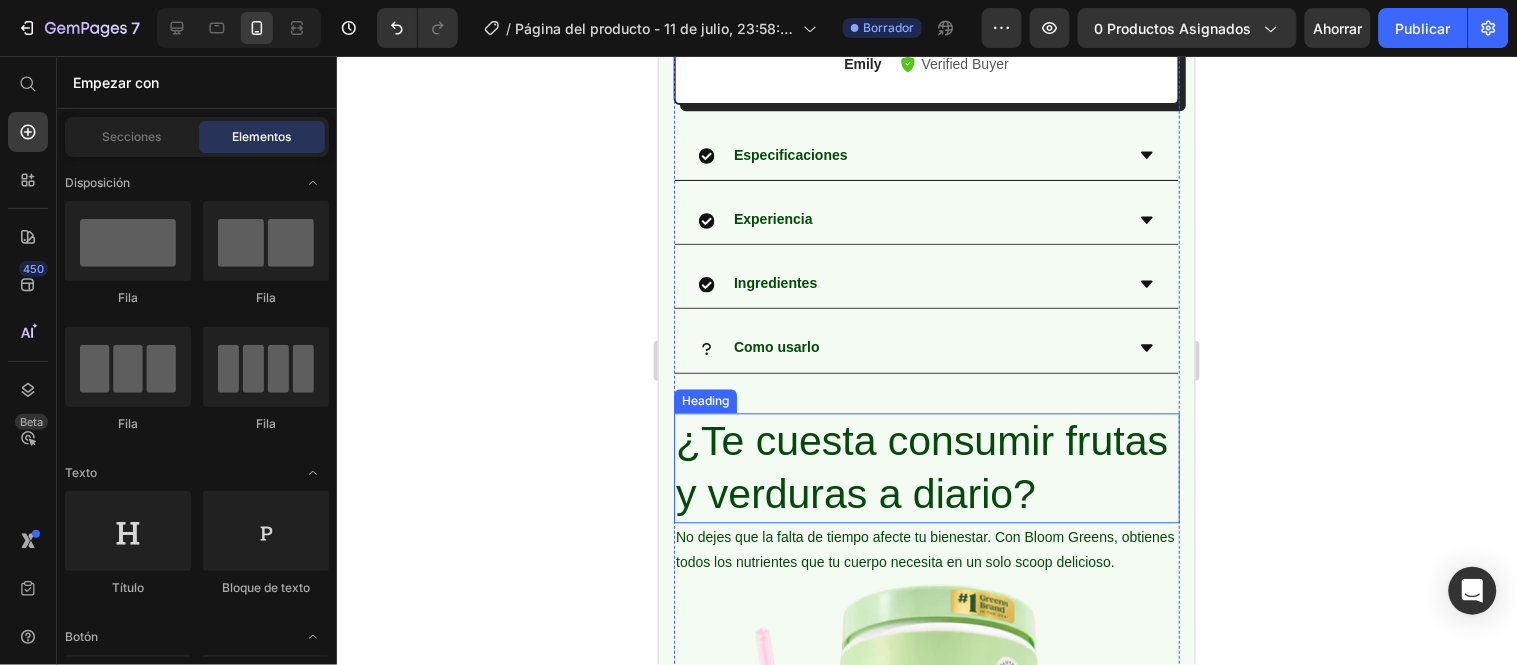 click on "¿Te cuesta consumir frutas y verduras a diario?" at bounding box center (926, 468) 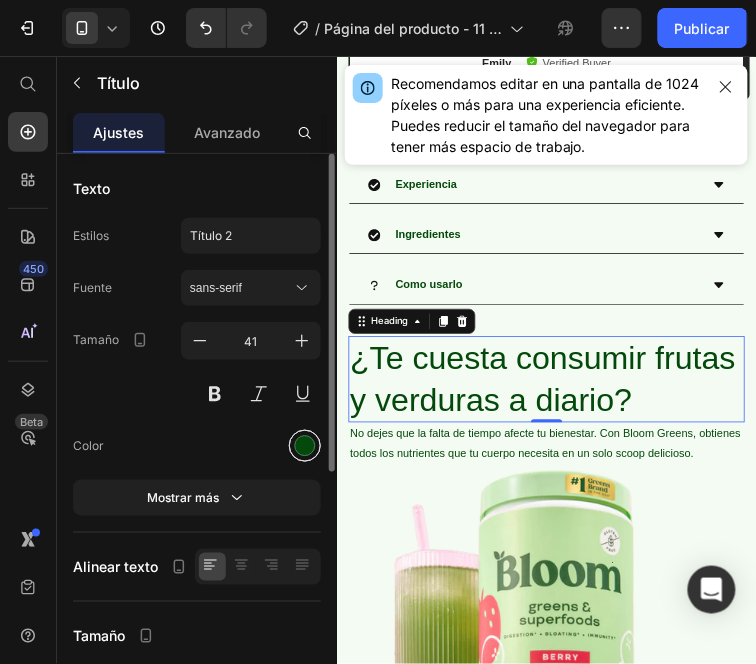 click at bounding box center [305, 446] 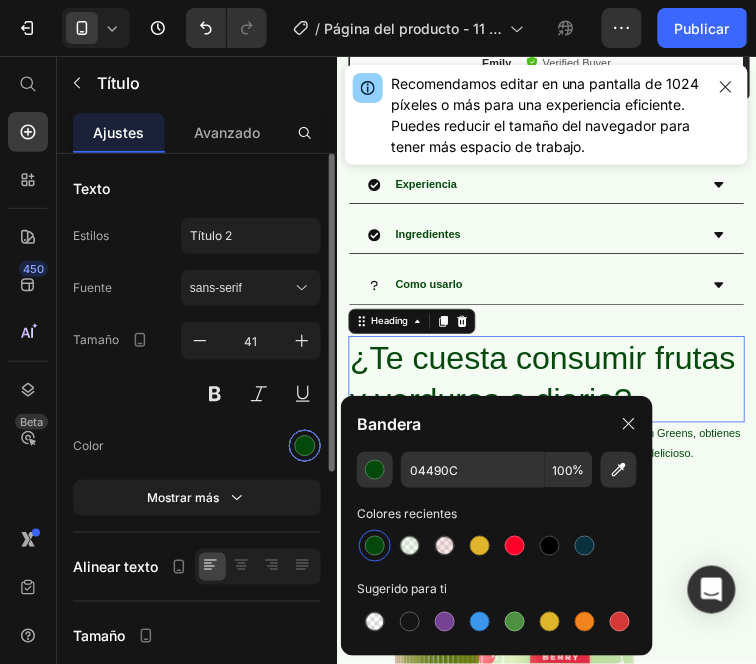 click at bounding box center (305, 446) 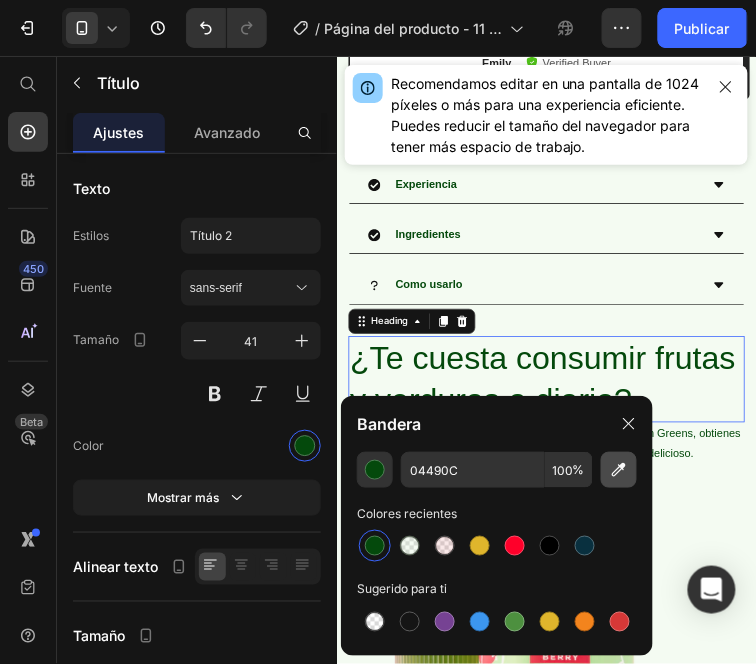click 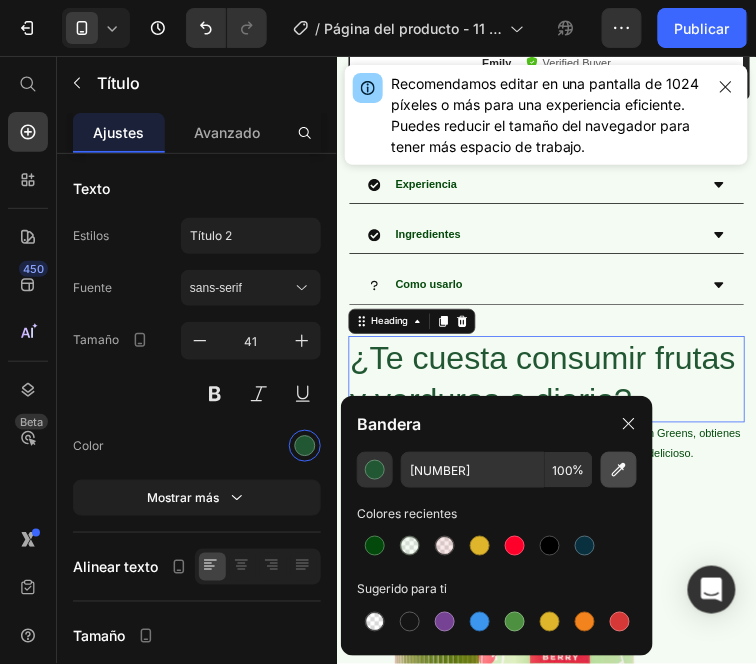 click 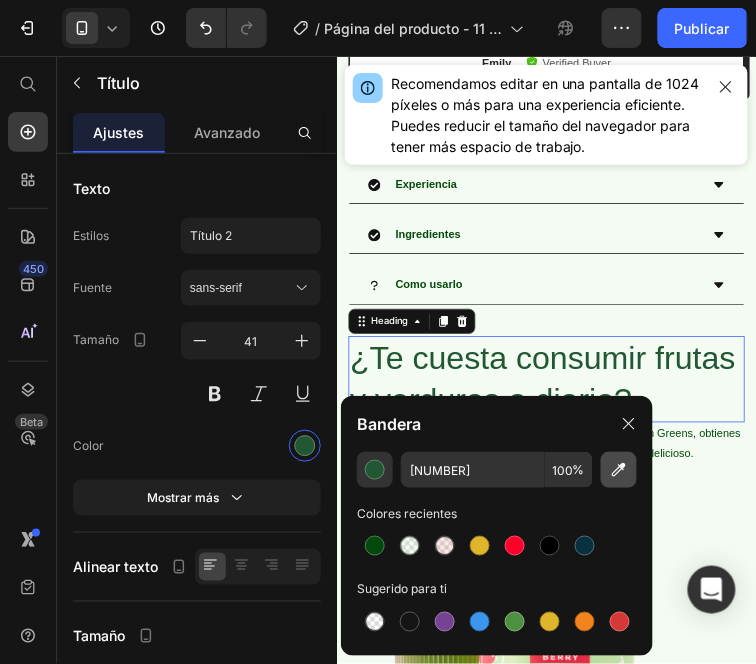 type on "205B32" 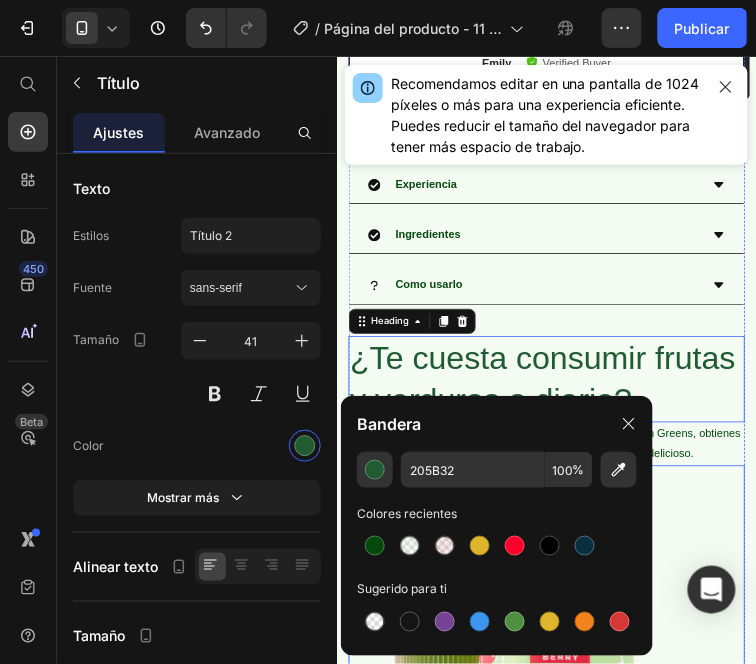 click at bounding box center [604, 764] 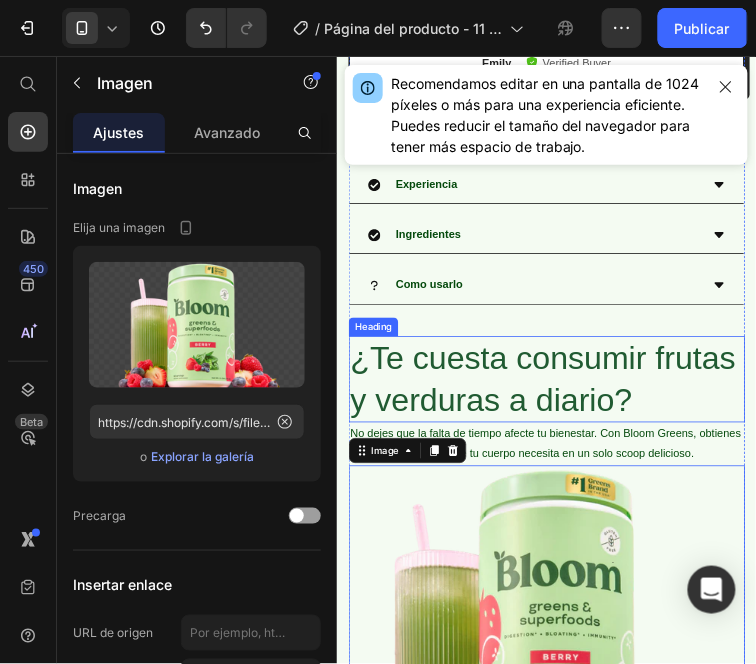 click on "¿Te cuesta consumir frutas y verduras a diario?" at bounding box center (604, 468) 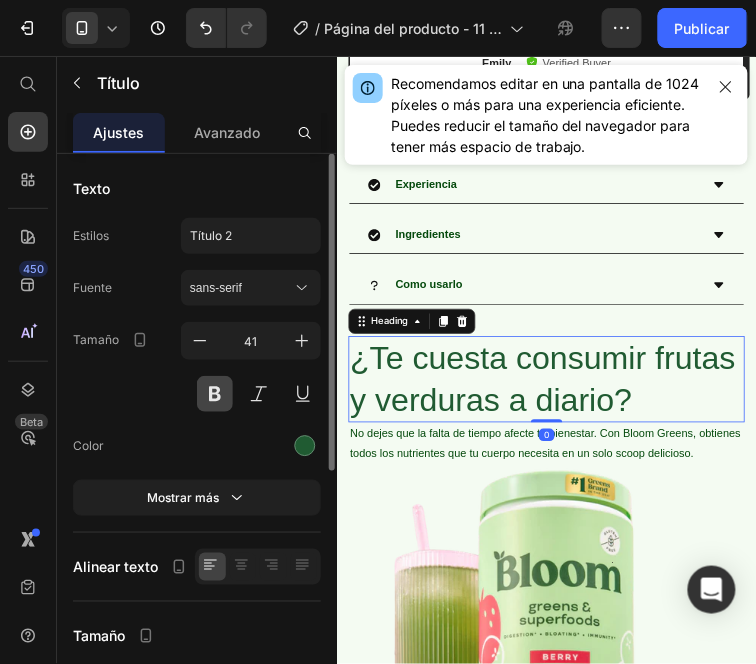 click at bounding box center [215, 394] 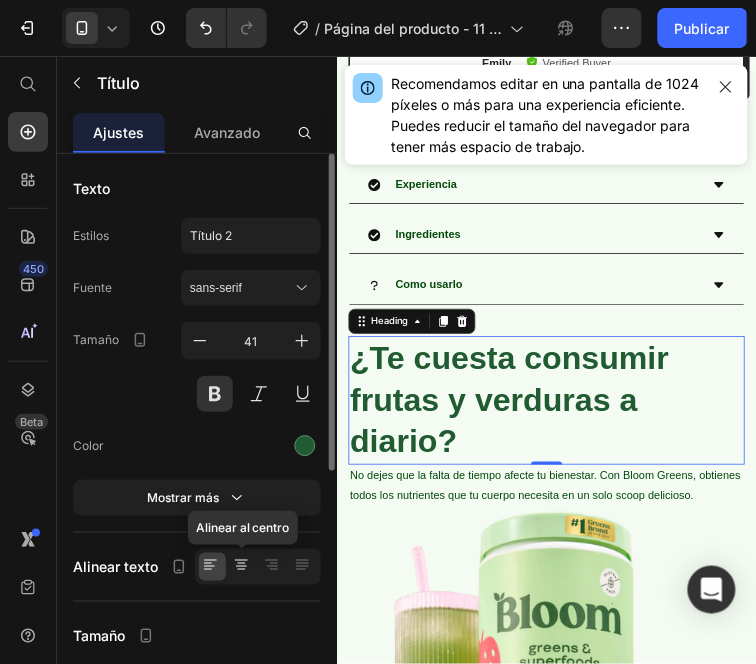 click 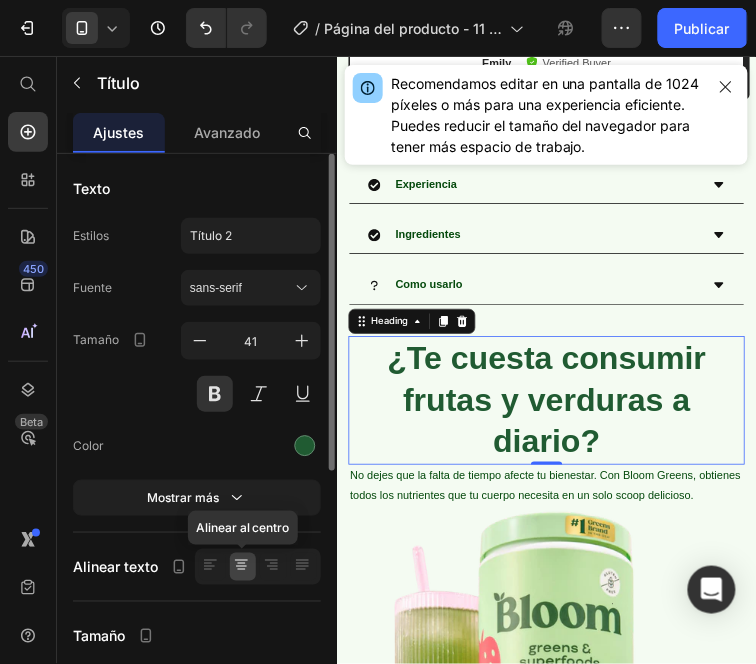 click 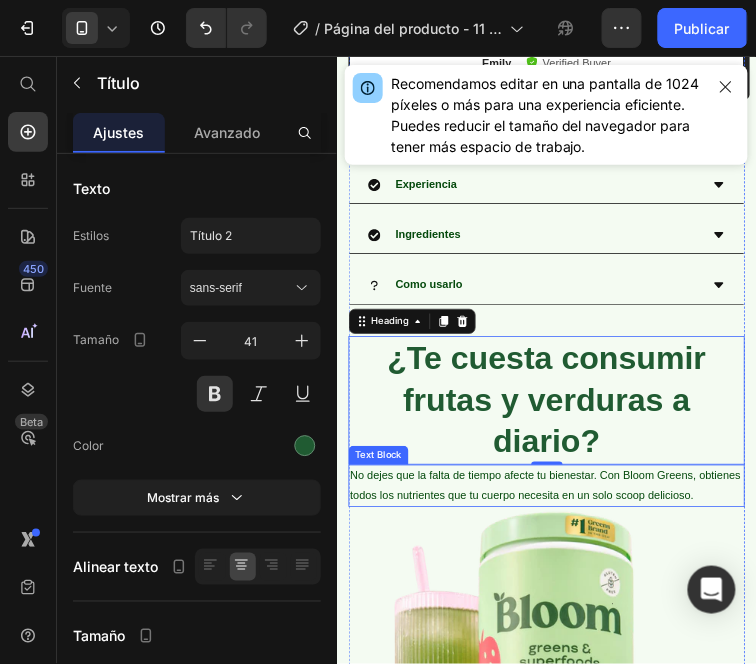 click on "No dejes que la falta de tiempo afecte tu bienestar. Con Bloom Greens, obtienes todos los nutrientes que tu cuerpo necesita en un solo scoop delicioso." at bounding box center (604, 604) 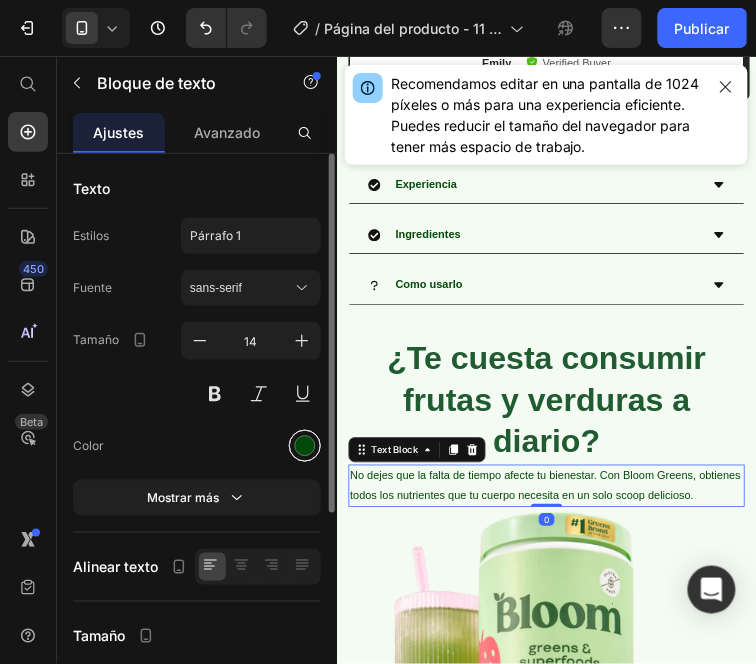 click at bounding box center [305, 446] 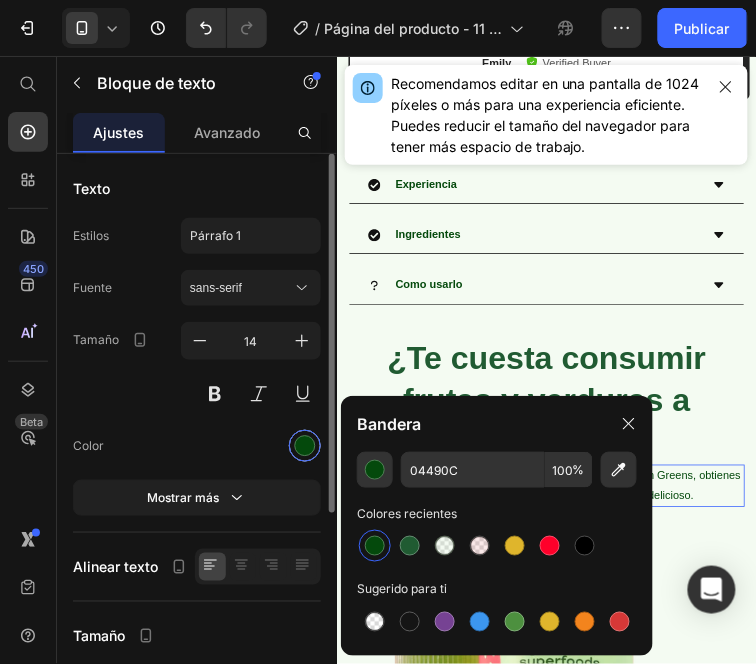 click at bounding box center [305, 446] 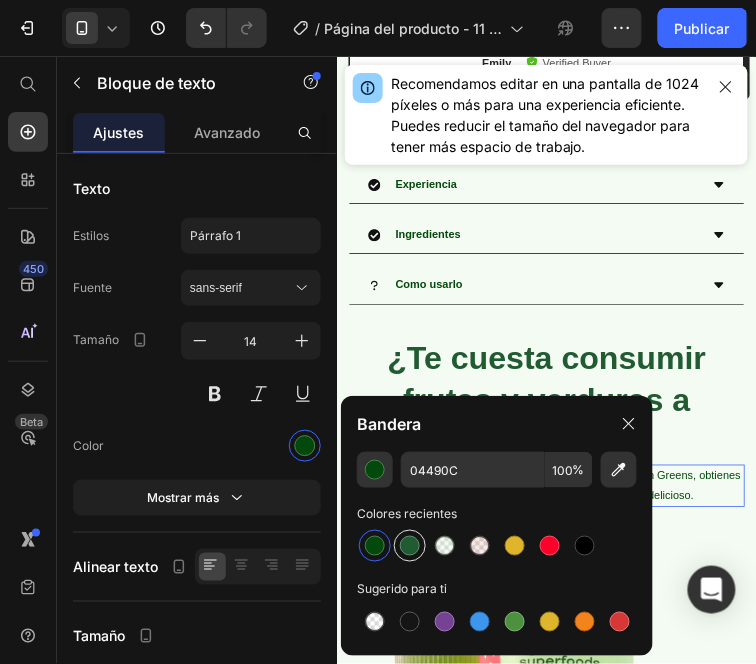 click at bounding box center (410, 546) 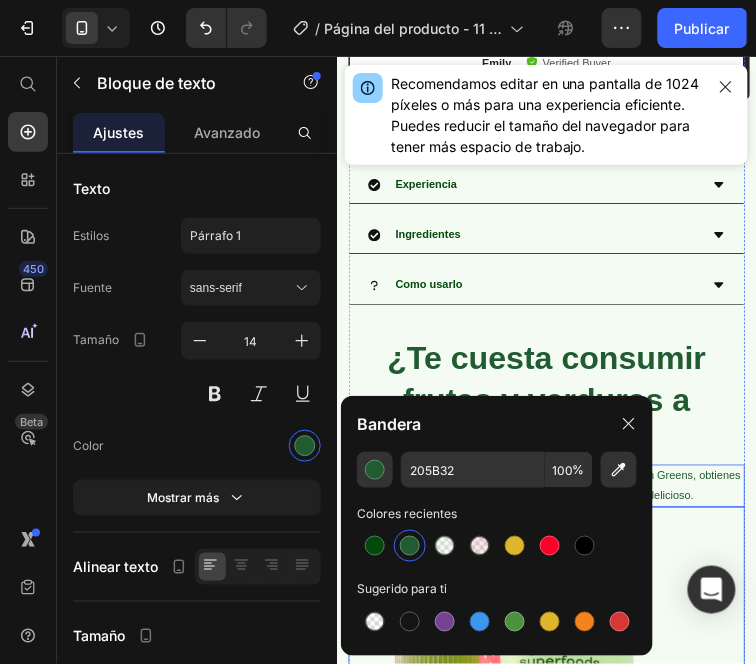 click at bounding box center [604, 817] 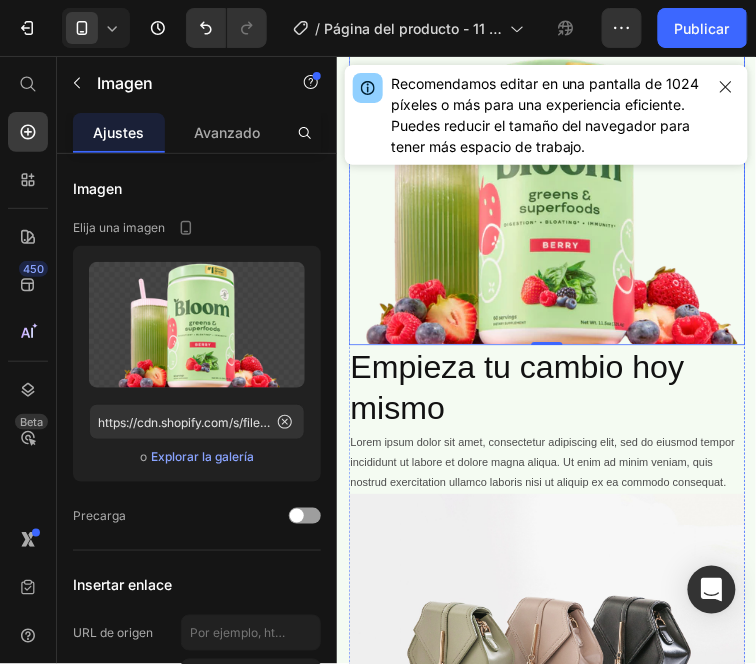 scroll, scrollTop: 1444, scrollLeft: 0, axis: vertical 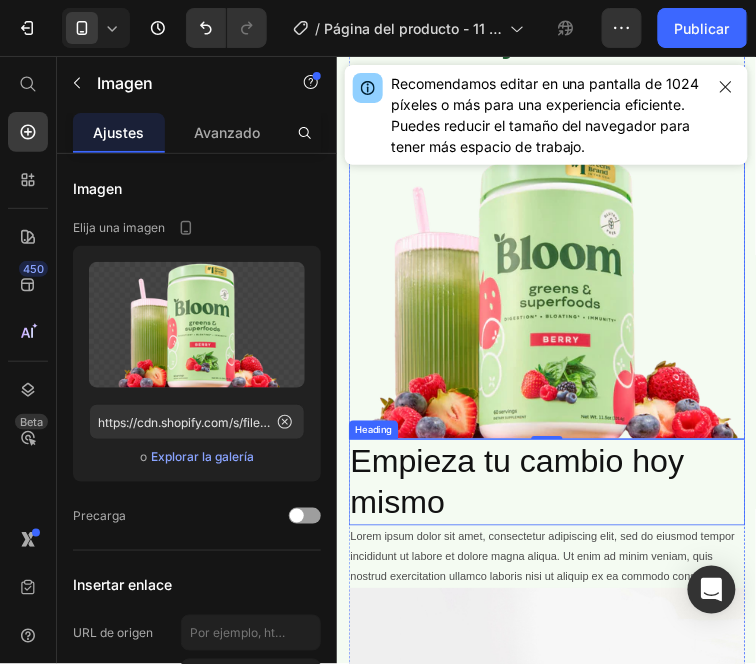 click on "Empieza tu cambio hoy mismo" at bounding box center [604, 600] 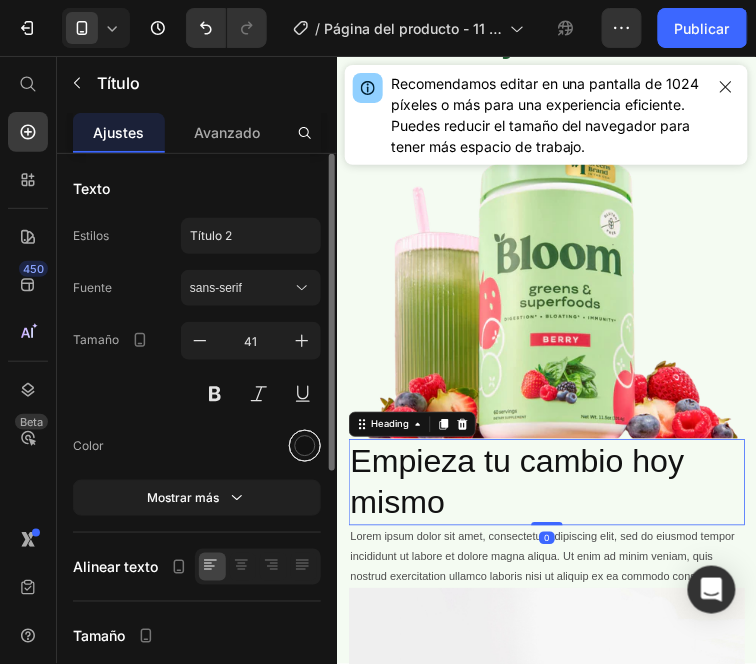 click at bounding box center (305, 446) 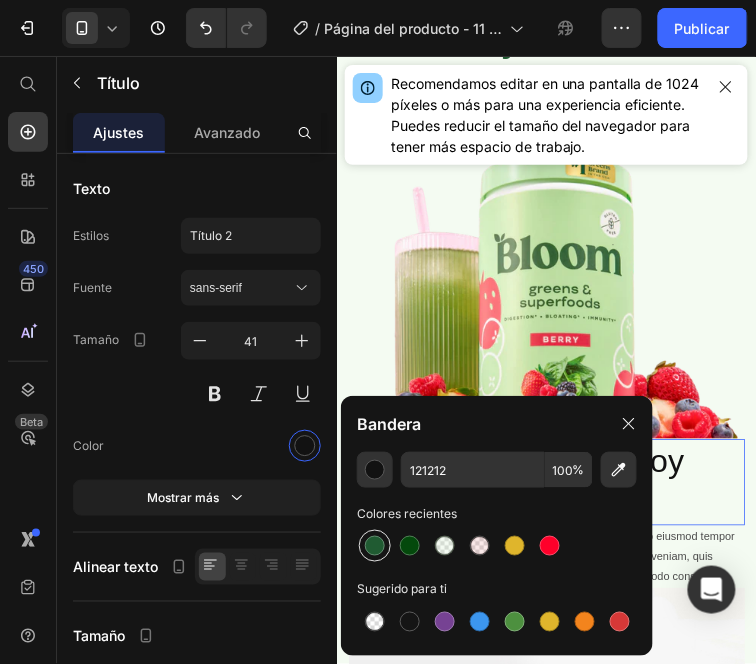 click at bounding box center (375, 546) 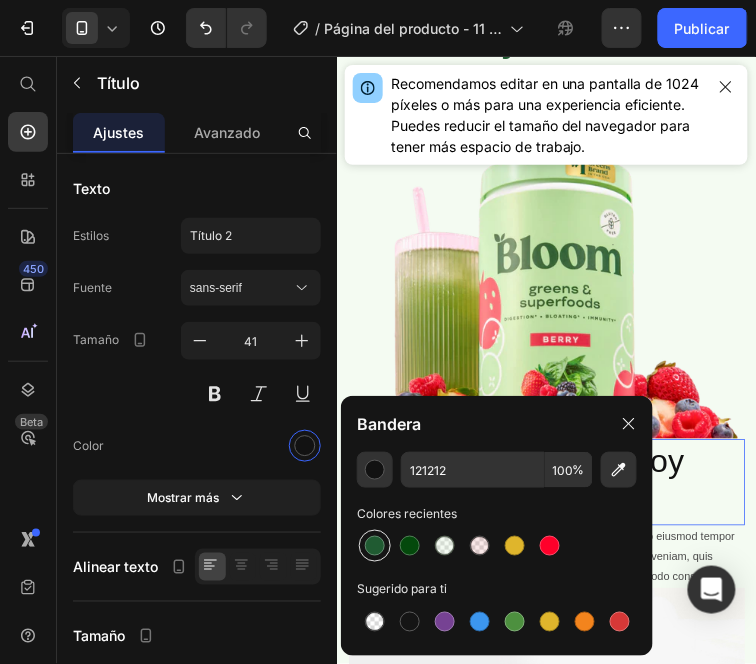 type on "205B32" 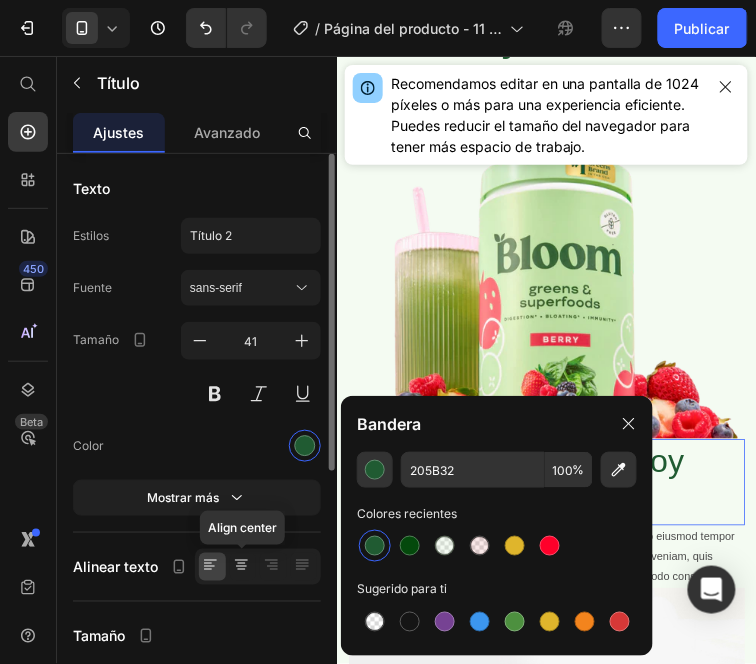 click 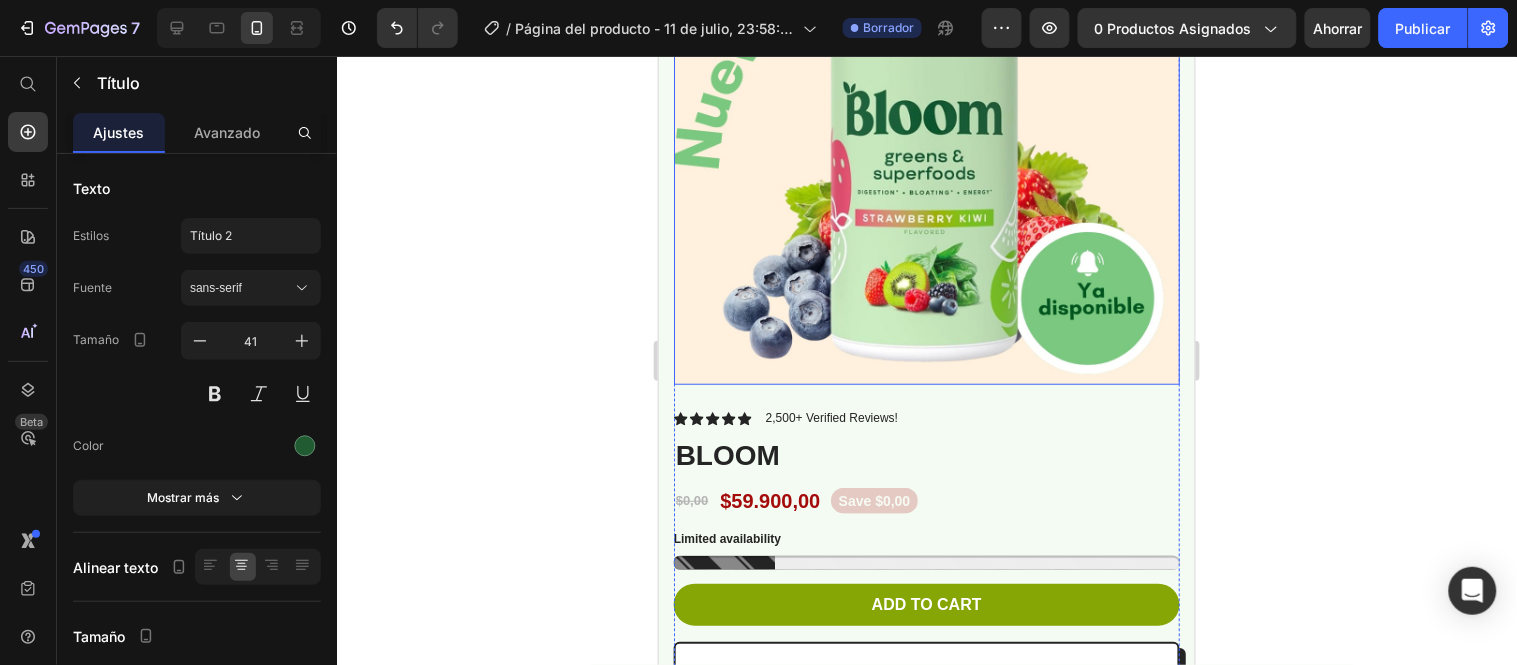 scroll, scrollTop: 444, scrollLeft: 0, axis: vertical 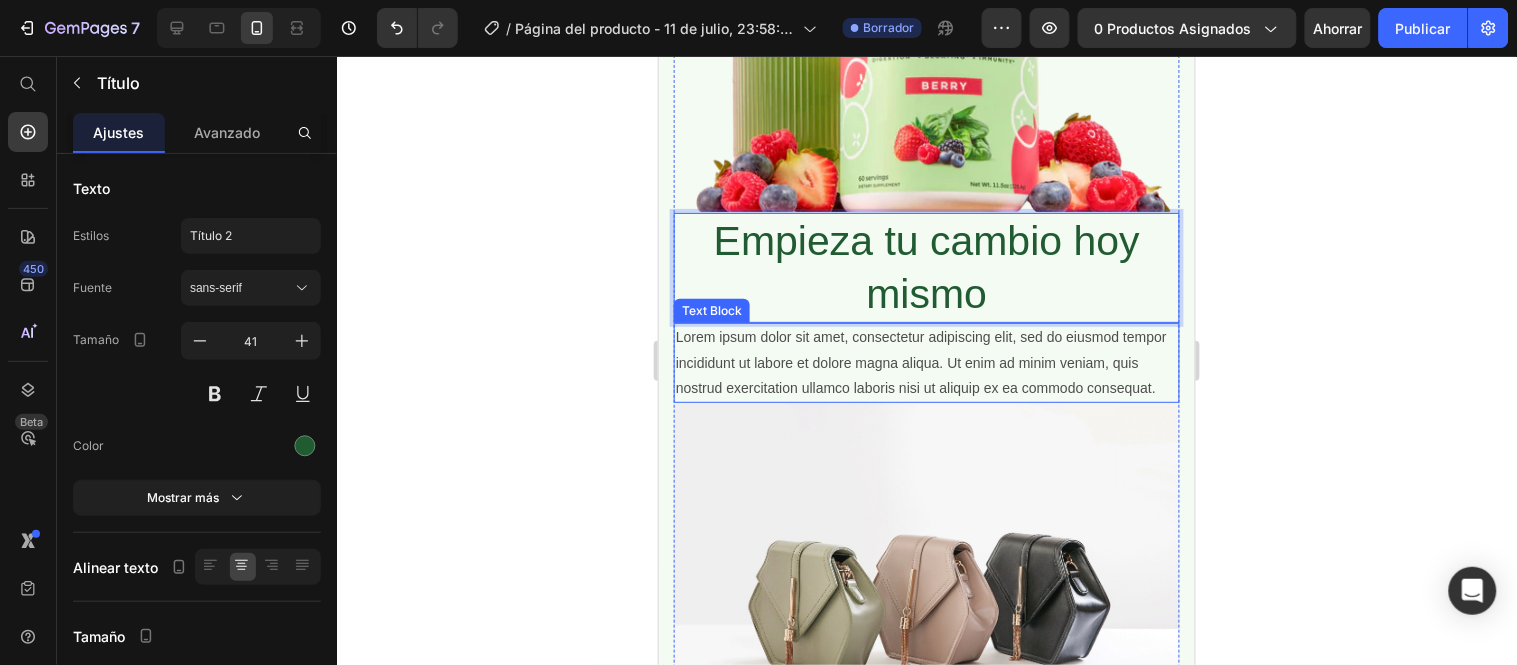 click on "Lorem ipsum dolor sit amet, consectetur adipiscing elit, sed do eiusmod tempor incididunt ut labore et dolore magna aliqua. Ut enim ad minim veniam, quis nostrud exercitation ullamco laboris nisi ut aliquip ex ea commodo consequat." at bounding box center [926, 362] 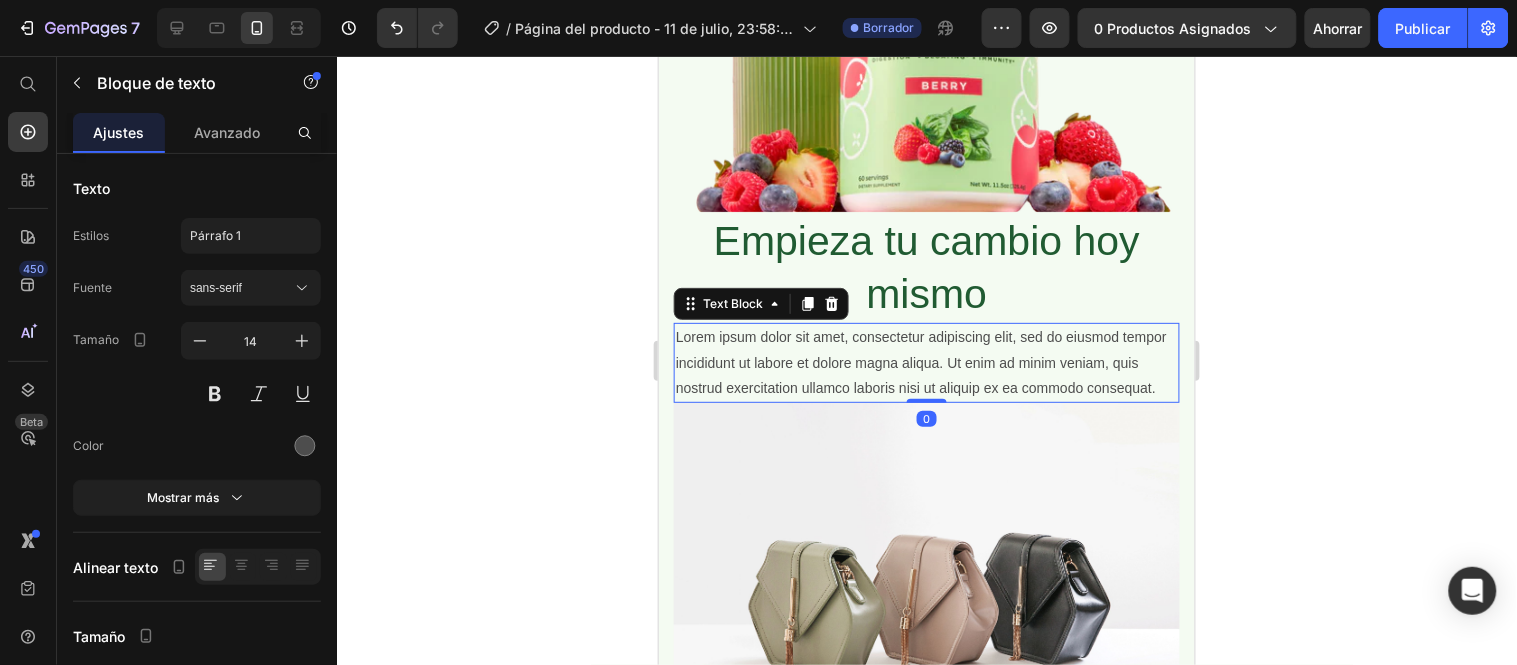 click on "Lorem ipsum dolor sit amet, consectetur adipiscing elit, sed do eiusmod tempor incididunt ut labore et dolore magna aliqua. Ut enim ad minim veniam, quis nostrud exercitation ullamco laboris nisi ut aliquip ex ea commodo consequat." at bounding box center (926, 362) 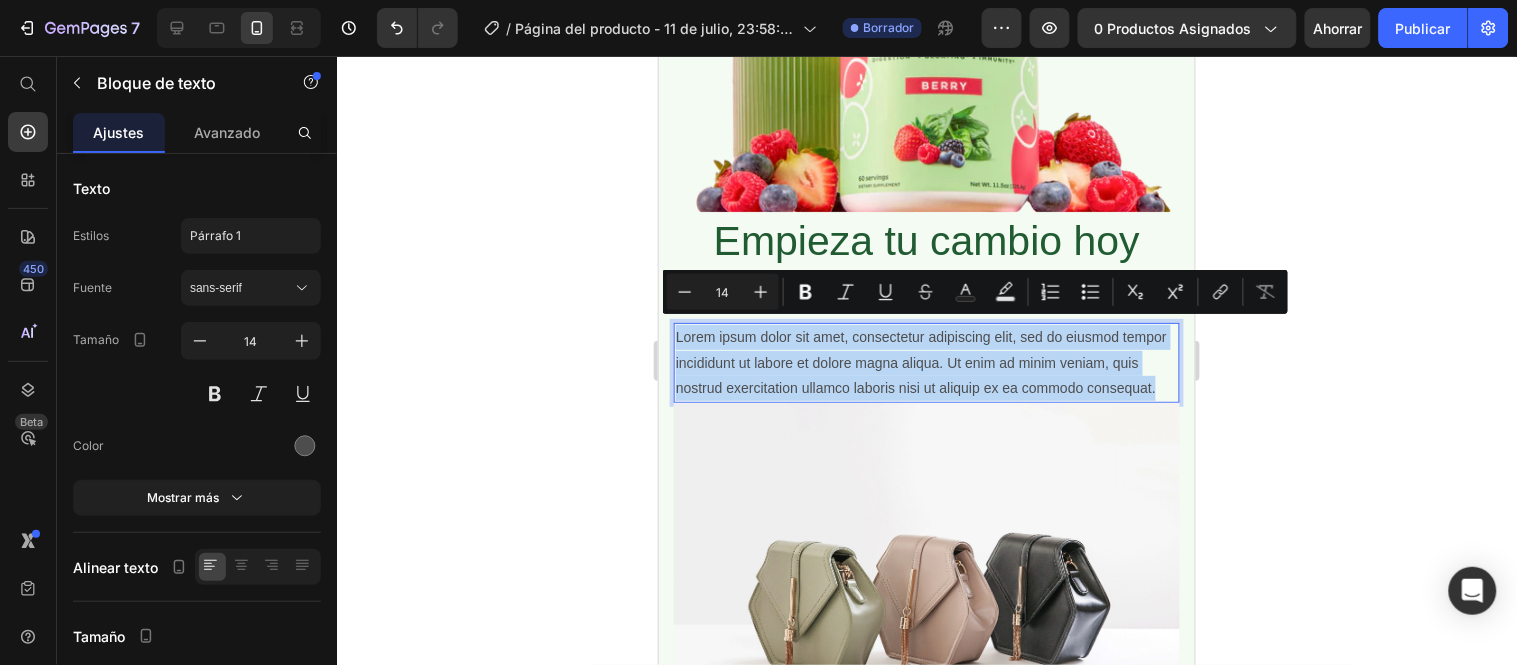 drag, startPoint x: 737, startPoint y: 384, endPoint x: 677, endPoint y: 330, distance: 80.72174 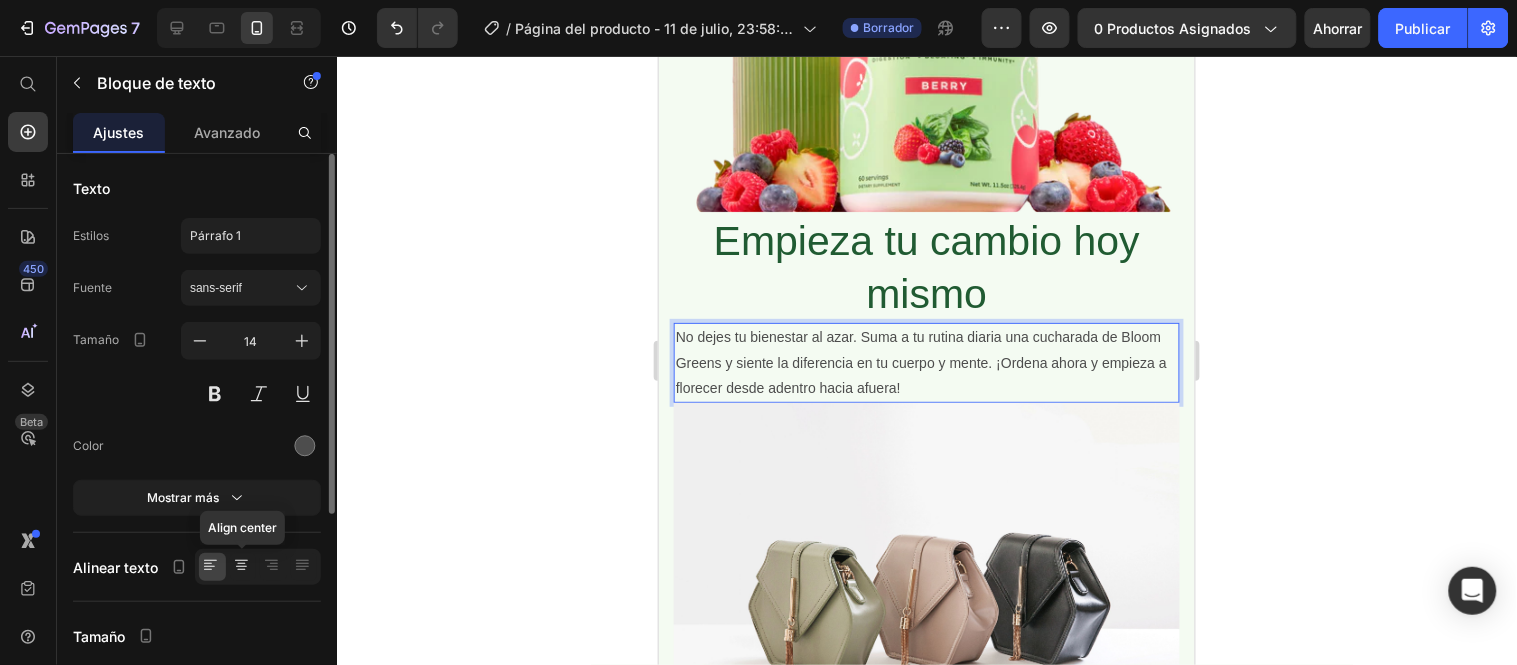 click 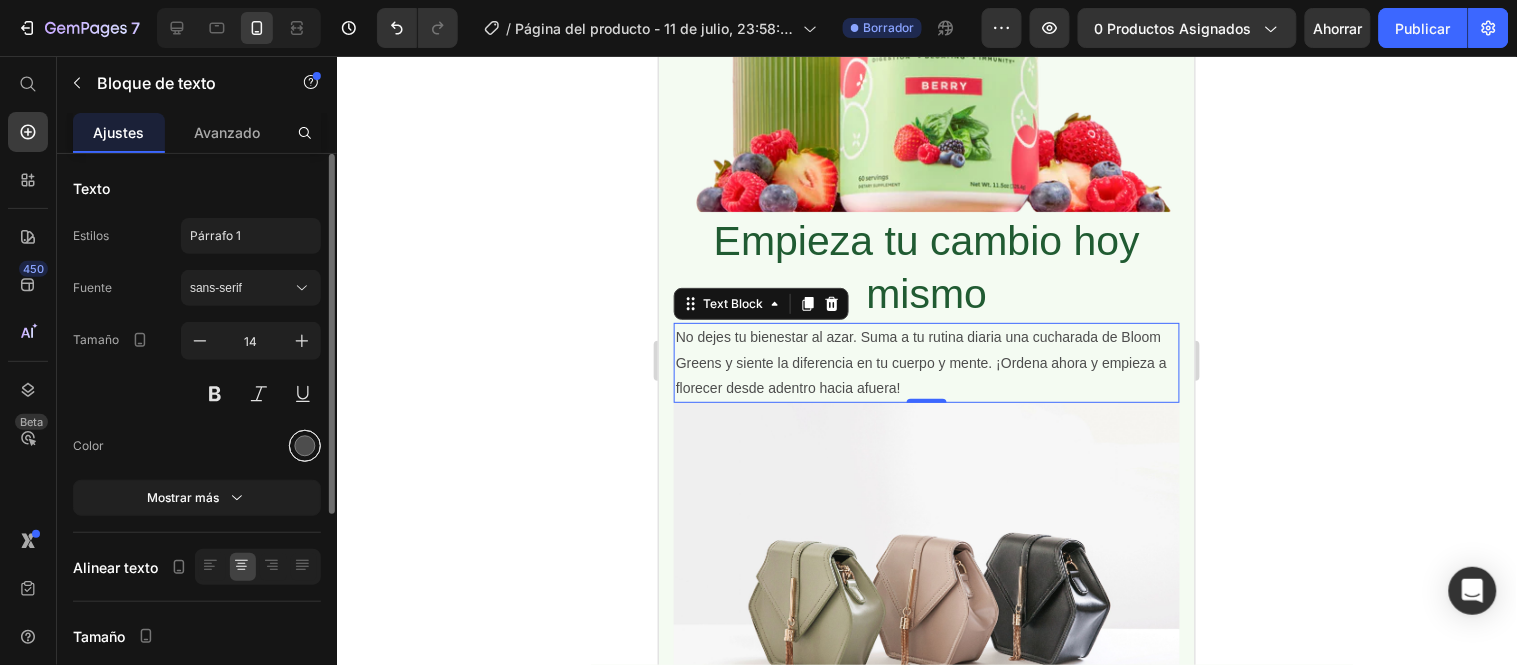 click at bounding box center [305, 446] 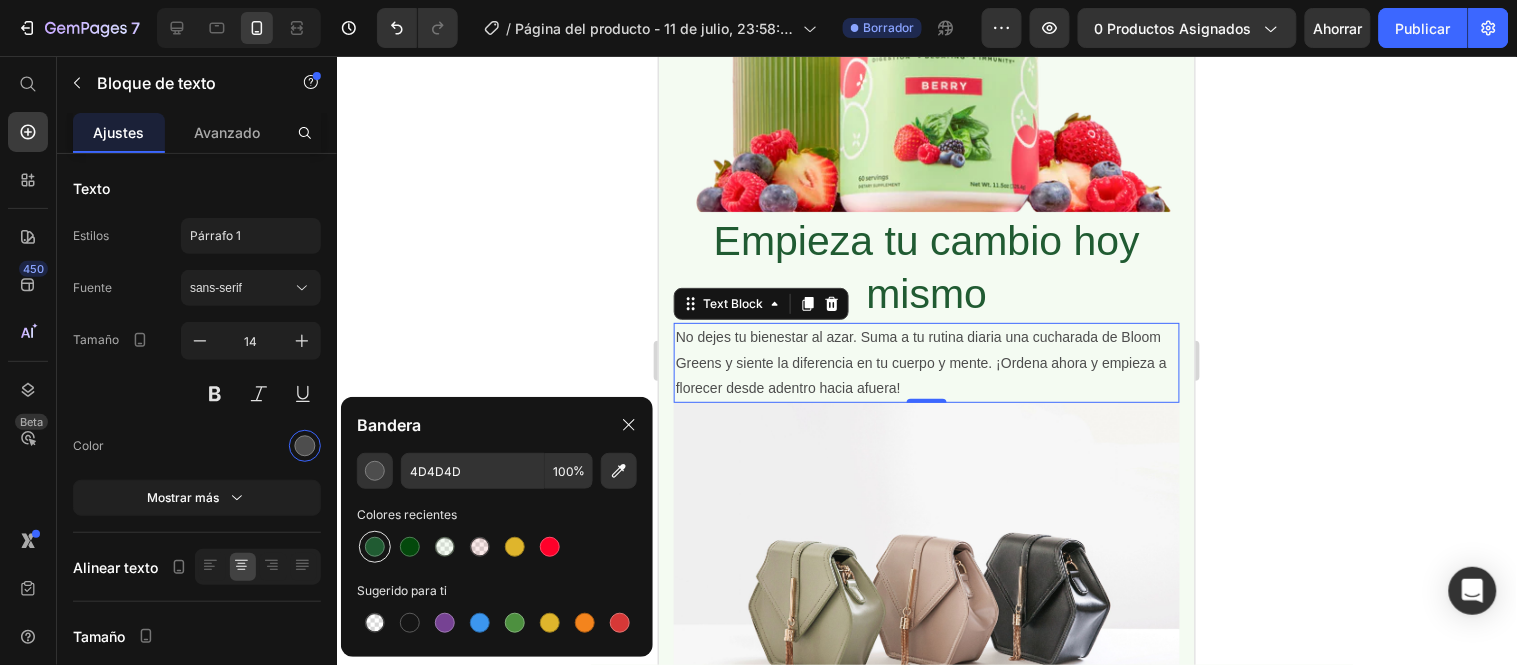 click at bounding box center [375, 547] 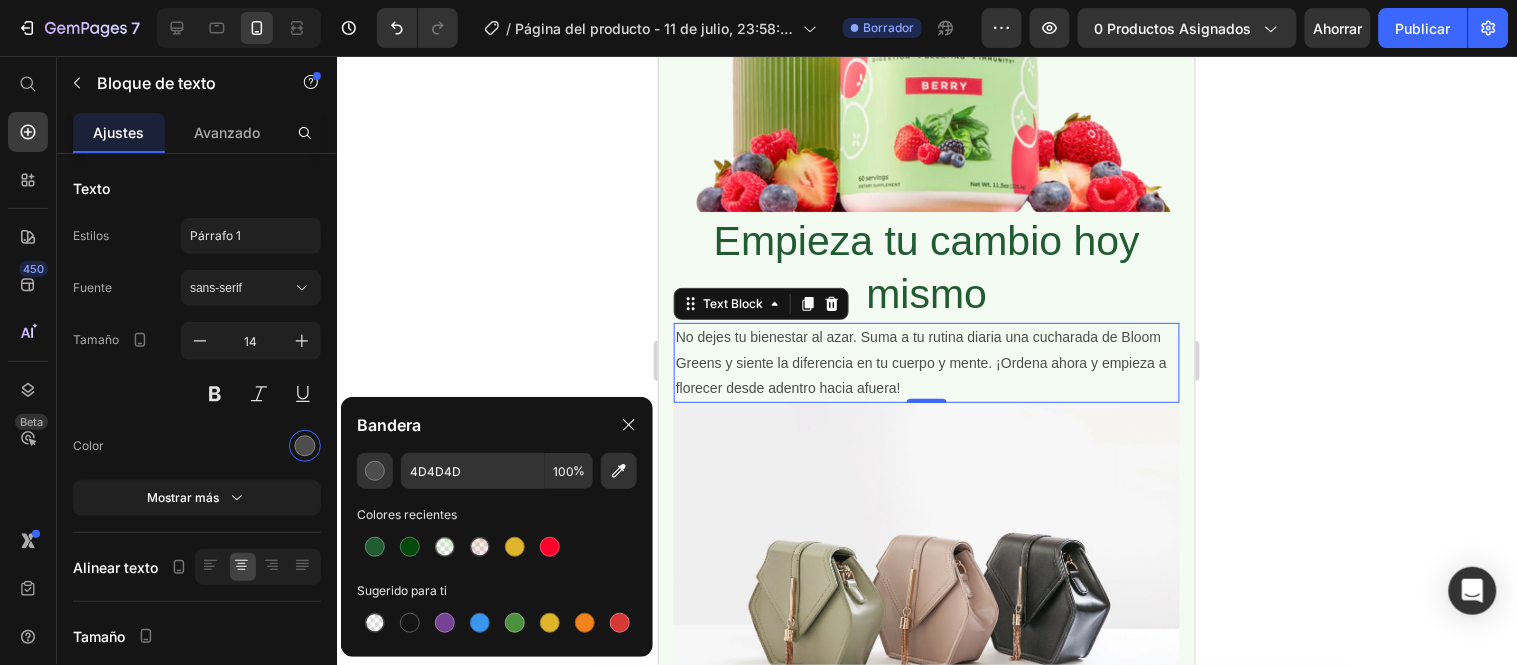 type on "205B32" 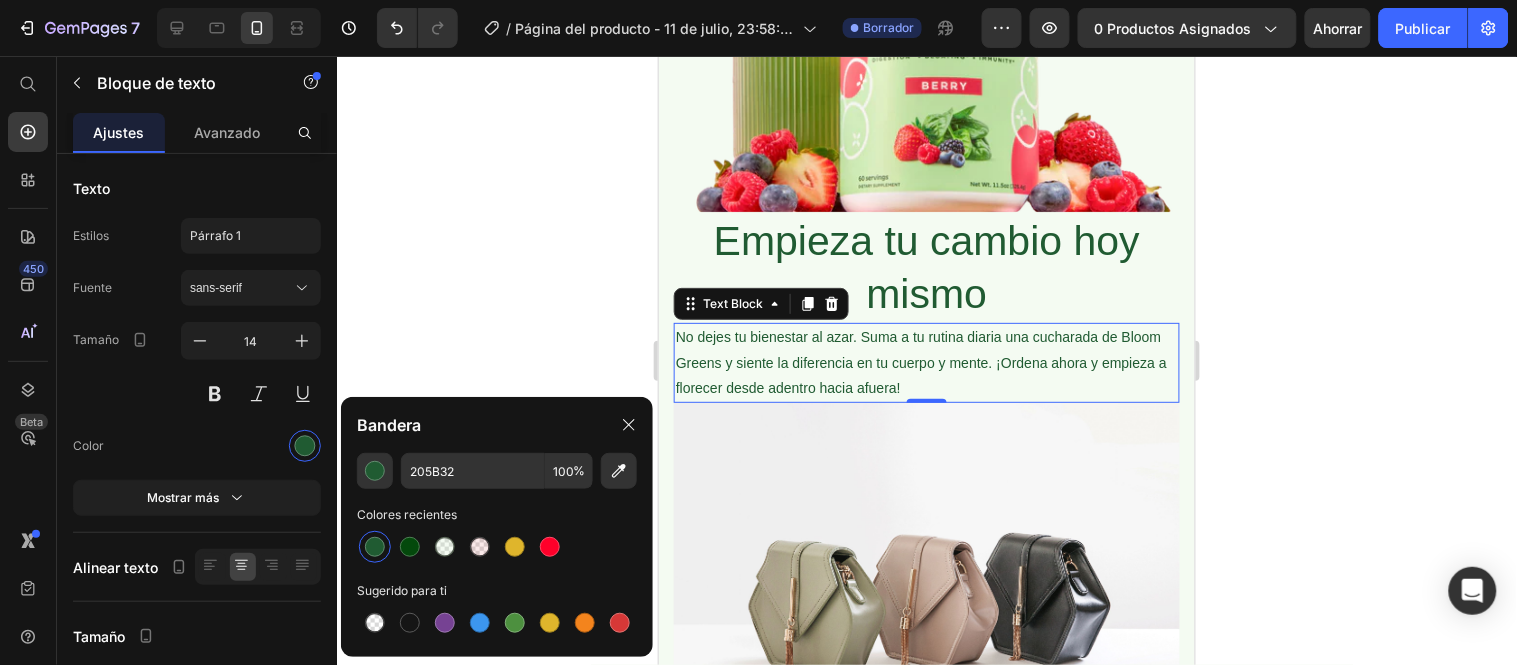 click 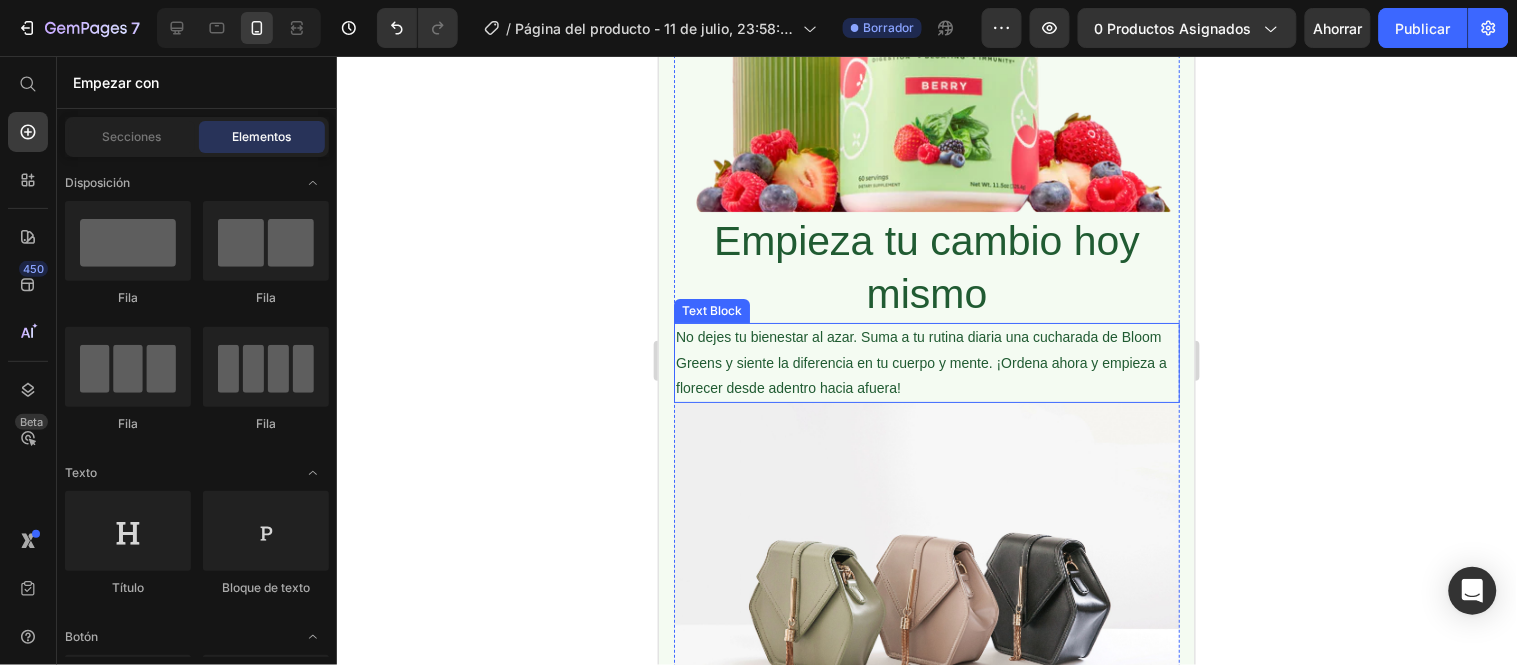 click on "No dejes tu bienestar al azar. Suma a tu rutina diaria una cucharada de Bloom Greens y siente la diferencia en tu cuerpo y mente. ¡Ordena ahora y empieza a florecer desde adentro hacia afuera!" at bounding box center [926, 362] 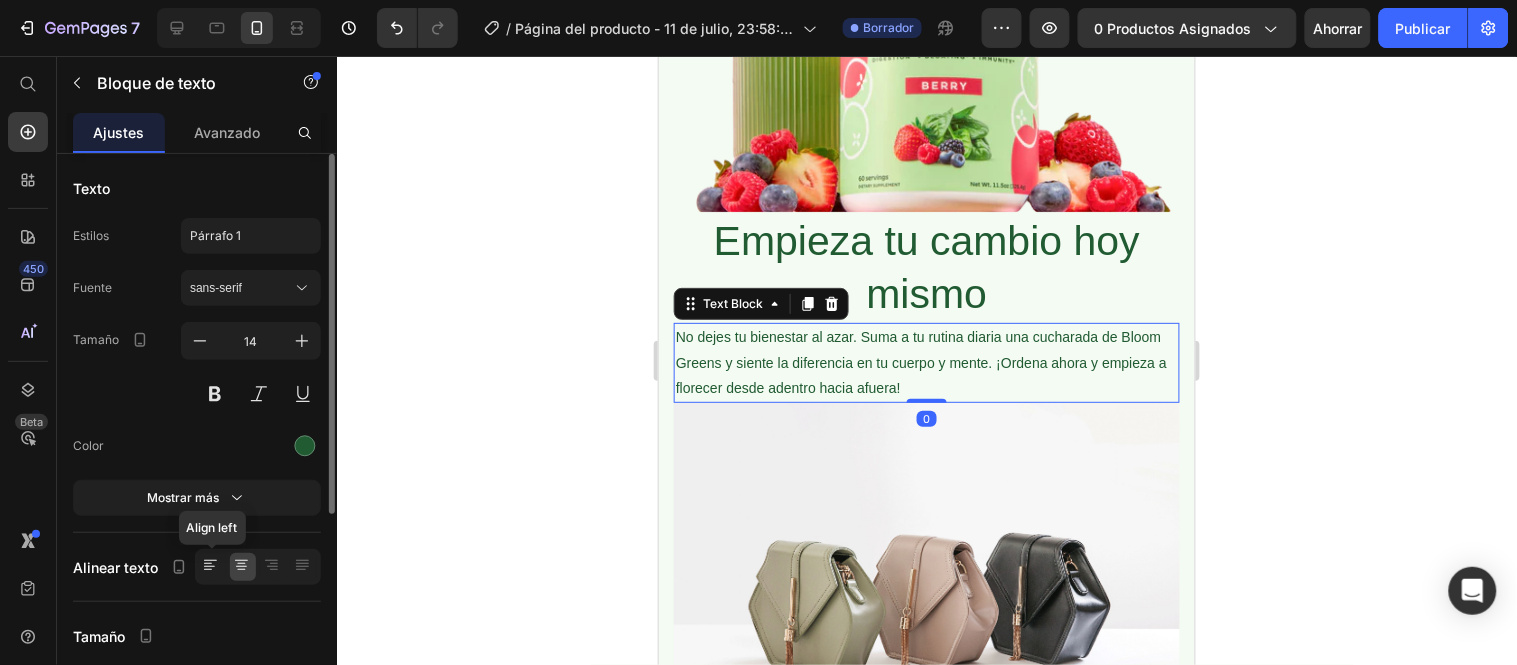 click 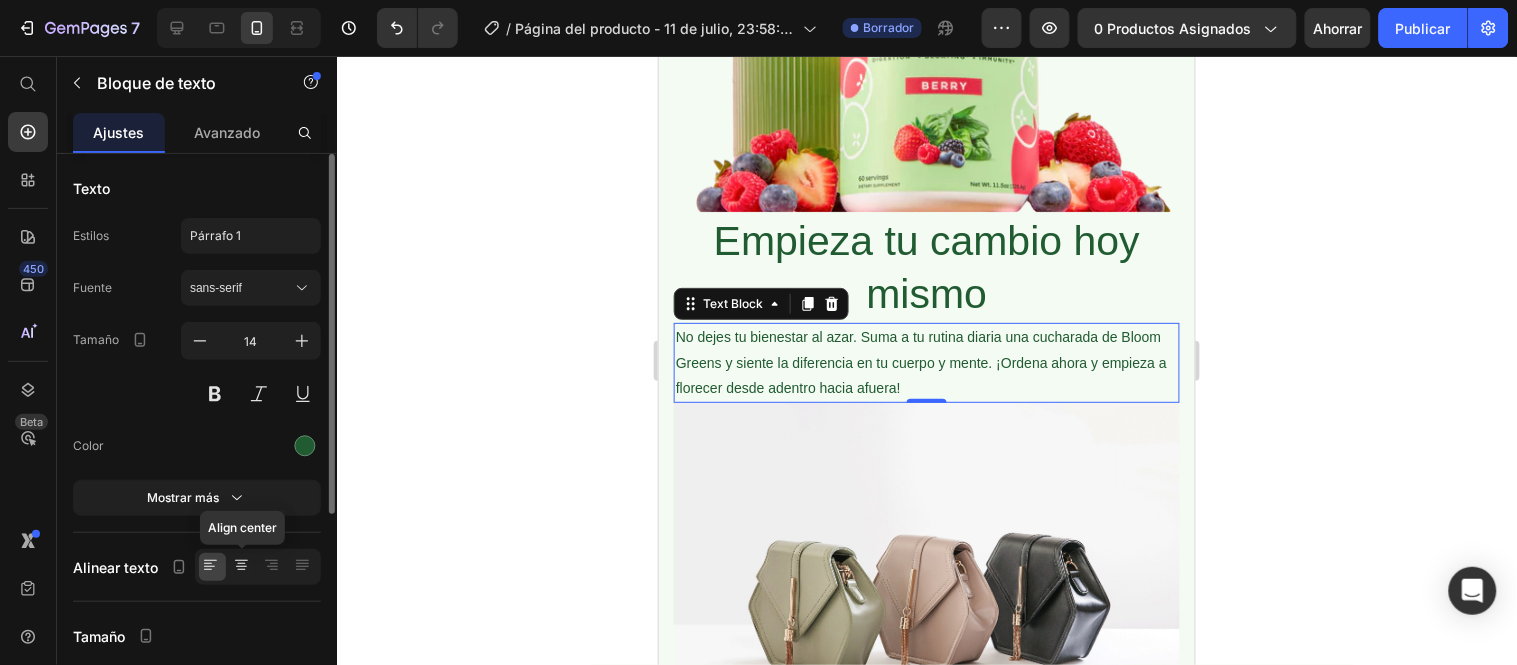 click 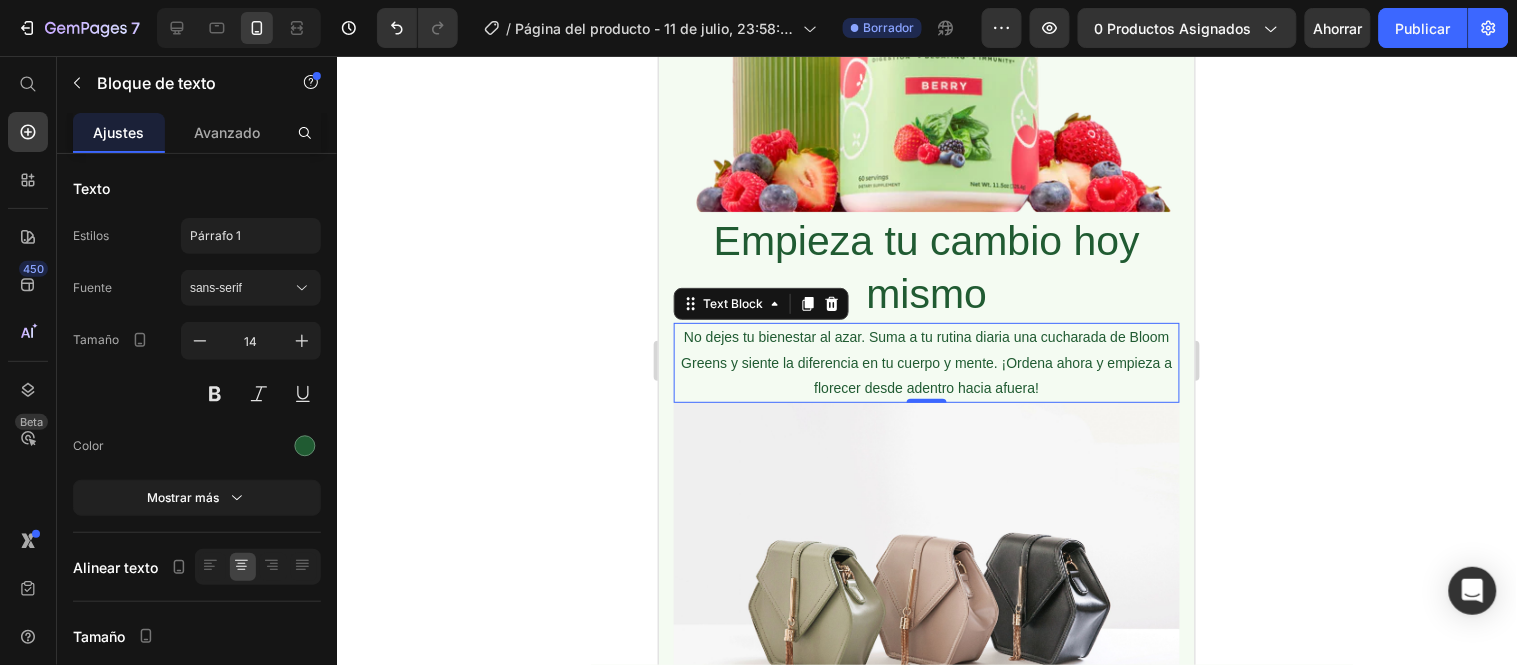 click 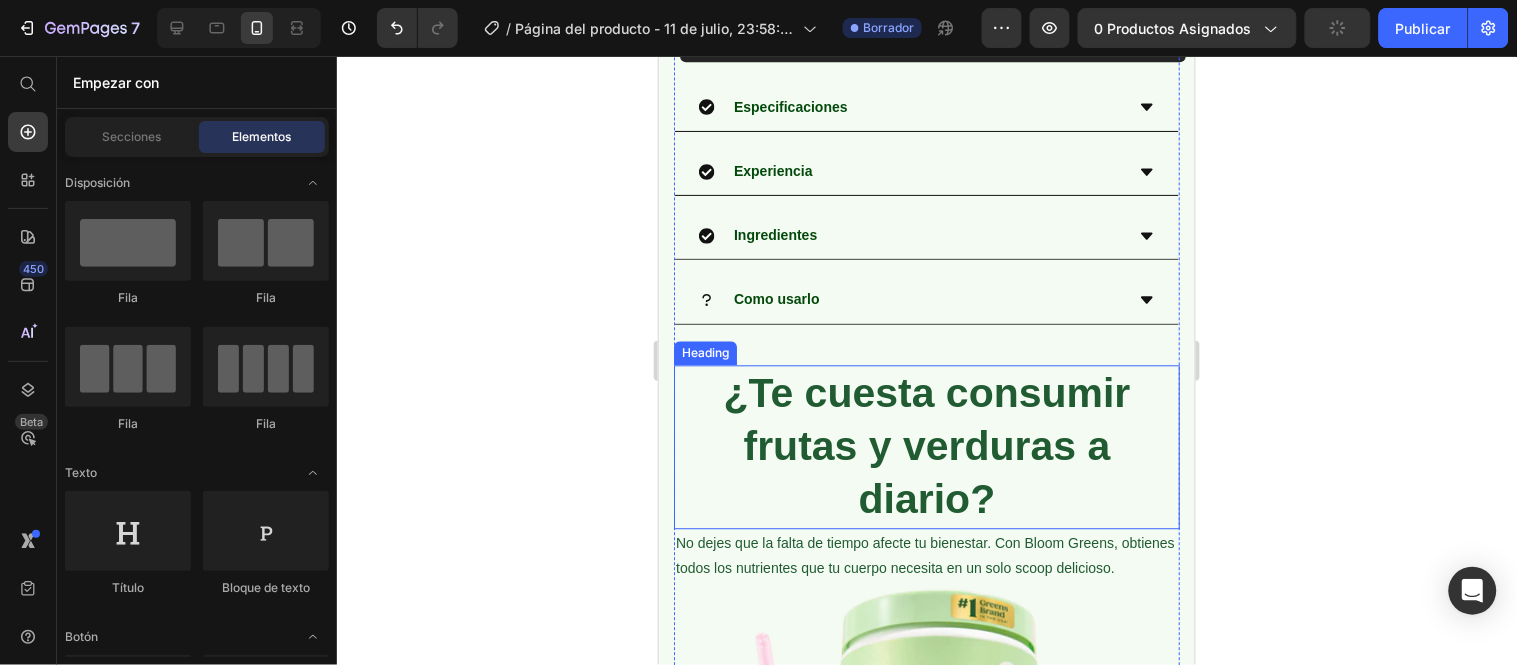 scroll, scrollTop: 1000, scrollLeft: 0, axis: vertical 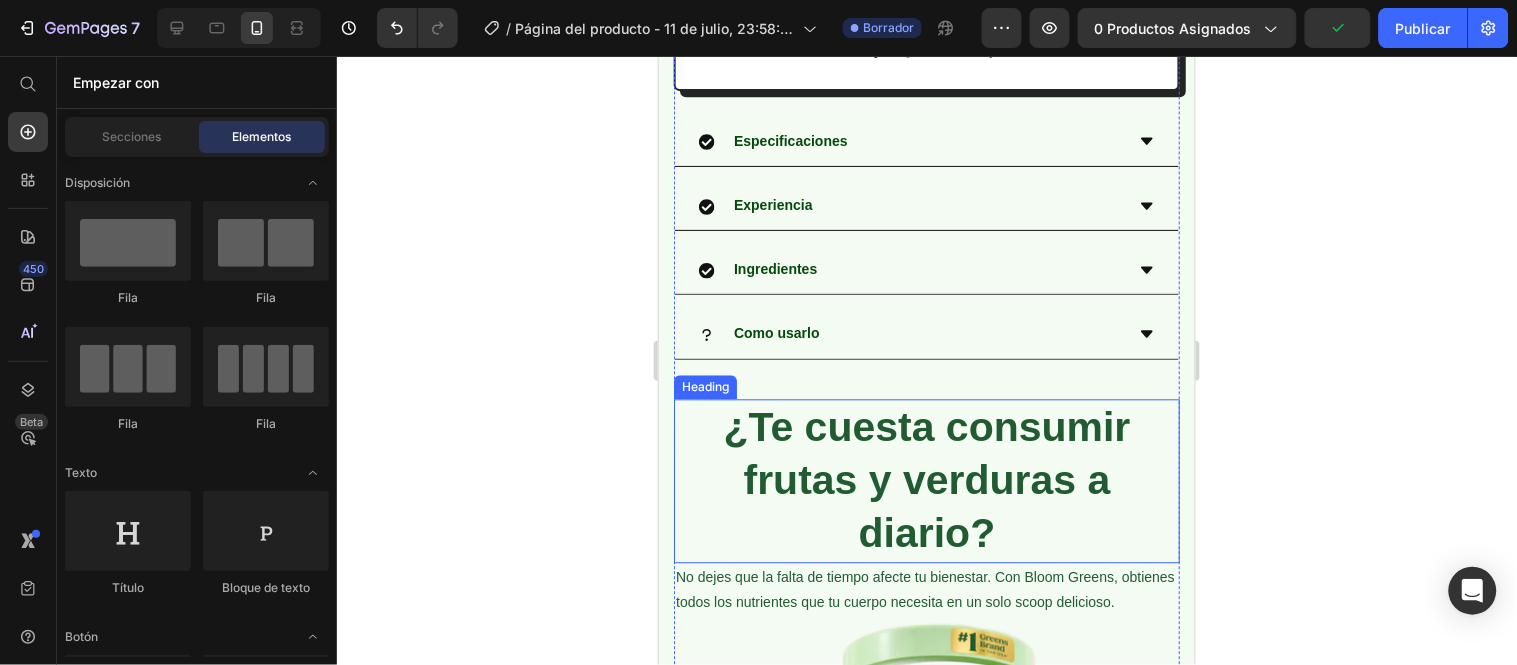 click on "¿Te cuesta consumir frutas y verduras a diario?" at bounding box center (926, 481) 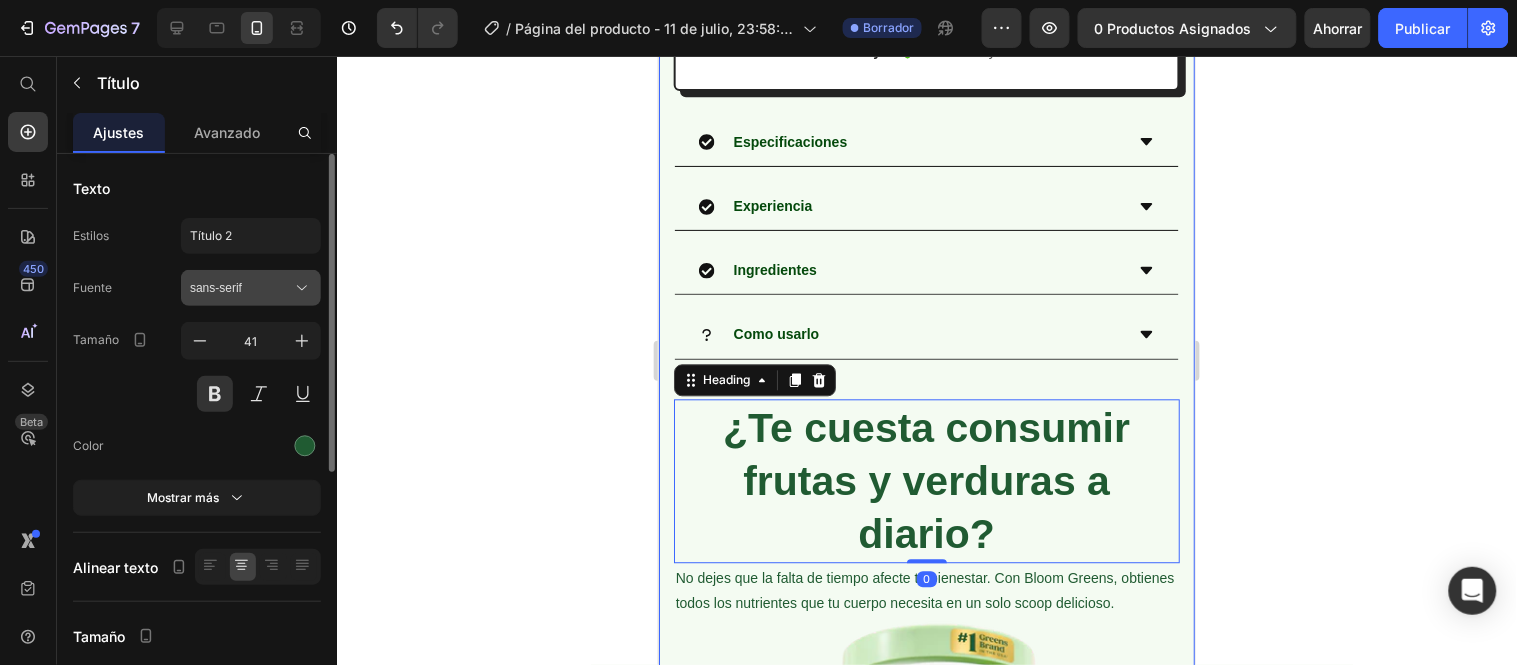 click on "sans-serif" at bounding box center (241, 288) 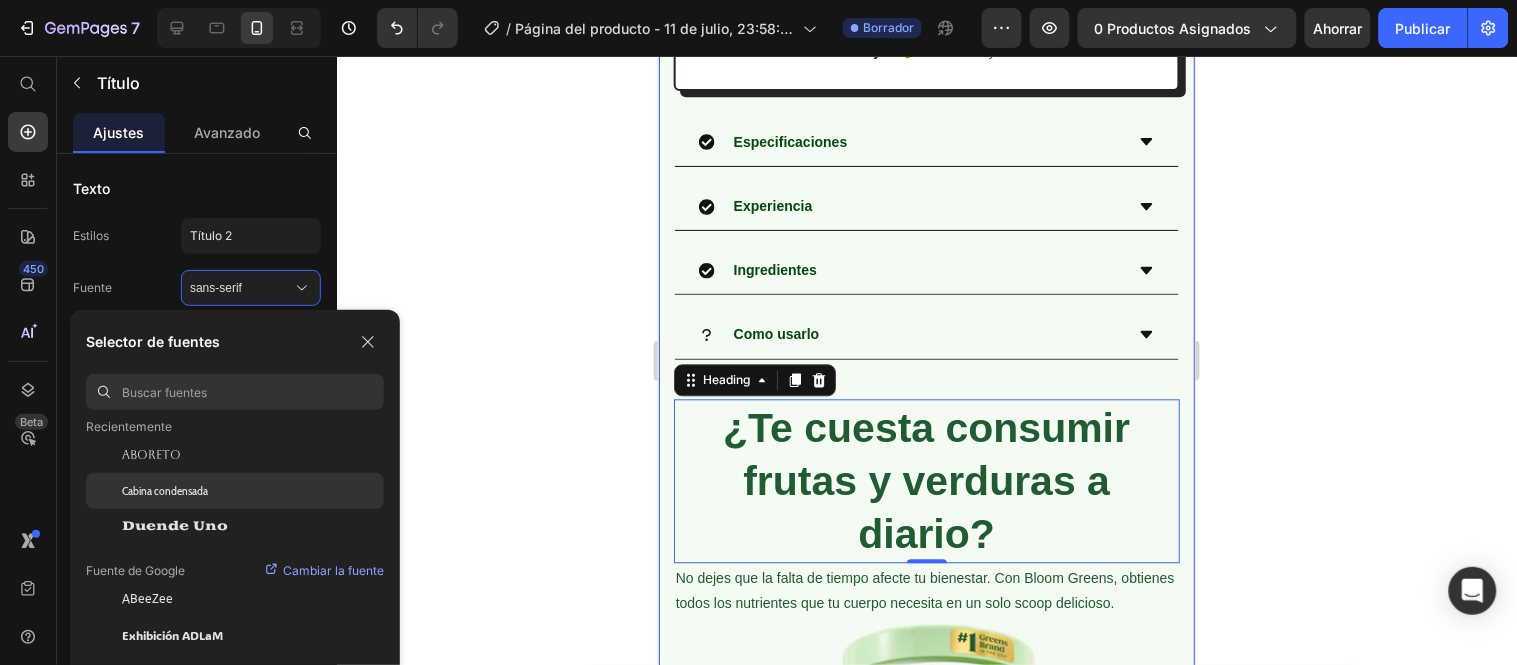 scroll, scrollTop: 111, scrollLeft: 0, axis: vertical 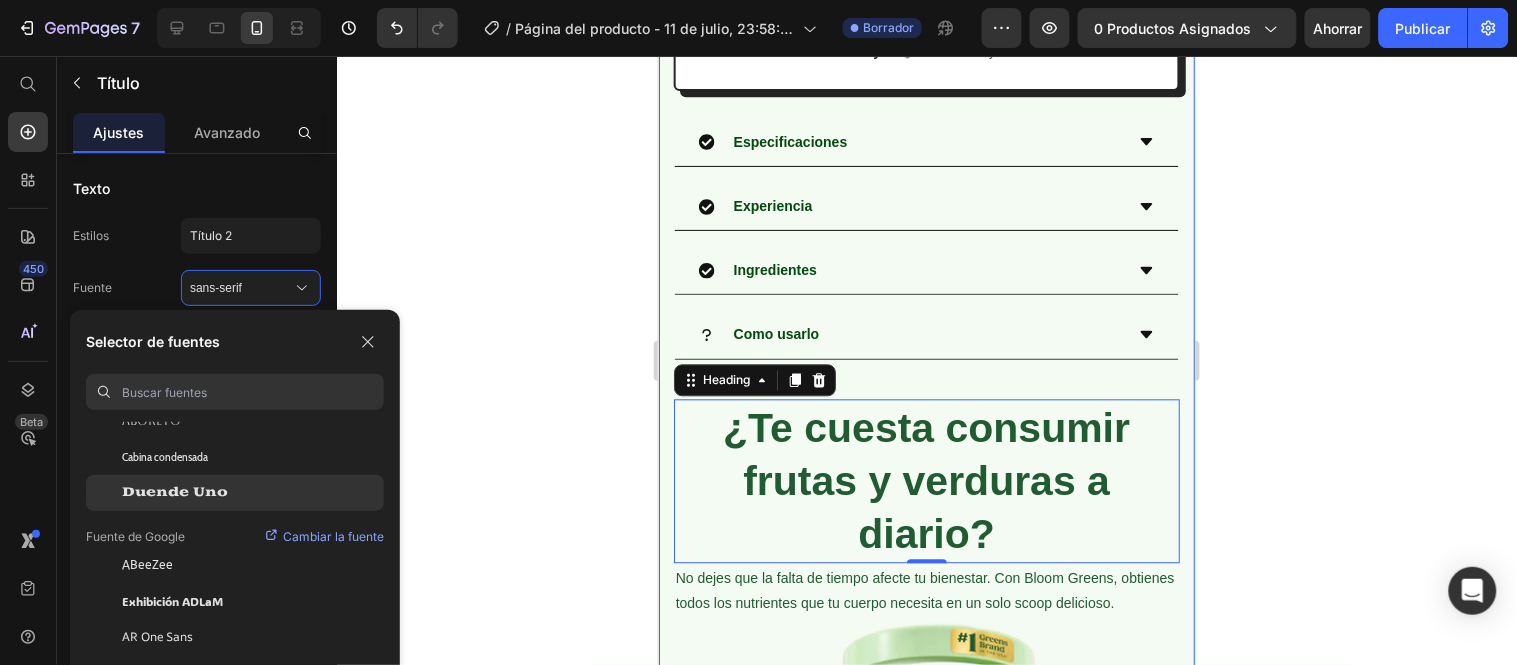 click on "Duende Uno" 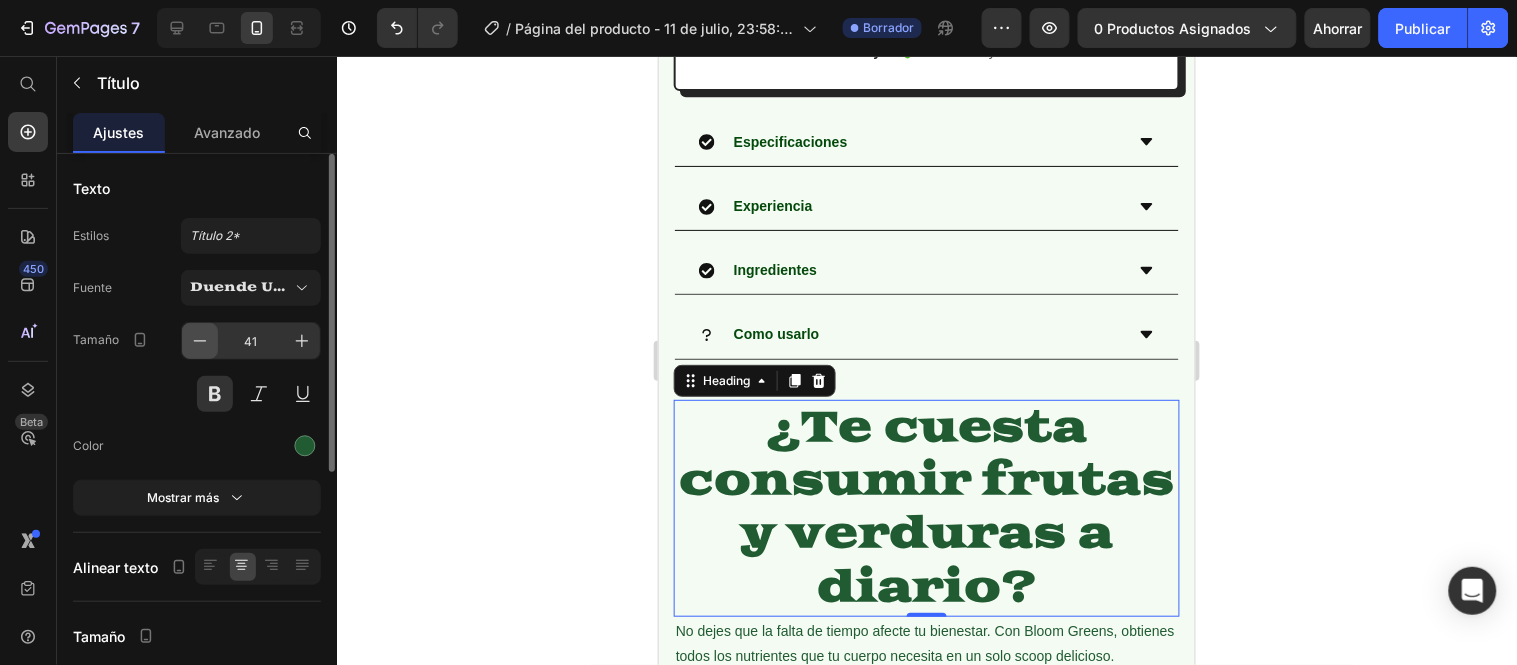 click 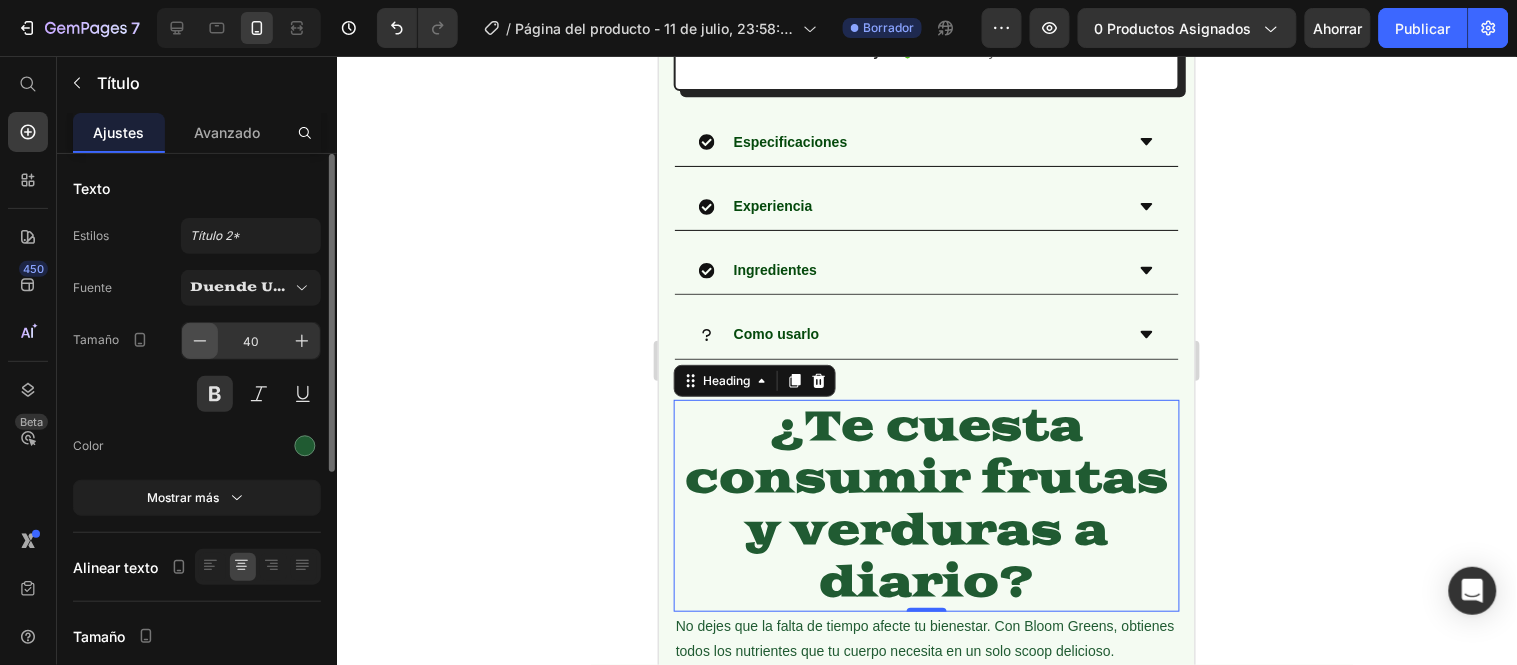 click 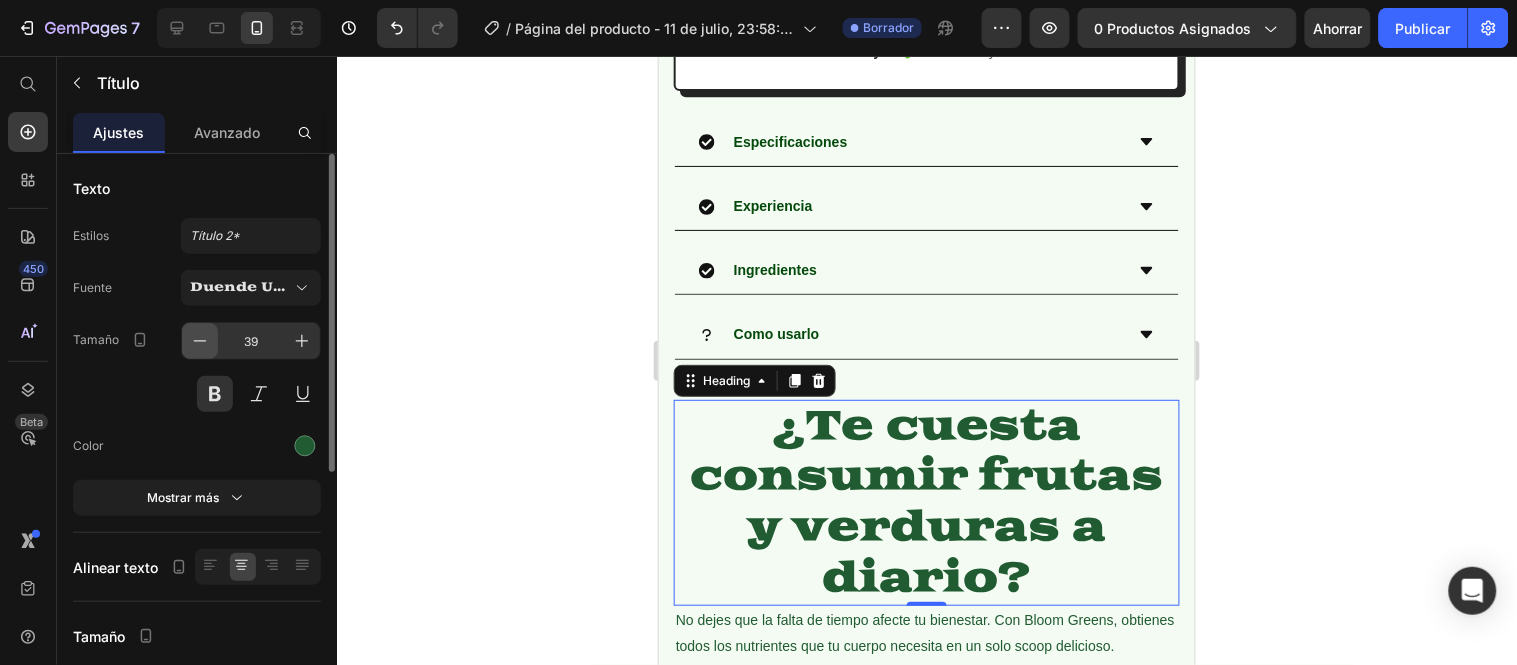 click 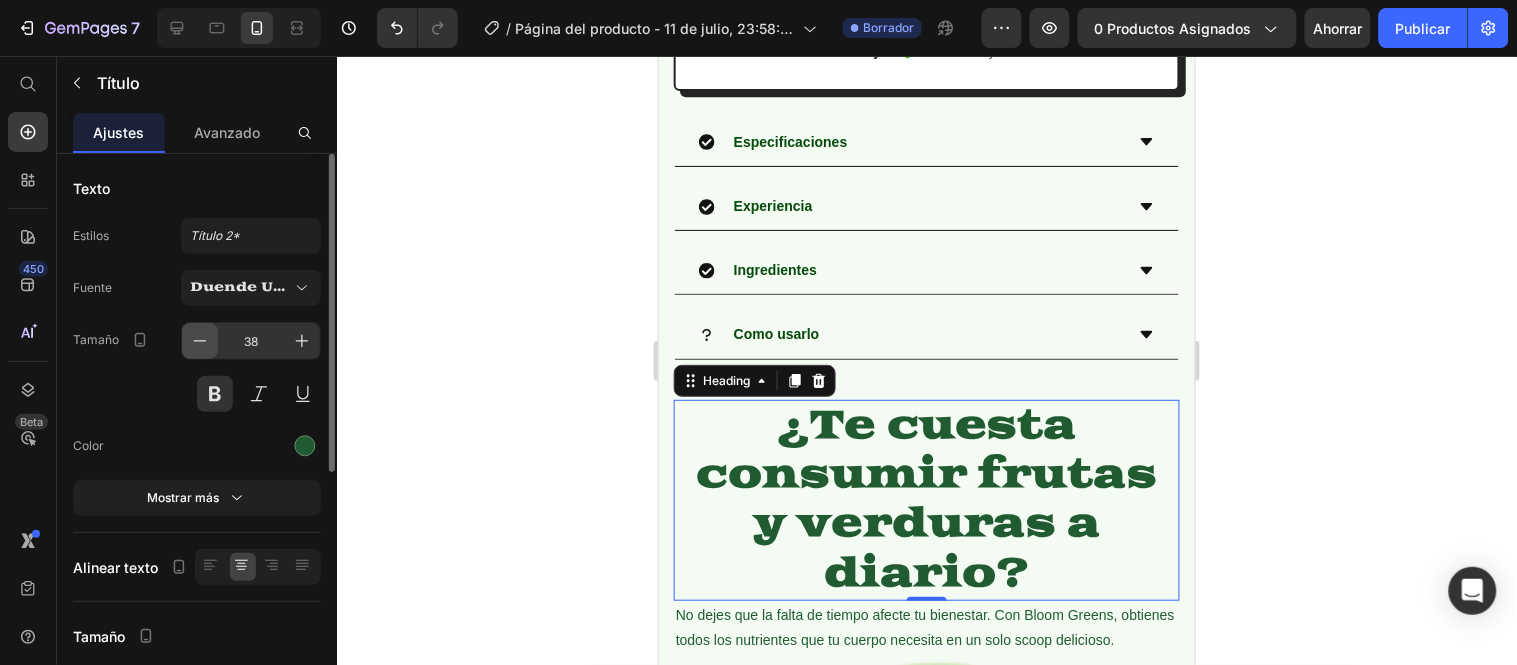 click 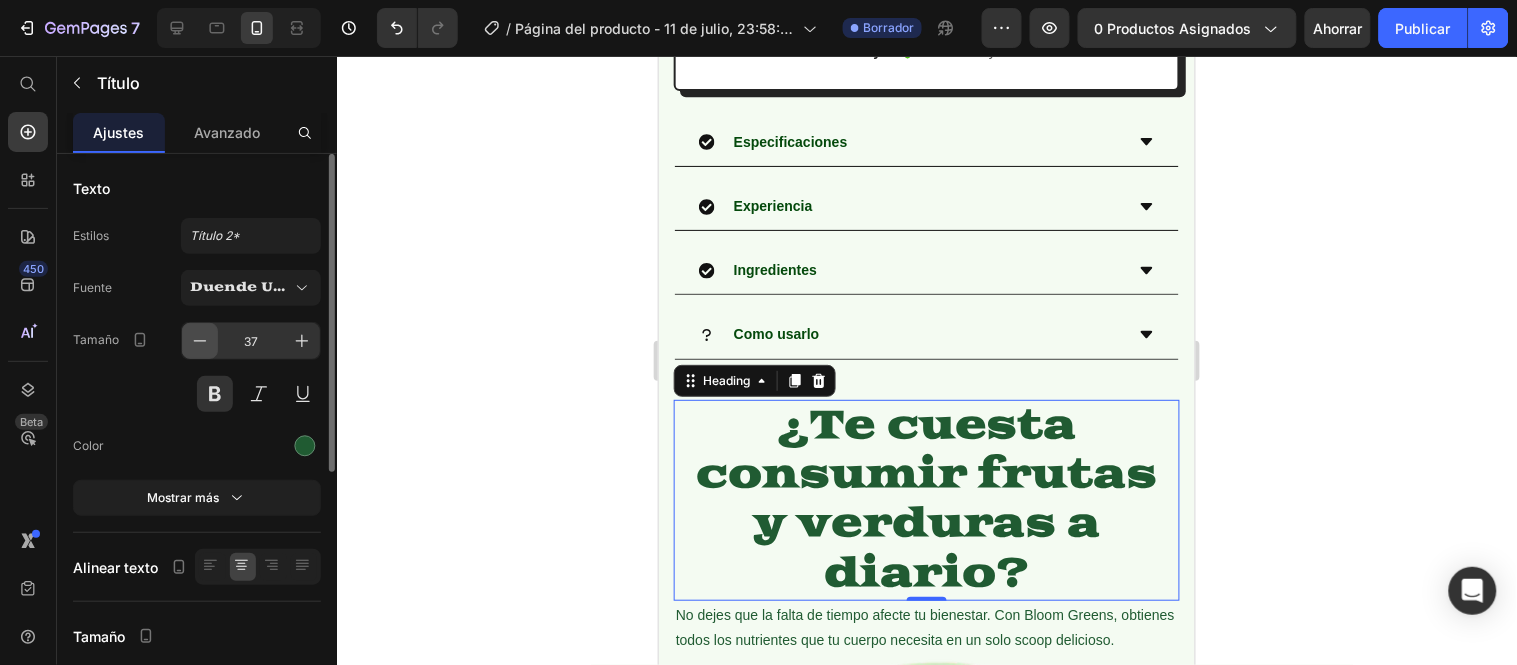 click 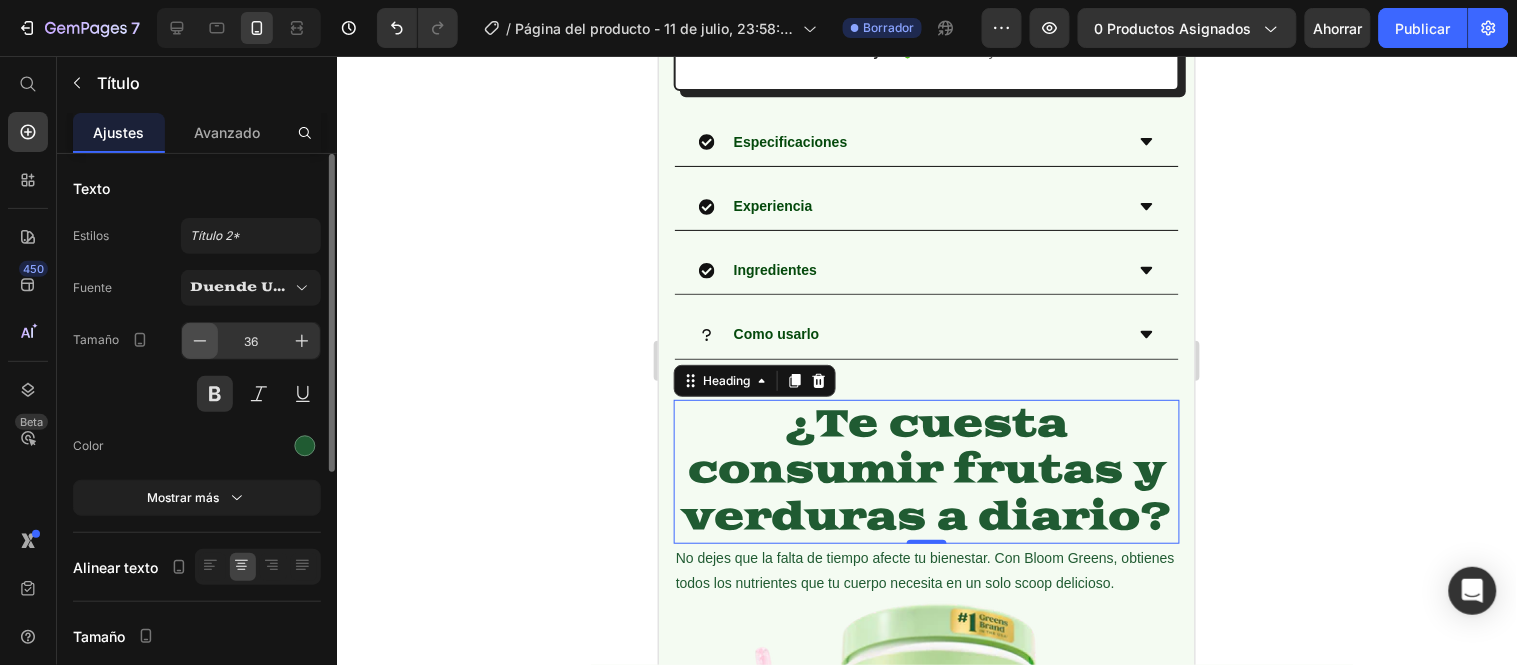click 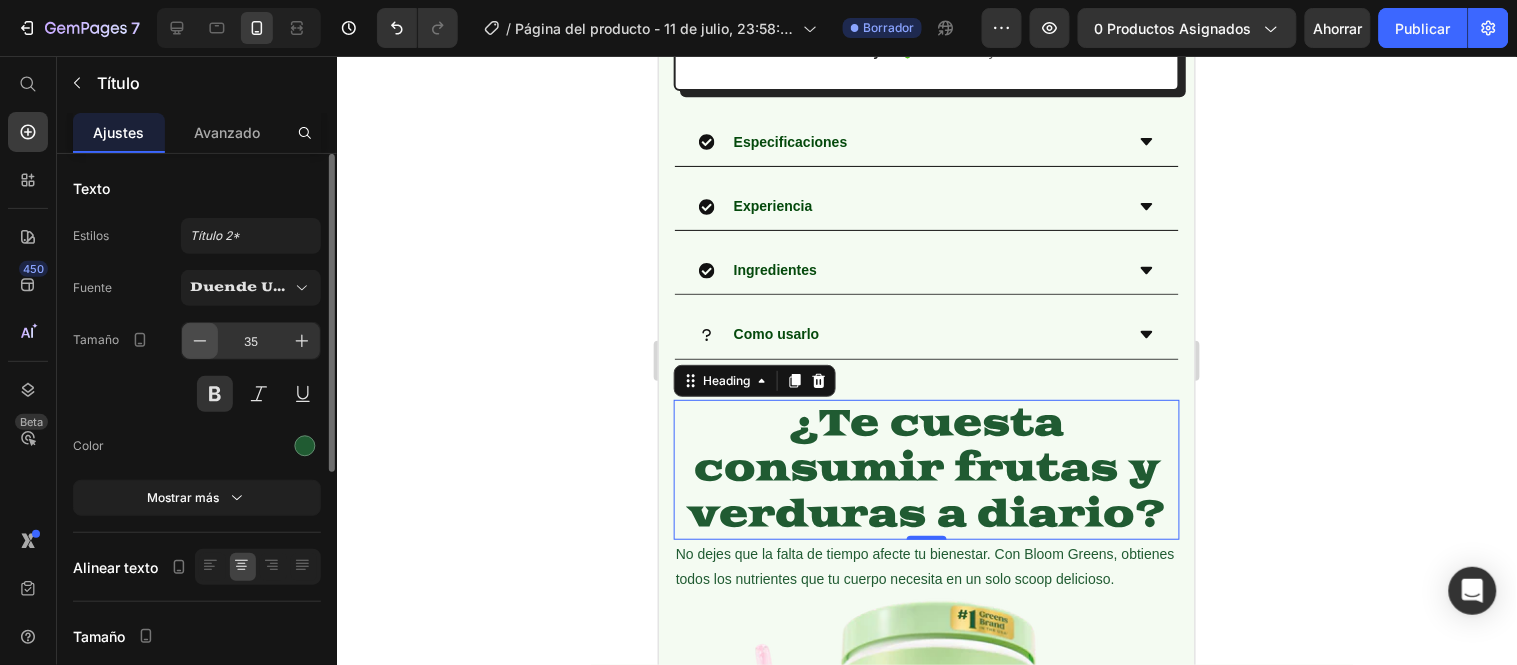 click 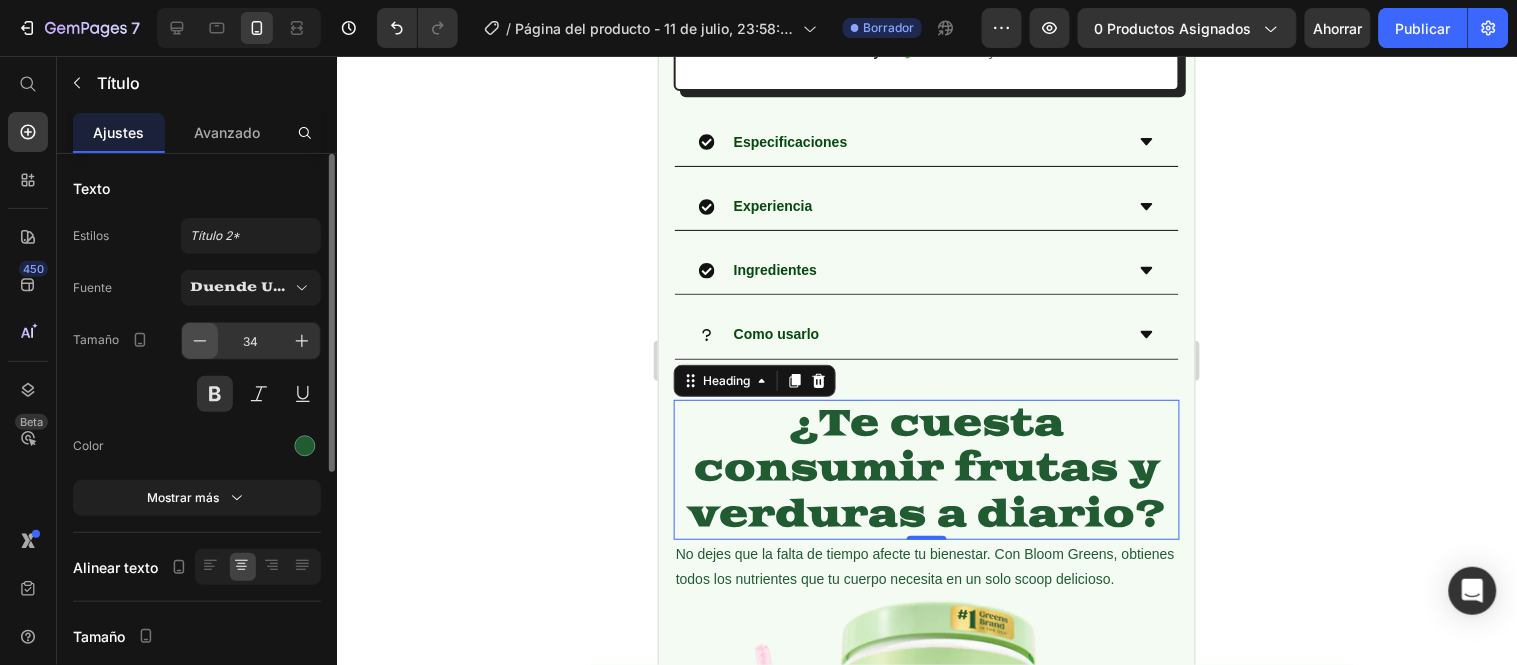 click 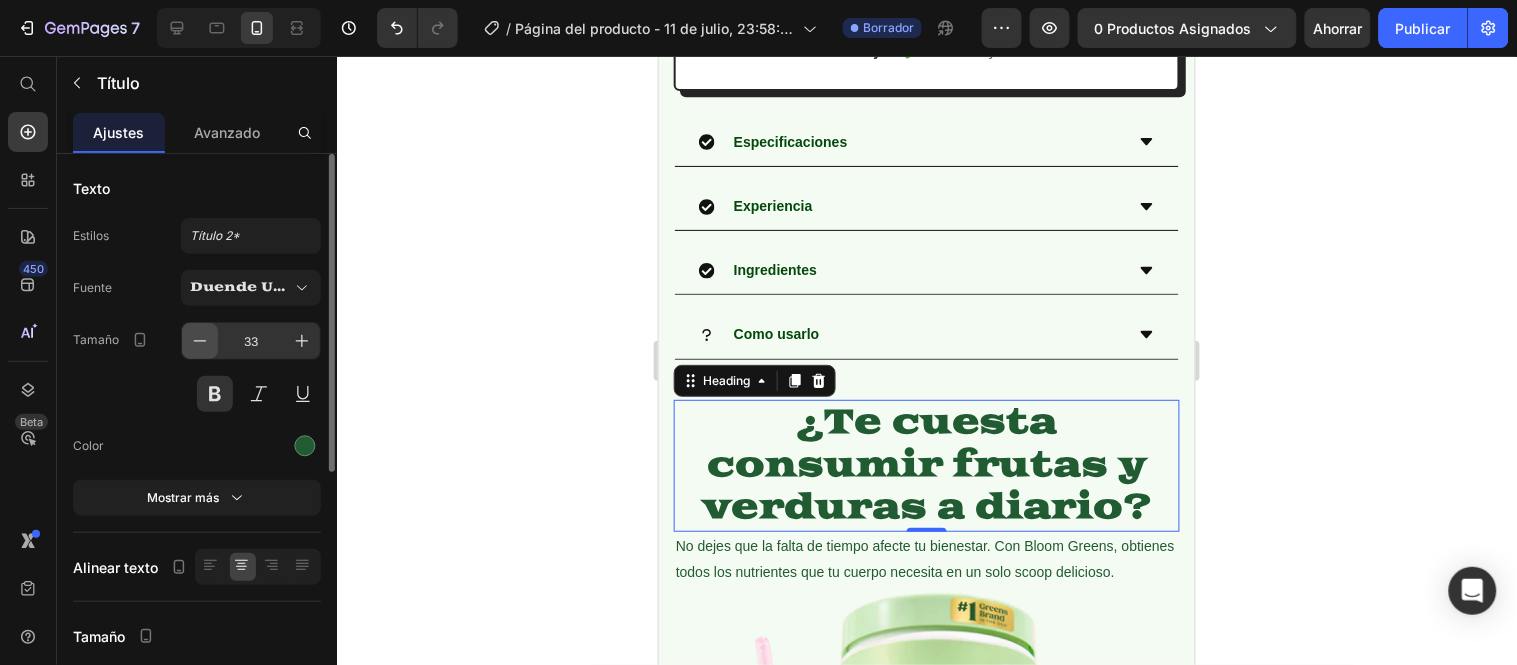 click 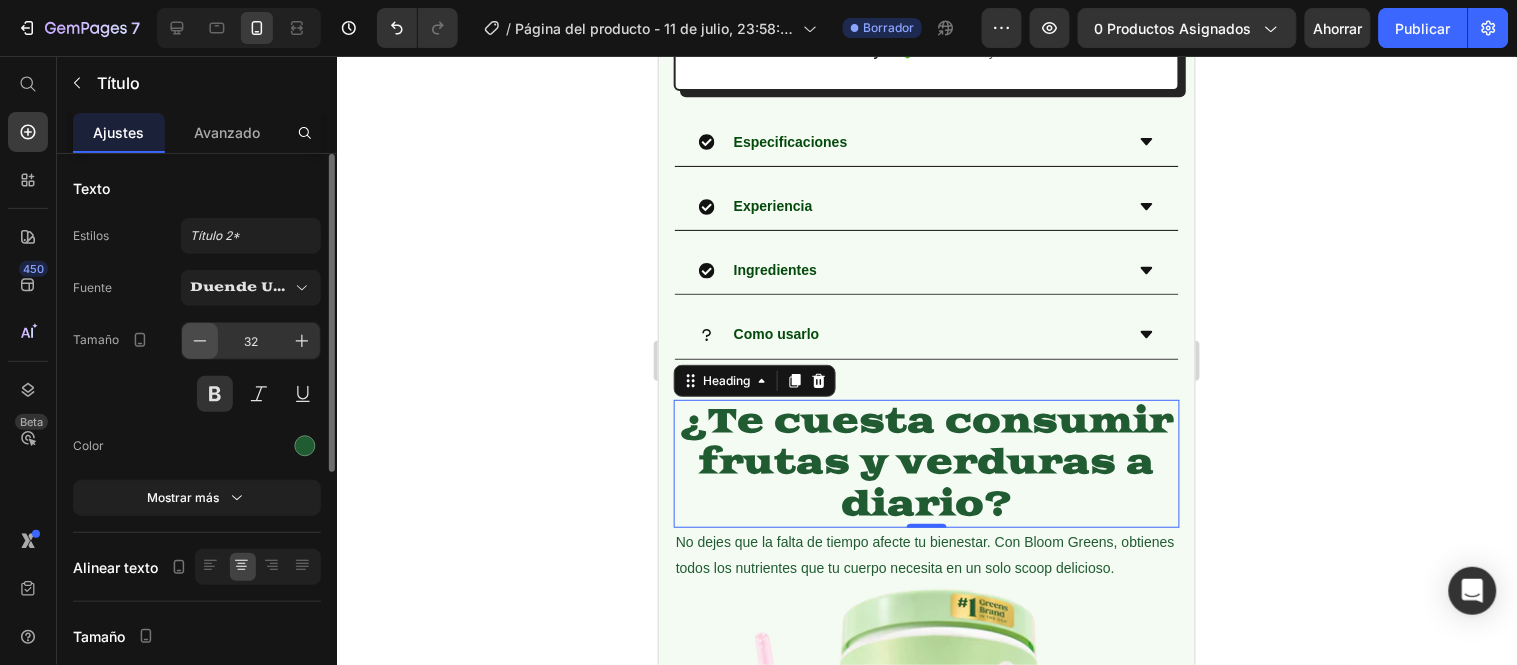 click 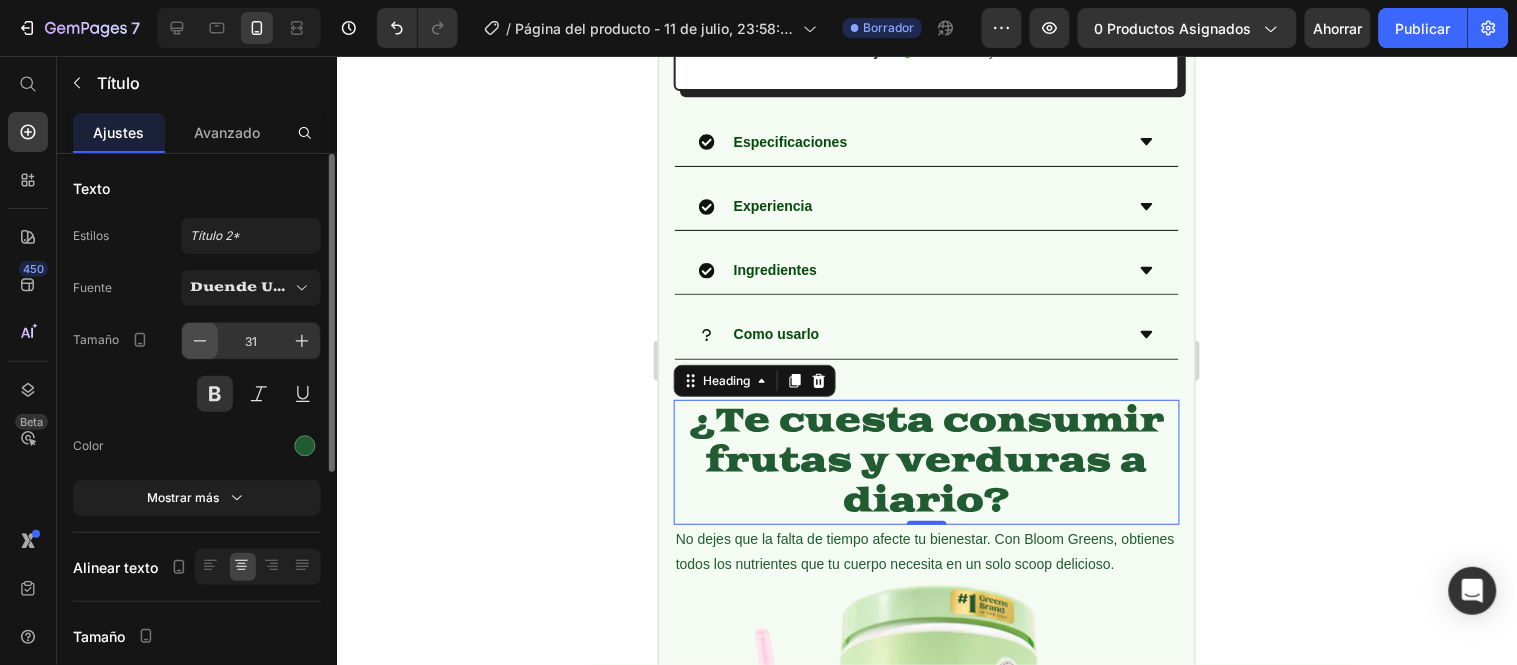 click 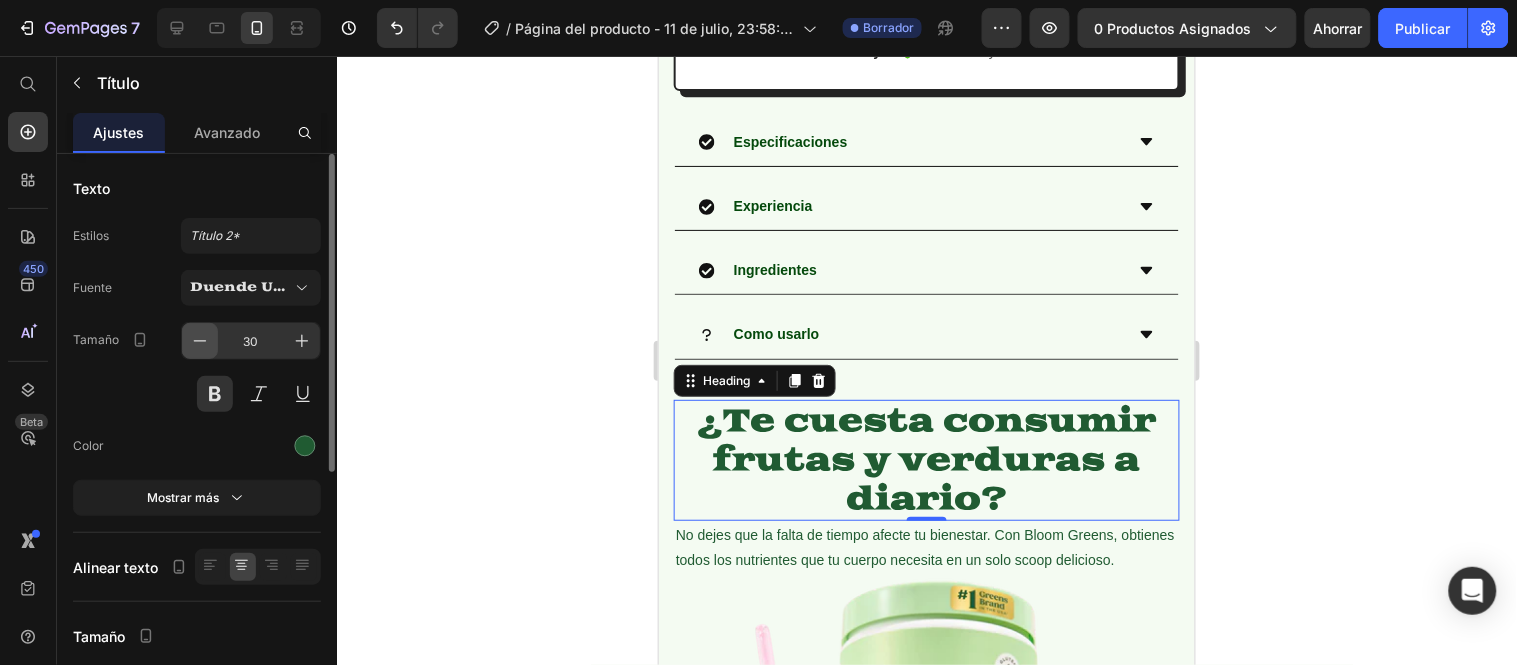 click 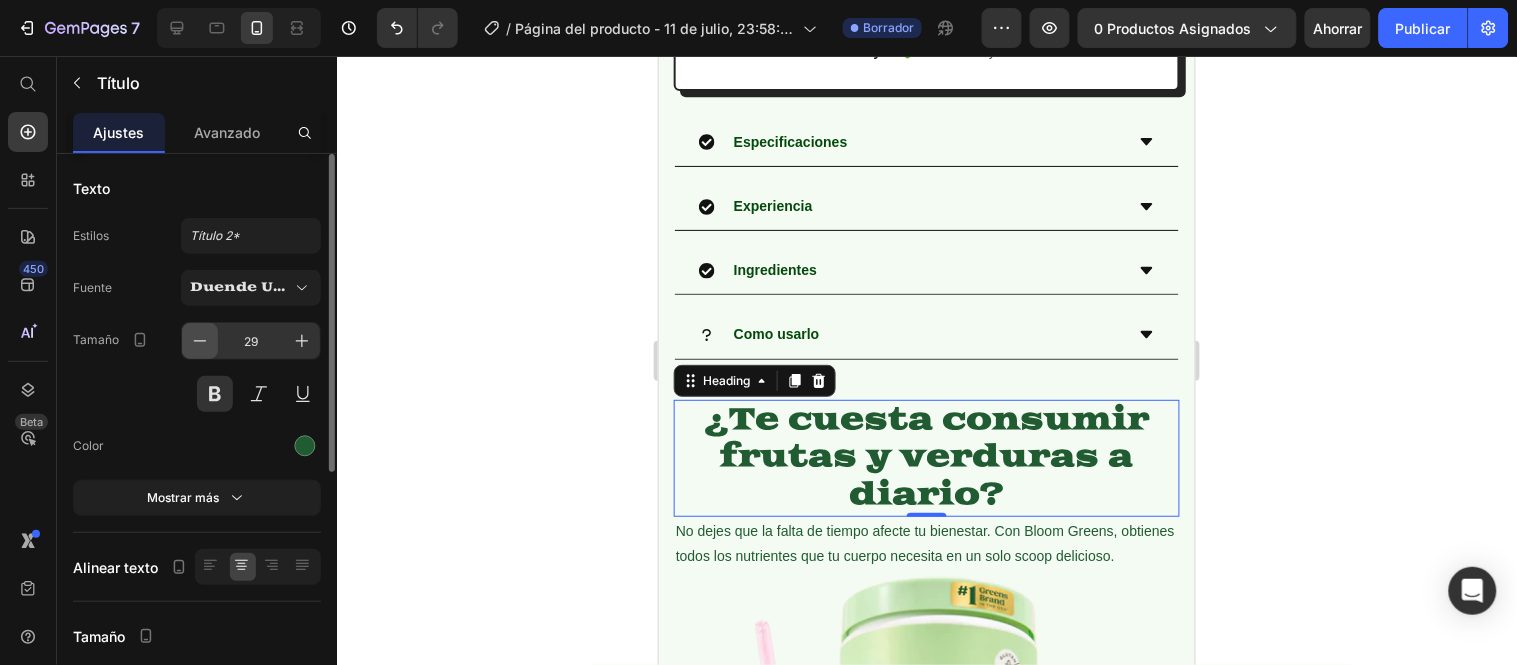 click 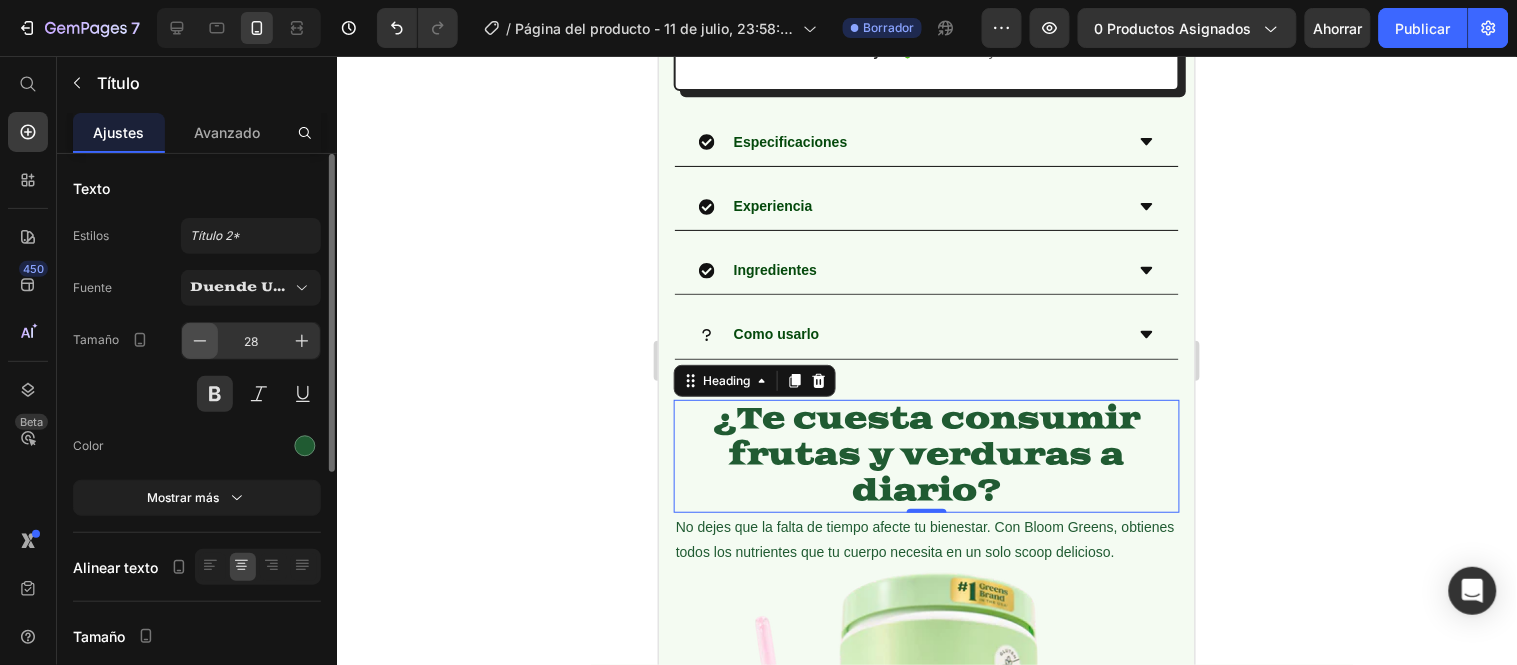 click 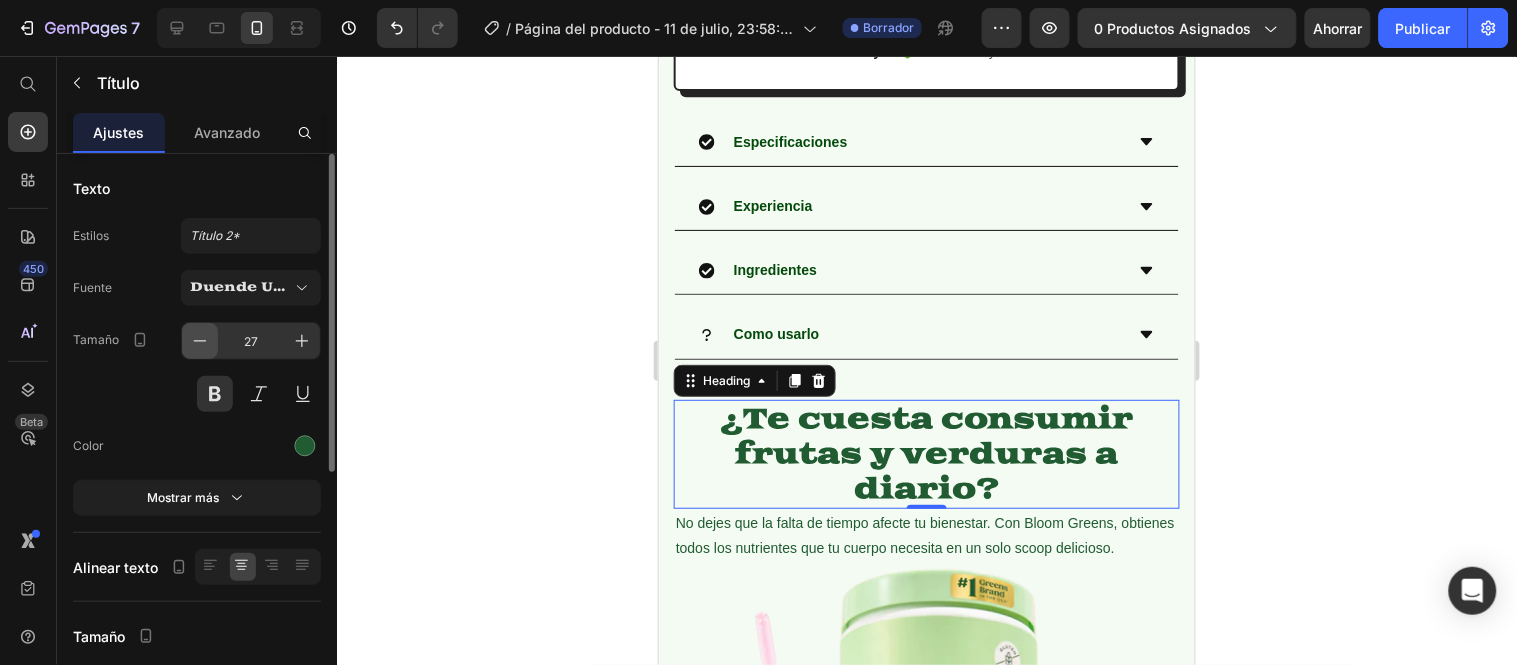 click 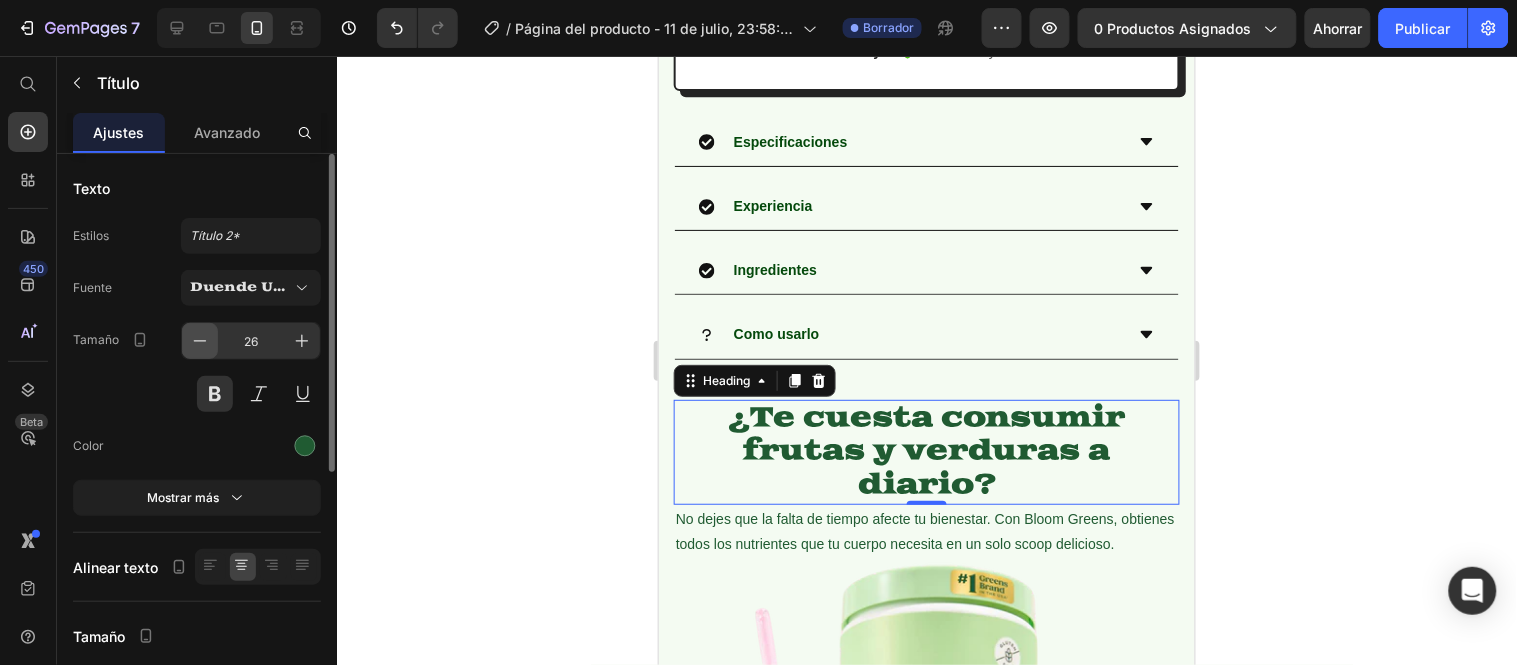 click 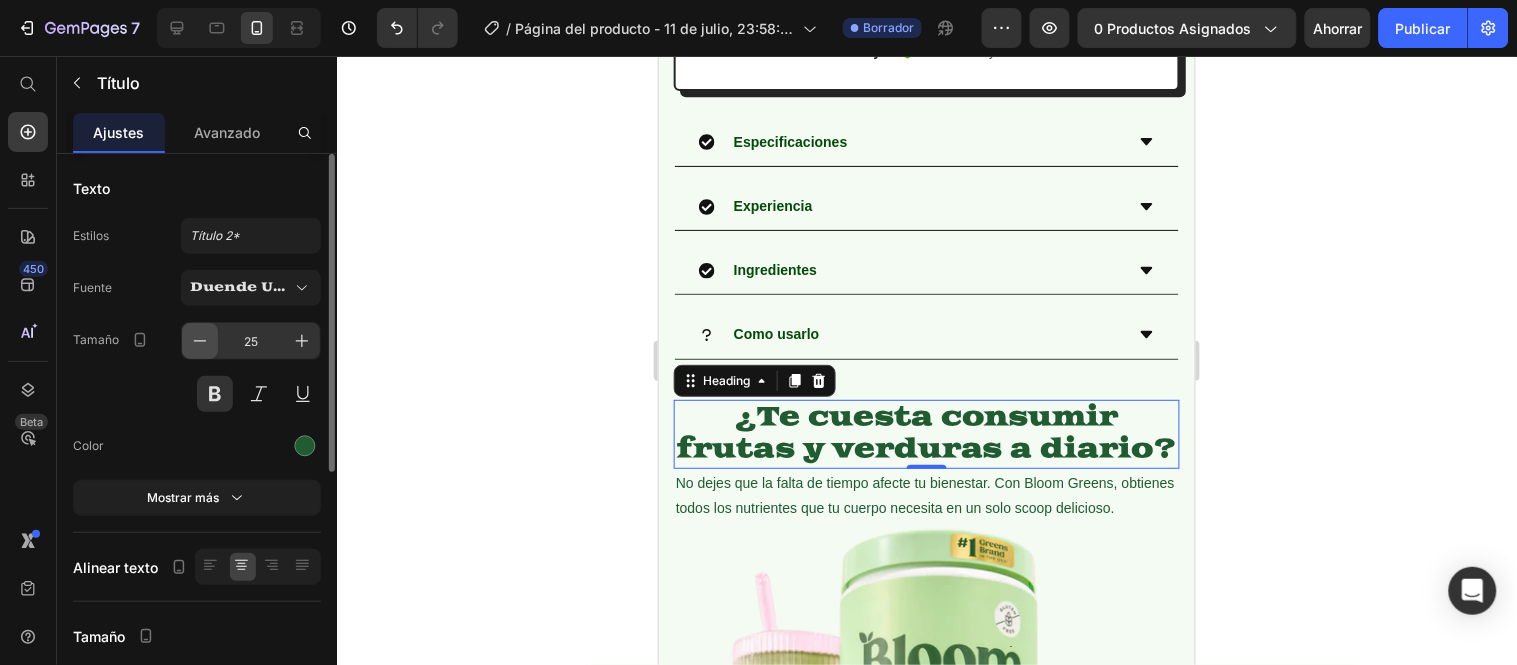click 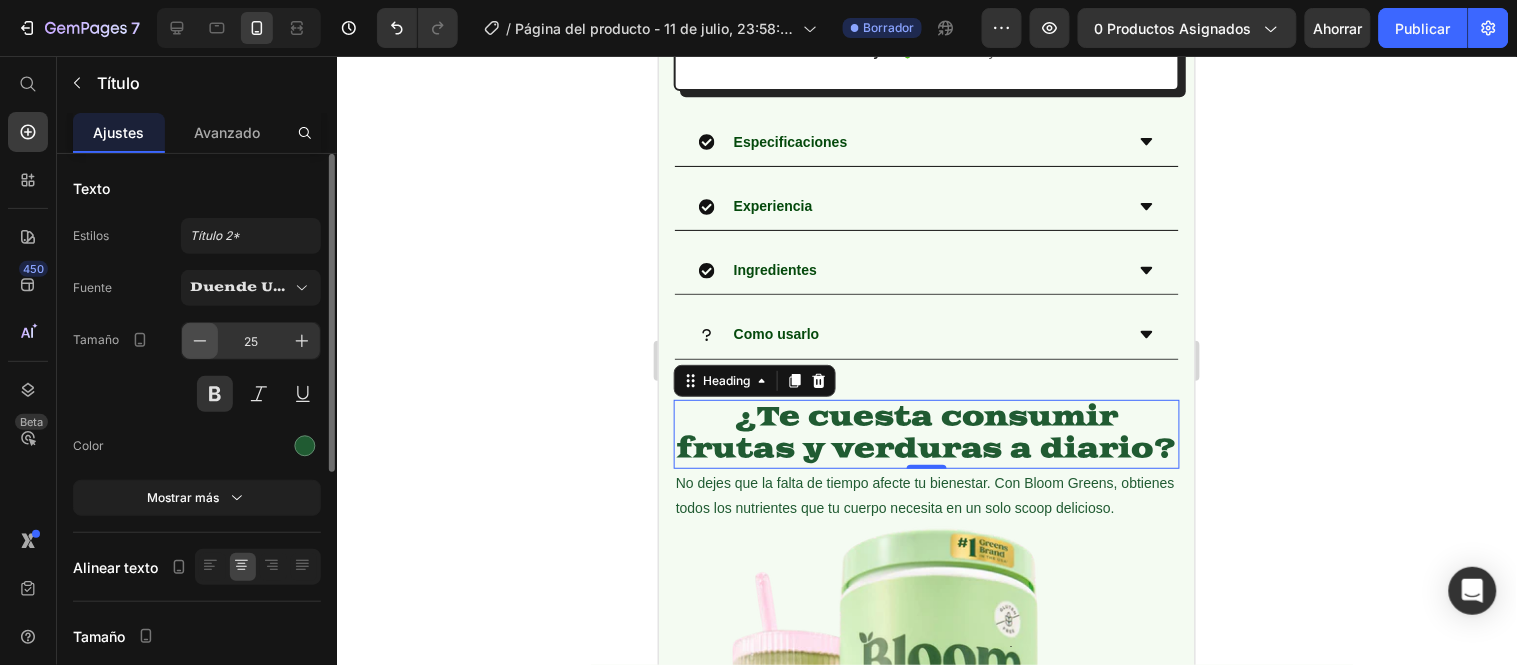 type on "24" 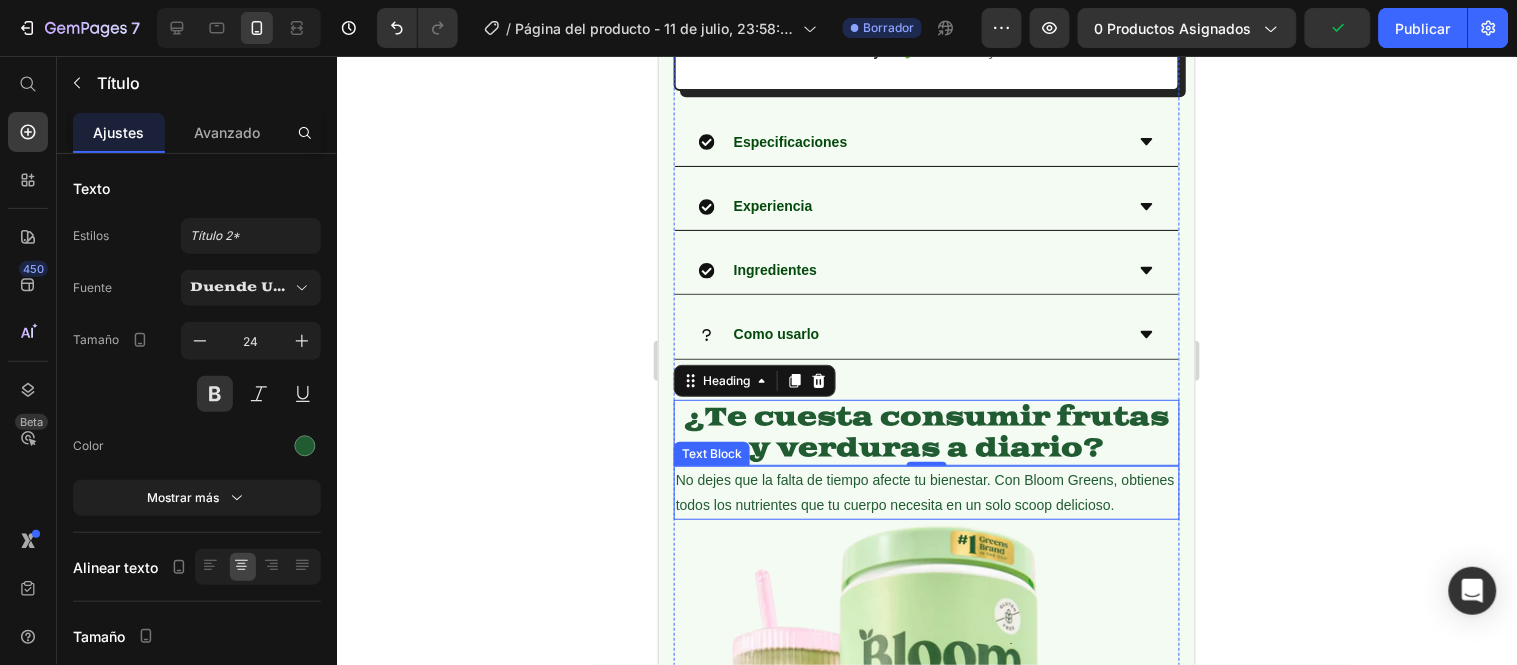 click on "No dejes que la falta de tiempo afecte tu bienestar. Con Bloom Greens, obtienes todos los nutrientes que tu cuerpo necesita en un solo scoop delicioso." at bounding box center (926, 492) 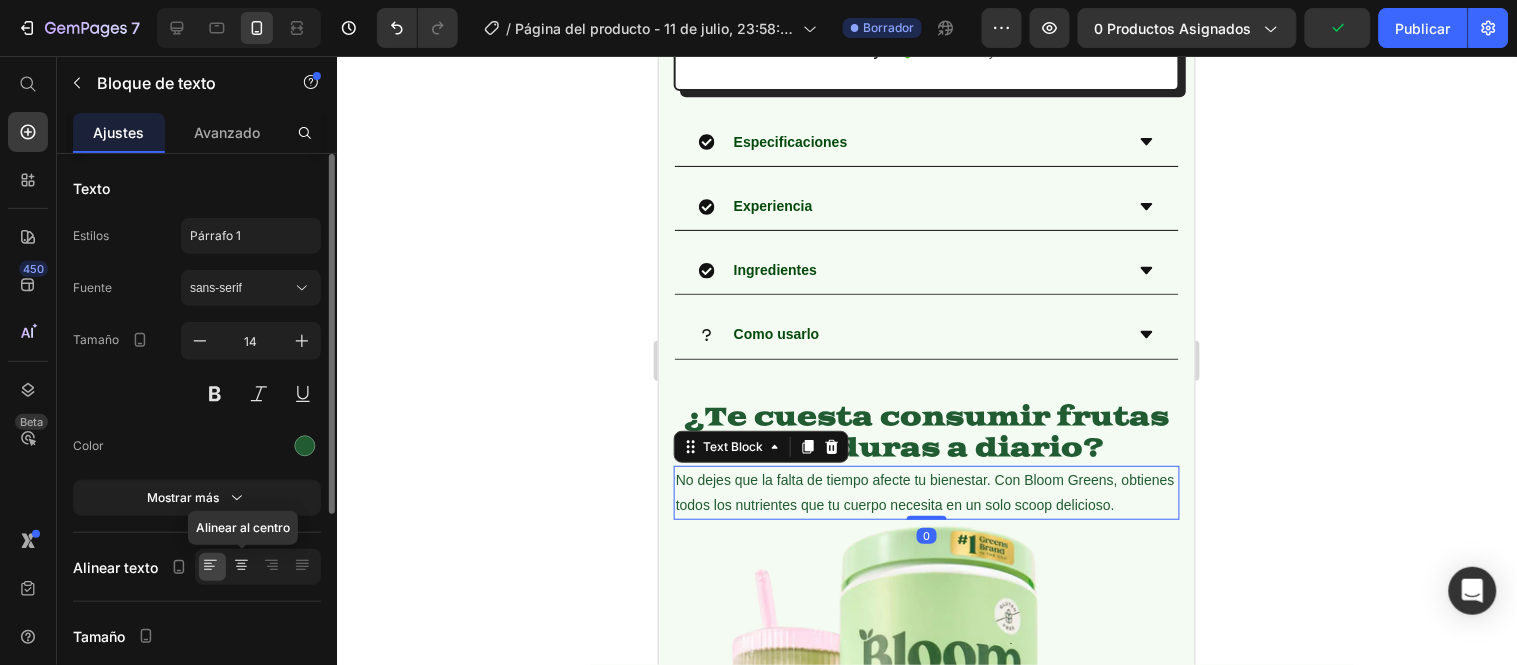 click 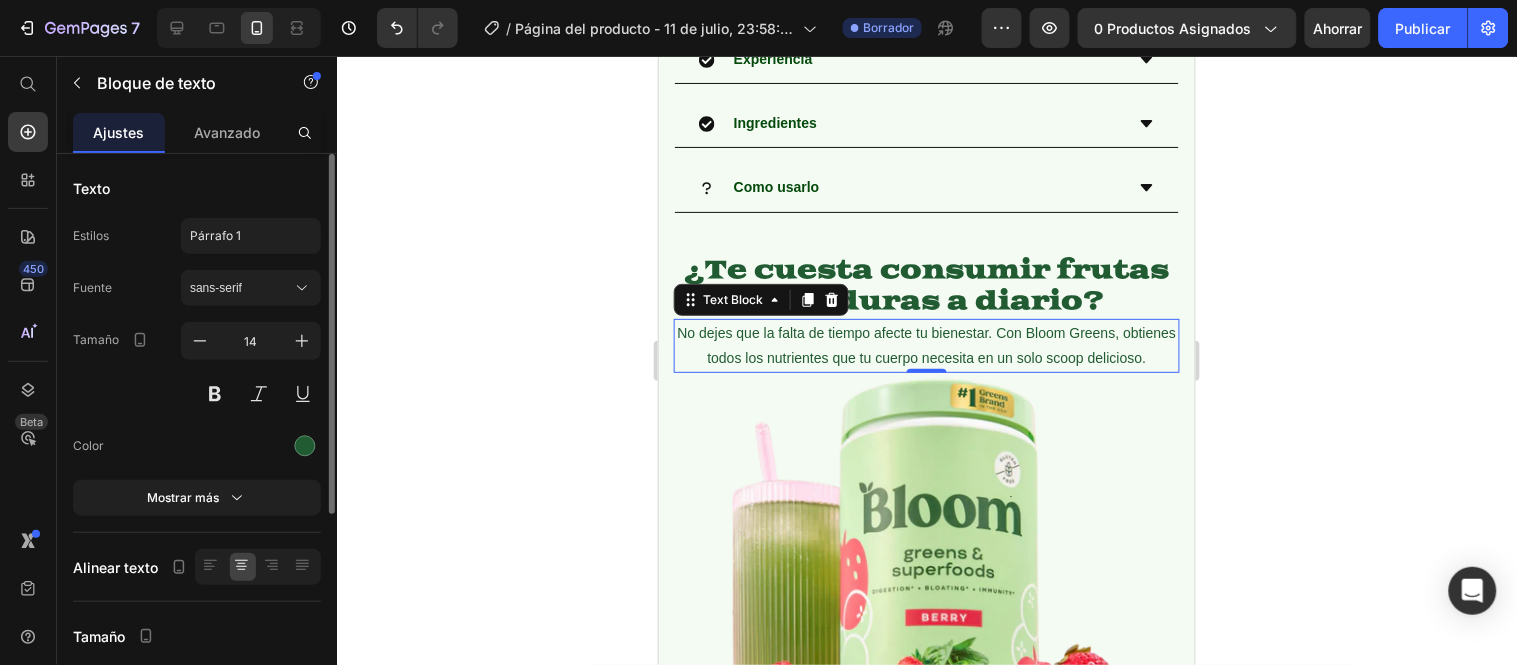 scroll, scrollTop: 1111, scrollLeft: 0, axis: vertical 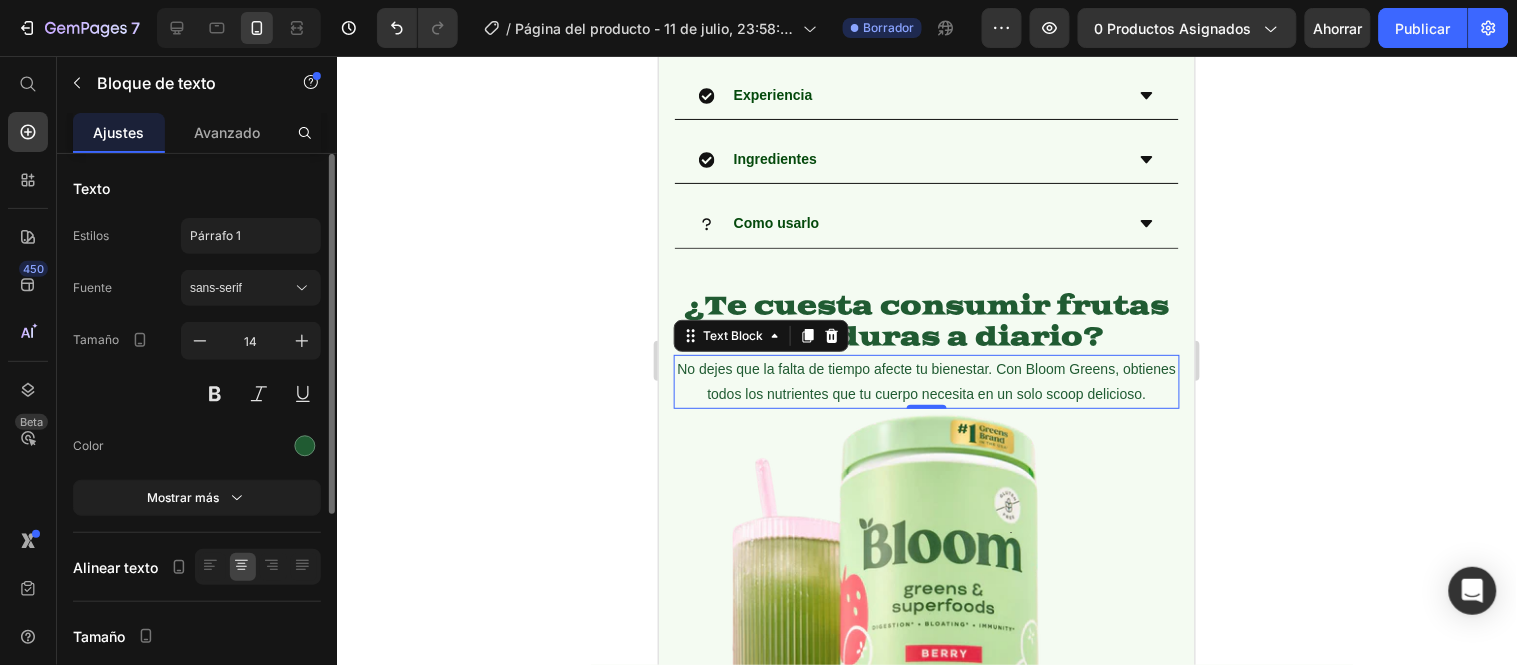 click on "Fuente sans-serif Tamaño 14 Color Mostrar más" at bounding box center [197, 393] 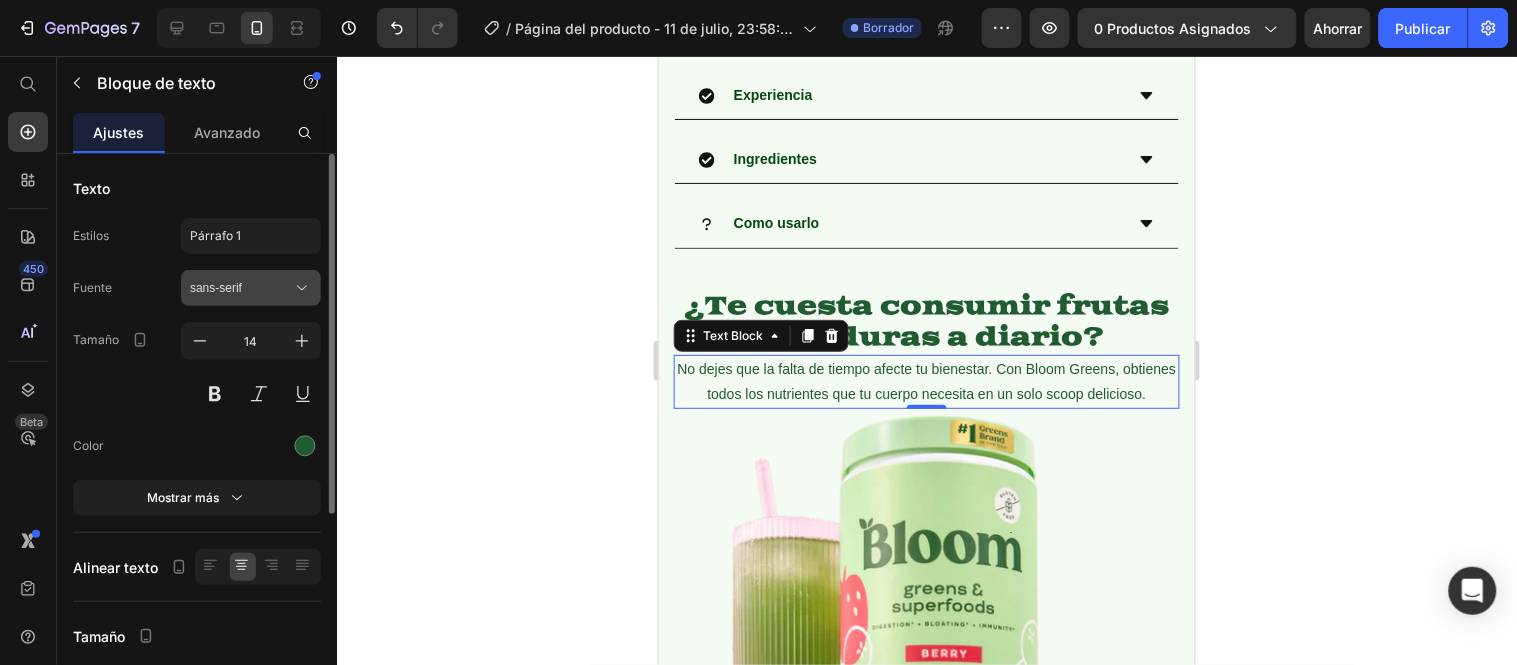 click on "sans-serif" at bounding box center (251, 288) 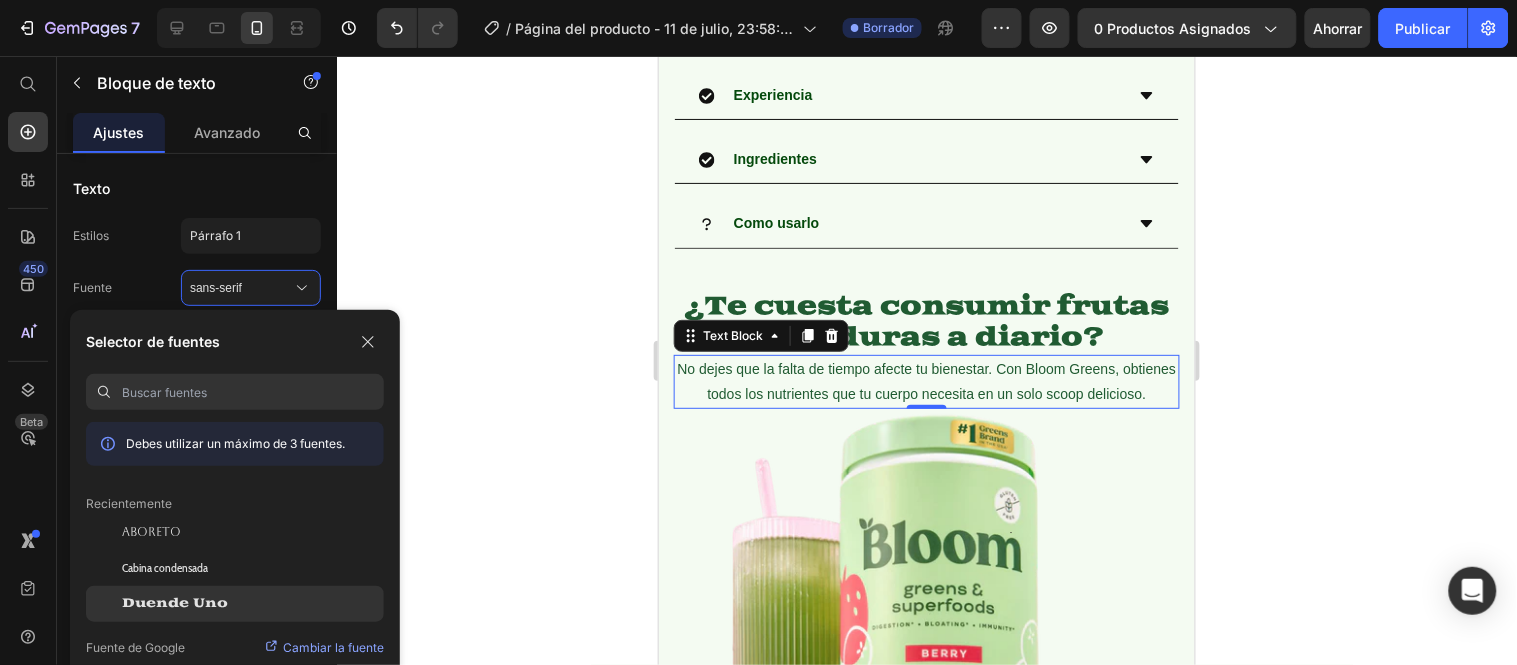 click on "Duende Uno" at bounding box center [175, 604] 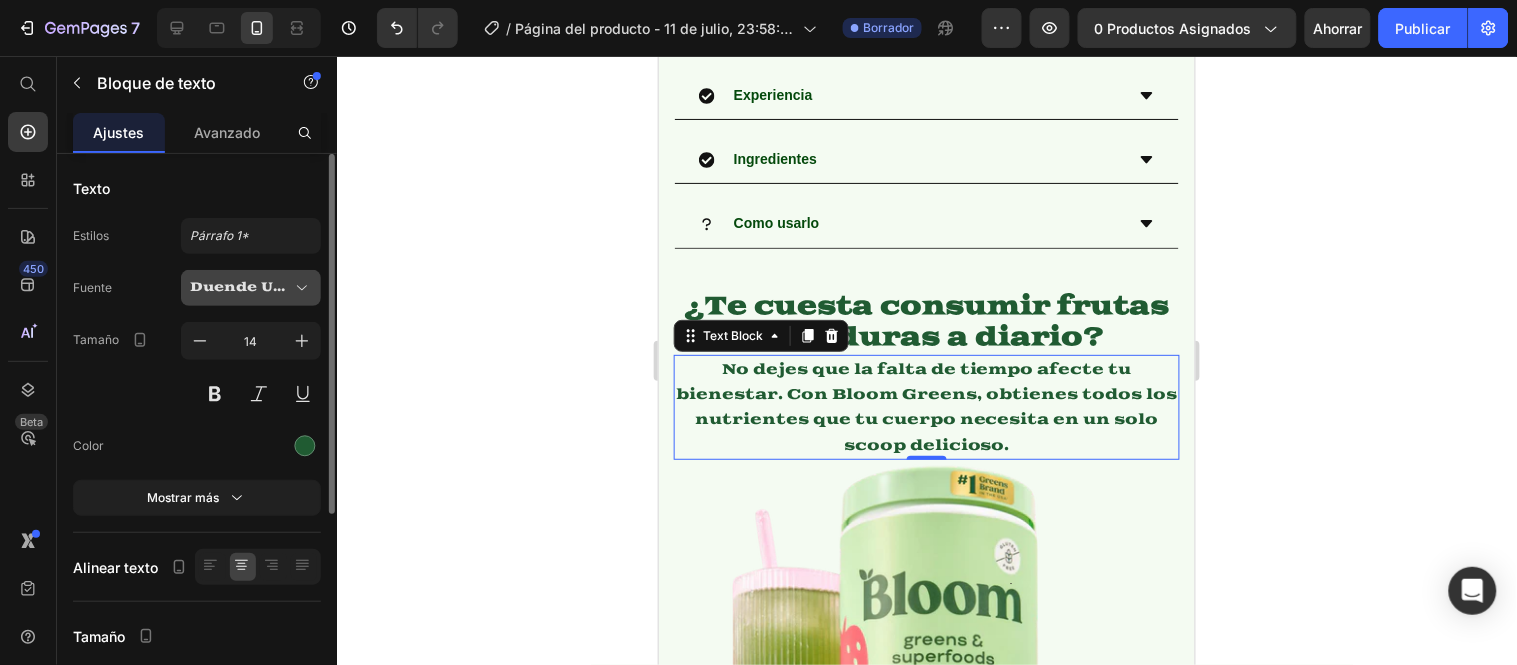 click on "Duende Uno" at bounding box center (243, 287) 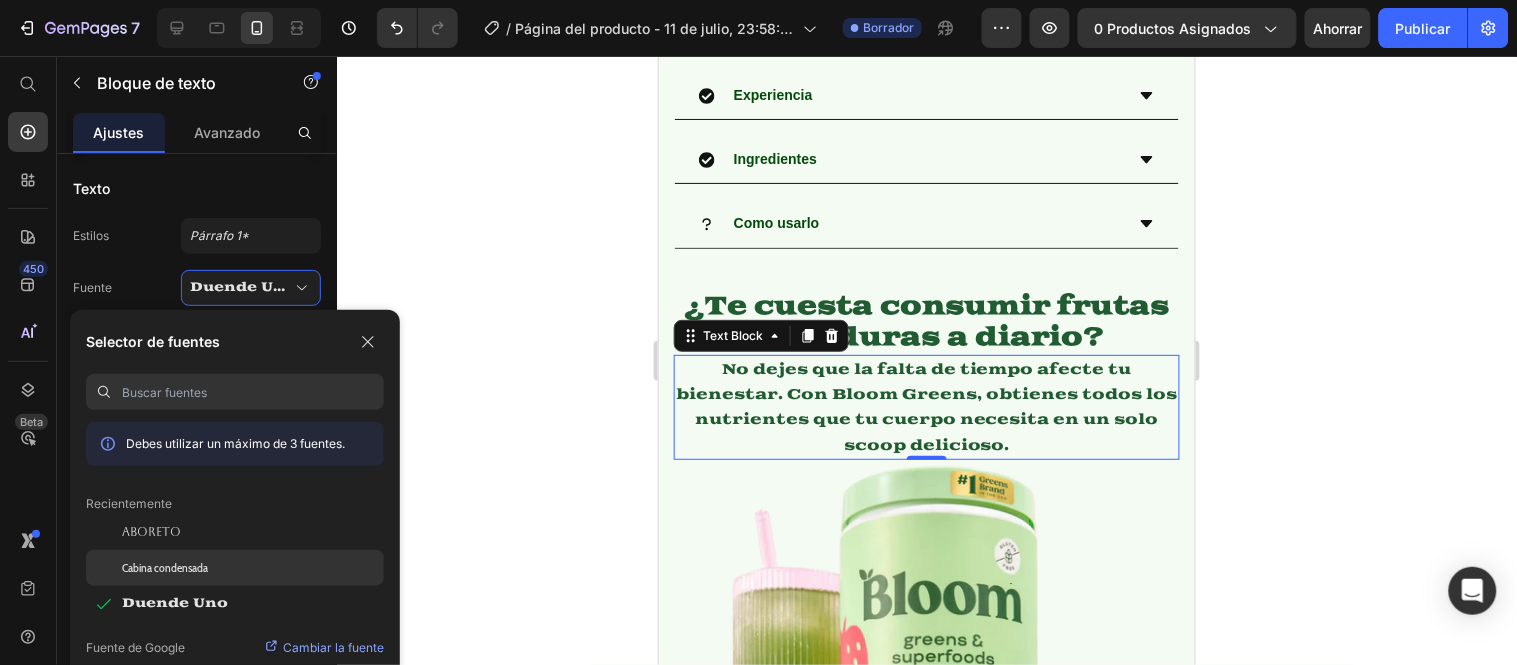 click on "Cabina condensada" at bounding box center (165, 567) 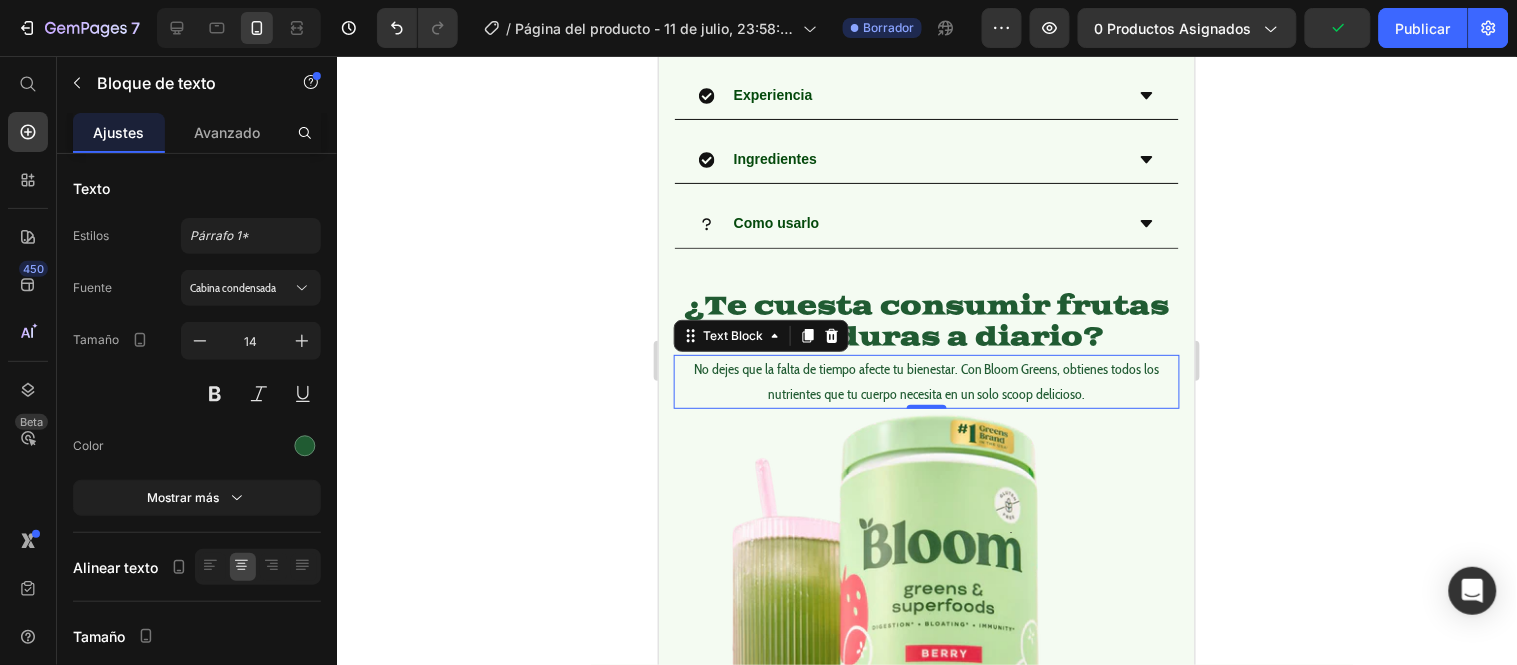 click 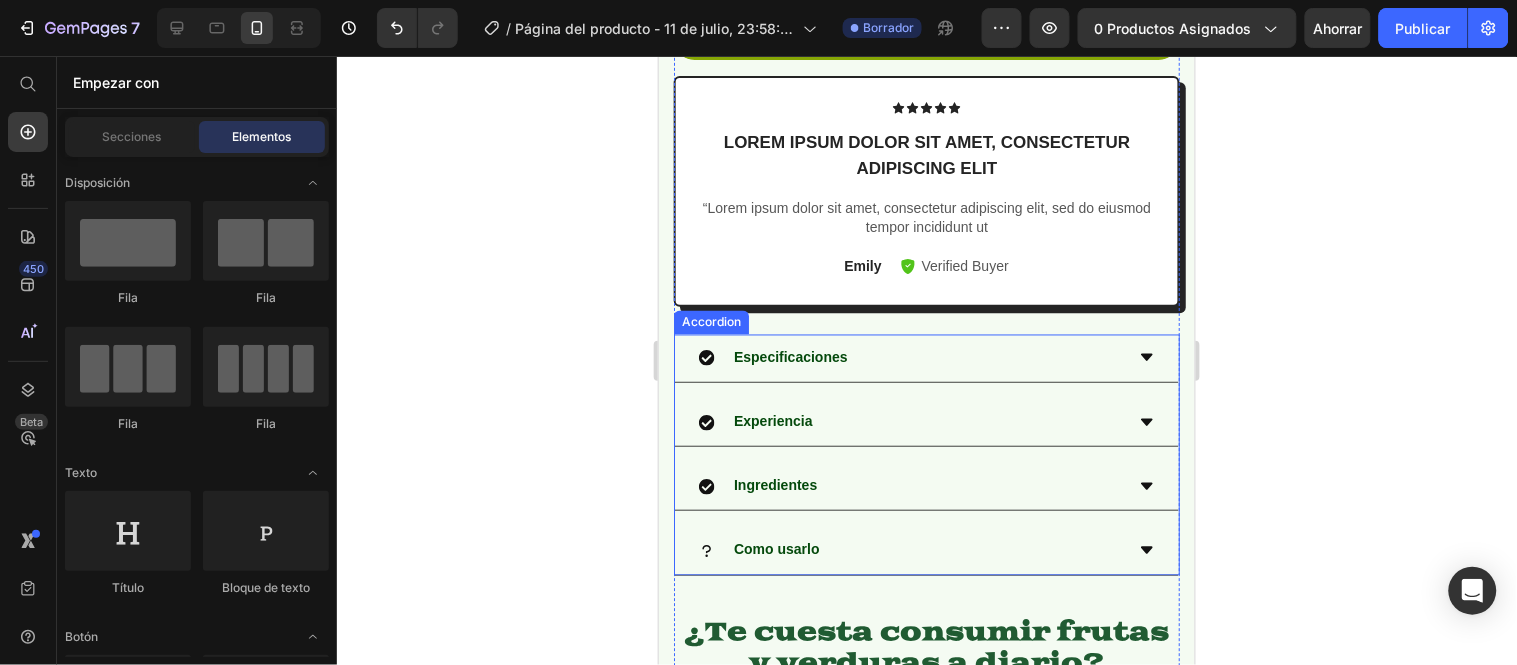 scroll, scrollTop: 777, scrollLeft: 0, axis: vertical 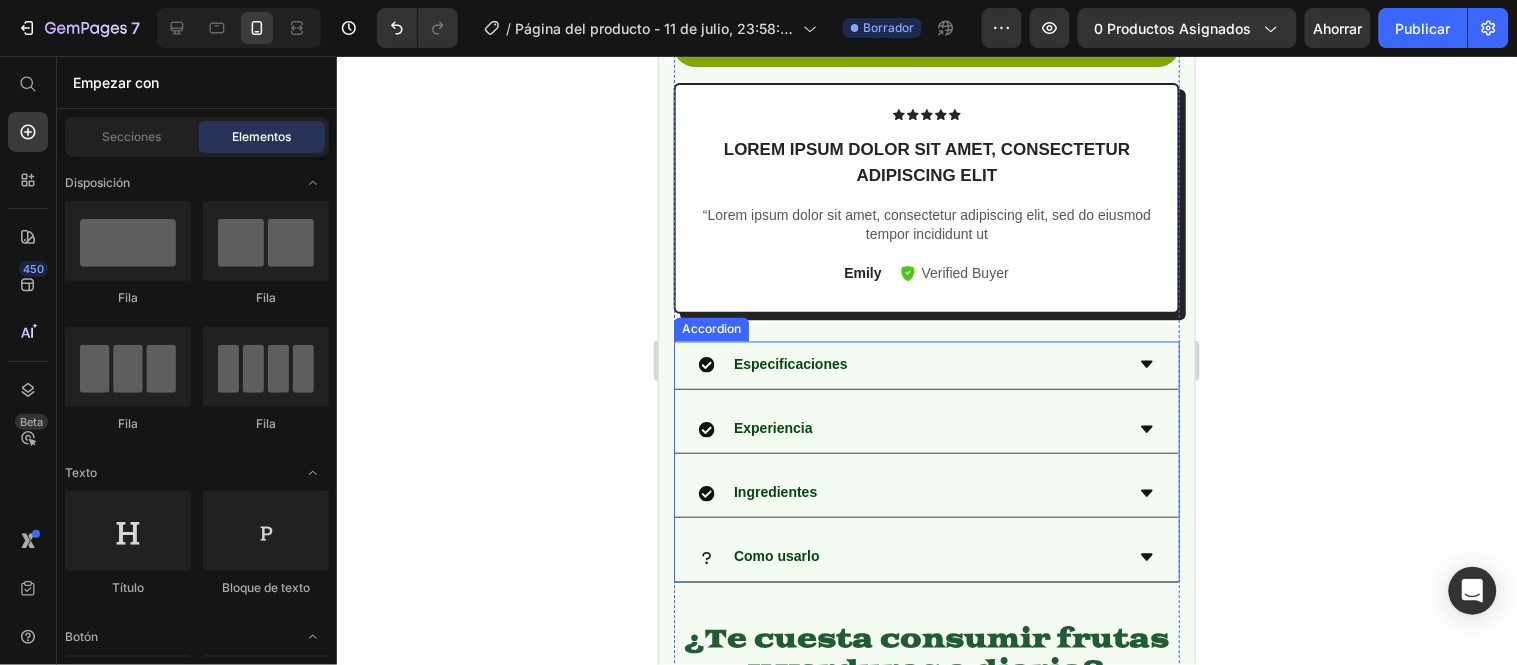 click on "Especificaciones" at bounding box center [790, 364] 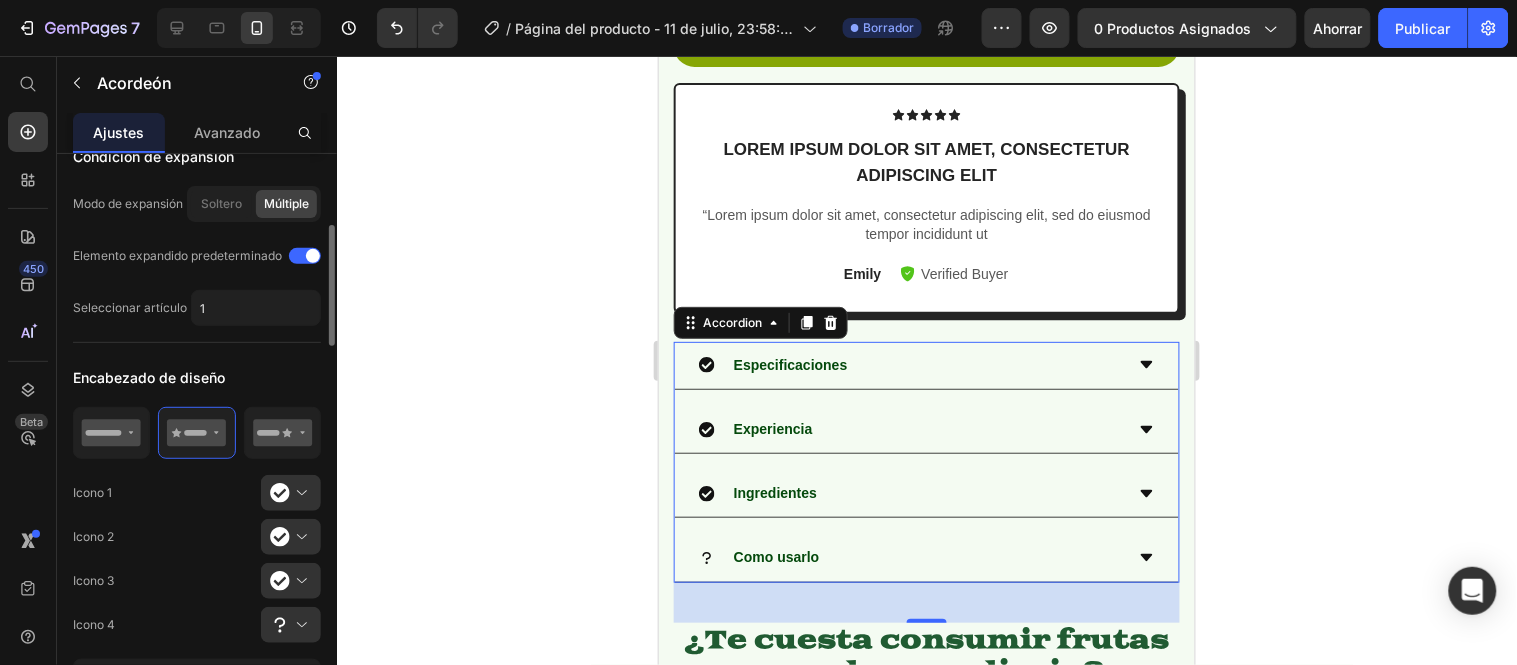 scroll, scrollTop: 0, scrollLeft: 0, axis: both 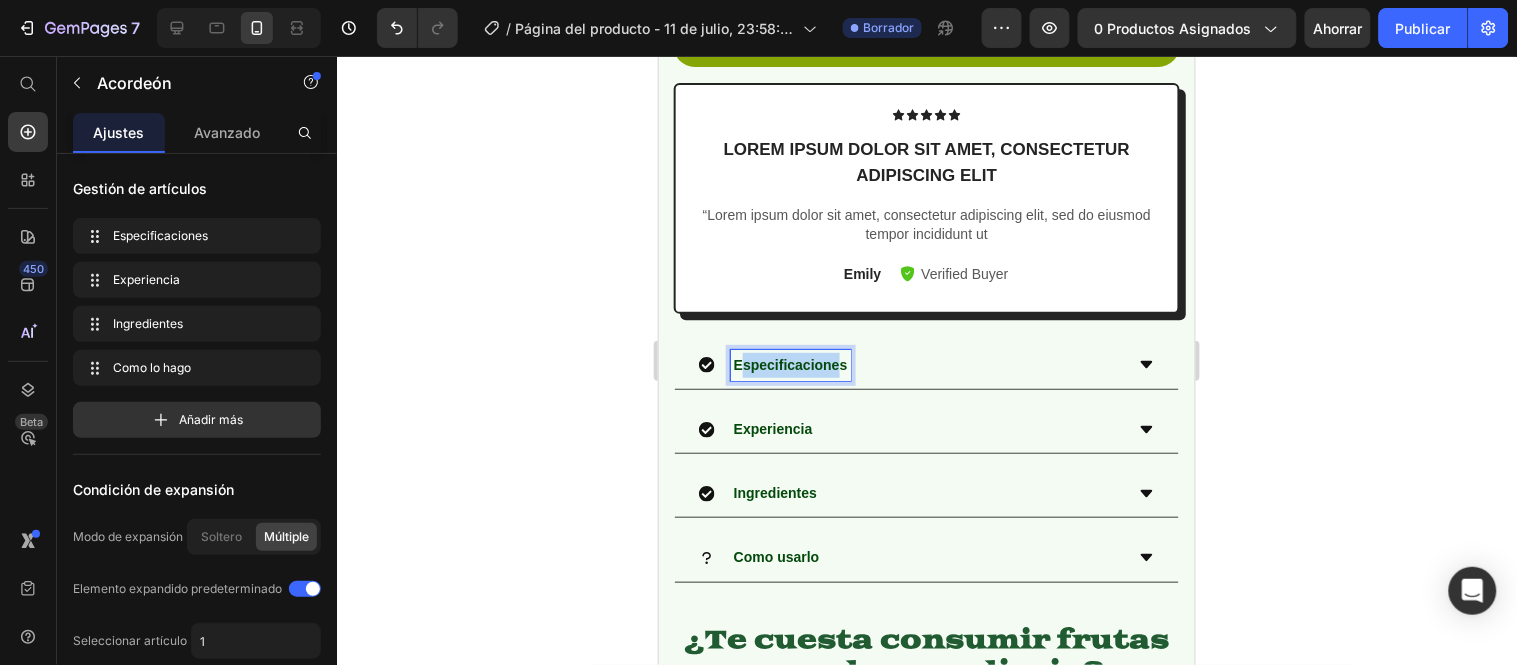 drag, startPoint x: 737, startPoint y: 342, endPoint x: 835, endPoint y: 343, distance: 98.005104 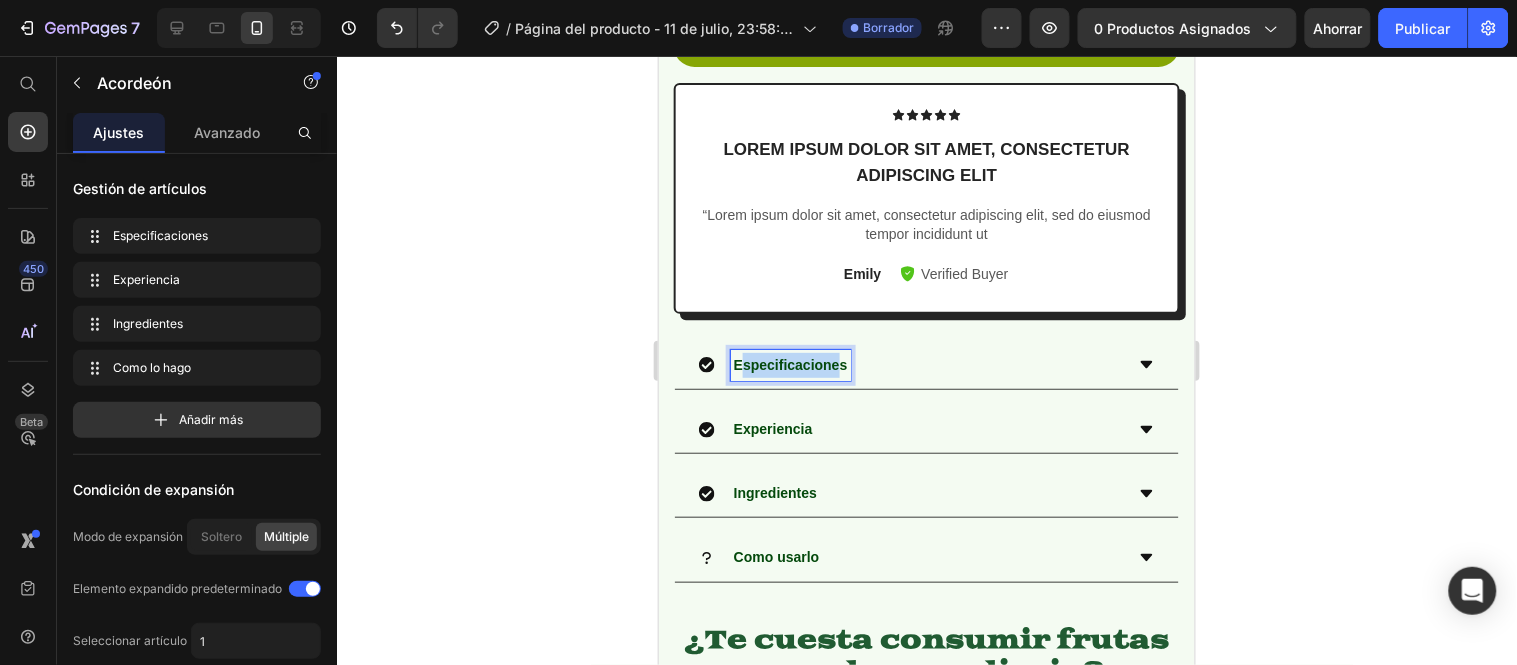click on "Especificaciones" at bounding box center (790, 364) 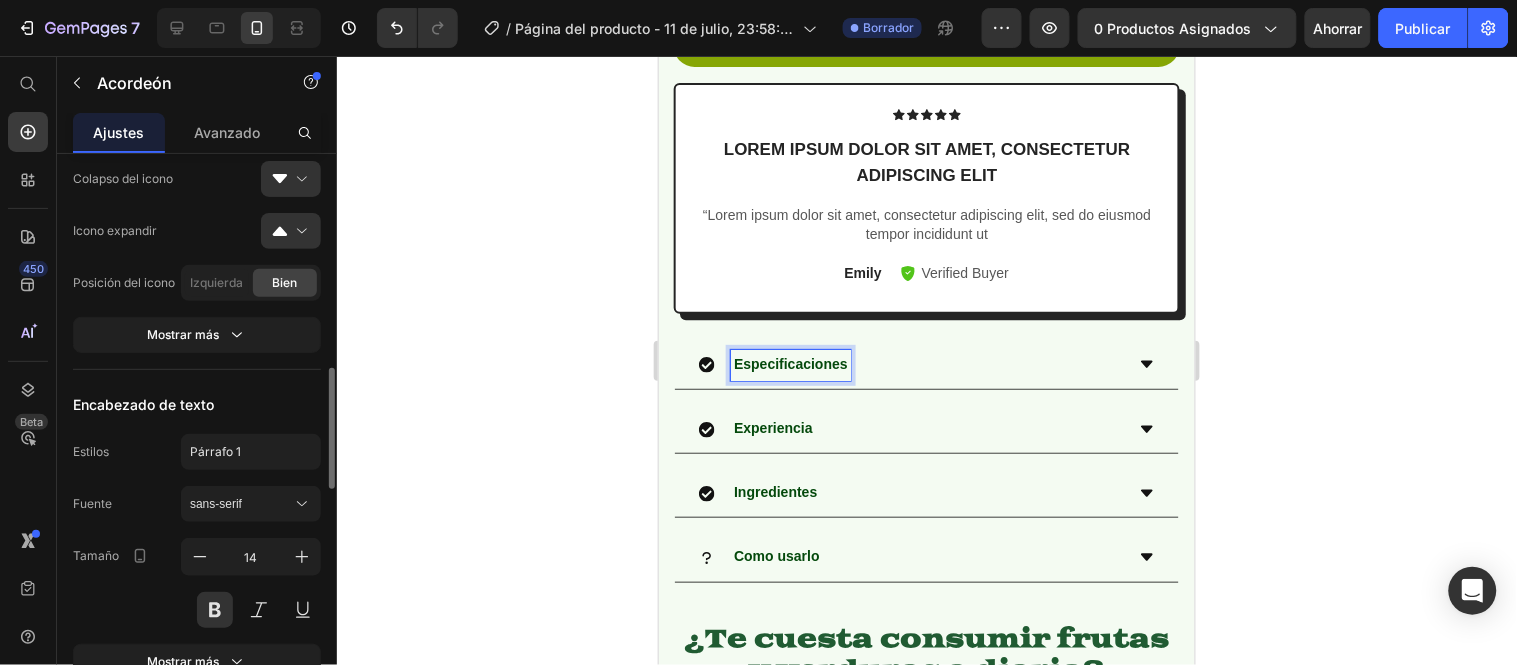 scroll, scrollTop: 1111, scrollLeft: 0, axis: vertical 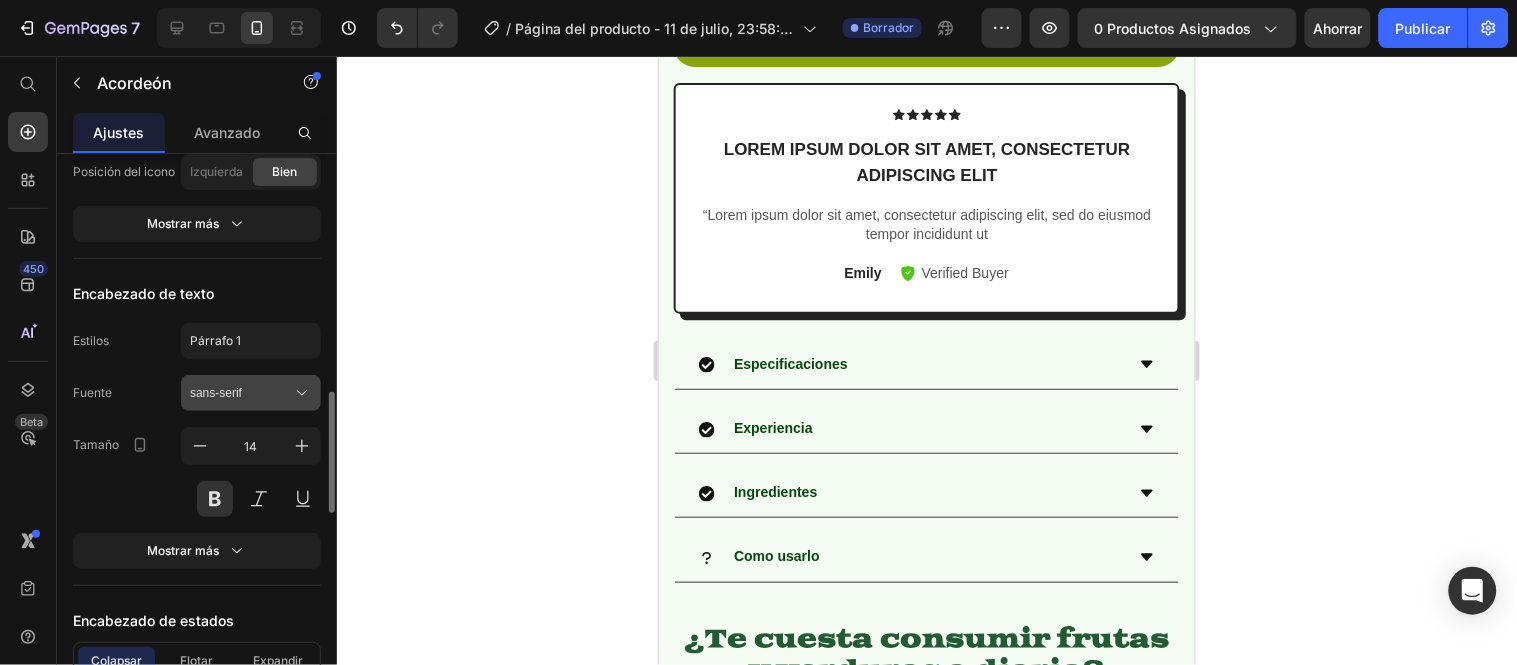 click on "sans-serif" at bounding box center [241, 393] 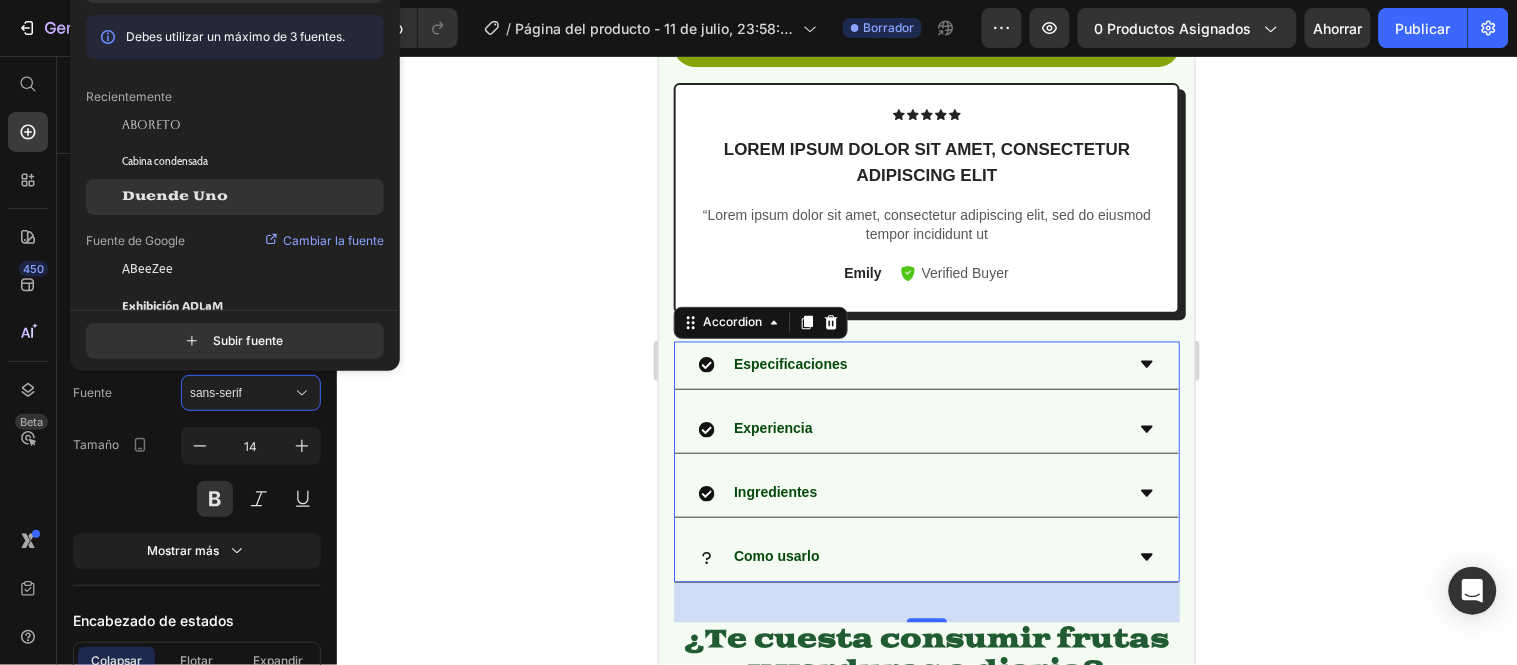 click on "Duende Uno" at bounding box center [175, 197] 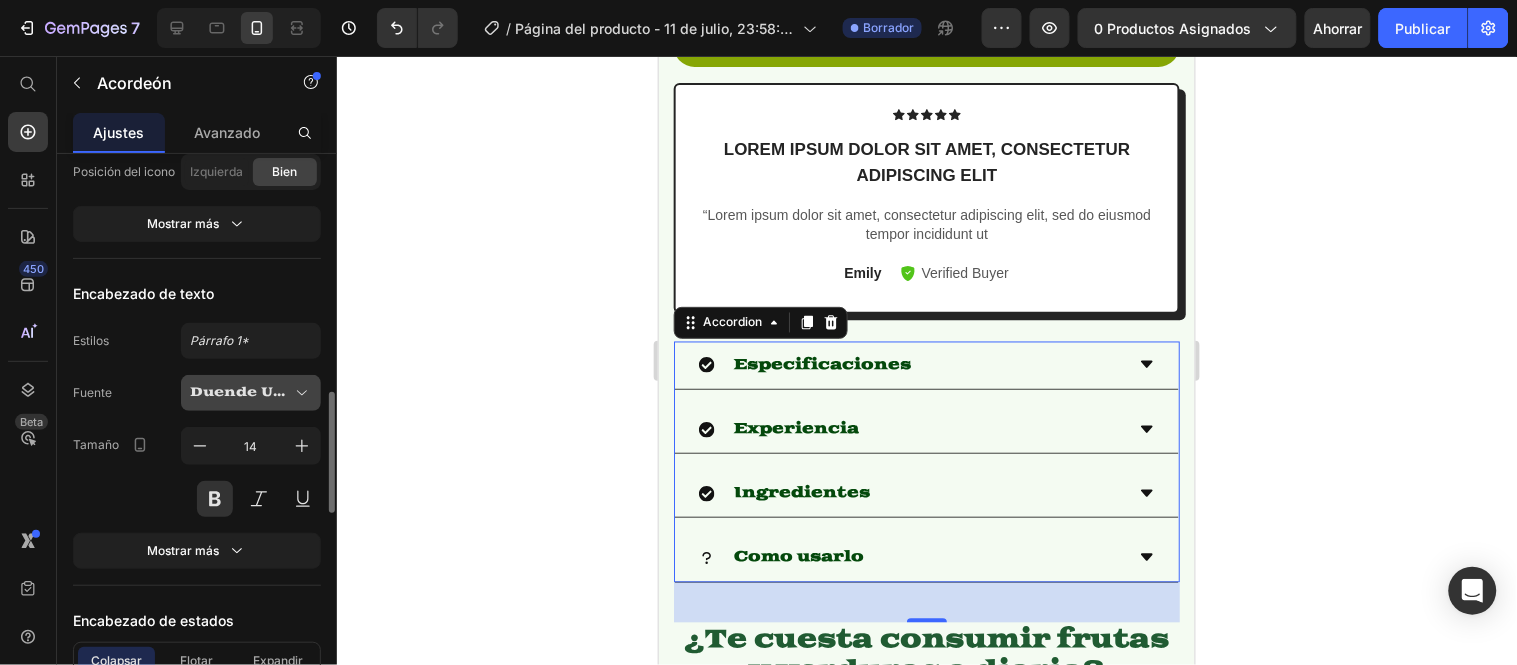 click on "Duende Uno" at bounding box center [243, 392] 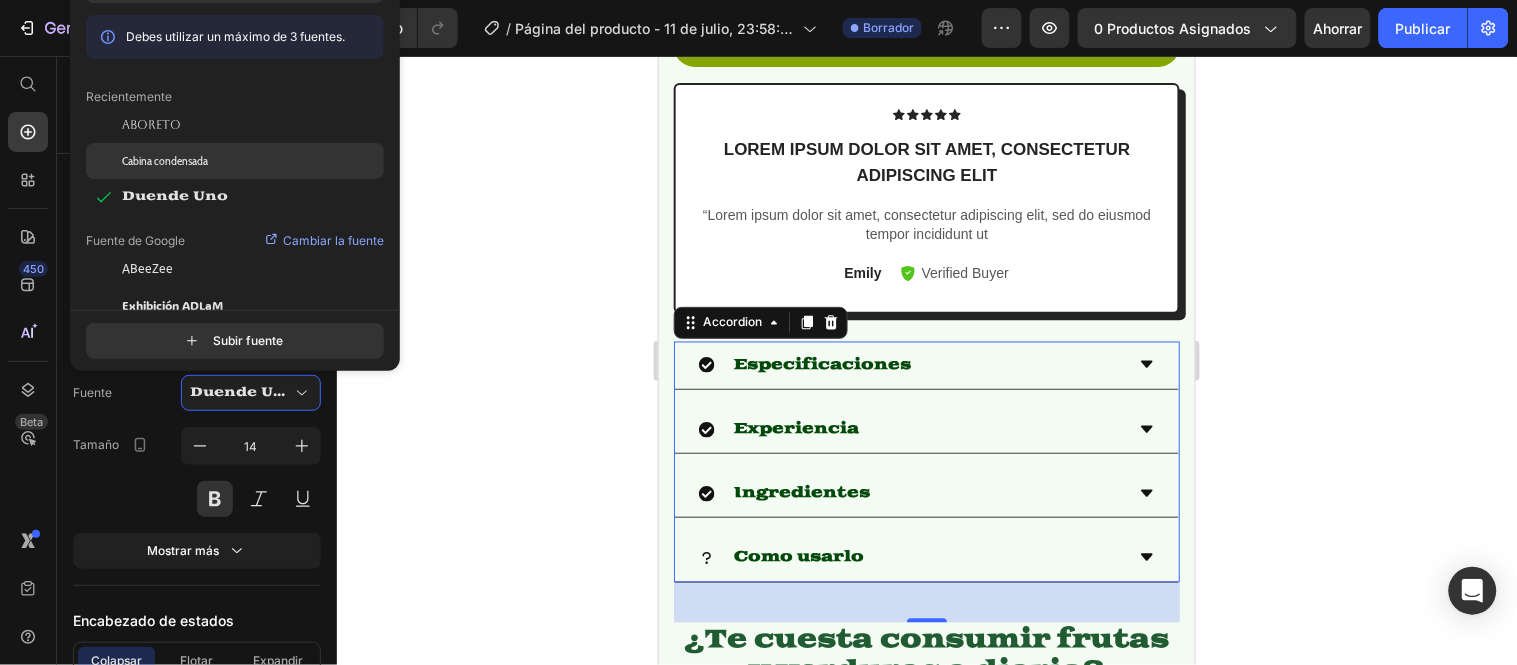 click on "Cabina condensada" 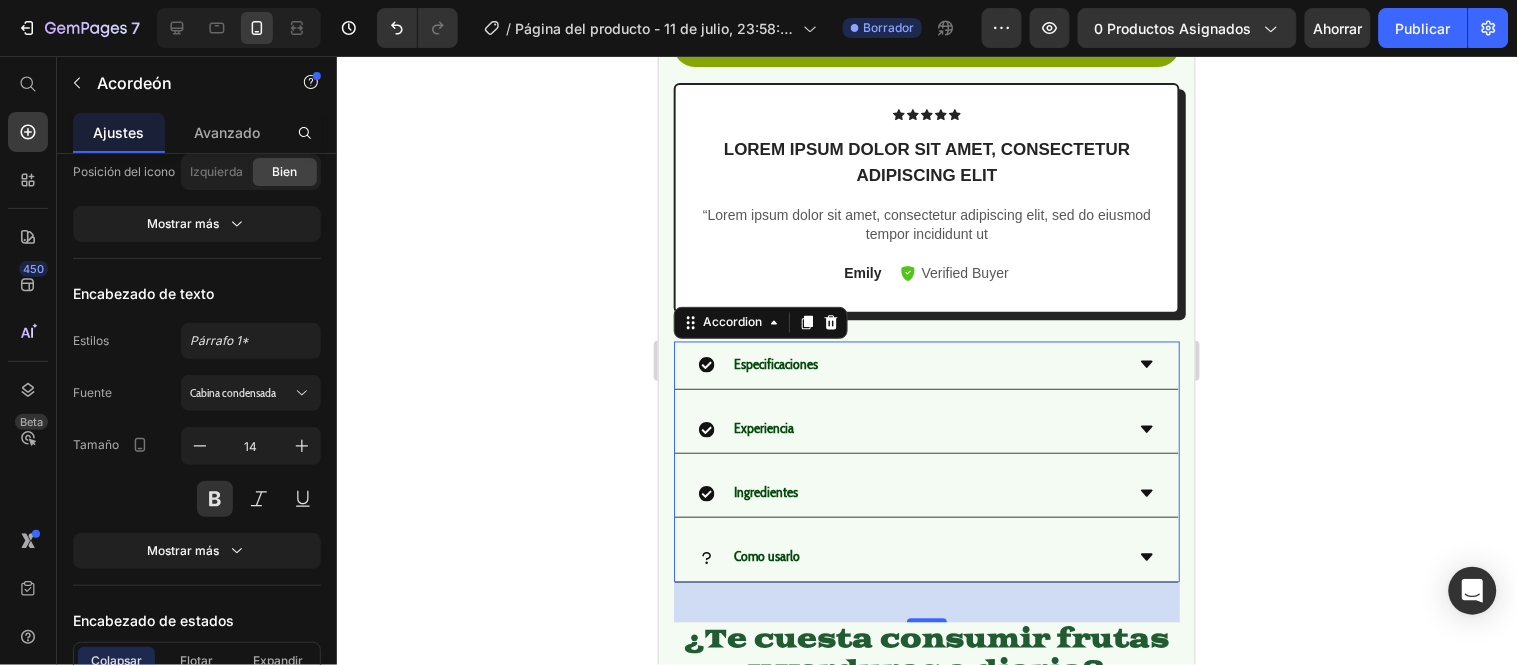 click 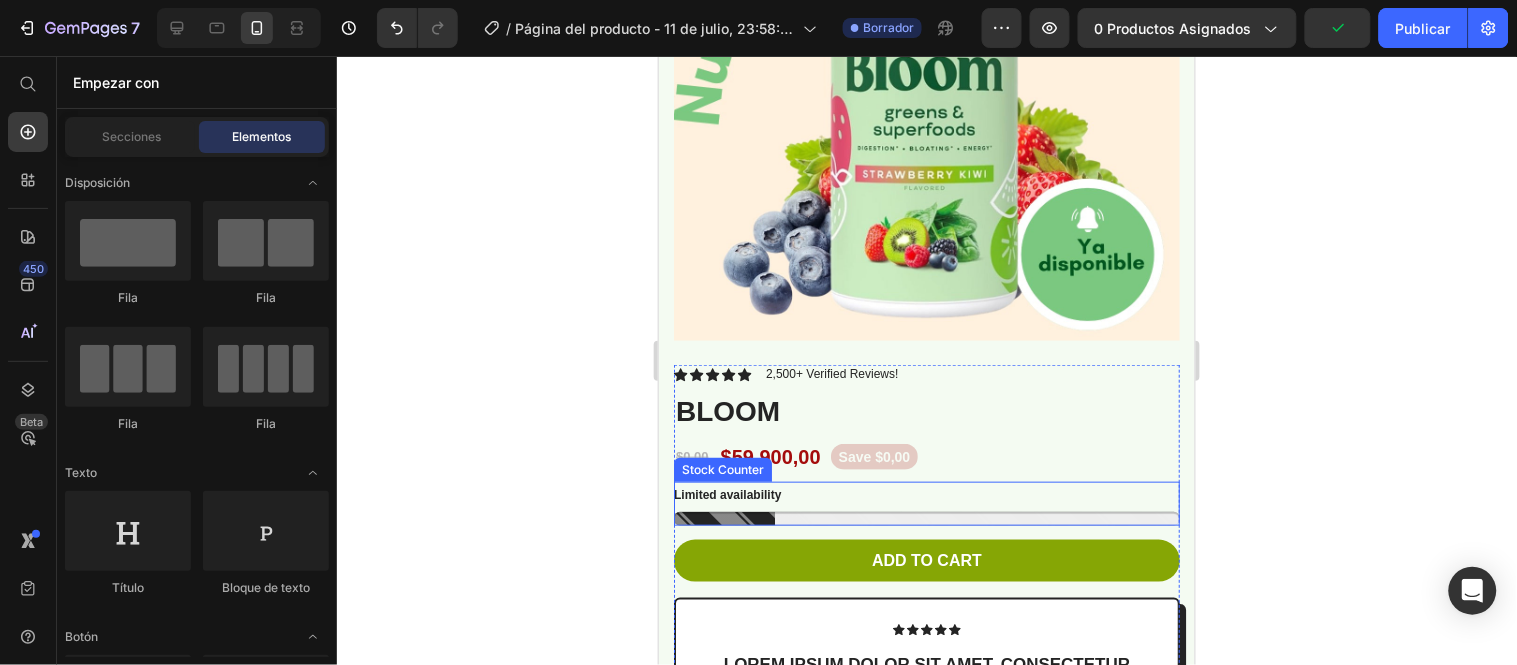 scroll, scrollTop: 222, scrollLeft: 0, axis: vertical 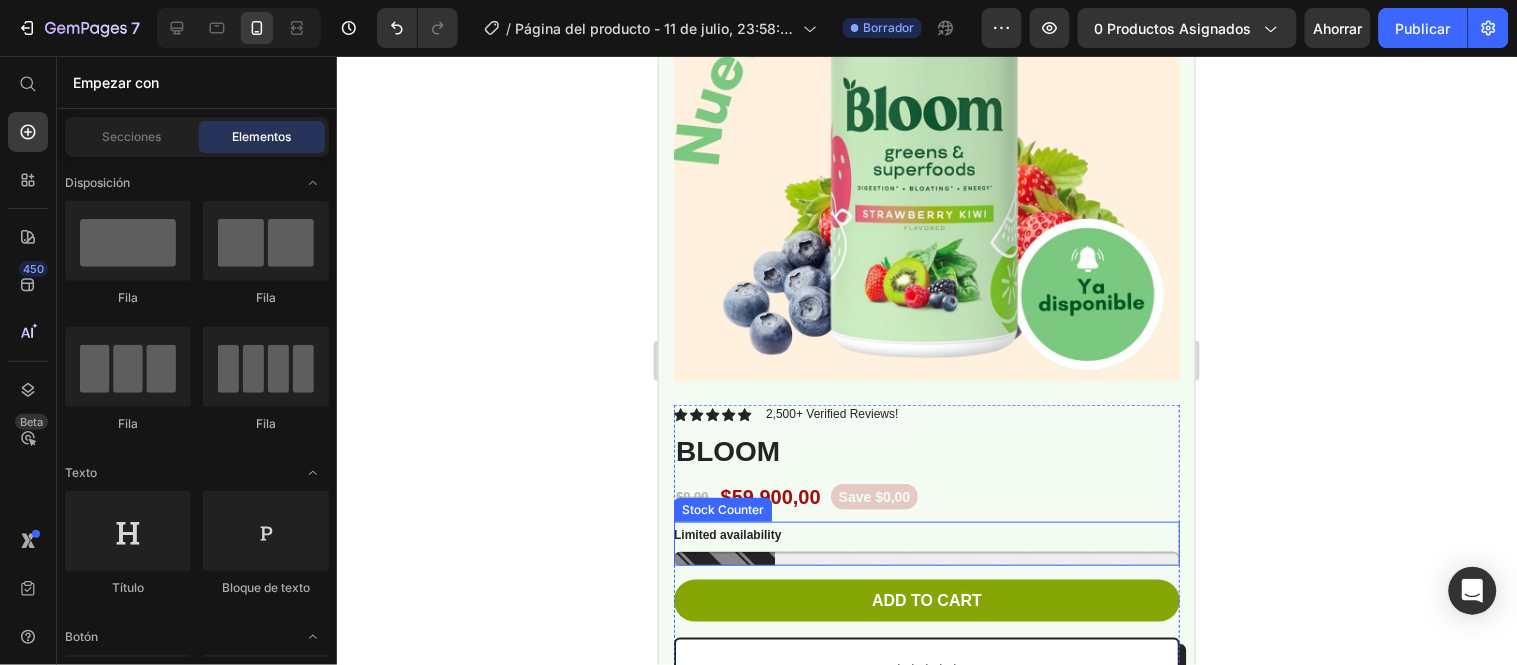 click on "Limited availability" at bounding box center [726, 535] 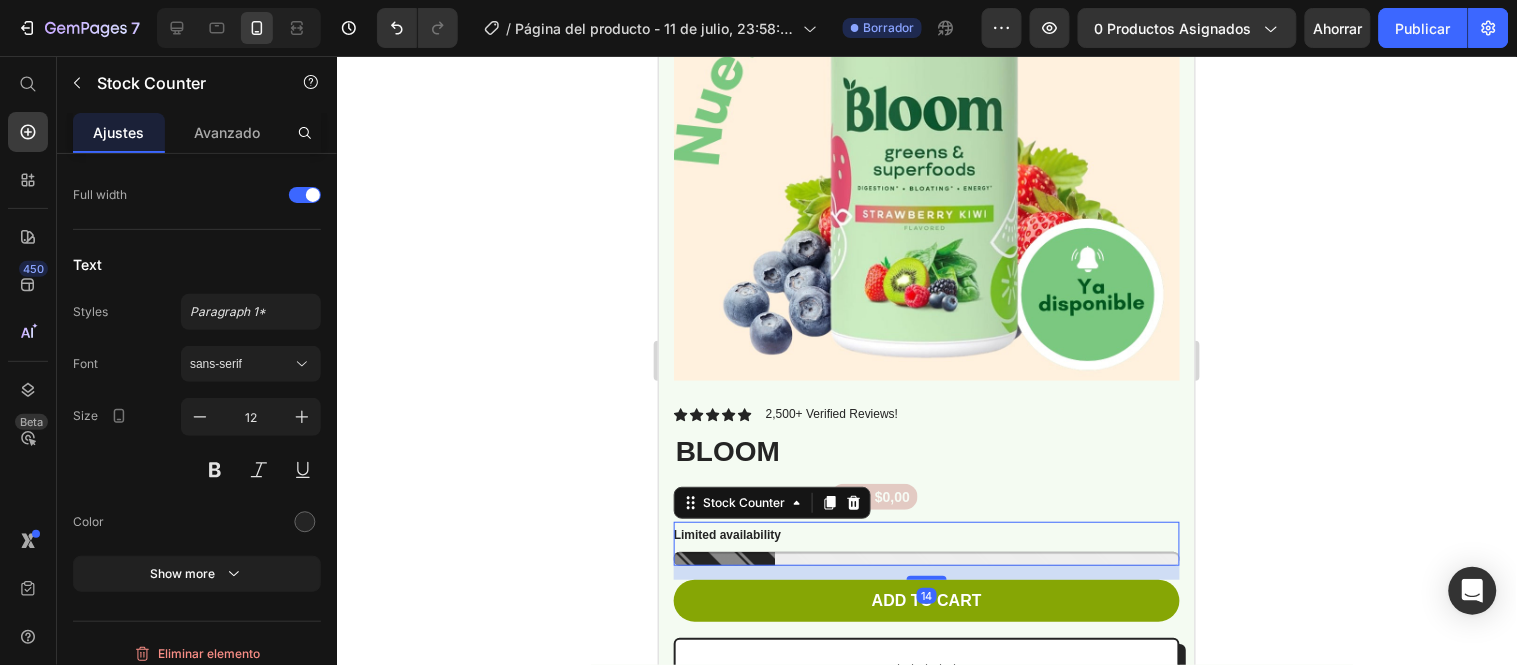 scroll, scrollTop: 0, scrollLeft: 0, axis: both 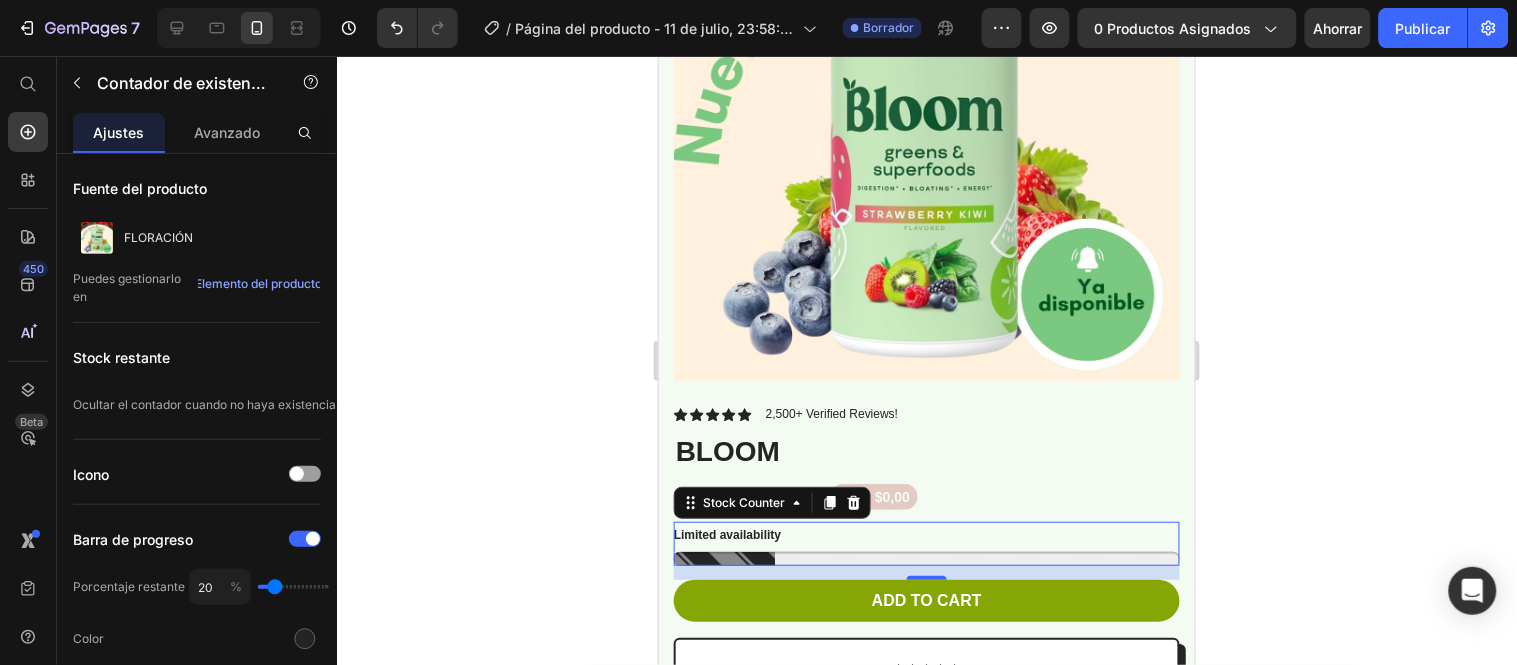 click on "Limited availability" at bounding box center [926, 535] 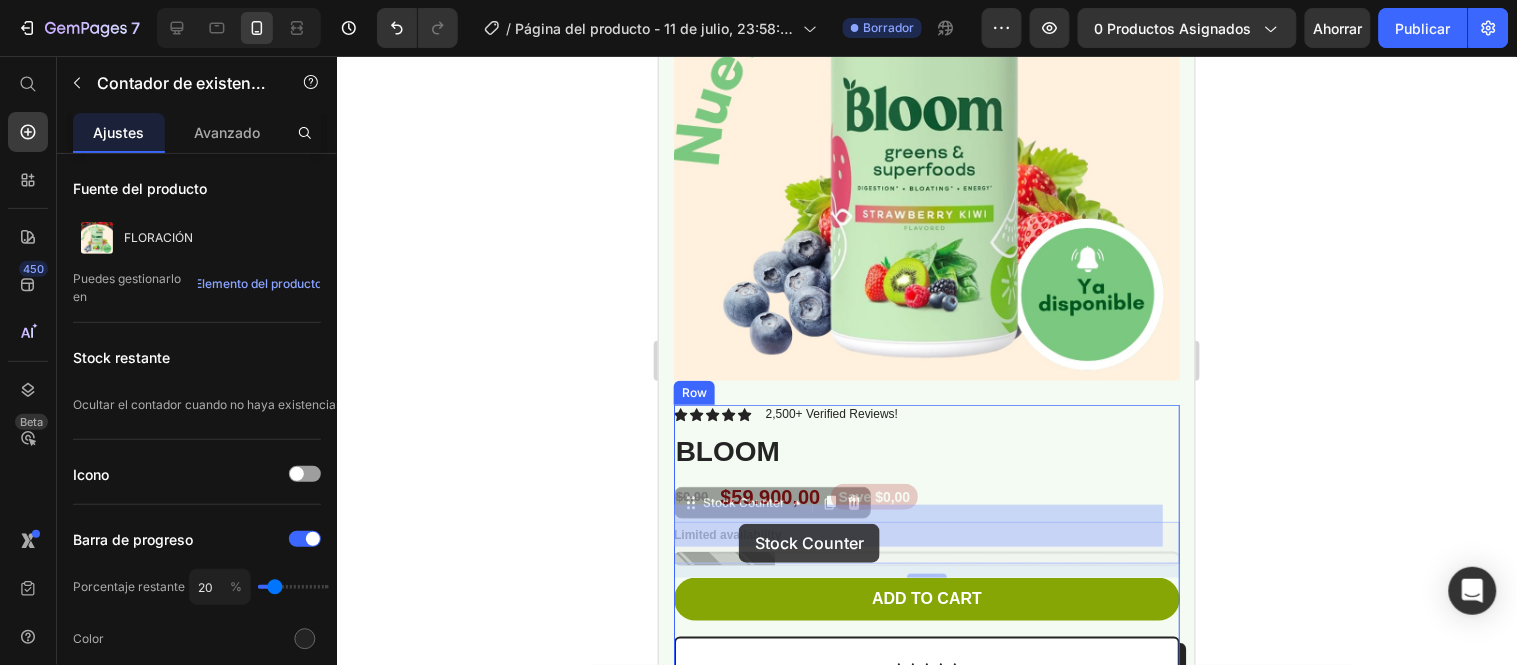 drag, startPoint x: 795, startPoint y: 514, endPoint x: 741, endPoint y: 516, distance: 54.037025 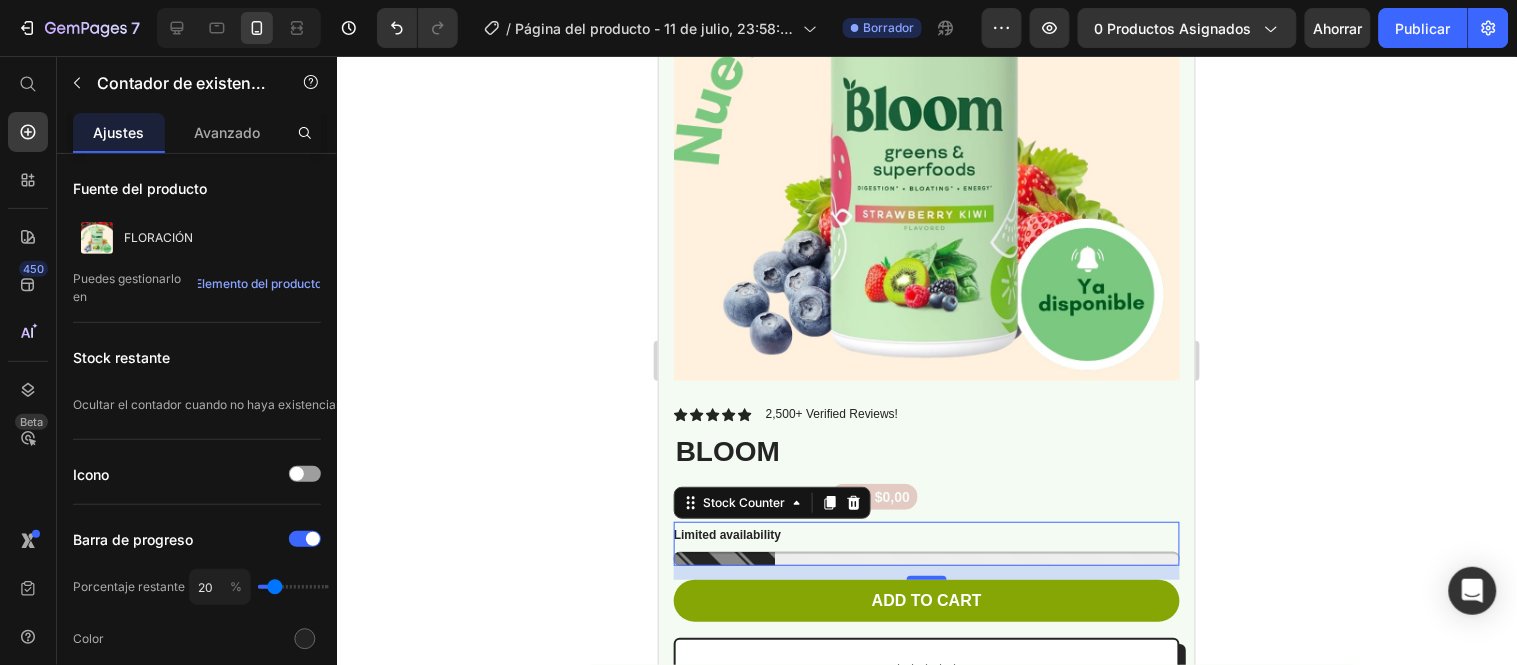 click on "Limited availability" at bounding box center [726, 535] 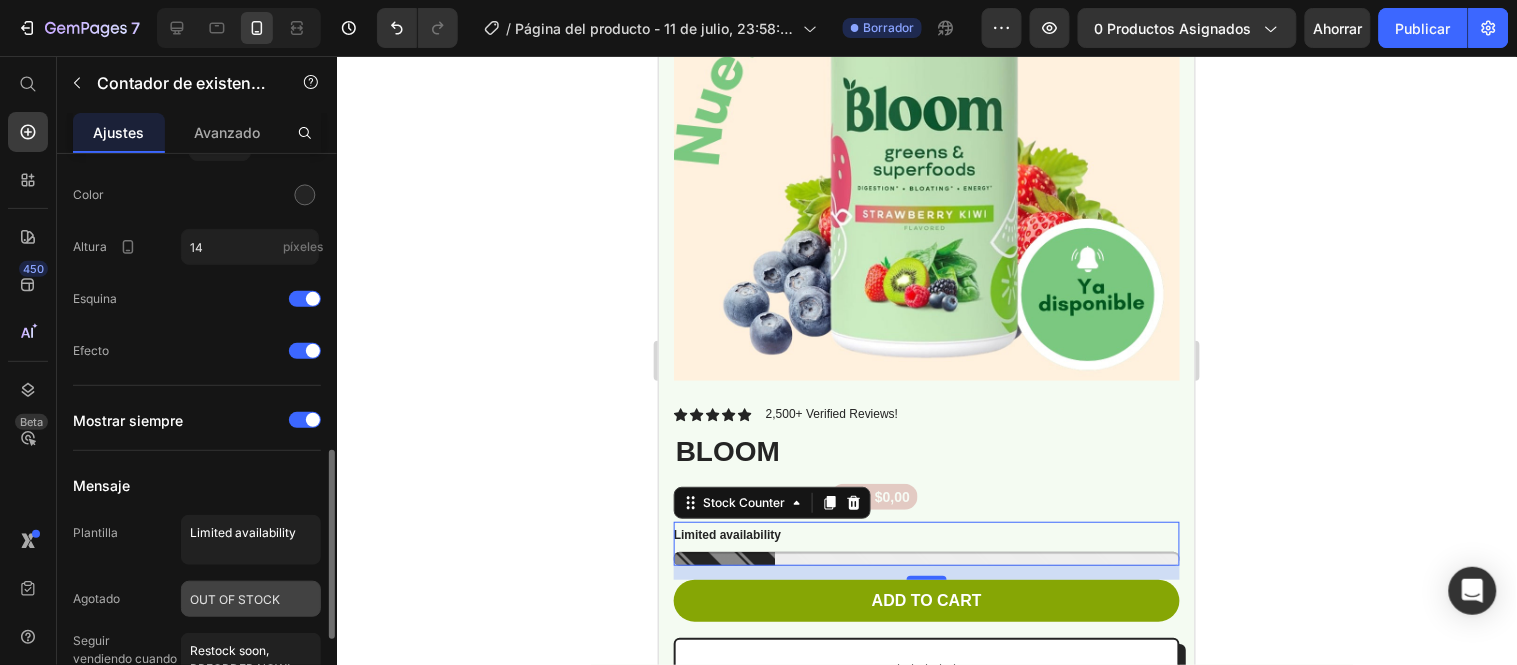 scroll, scrollTop: 555, scrollLeft: 0, axis: vertical 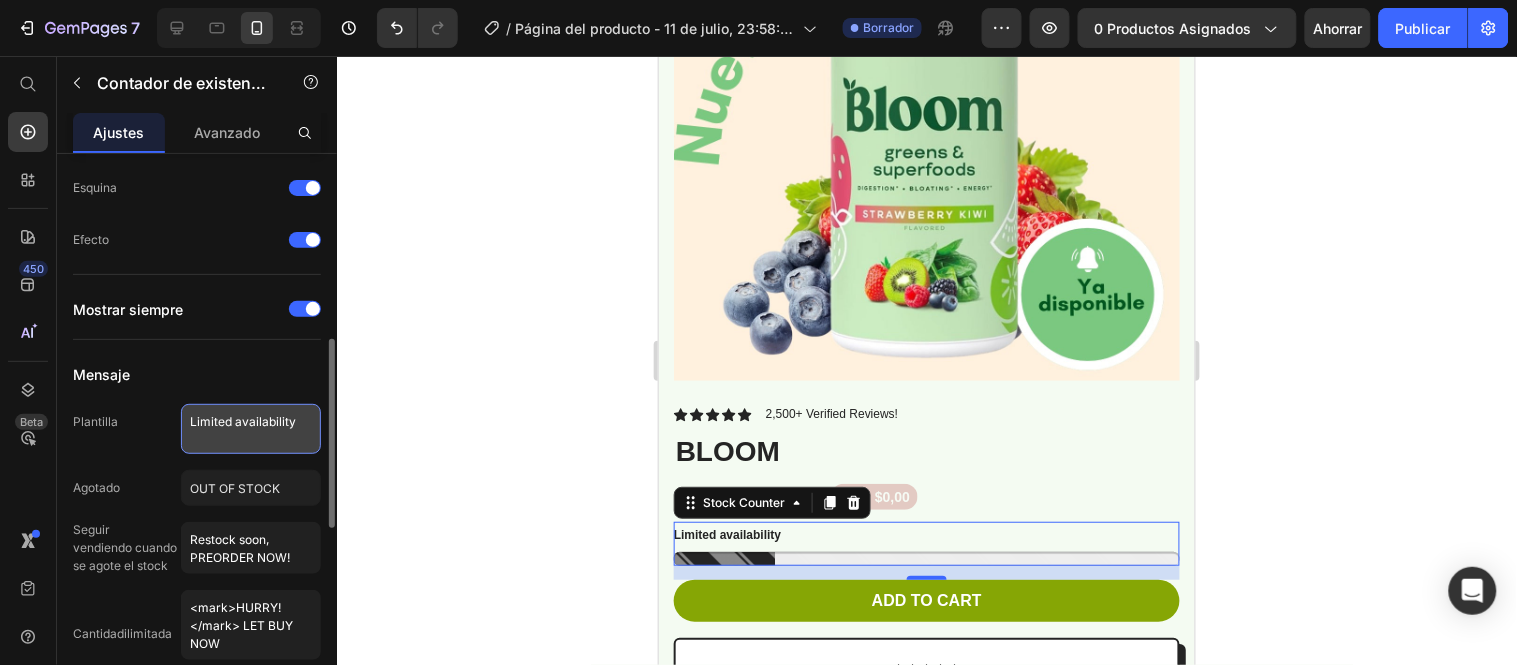 click on "Limited availability" at bounding box center [251, 429] 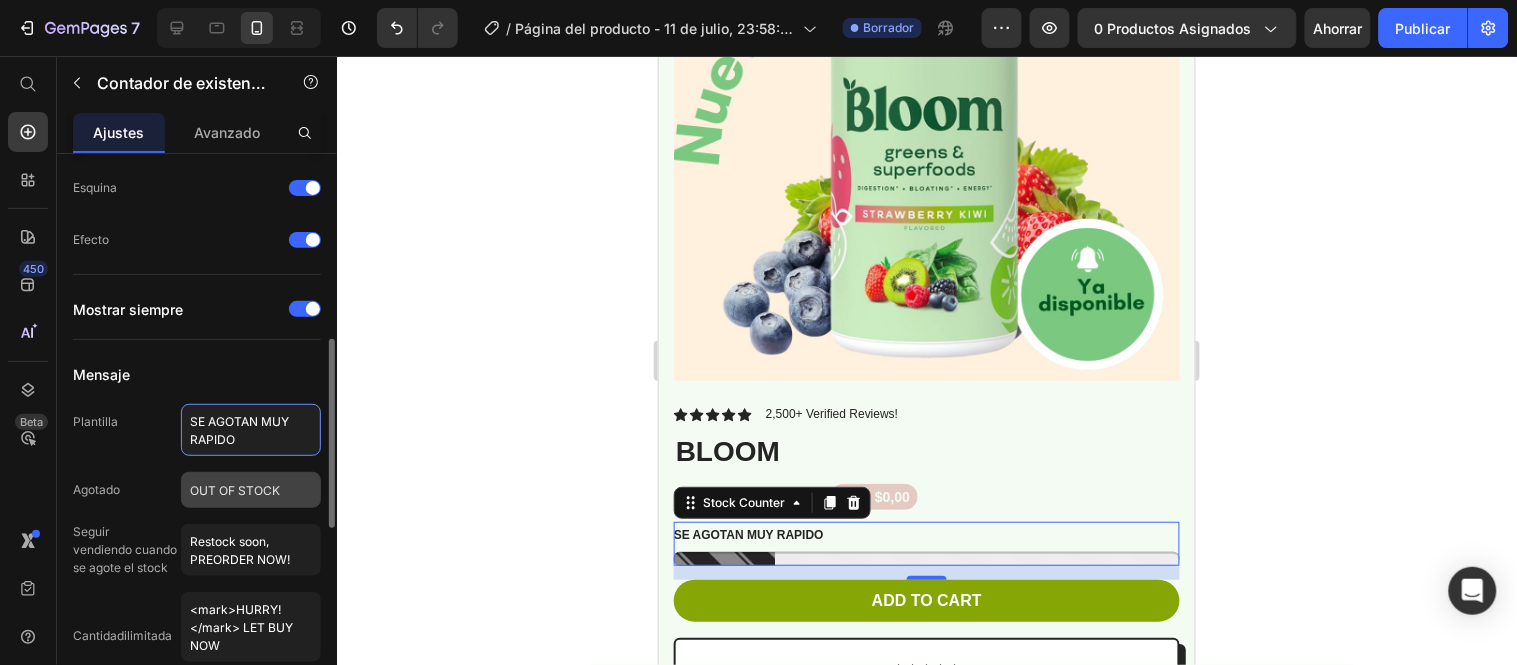 type on "SE AGOTAN MUY RAPIDO" 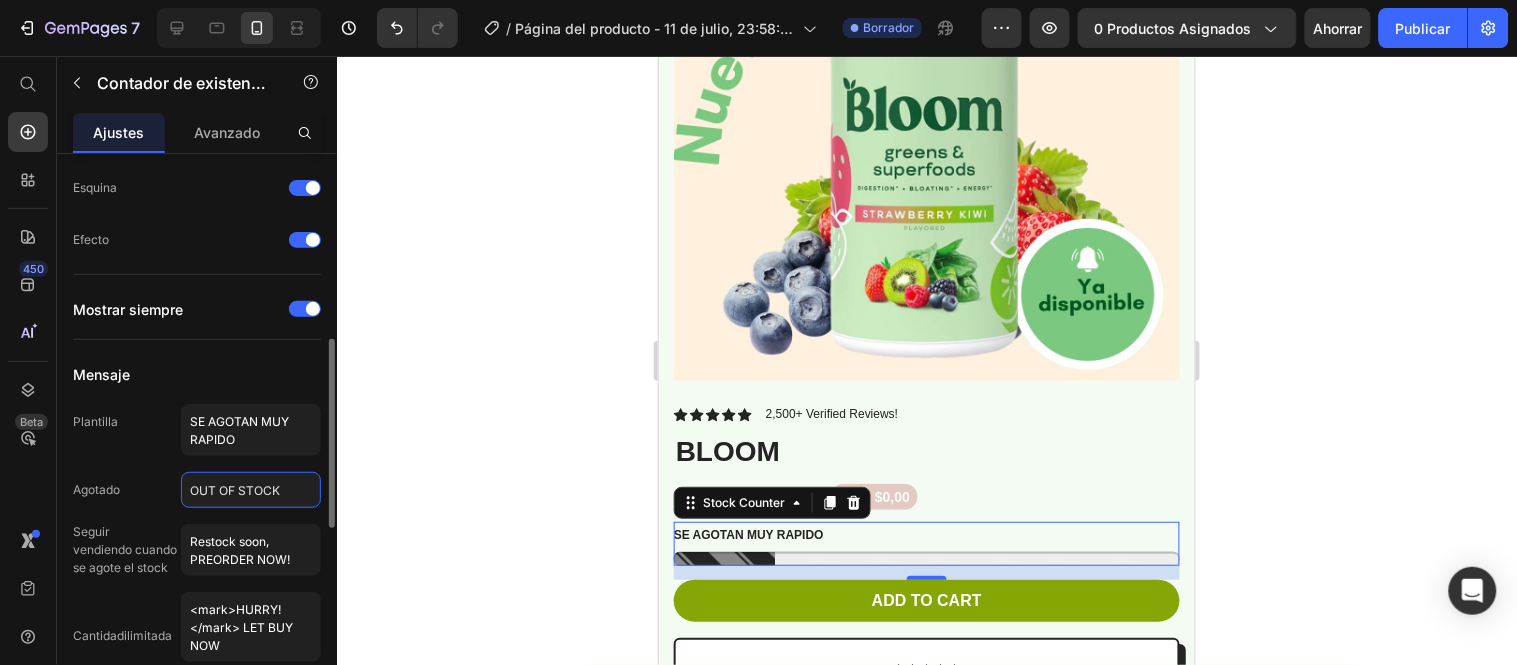 click on "OUT OF STOCK" 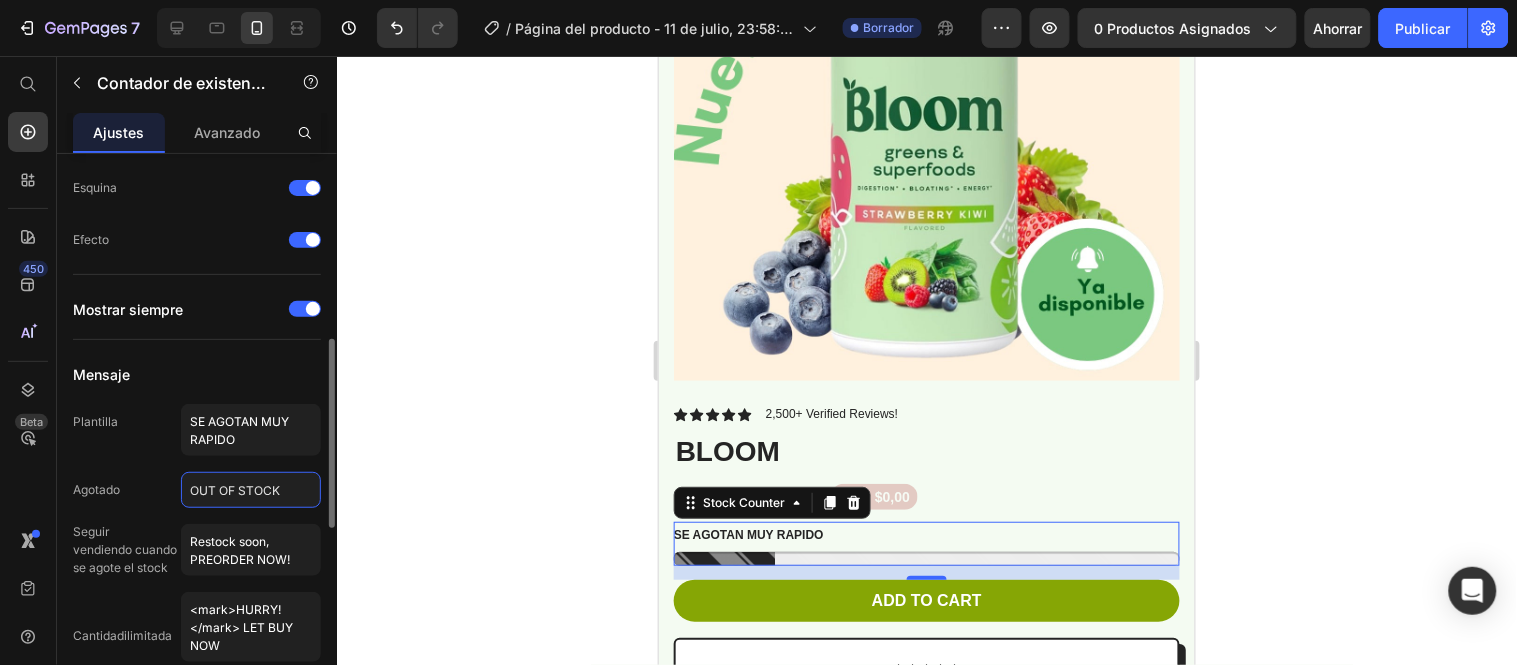 click on "OUT OF STOCK" 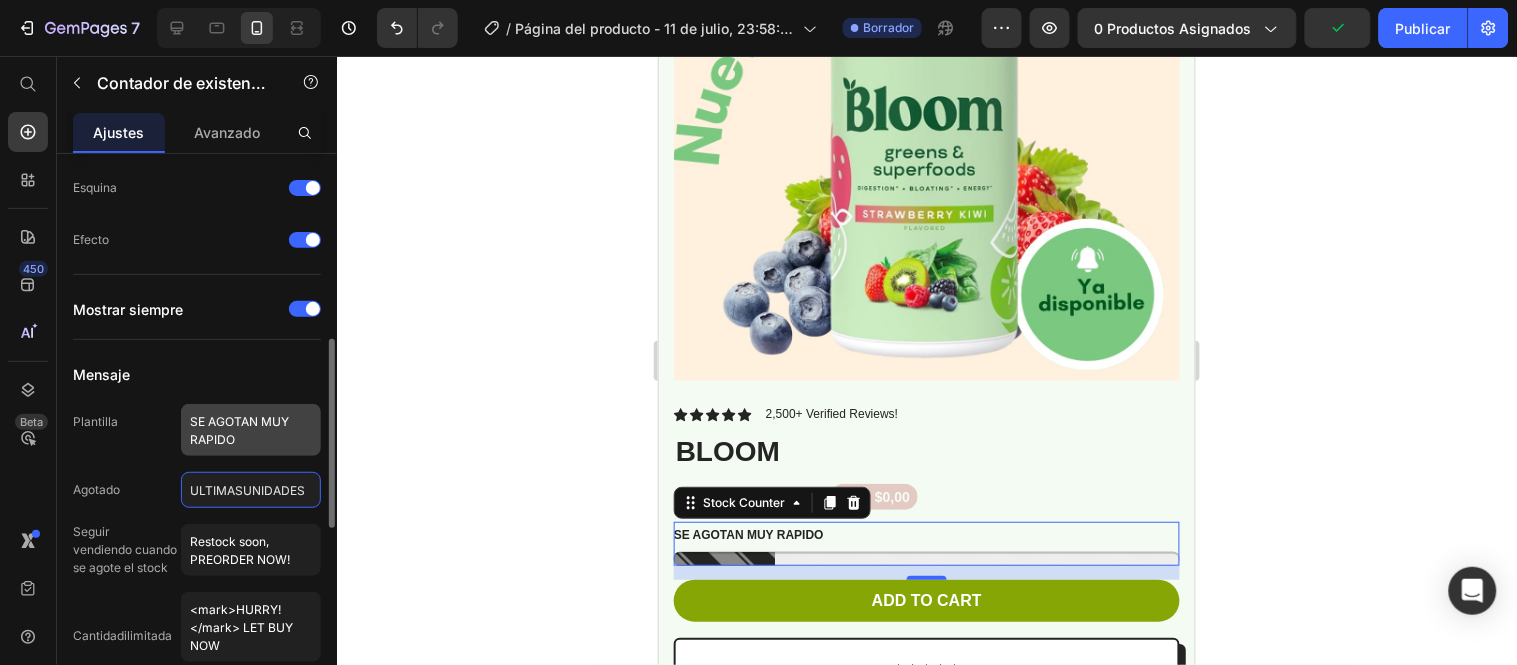 type on "ULTIMASUNIDADES" 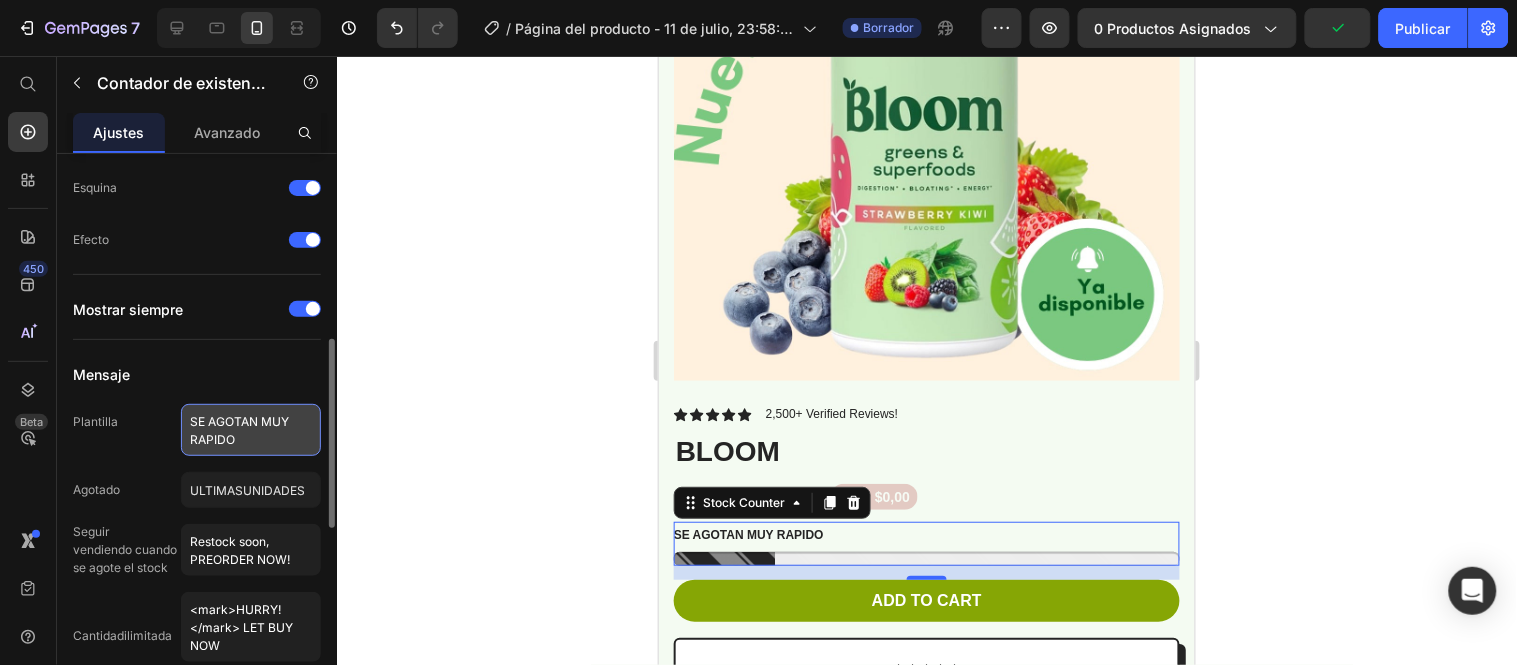 click on "SE AGOTAN MUY RAPIDO" at bounding box center (251, 430) 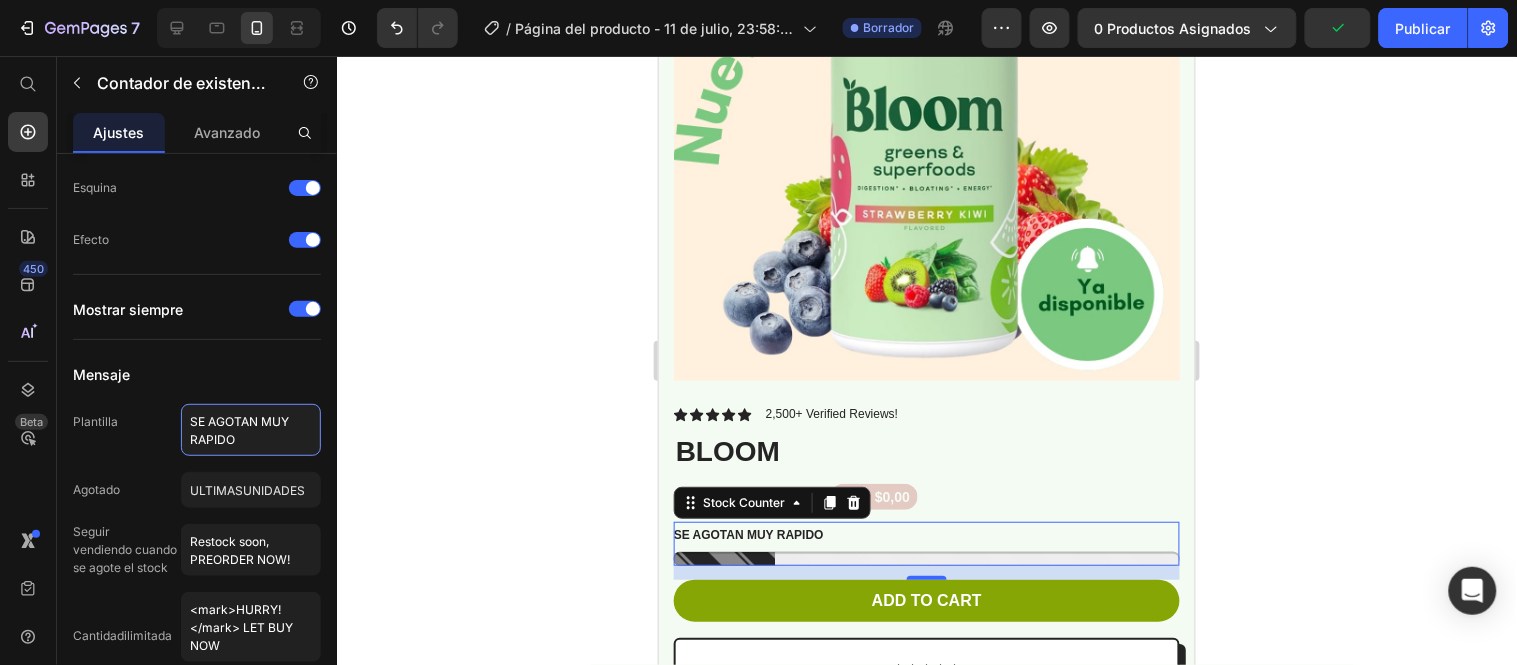 click on "RÁPIDO" 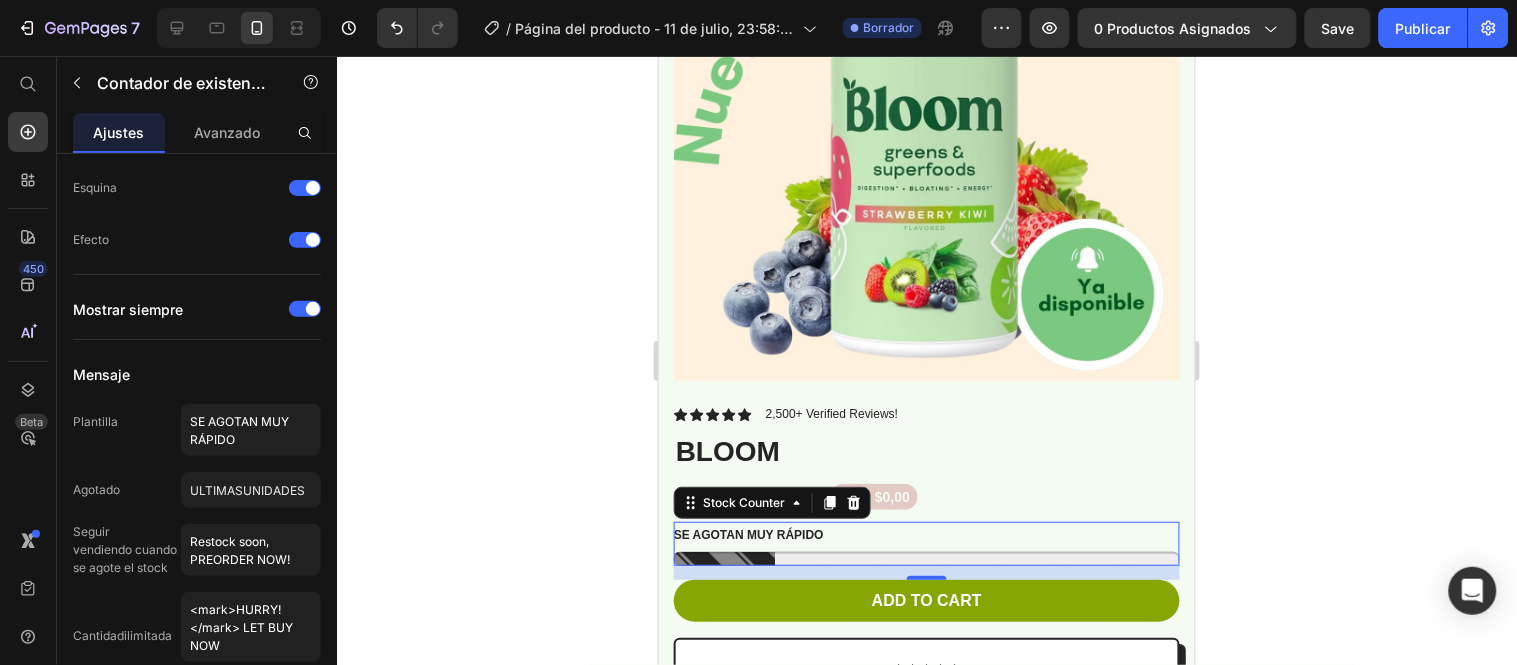 click 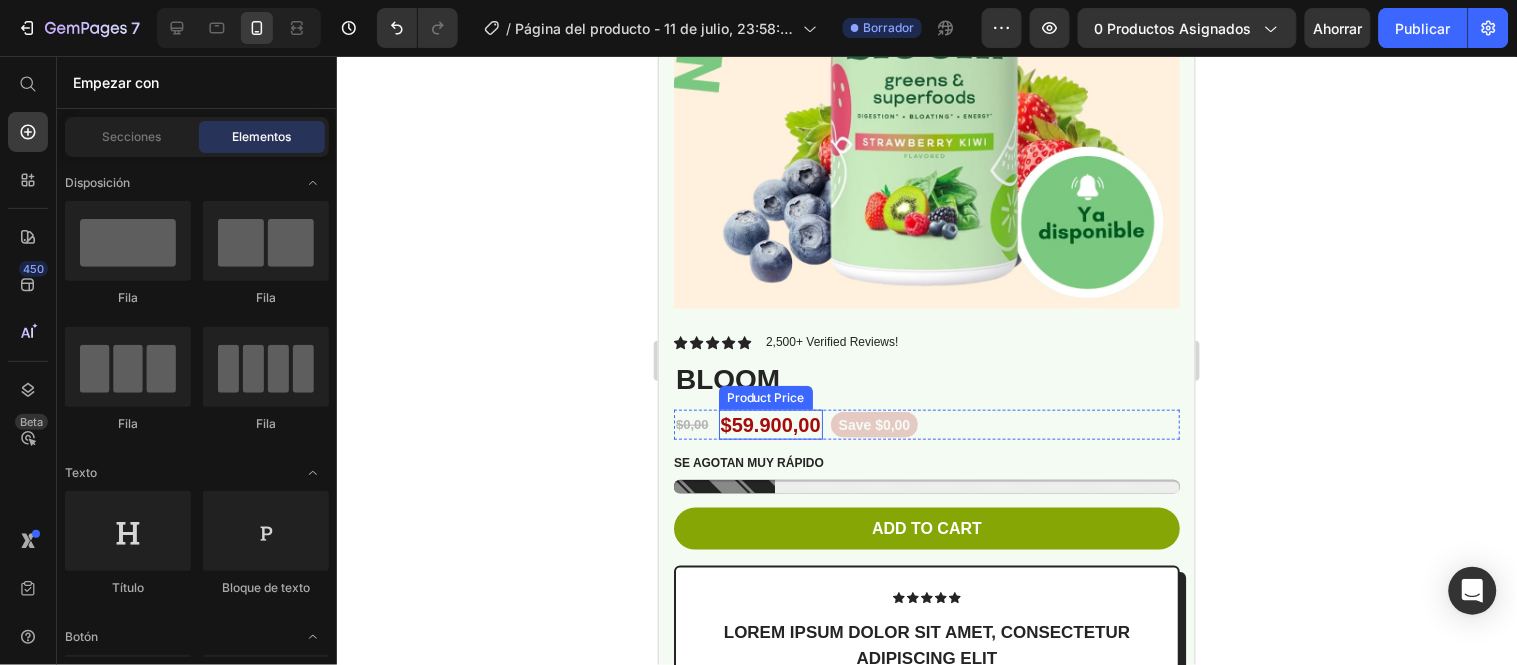 scroll, scrollTop: 333, scrollLeft: 0, axis: vertical 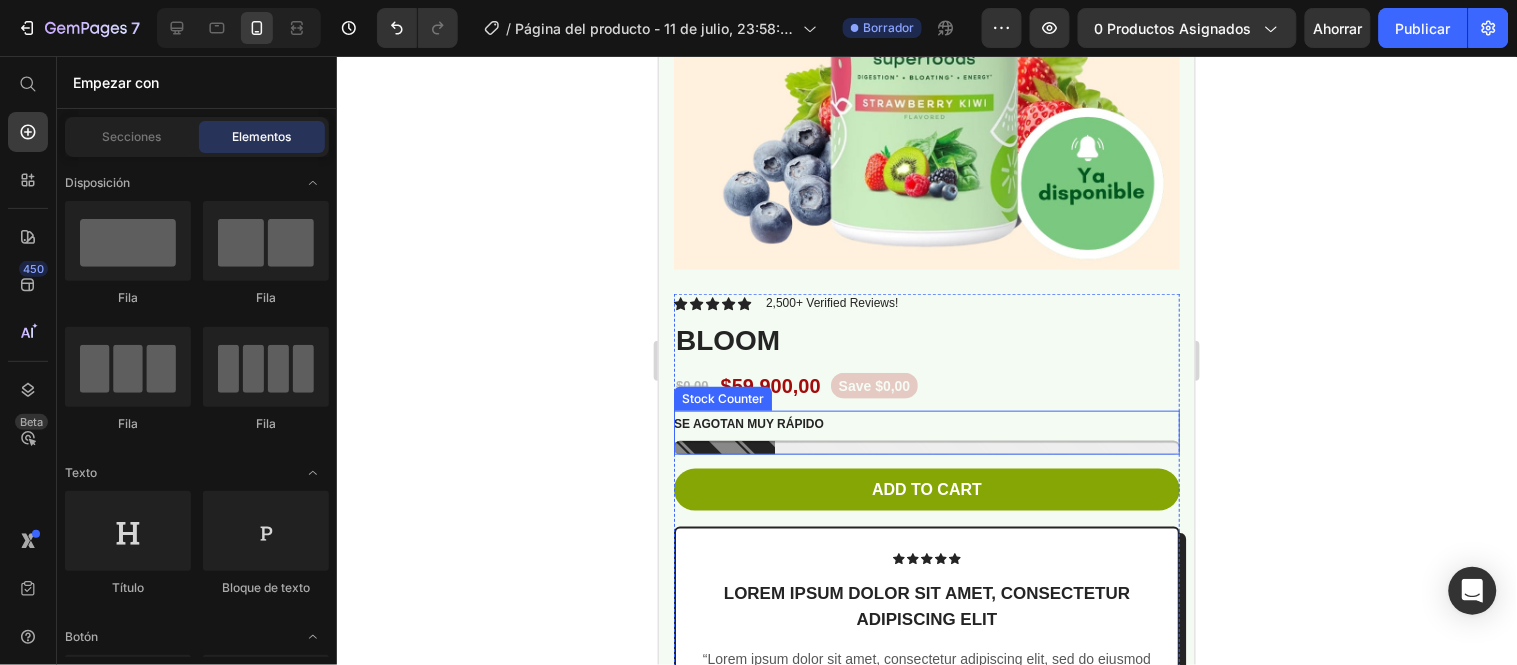 click on "SE AGOTAN MUY RÁPIDO" at bounding box center (748, 424) 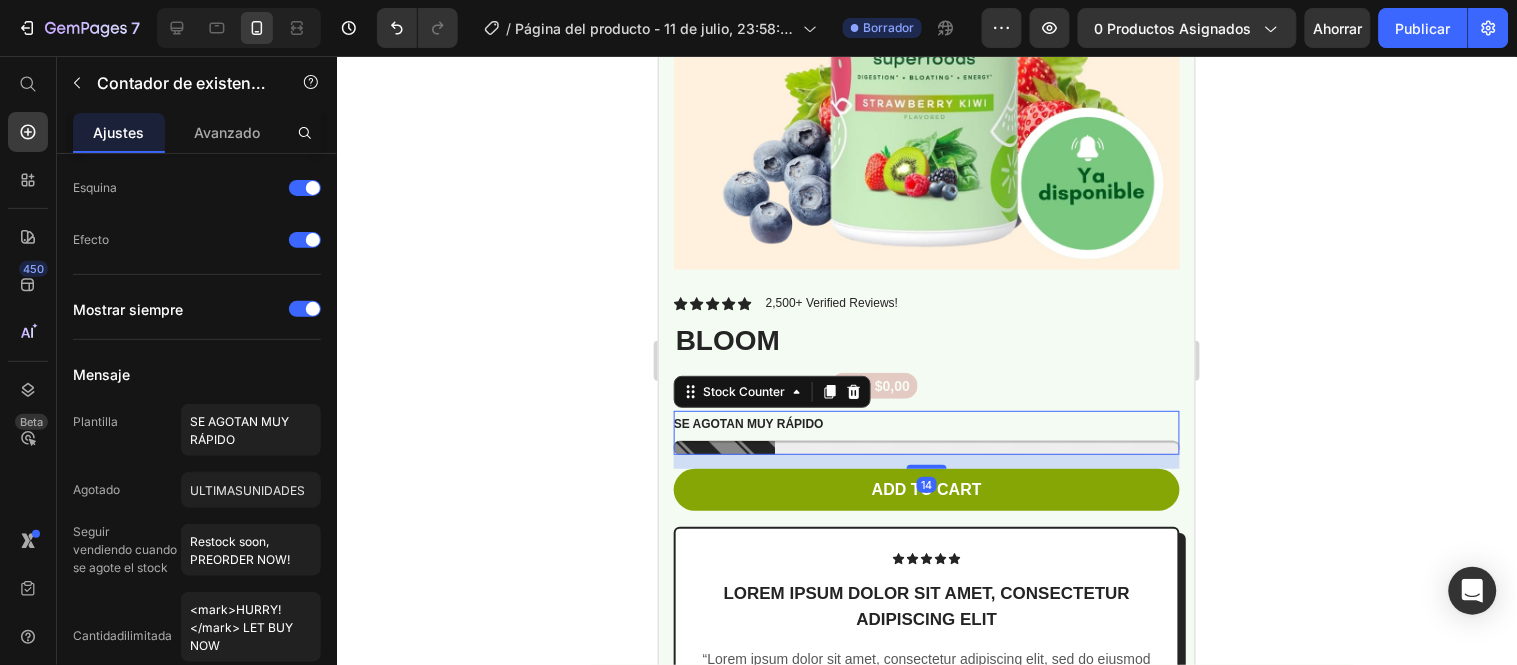 click at bounding box center [926, 447] 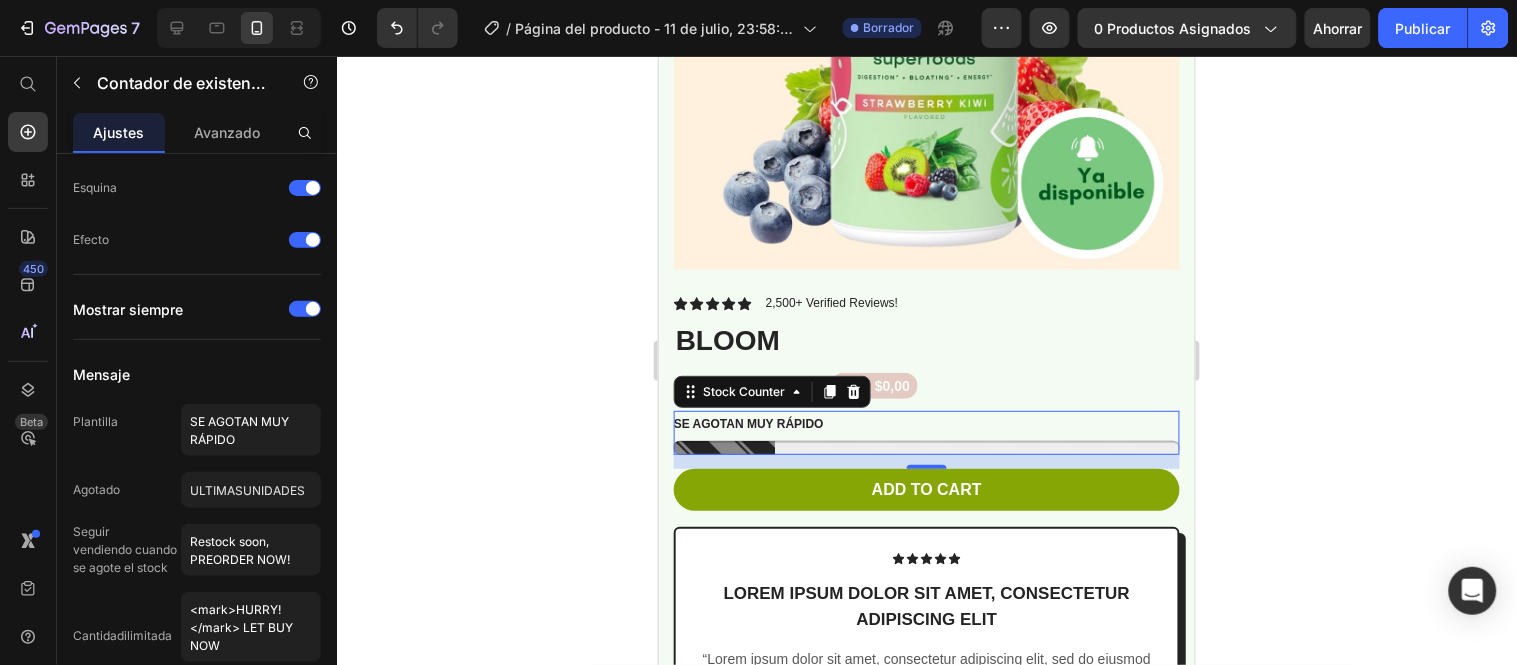 click 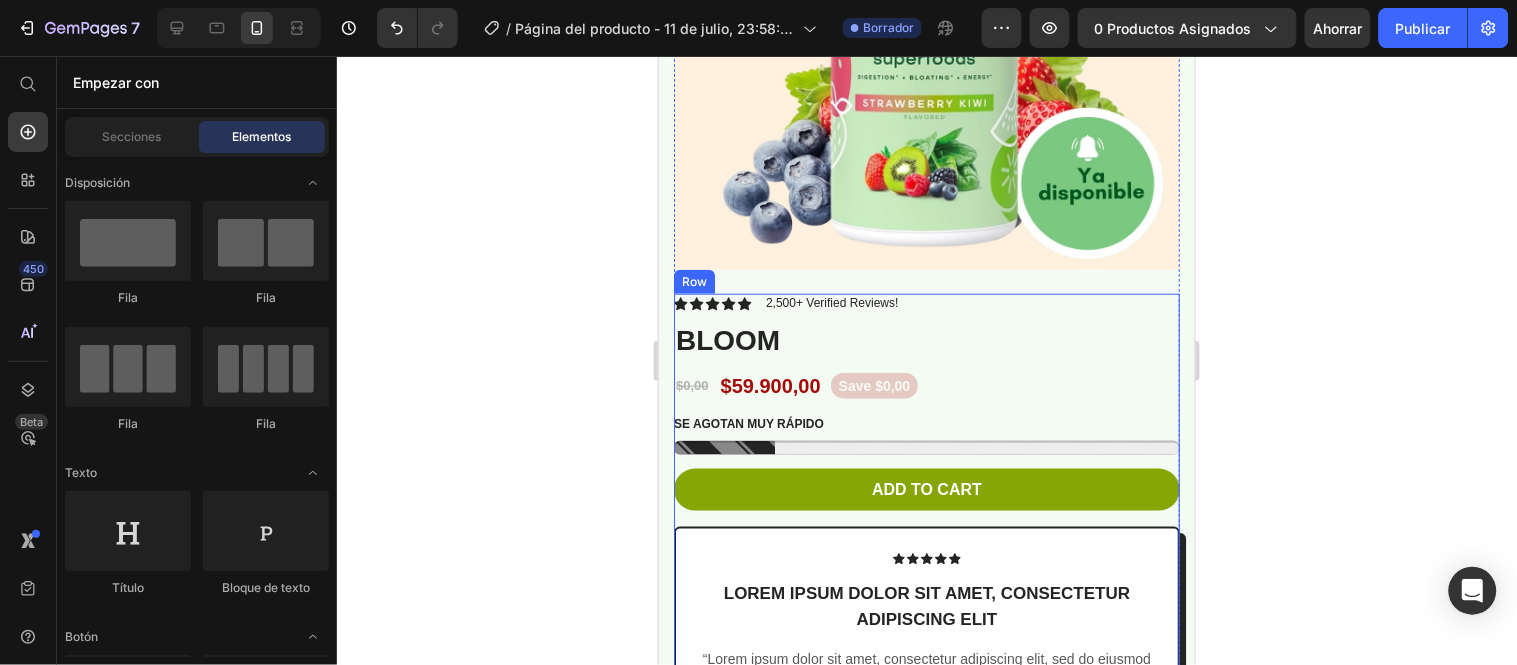 click on "SE AGOTAN MUY RÁPIDO" at bounding box center (926, 435) 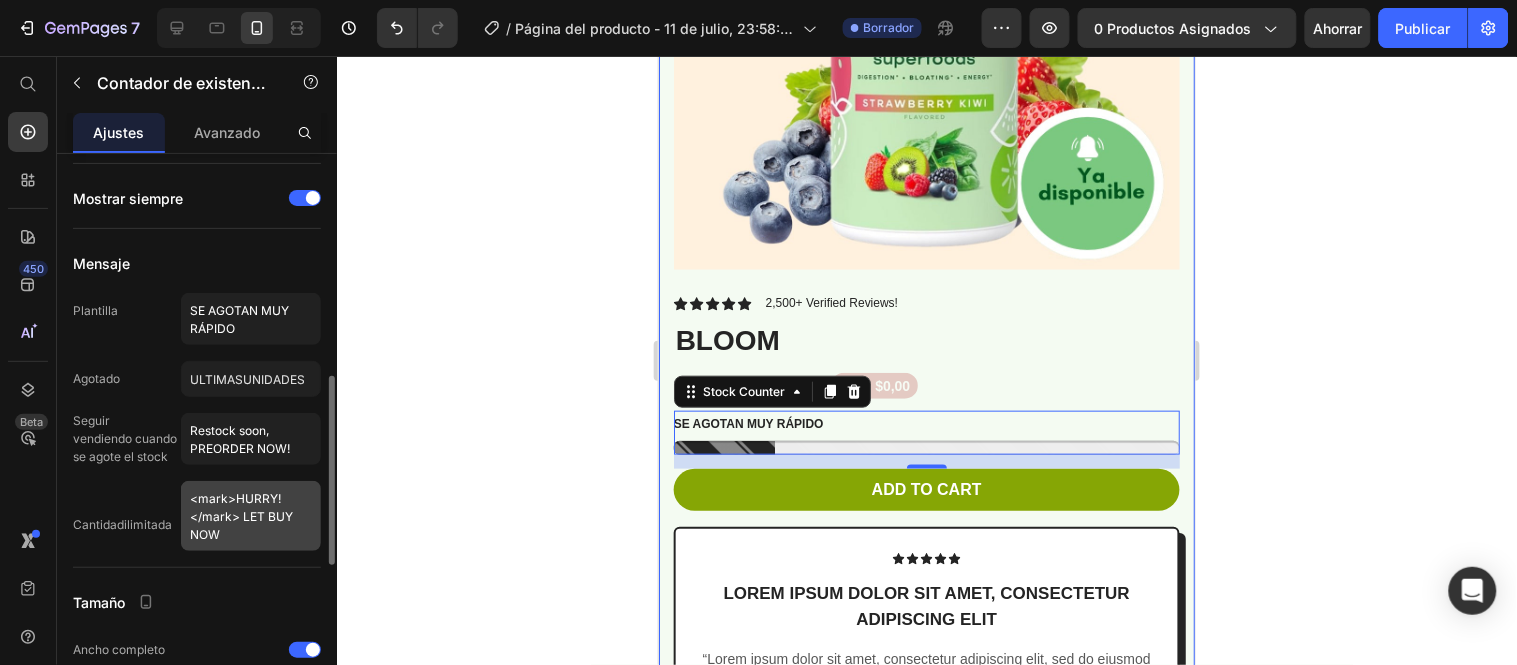 scroll, scrollTop: 777, scrollLeft: 0, axis: vertical 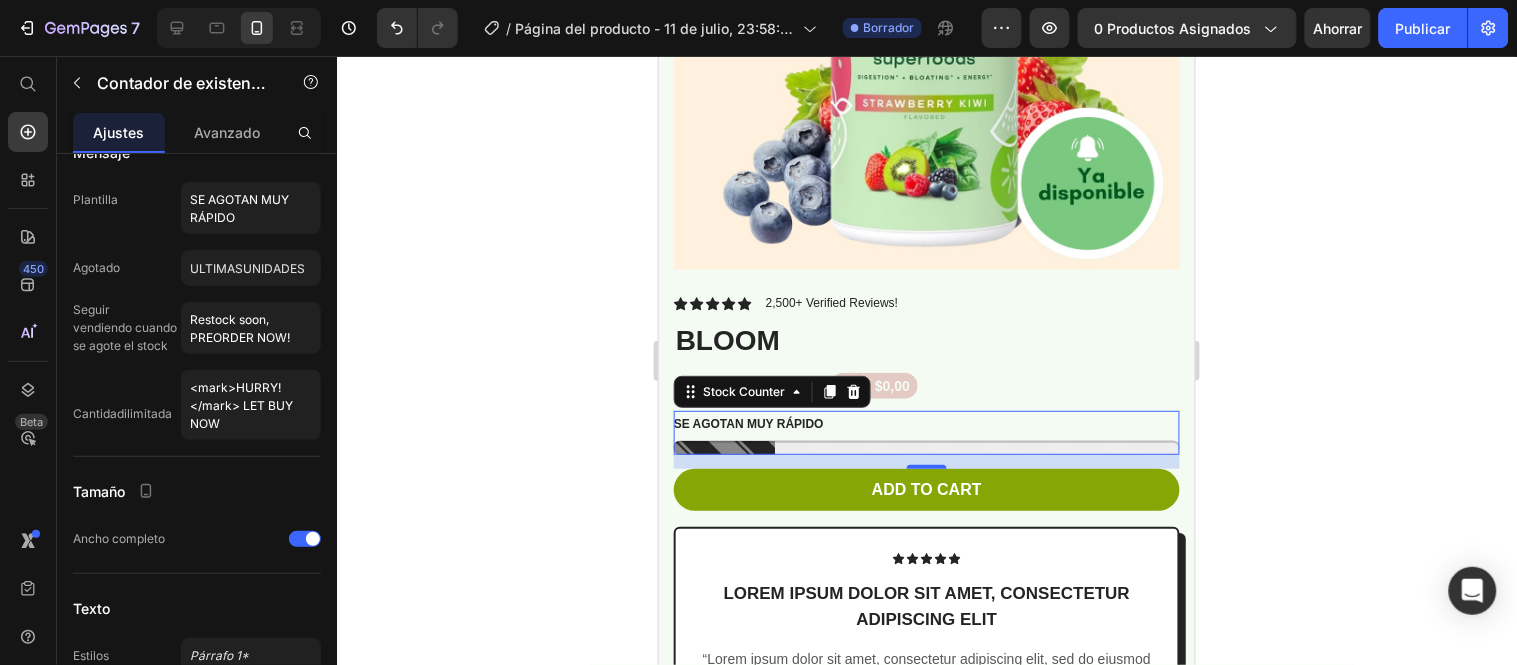 click on "SE AGOTAN MUY RÁPIDO" at bounding box center [926, 432] 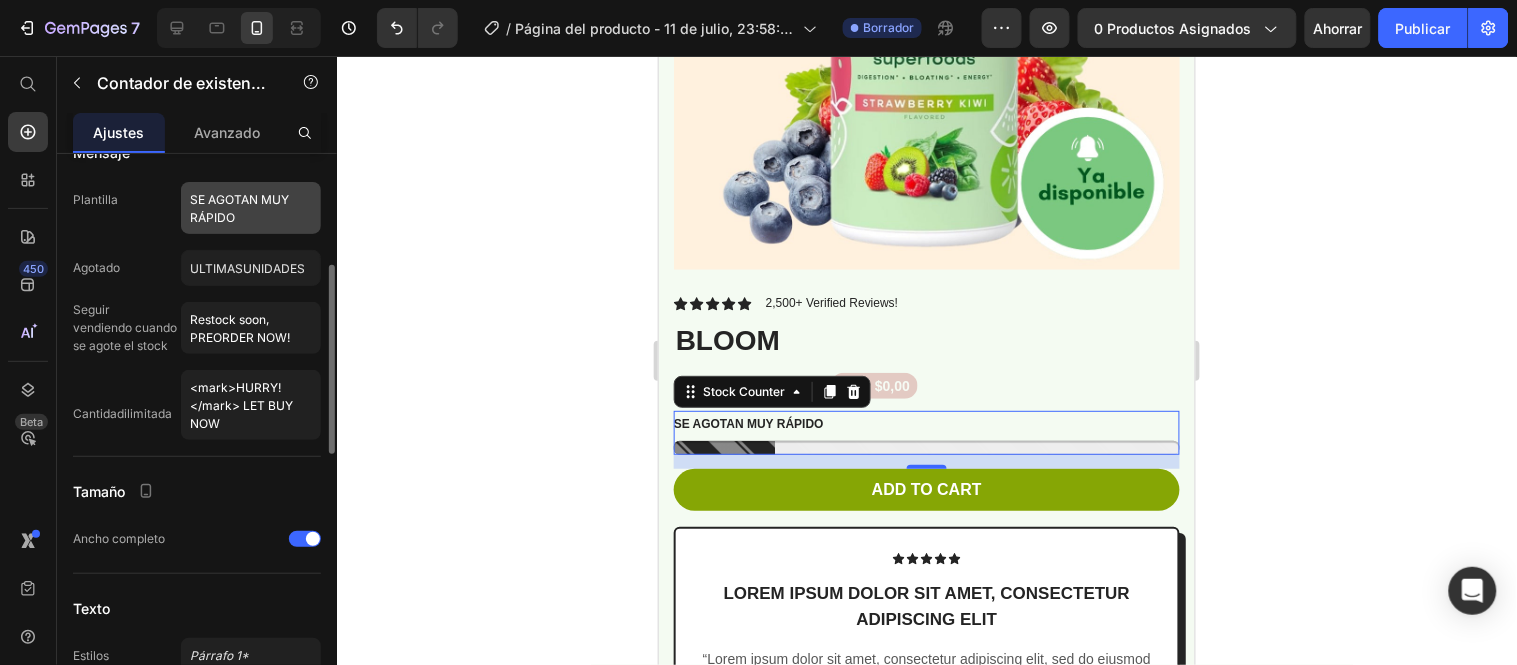 scroll, scrollTop: 666, scrollLeft: 0, axis: vertical 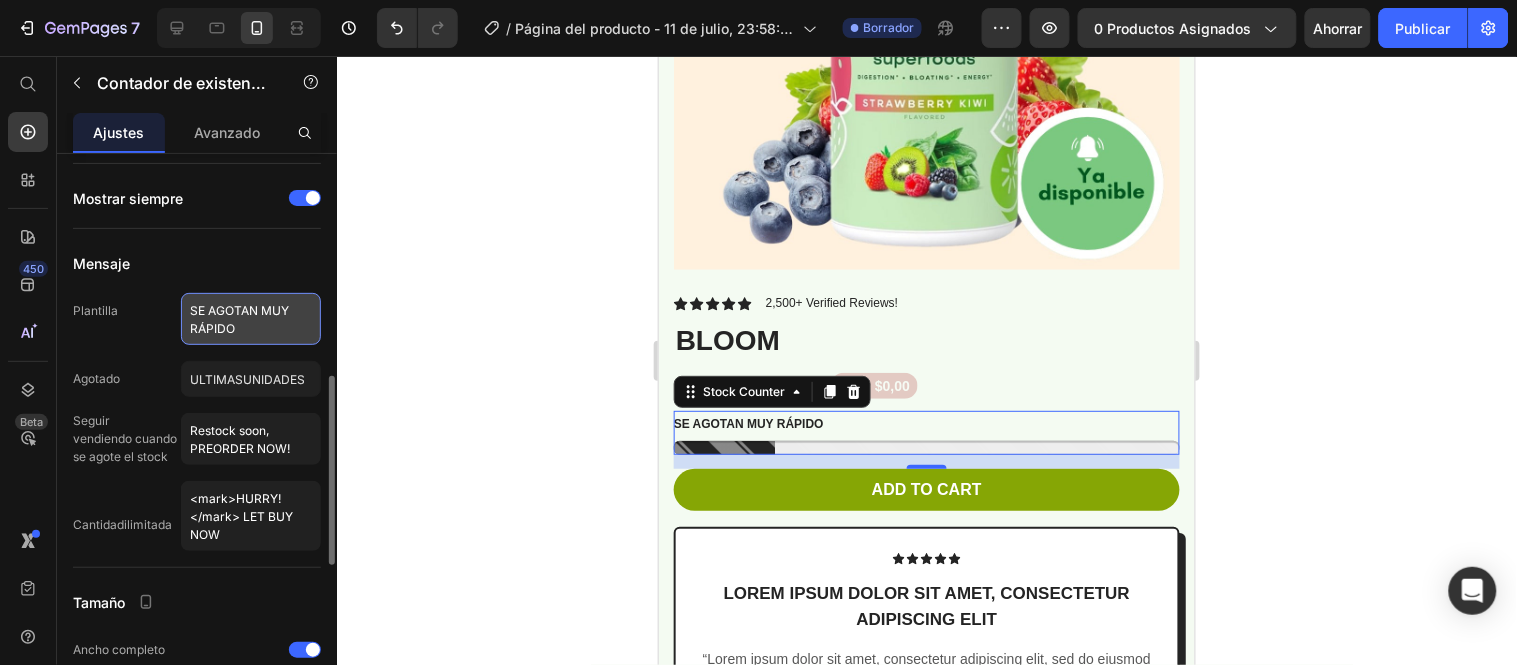 drag, startPoint x: 254, startPoint y: 332, endPoint x: 184, endPoint y: 307, distance: 74.330345 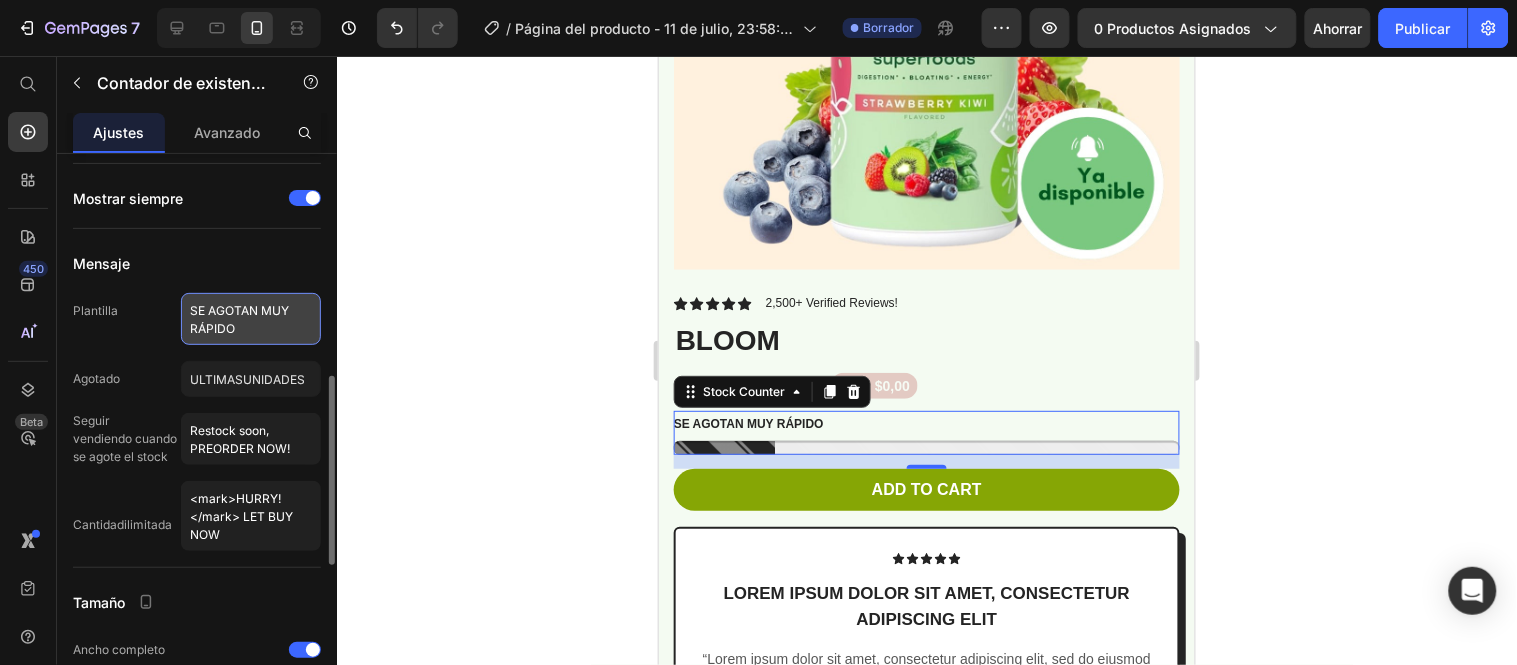 click on "SE AGOTAN MUY RÁPIDO" at bounding box center [251, 319] 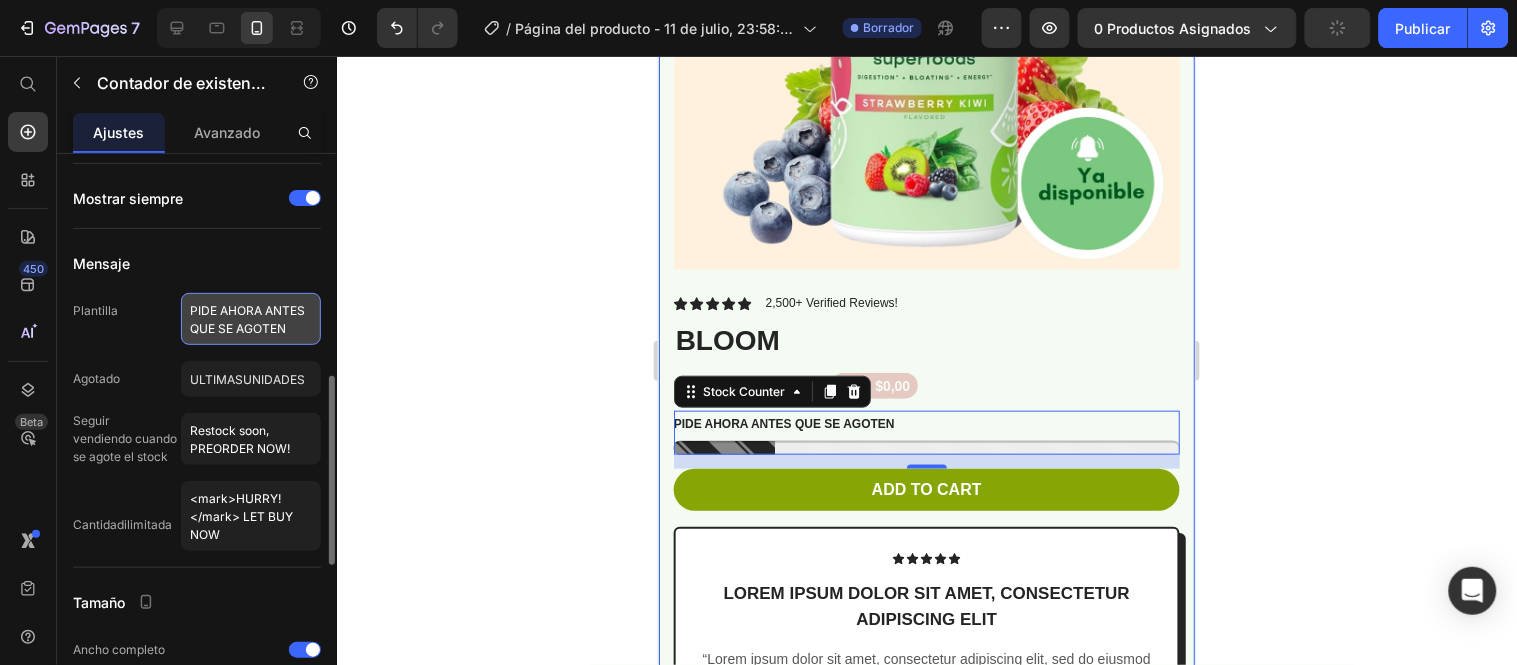 click on "PIDE AHORA ANTES QUE SE AGOTEN" at bounding box center (251, 319) 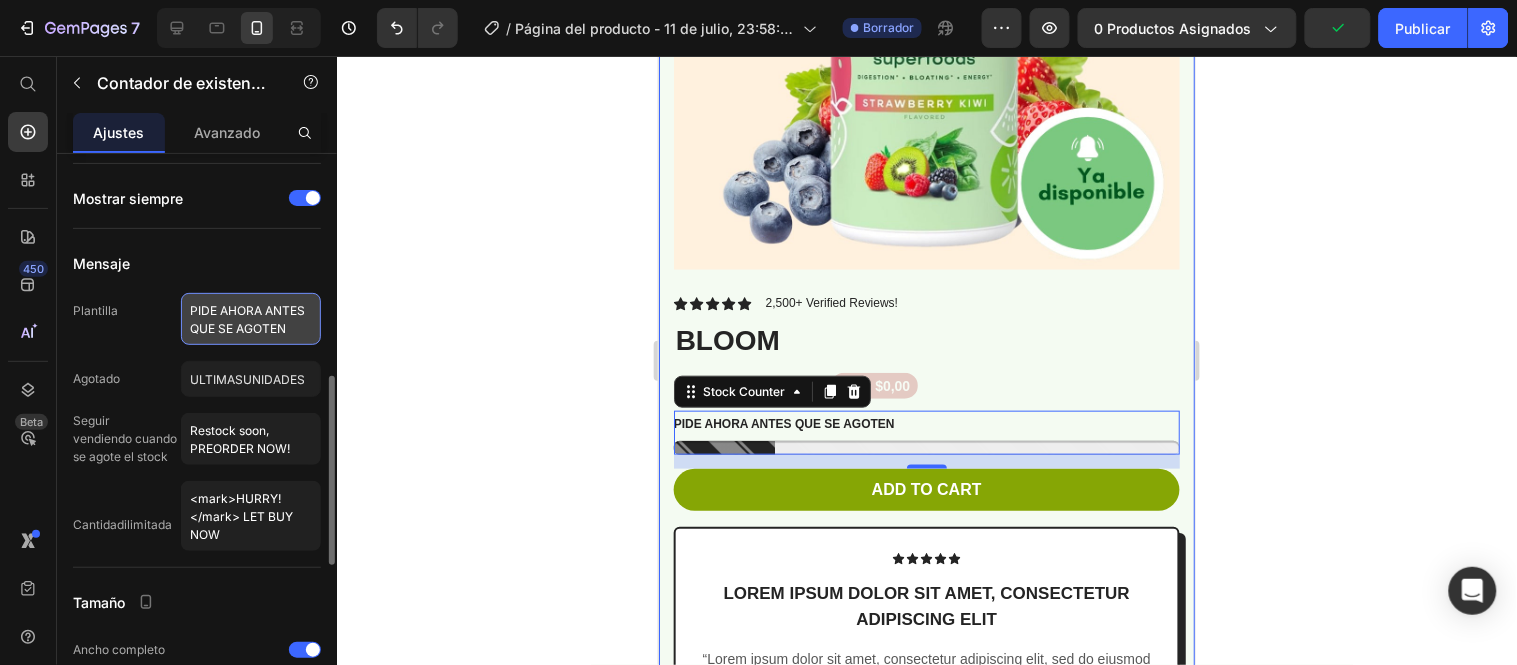 paste on "🚨" 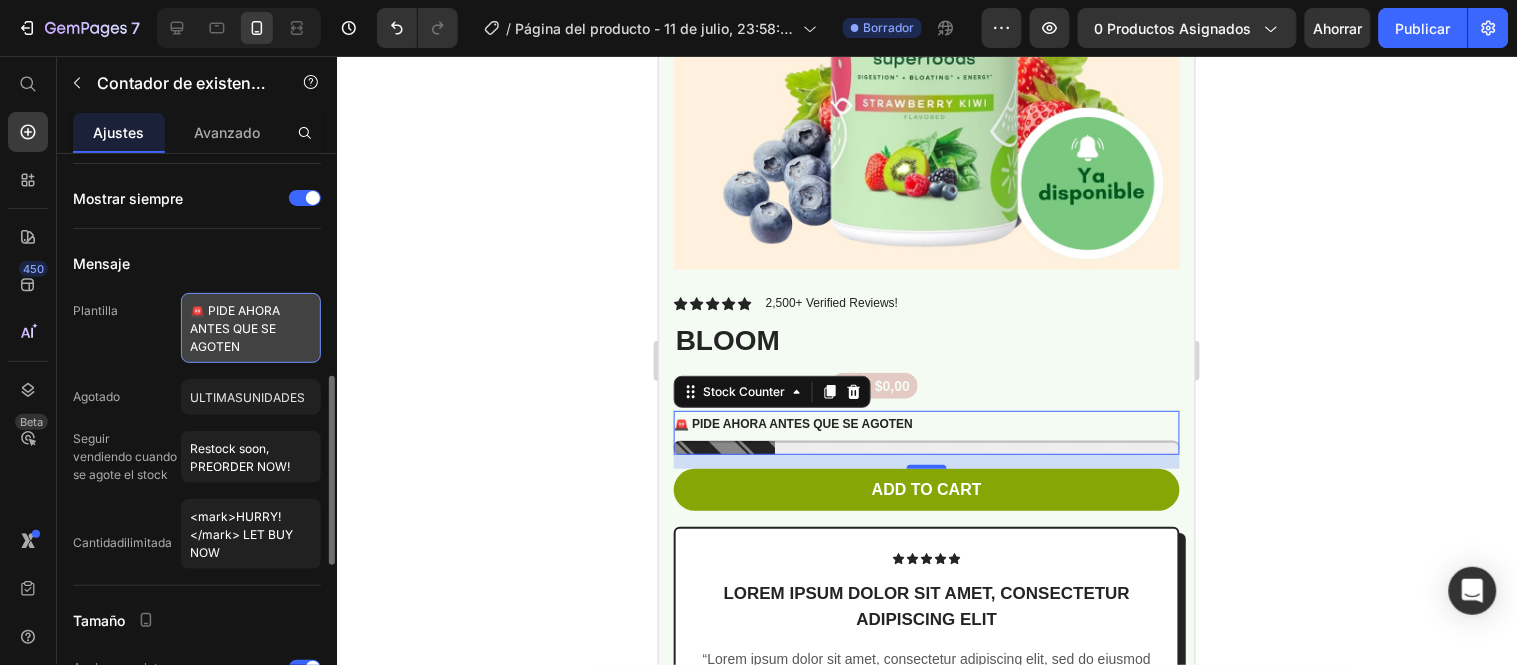 click on "🚨 PIDE AHORA ANTES QUE SE AGOTEN" at bounding box center [251, 328] 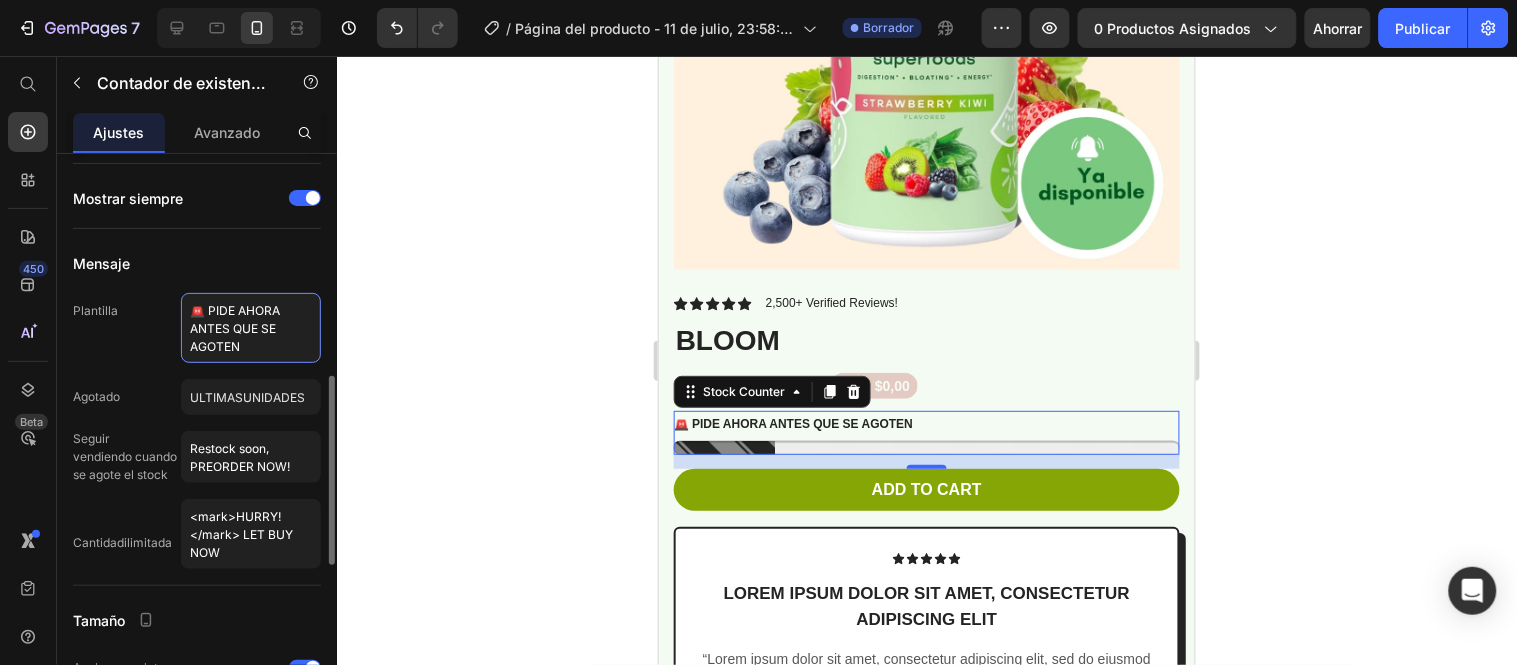 type on "🚨 PIDE AHORA ANTES QUE SE AGOTEN" 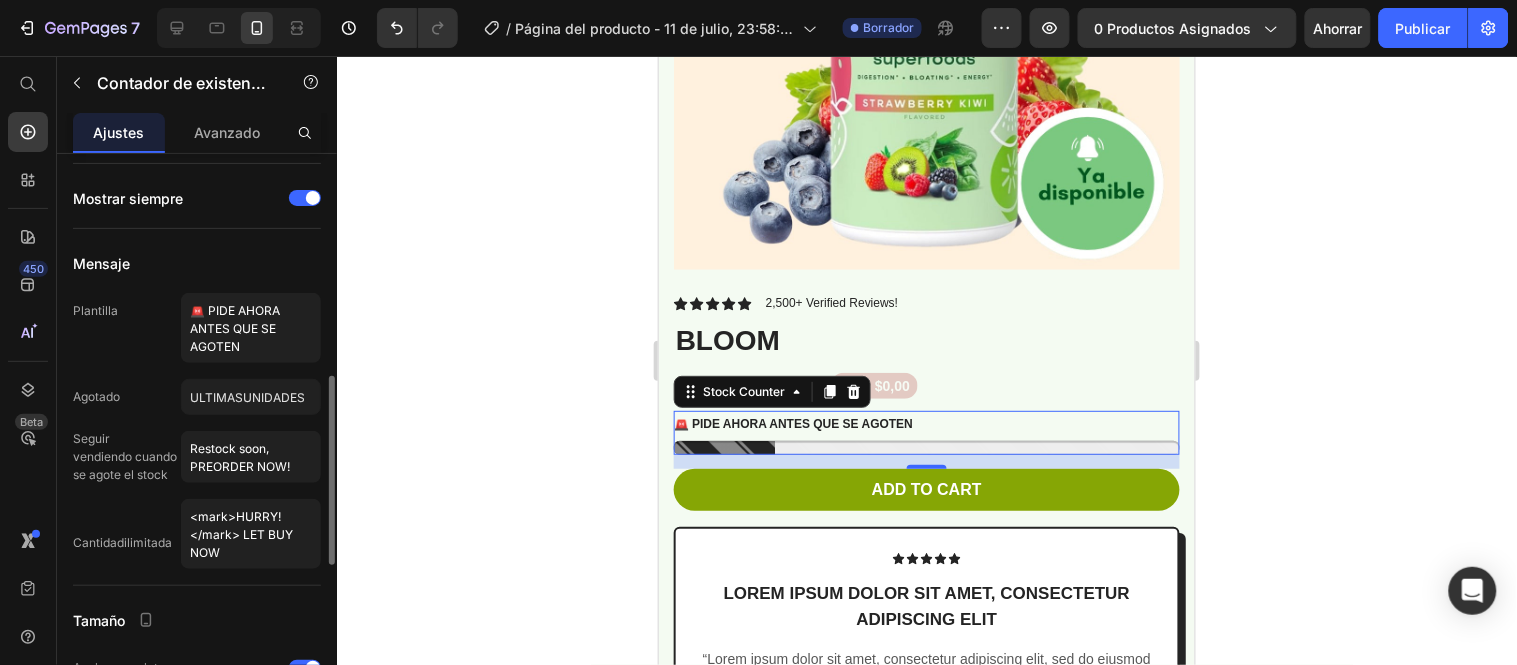 click on "Plantilla 🚨 PIDE AHORA ANTES QUE SE AGOTEN" 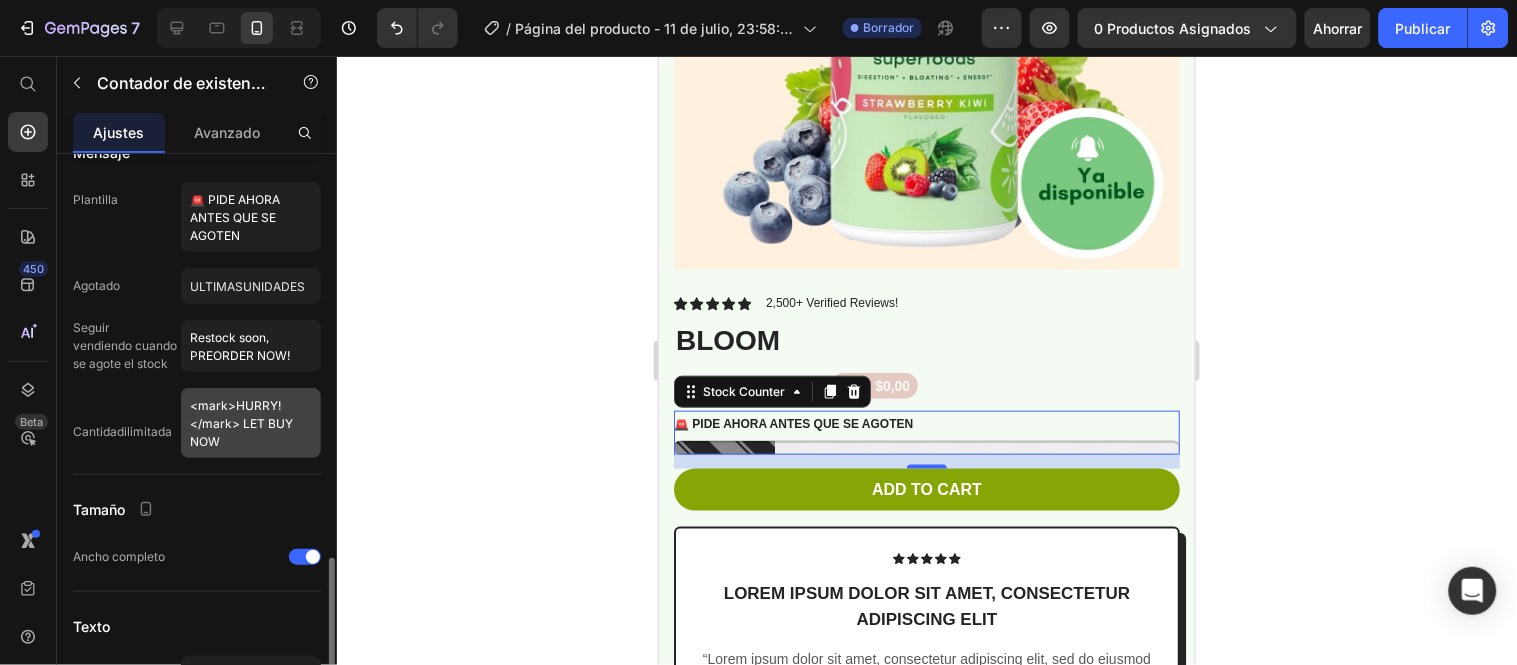 scroll, scrollTop: 888, scrollLeft: 0, axis: vertical 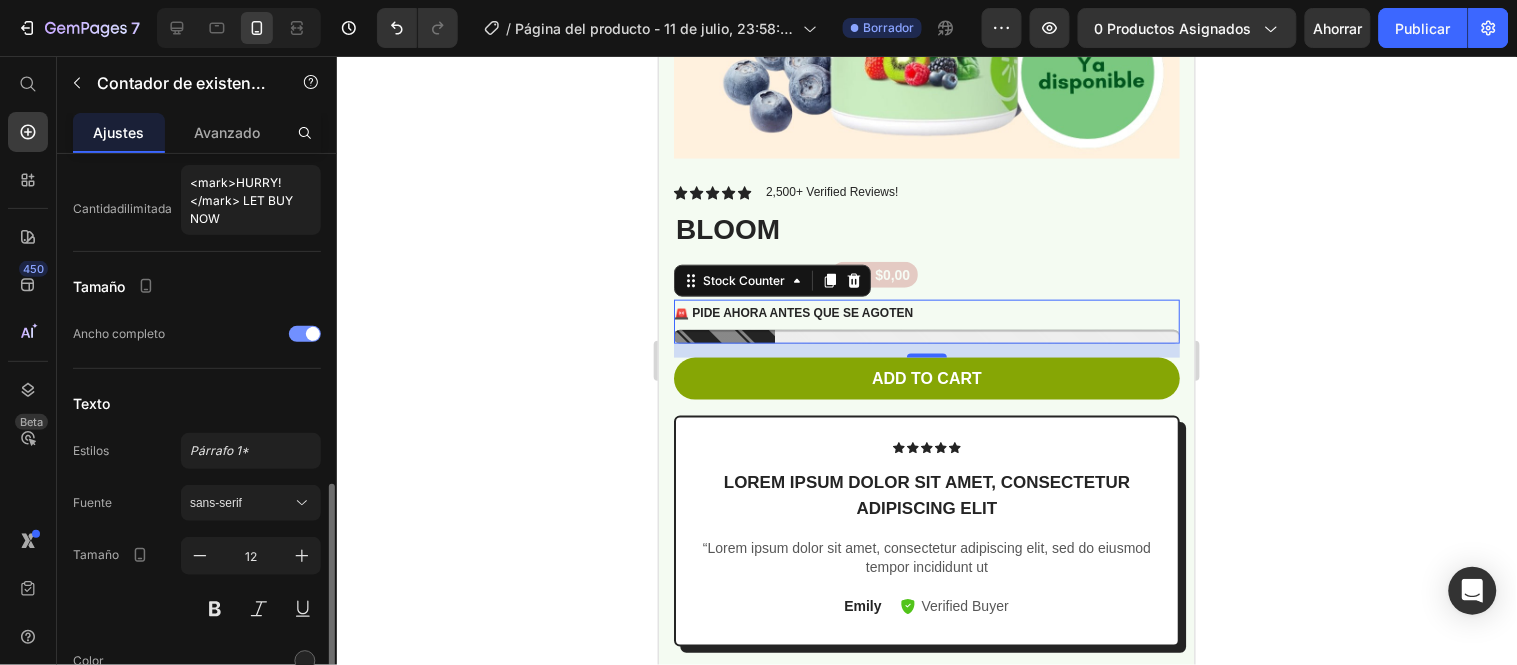click at bounding box center (305, 334) 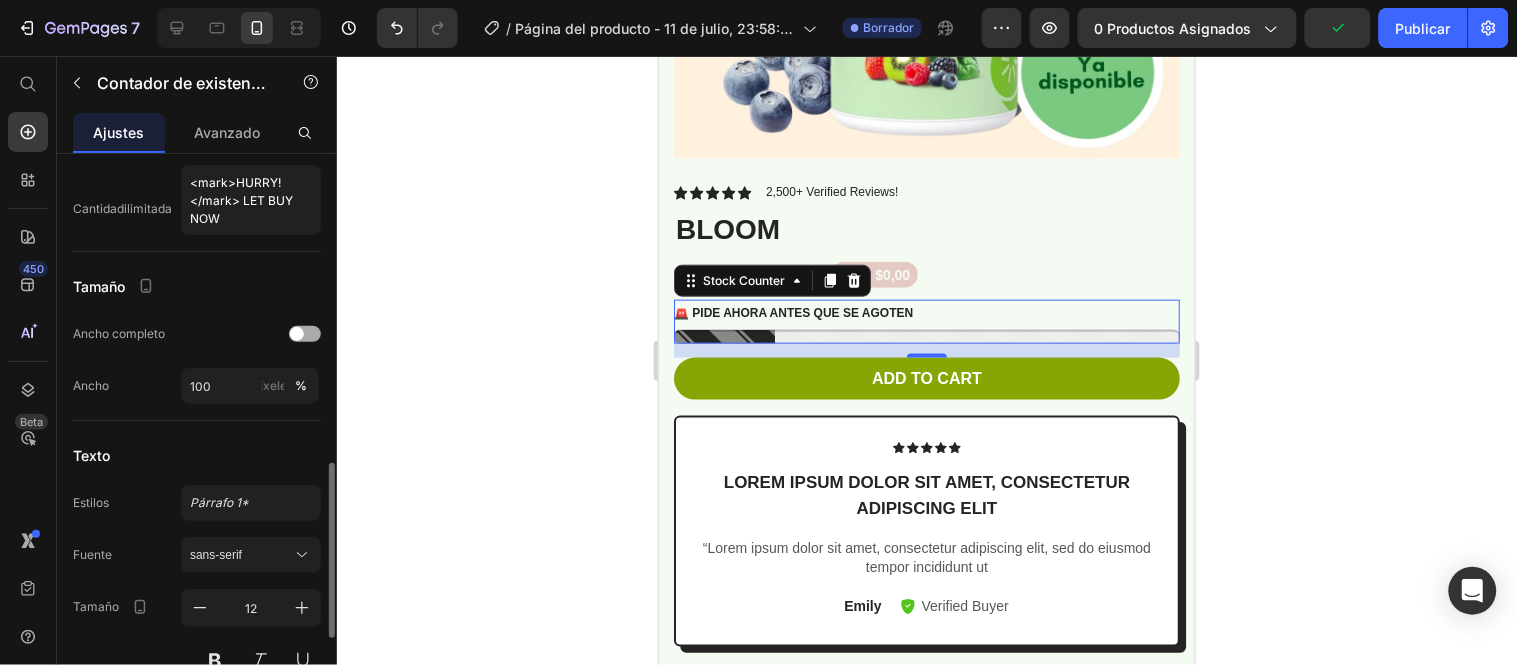 click at bounding box center (297, 334) 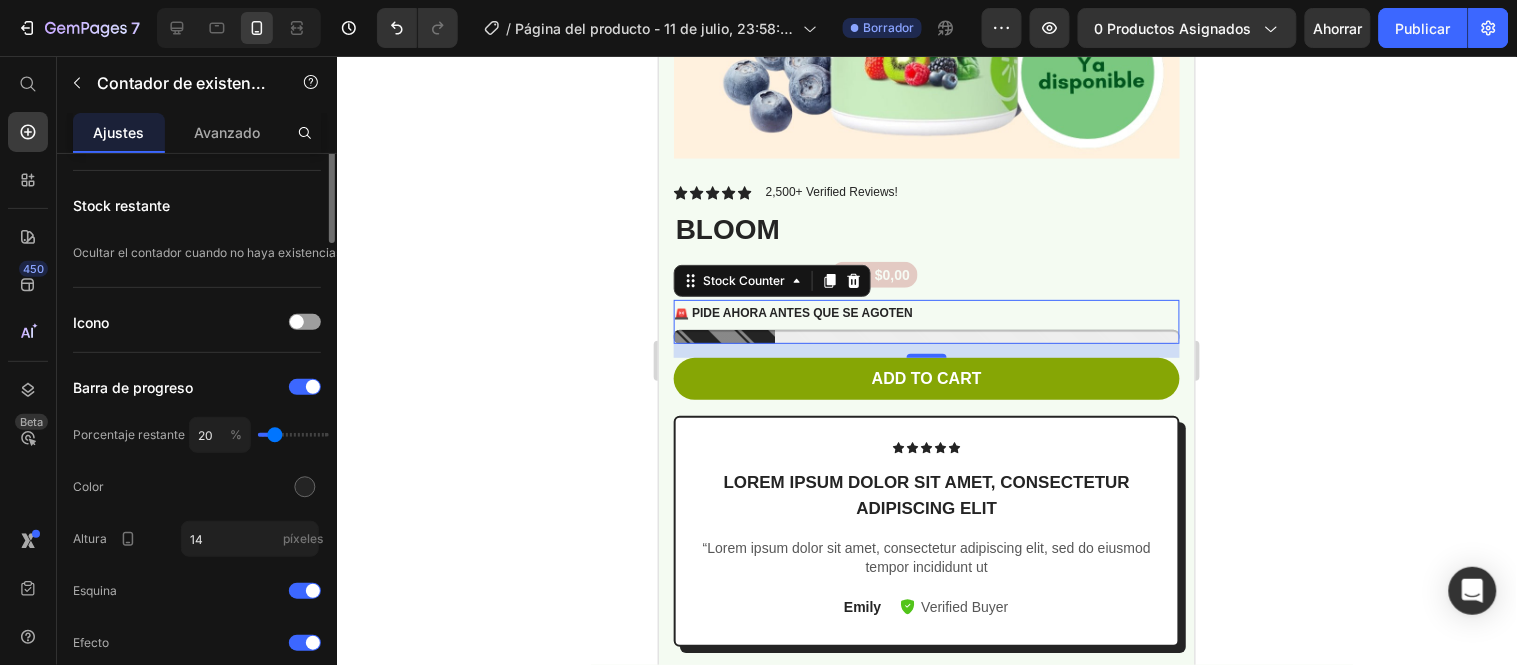 scroll, scrollTop: 41, scrollLeft: 0, axis: vertical 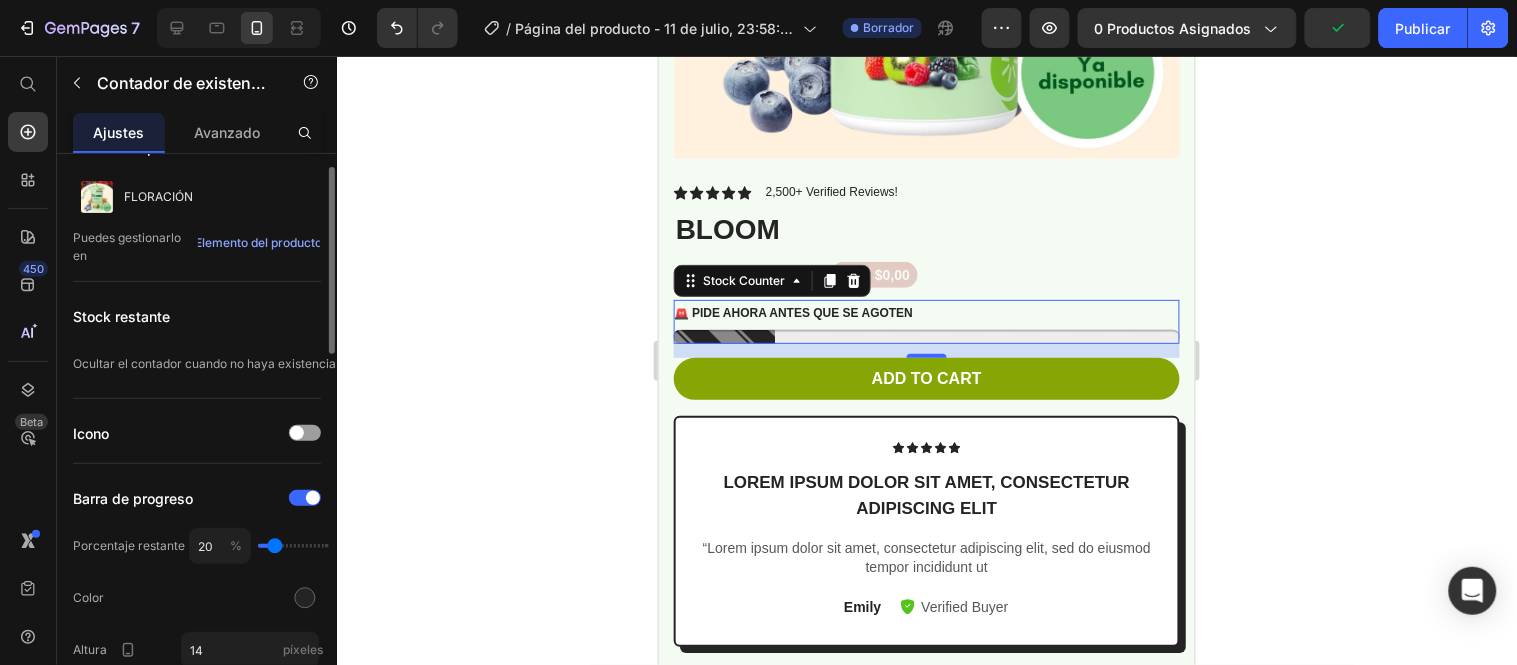 type on "30" 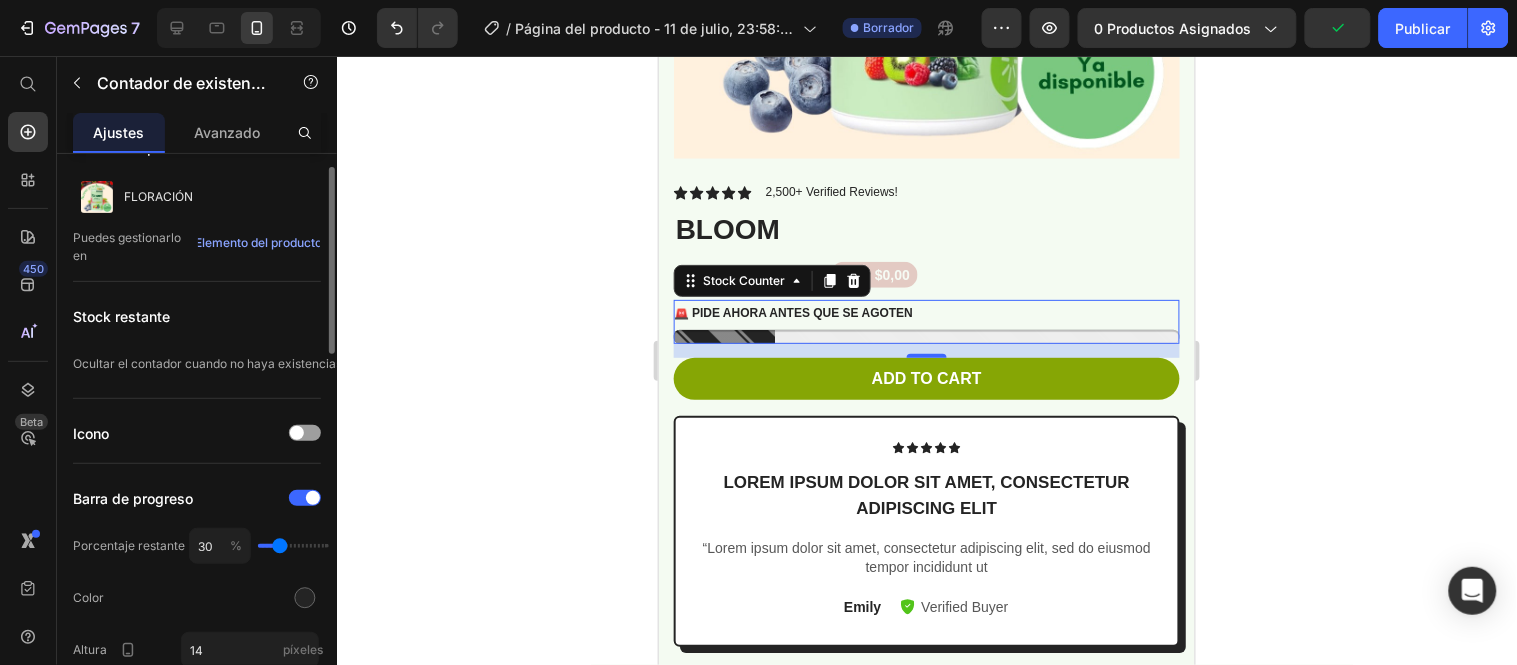 type on "32" 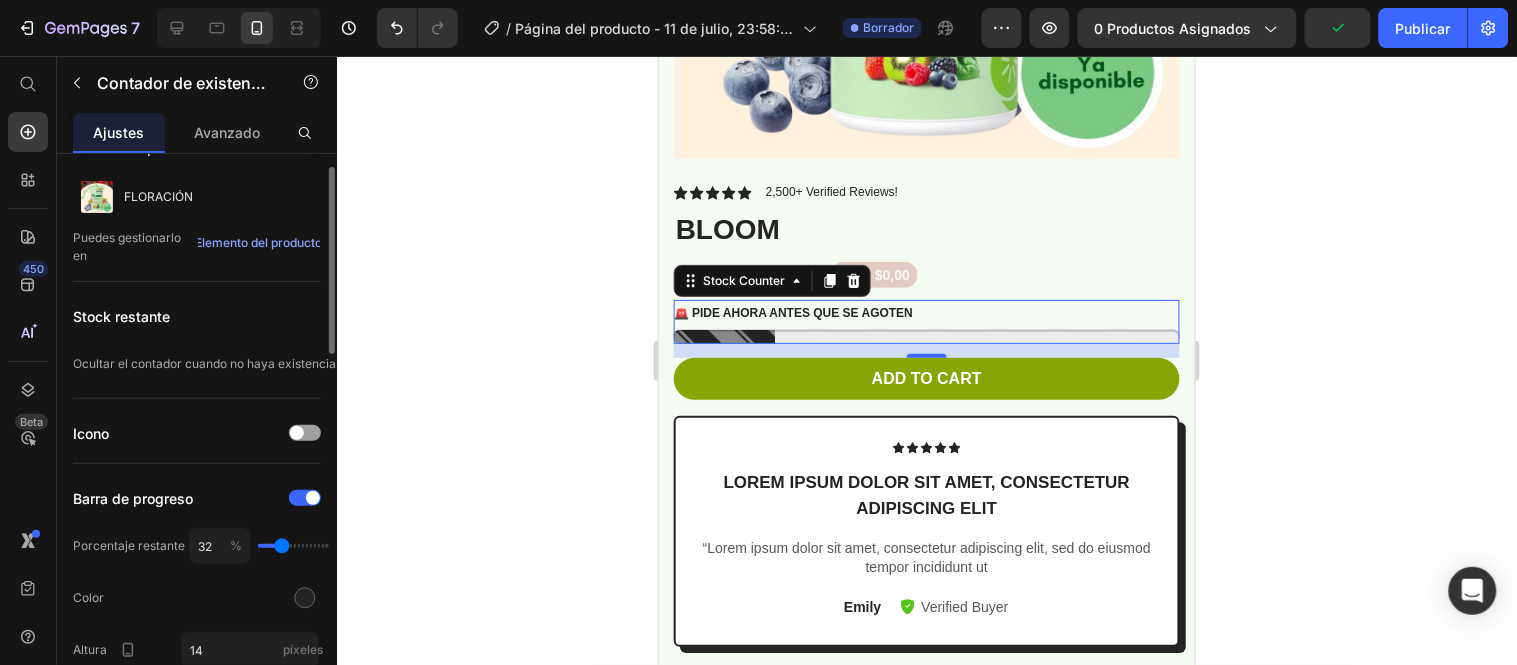 type on "34" 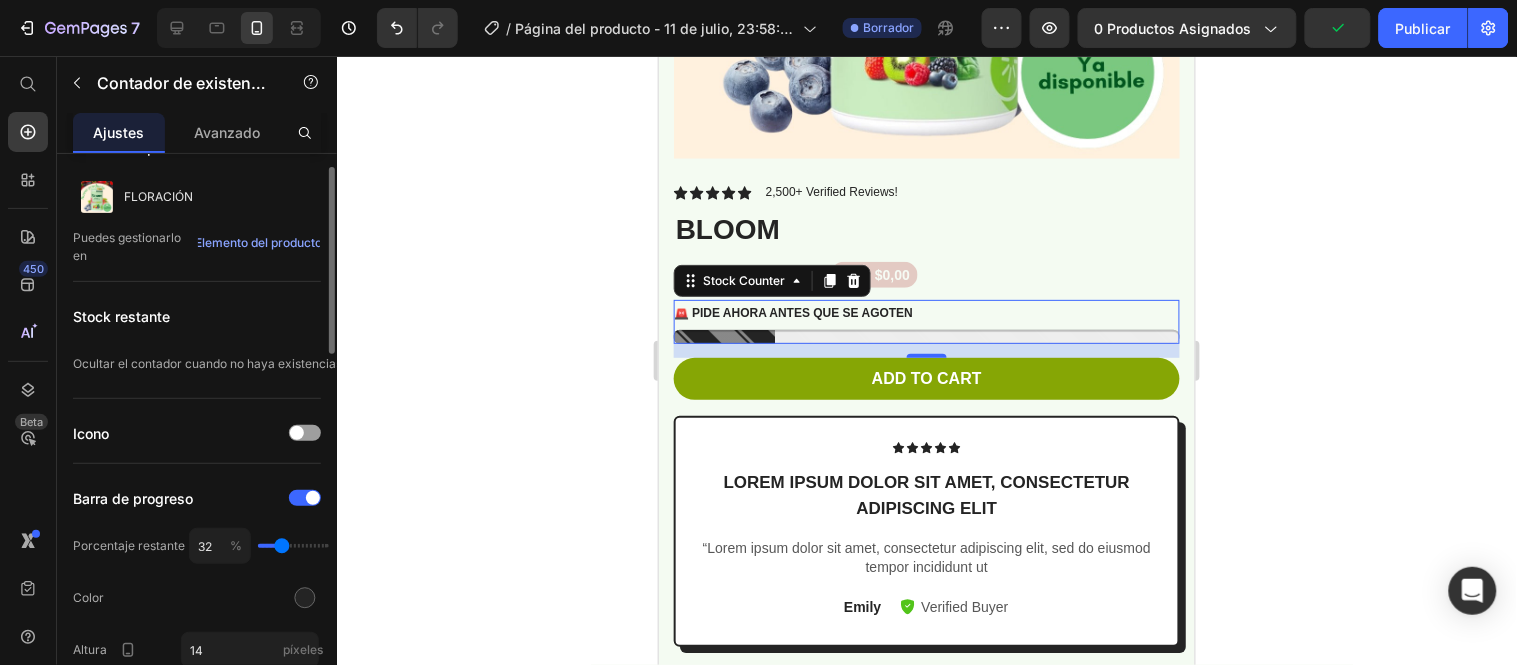 type on "34" 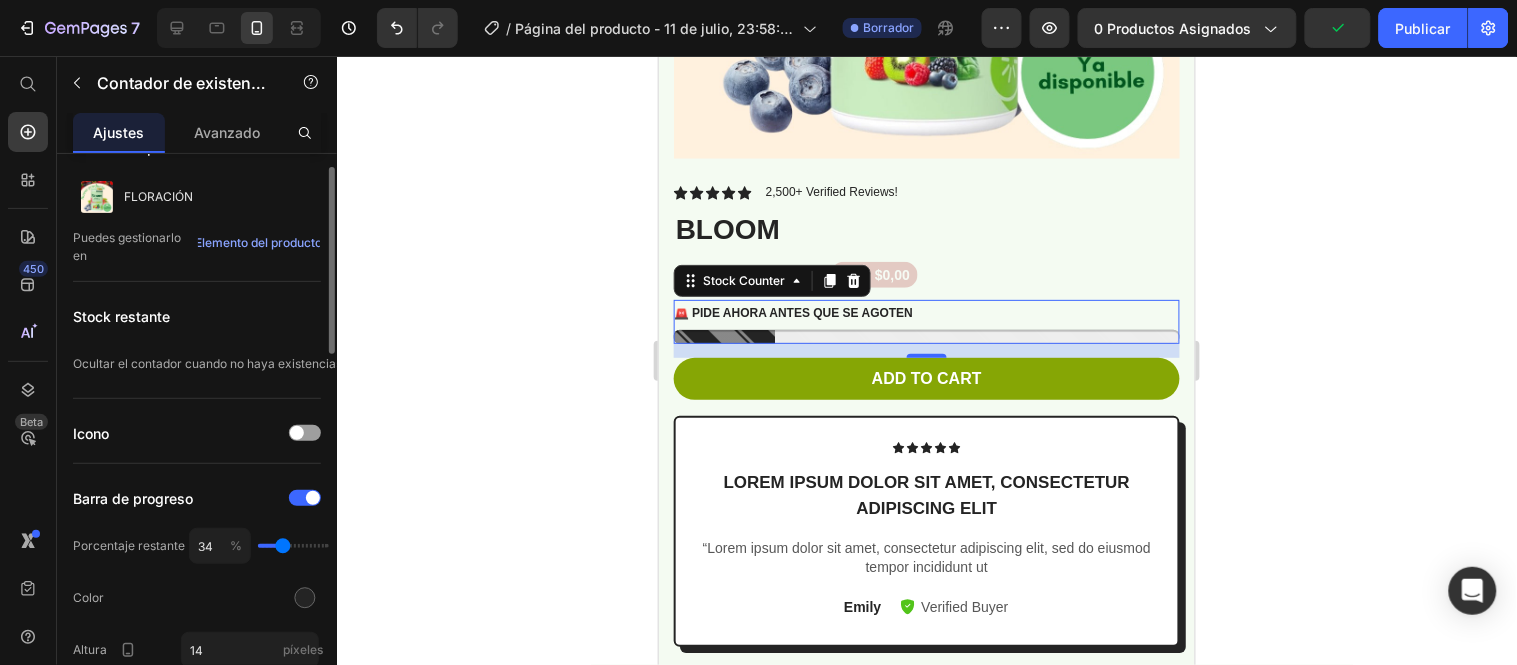 type on "36" 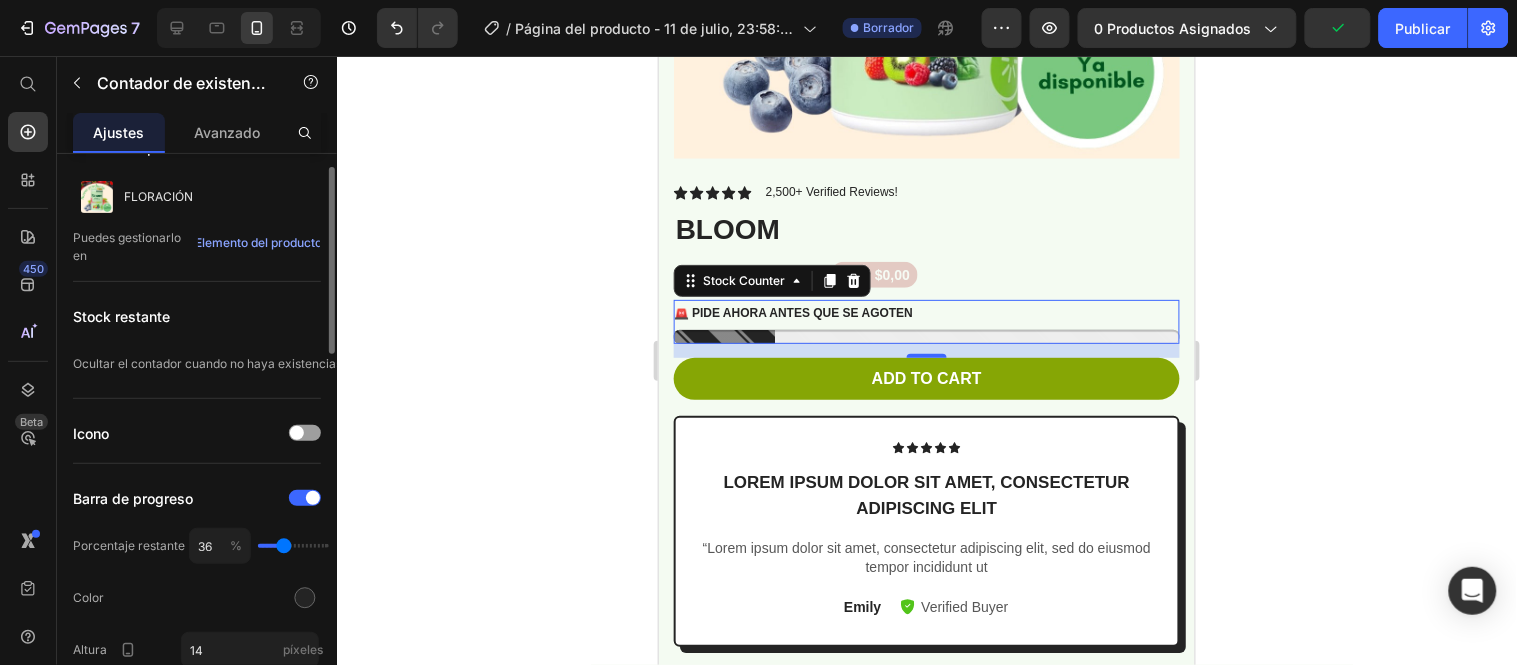 type on "38" 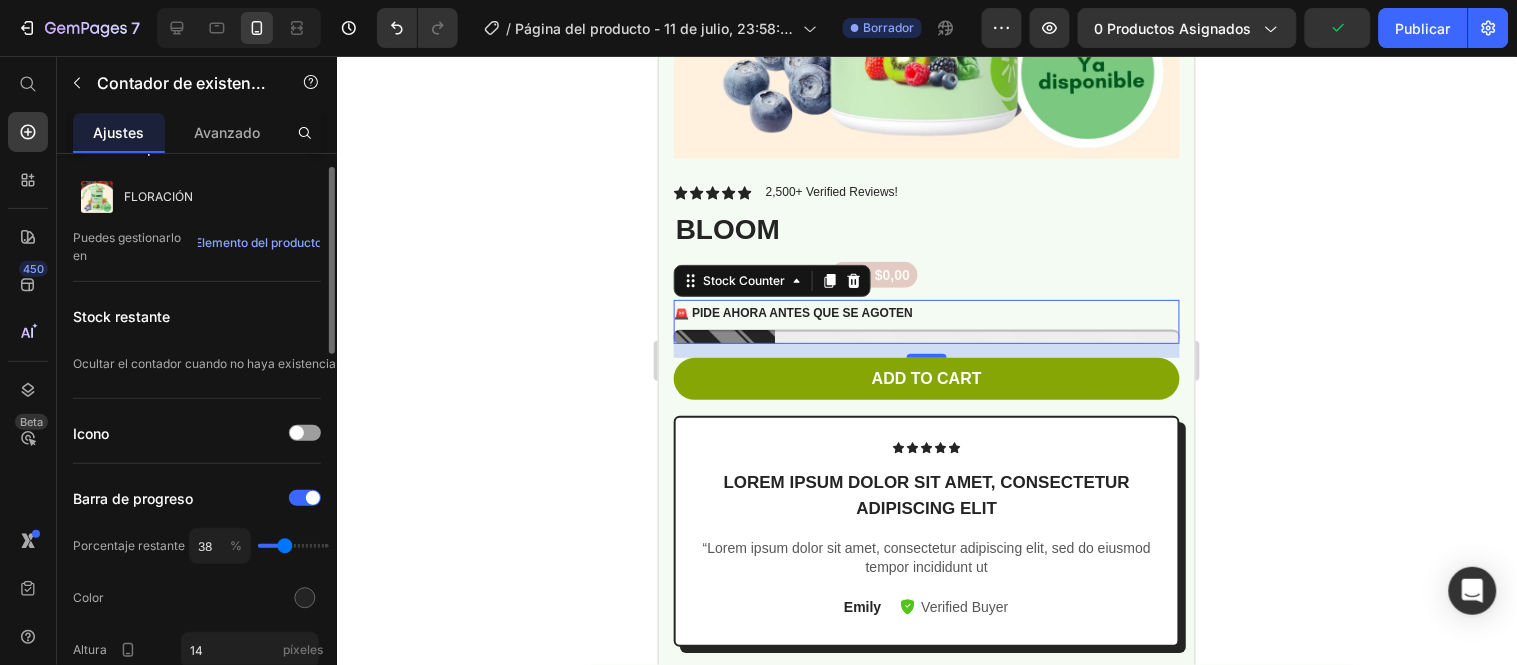 type on "40" 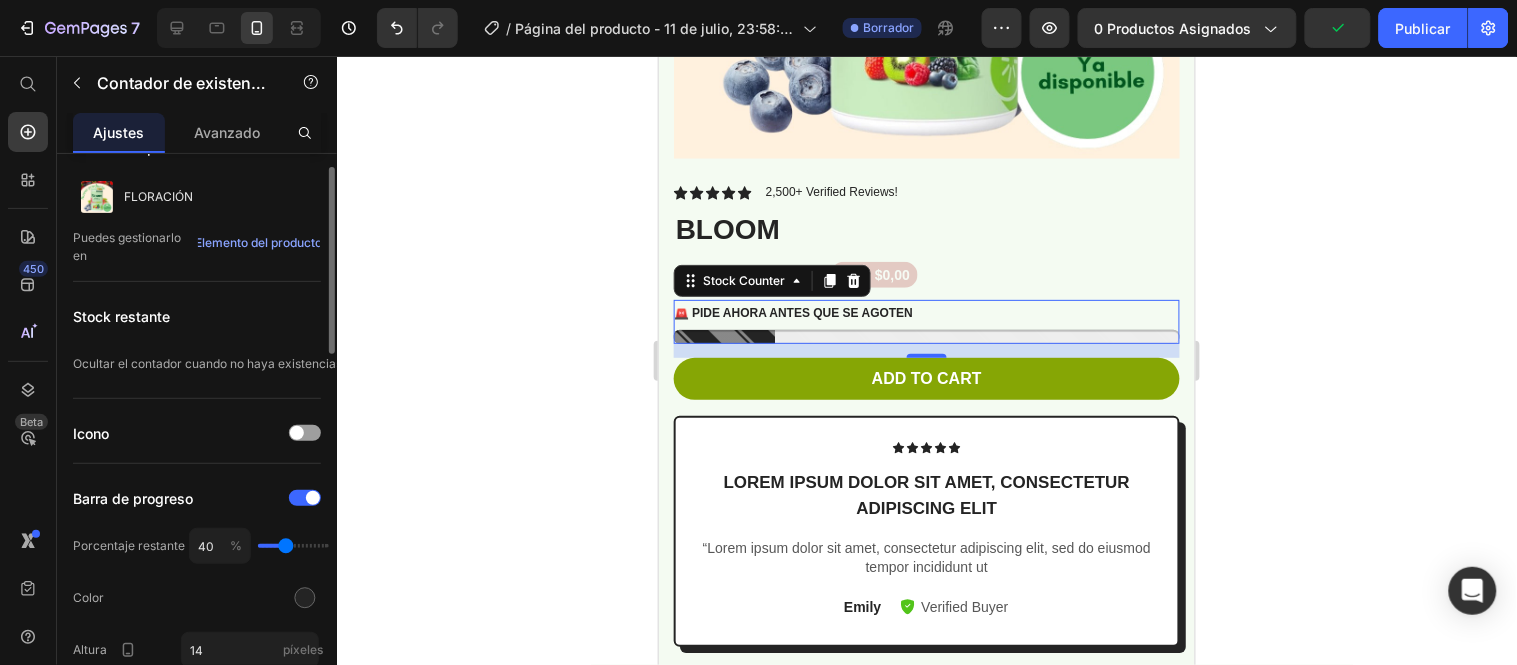 type on "40" 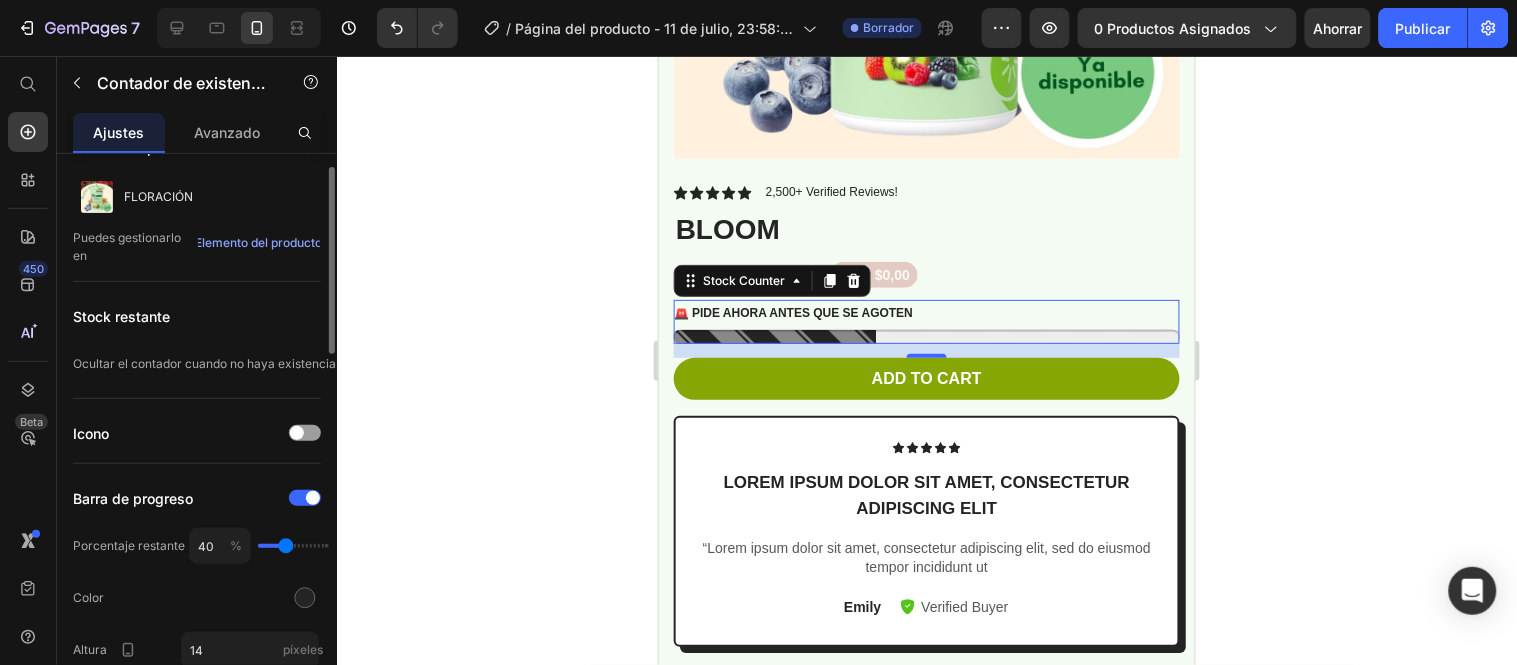 type on "38" 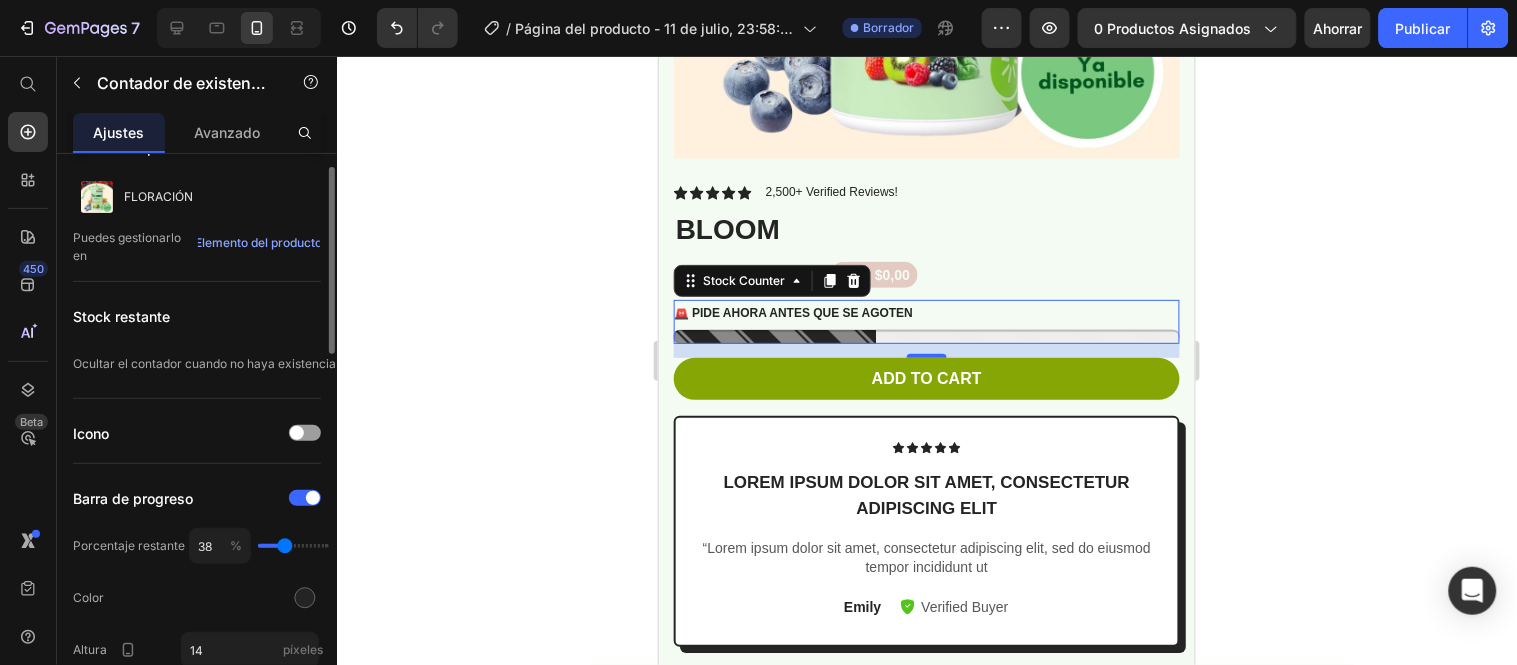 type on "40" 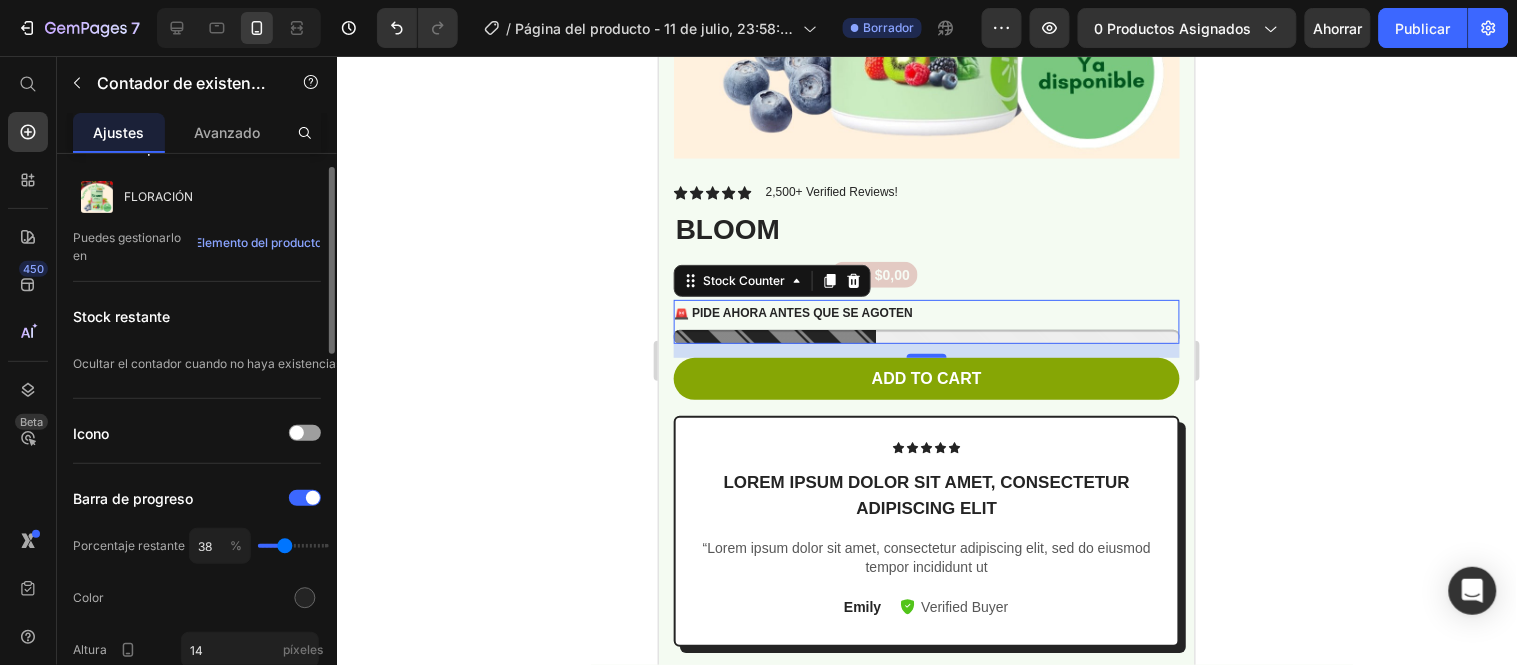 type on "40" 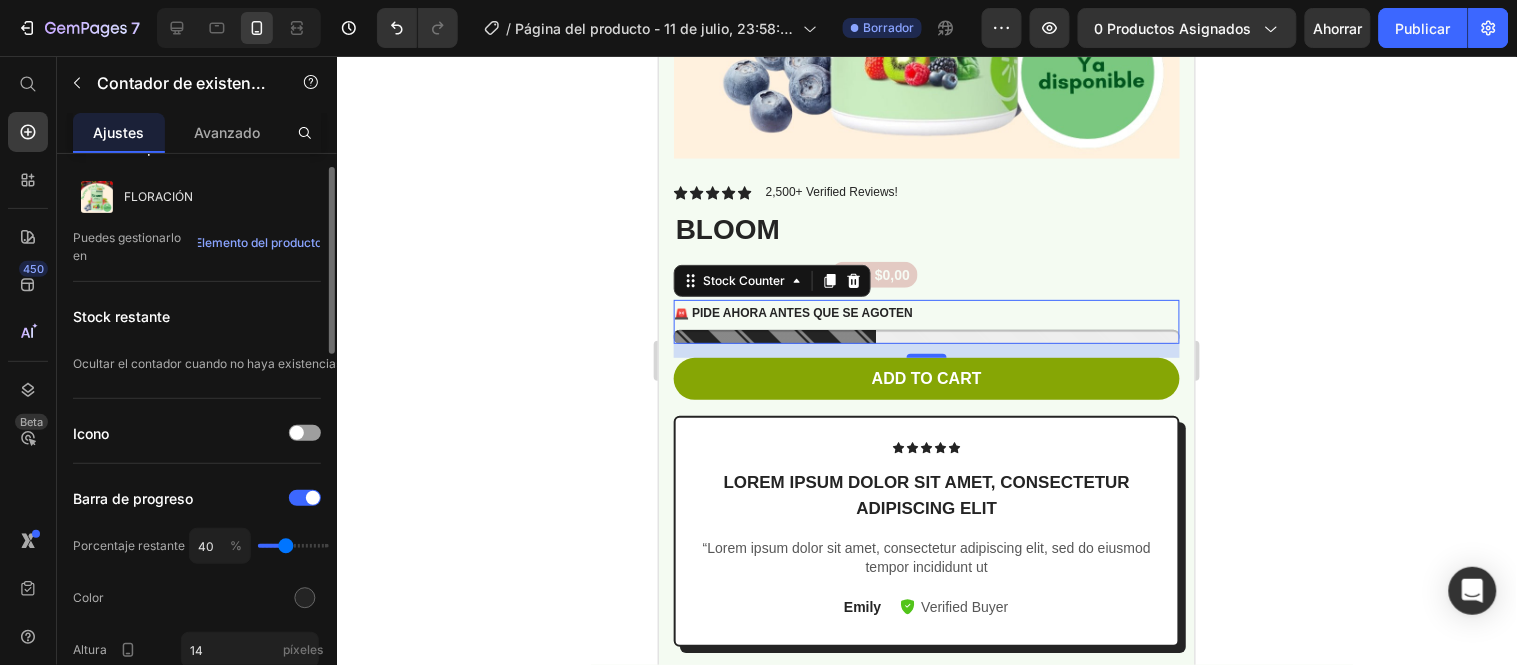 type on "42" 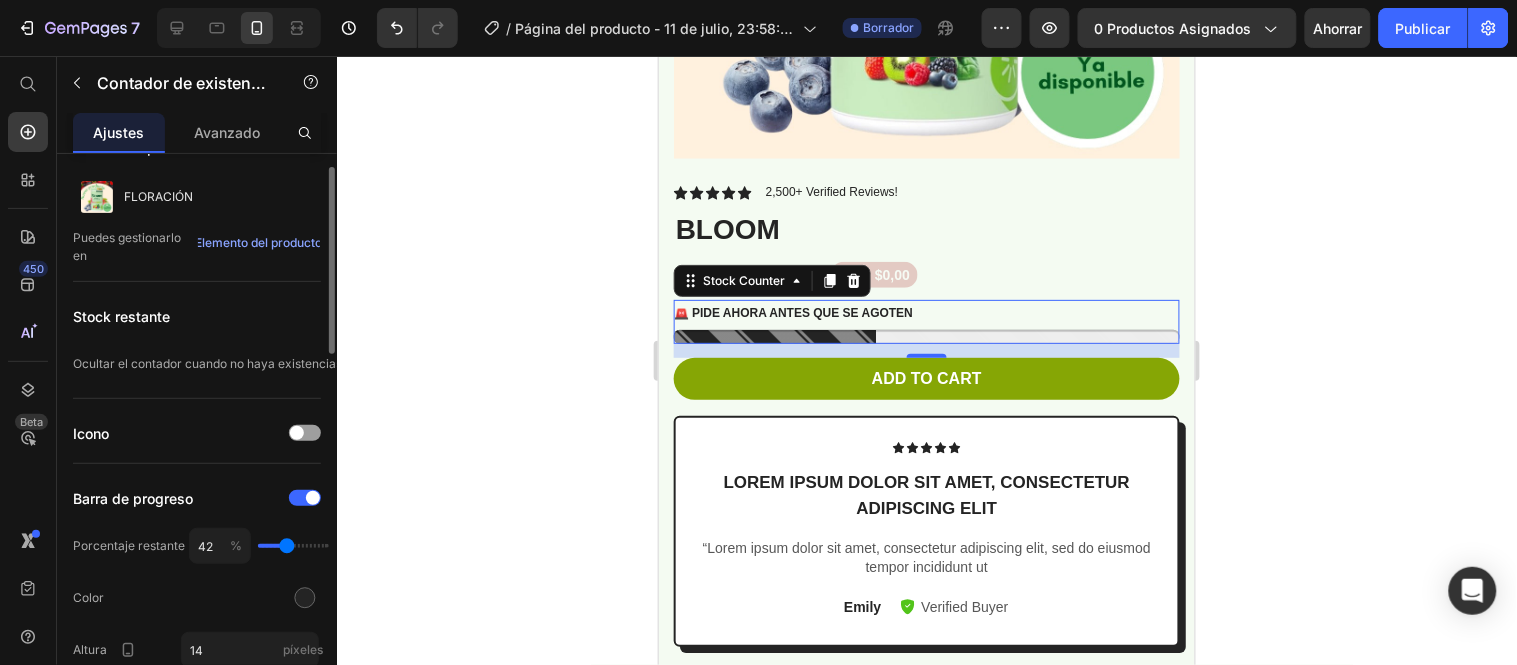 type on "44" 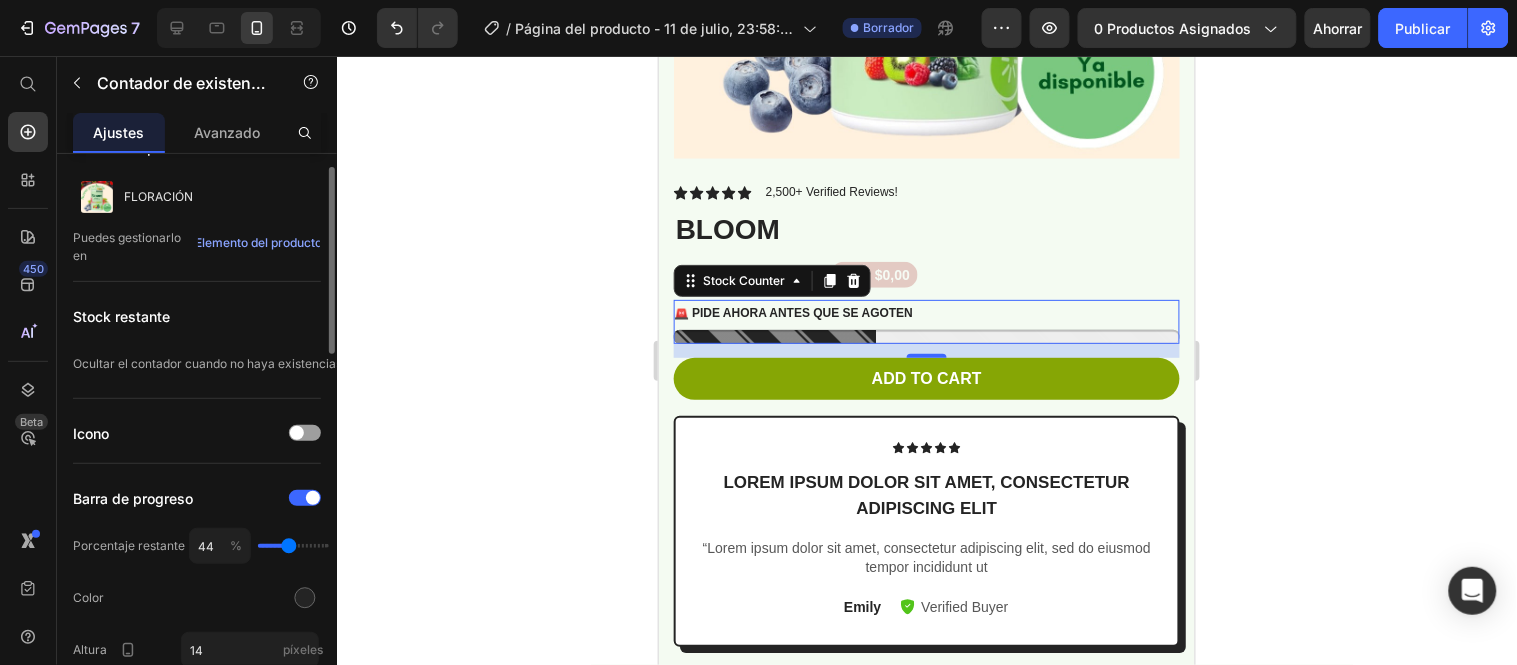 type on "46" 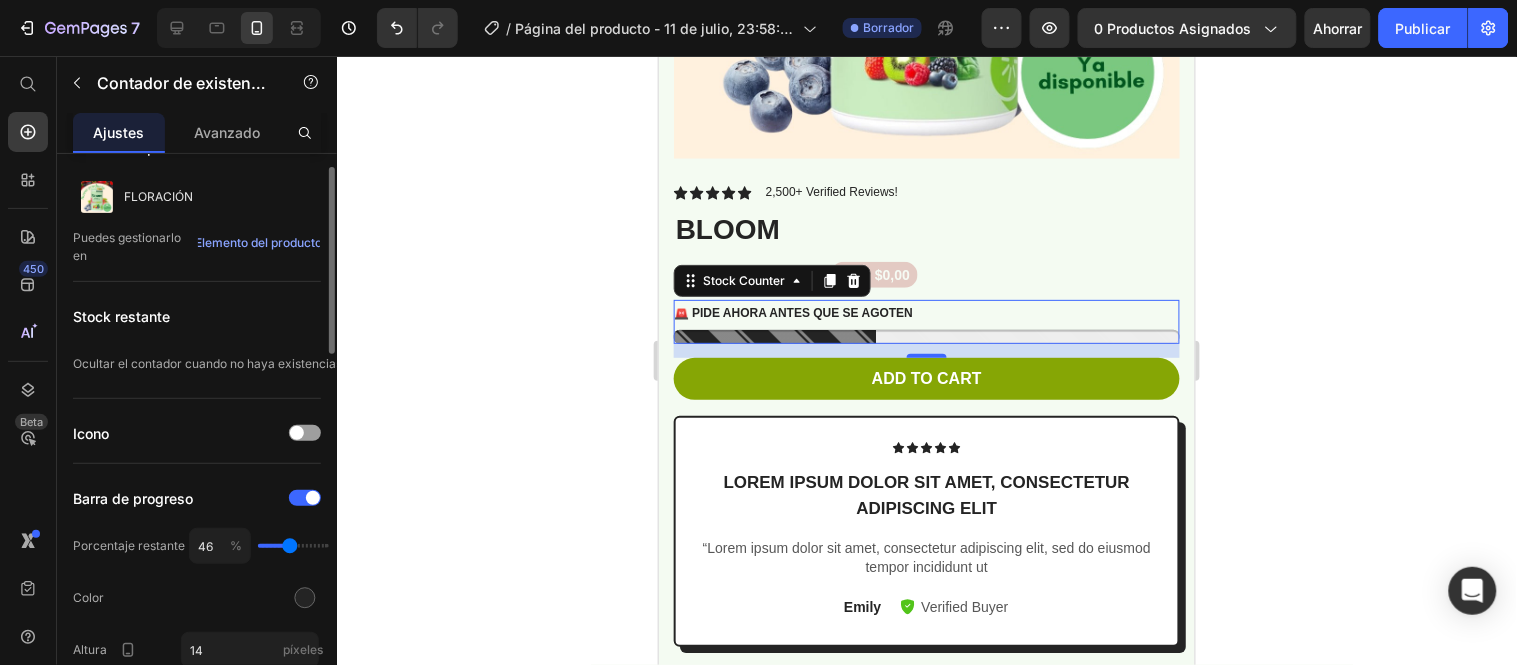 type on "48" 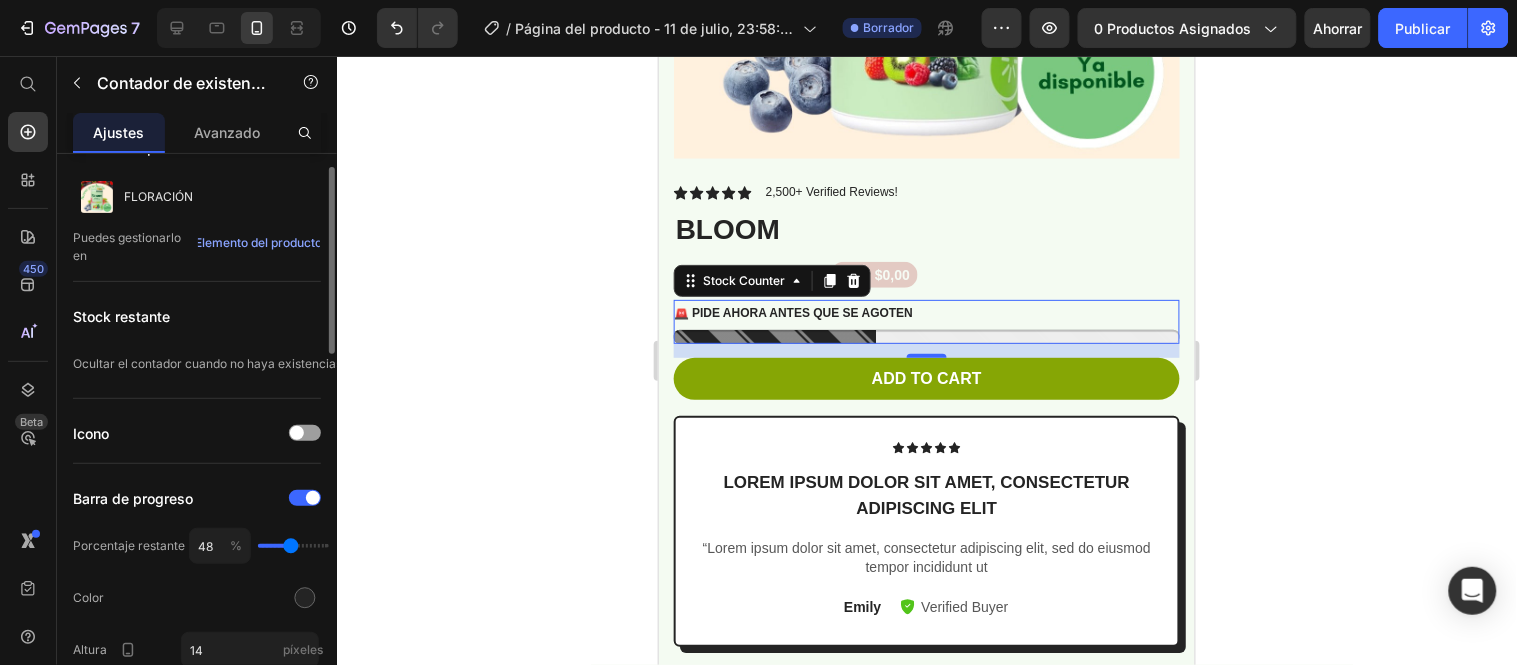 type on "50" 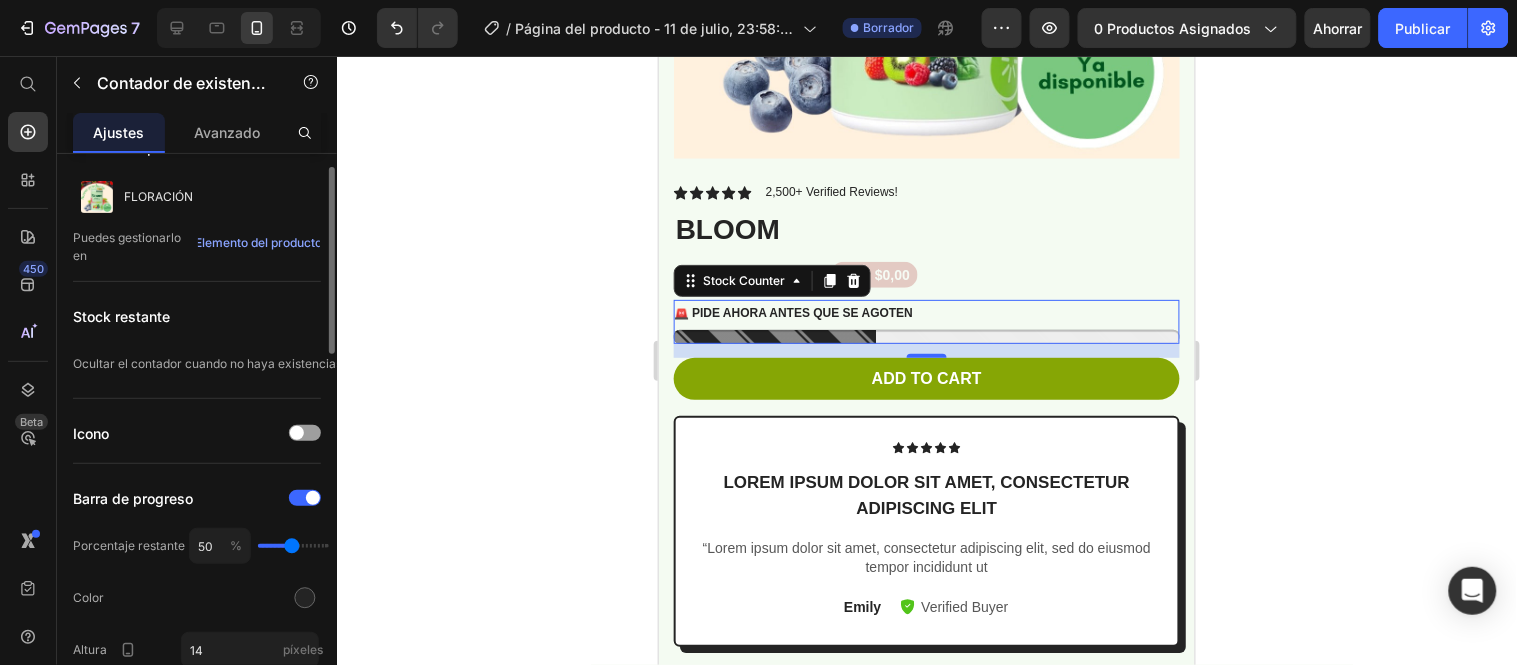type on "51" 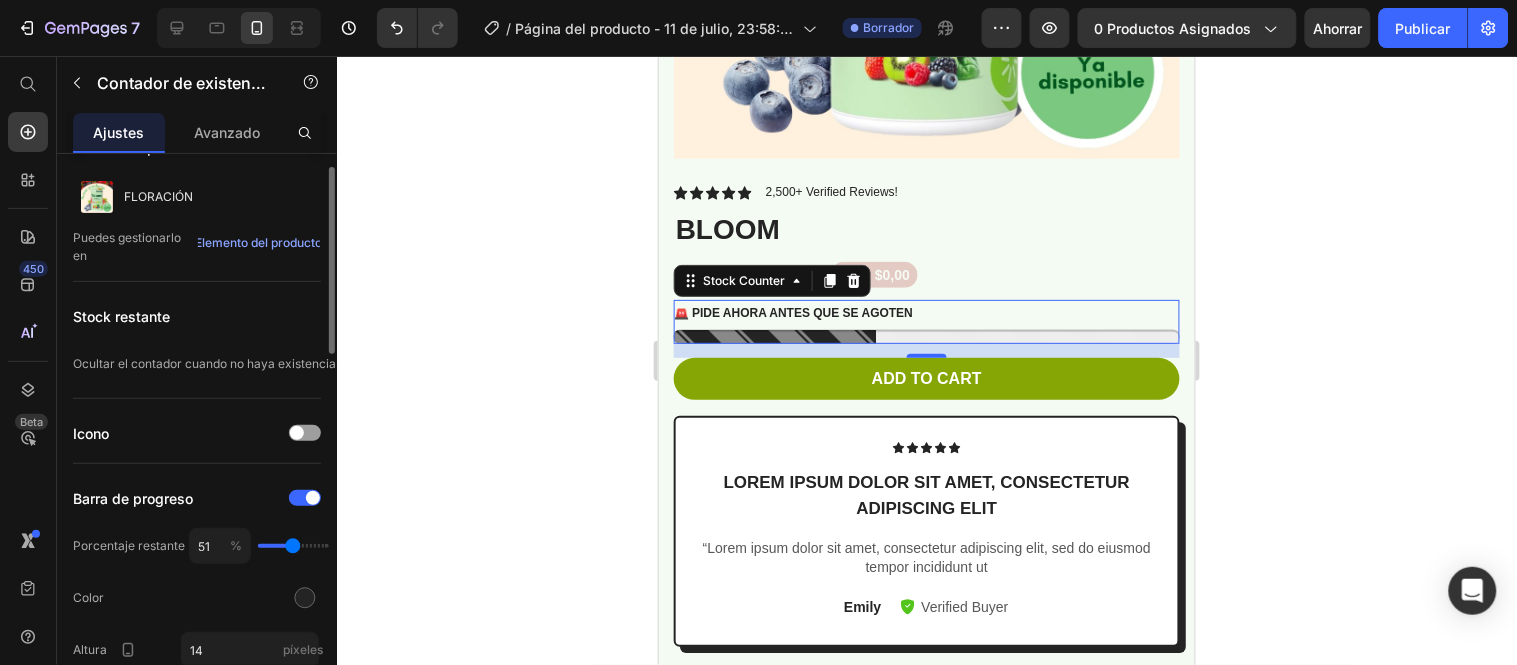 type on "53" 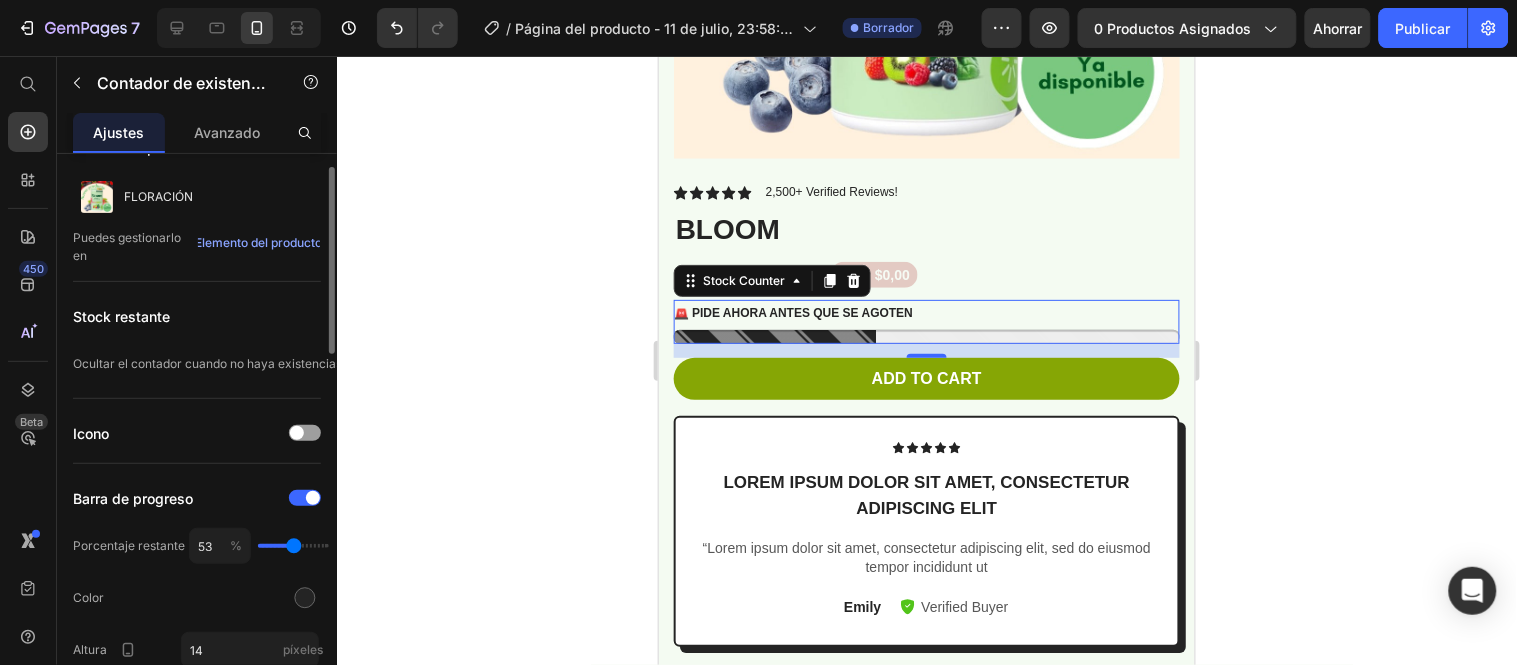 type on "55" 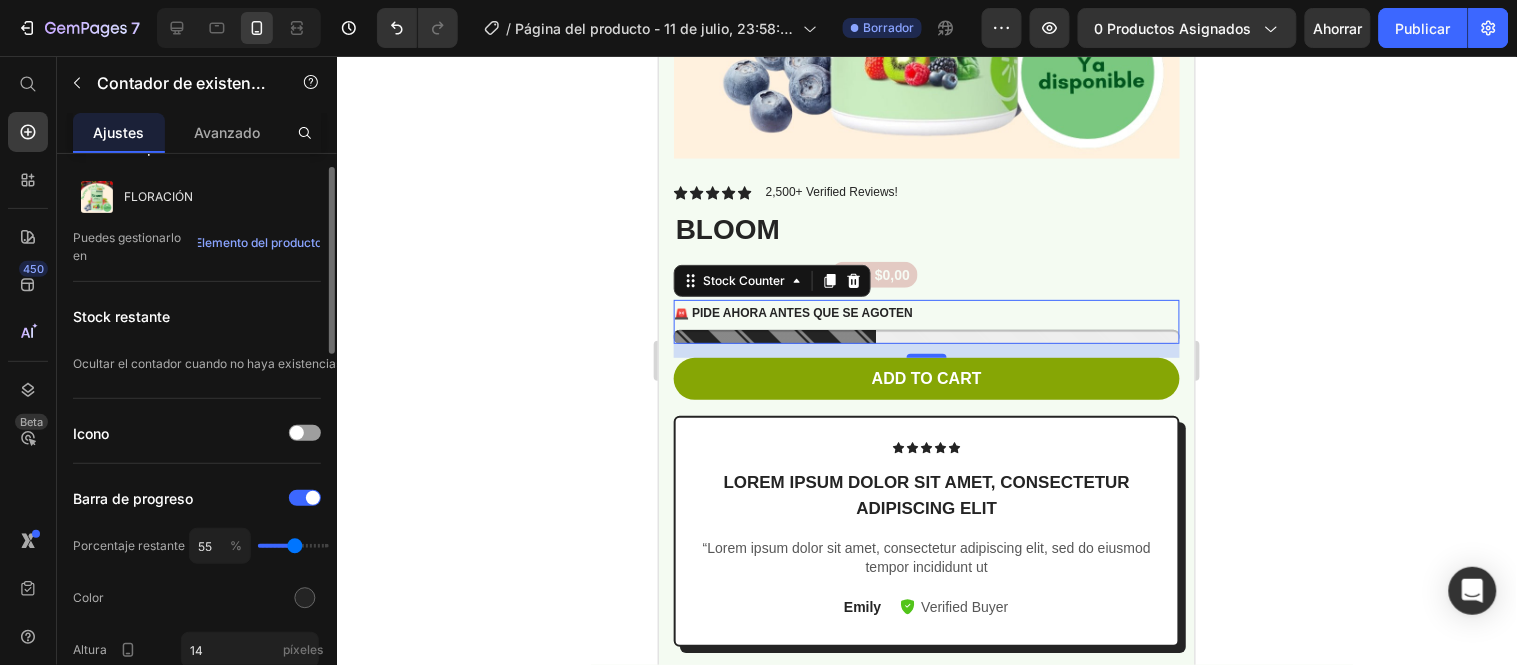 drag, startPoint x: 281, startPoint y: 543, endPoint x: 293, endPoint y: 543, distance: 12 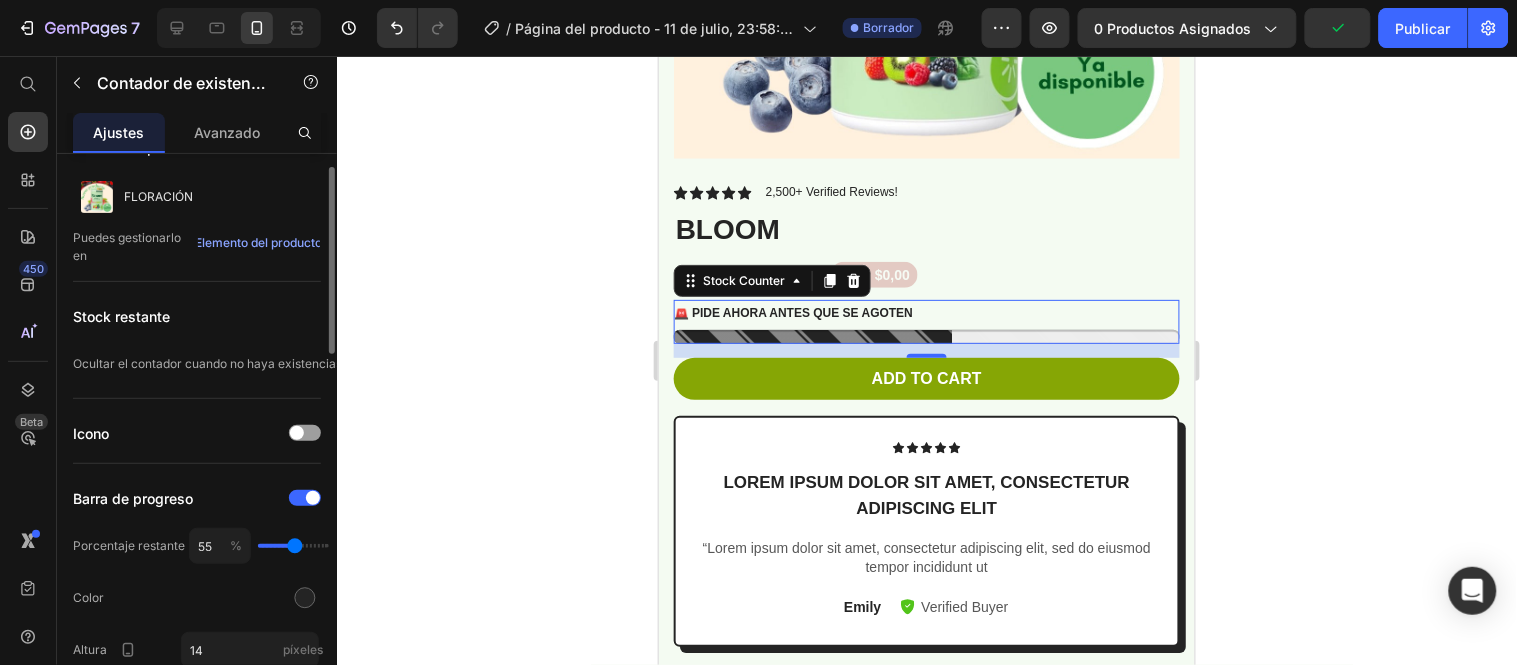 type on "46" 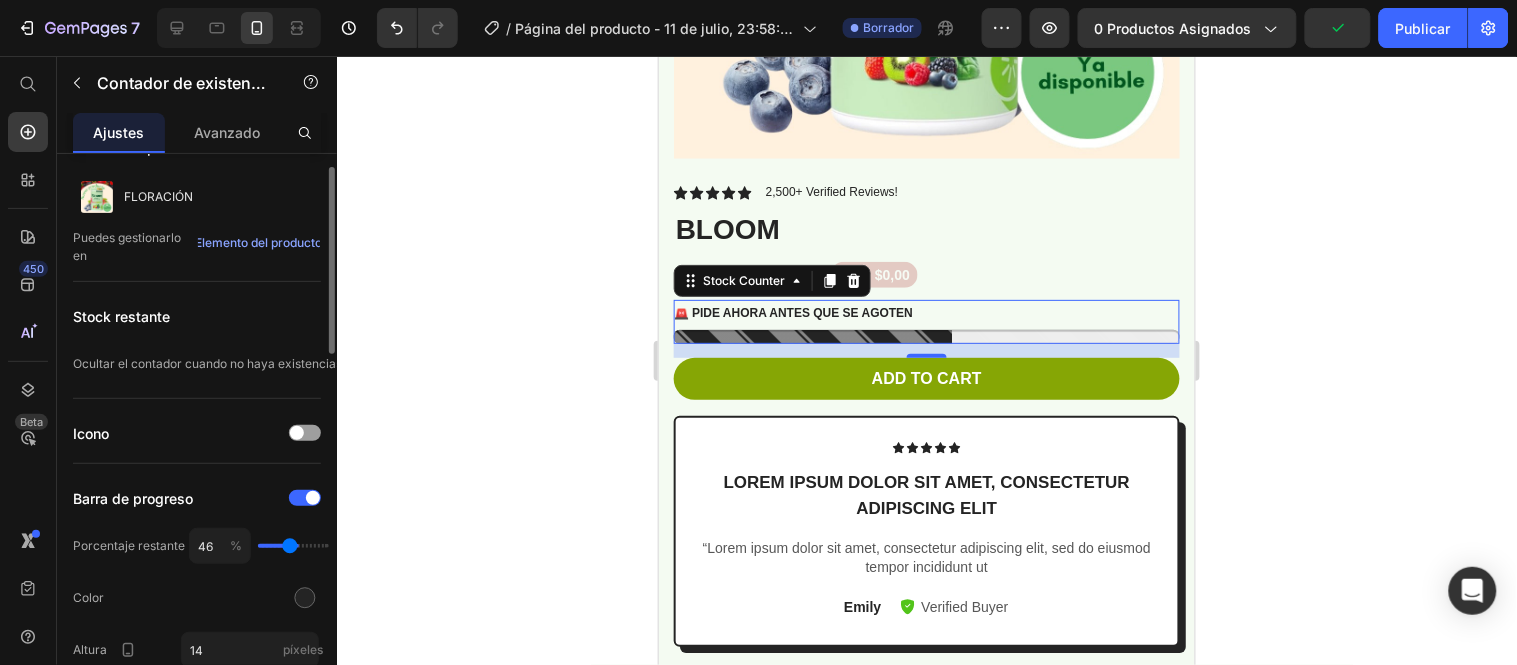 type on "44" 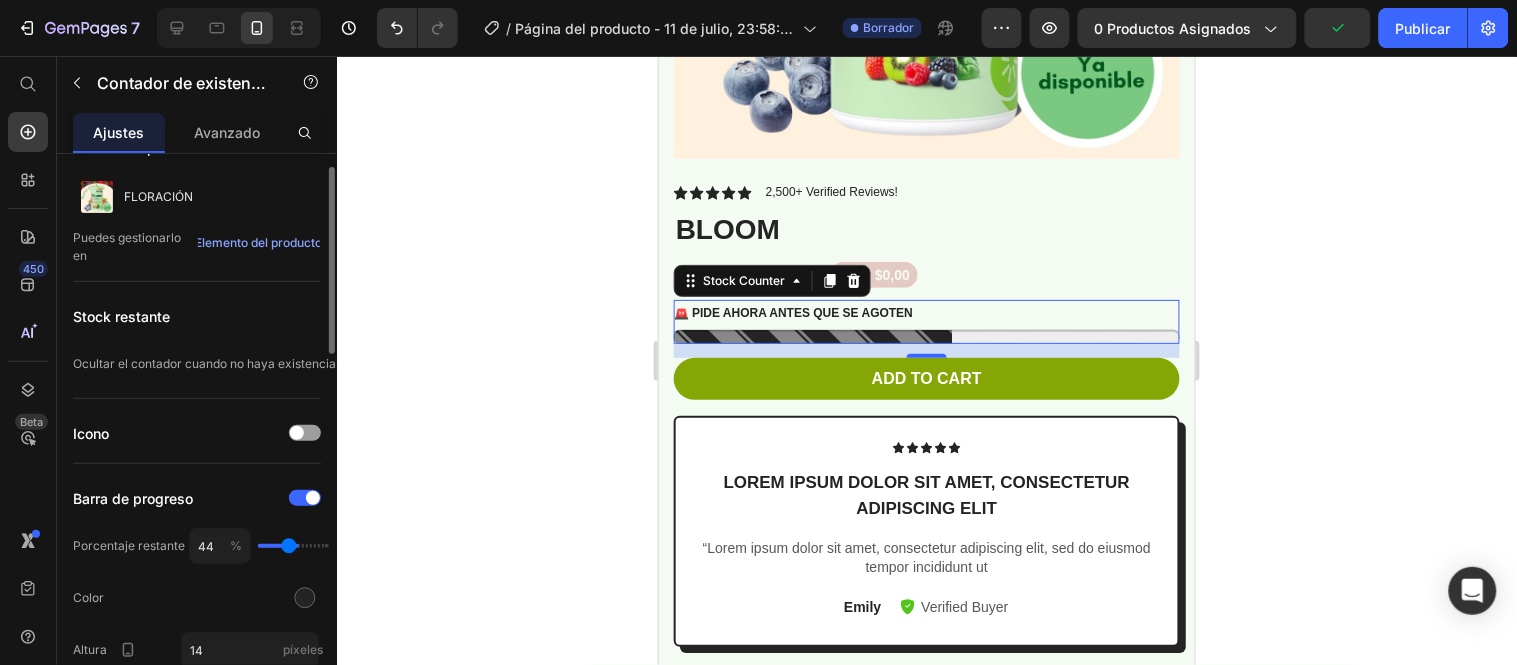 type on "38" 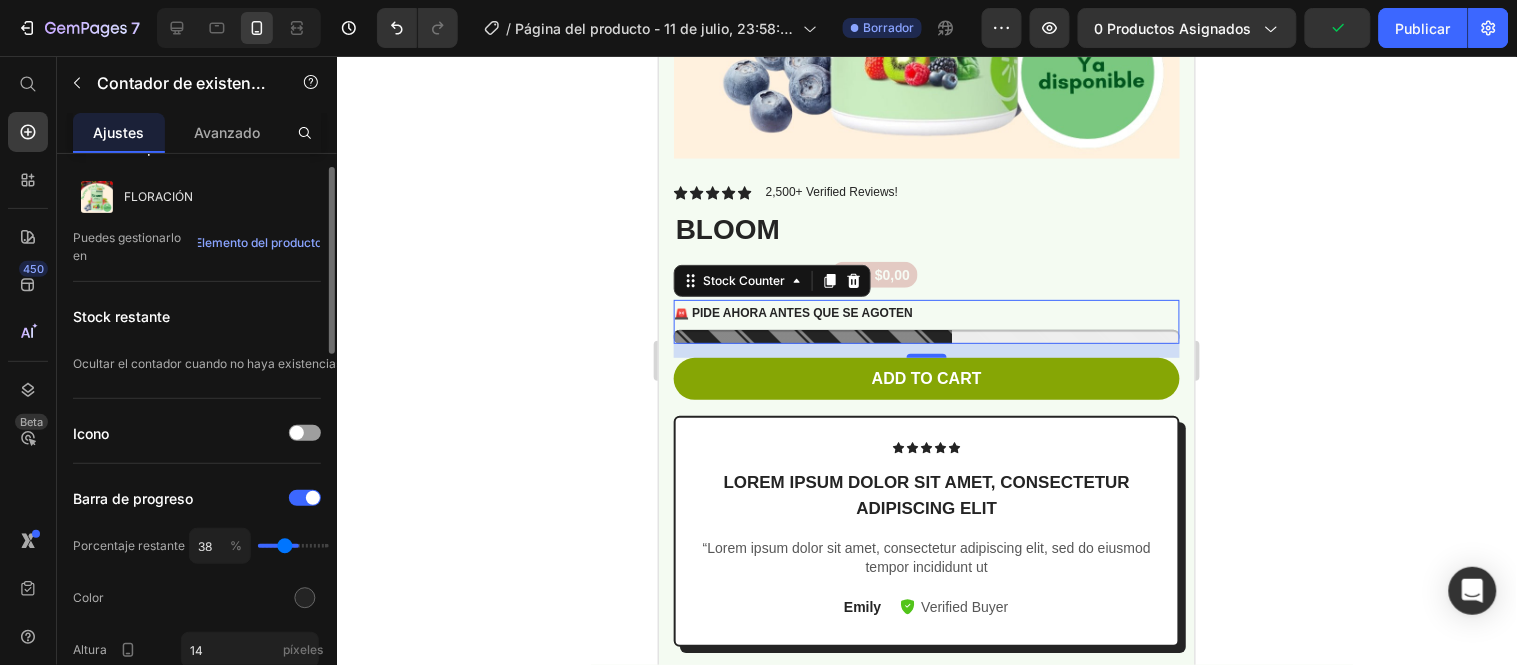 type on "36" 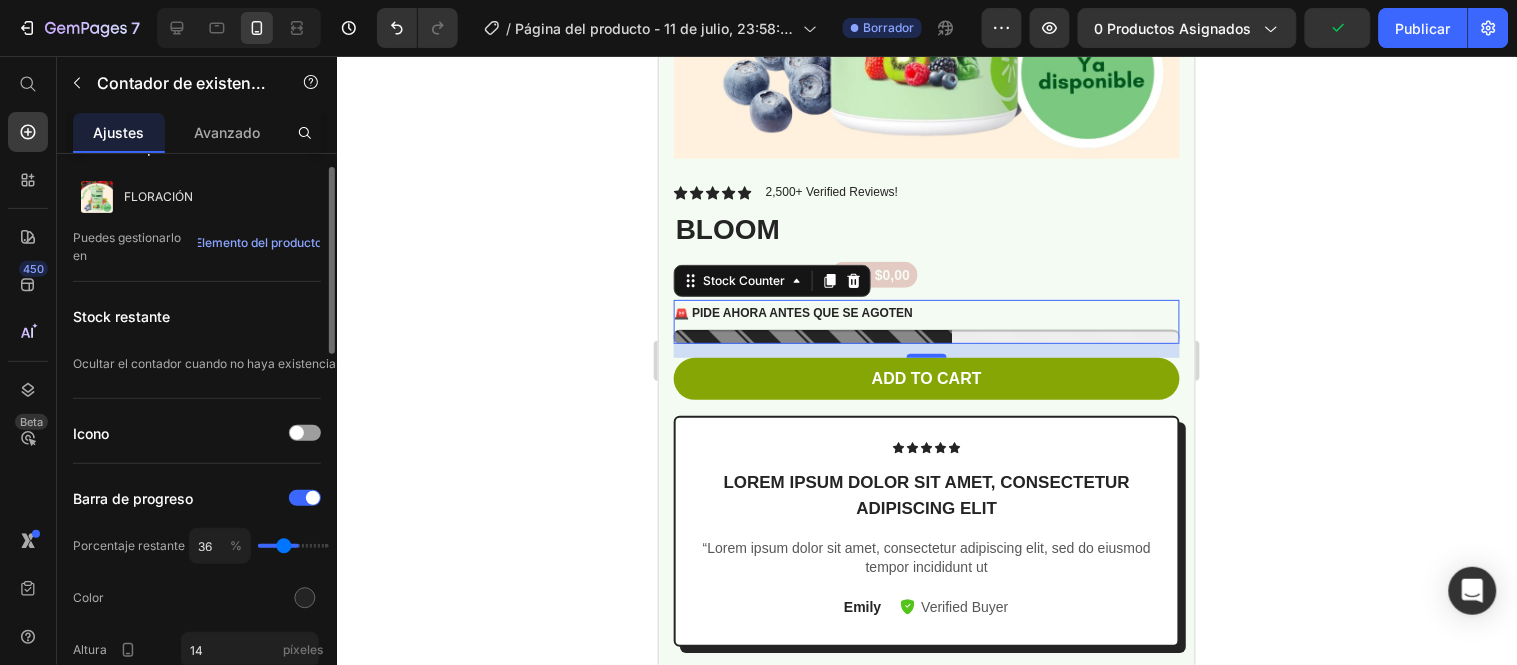 type on "34" 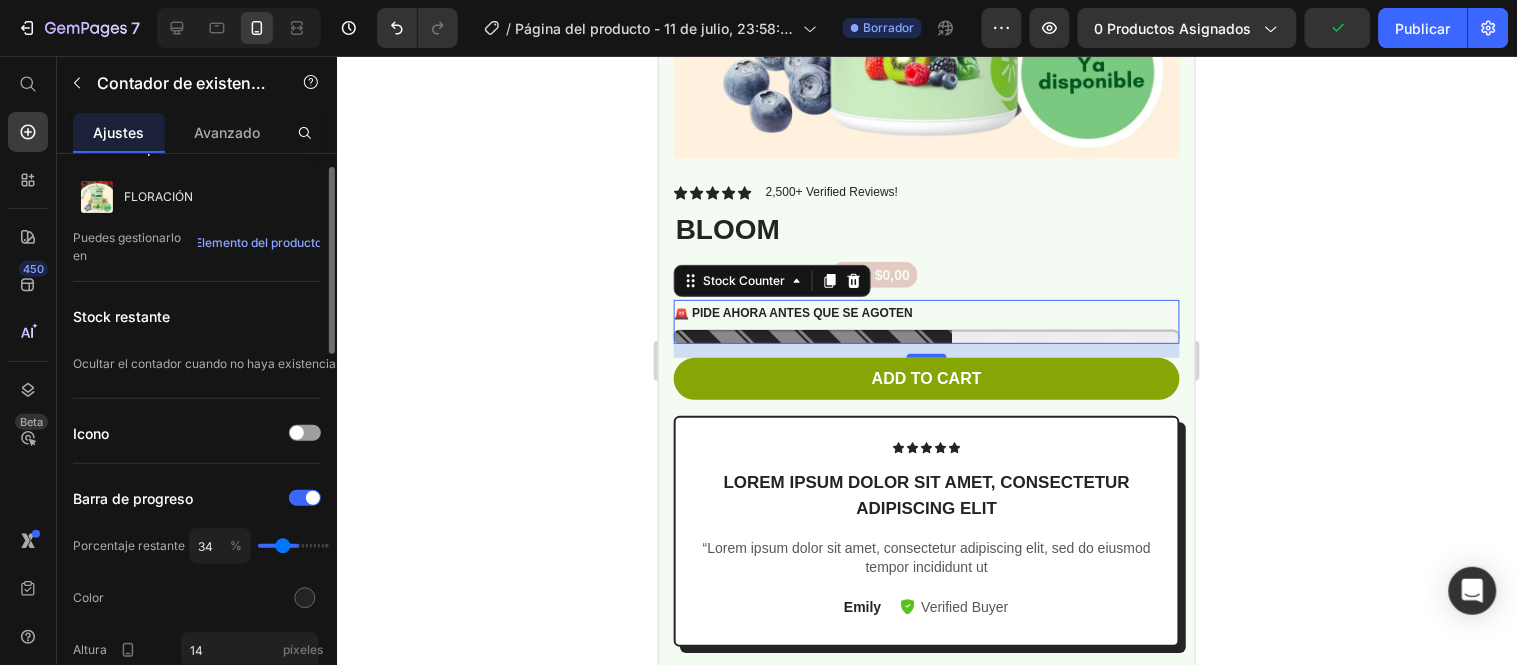 type on "30" 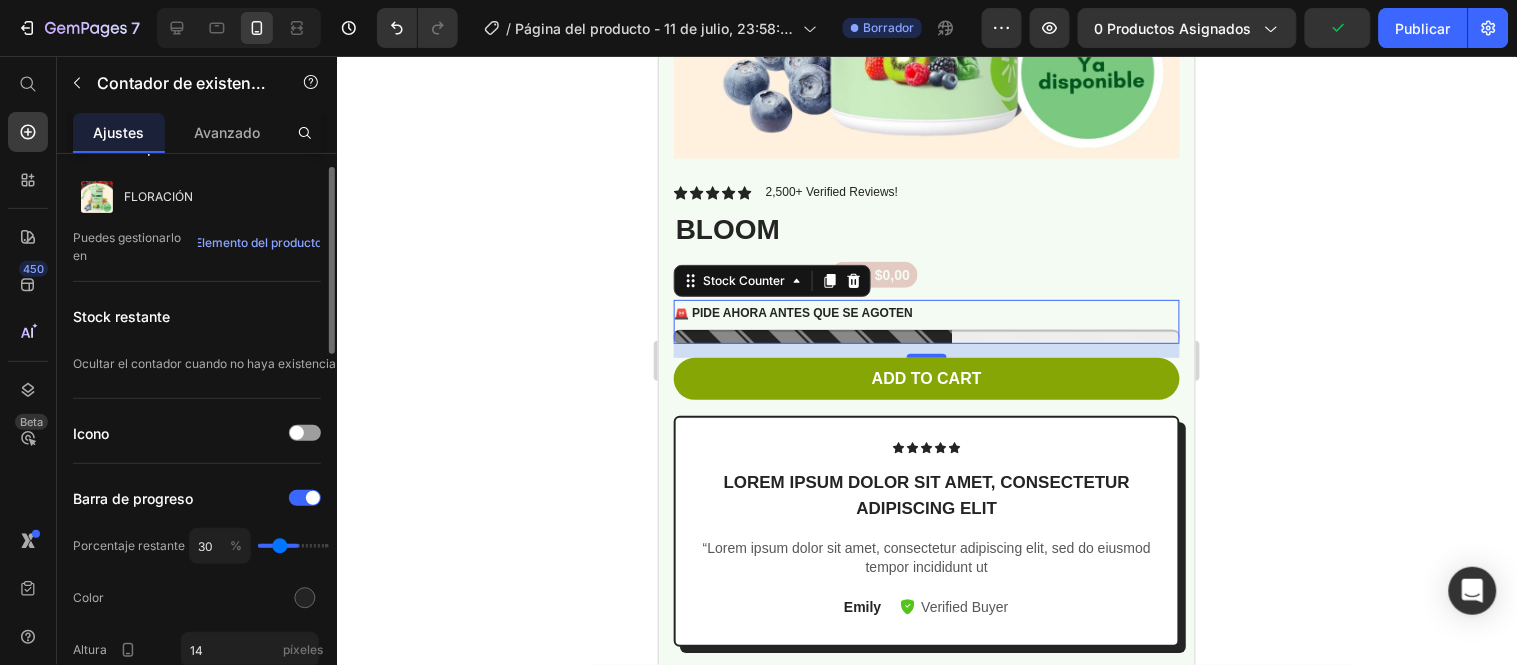 type on "28" 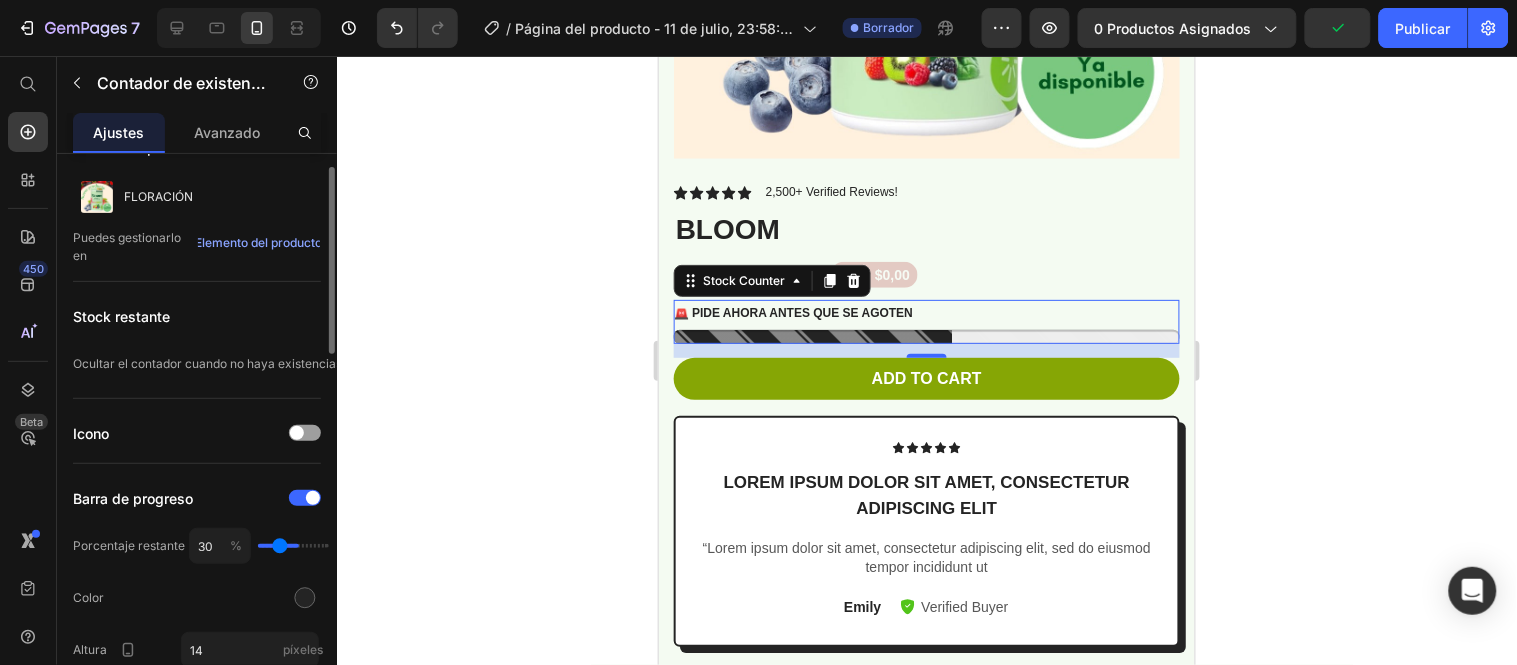 type on "28" 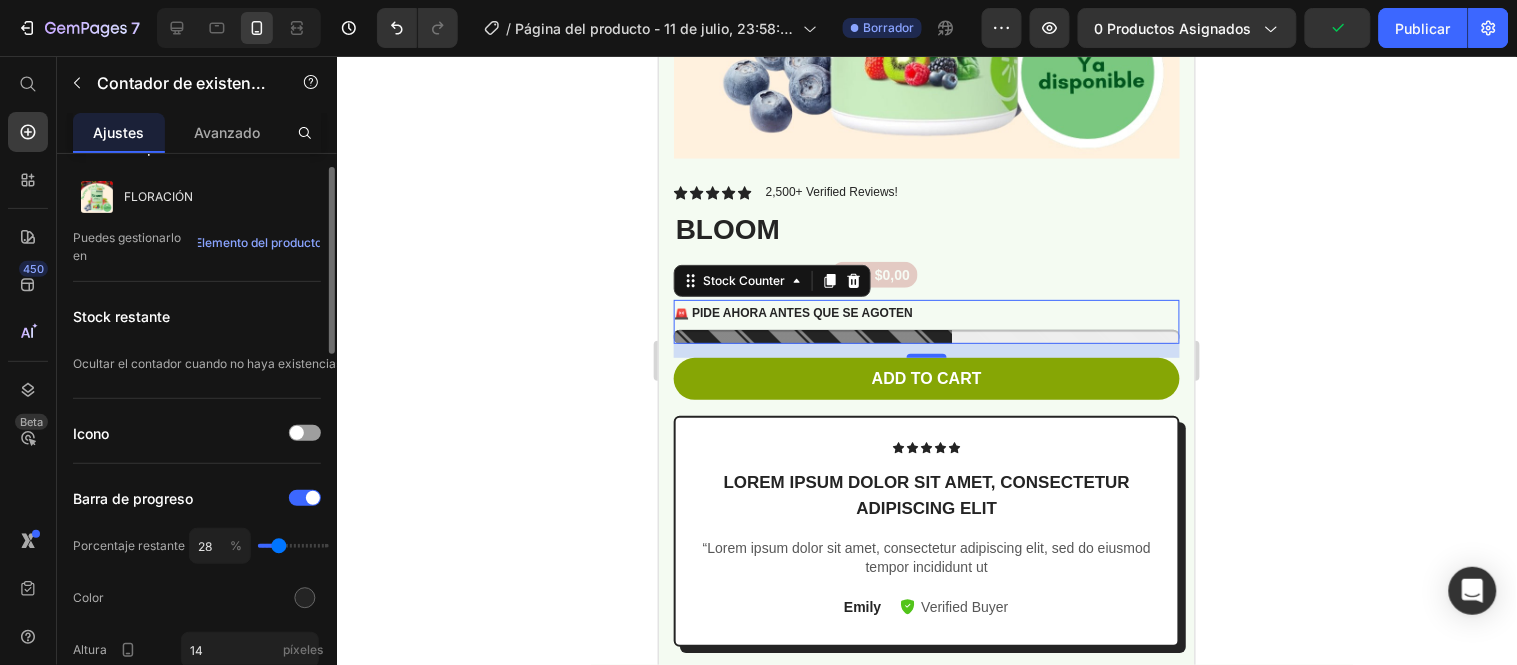 type on "27" 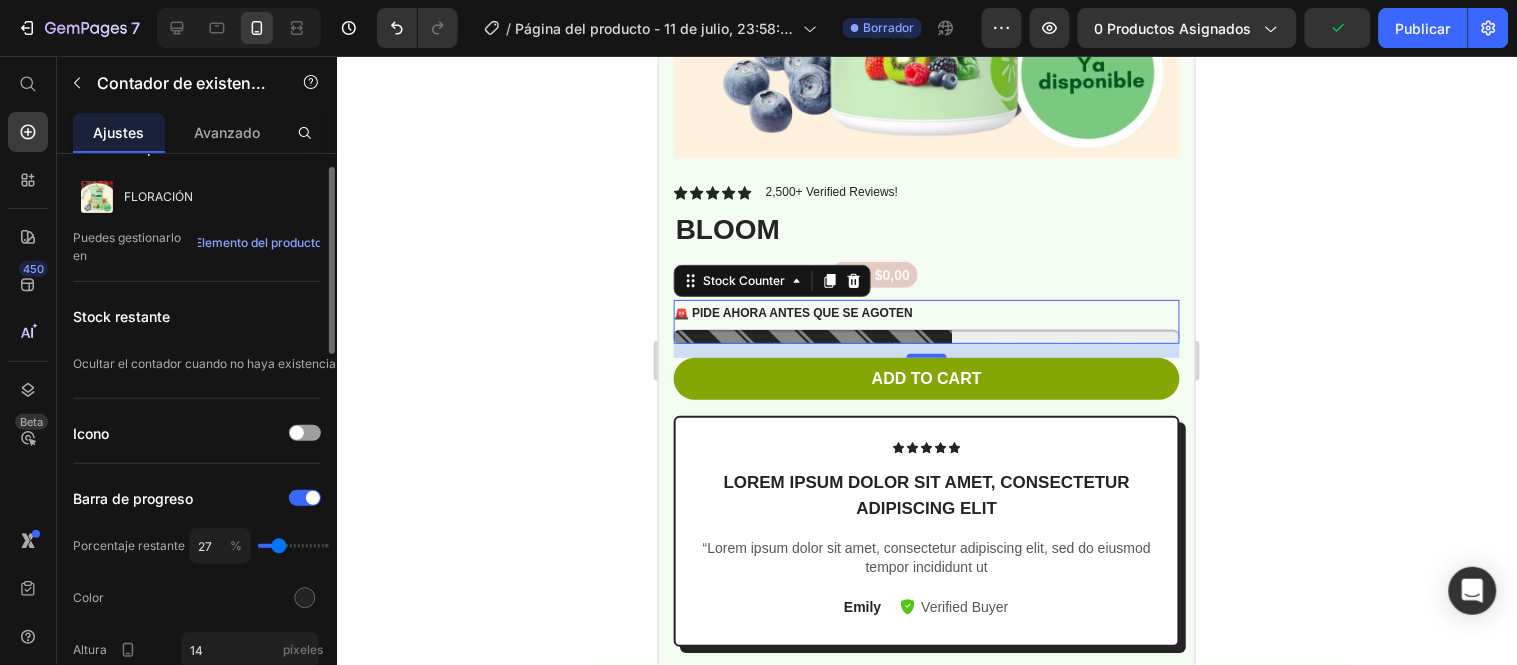 type on "25" 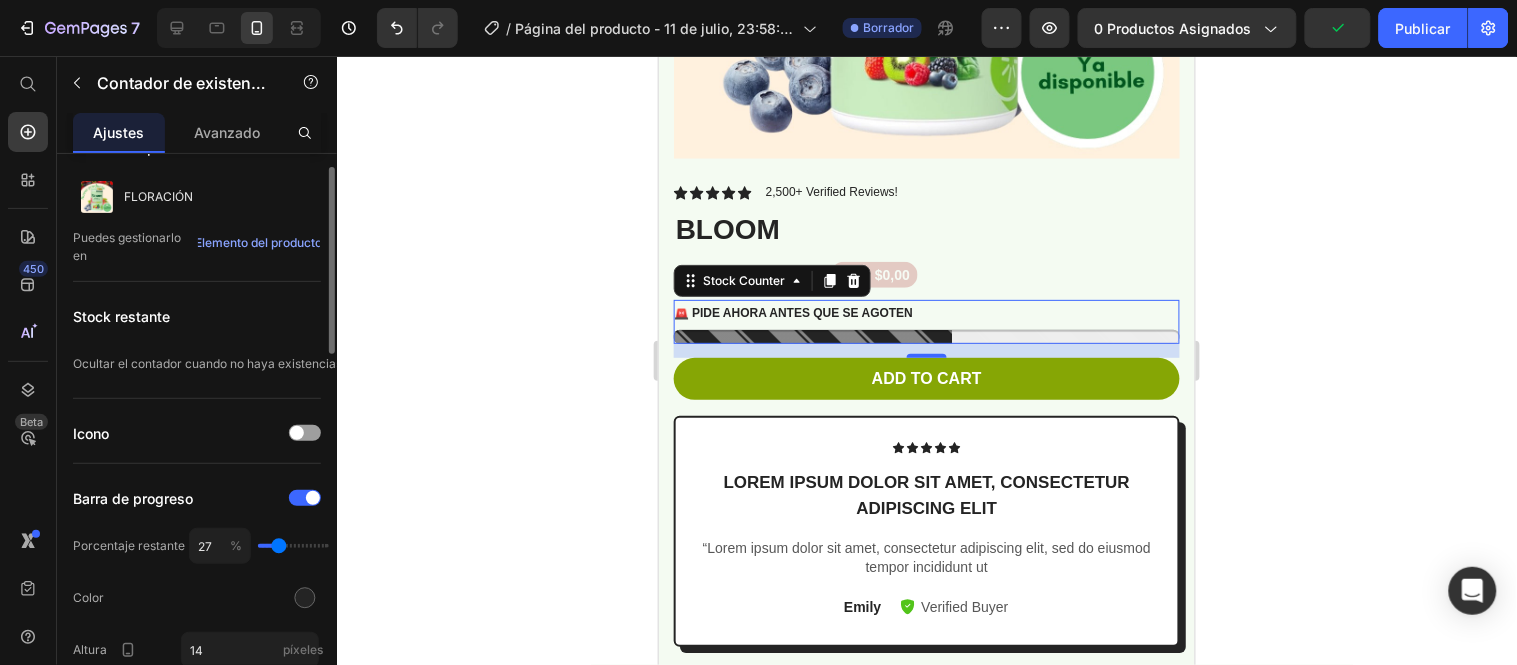 type on "25" 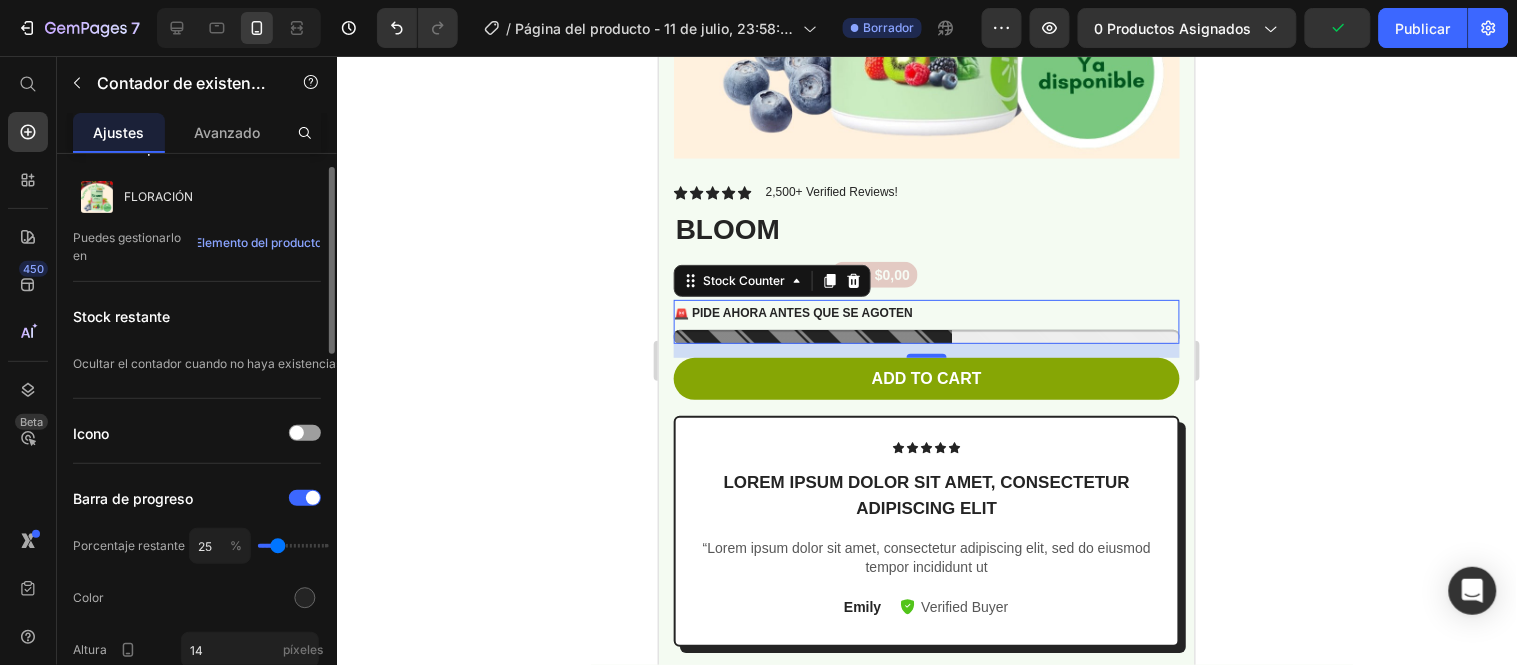 type on "23" 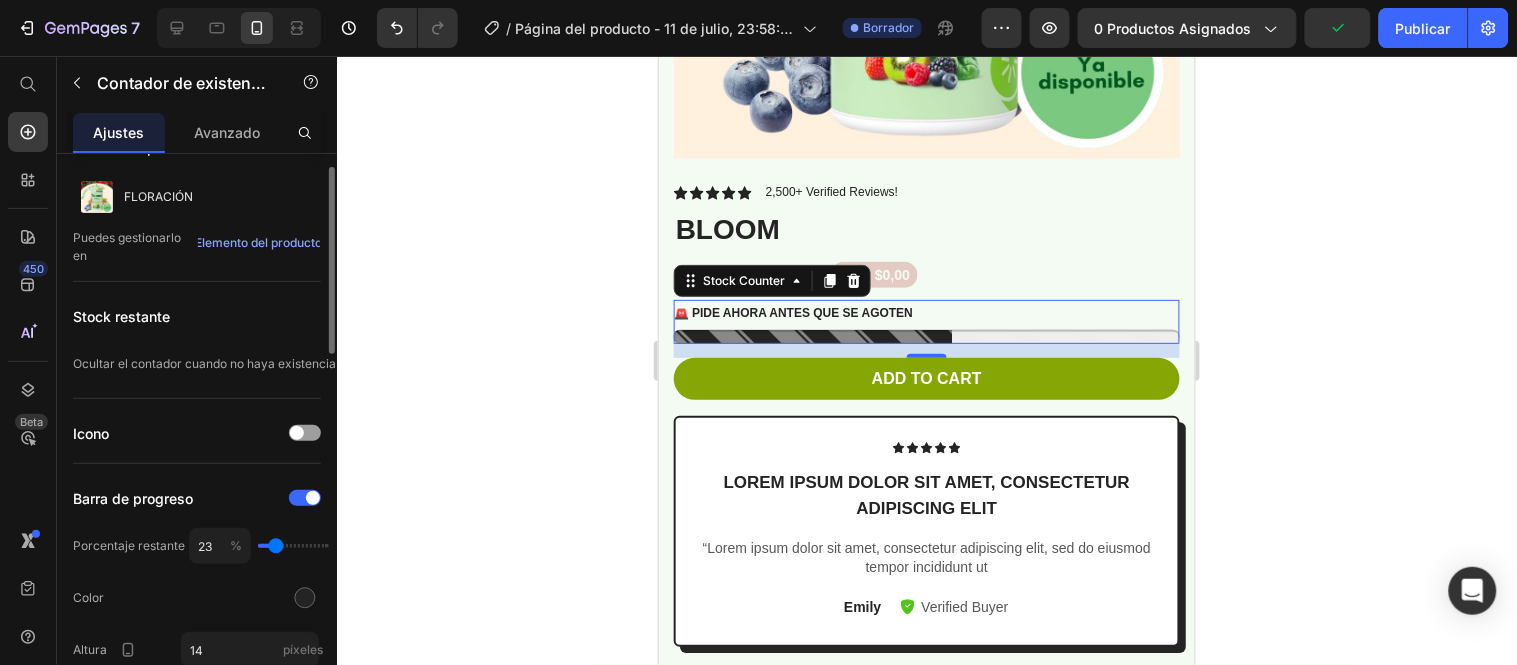 type on "17" 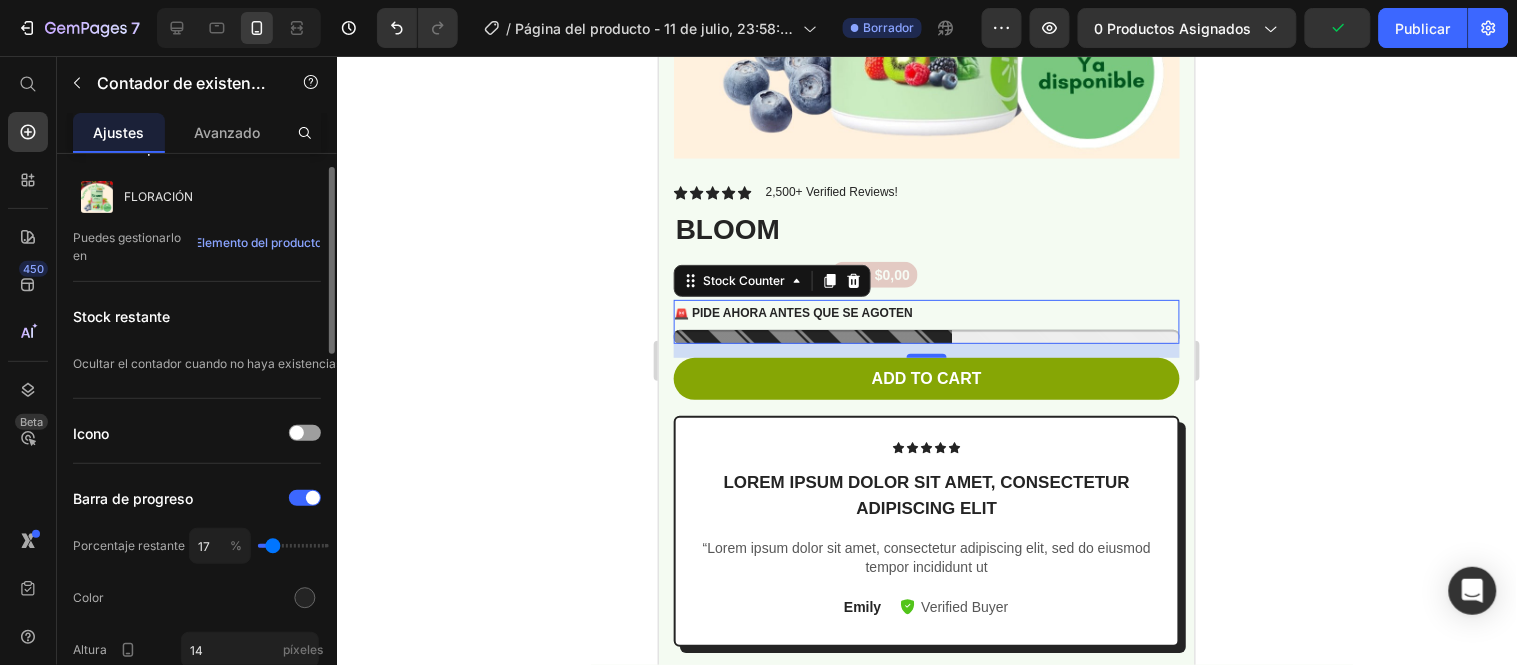 type on "15" 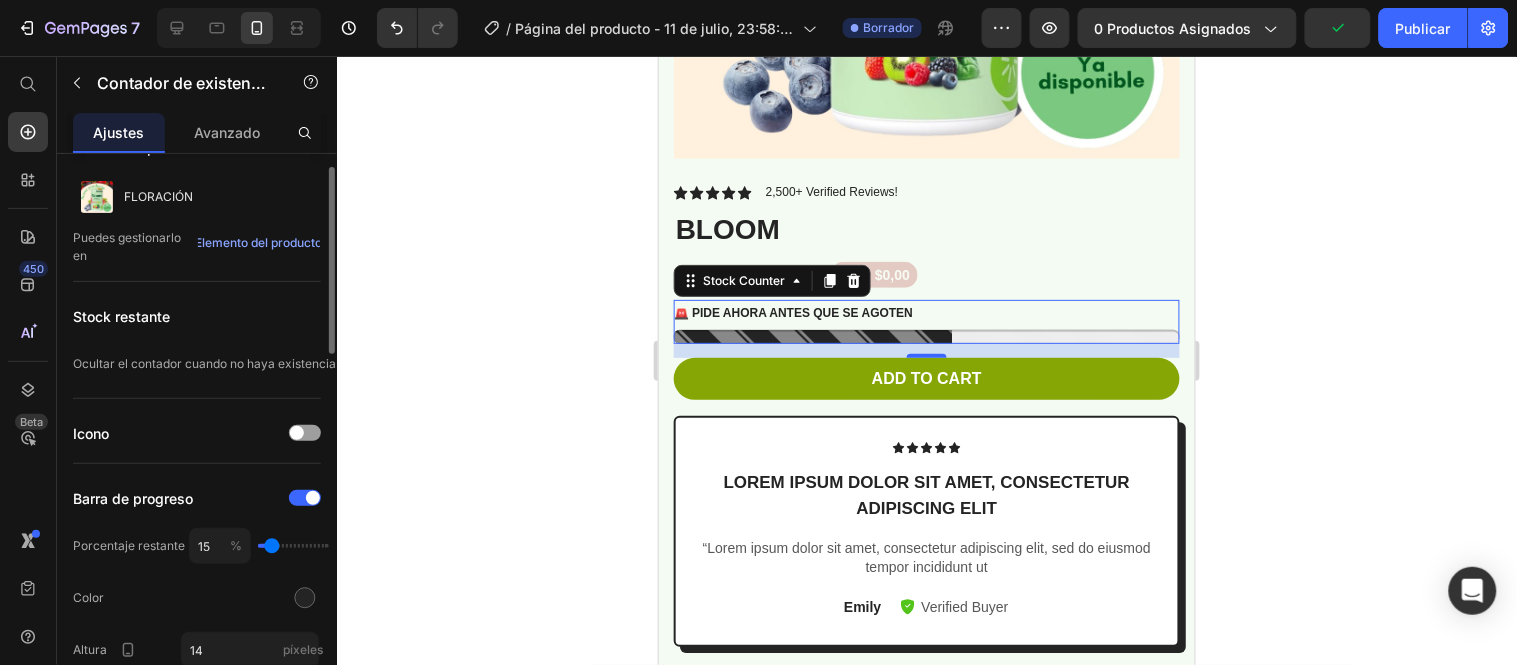 type on "13" 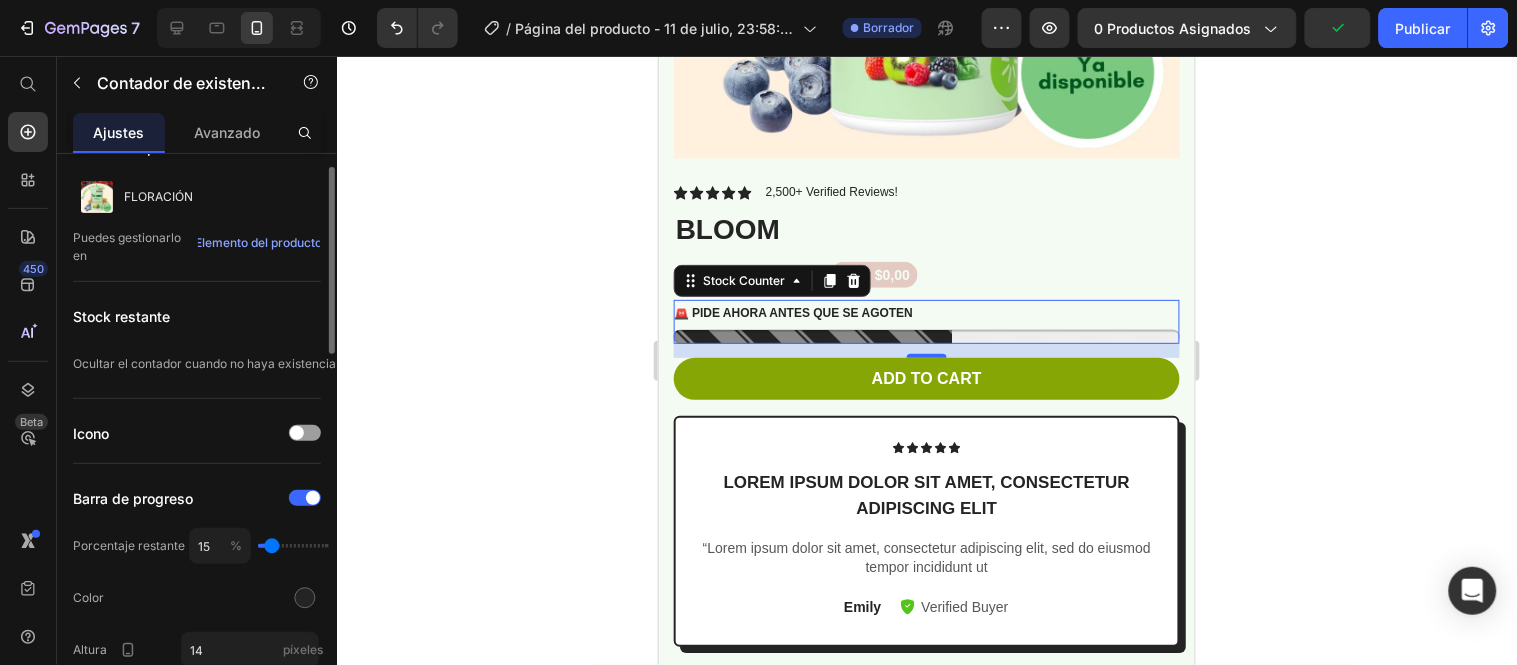 type on "13" 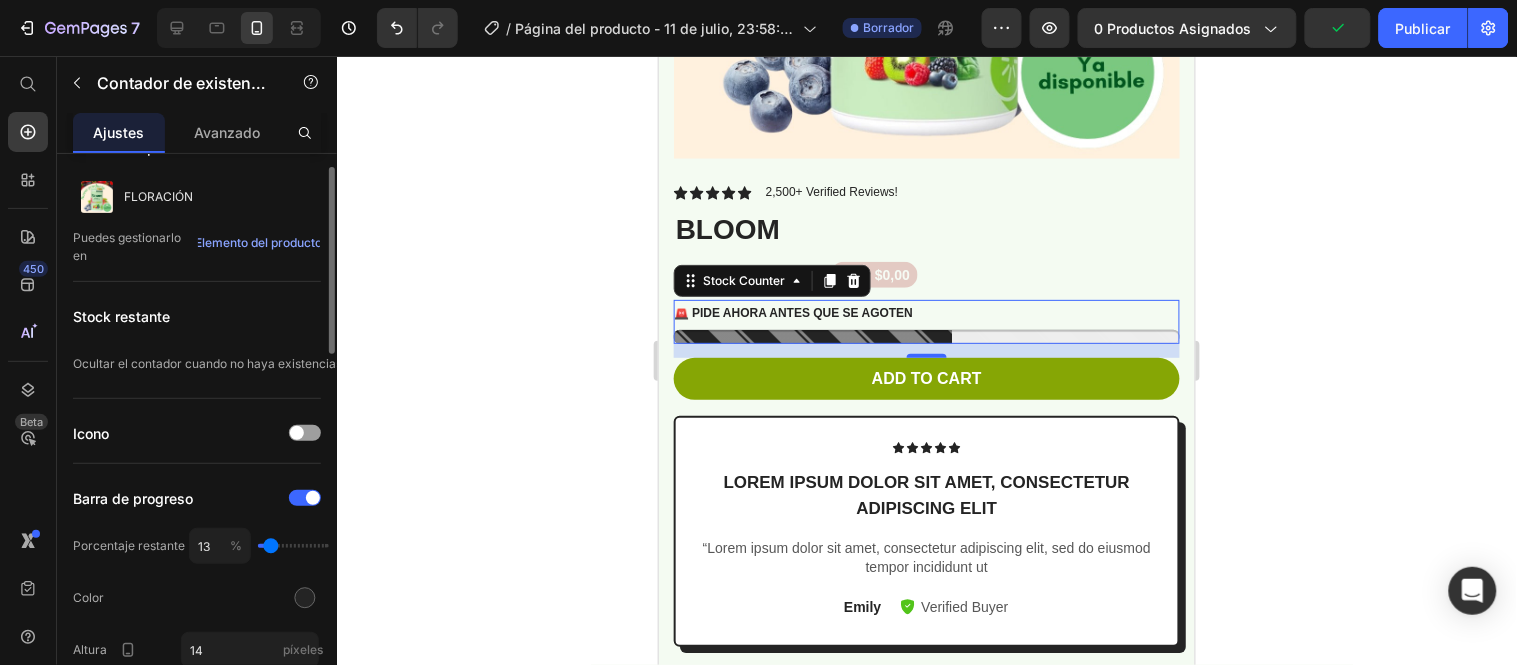 type on "11" 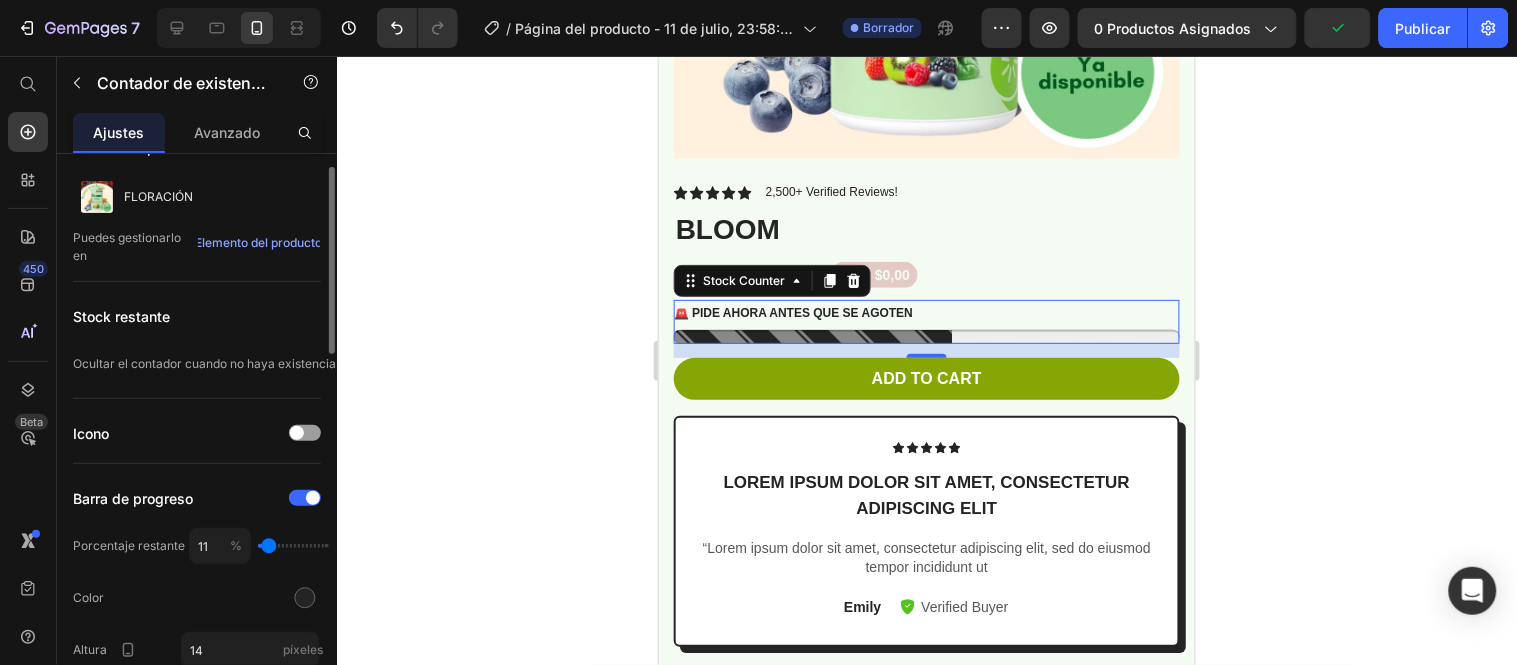 type on "9" 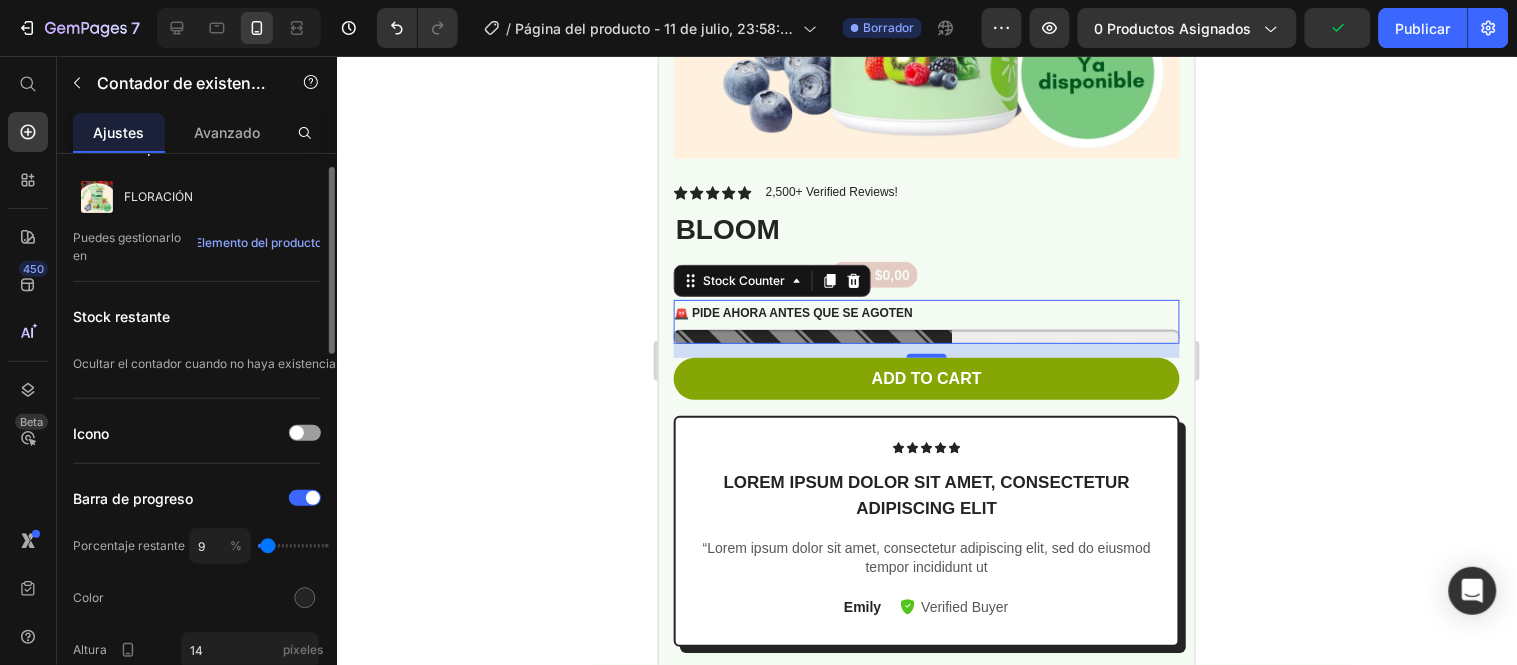 drag, startPoint x: 290, startPoint y: 544, endPoint x: 266, endPoint y: 550, distance: 24.738634 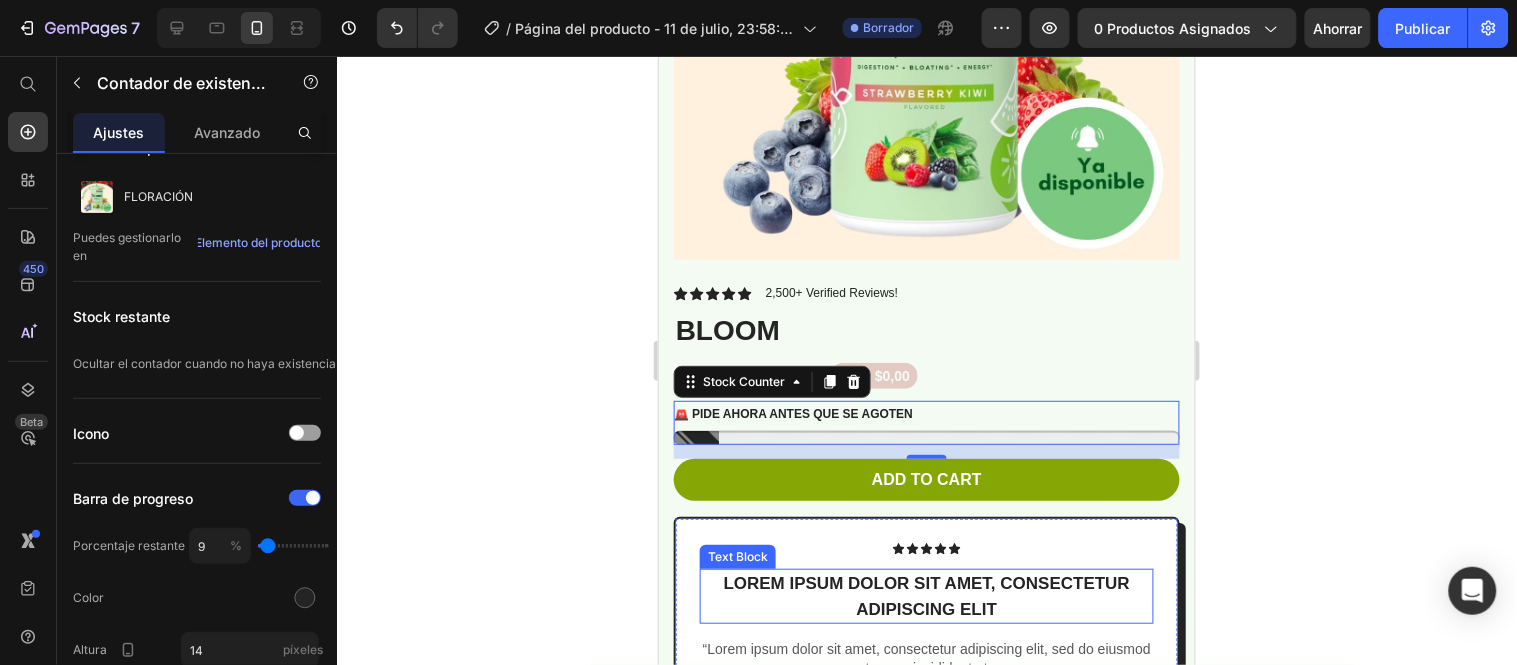 scroll, scrollTop: 222, scrollLeft: 0, axis: vertical 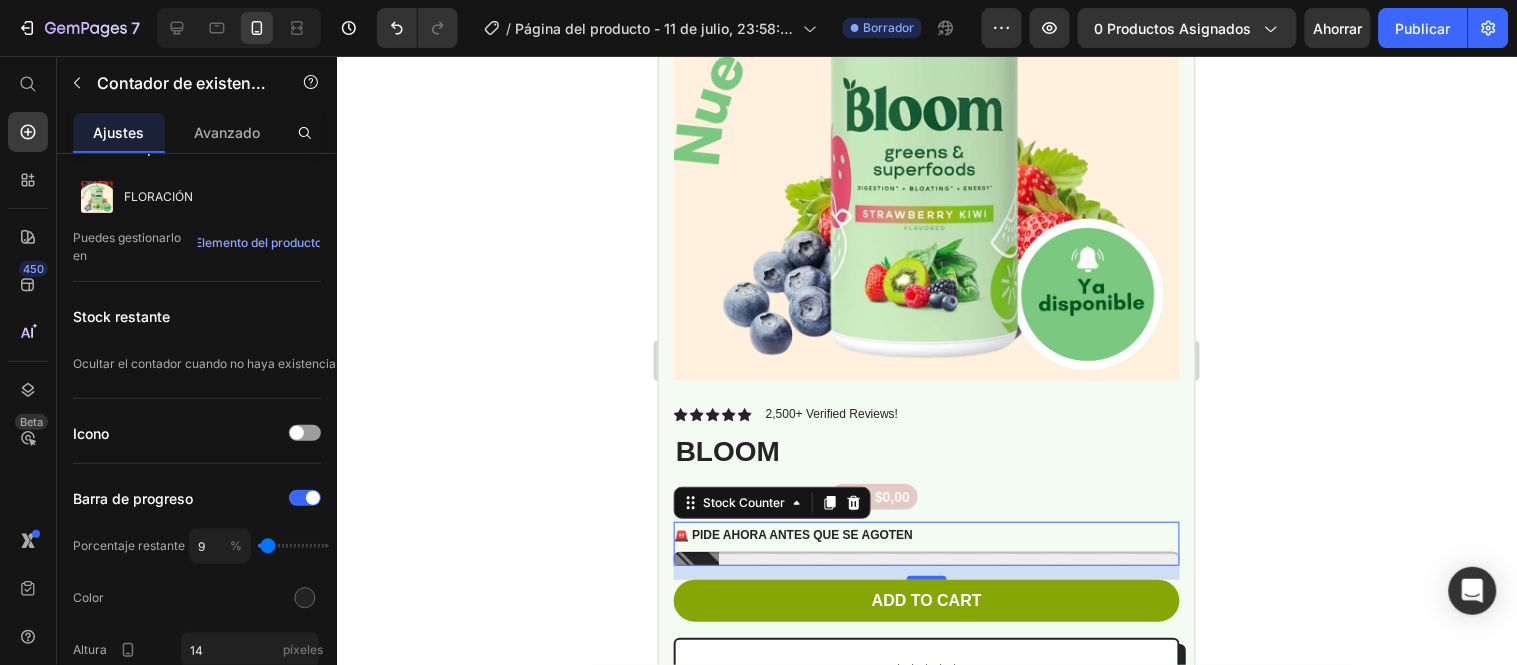 click 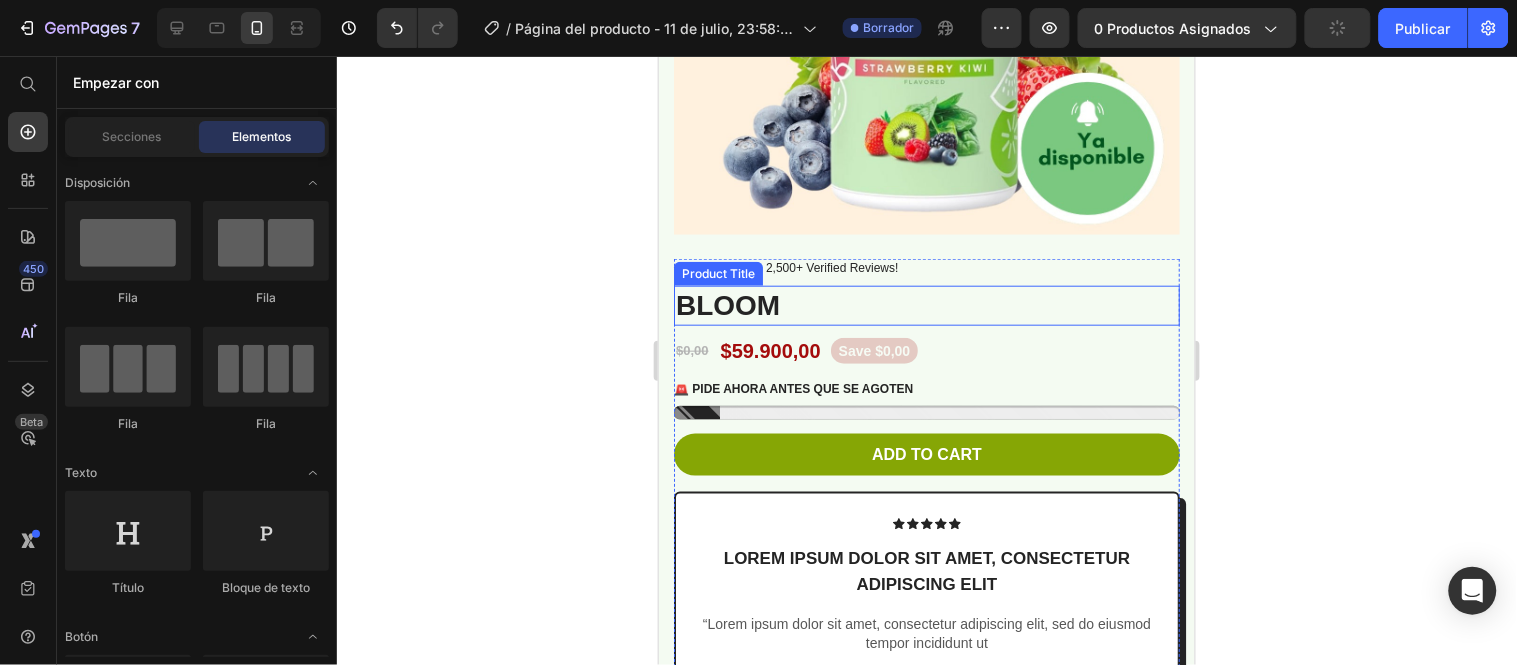 scroll, scrollTop: 333, scrollLeft: 0, axis: vertical 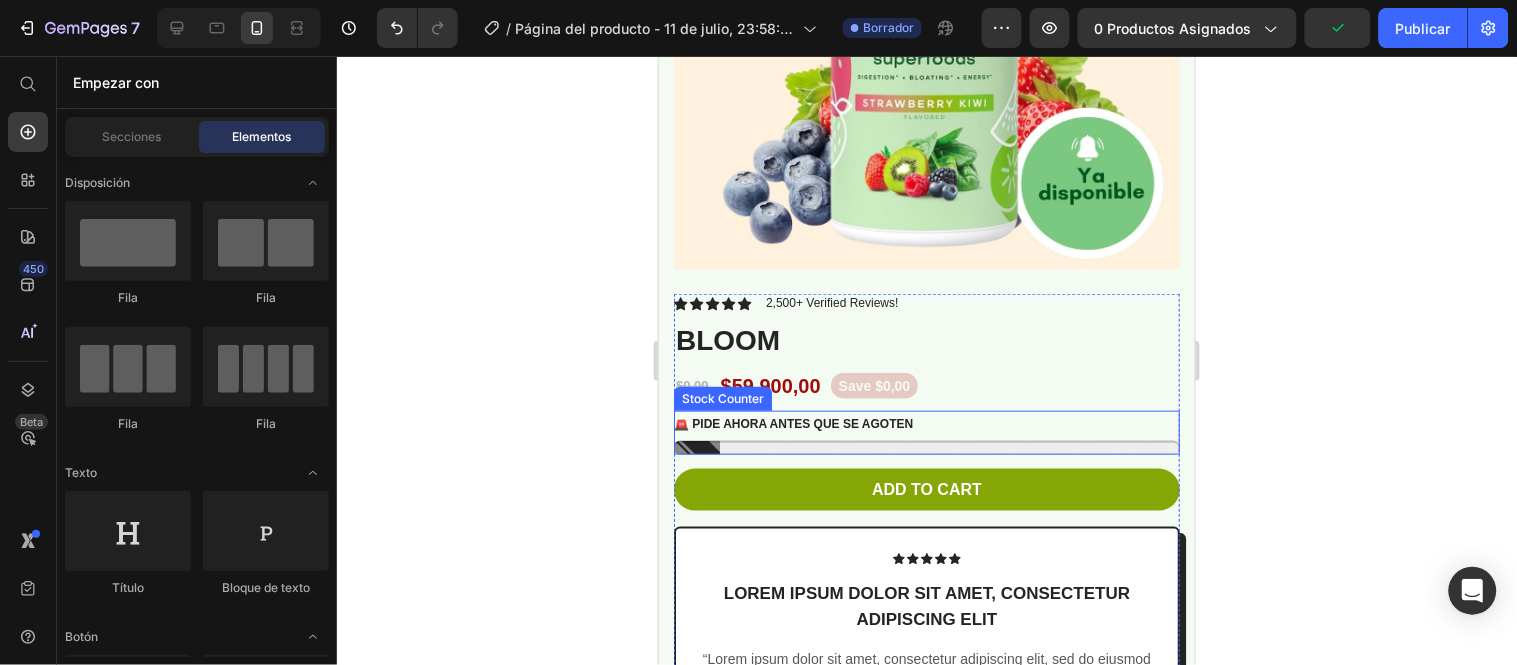 click at bounding box center (926, 447) 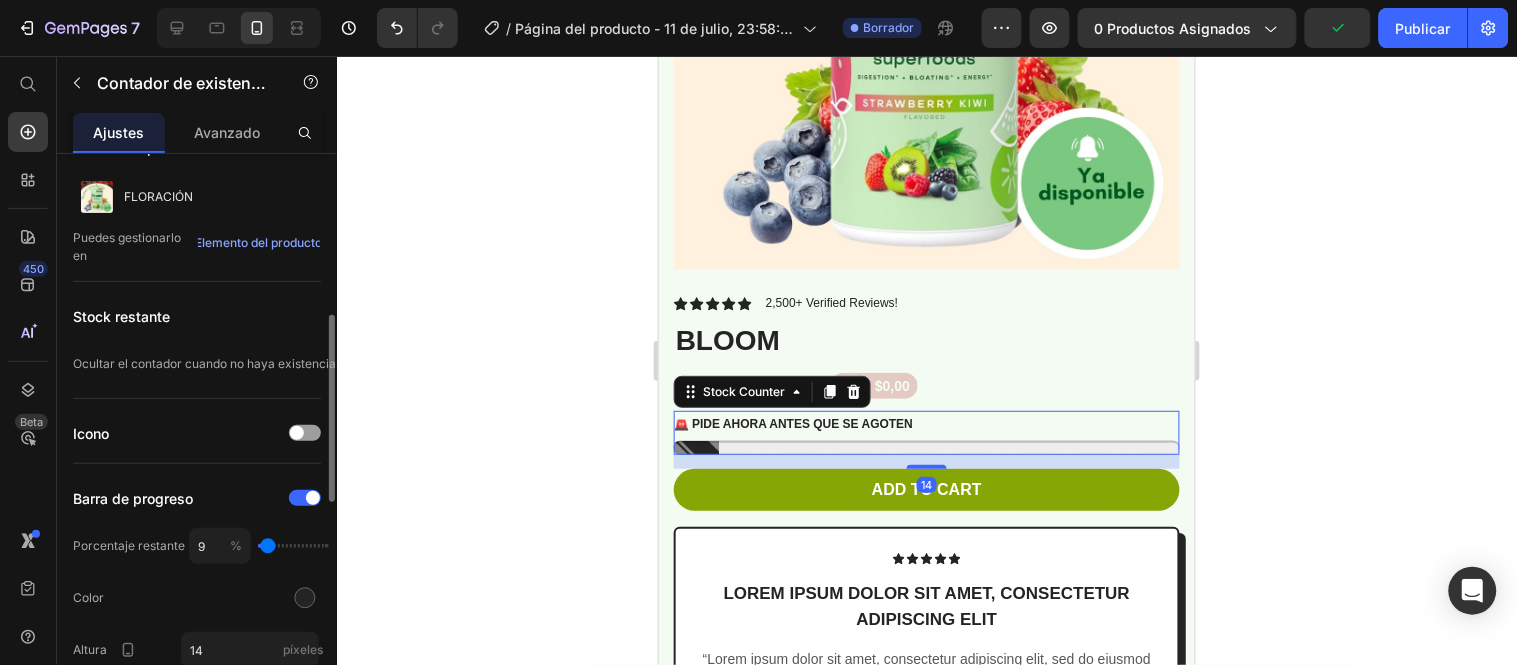 scroll, scrollTop: 152, scrollLeft: 0, axis: vertical 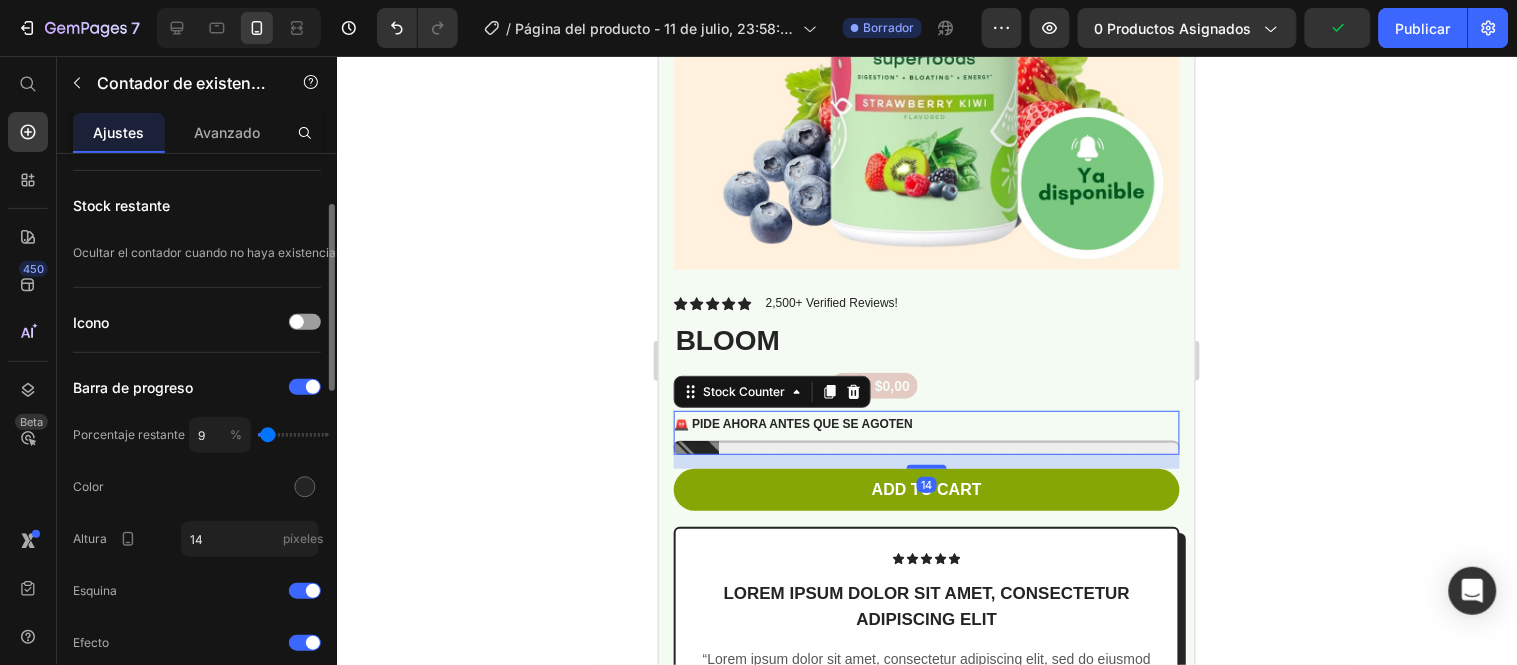 type on "11" 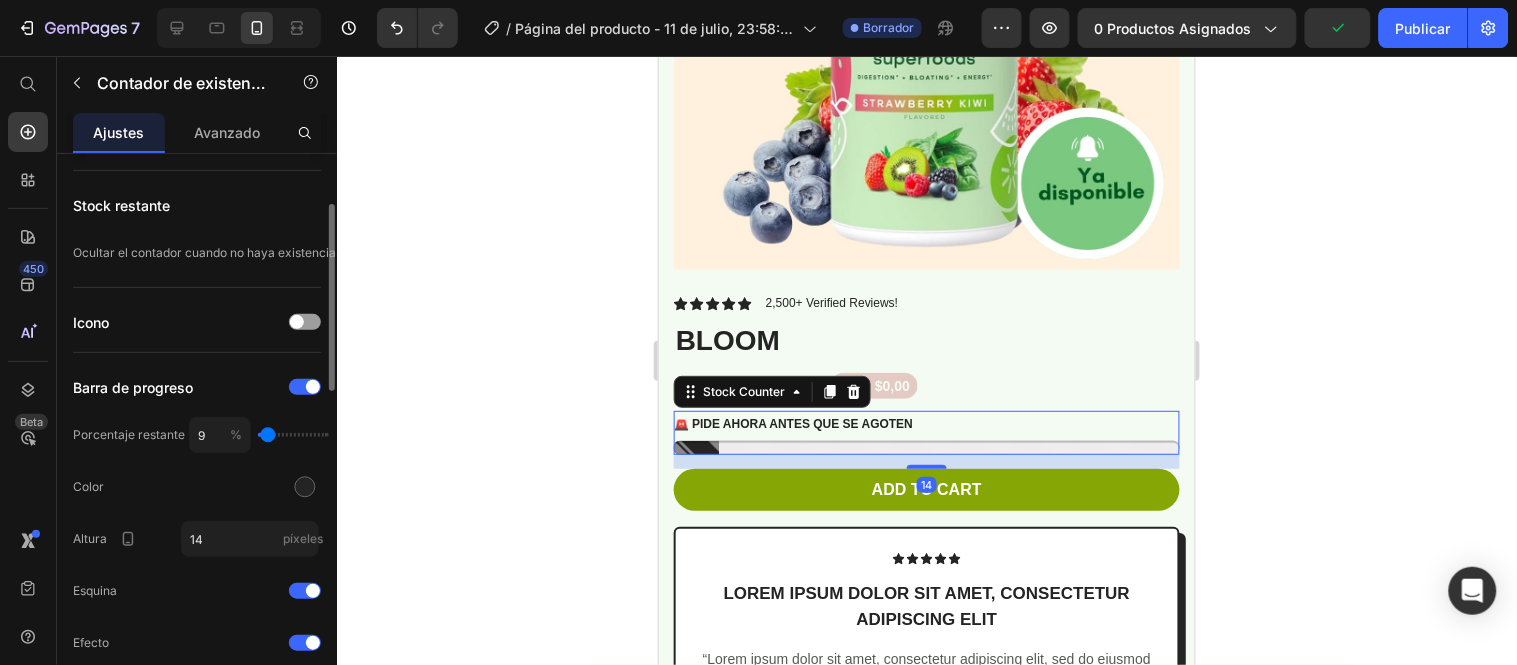 type on "11" 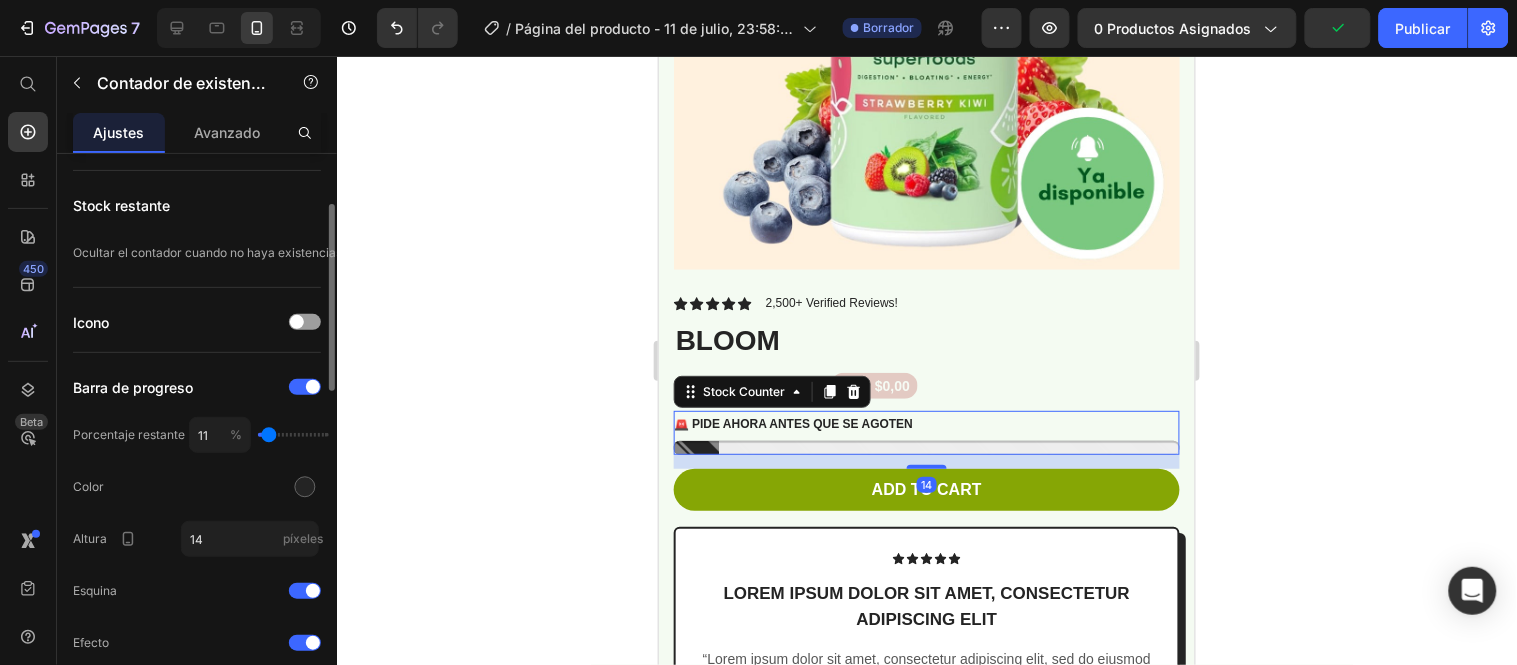 type on "19" 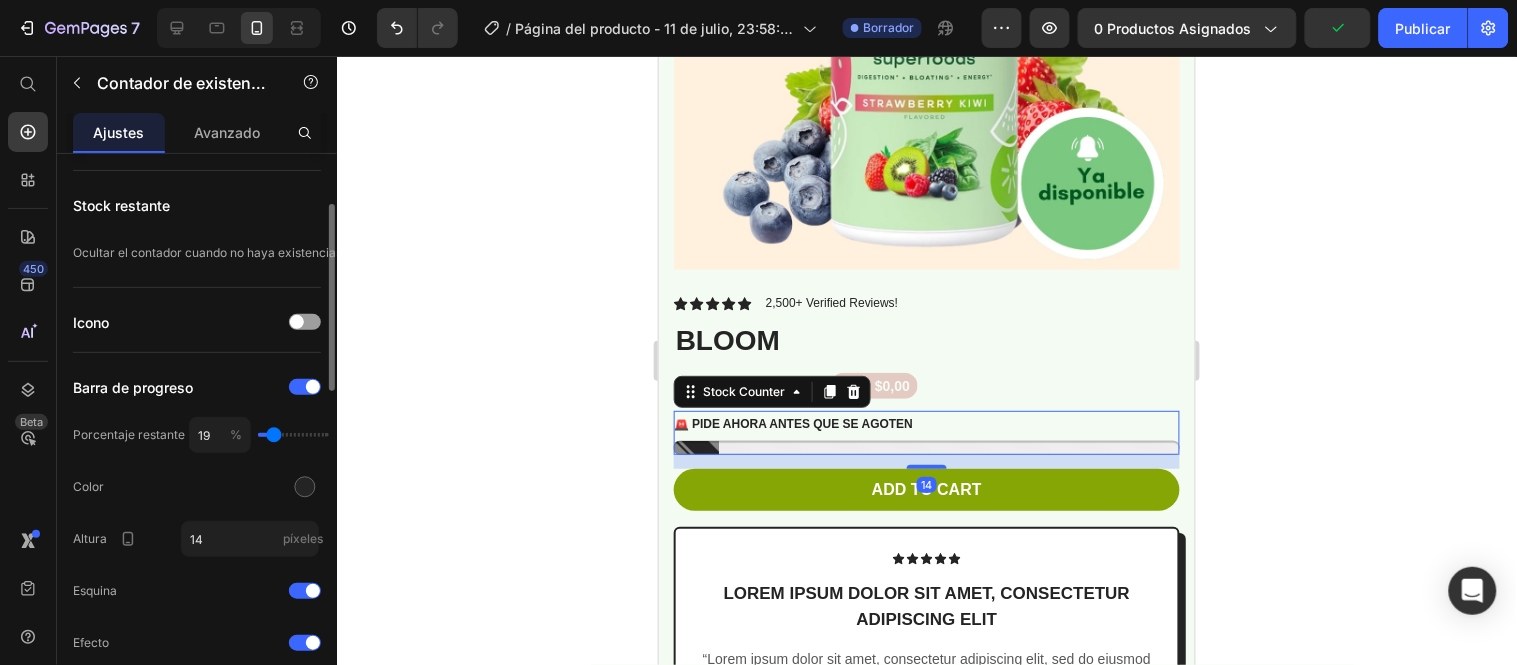type on "27" 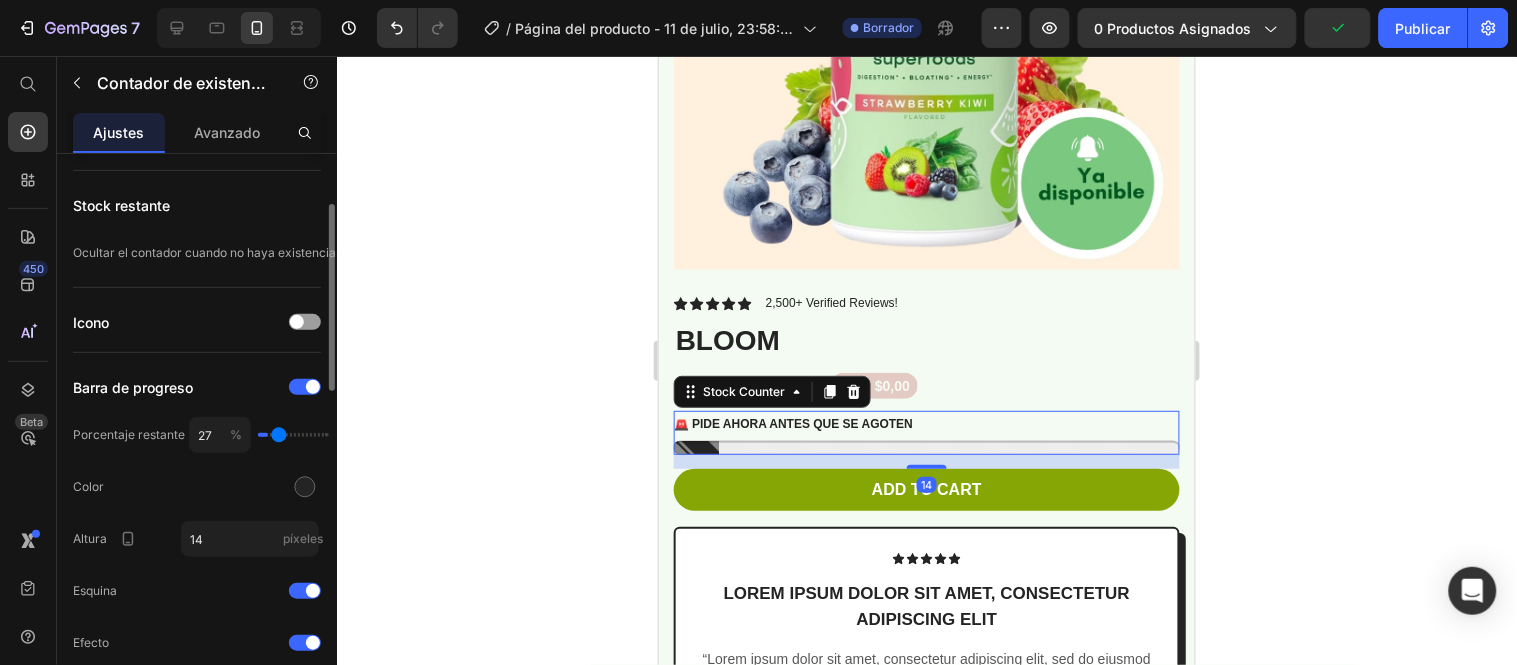 type on "32" 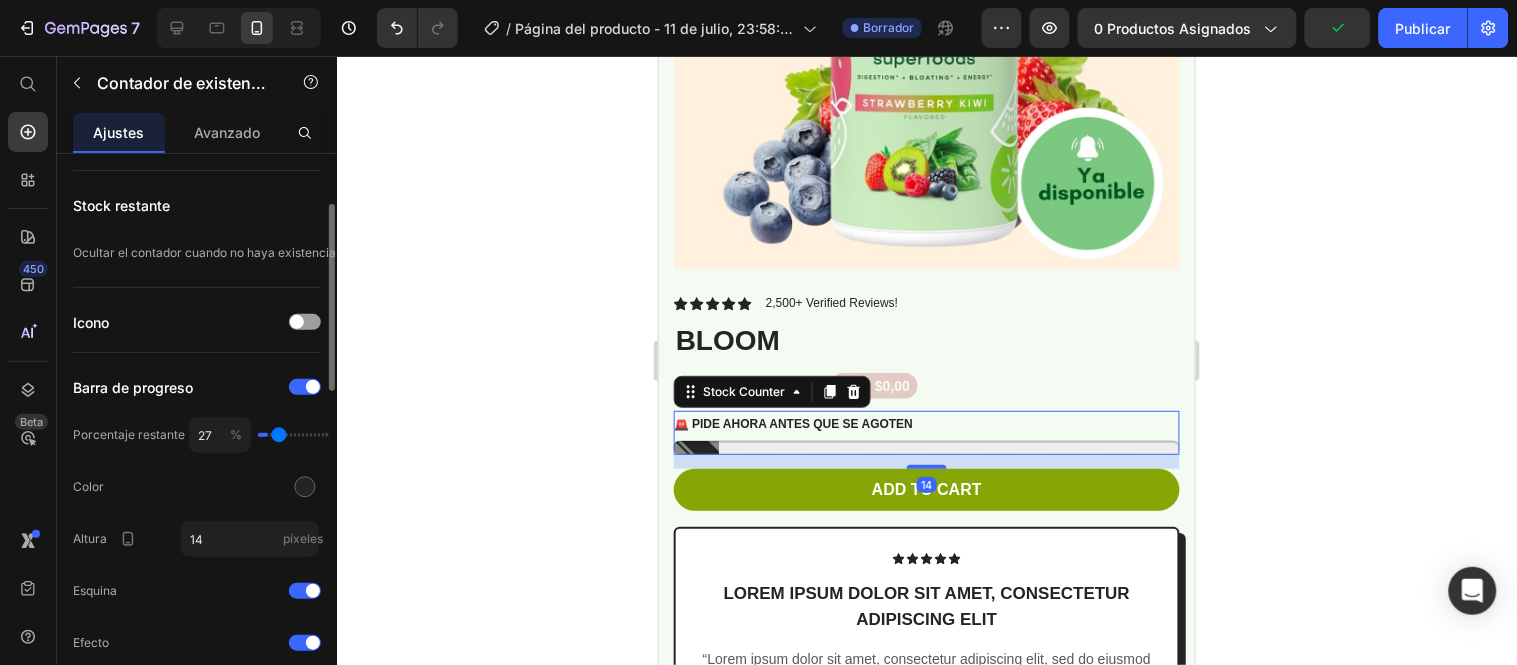 type on "32" 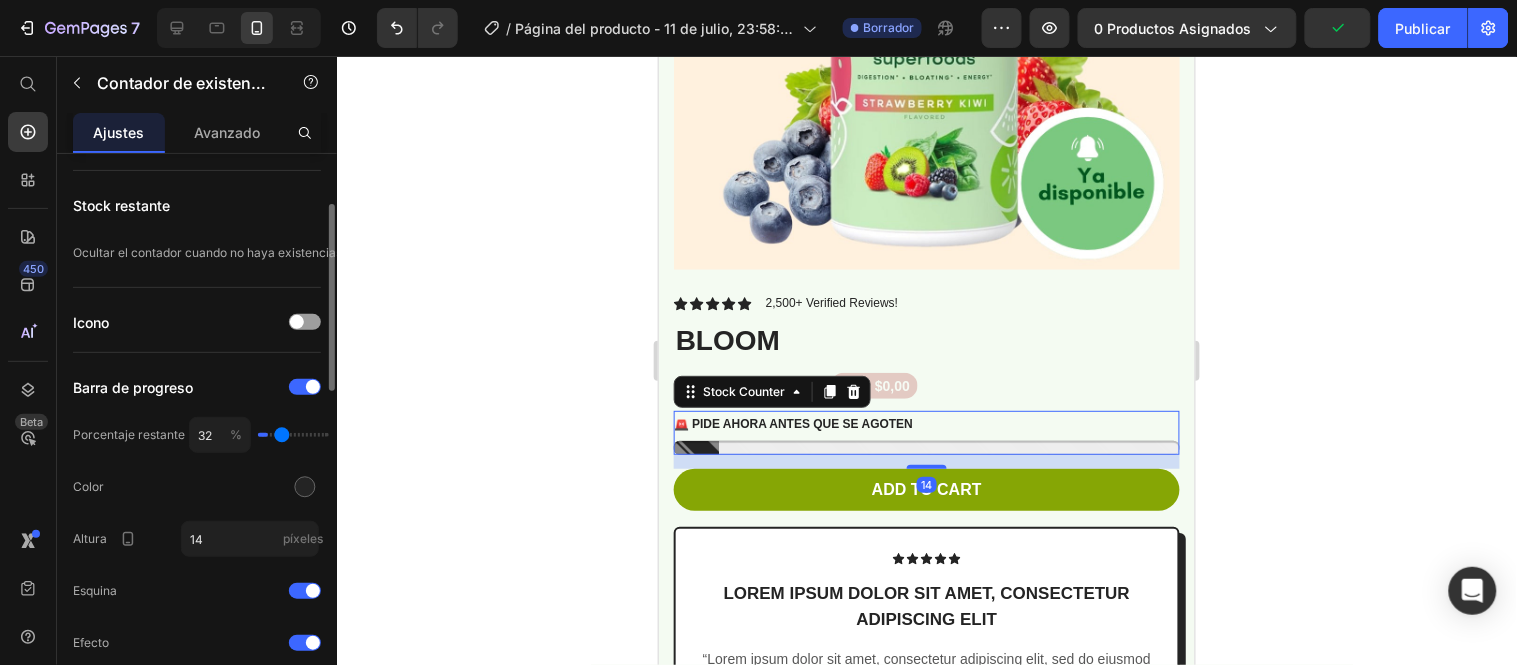 type on "40" 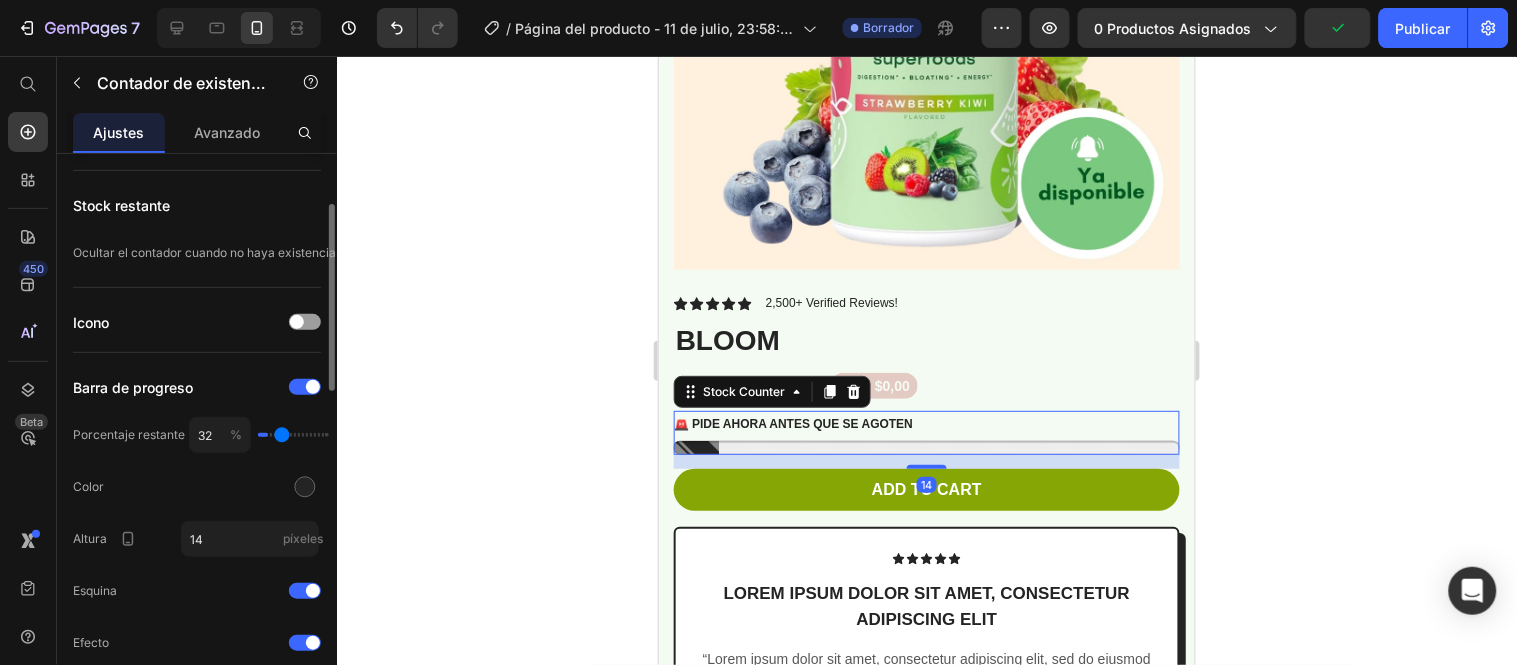 type on "40" 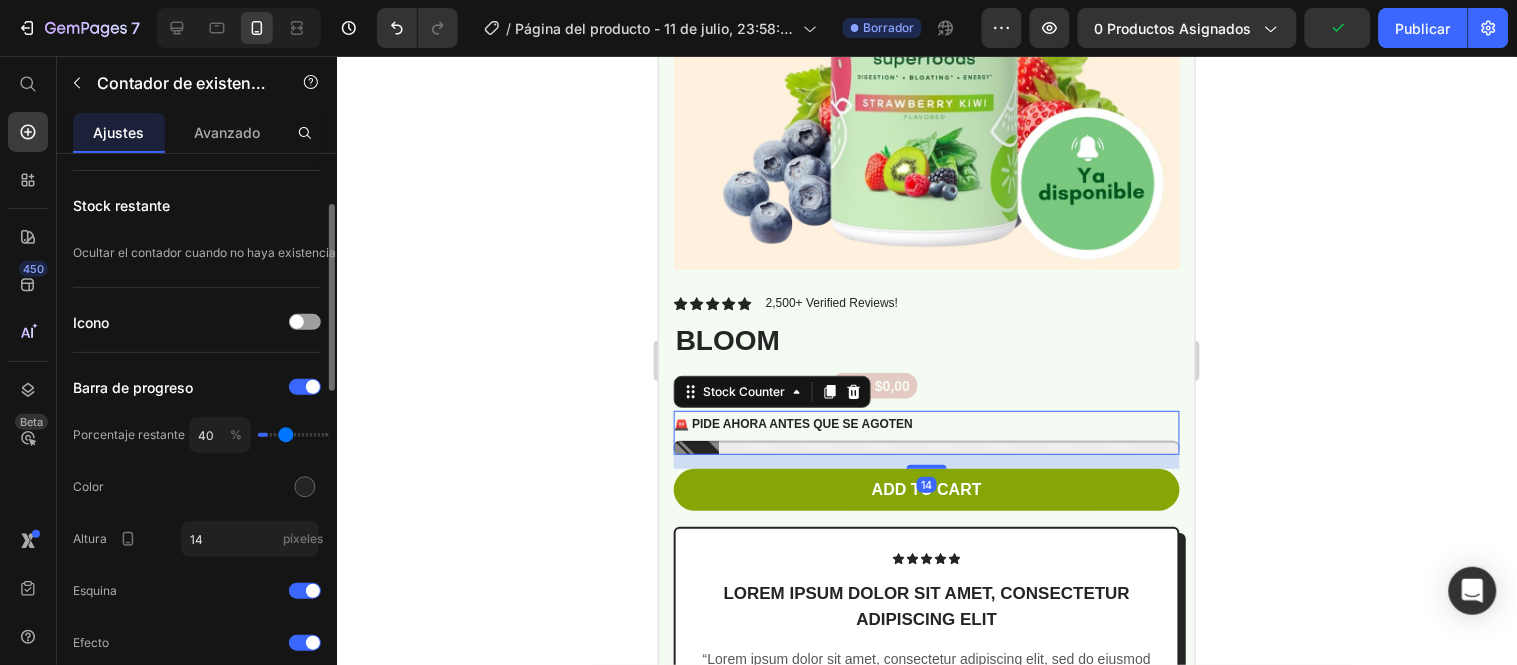 type on "42" 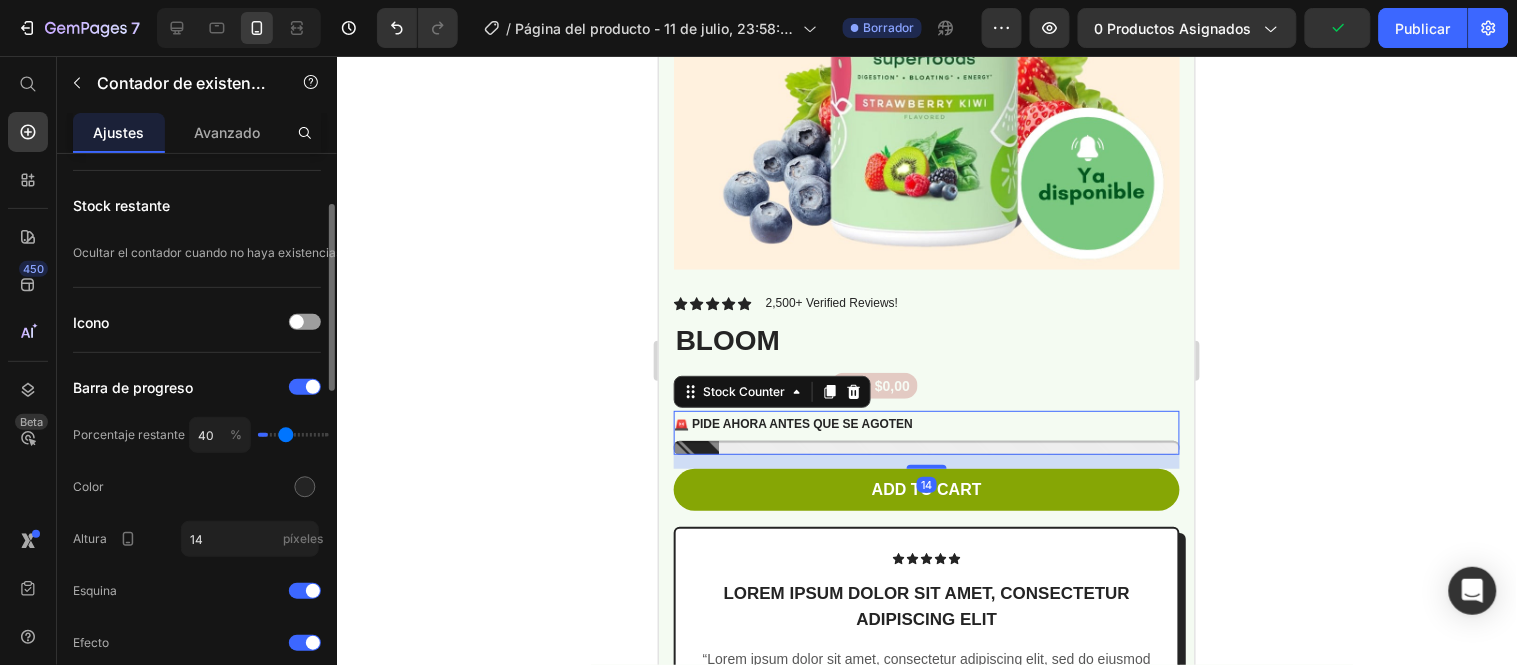 type on "42" 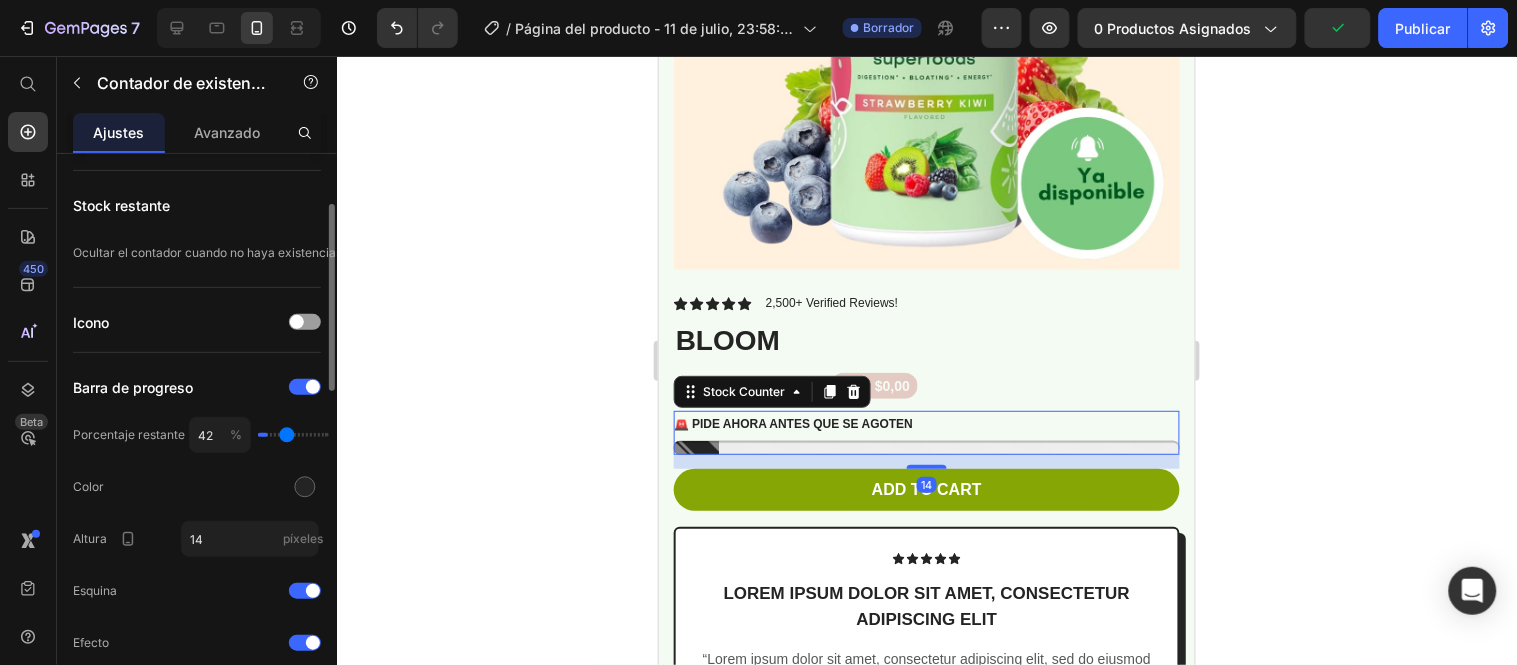 type on "44" 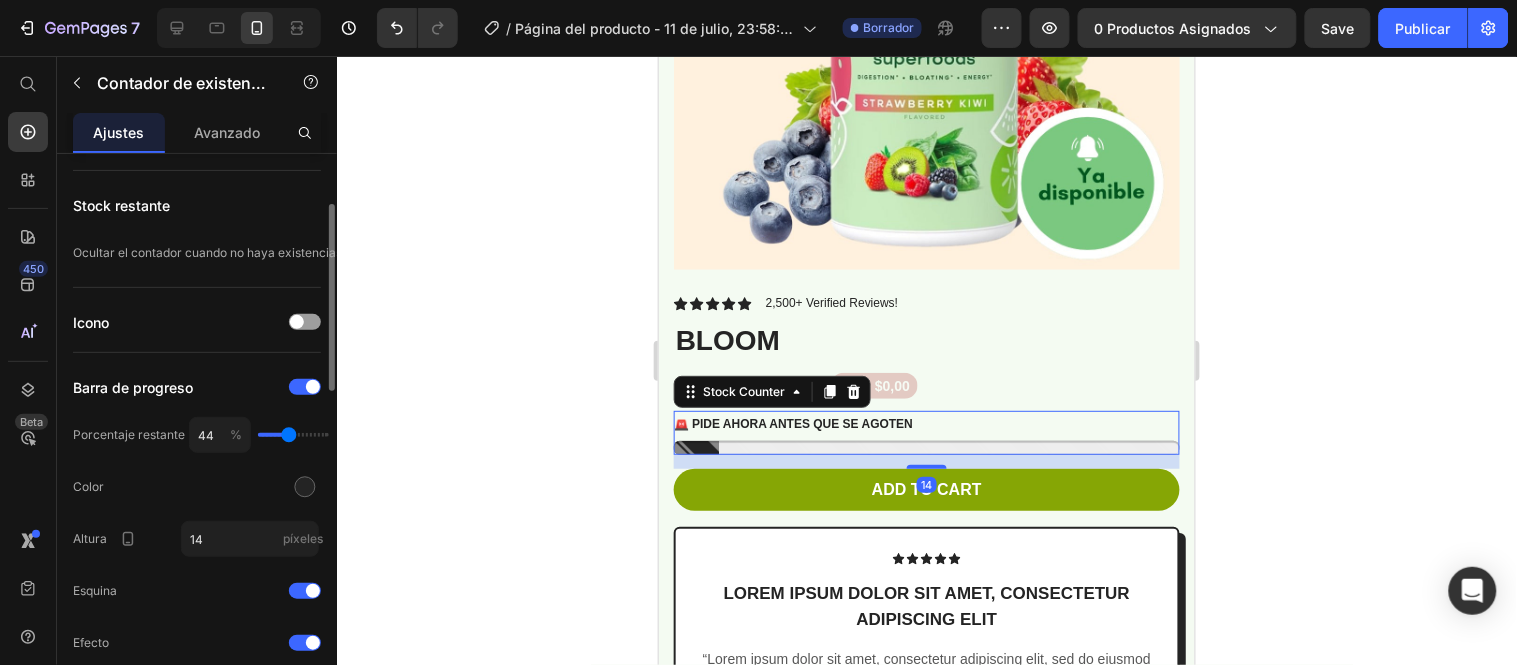 type on "44" 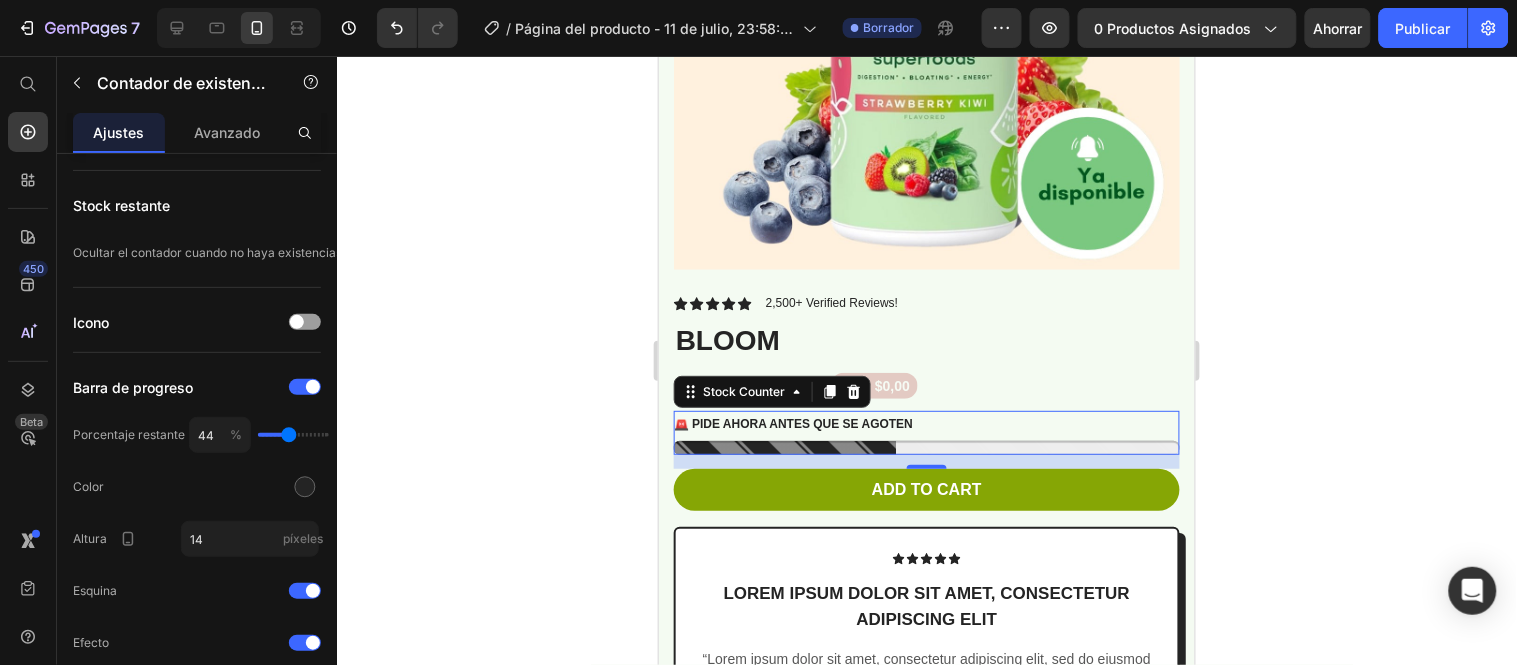 click 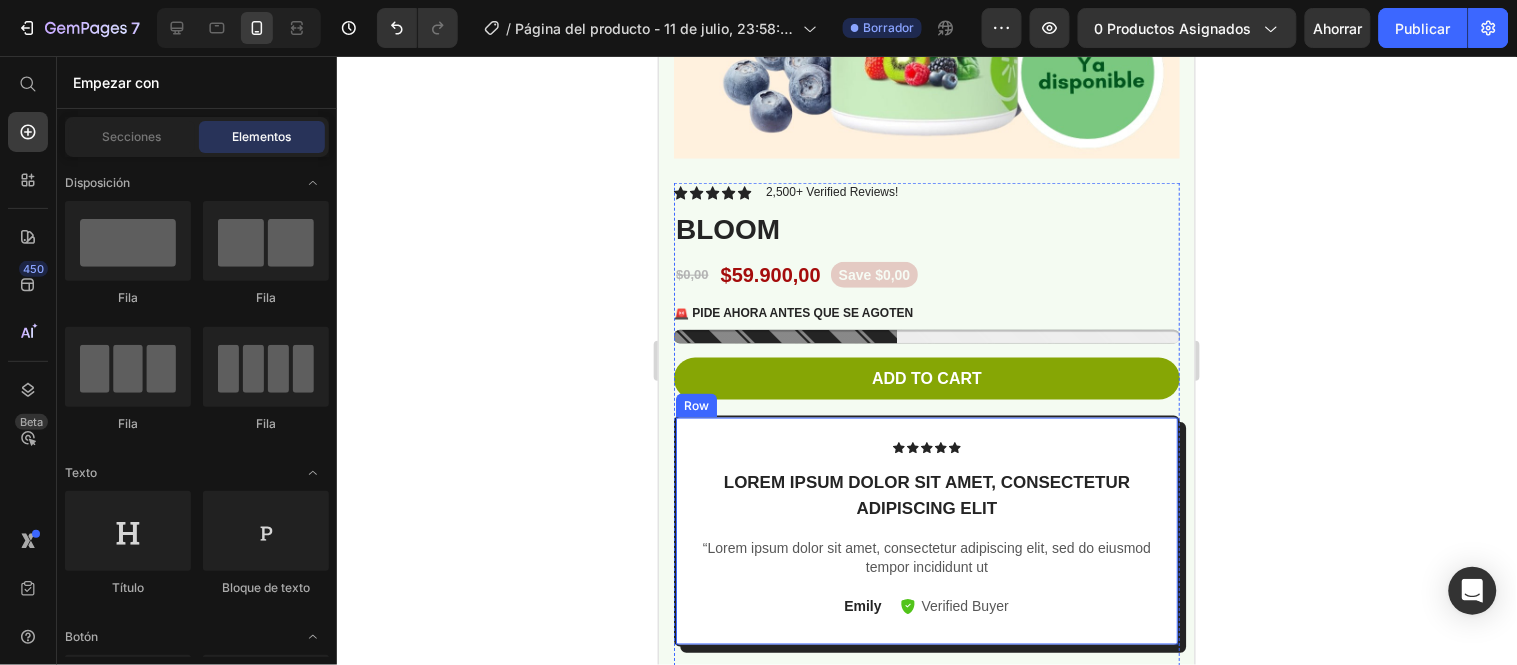 scroll, scrollTop: 555, scrollLeft: 0, axis: vertical 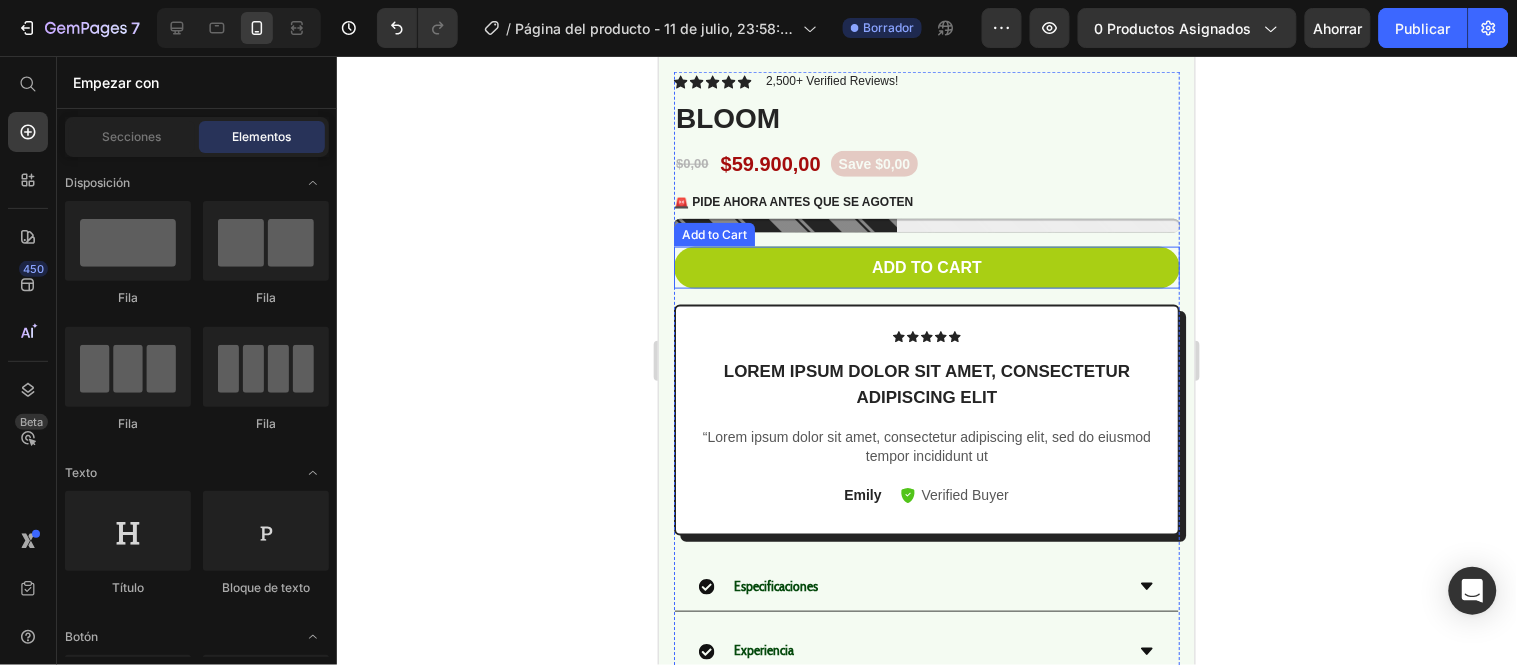 click on "Add to cart" at bounding box center [926, 267] 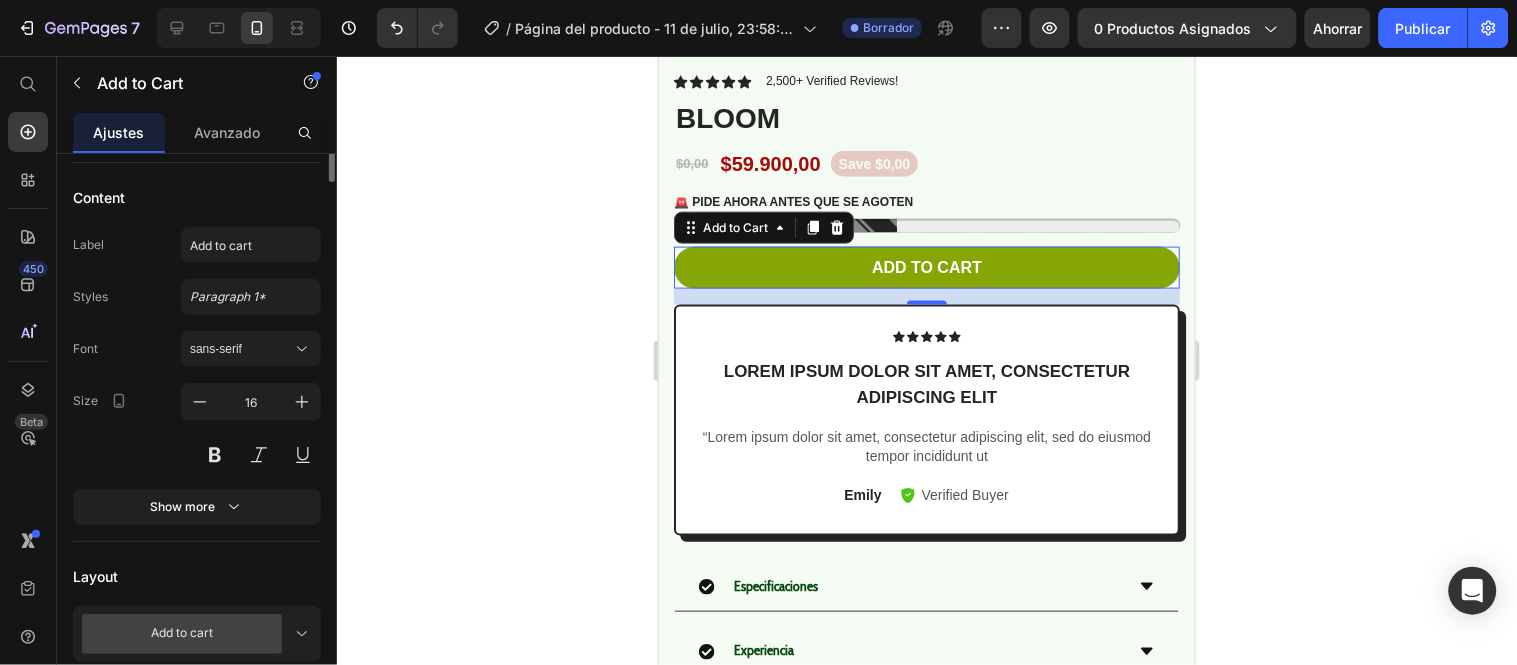 scroll, scrollTop: 0, scrollLeft: 0, axis: both 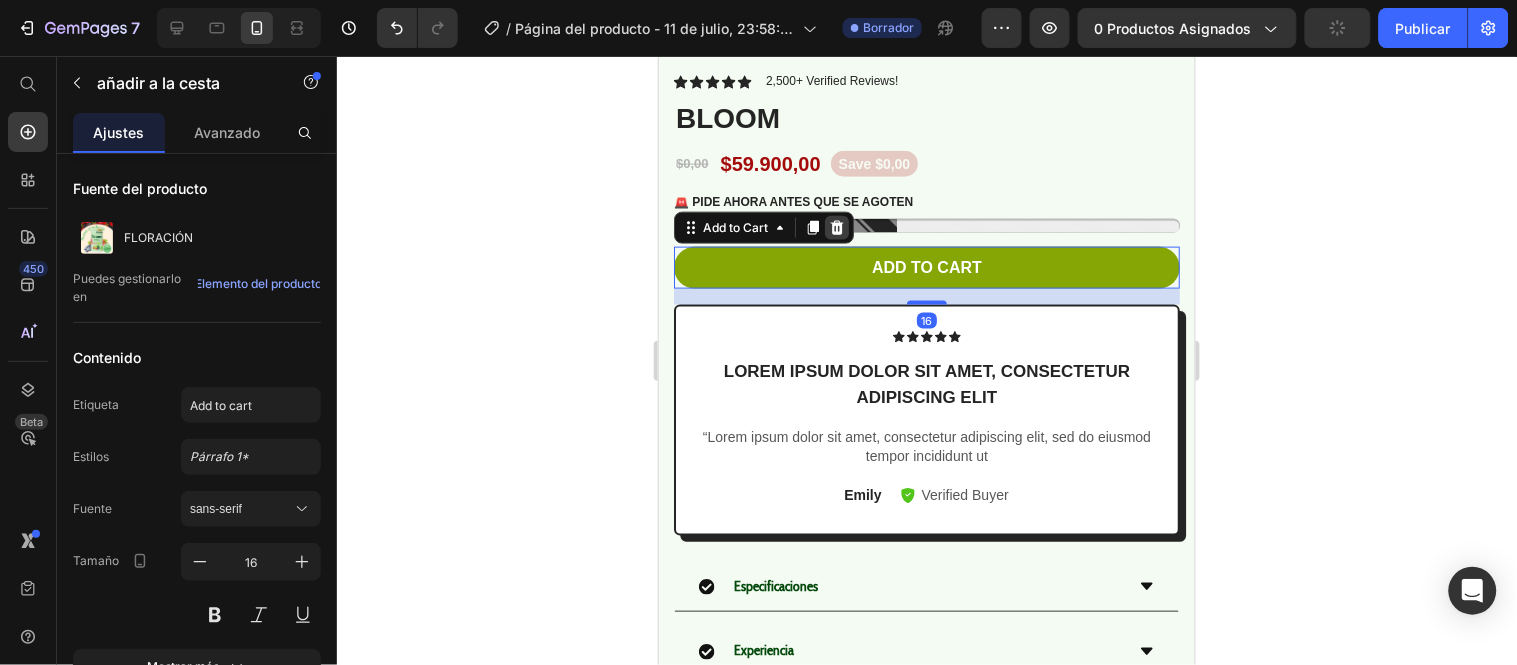 click 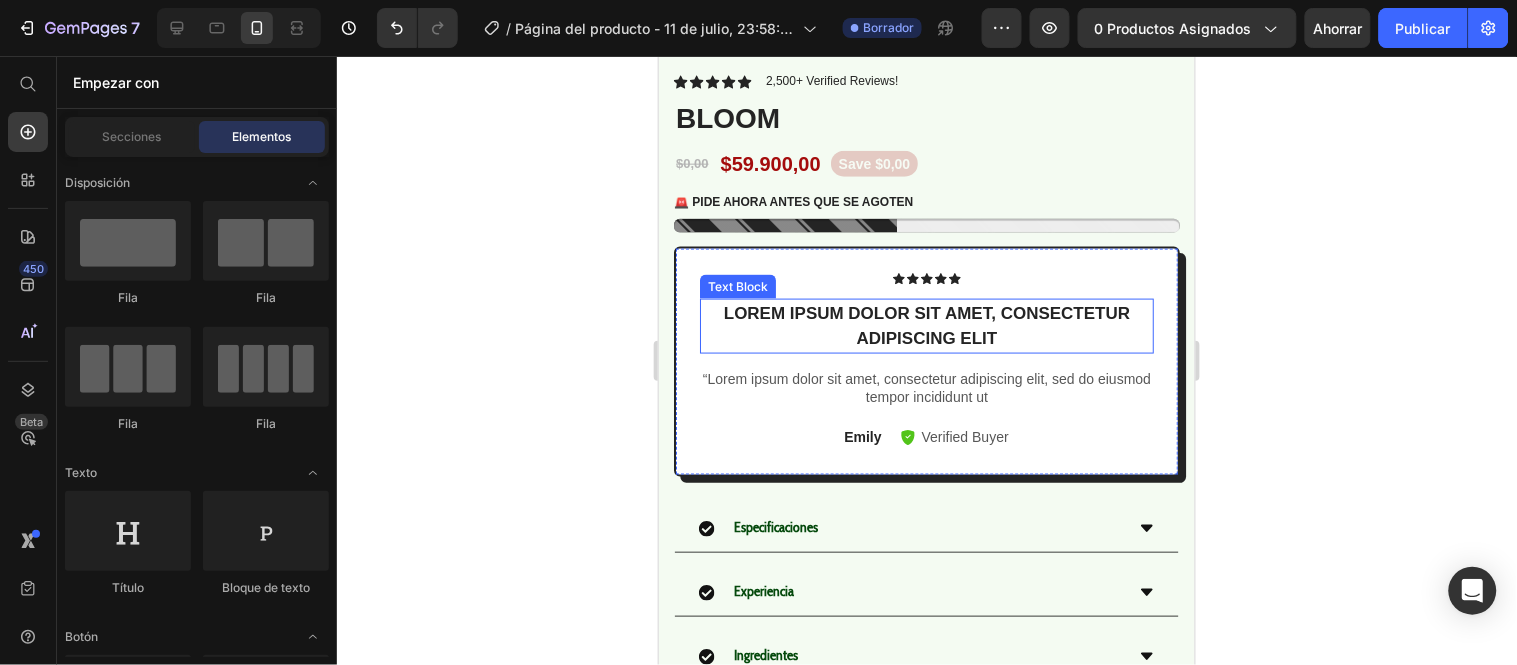 click on "Lorem ipsum dolor sit amet, consectetur adipiscing elit" at bounding box center (926, 325) 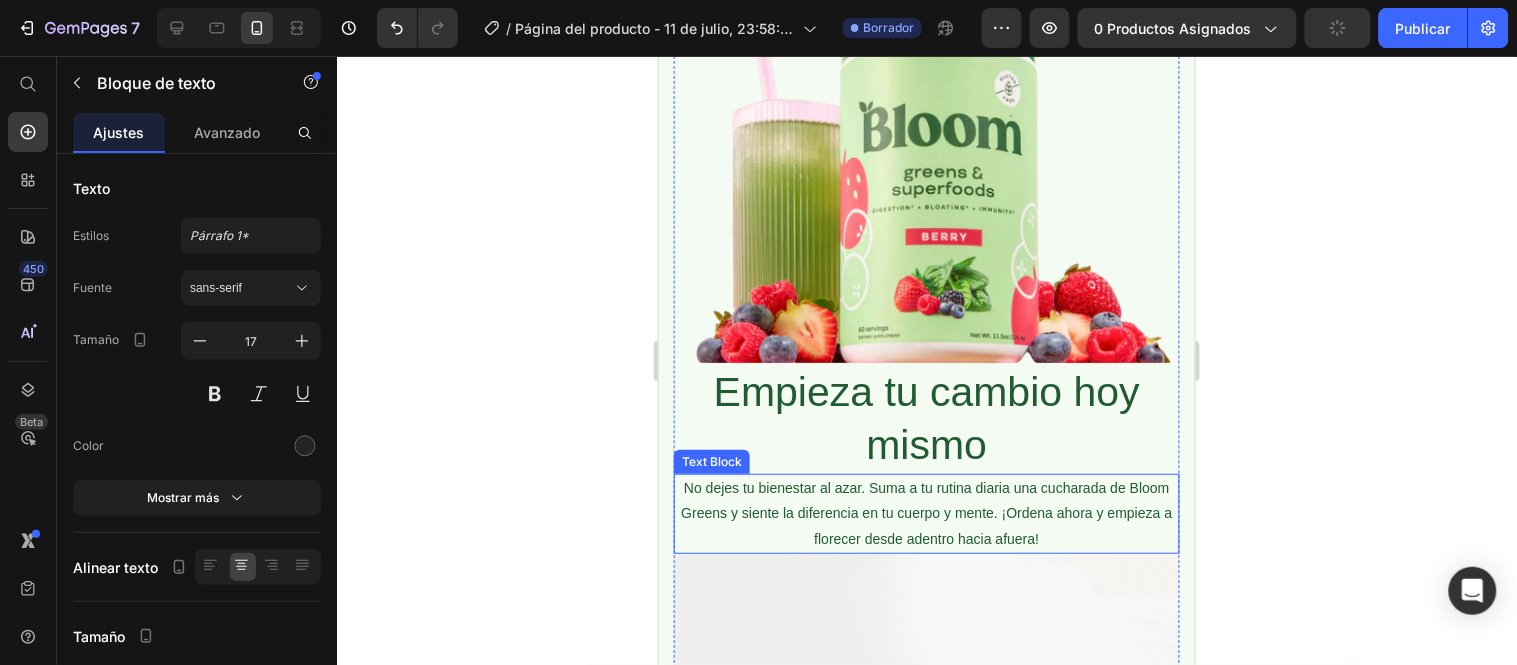 scroll, scrollTop: 1444, scrollLeft: 0, axis: vertical 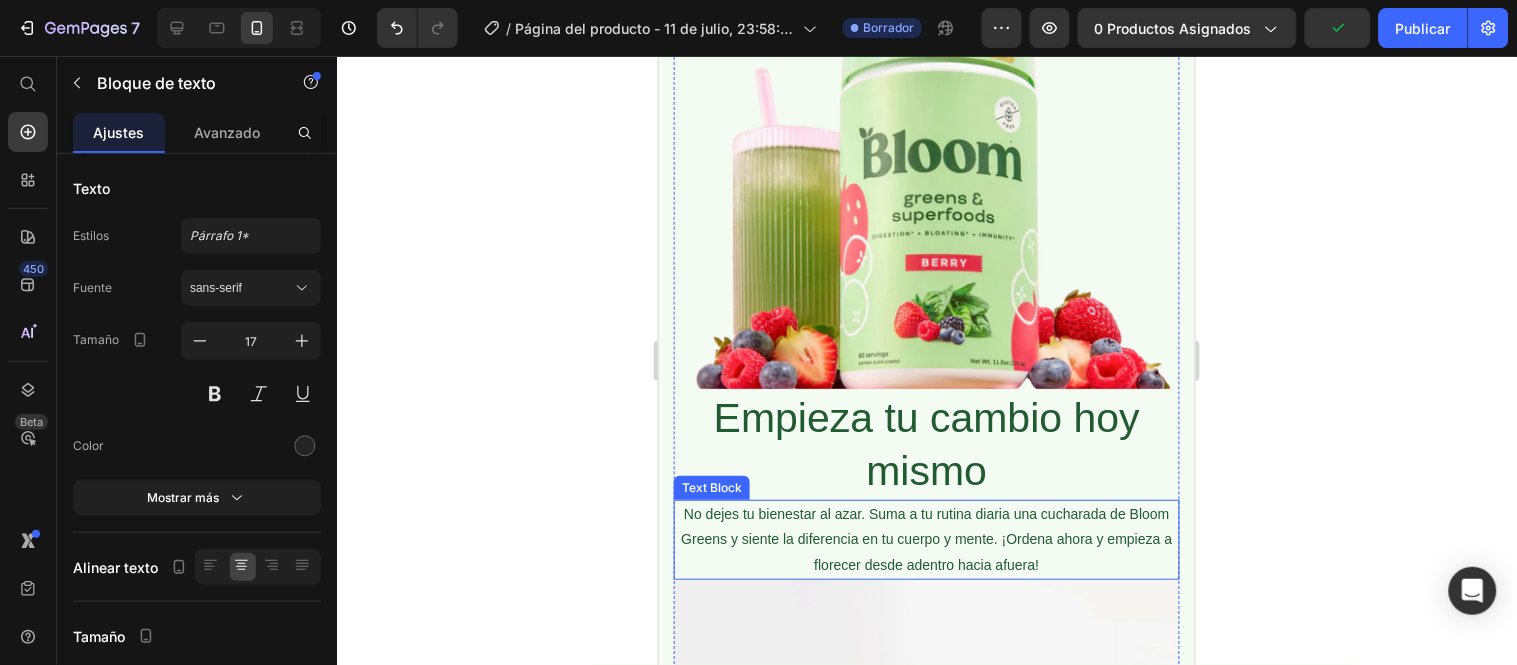 click on "Empieza tu cambio hoy mismo" at bounding box center (926, 444) 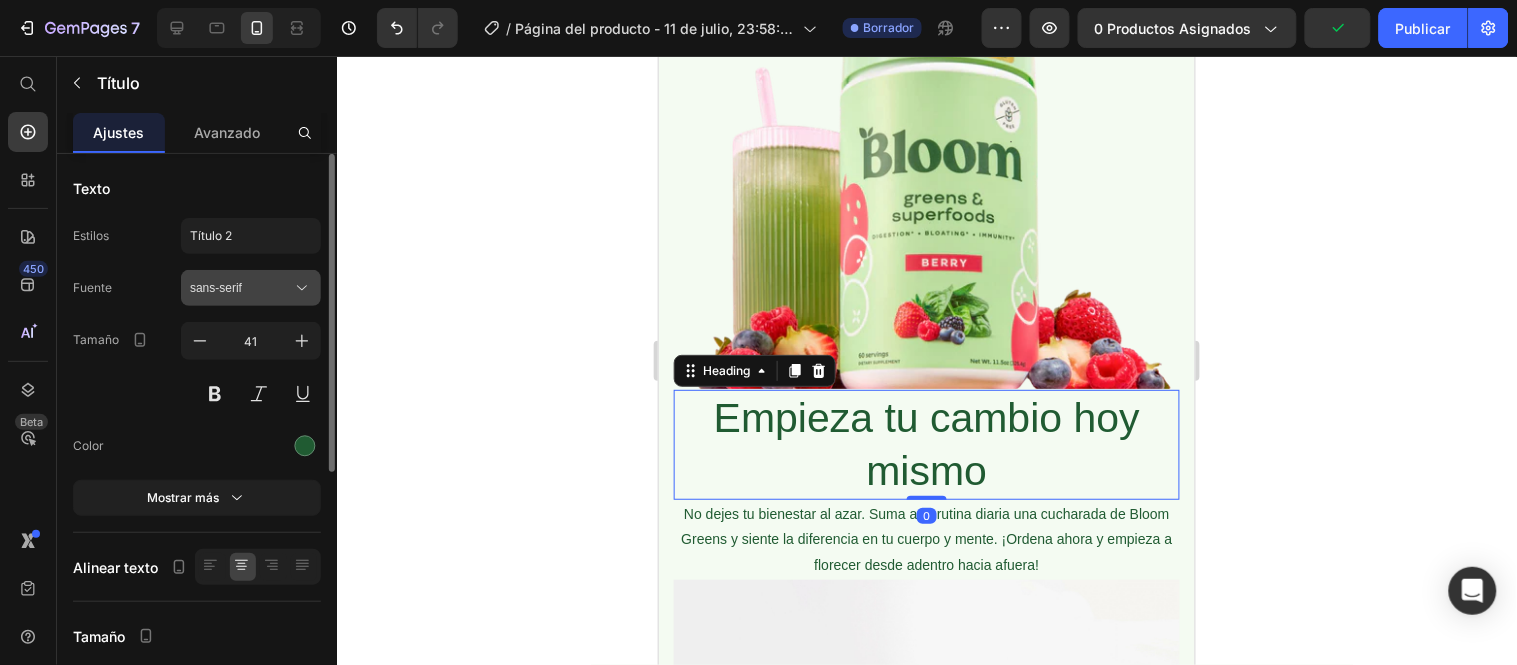 click on "sans-serif" at bounding box center (251, 288) 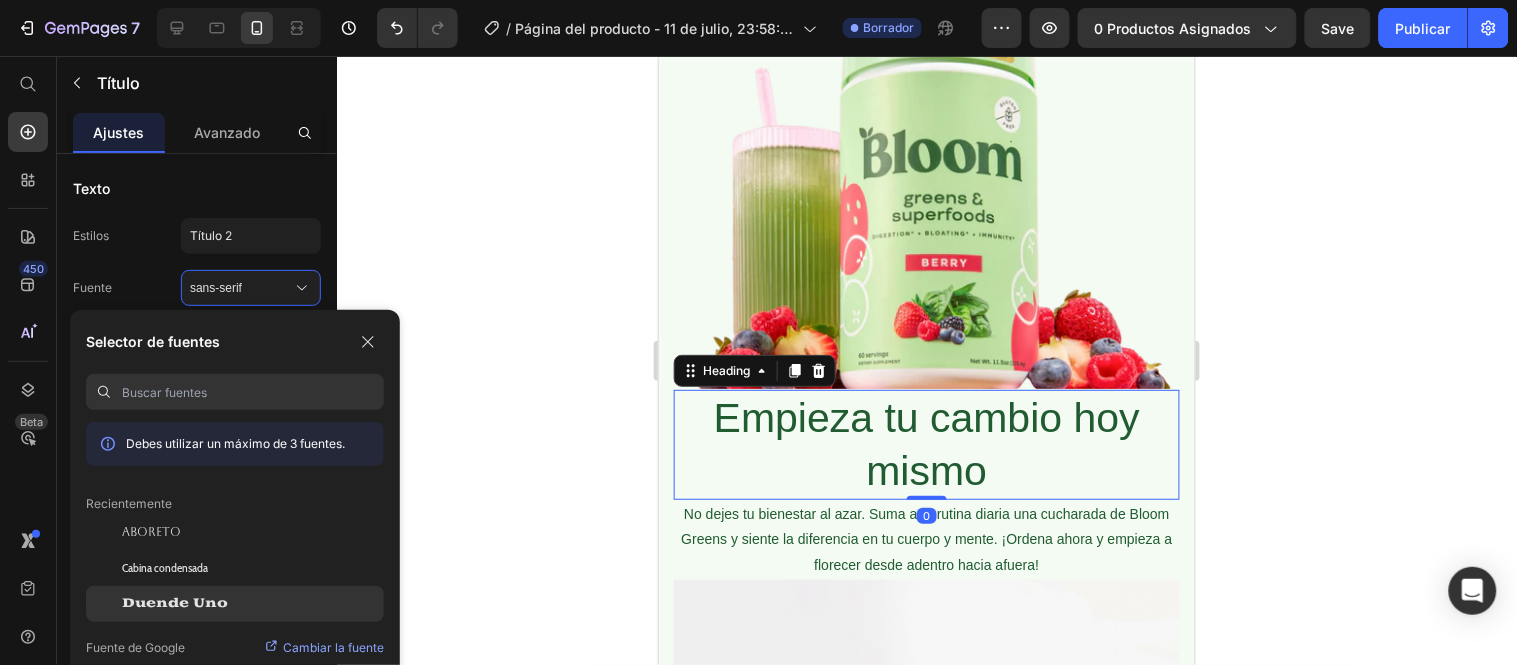 click on "Duende Uno" 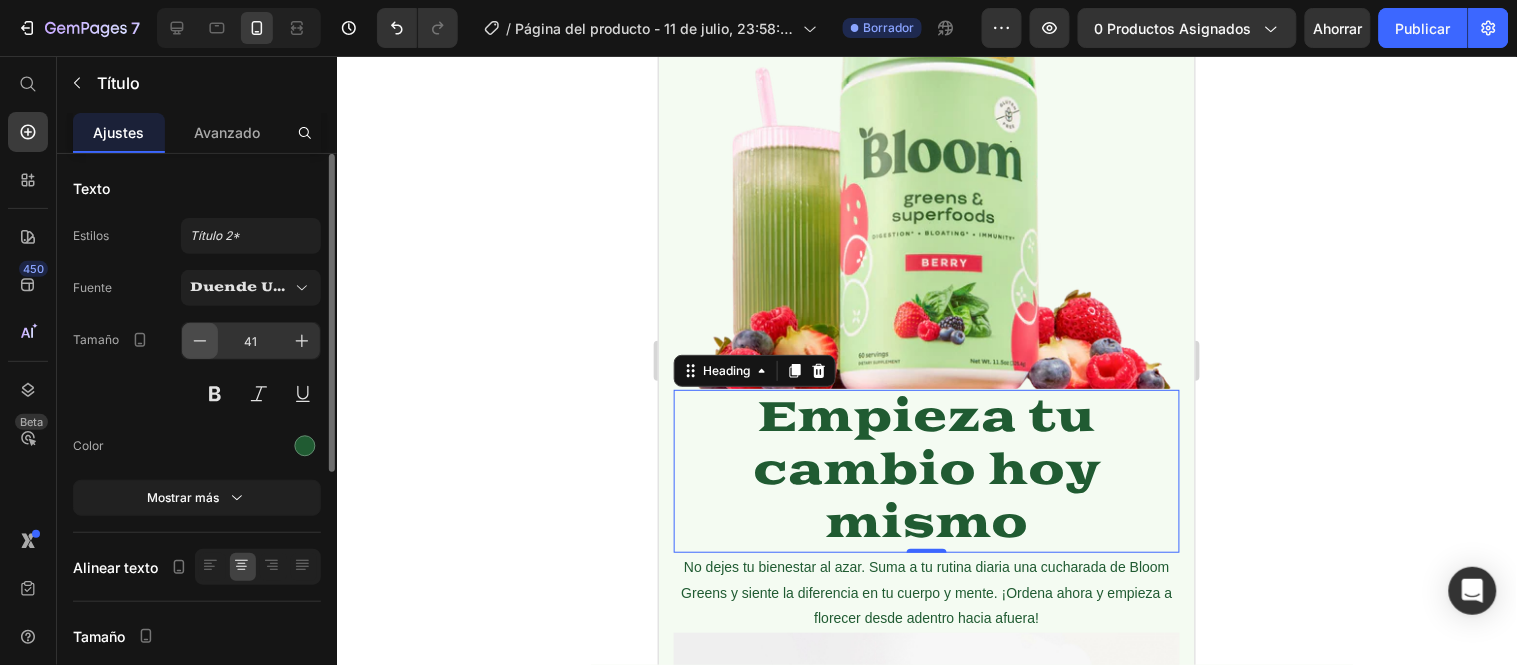 click 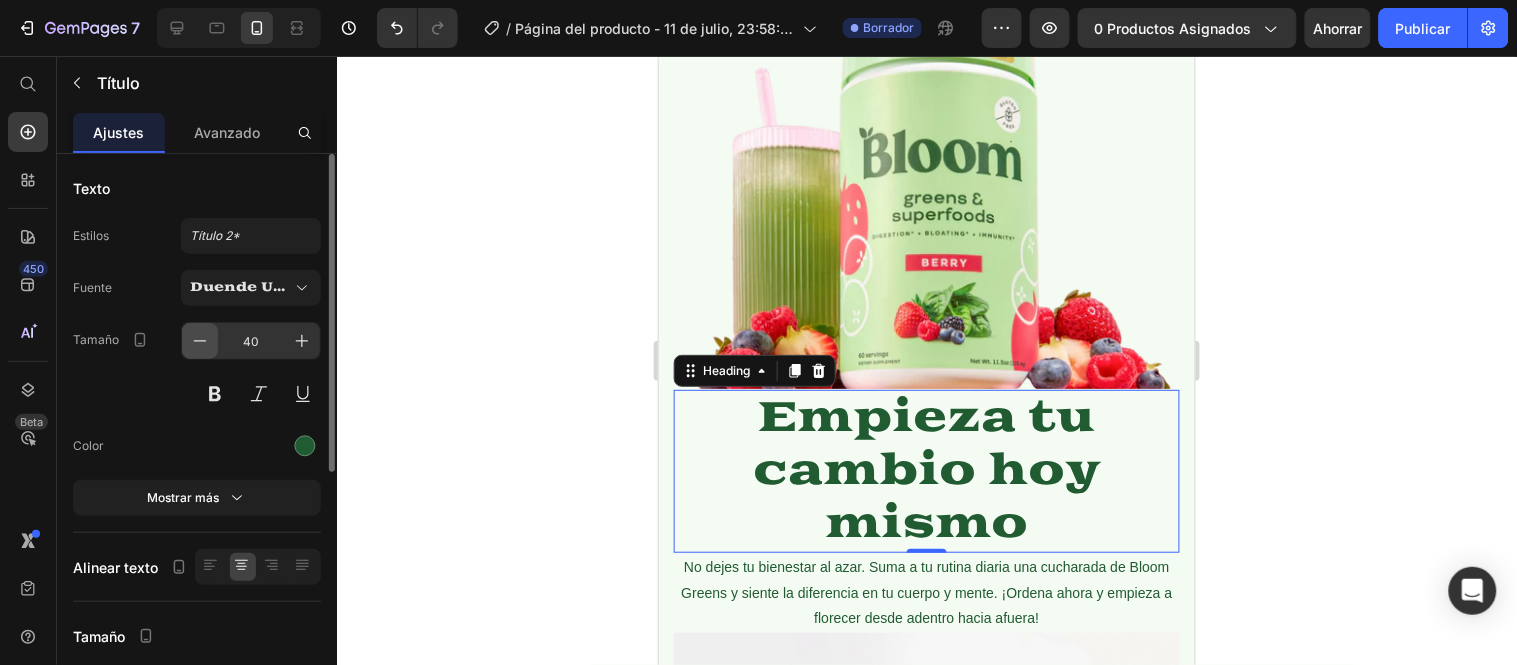 click 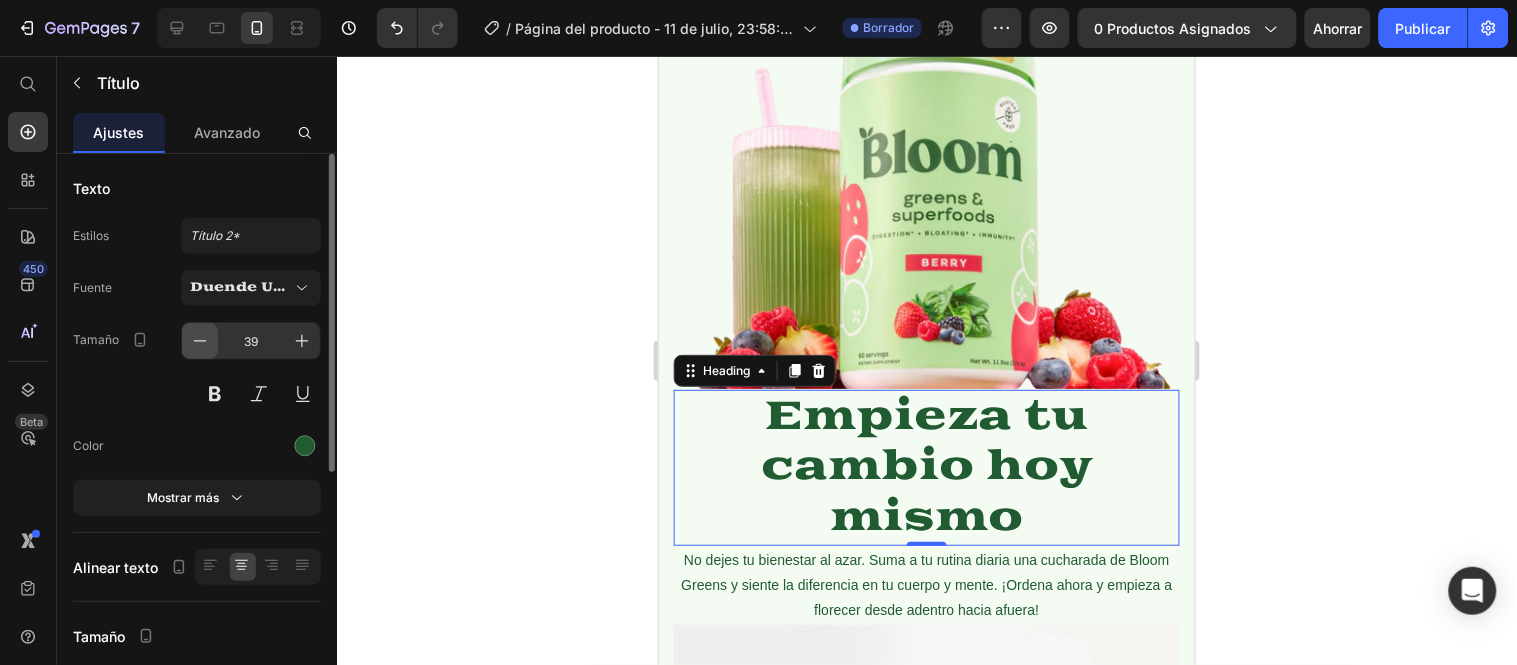 click 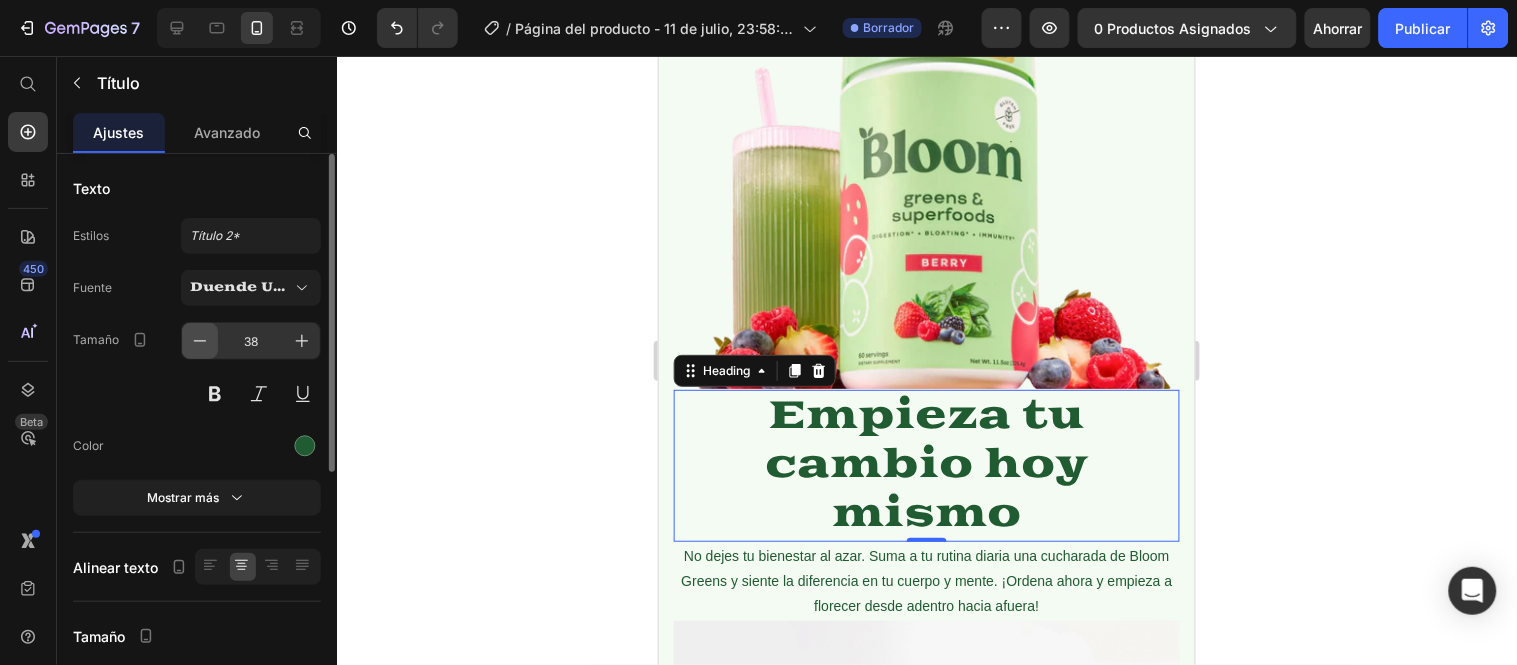 click 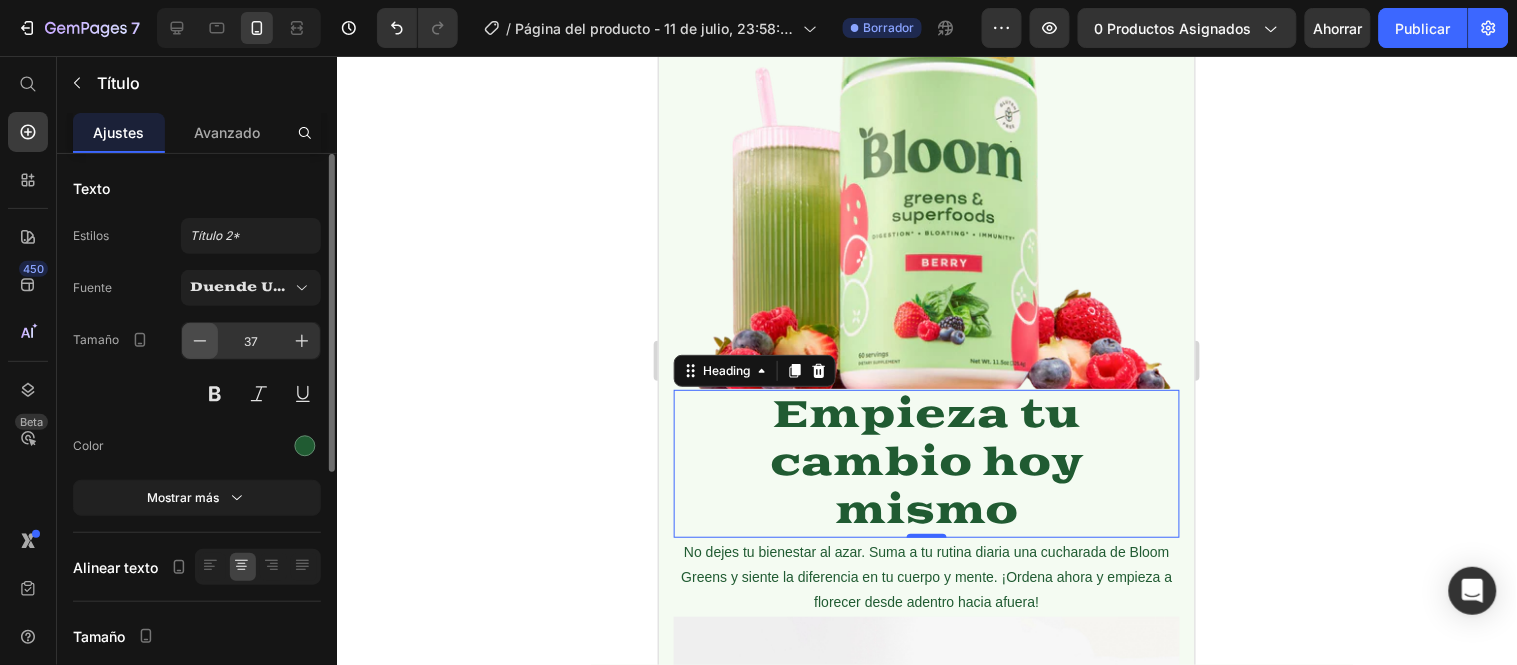 click 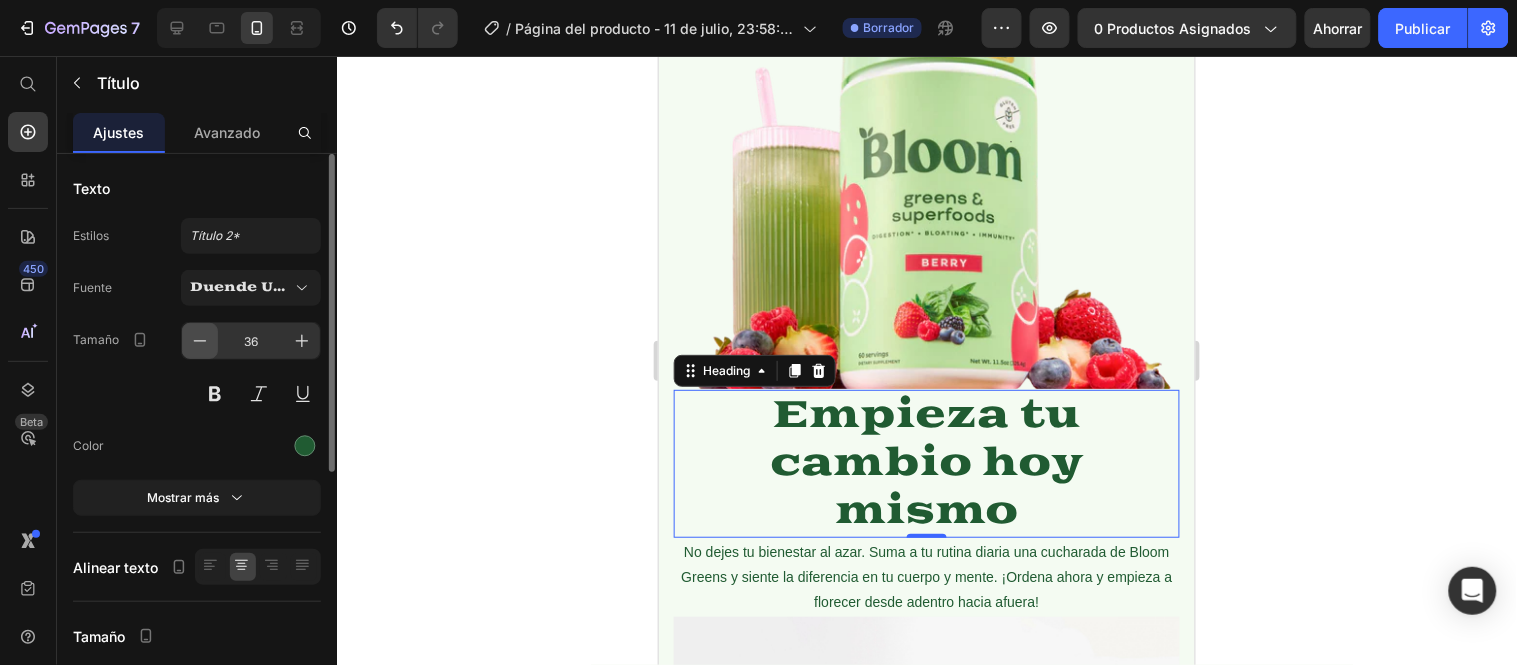 click 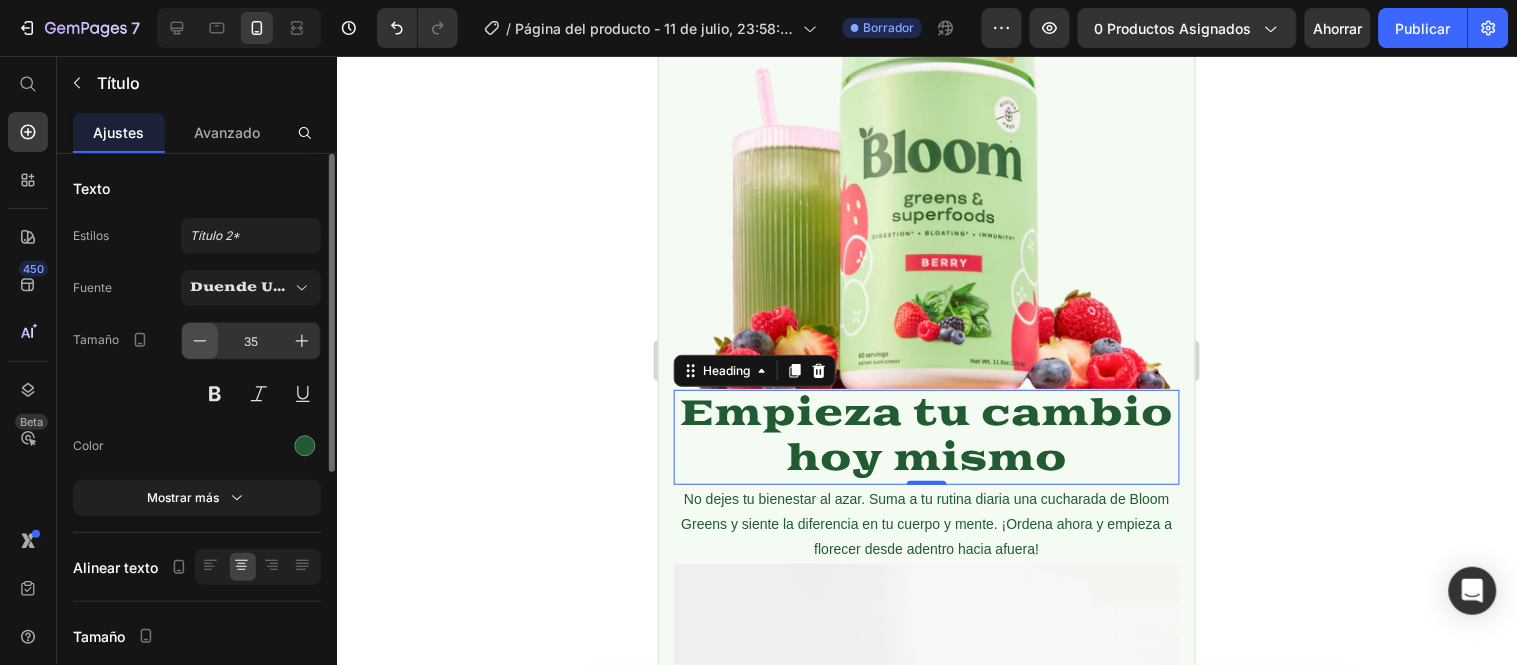 click 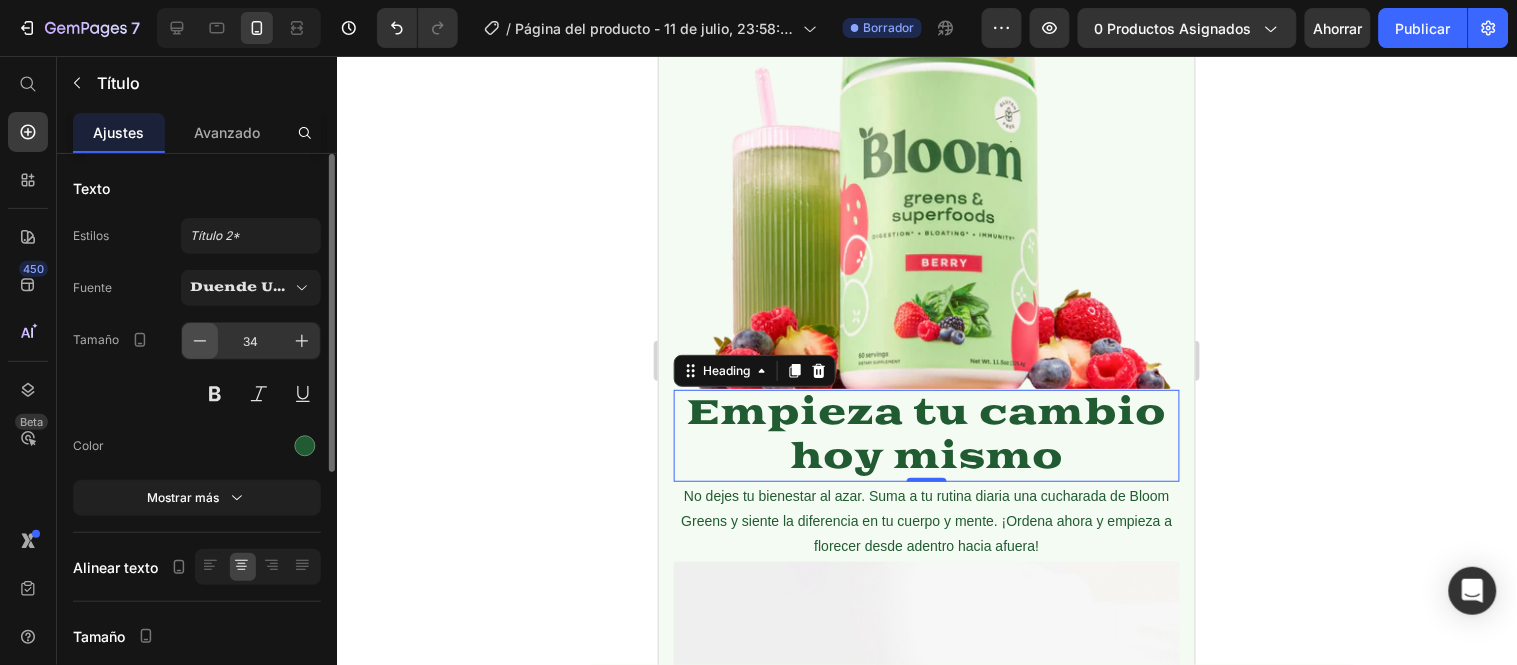 click 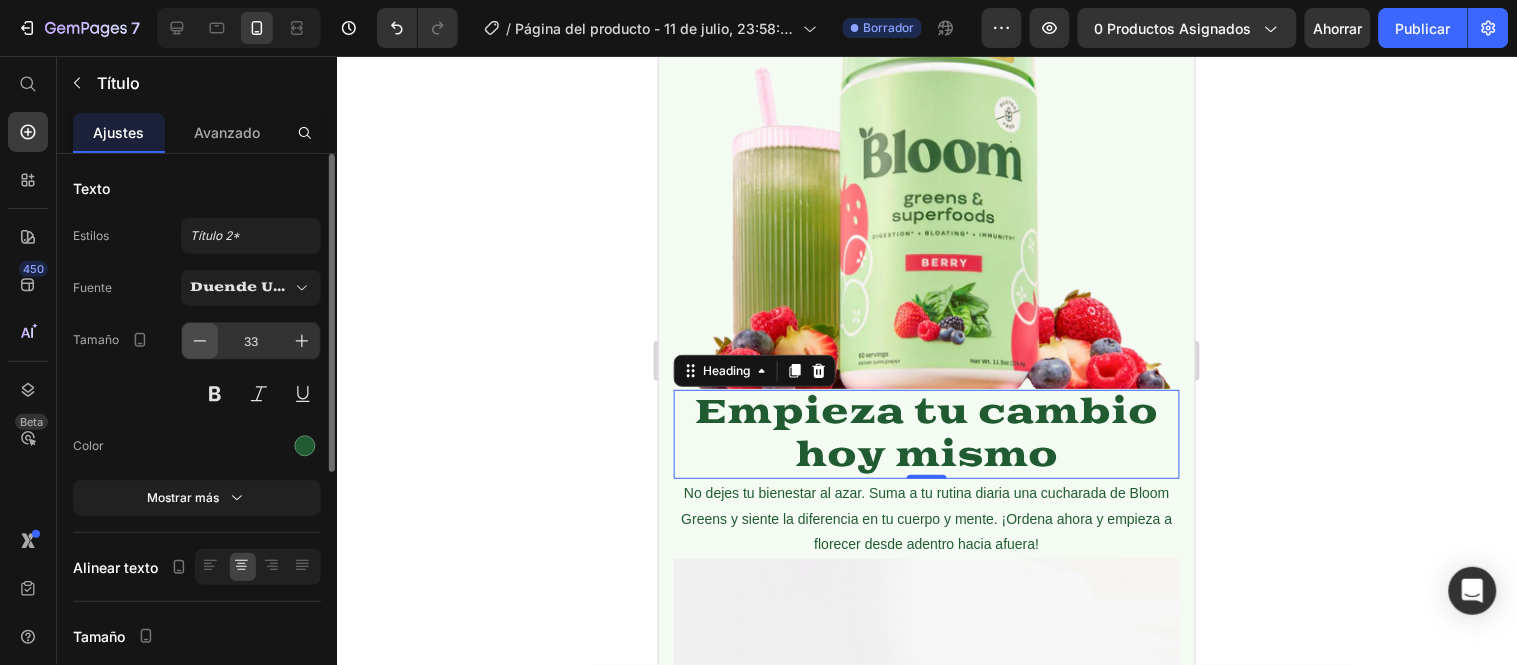 click 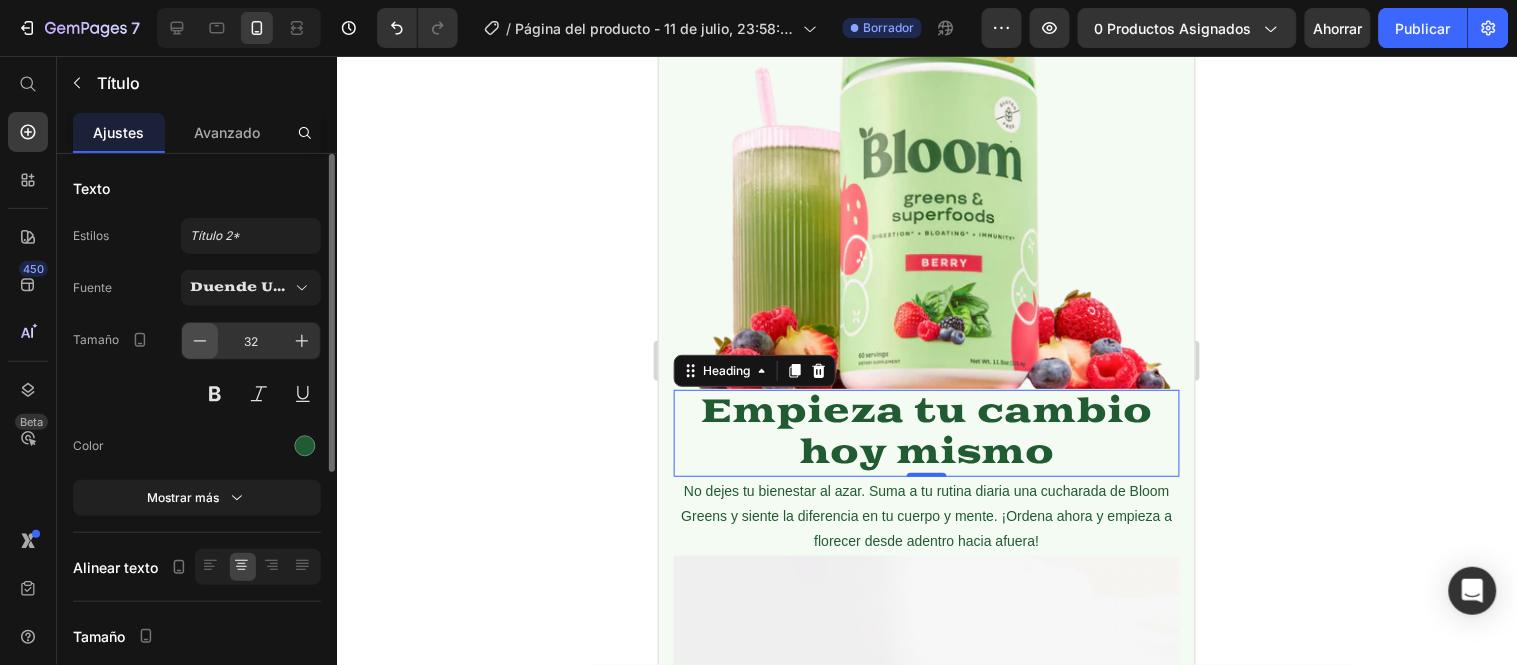 click 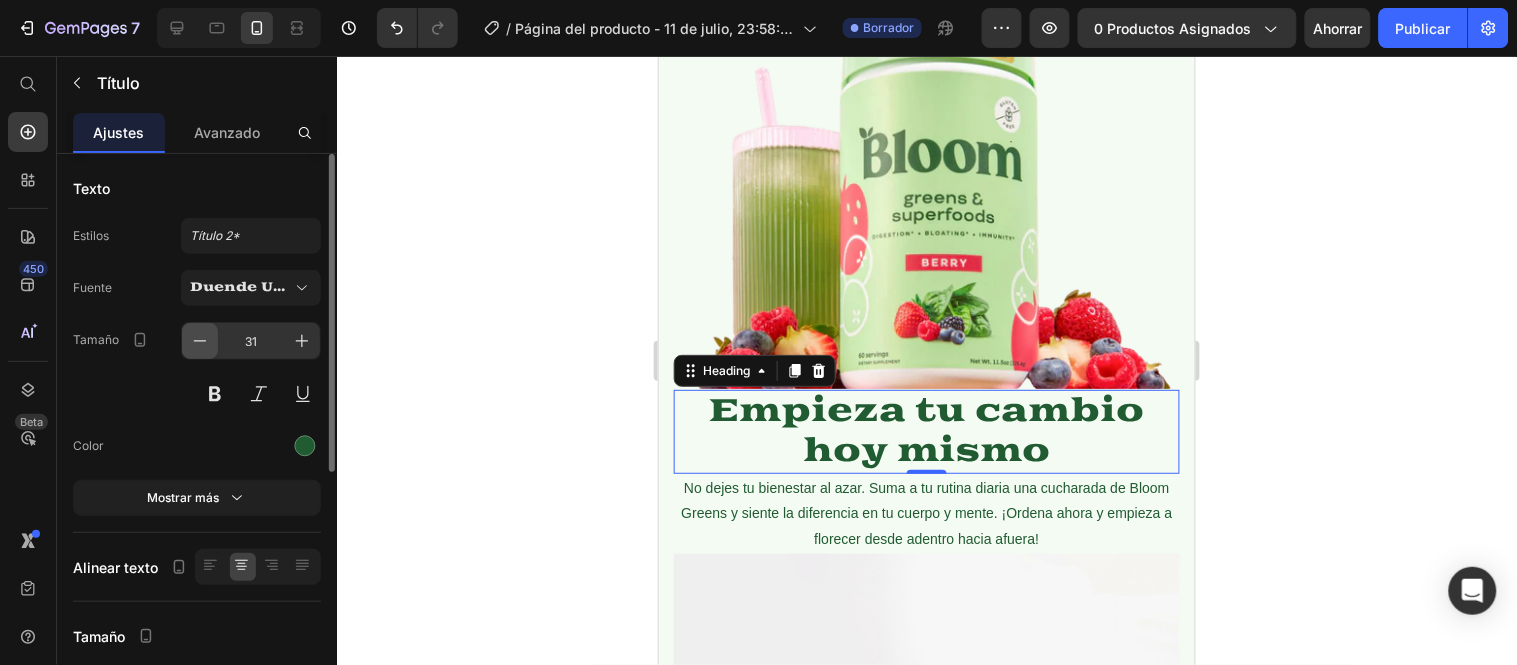 click 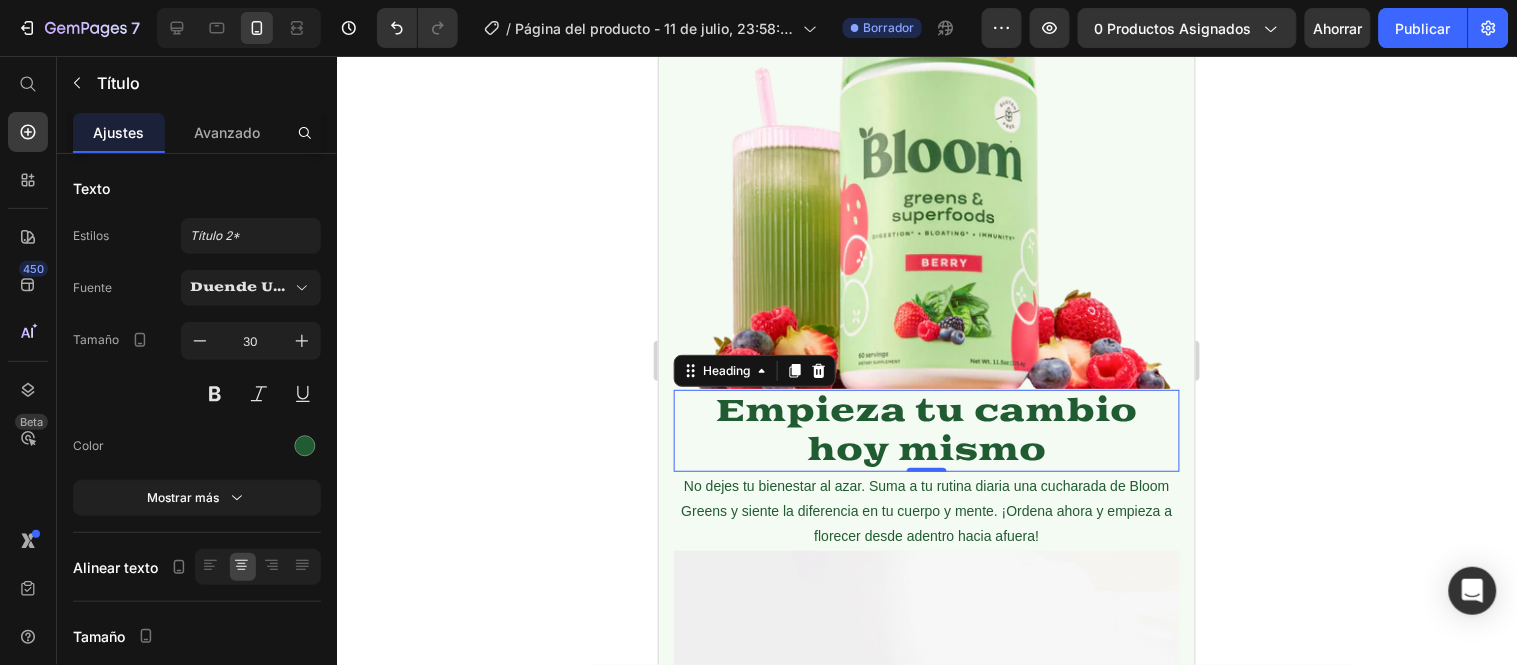 click on "0" at bounding box center (926, 487) 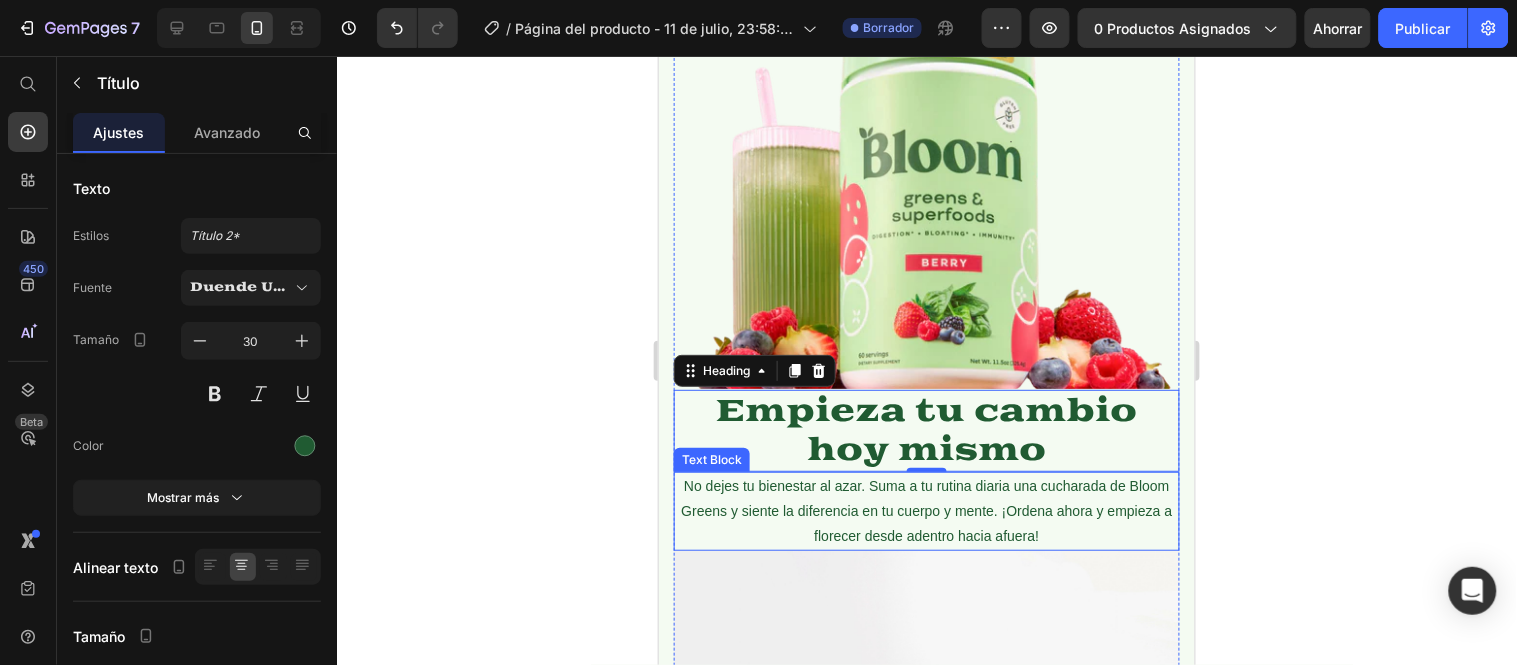 click on "No dejes tu bienestar al azar. Suma a tu rutina diaria una cucharada de Bloom Greens y siente la diferencia en tu cuerpo y mente. ¡Ordena ahora y empieza a florecer desde adentro hacia afuera!" at bounding box center (926, 511) 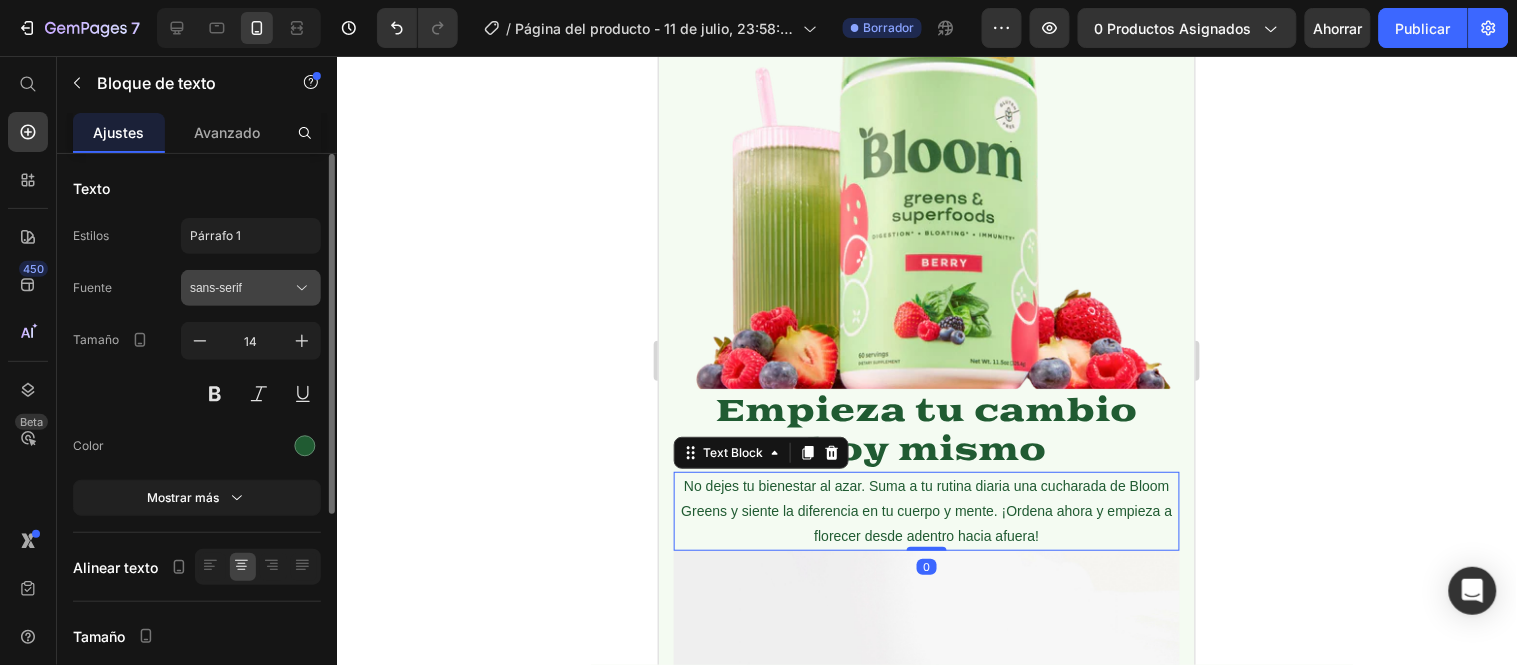 click on "sans-serif" at bounding box center (241, 288) 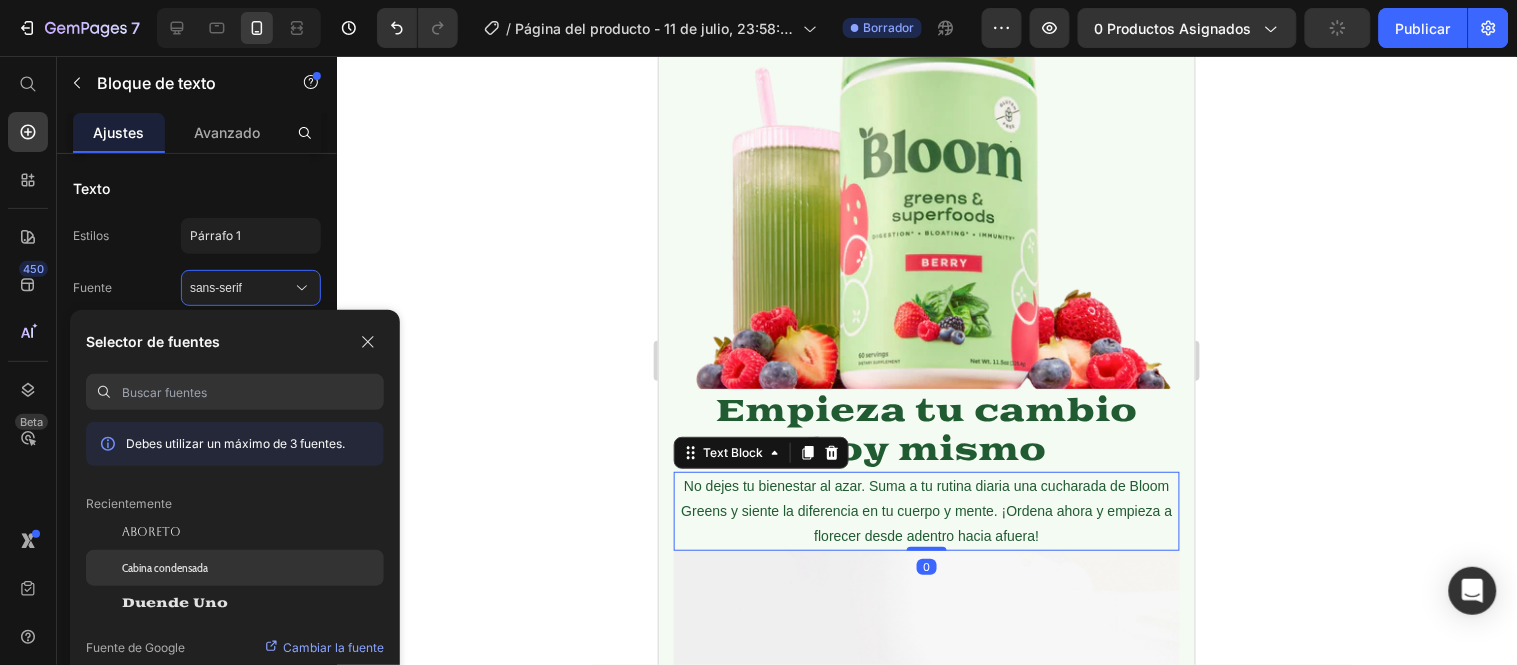 click on "Cabina condensada" 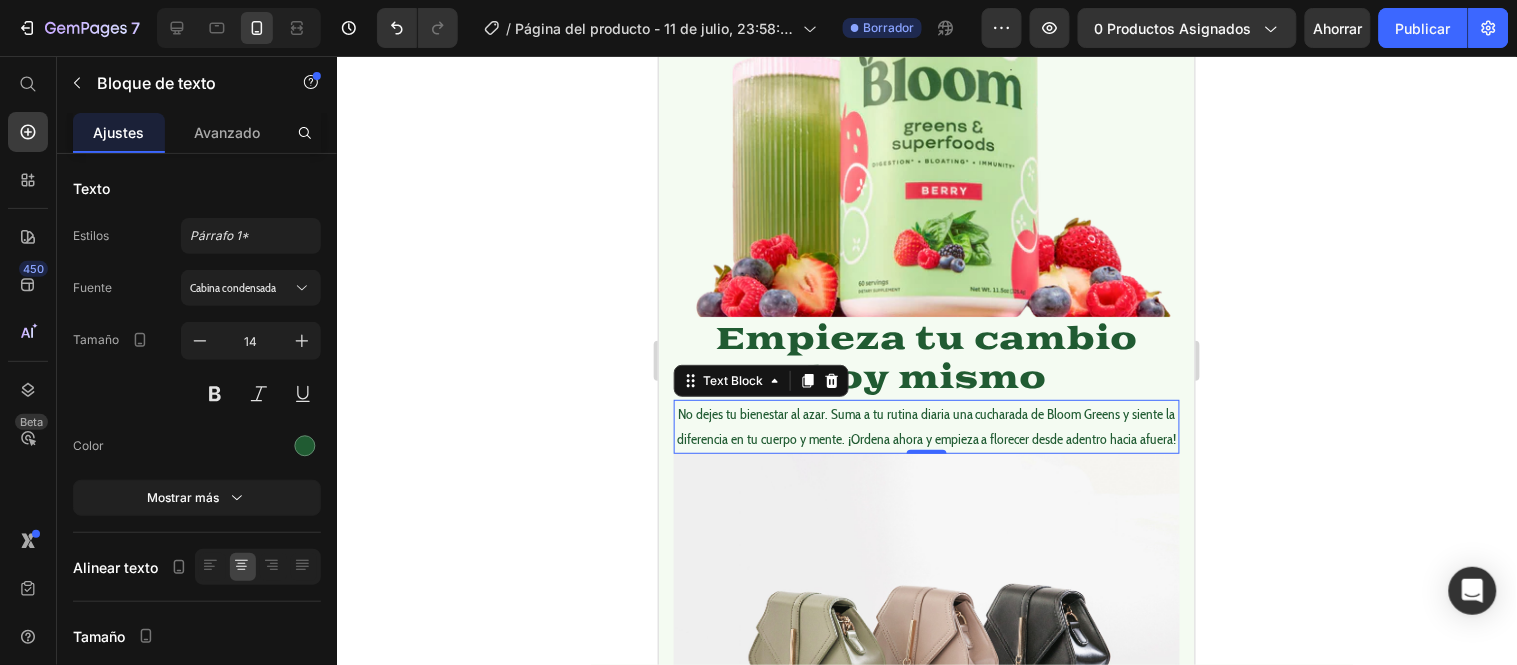 scroll, scrollTop: 1555, scrollLeft: 0, axis: vertical 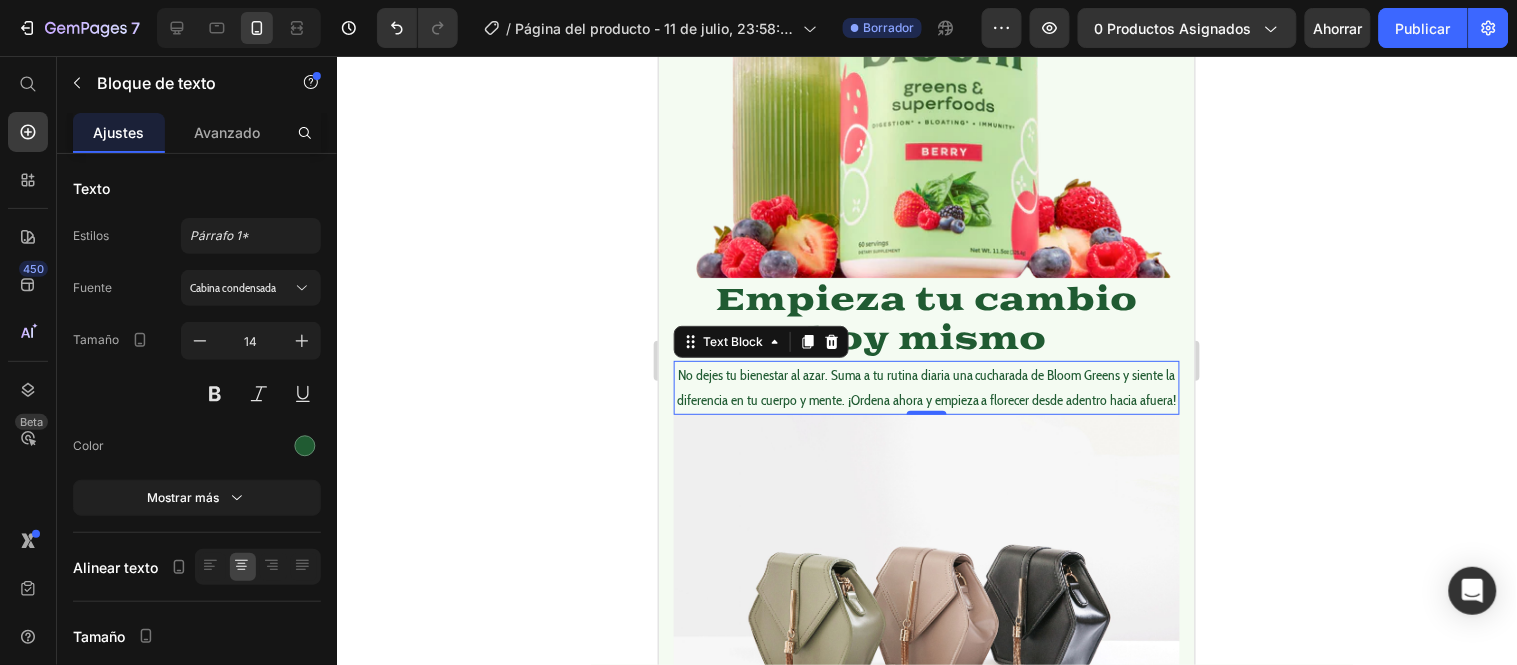 click 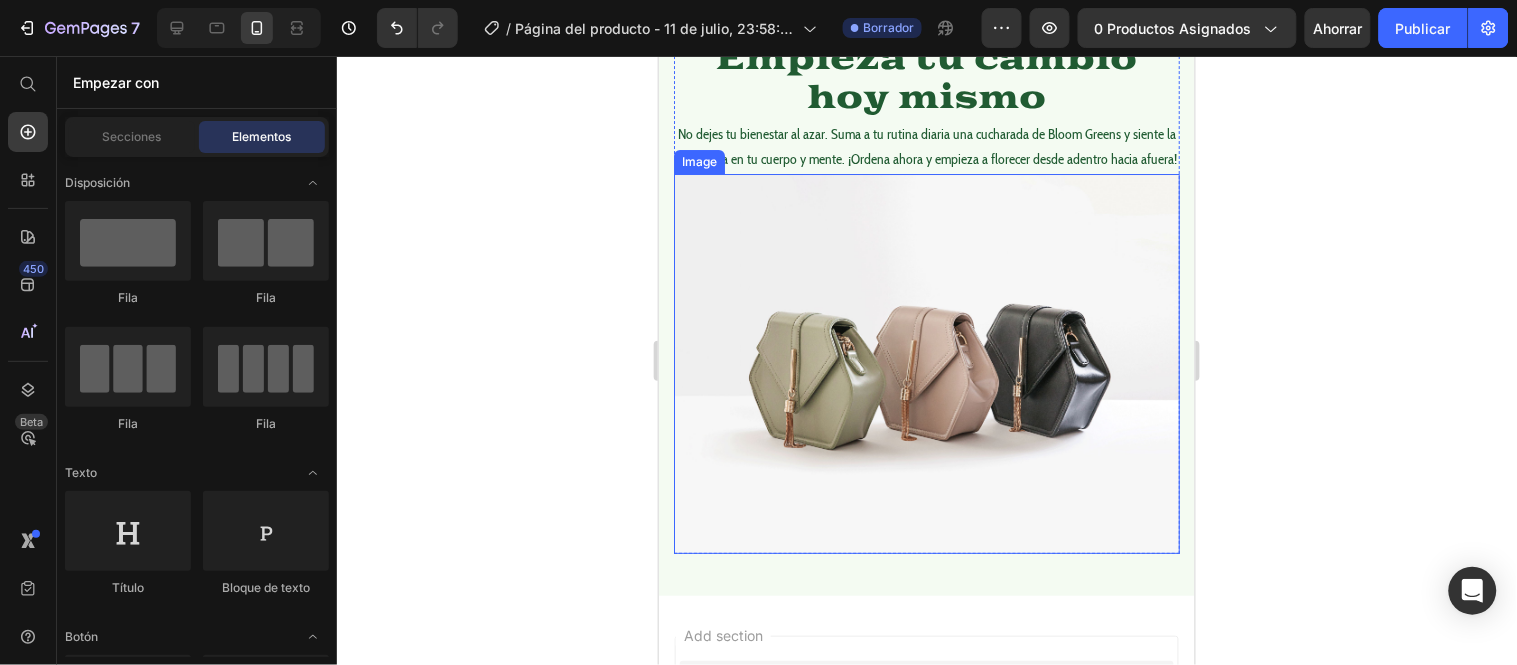scroll, scrollTop: 1797, scrollLeft: 0, axis: vertical 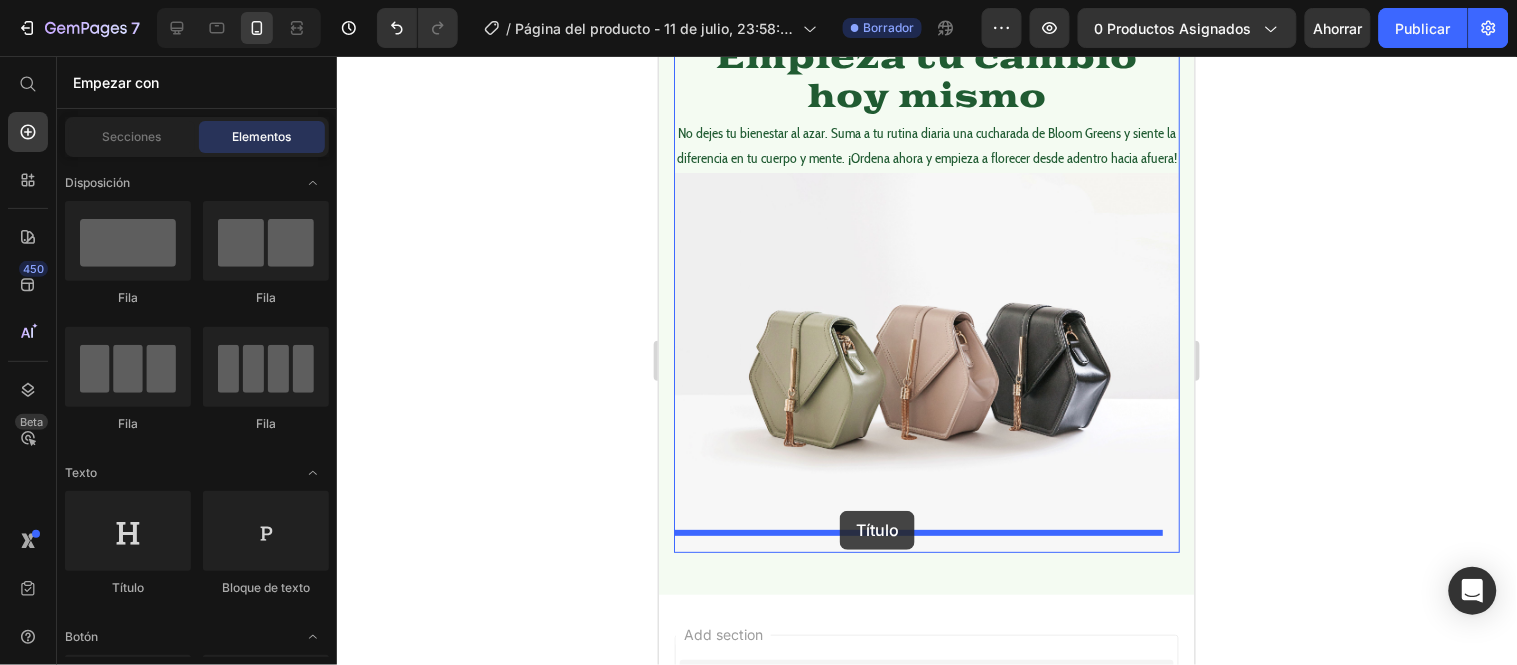 drag, startPoint x: 791, startPoint y: 386, endPoint x: 839, endPoint y: 510, distance: 132.96616 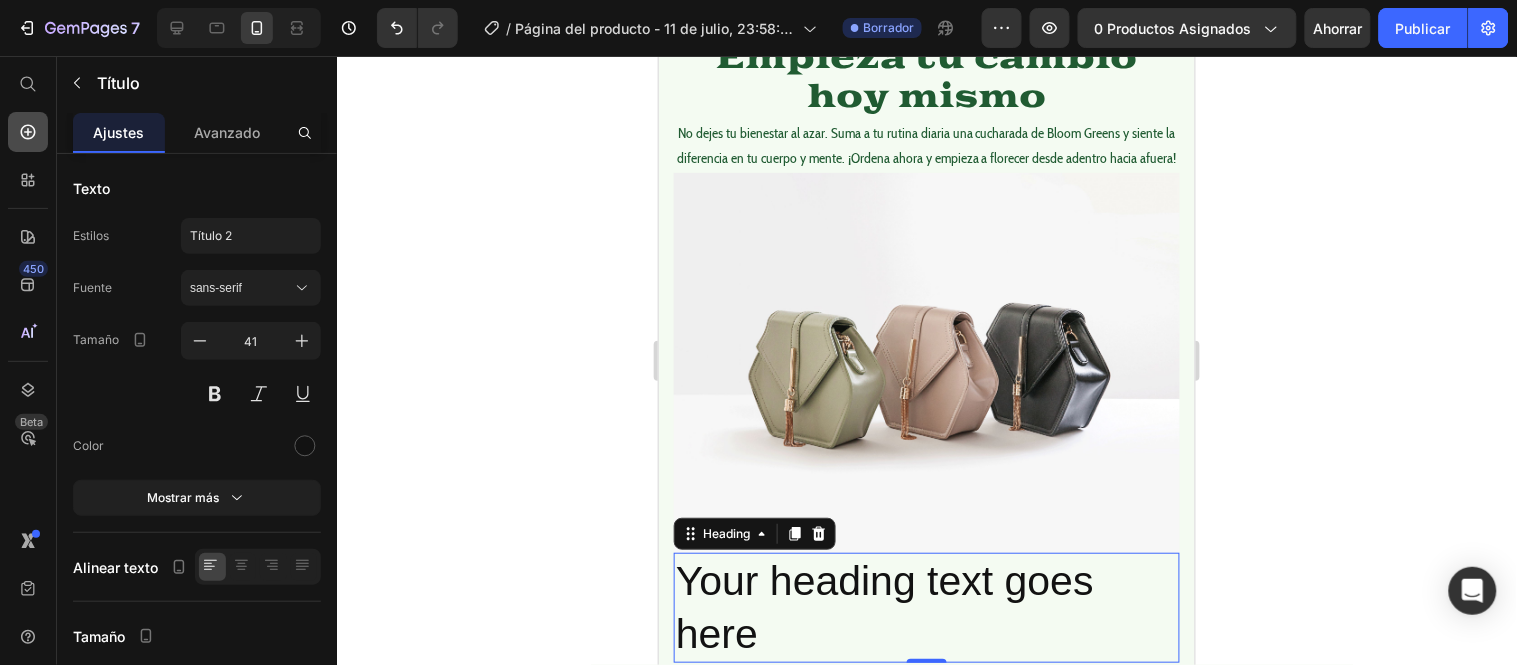click 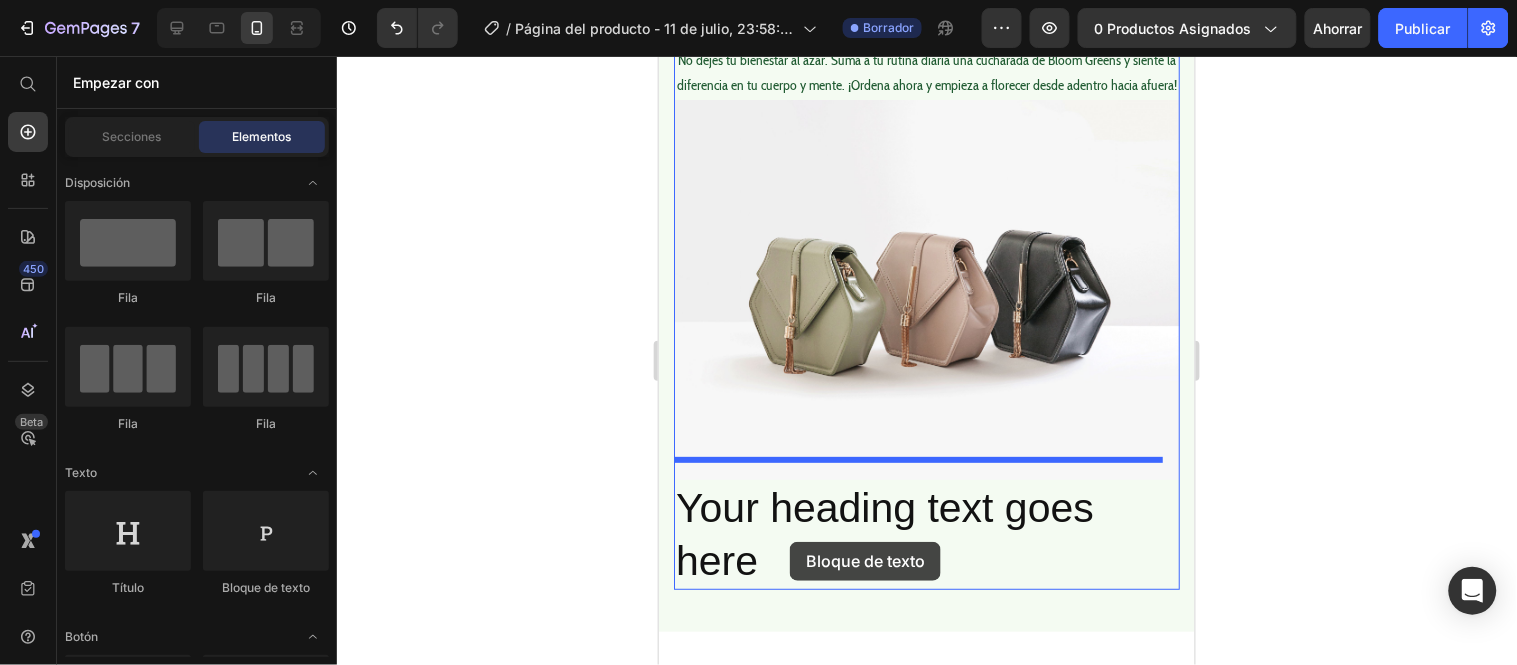 scroll, scrollTop: 1908, scrollLeft: 0, axis: vertical 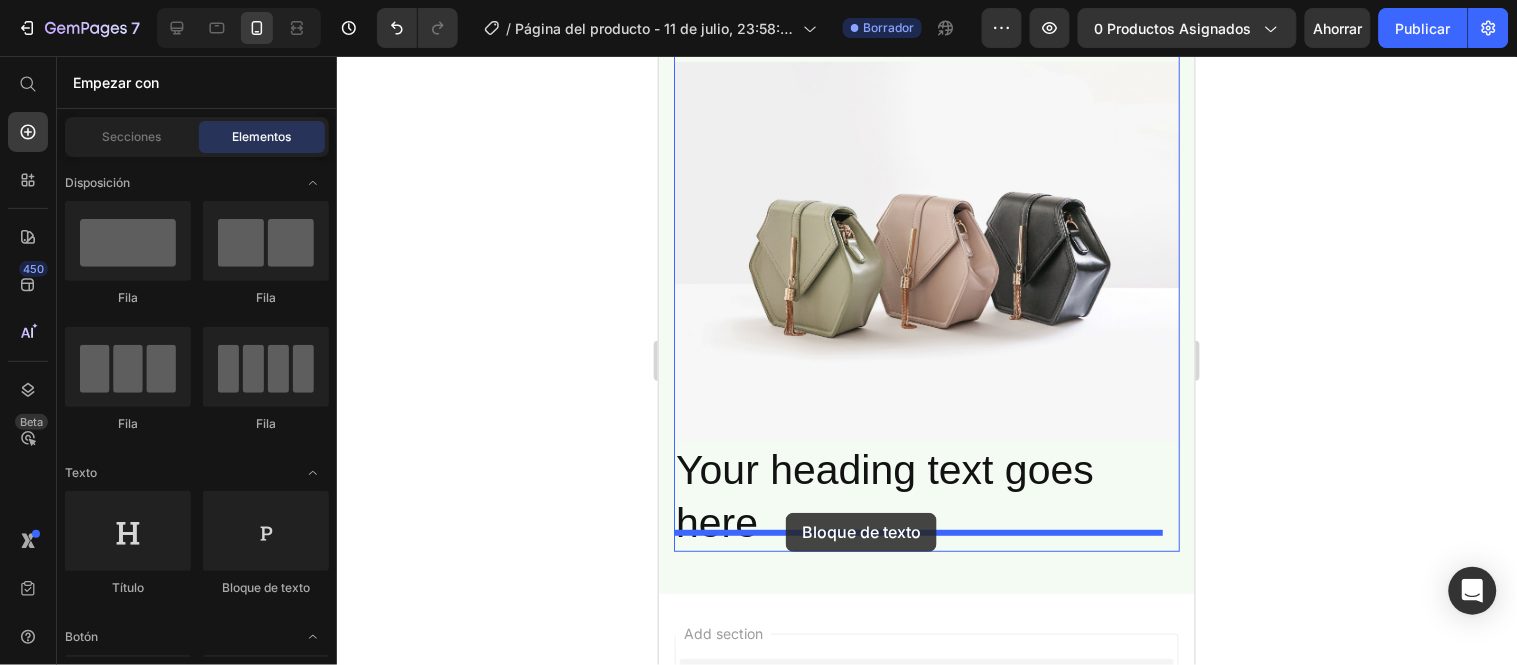 drag, startPoint x: 924, startPoint y: 340, endPoint x: 785, endPoint y: 512, distance: 221.14474 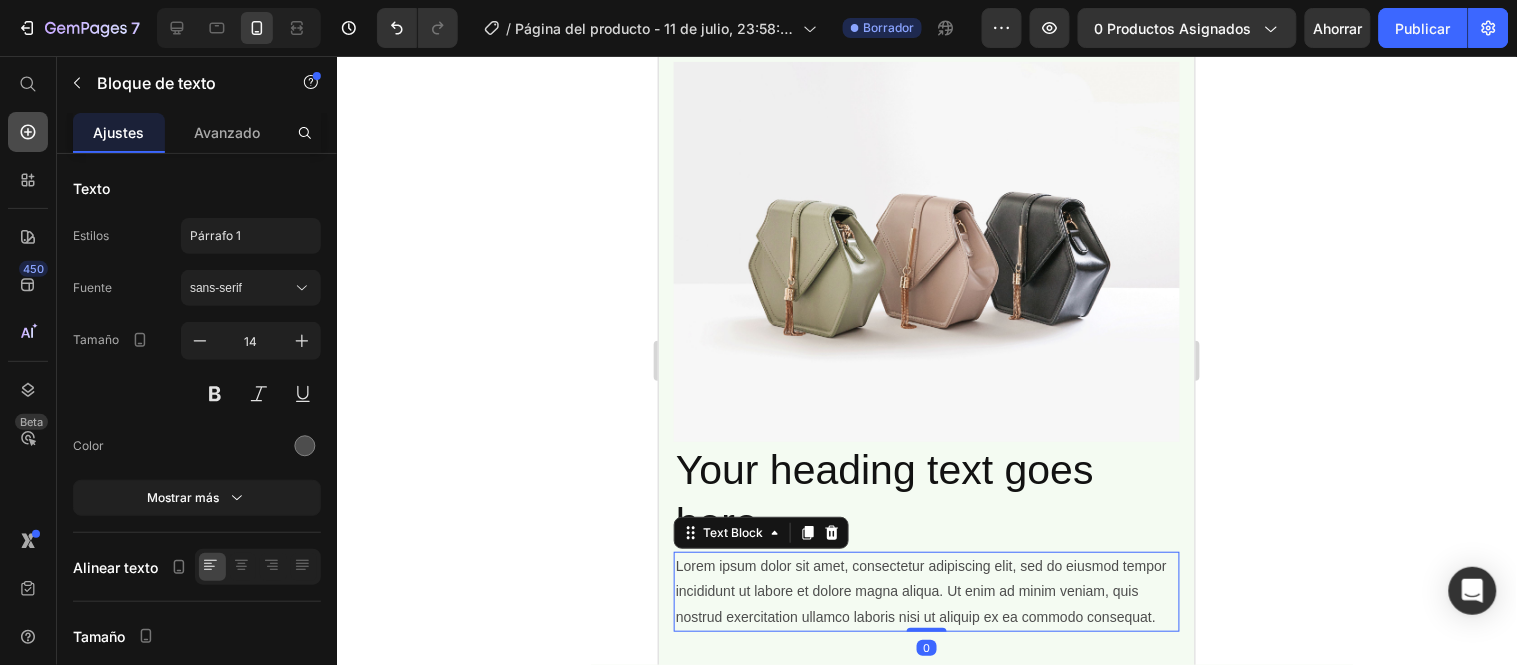 click 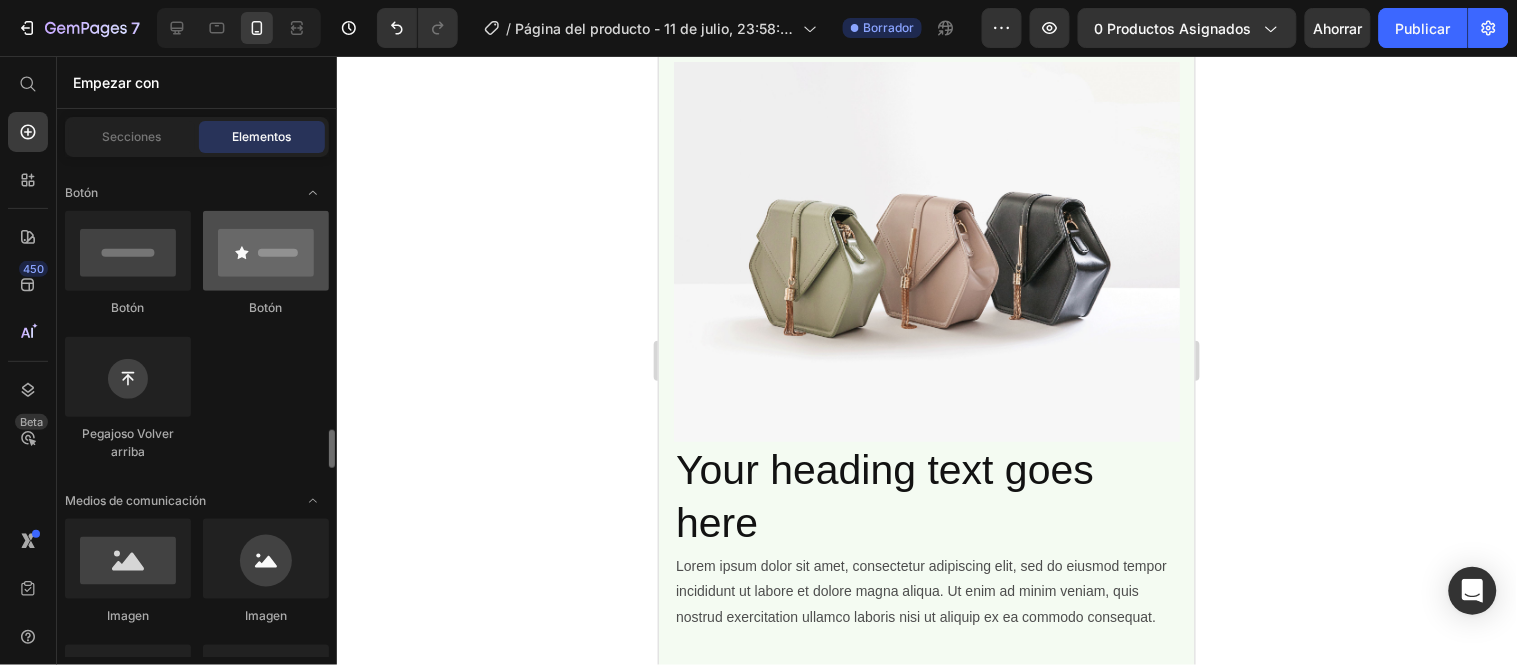 scroll, scrollTop: 666, scrollLeft: 0, axis: vertical 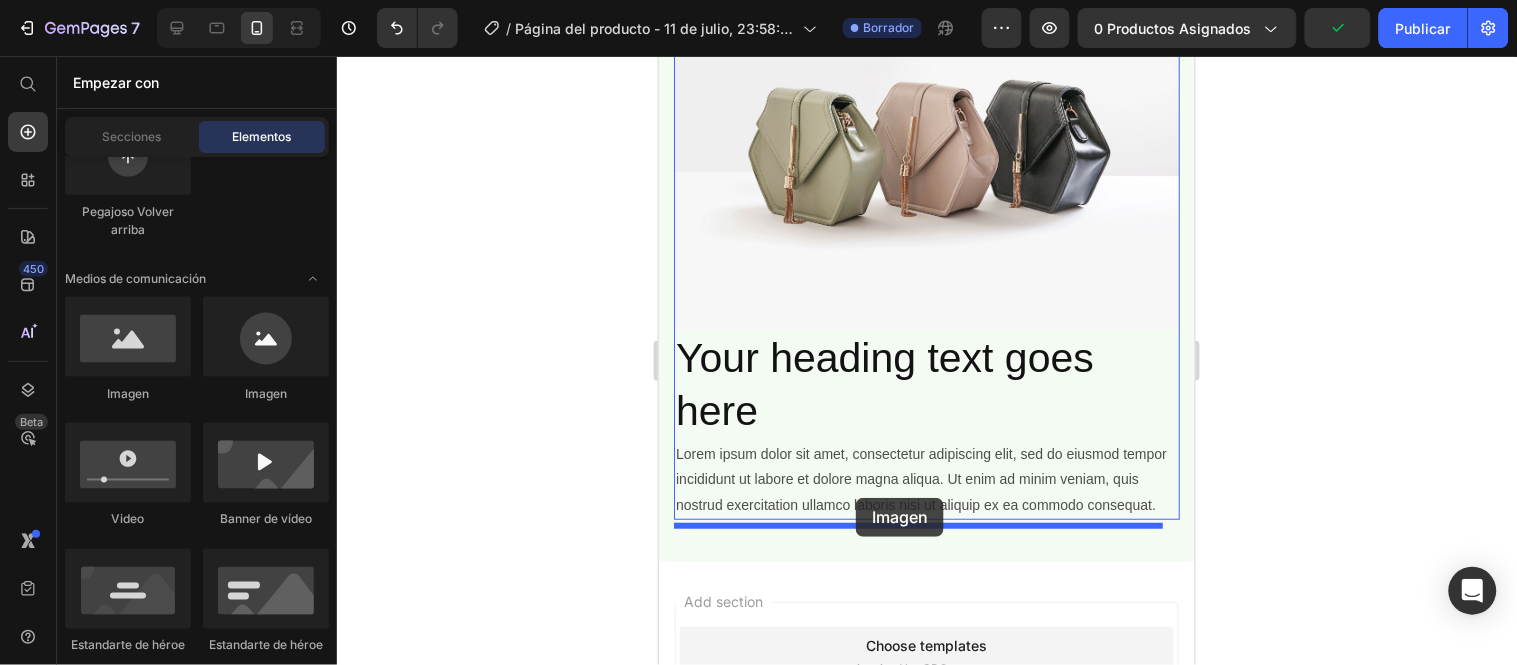 drag, startPoint x: 791, startPoint y: 407, endPoint x: 855, endPoint y: 497, distance: 110.4355 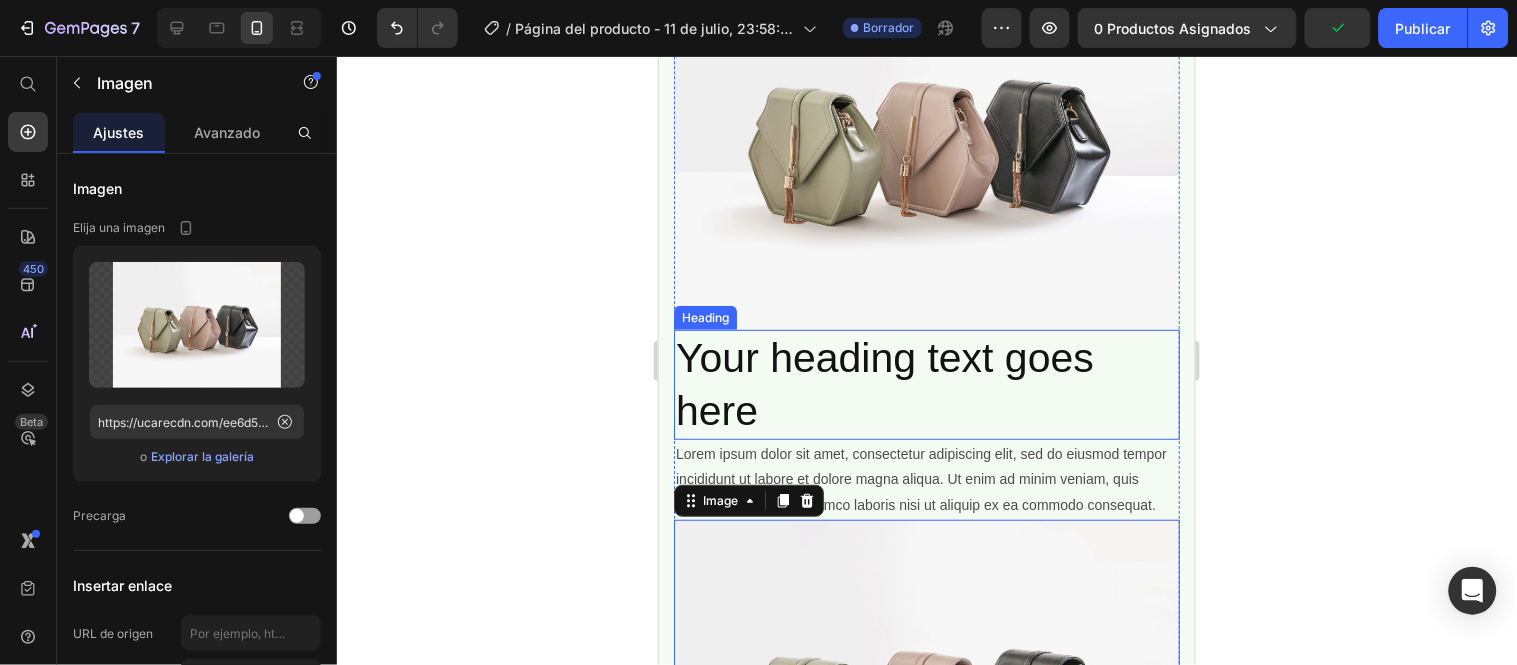 click on "Your heading text goes here" at bounding box center (926, 384) 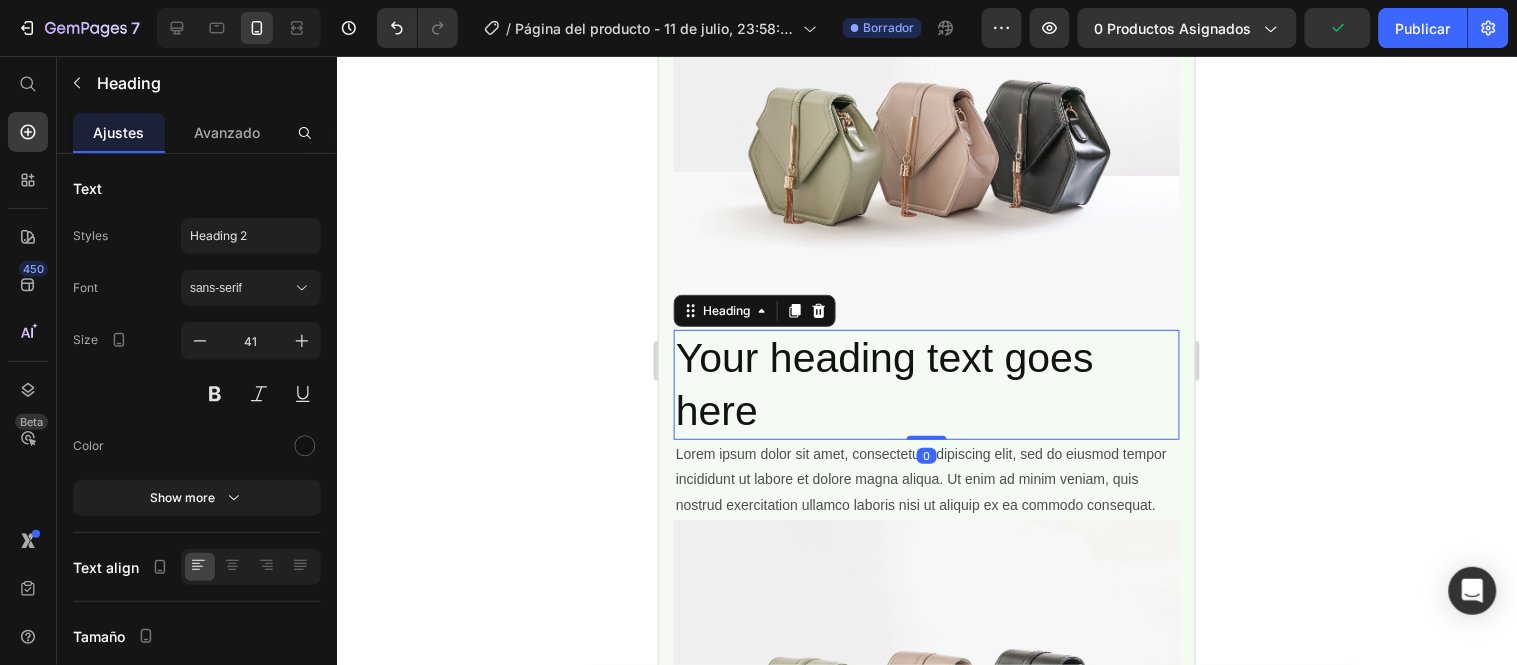 click on "Your heading text goes here" at bounding box center (926, 384) 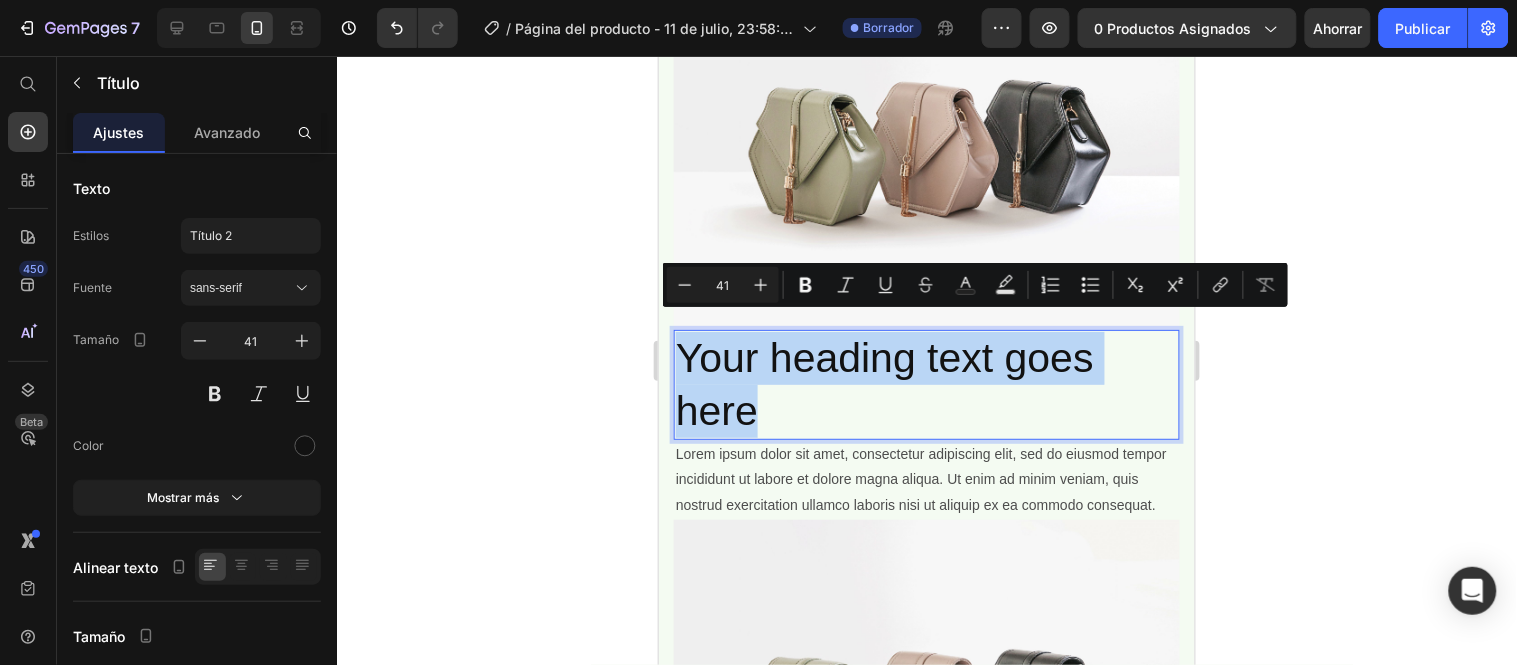 drag, startPoint x: 780, startPoint y: 396, endPoint x: 685, endPoint y: 327, distance: 117.413795 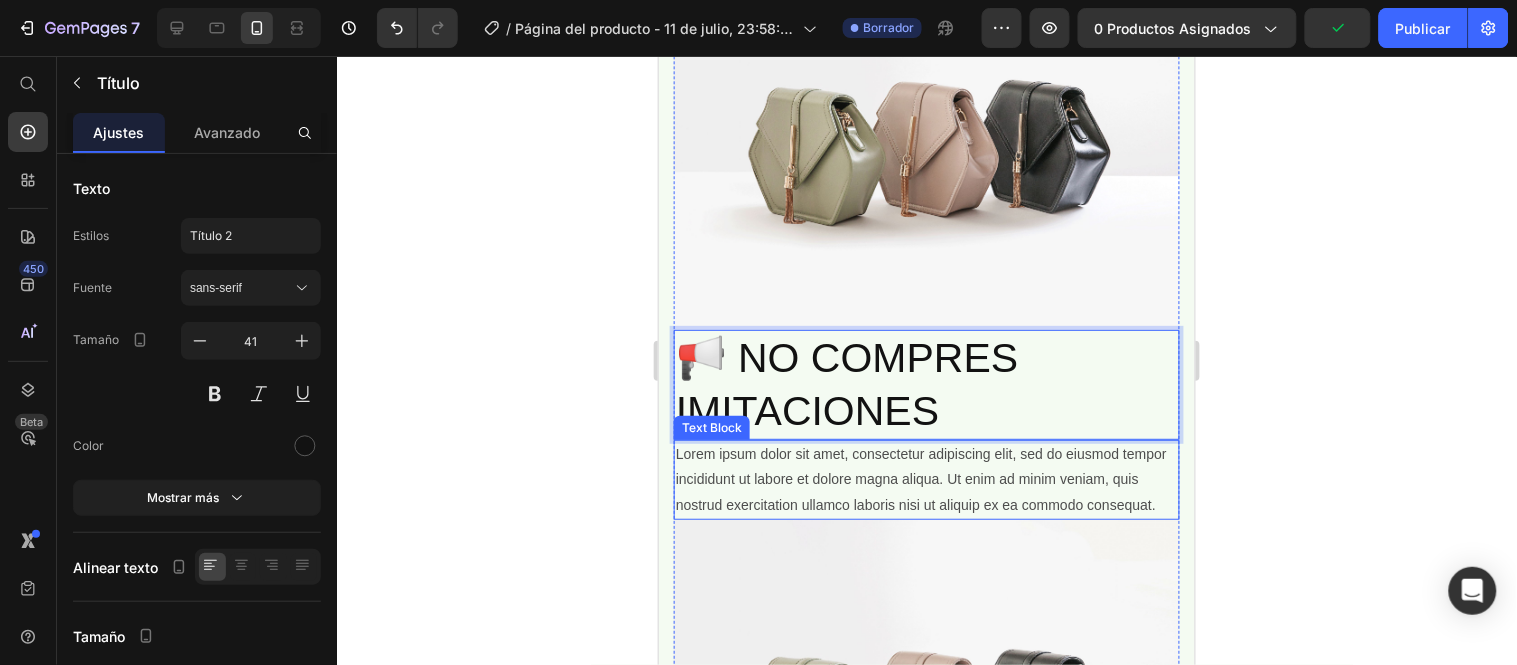 click on "Lorem ipsum dolor sit amet, consectetur adipiscing elit, sed do eiusmod tempor incididunt ut labore et dolore magna aliqua. Ut enim ad minim veniam, quis nostrud exercitation ullamco laboris nisi ut aliquip ex ea commodo consequat." at bounding box center [926, 479] 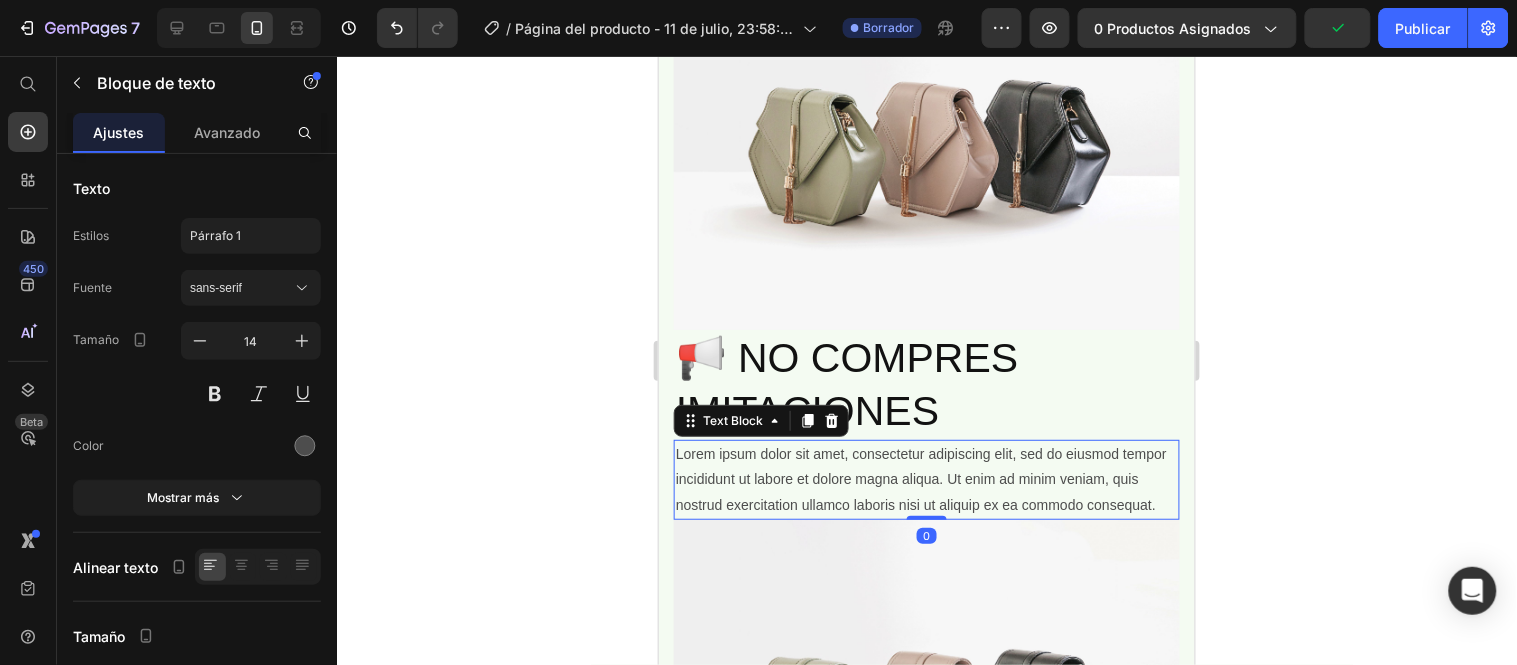 click on "Lorem ipsum dolor sit amet, consectetur adipiscing elit, sed do eiusmod tempor incididunt ut labore et dolore magna aliqua. Ut enim ad minim veniam, quis nostrud exercitation ullamco laboris nisi ut aliquip ex ea commodo consequat." at bounding box center (926, 479) 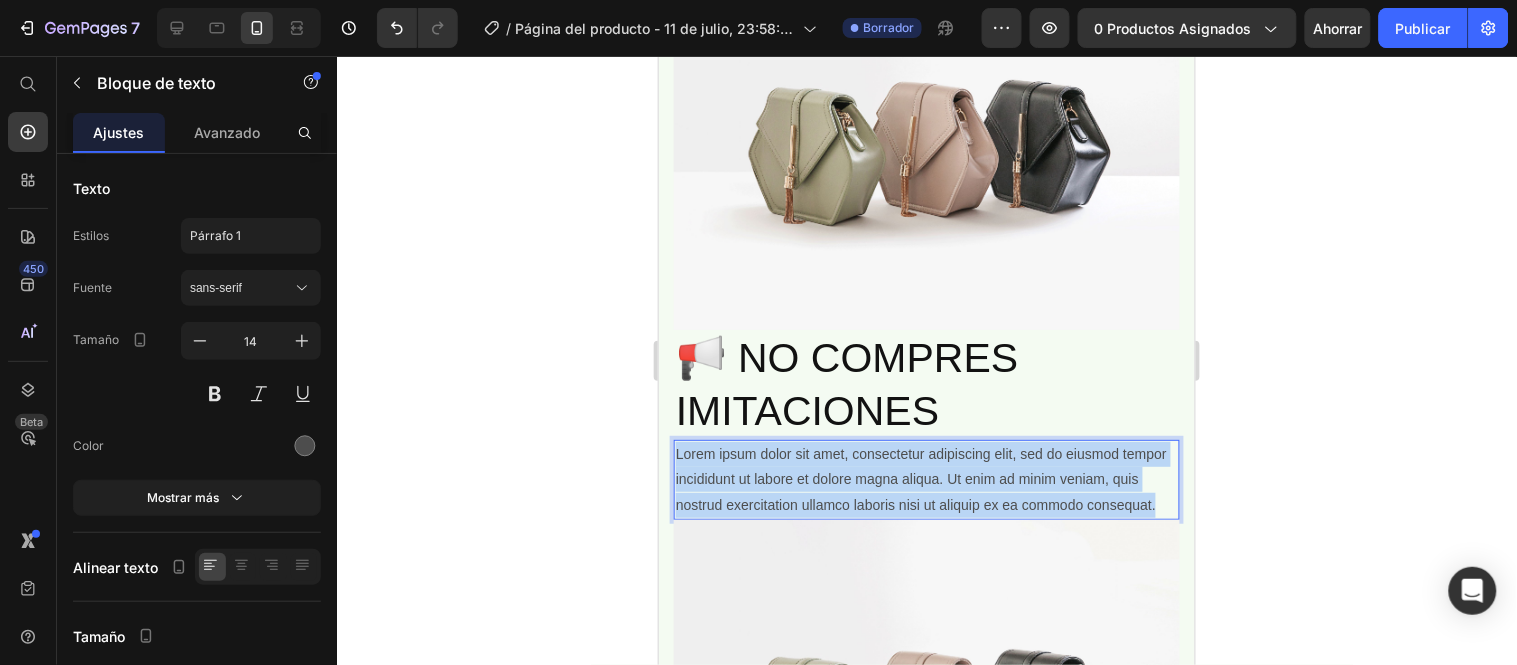 drag, startPoint x: 778, startPoint y: 510, endPoint x: 675, endPoint y: 426, distance: 132.90974 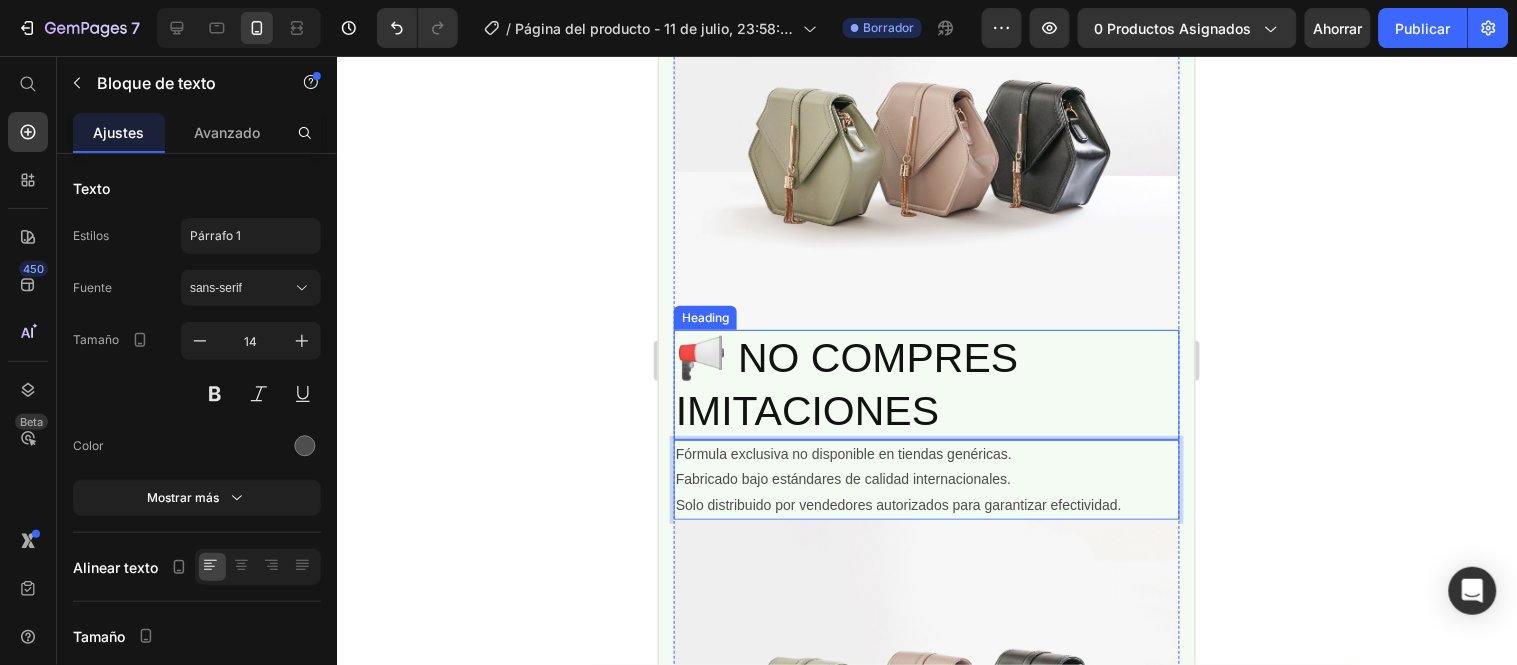click on "📢 NO COMPRES IMITACIONES" at bounding box center (926, 384) 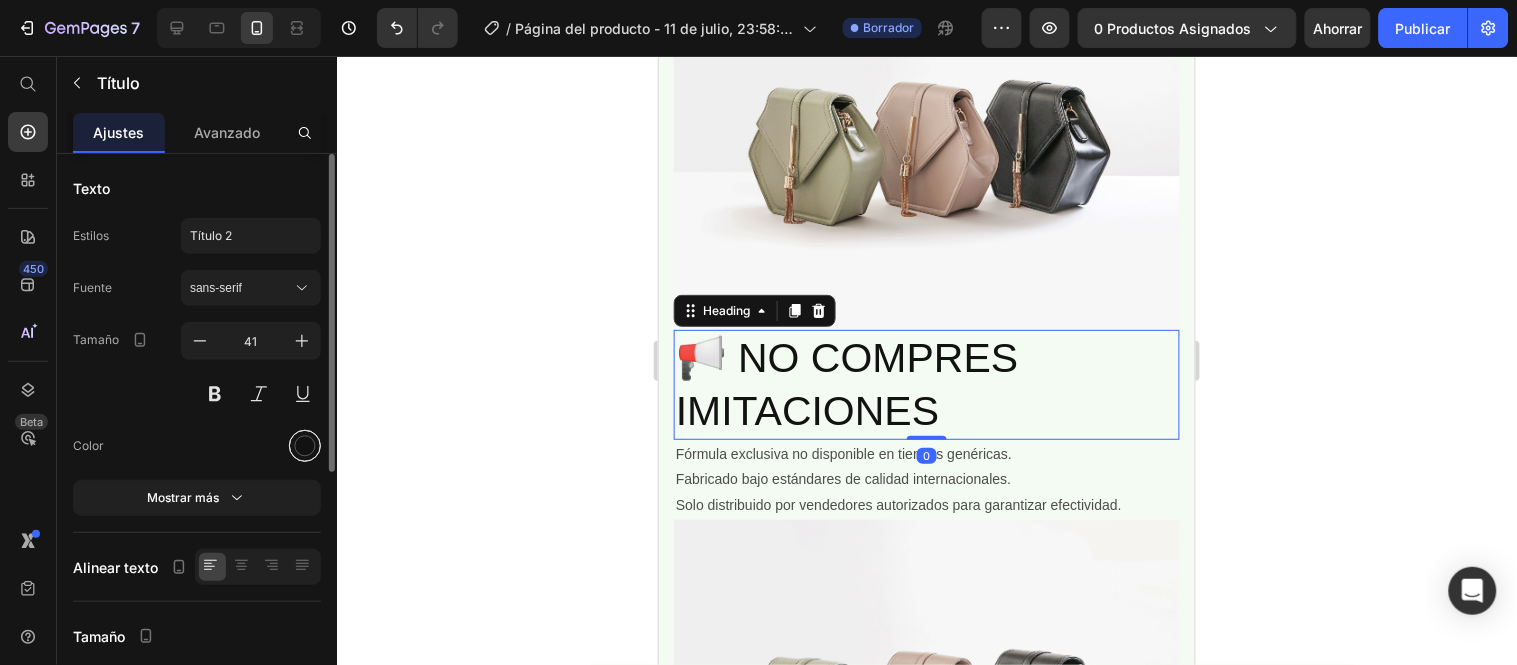 click at bounding box center [305, 446] 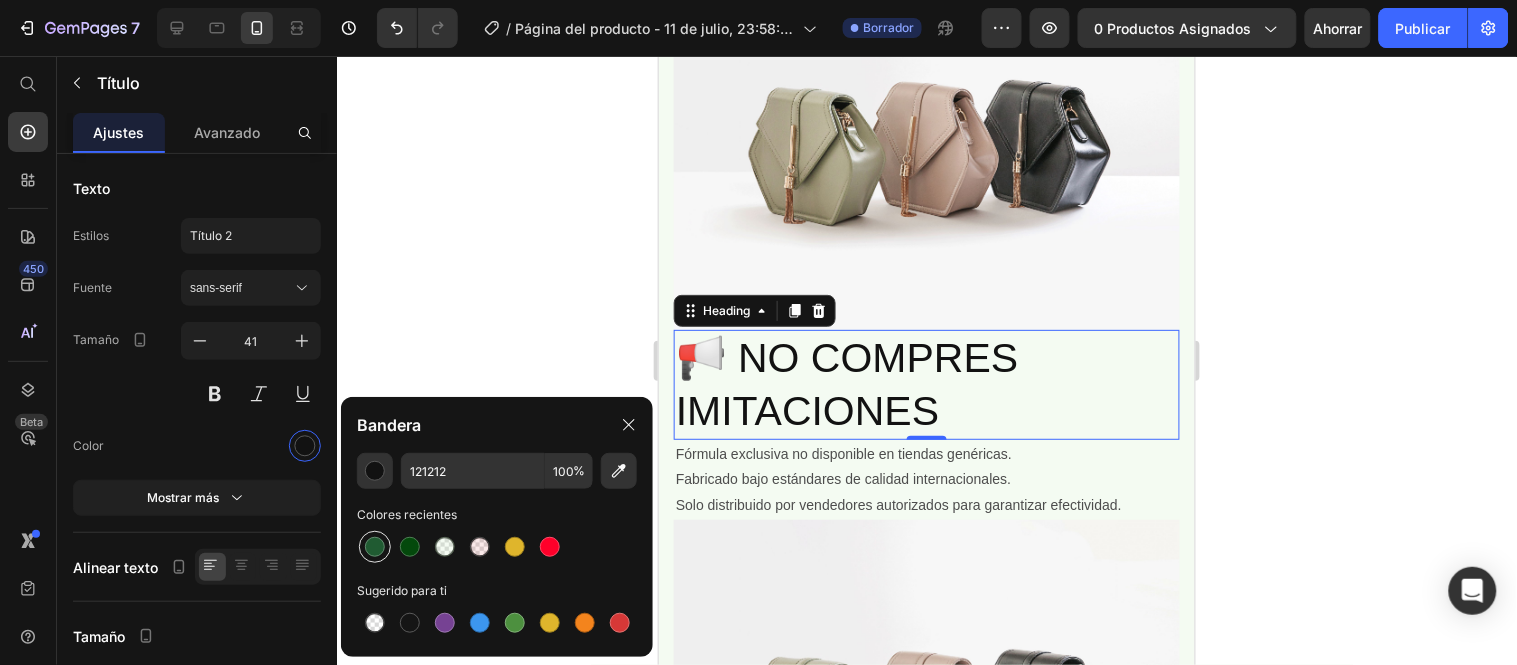 click at bounding box center (375, 547) 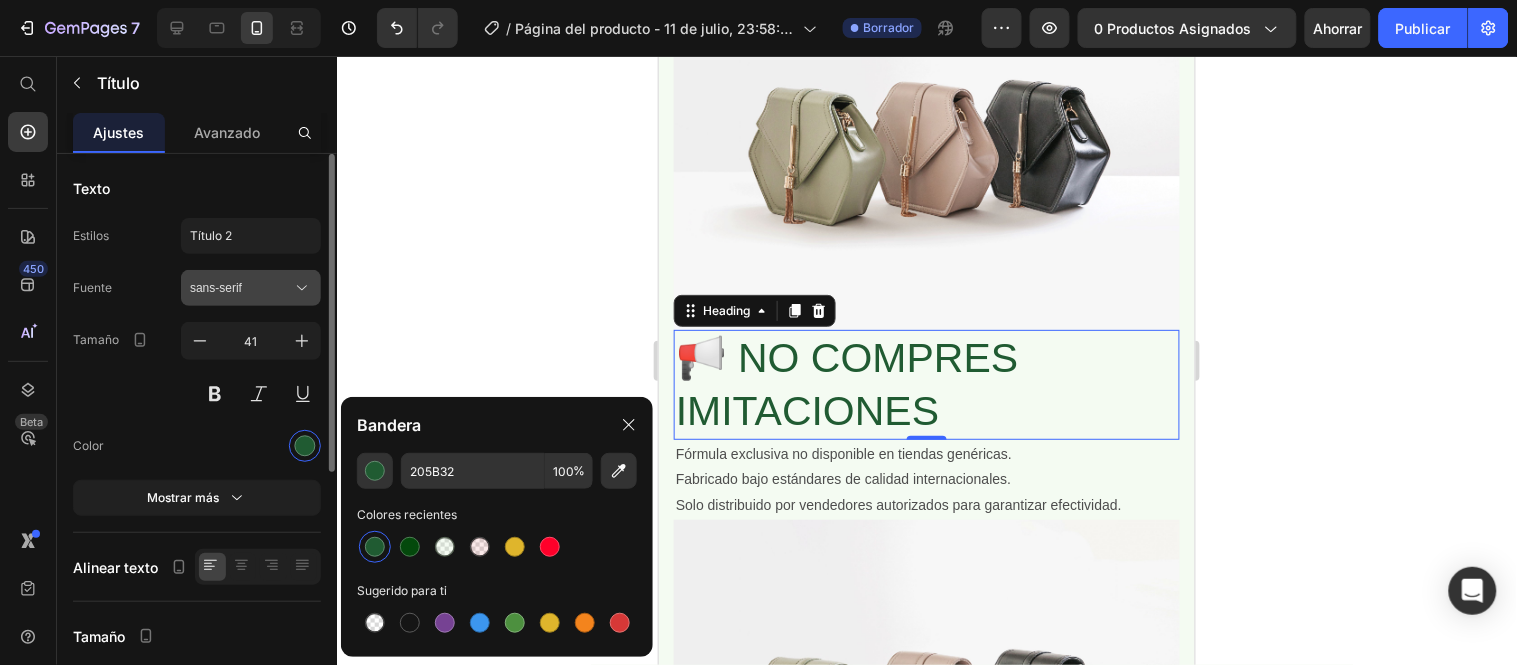 click on "sans-serif" at bounding box center [241, 288] 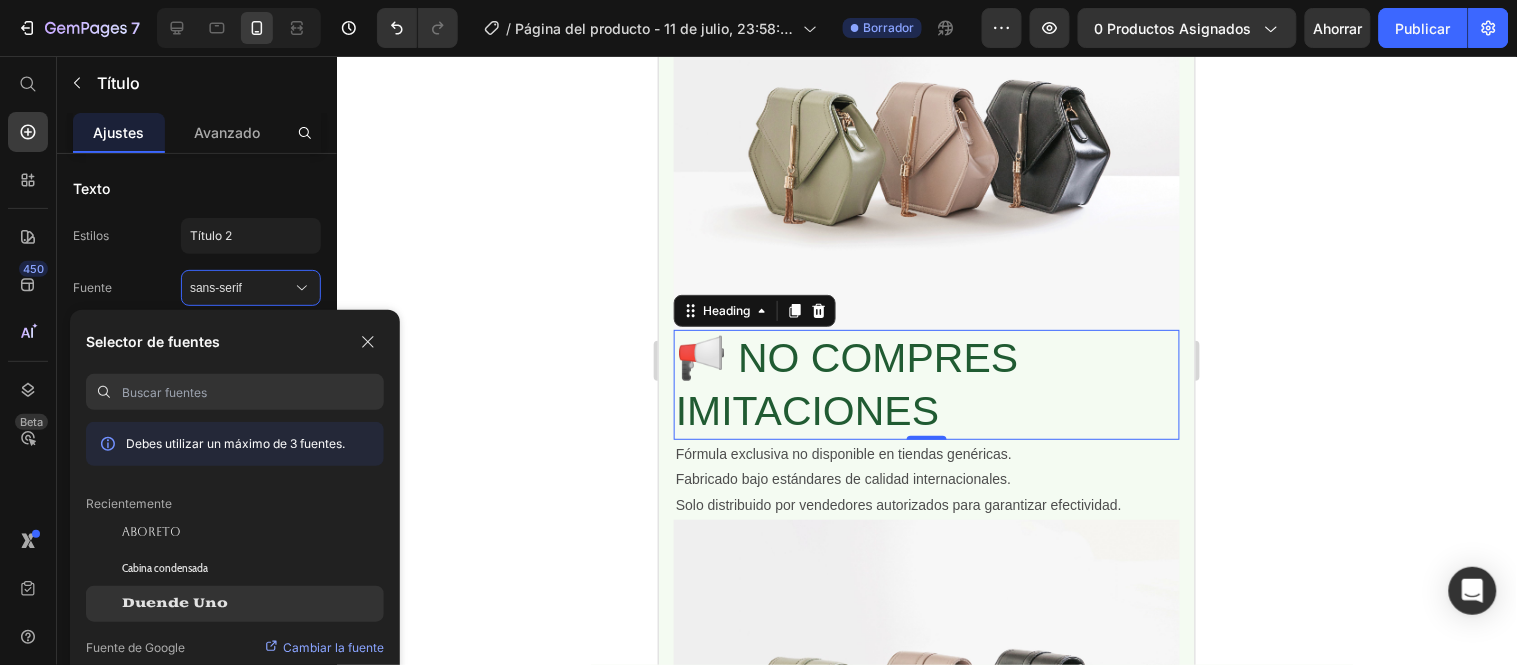 click on "Duende Uno" 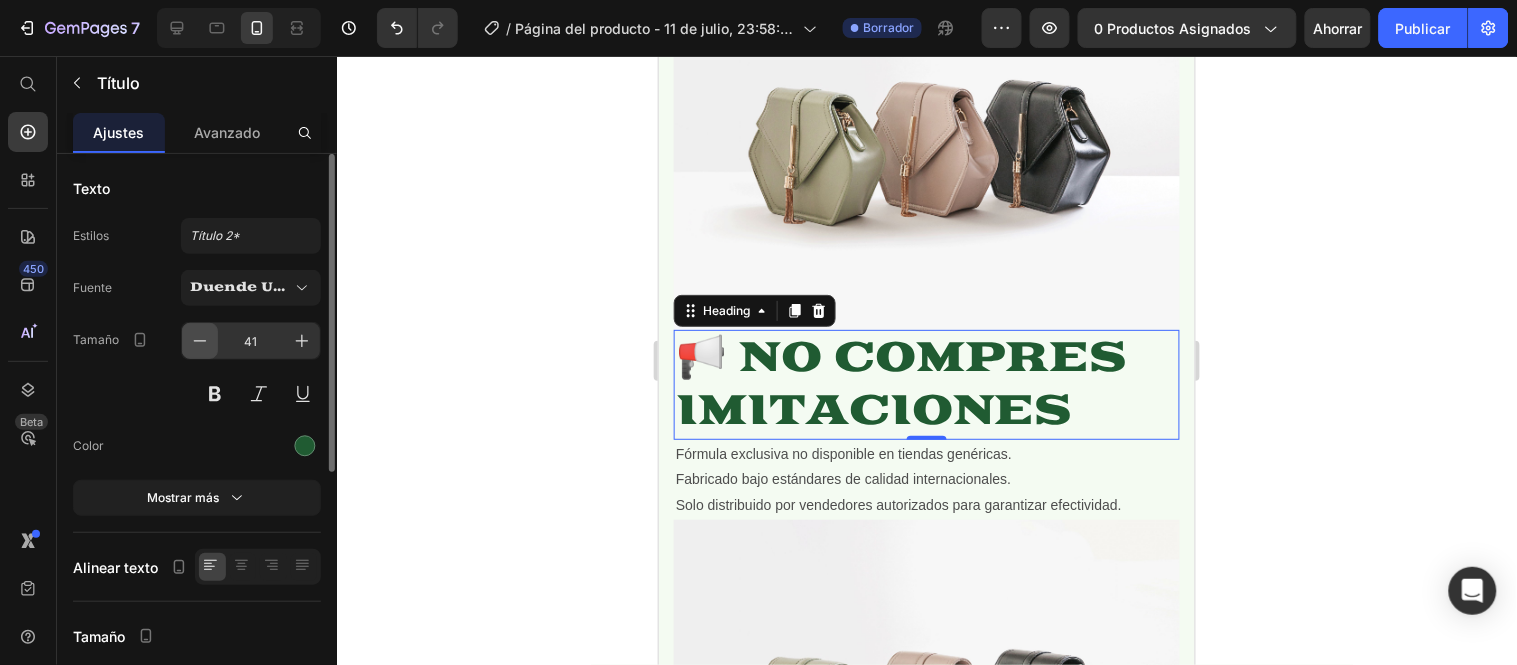 click 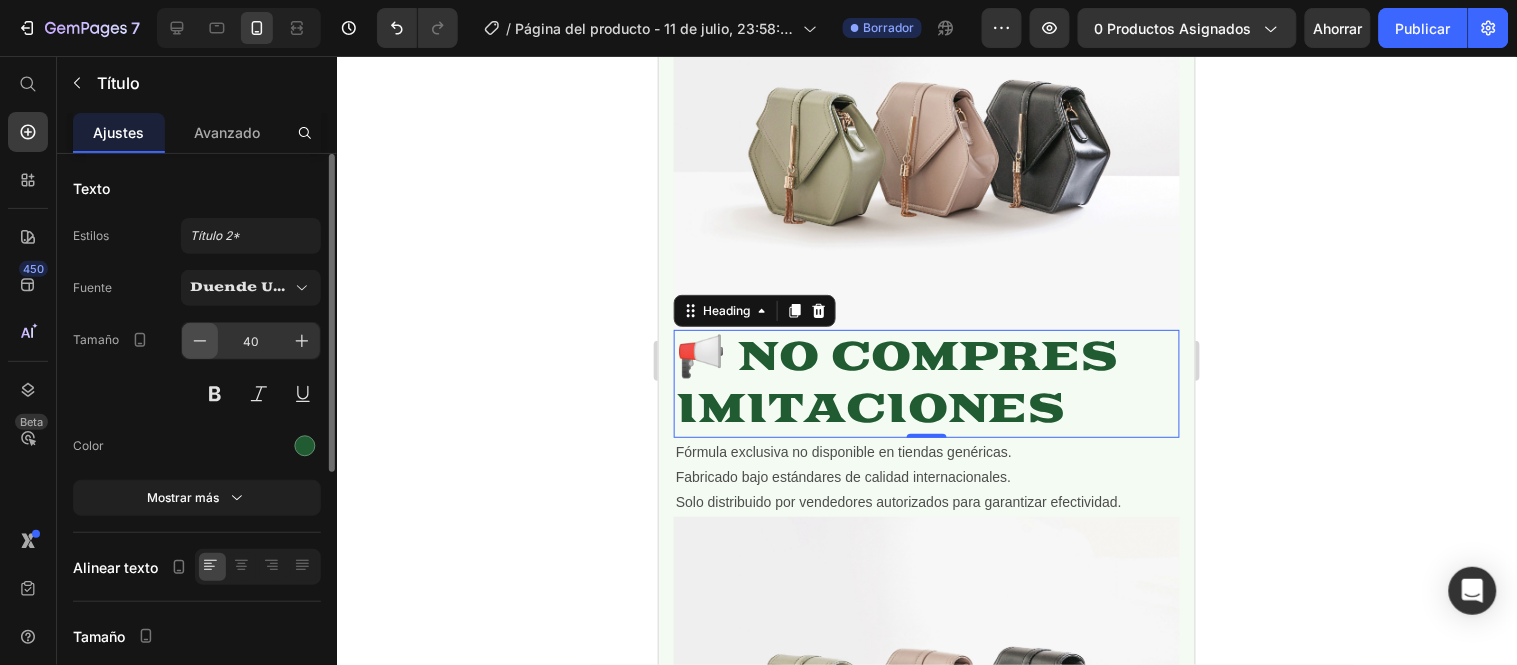 click 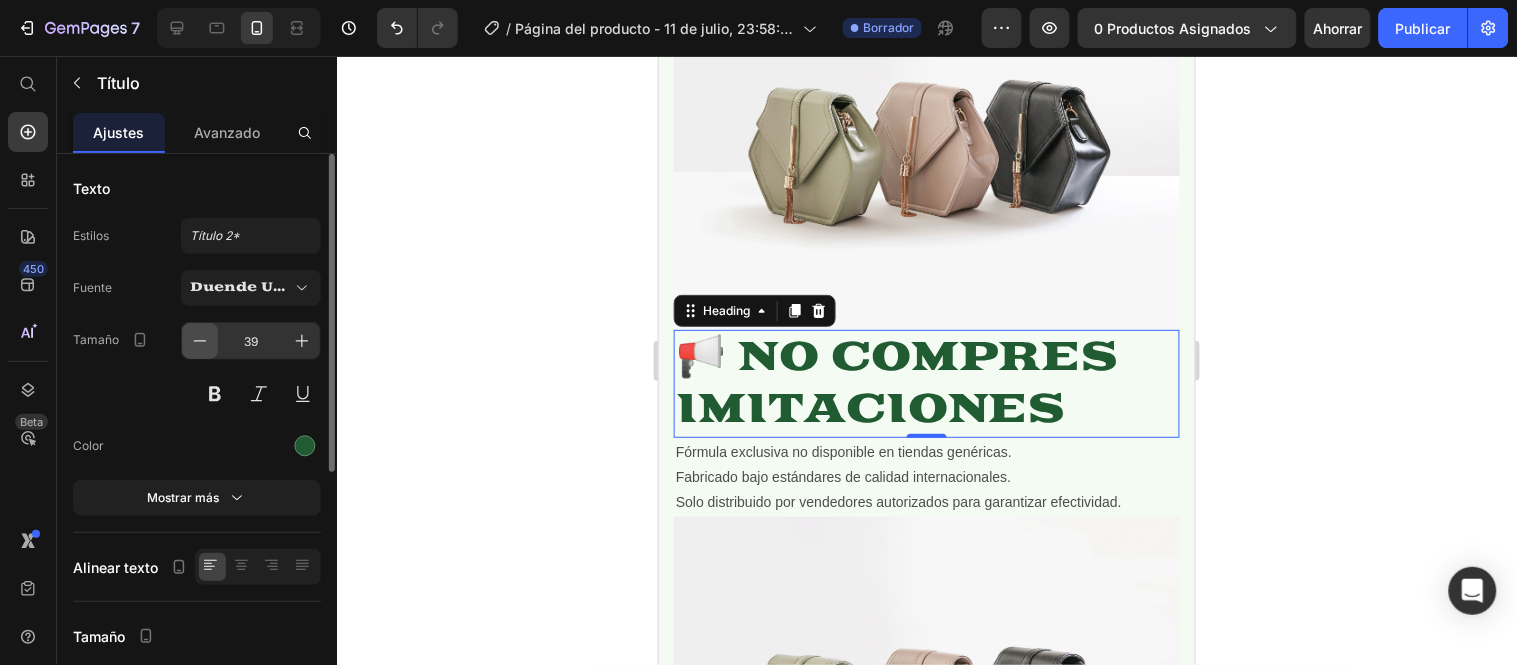 click 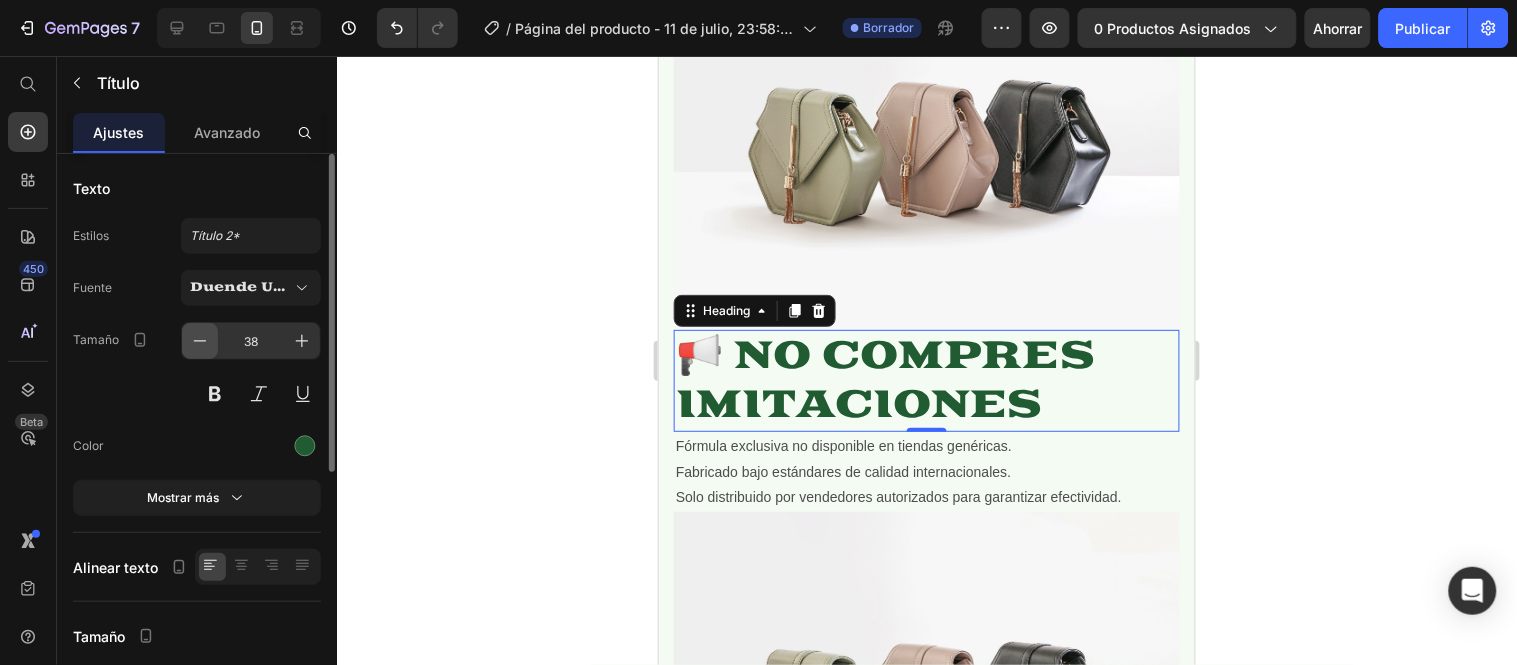 click 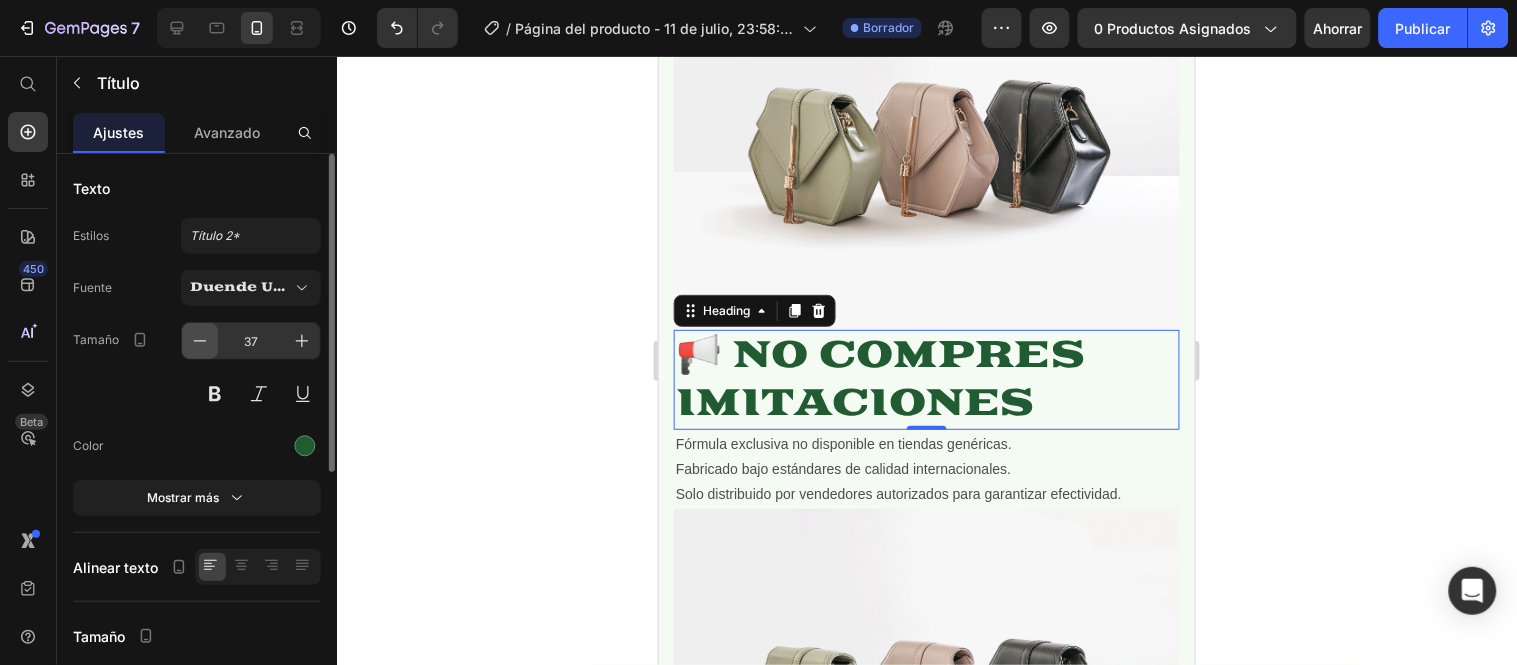 click 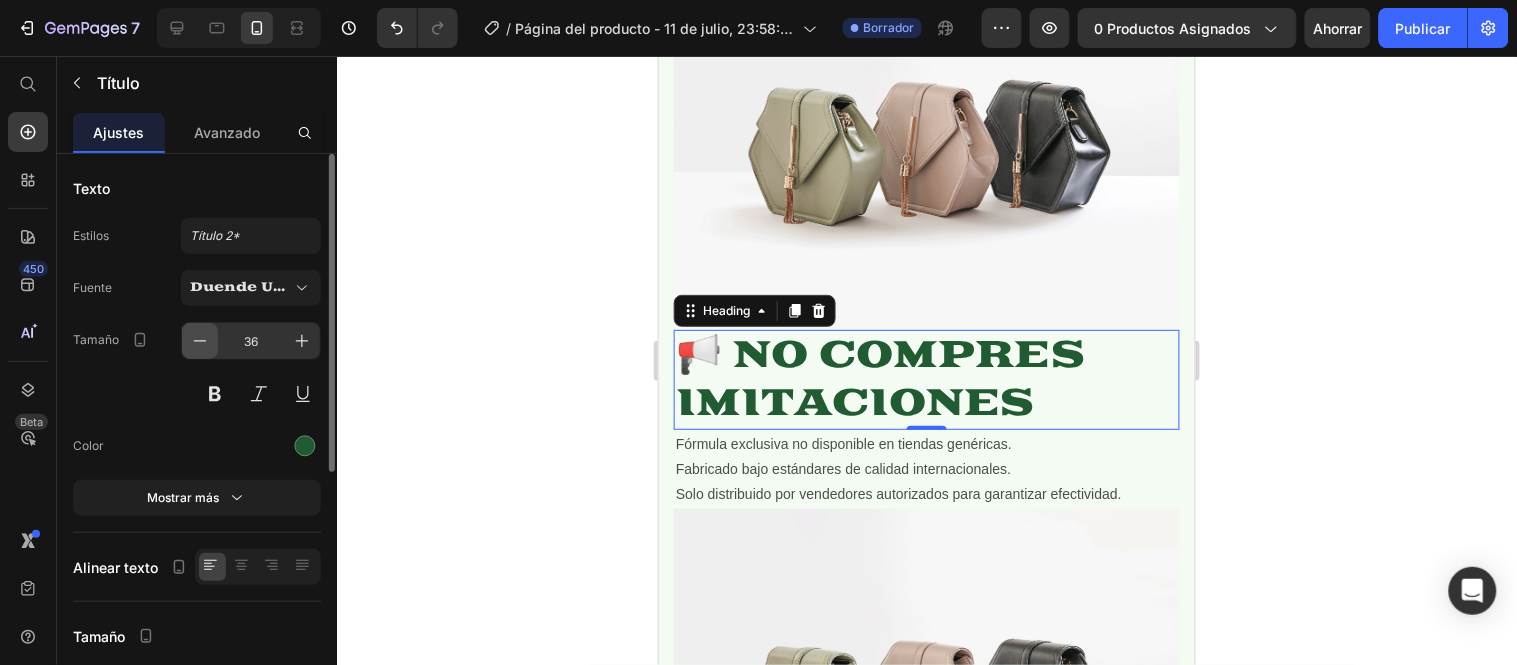 click 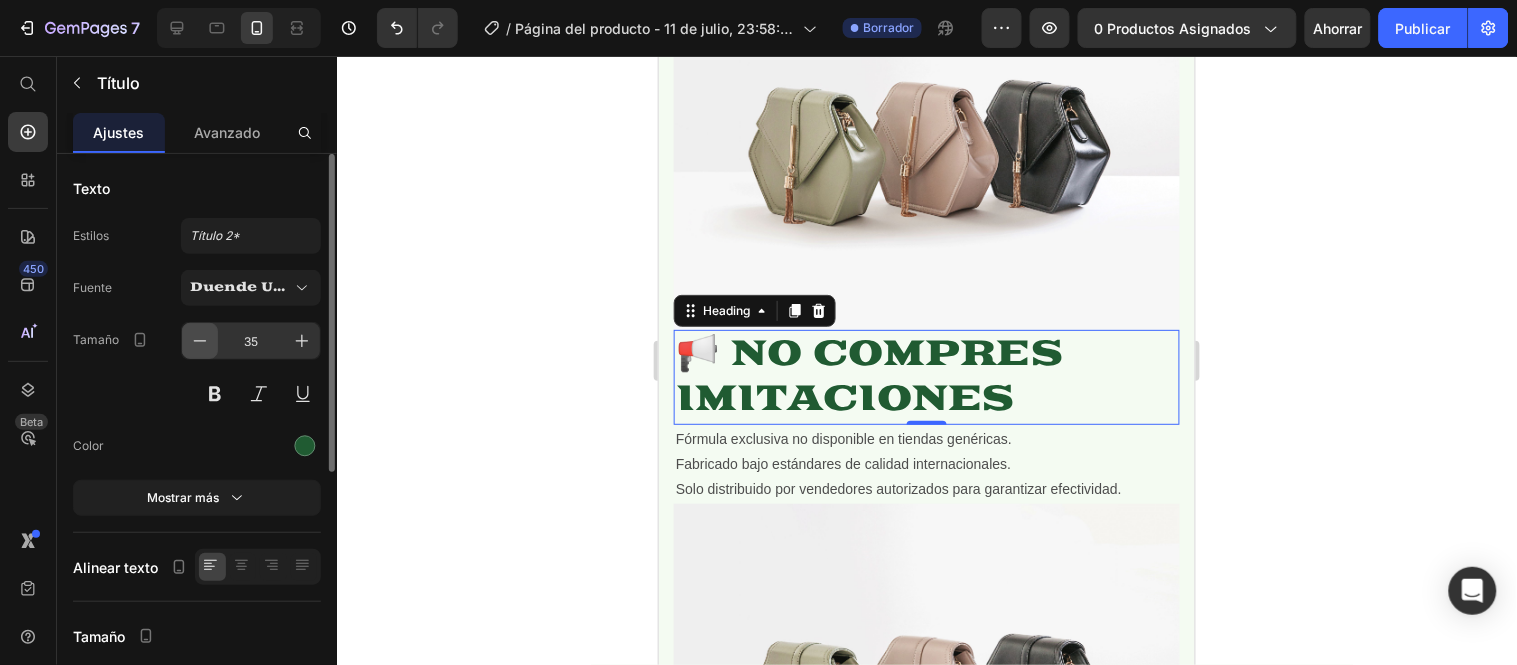 click 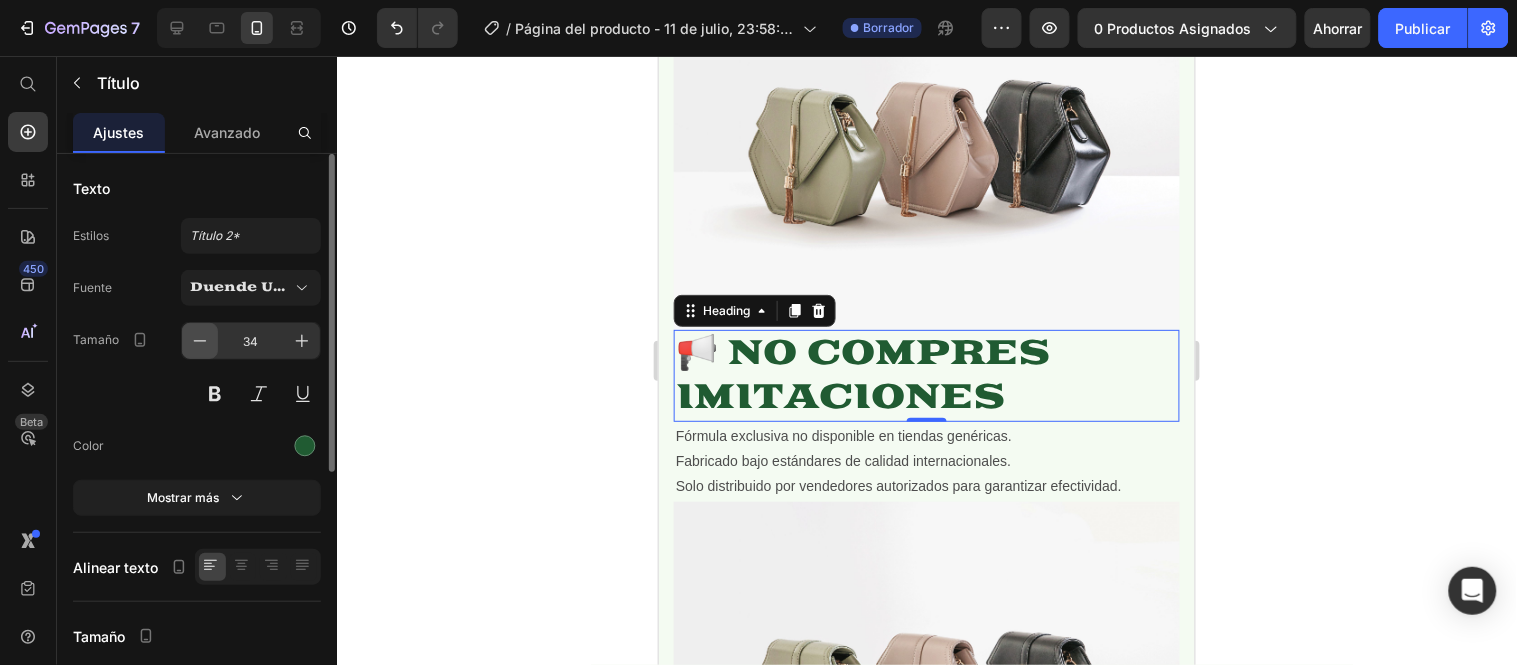 click 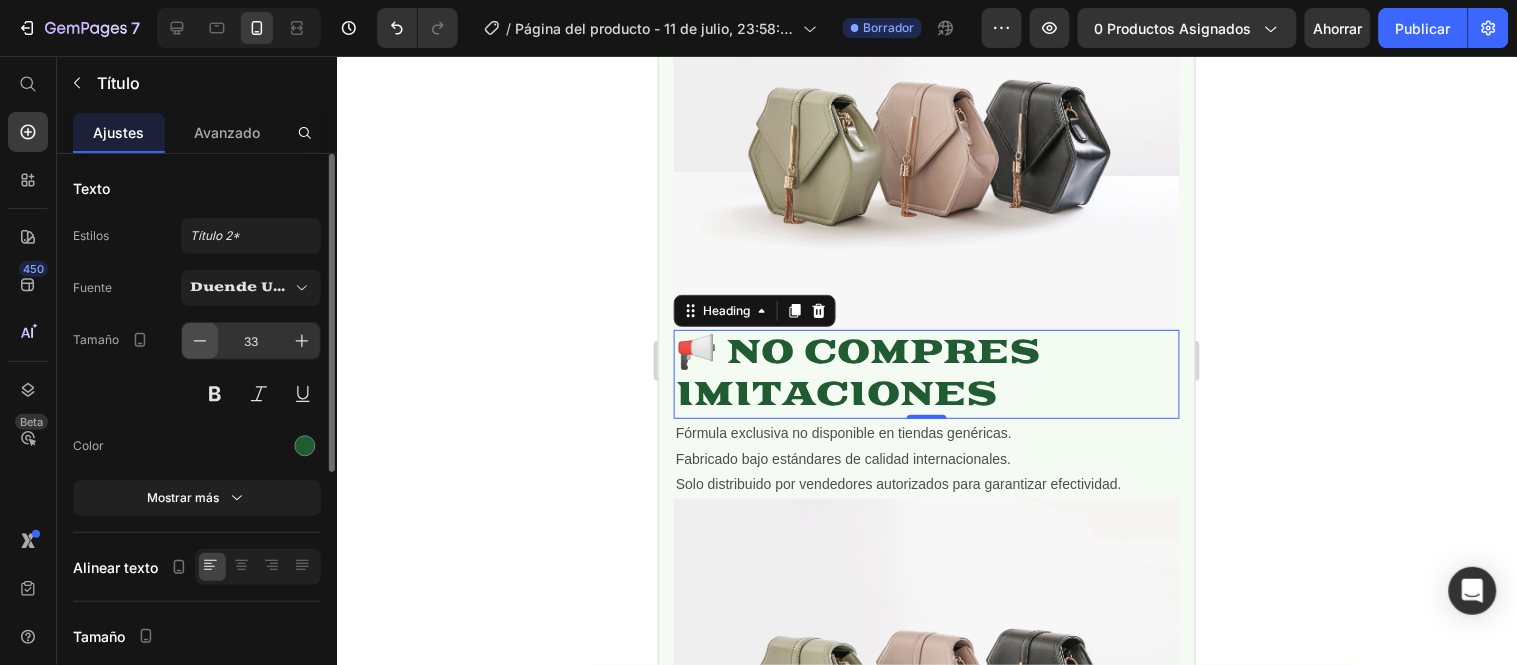click 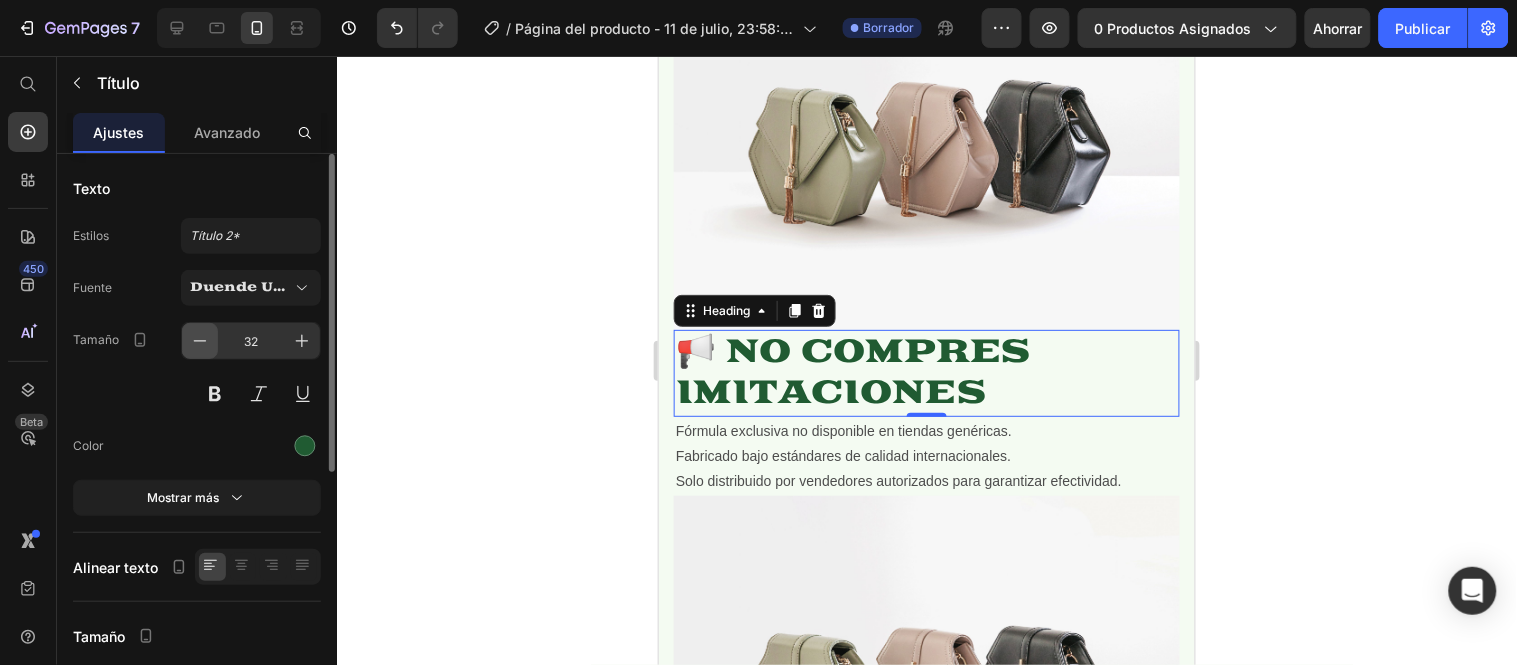 click 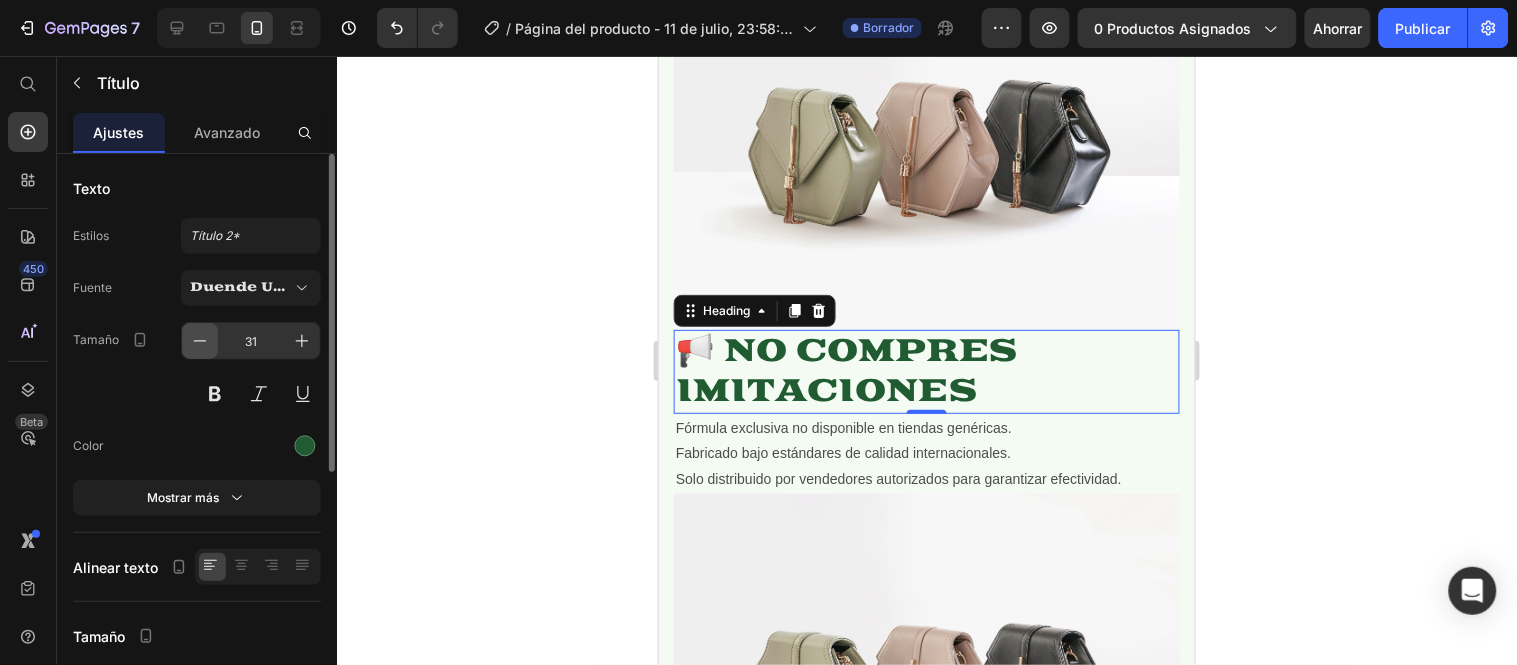 click 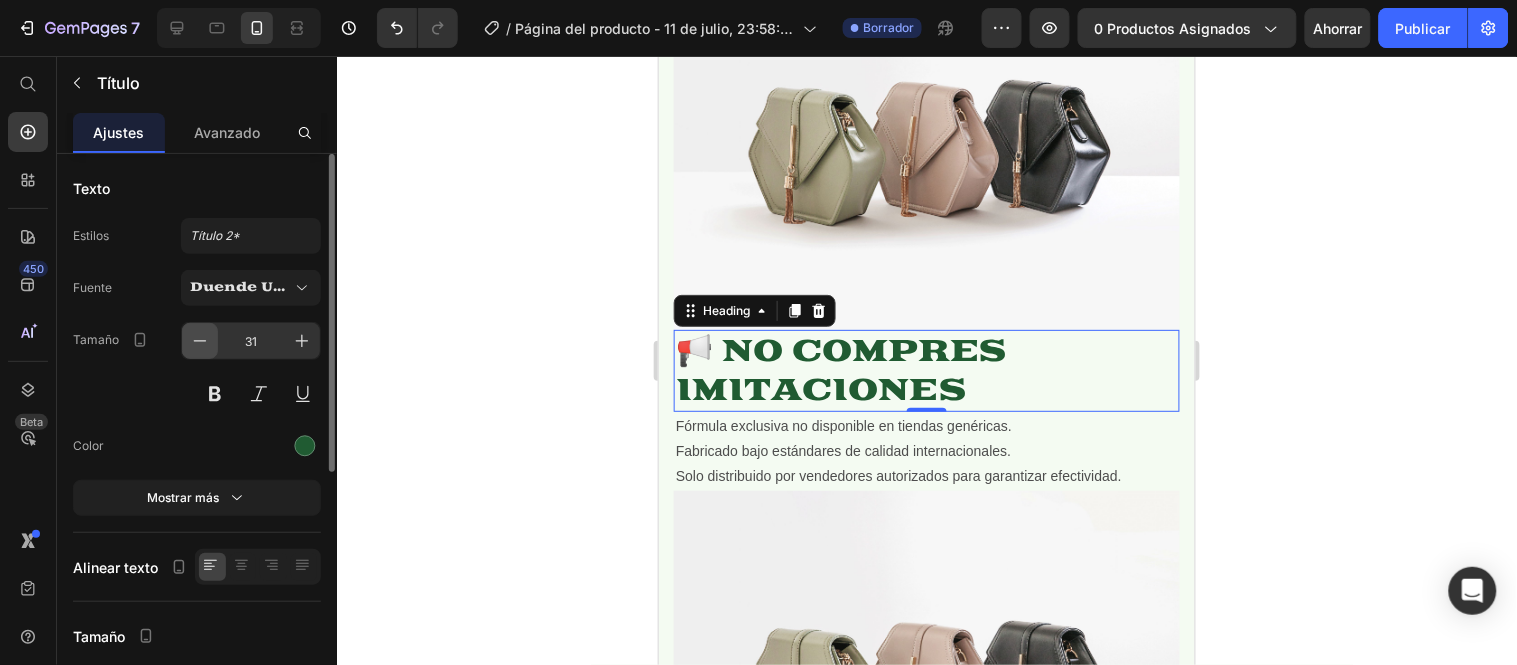 type on "30" 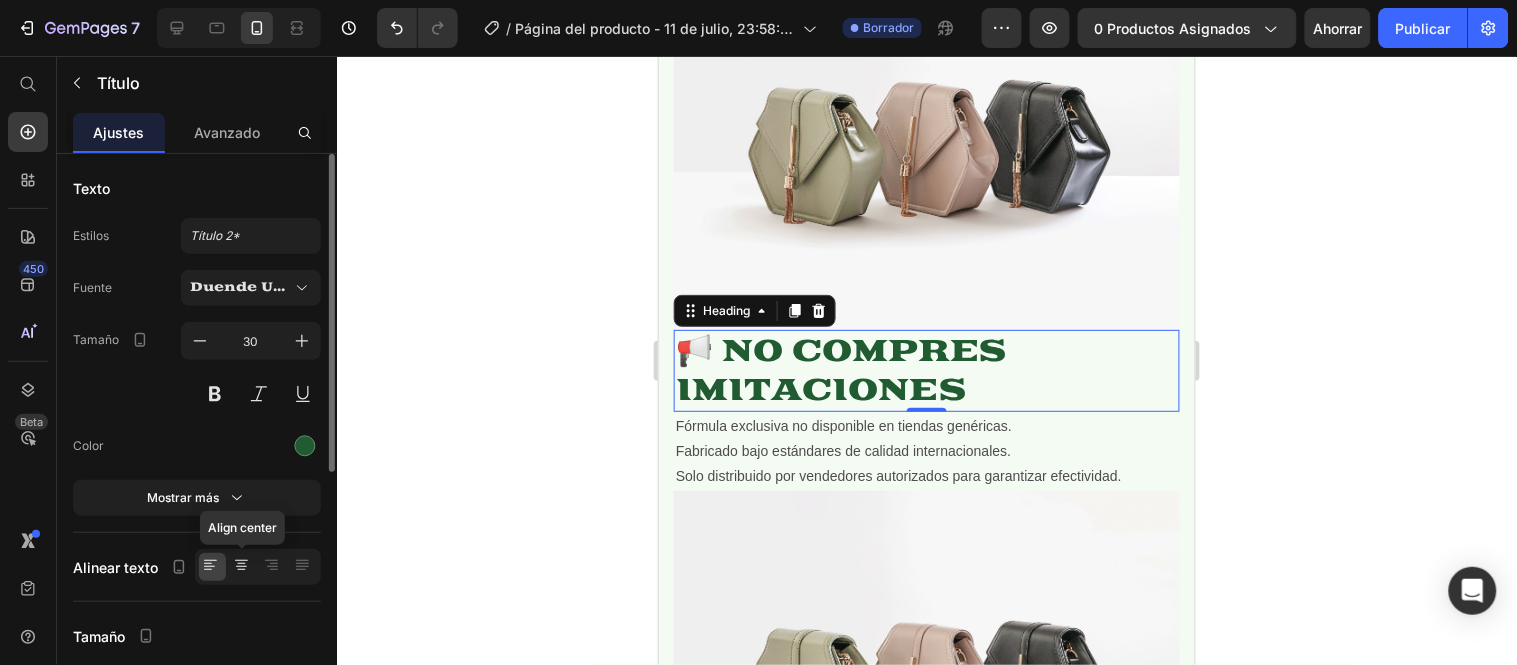 click 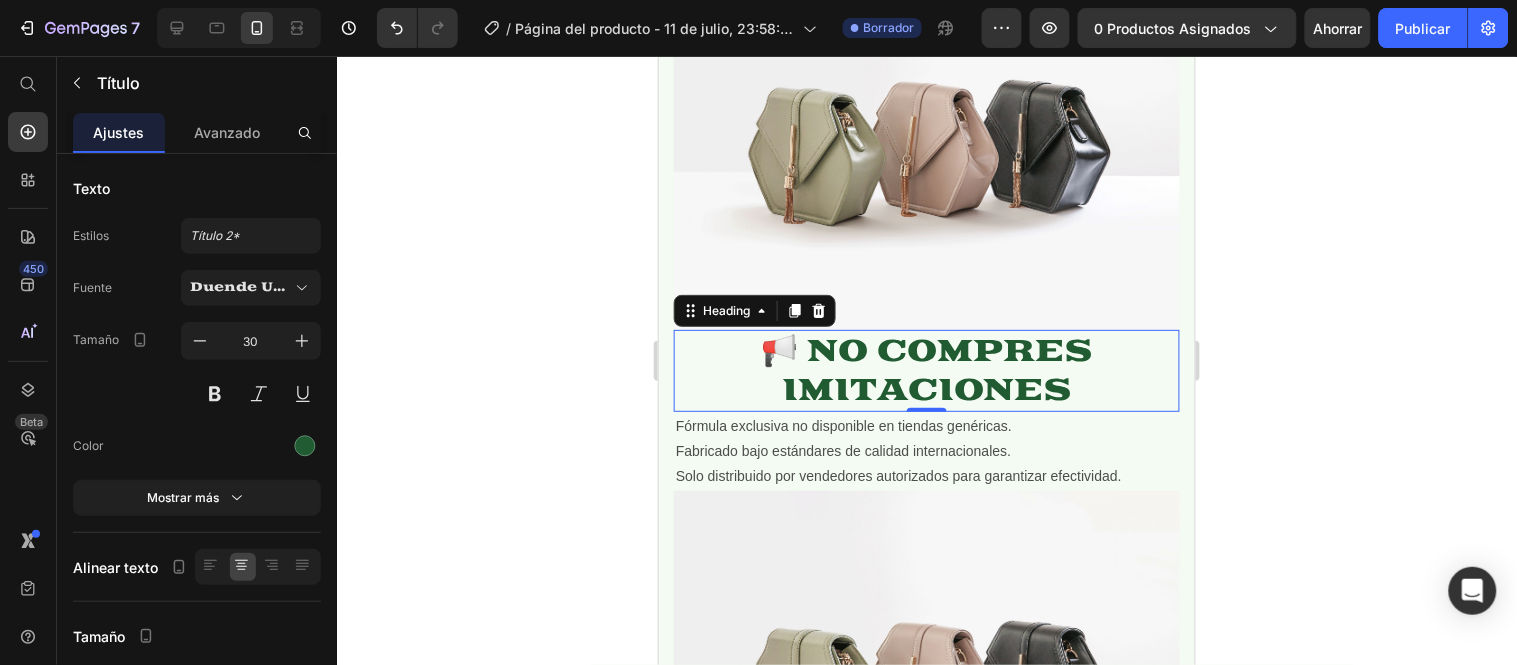 click 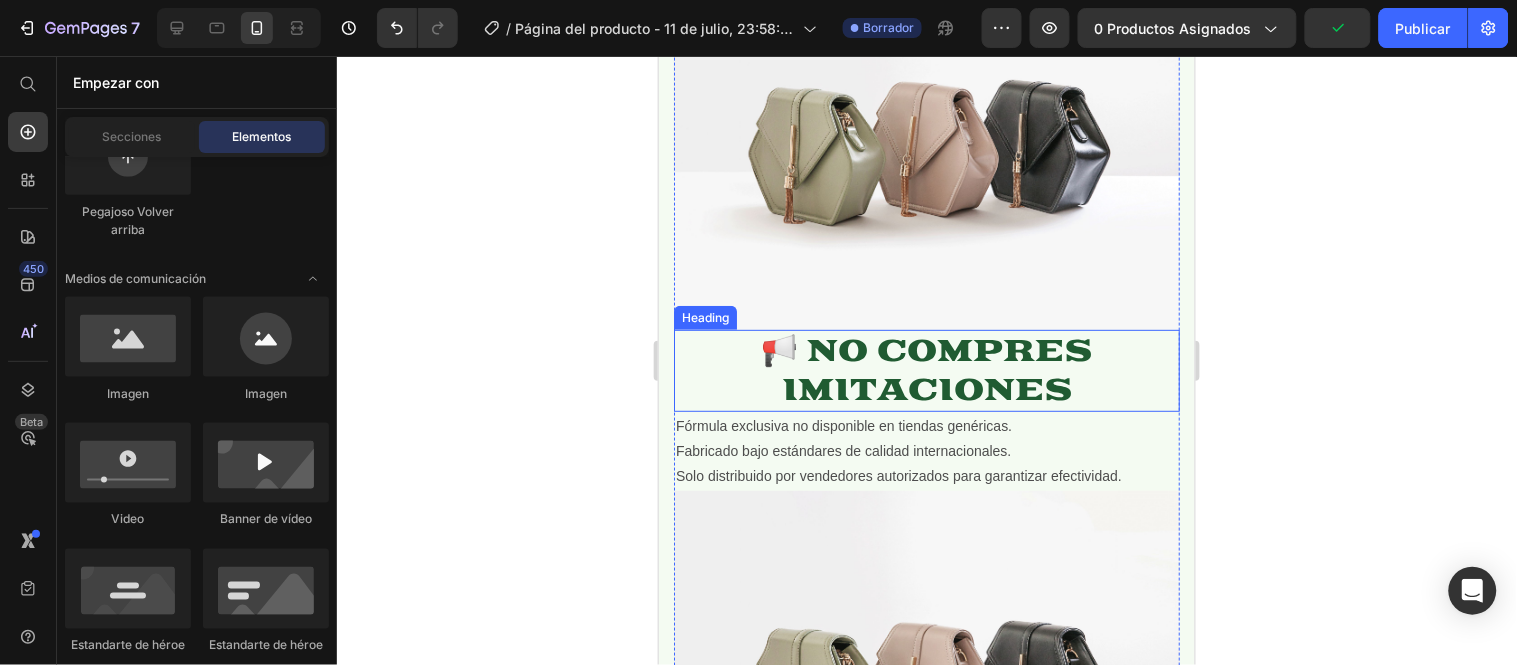 click on "📢 NO COMPRES IMITACIONES" at bounding box center [926, 370] 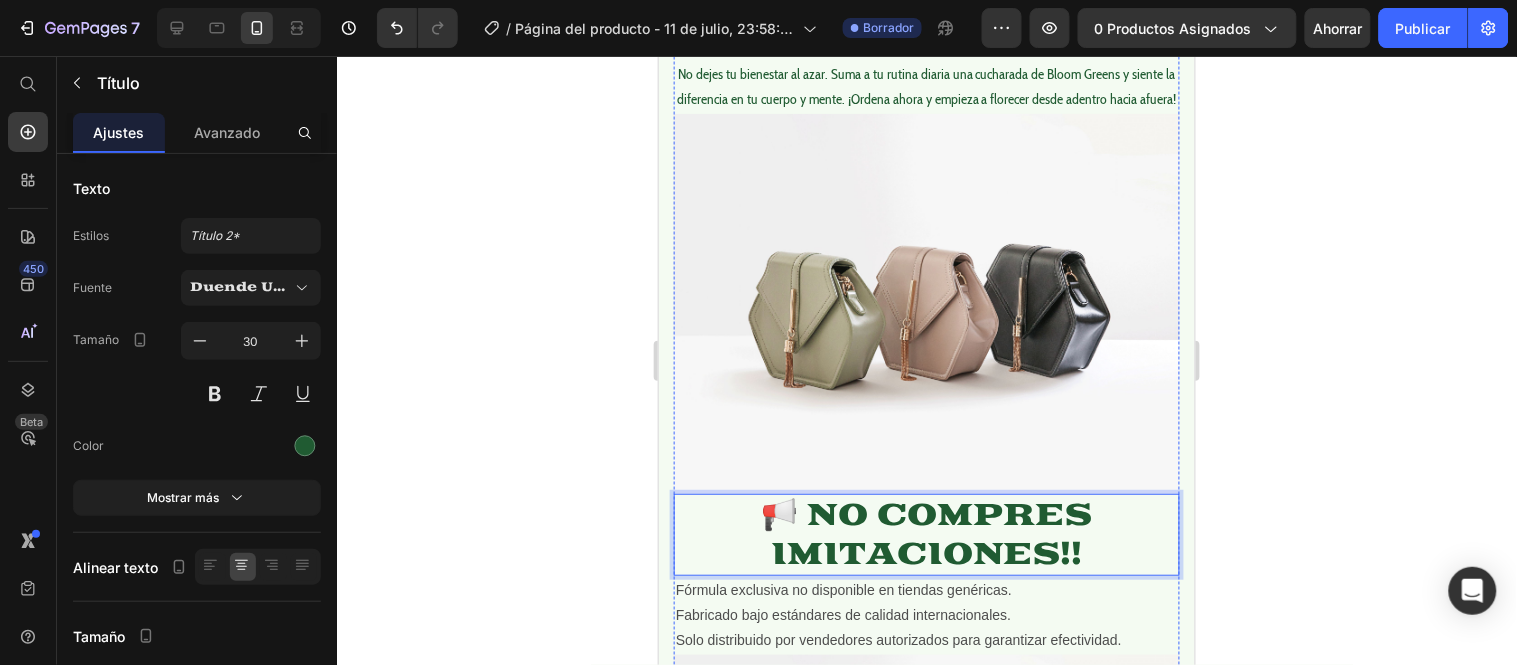 scroll, scrollTop: 1908, scrollLeft: 0, axis: vertical 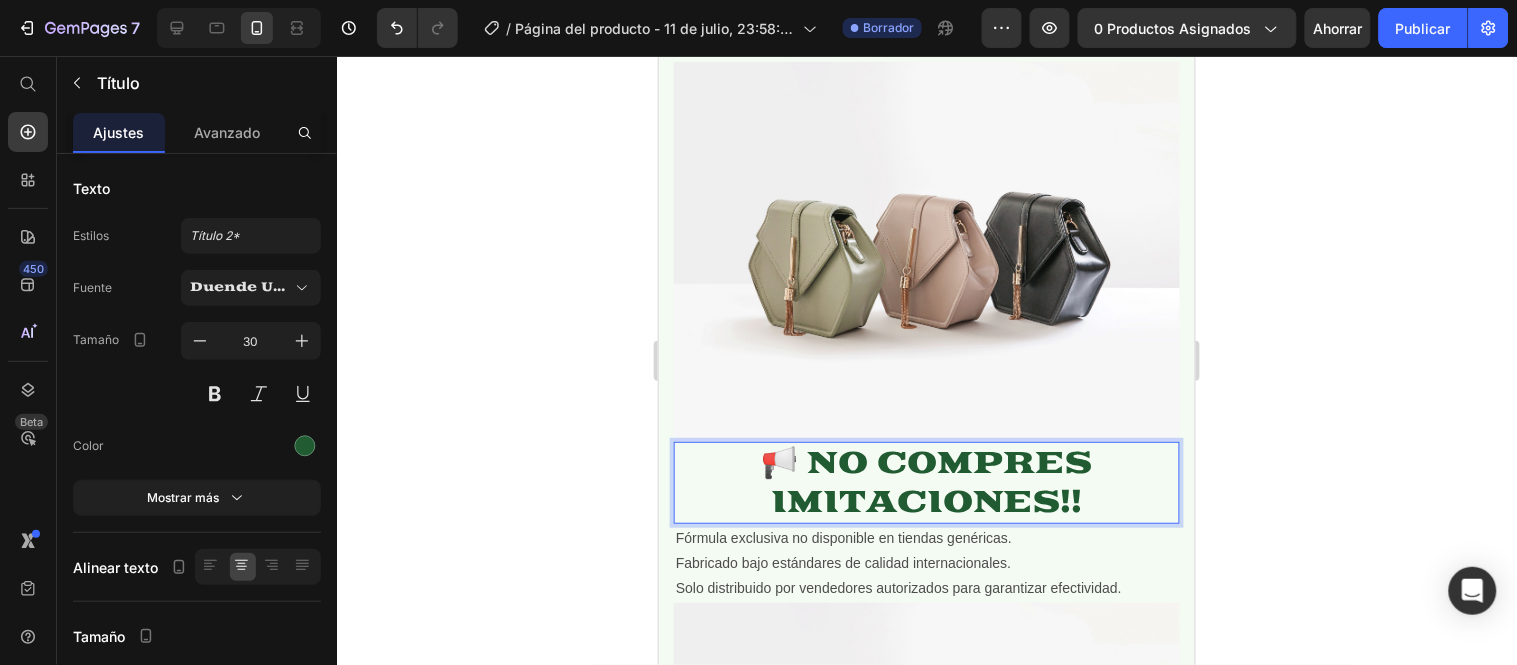 click on "📢 NO COMPRES IMITACIONES!!" at bounding box center (926, 482) 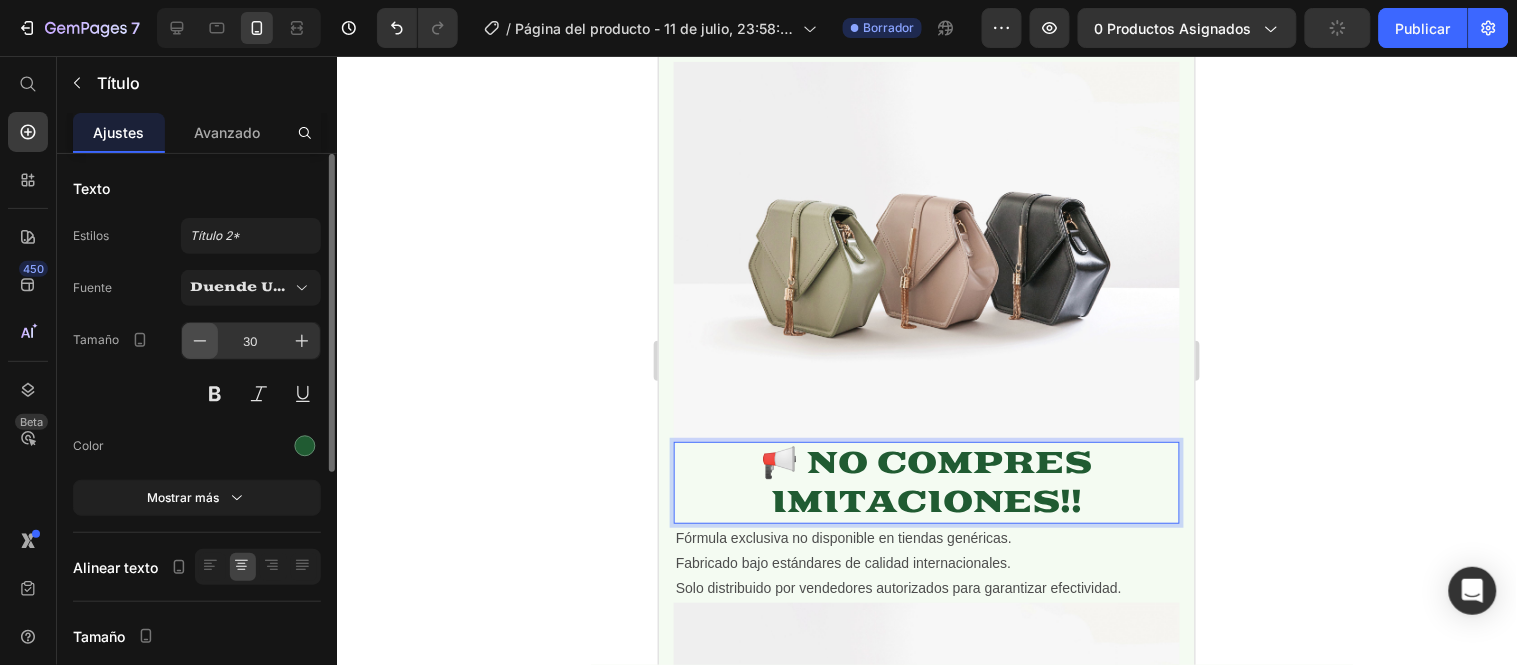 click 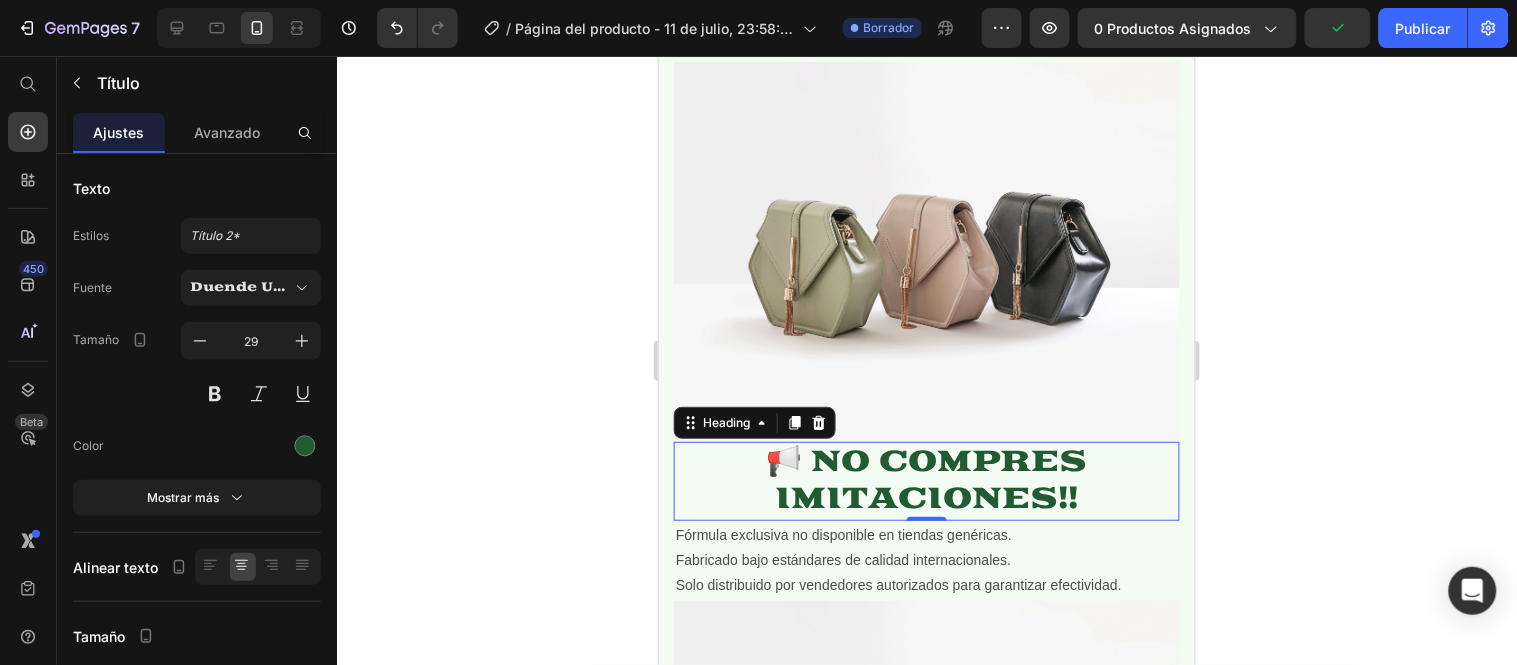 click 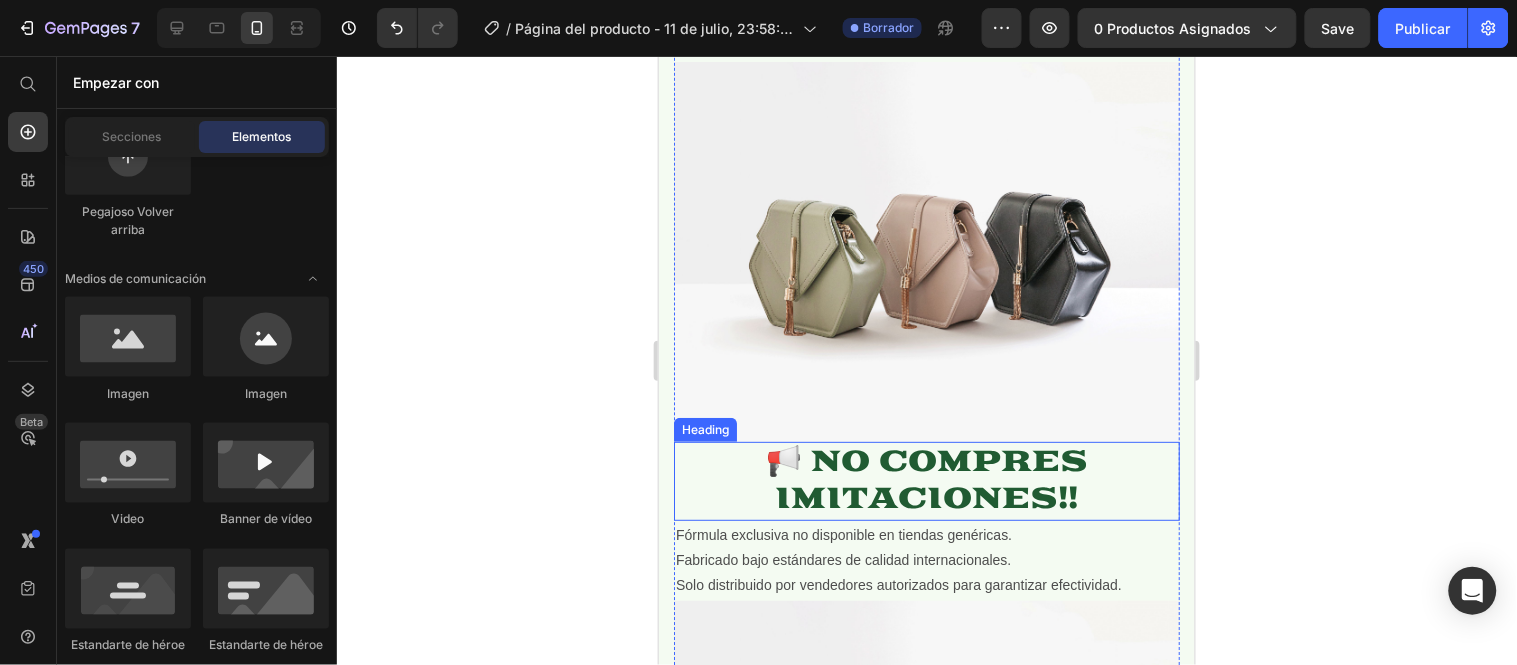 click on "📢 NO COMPRES IMITACIONES!!" at bounding box center (926, 480) 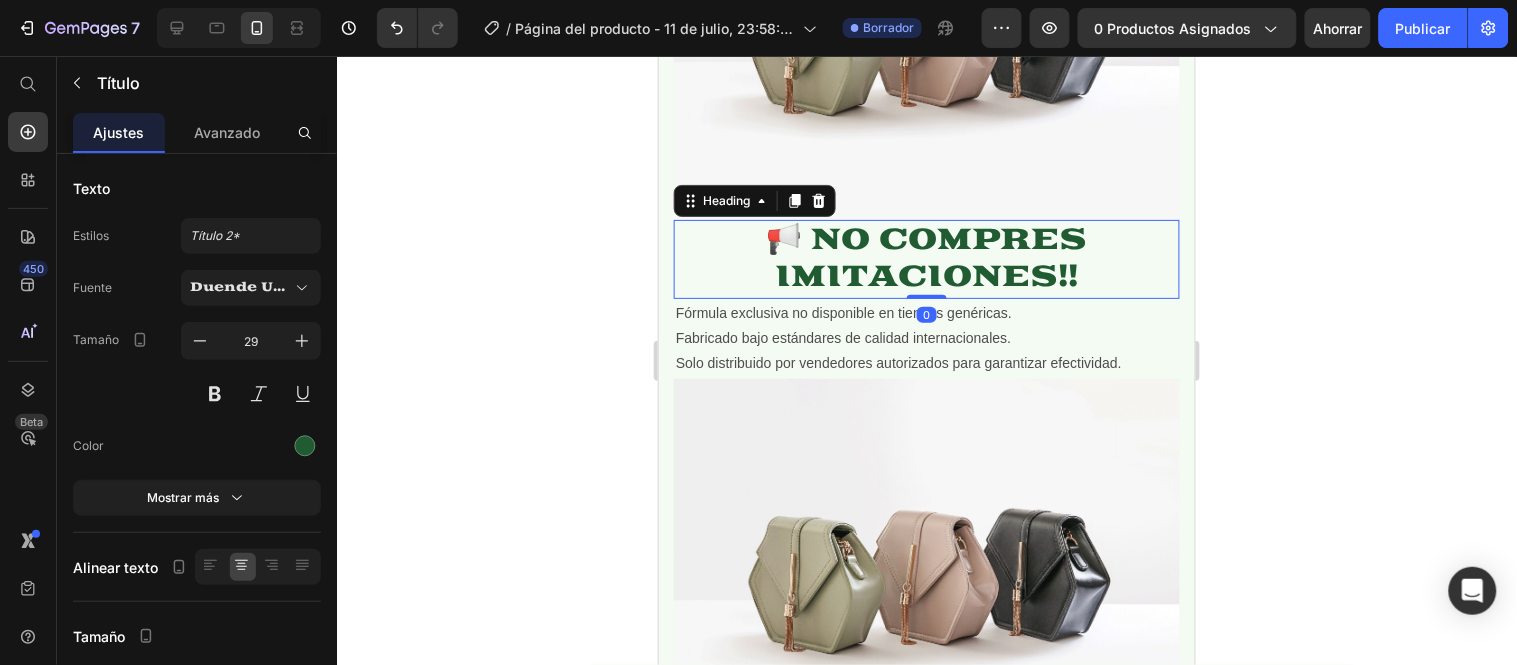 scroll, scrollTop: 2131, scrollLeft: 0, axis: vertical 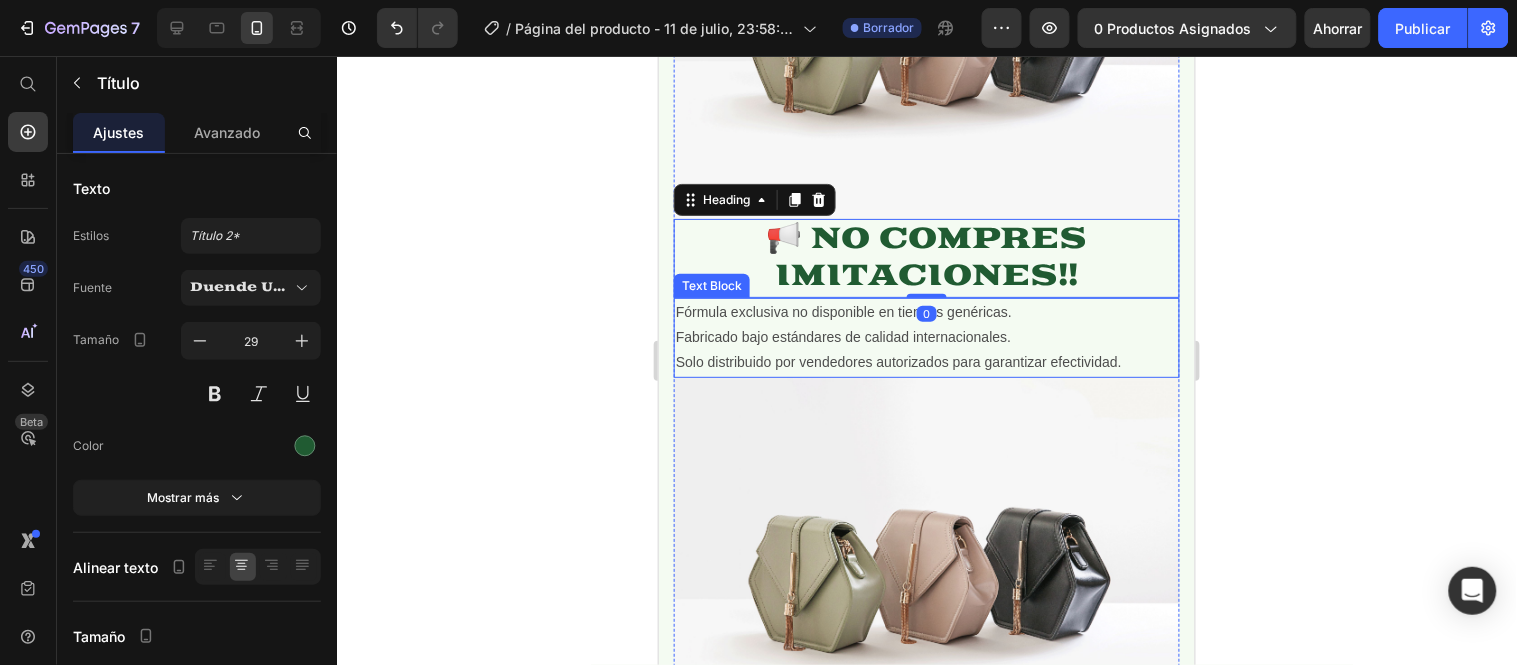 click on "Fórmula exclusiva no disponible en tiendas genéricas. Fabricado bajo estándares de calidad internacionales. Solo distribuido por vendedores autorizados para garantizar efectividad." at bounding box center (926, 337) 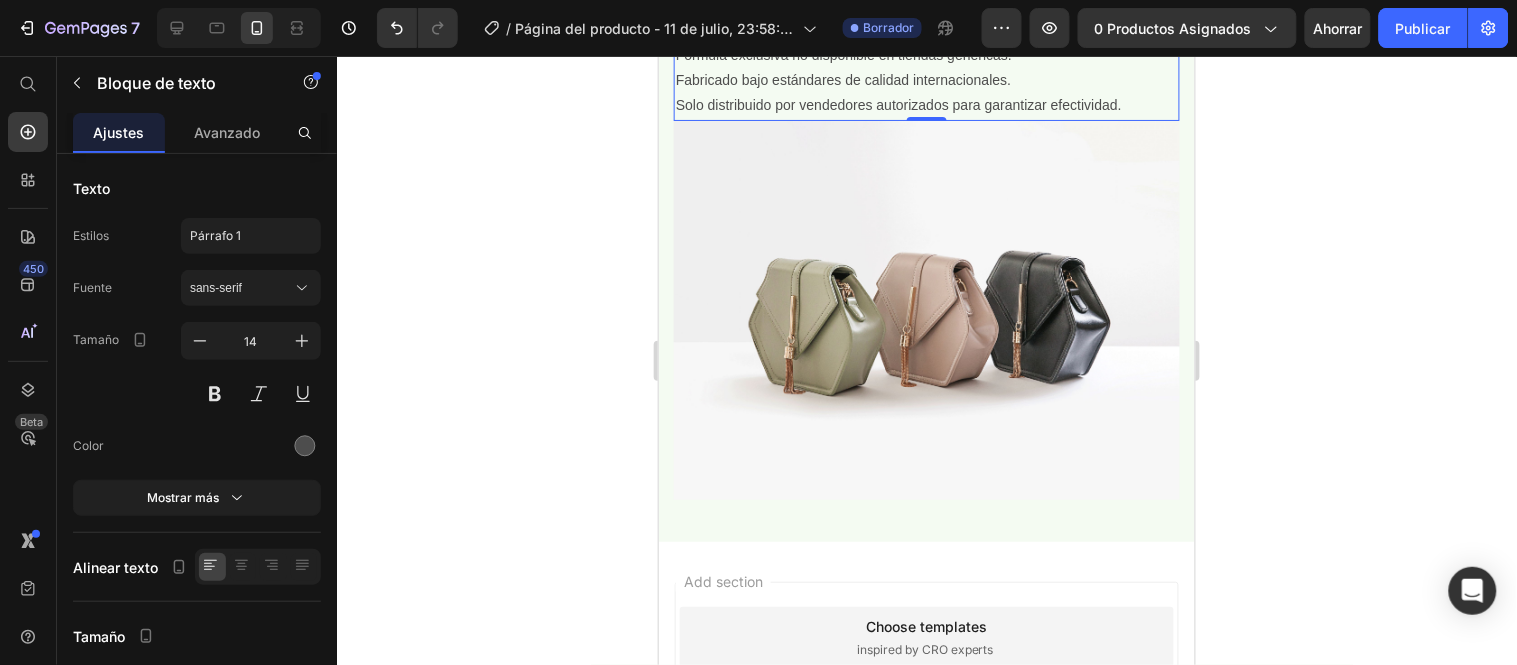 scroll, scrollTop: 2242, scrollLeft: 0, axis: vertical 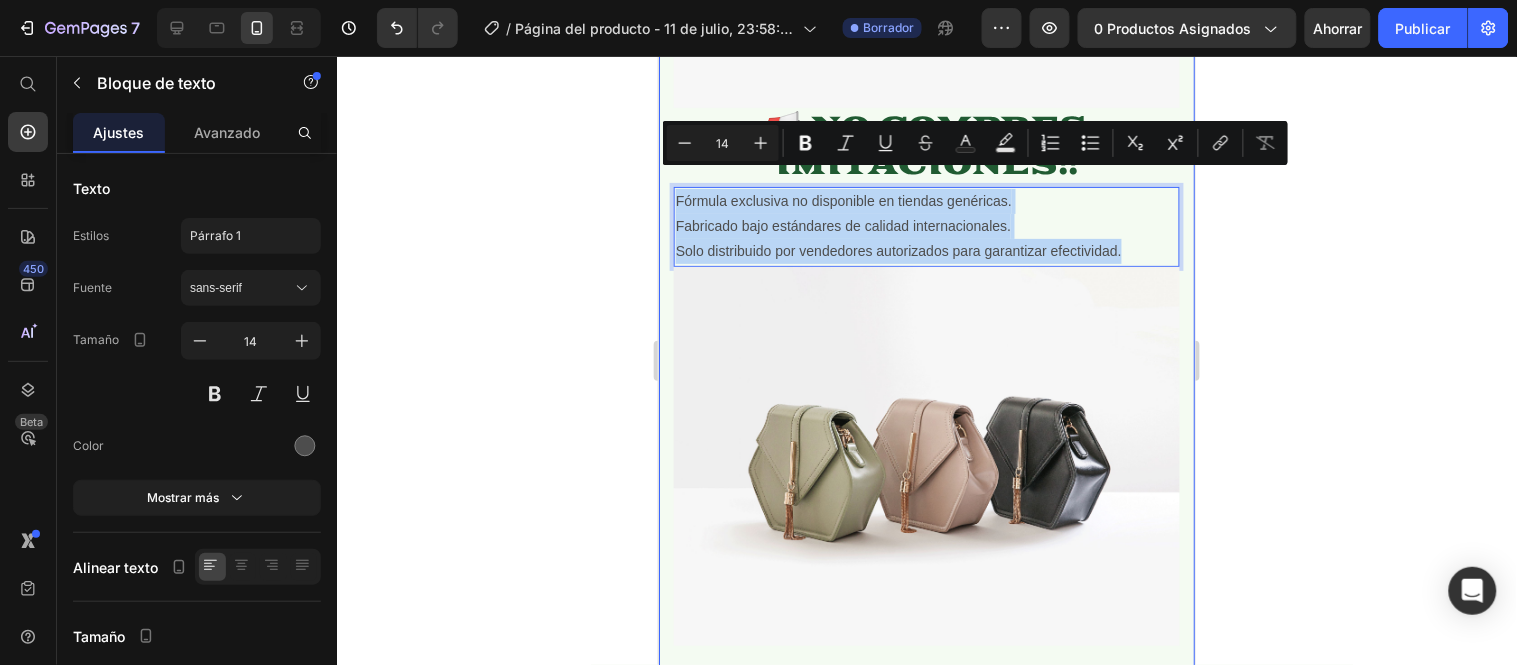 drag, startPoint x: 1123, startPoint y: 229, endPoint x: 668, endPoint y: 185, distance: 457.12253 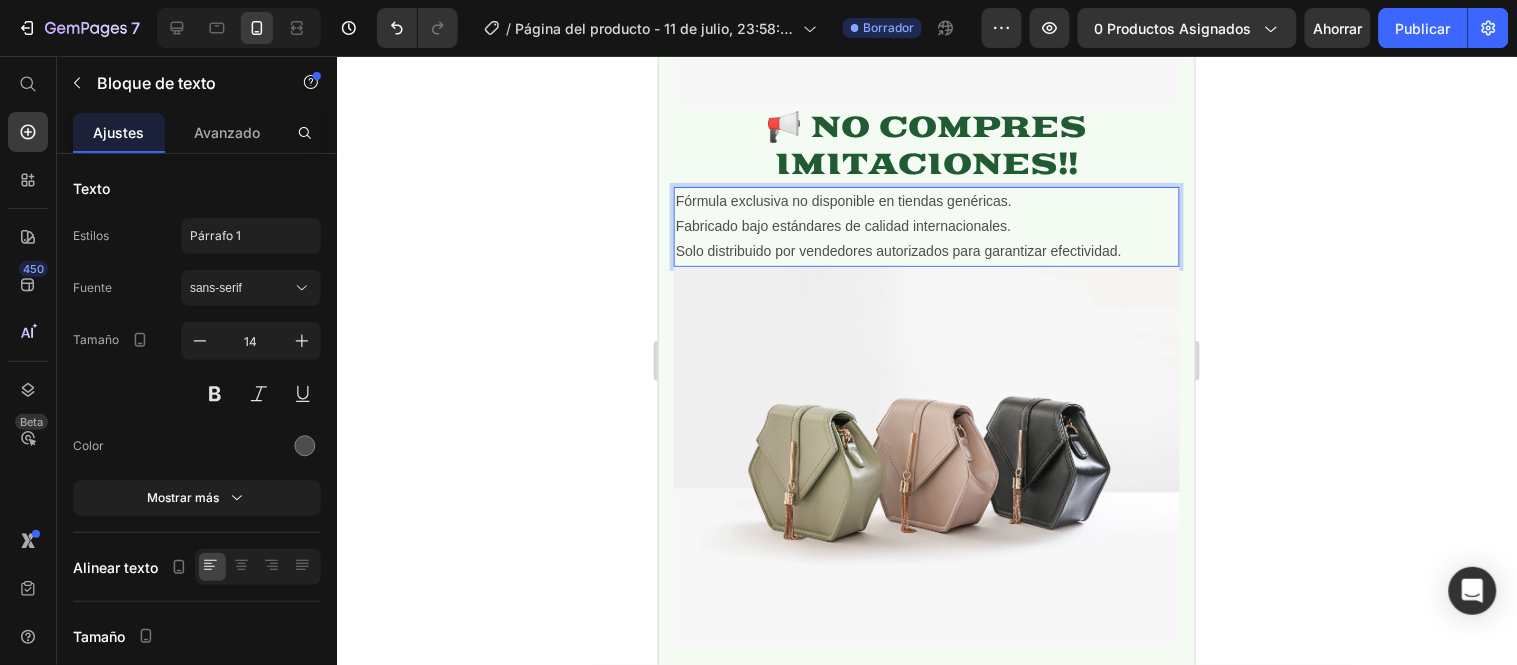 click on "Fórmula exclusiva no disponible en tiendas genéricas. Fabricado bajo estándares de calidad internacionales. Solo distribuido por vendedores autorizados para garantizar efectividad." at bounding box center [926, 226] 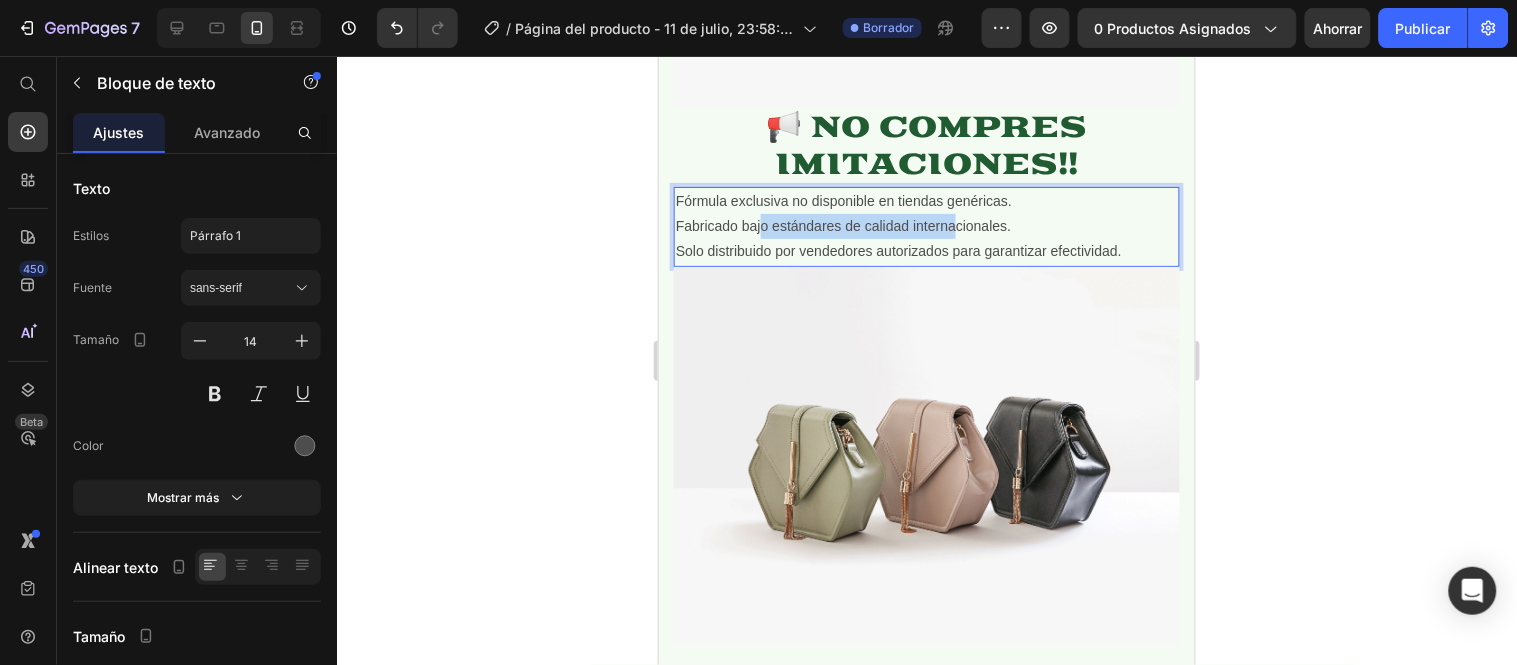 drag, startPoint x: 951, startPoint y: 213, endPoint x: 761, endPoint y: 211, distance: 190.01053 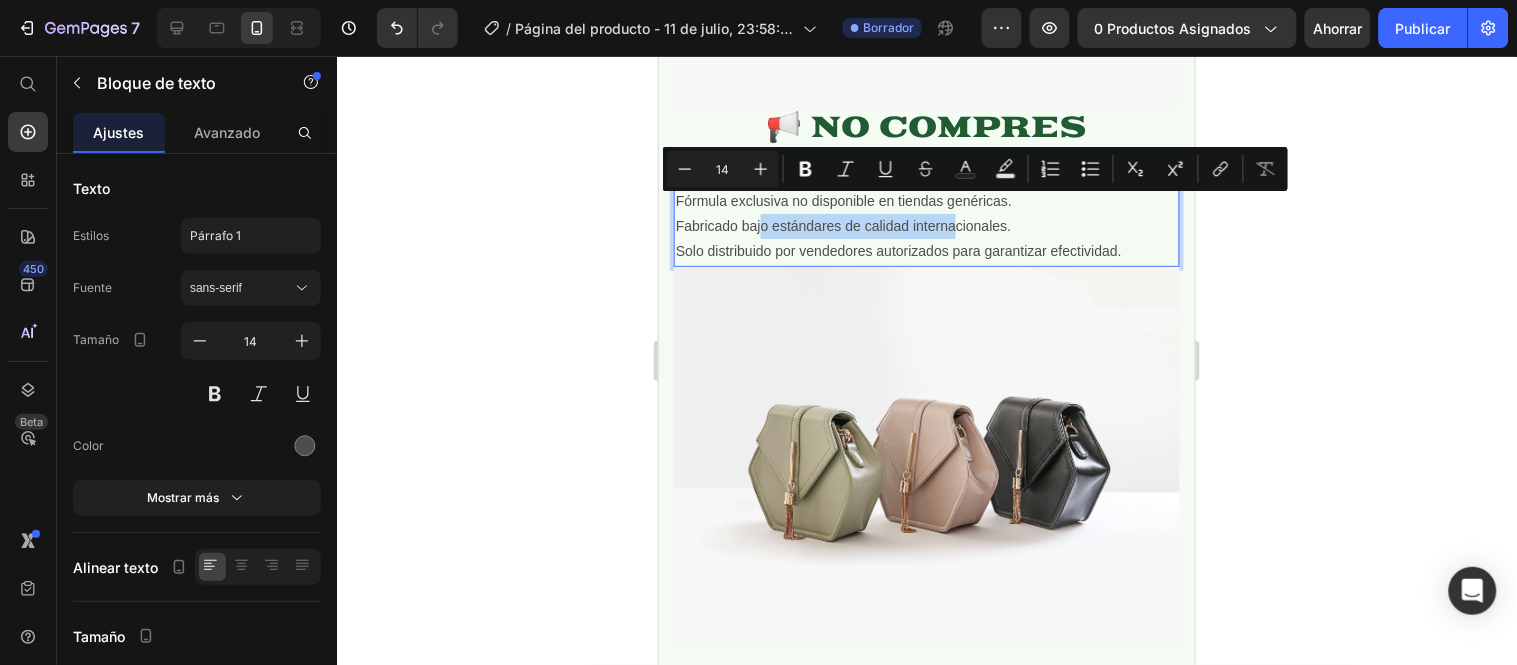 click on "Fórmula exclusiva no disponible en tiendas genéricas. Fabricado bajo estándares de calidad internacionales. Solo distribuido por vendedores autorizados para garantizar efectividad." at bounding box center [926, 226] 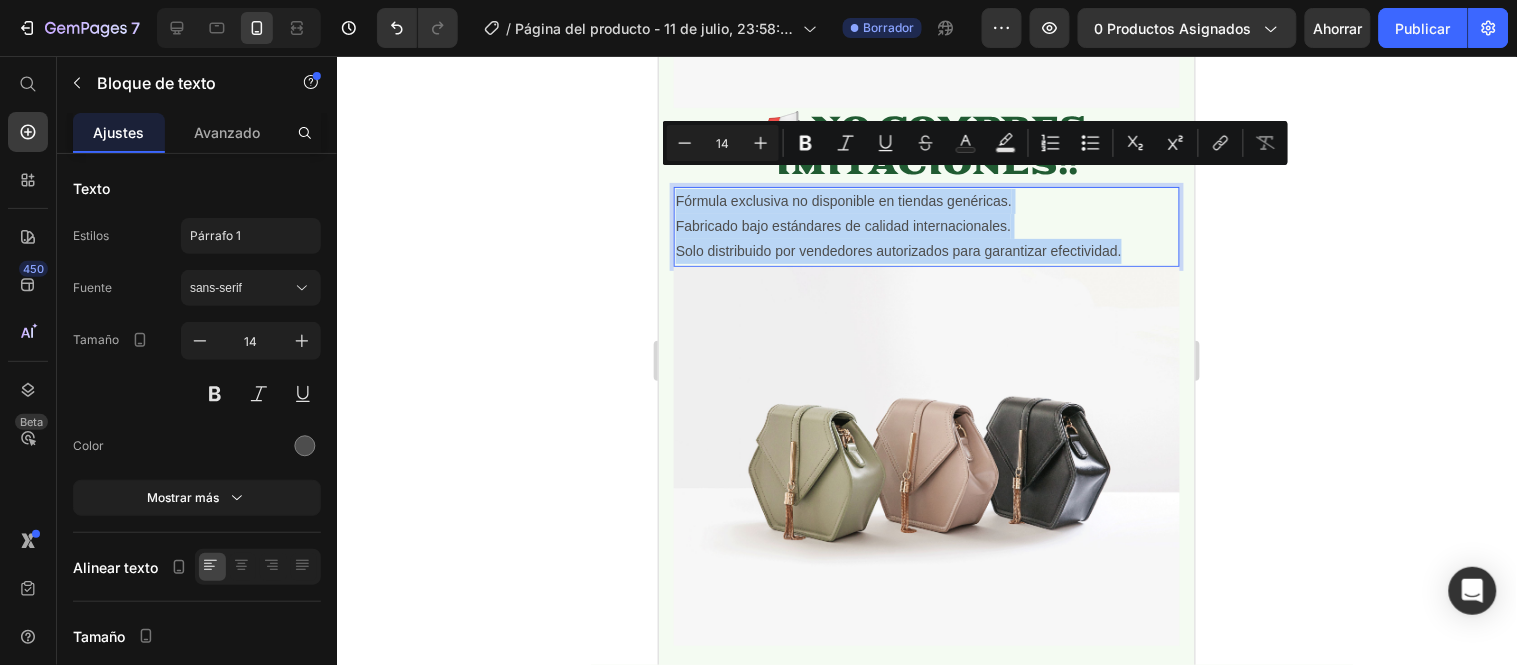 drag, startPoint x: 1120, startPoint y: 227, endPoint x: 1314, endPoint y: 233, distance: 194.09276 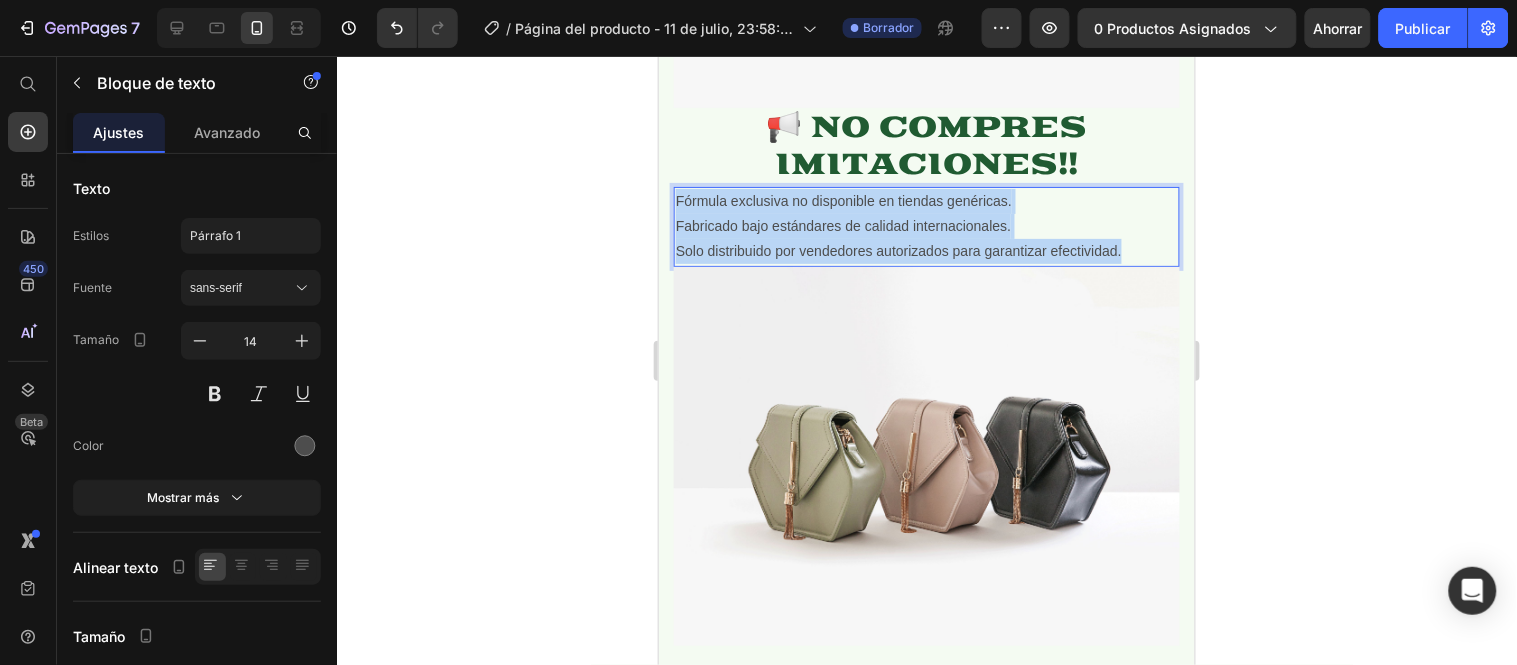 drag, startPoint x: 678, startPoint y: 176, endPoint x: 1126, endPoint y: 230, distance: 451.24274 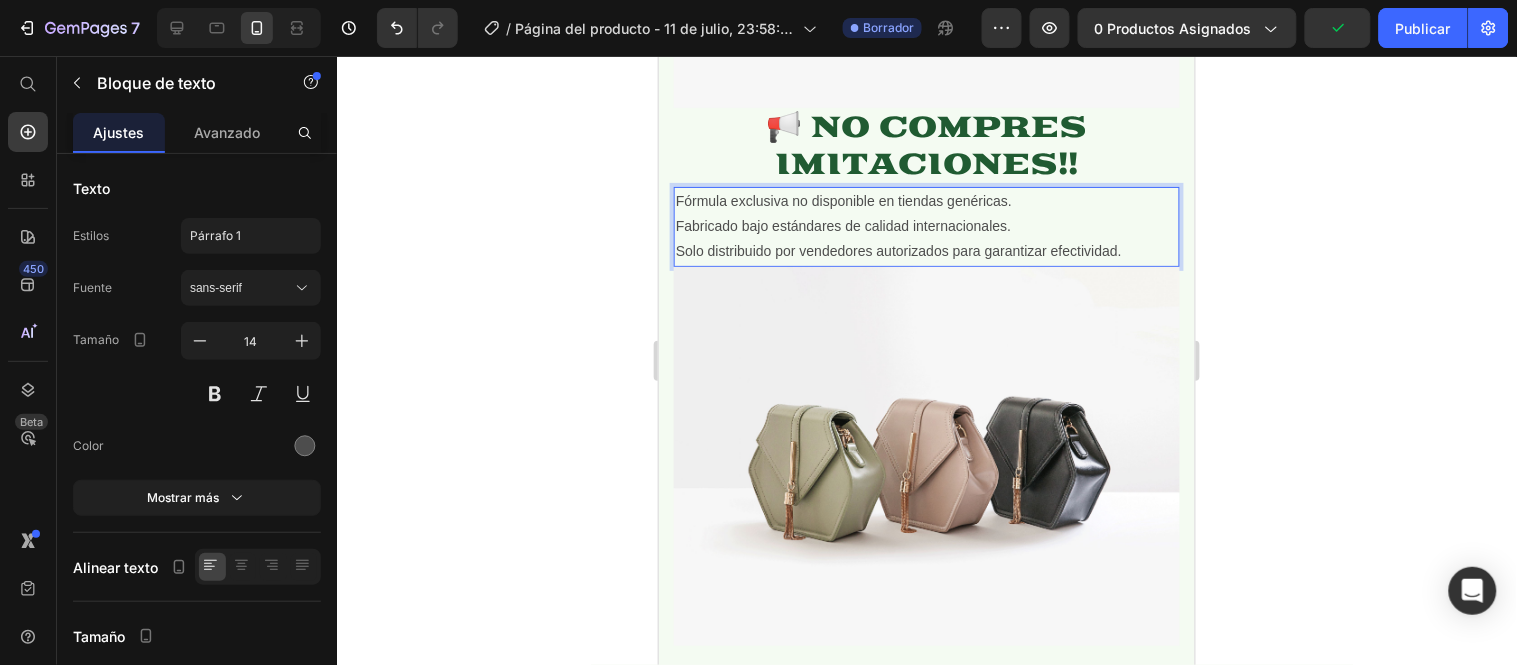 click on "Fórmula exclusiva no disponible en tiendas genéricas. Fabricado bajo estándares de calidad internacionales. Solo distribuido por vendedores autorizados para garantizar efectividad." at bounding box center [926, 226] 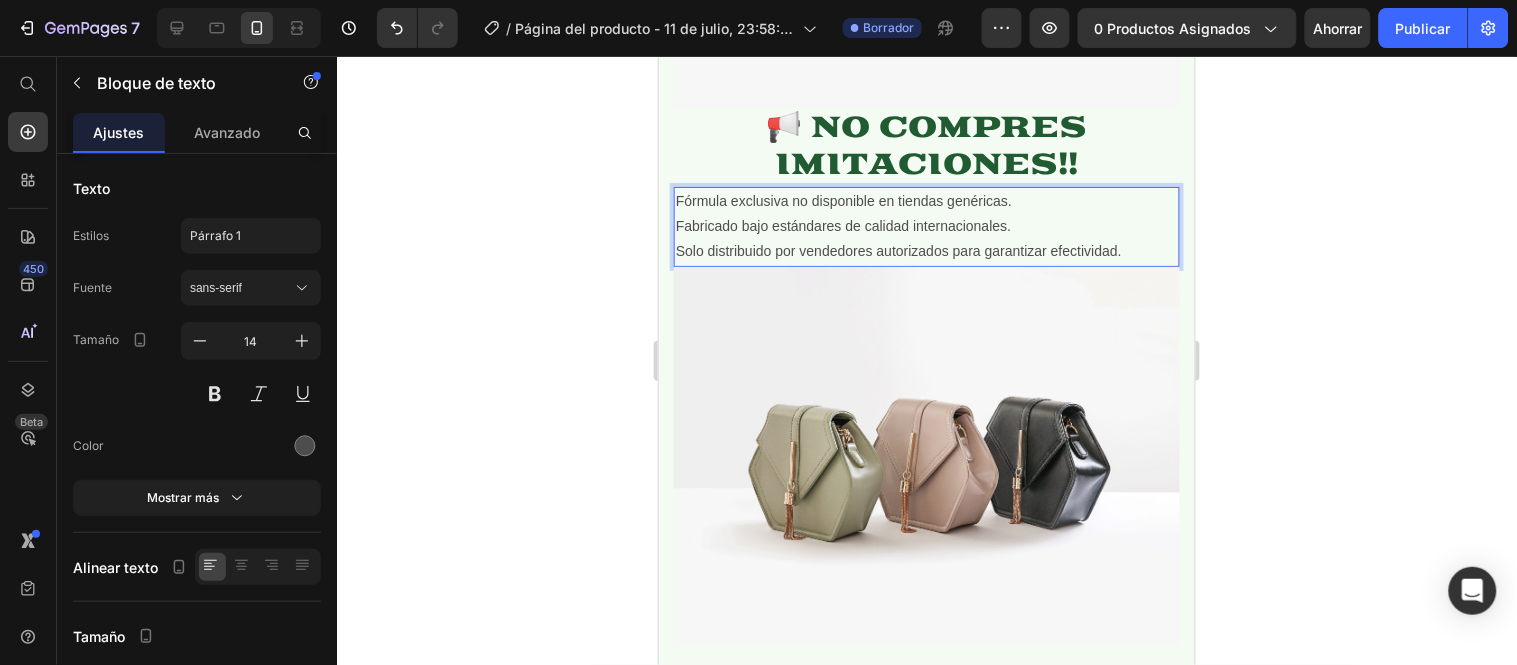 click on "Fórmula exclusiva no disponible en tiendas genéricas. Fabricado bajo estándares de calidad internacionales. Solo distribuido por vendedores autorizados para garantizar efectividad." at bounding box center (926, 226) 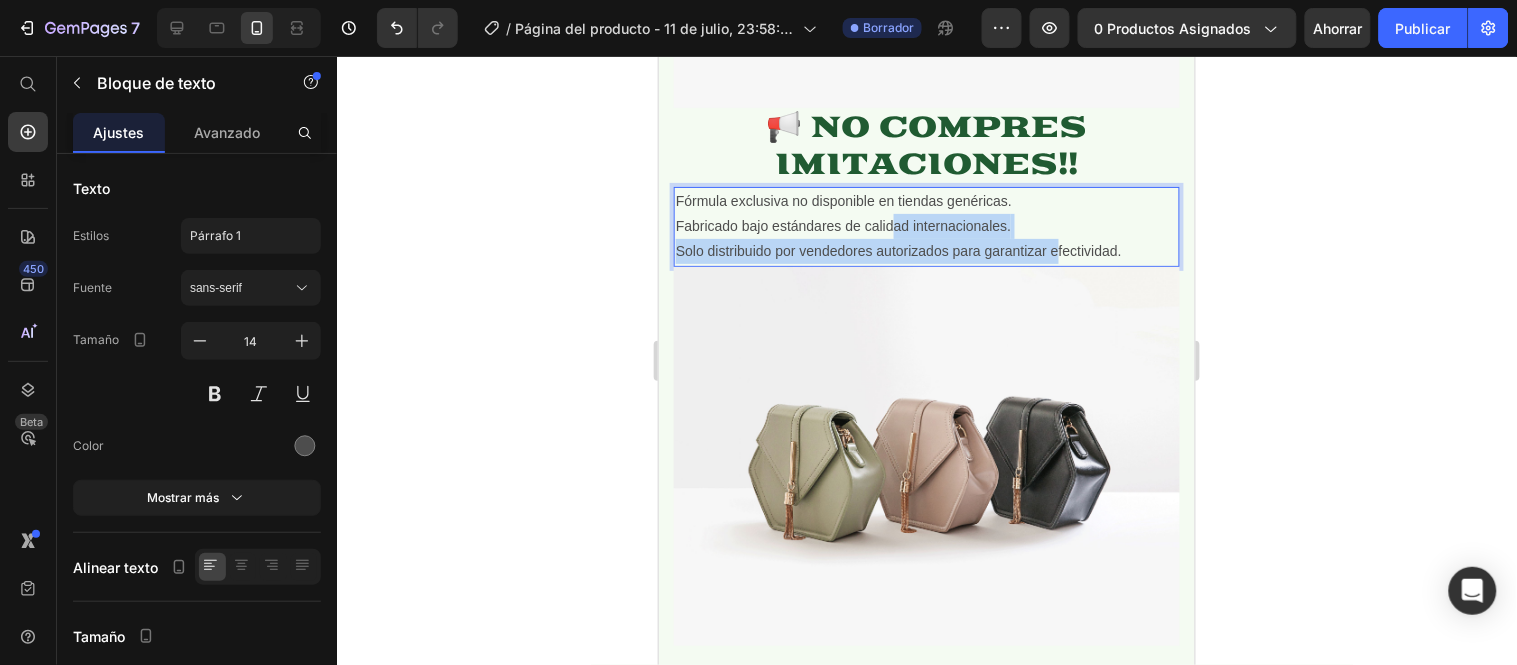 drag, startPoint x: 1056, startPoint y: 226, endPoint x: 878, endPoint y: 194, distance: 180.85353 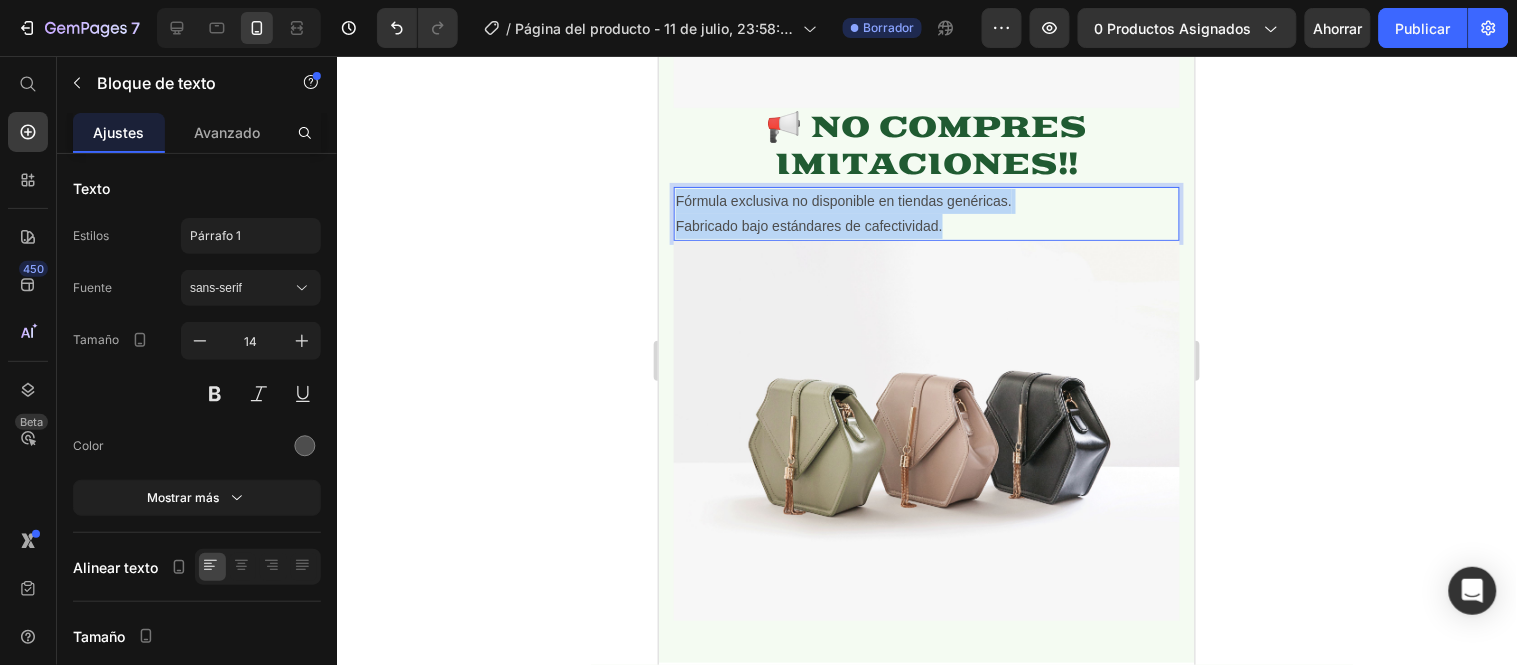 drag, startPoint x: 959, startPoint y: 209, endPoint x: 678, endPoint y: 179, distance: 282.5969 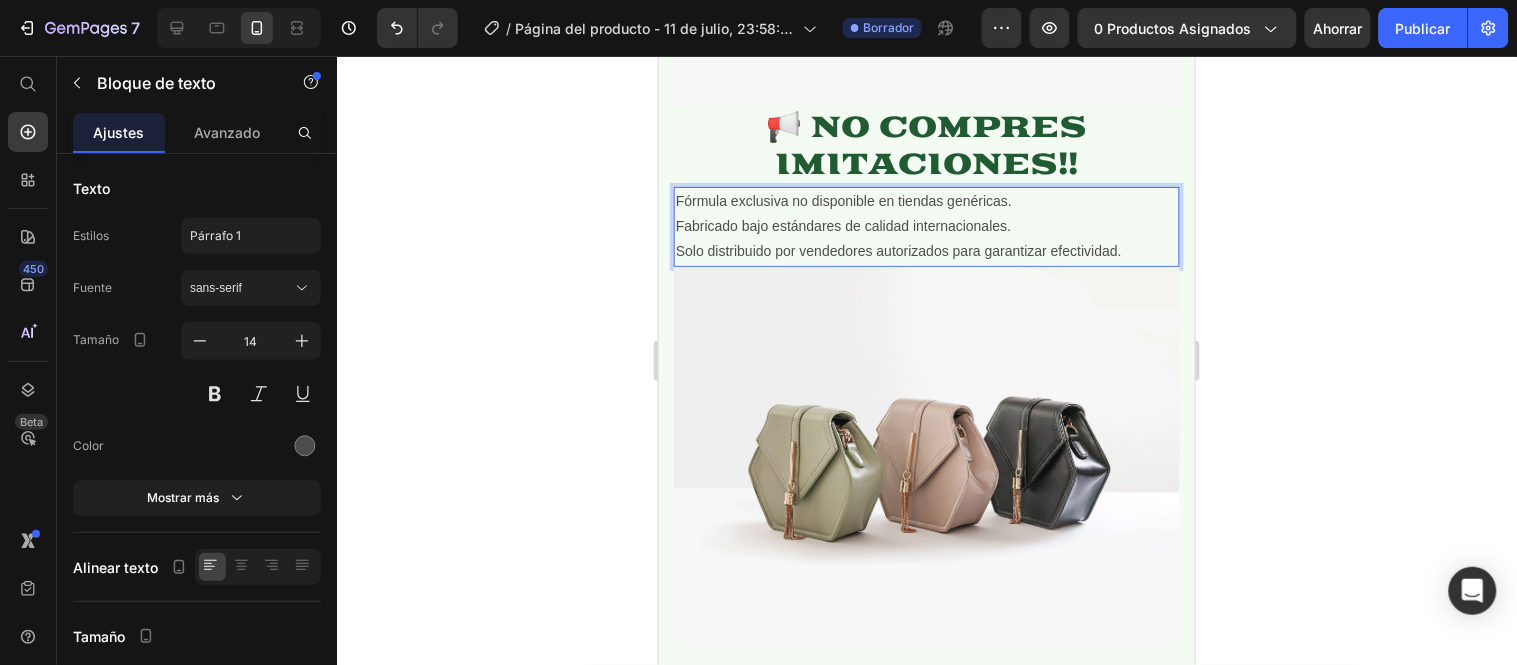 click on "Fórmula exclusiva no disponible en tiendas genéricas. Fabricado bajo estándares de calidad internacionales. Solo distribuido por vendedores autorizados para garantizar efectividad." at bounding box center [926, 226] 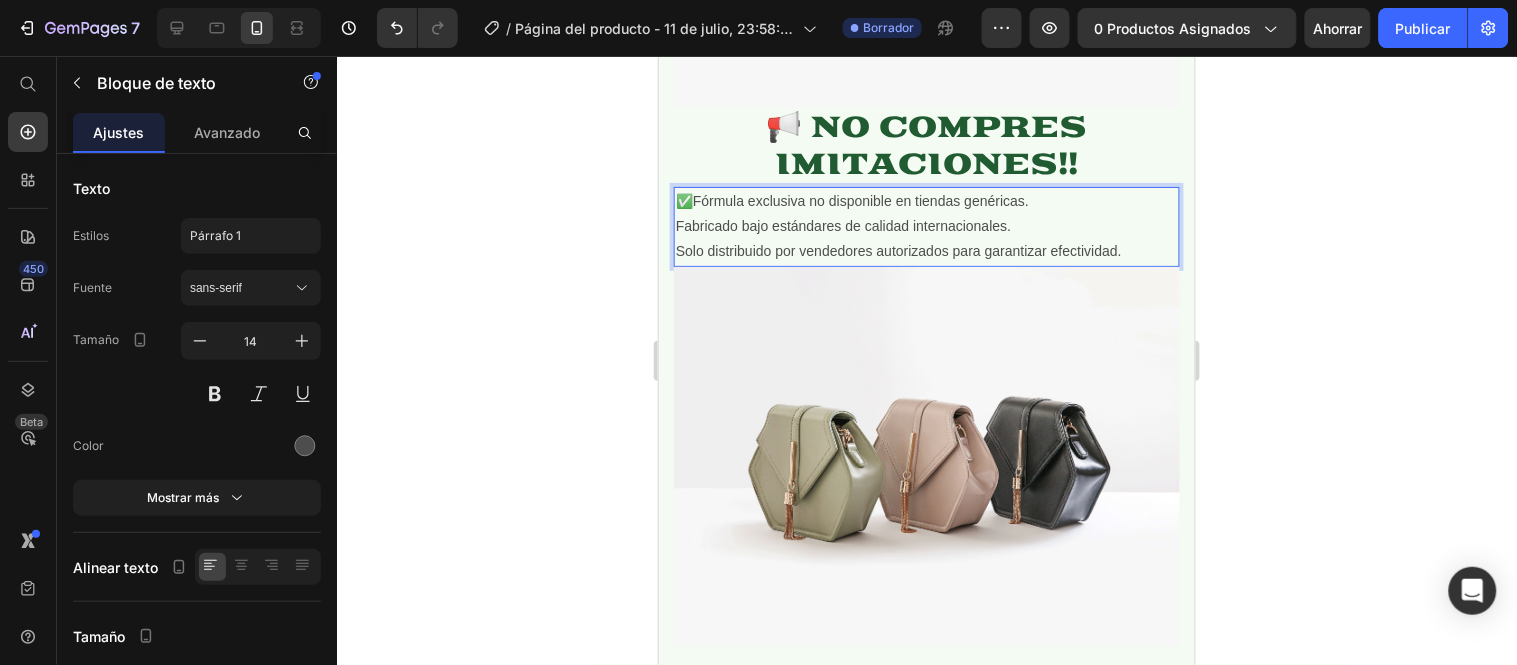 click on "✅Fórmula exclusiva no disponible en tiendas genéricas. Fabricado bajo estándares de calidad internacionales. Solo distribuido por vendedores autorizados para garantizar efectividad." at bounding box center [926, 226] 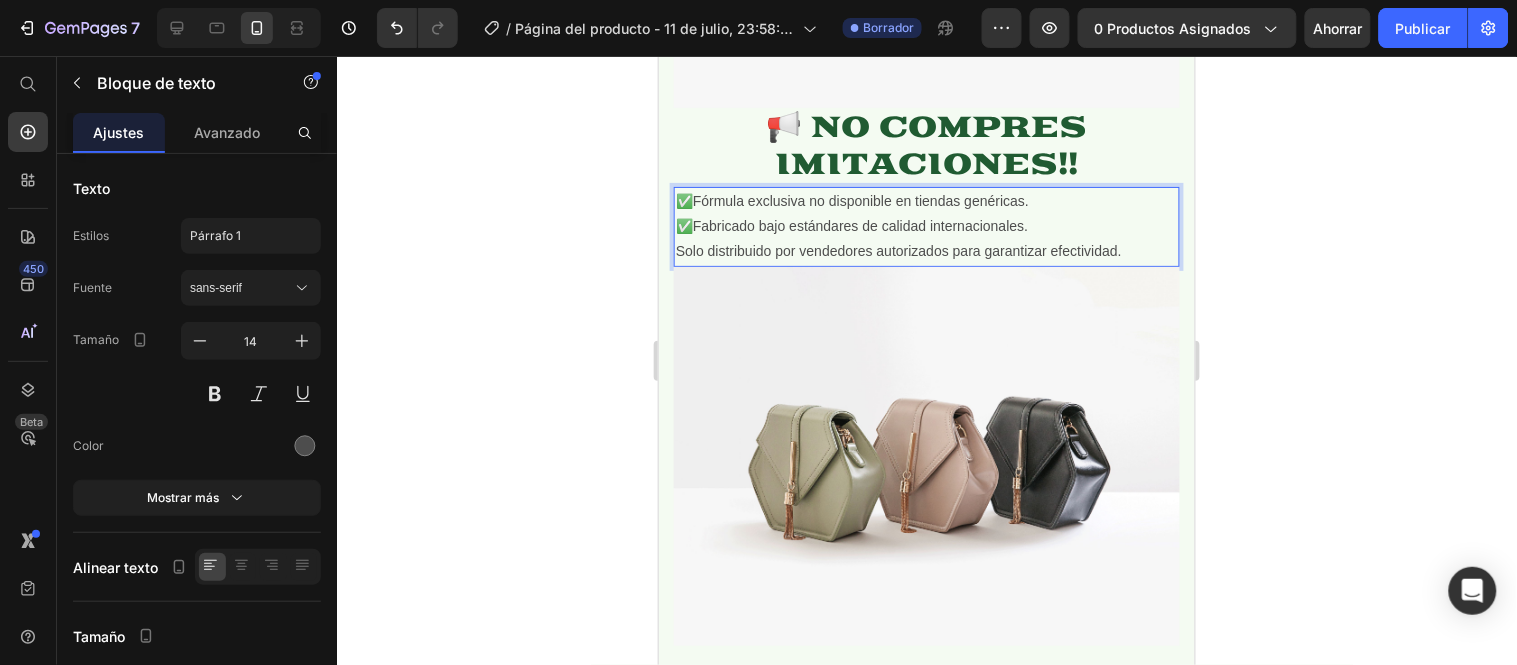 click on "✅Fórmula exclusiva no disponible en tiendas genéricas. ✅Fabricado bajo estándares de calidad internacionales. Solo distribuido por vendedores autorizados para garantizar efectividad." at bounding box center [926, 226] 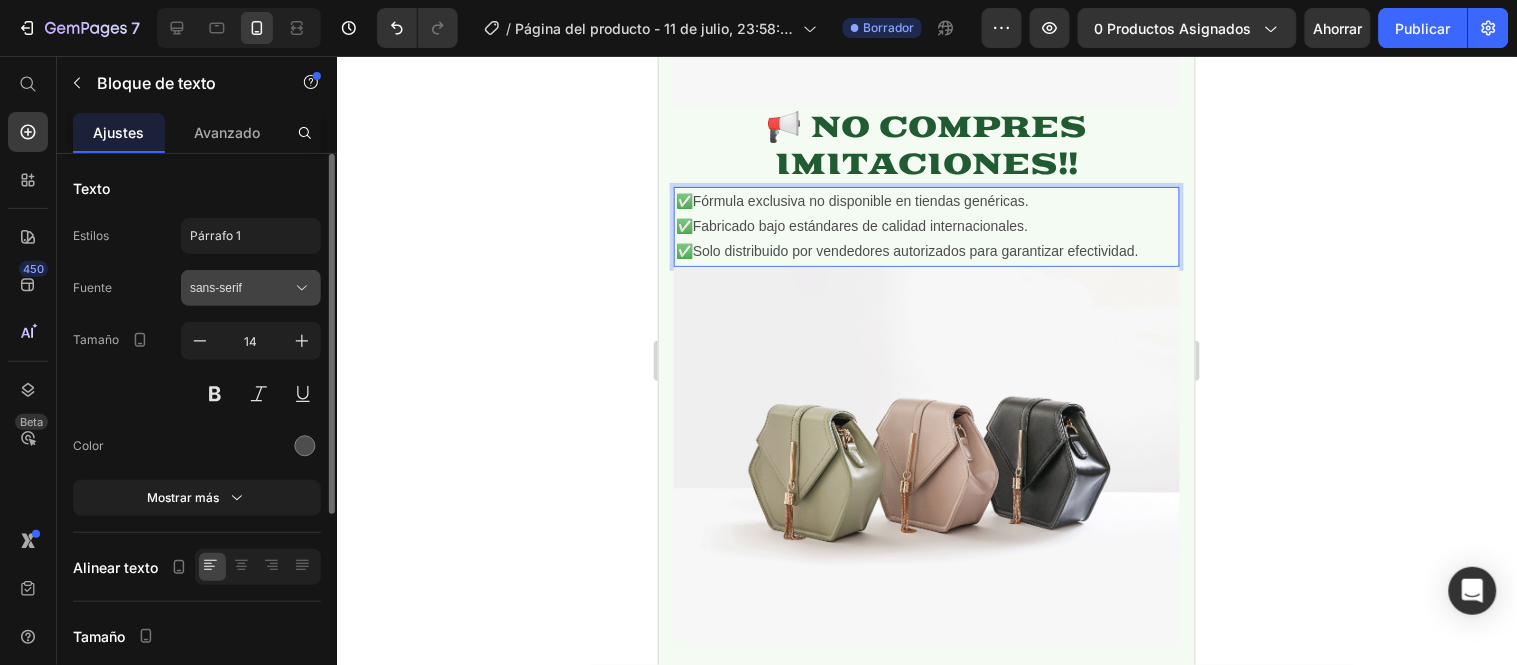 click on "sans-serif" at bounding box center [251, 288] 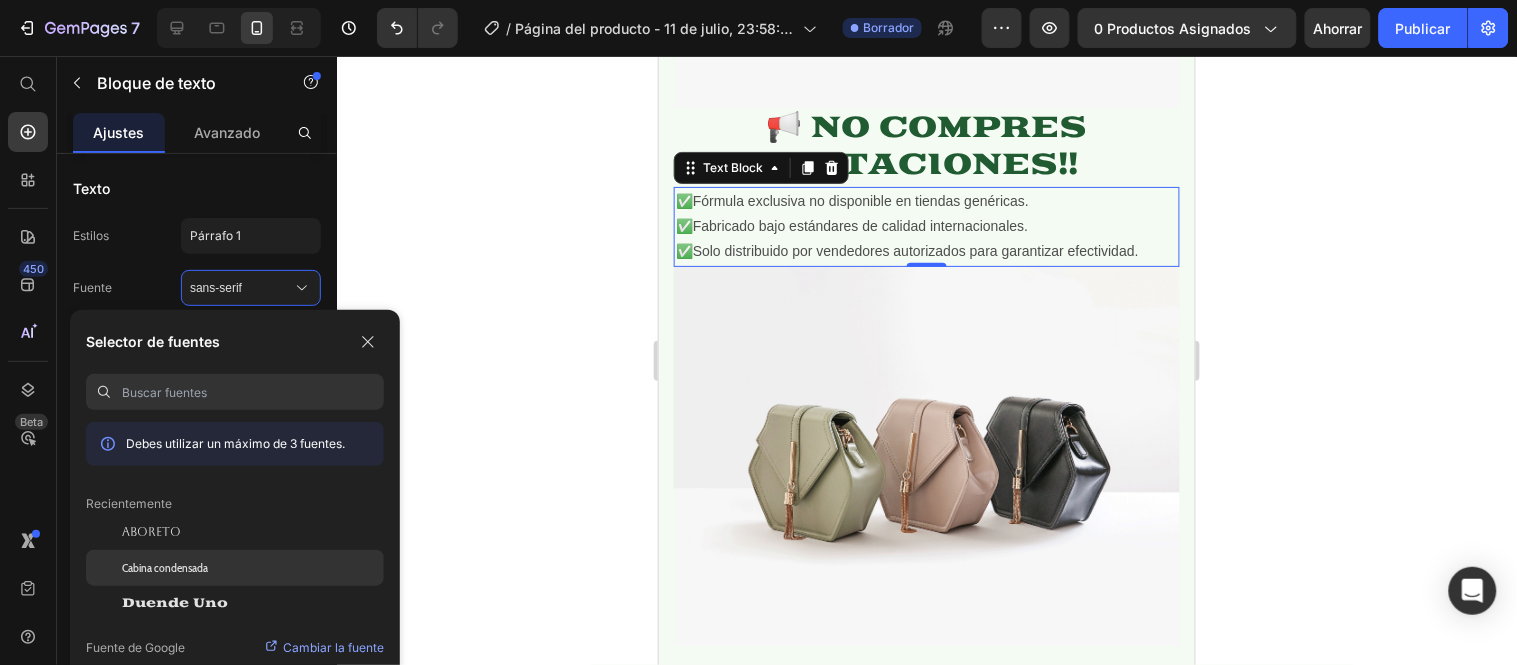 click on "Cabina condensada" 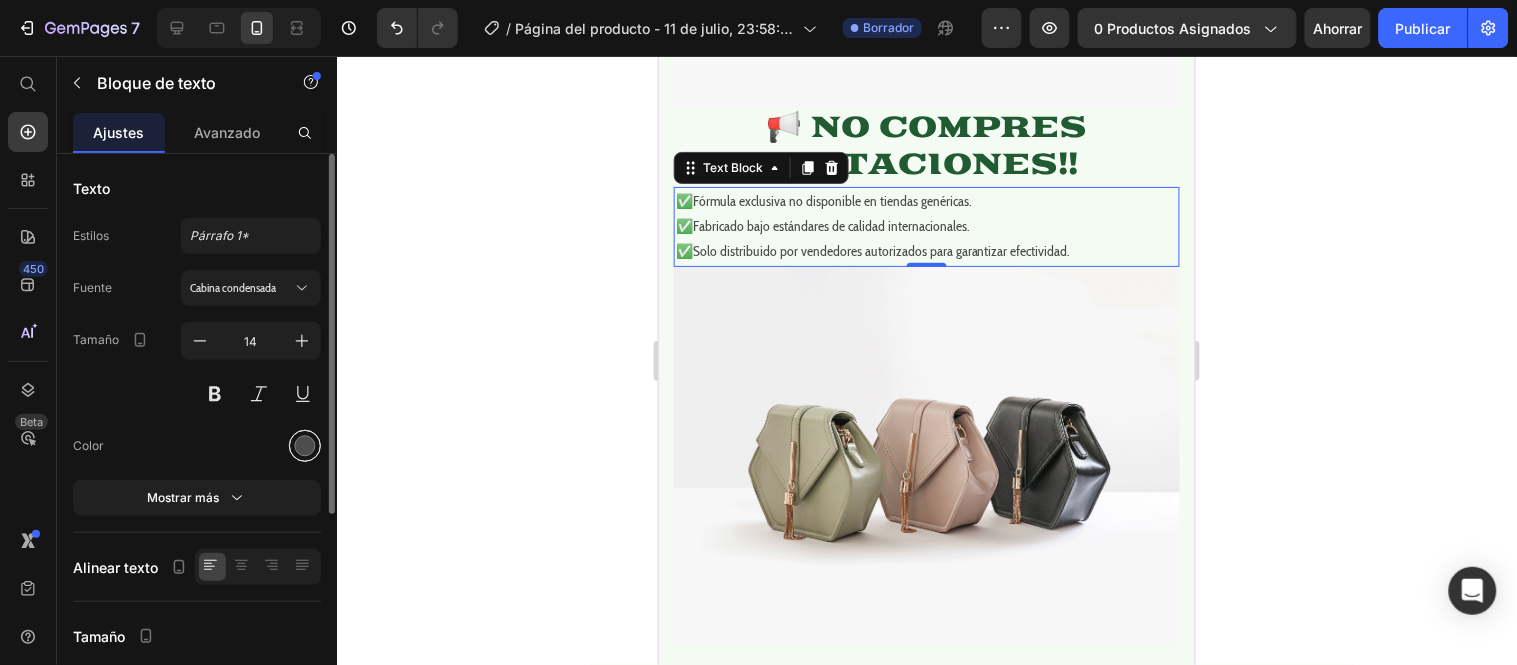 click at bounding box center (305, 446) 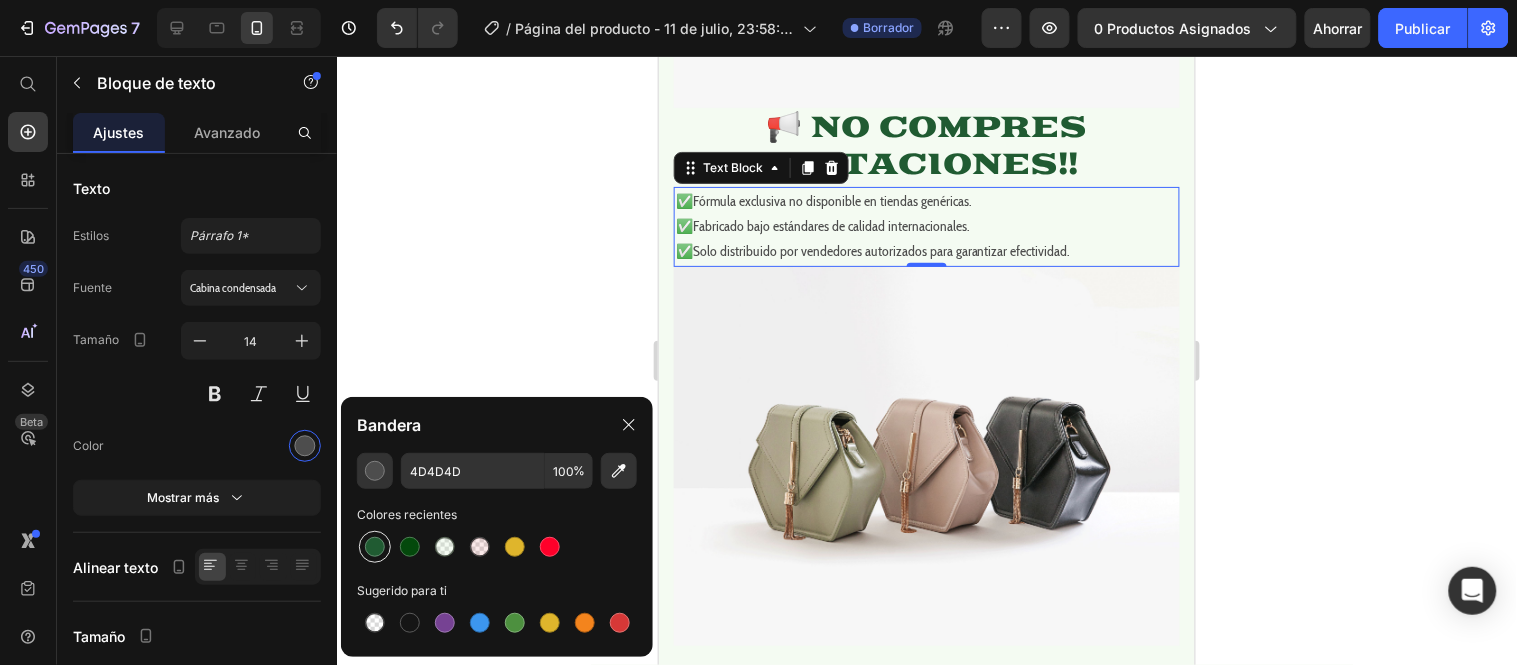 click at bounding box center [375, 547] 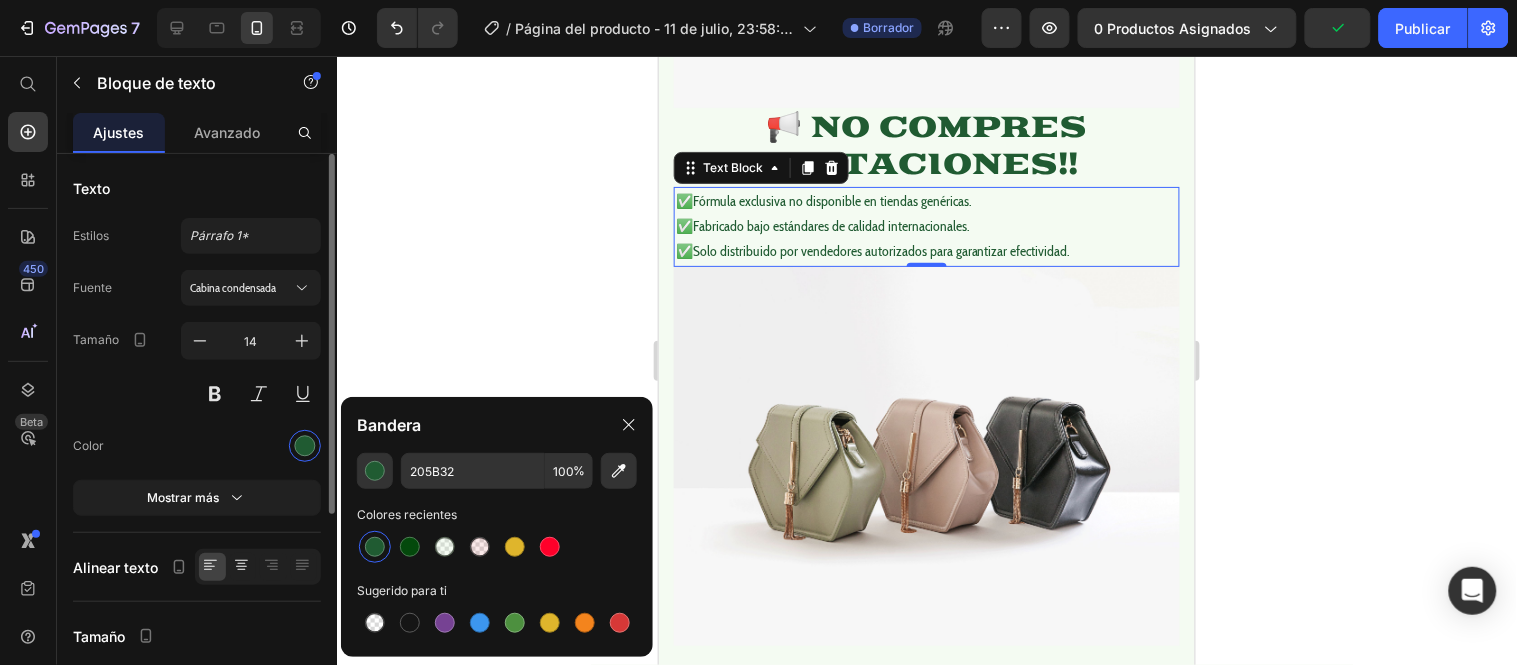 click 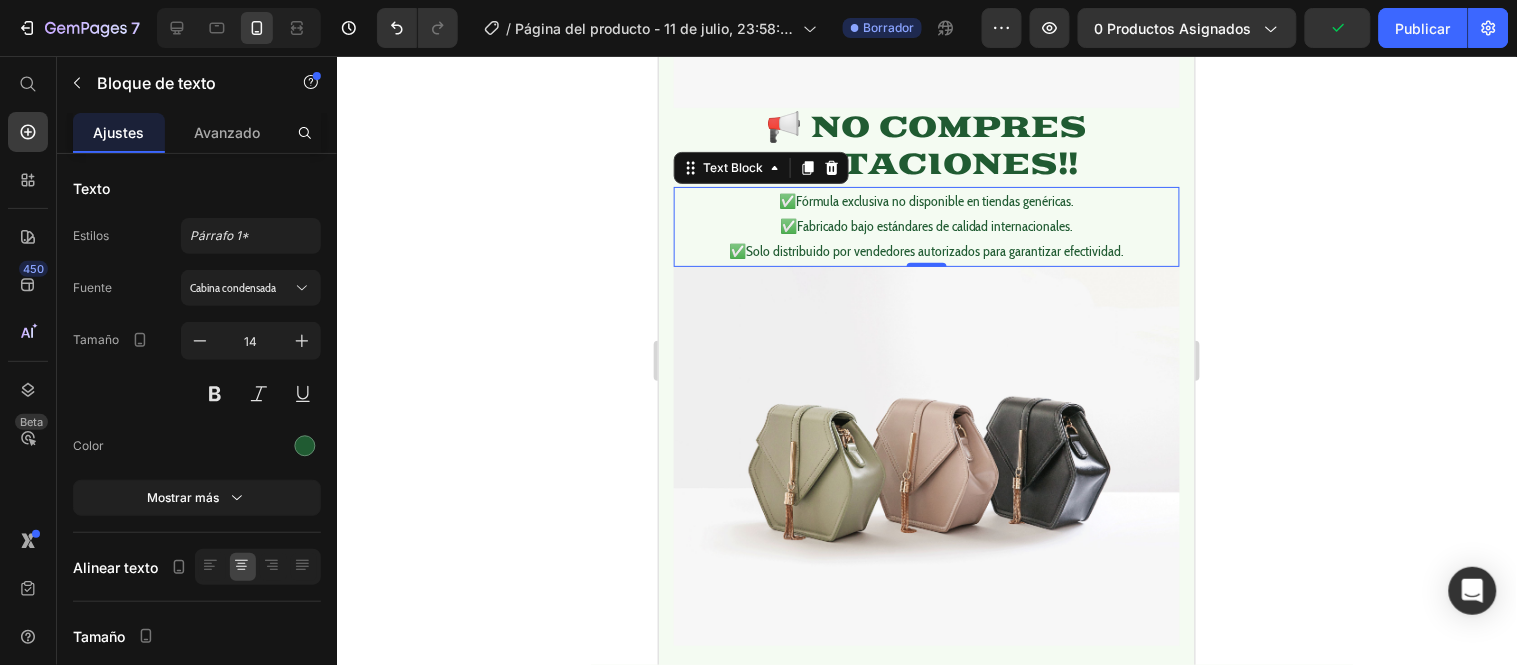 click 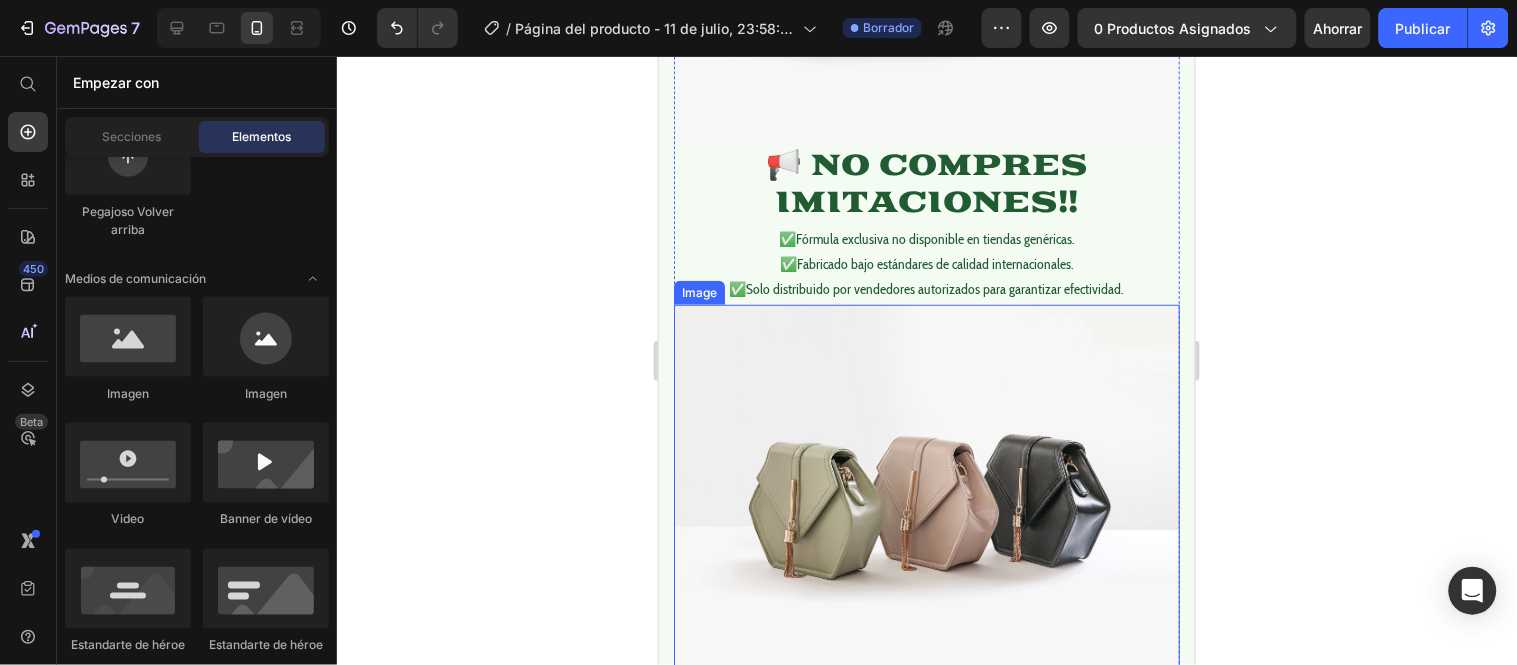 scroll, scrollTop: 2242, scrollLeft: 0, axis: vertical 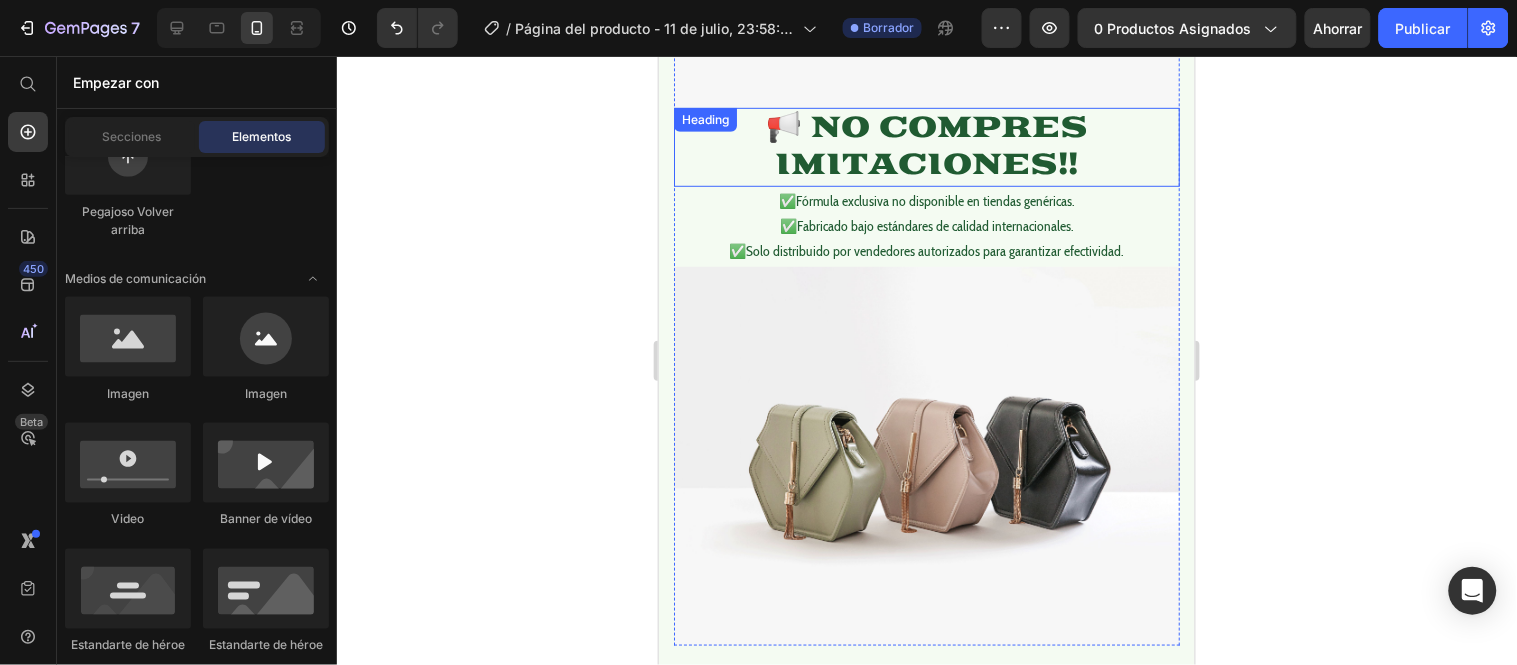 click on "📢 NO COMPRES IMITACIONES!!" at bounding box center (926, 146) 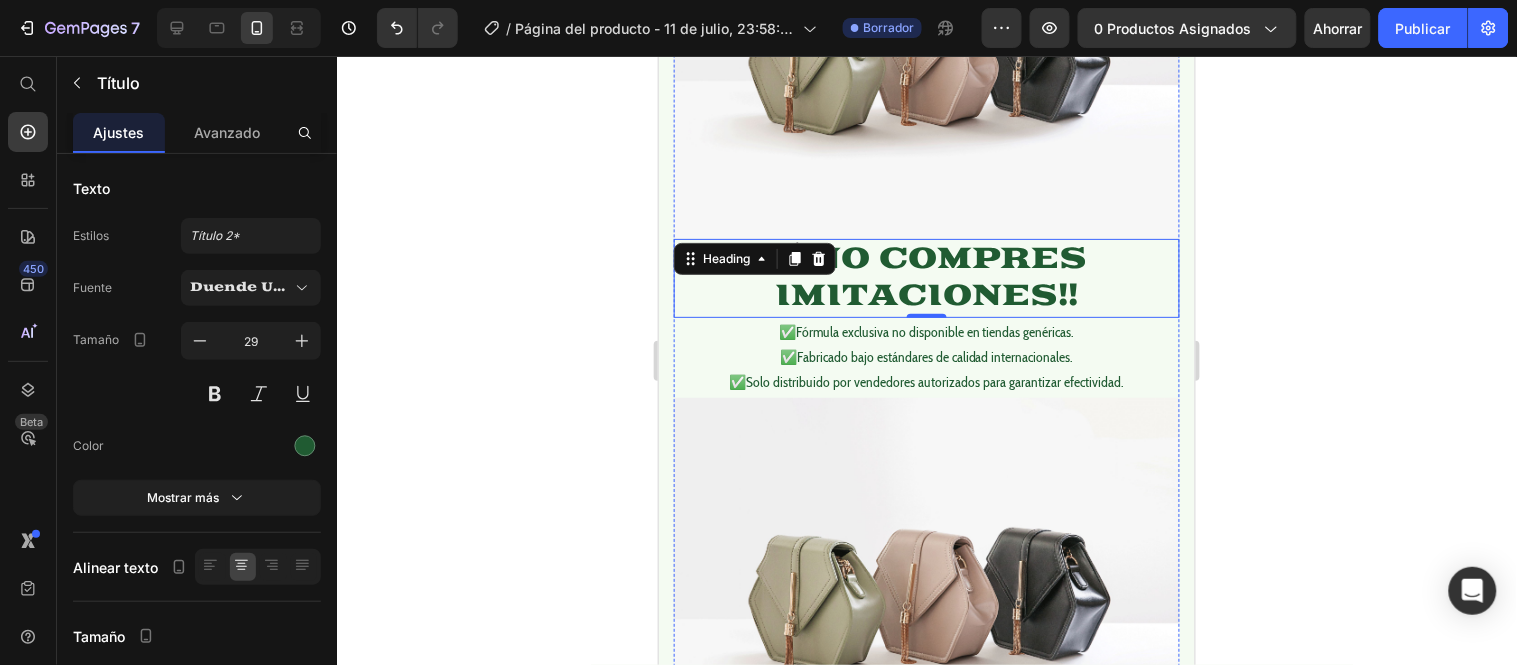 scroll, scrollTop: 2222, scrollLeft: 0, axis: vertical 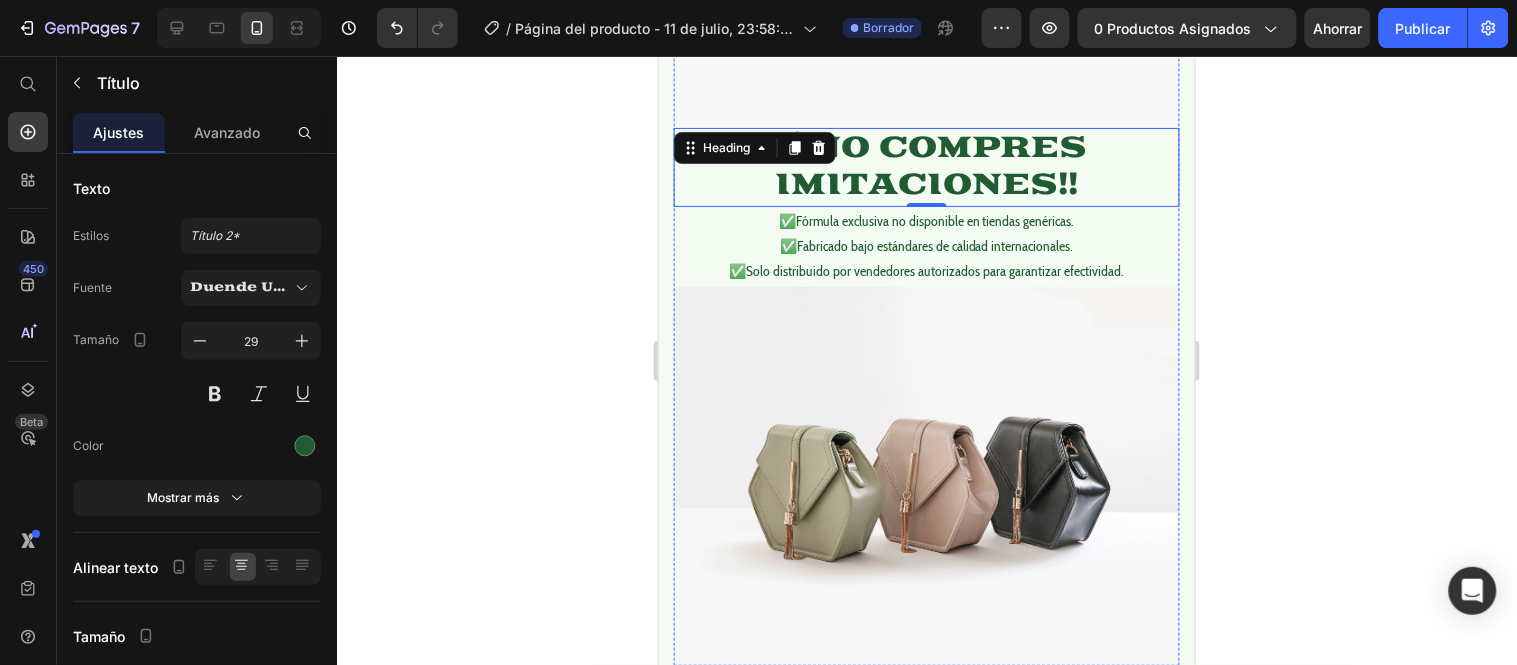 click at bounding box center (926, 476) 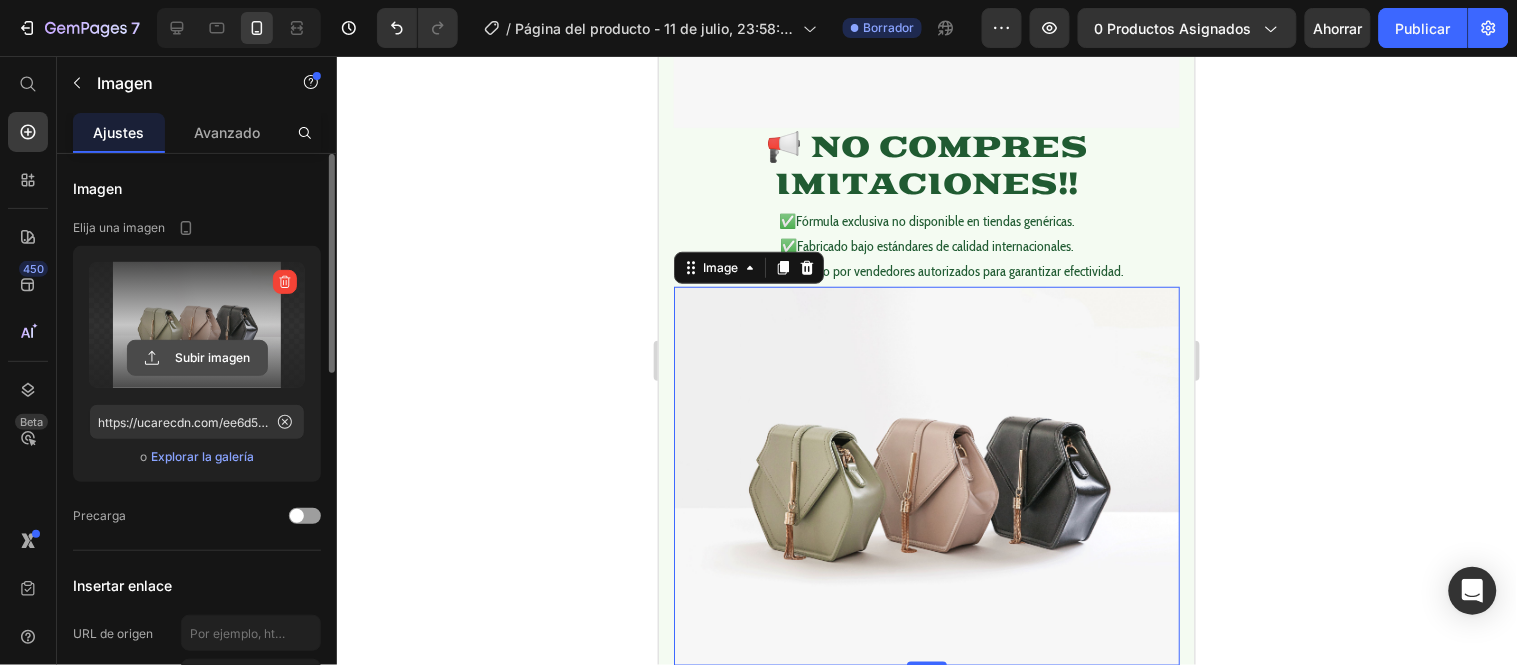 click 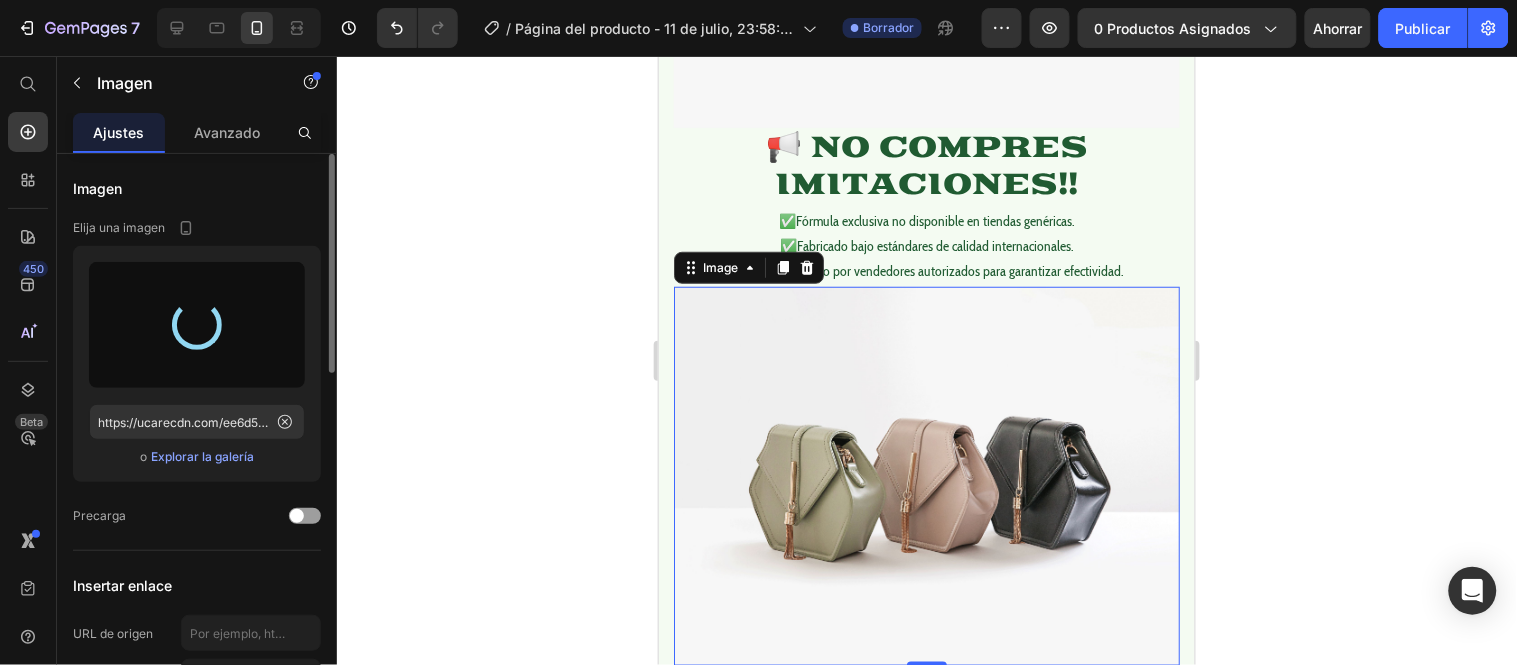 type on "https://cdn.shopify.com/s/files/1/0634/6126/1400/files/gempages_557187889268523915-9d2aacf1-b5d7-43f2-bbf4-677ebfeb0c4f.png" 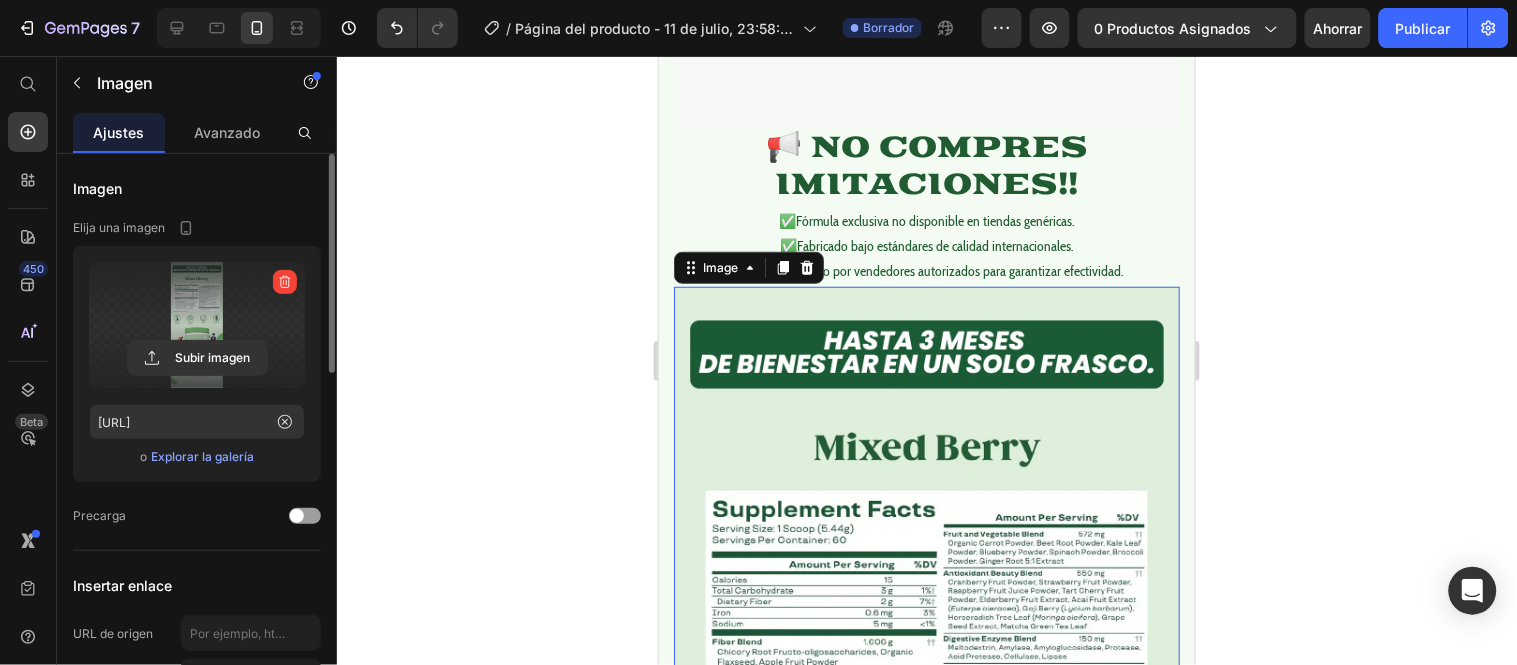 click 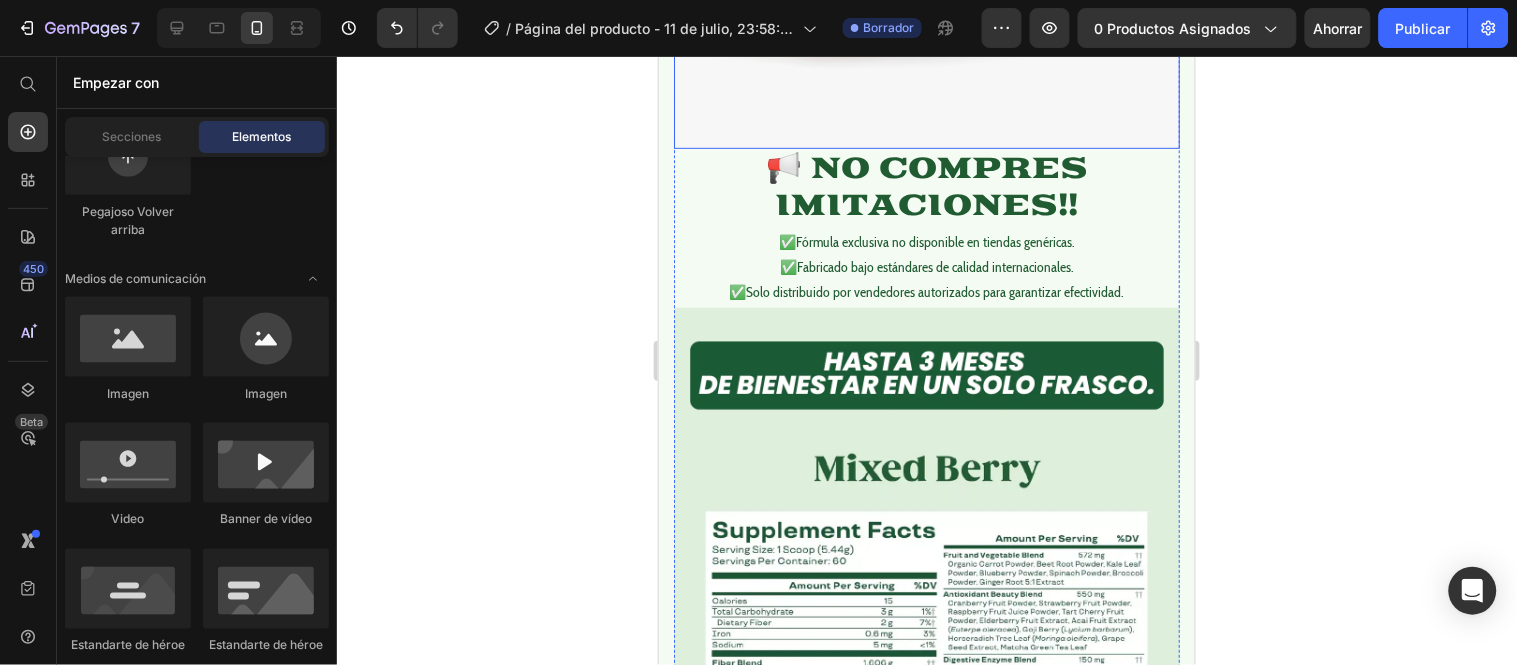 scroll, scrollTop: 2222, scrollLeft: 0, axis: vertical 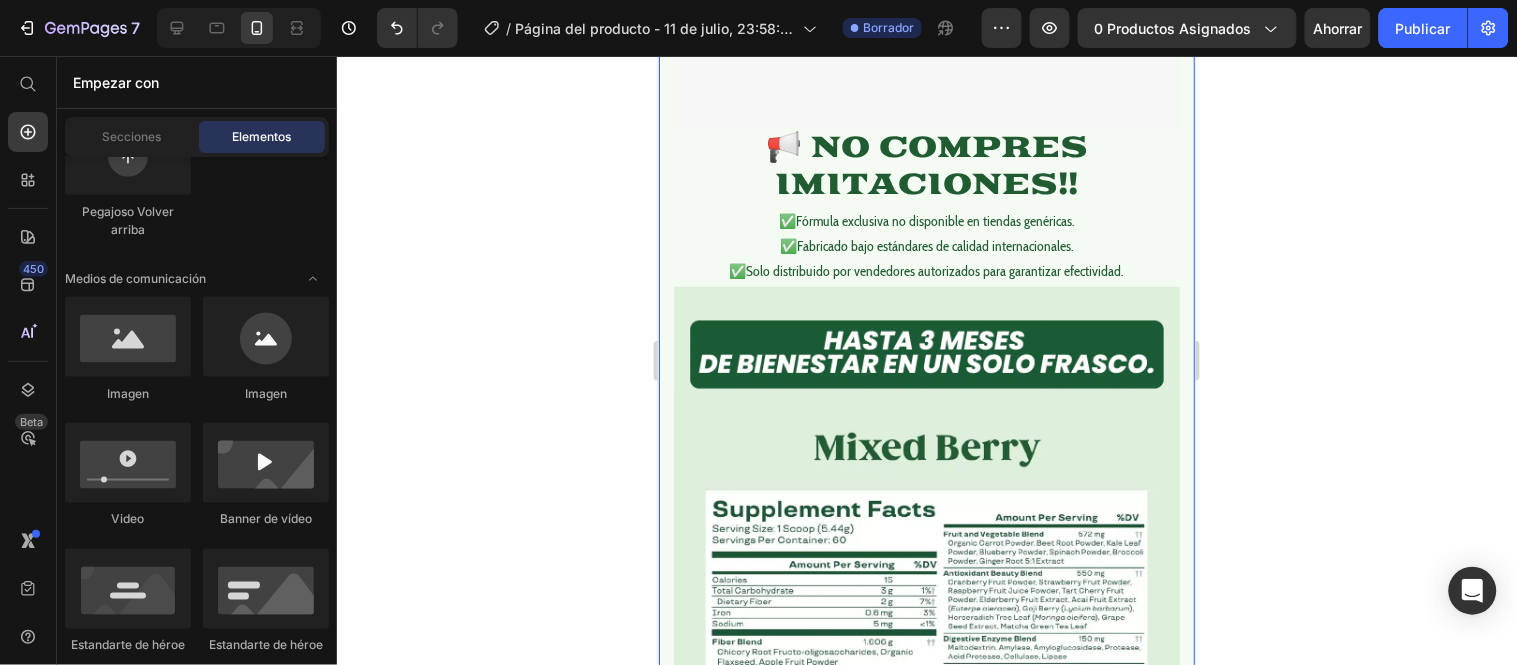 click on "Product Images
Vero eos
At accusamus
Et iusto odio
Consectetur
Adipiscin Accordion Icon Icon Icon Icon Icon Icon List 2,500+ Verified Reviews! Text Block Row BLOOM Product Title $0,00 Product Price $59.900,00 Product Price Save $0,00 Product Badge Row 🚨 PIDE AHORA ANTES QUE SE AGOTEN Stock Counter or 4 interest-free payments of $15.00 with Text Block Image Row Icon Icon Icon Icon Icon Icon List Lorem ipsum dolor sit amet, consectetur adipiscing elit Text Block “Lorem ipsum dolor sit amet, consectetur adipiscing elit, sed do eiusmod tempor incididunt ut  Text Block Emily Text Block
Verified Buyer Item List Row Row
Especificaciones
Experiencia
Ingredientes Heading" at bounding box center [926, -297] 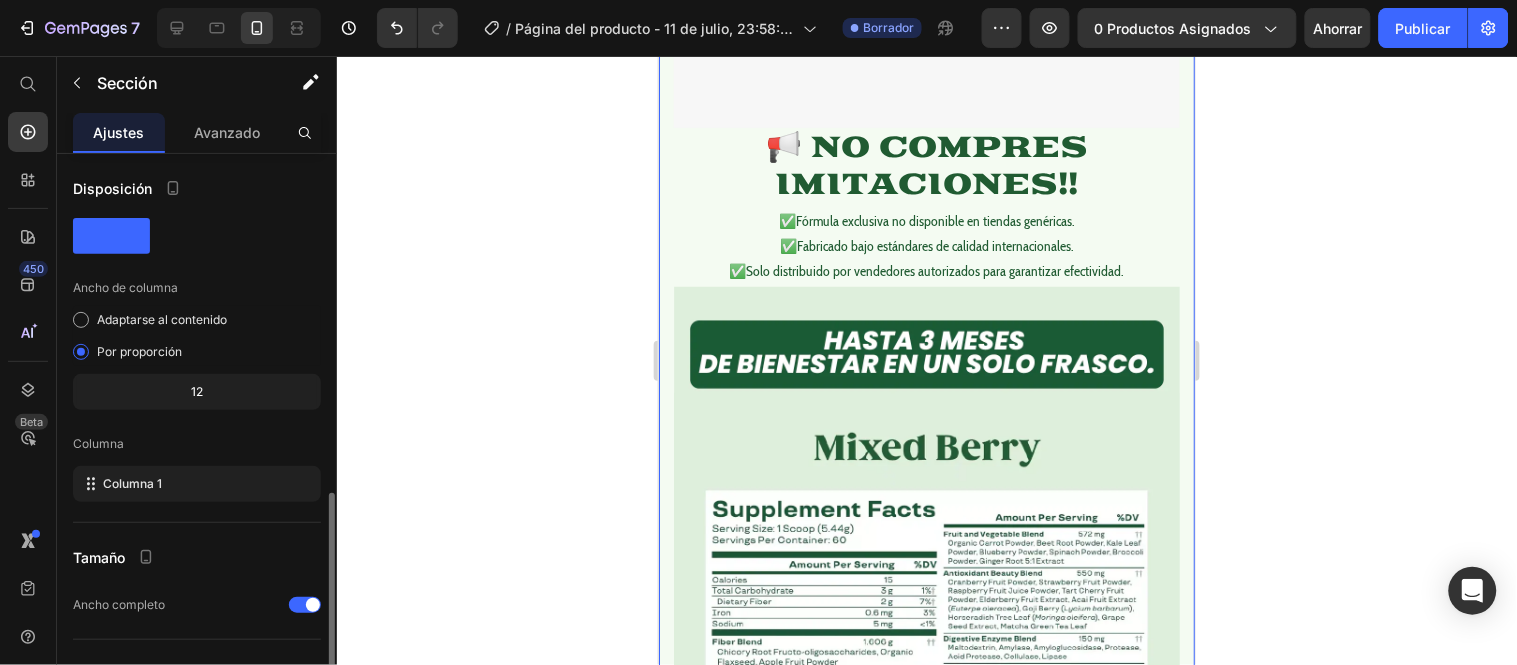 scroll, scrollTop: 194, scrollLeft: 0, axis: vertical 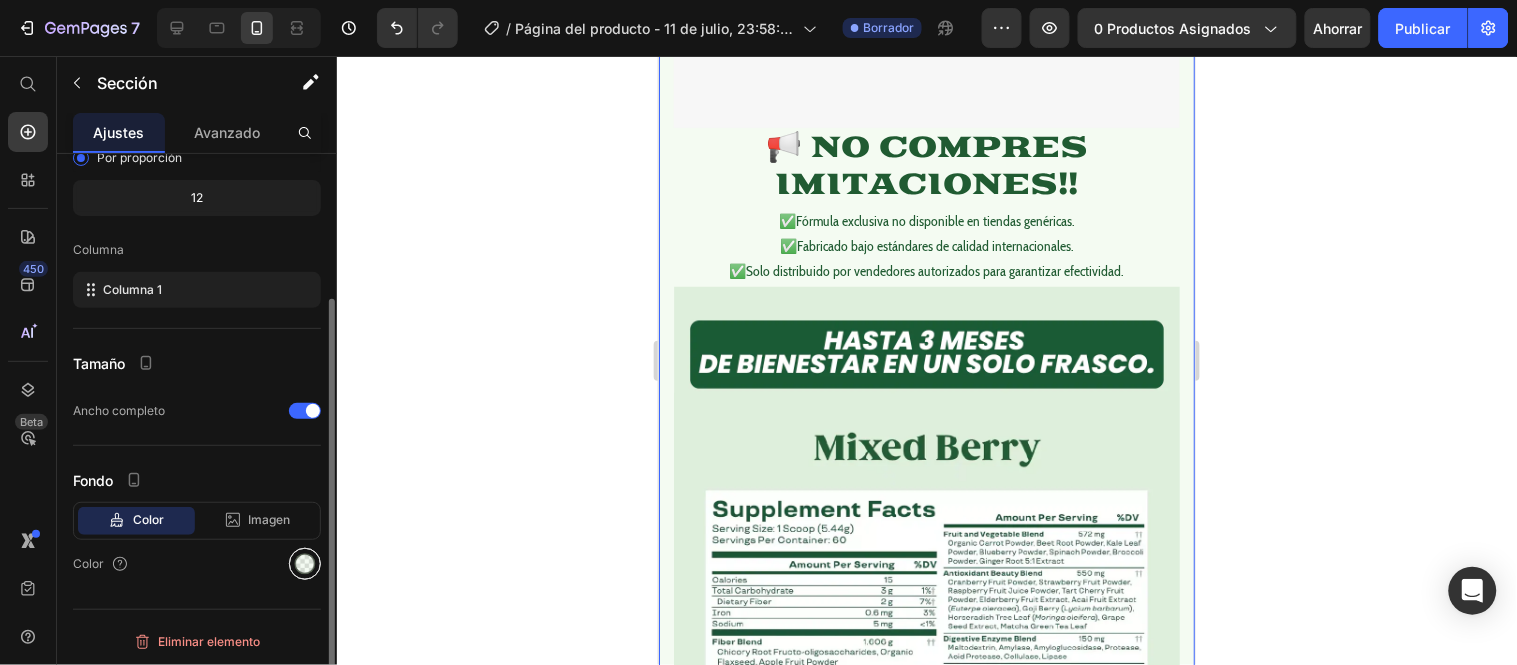 click at bounding box center (305, 564) 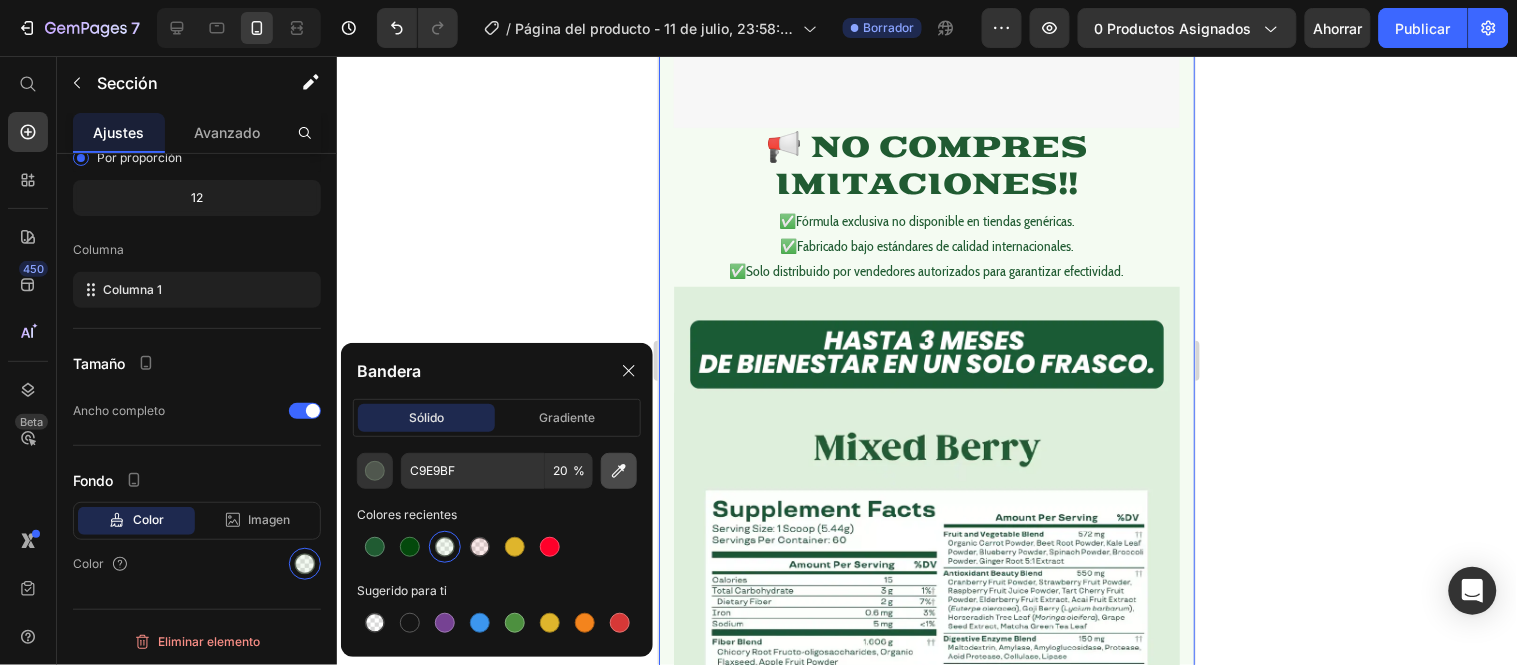 click 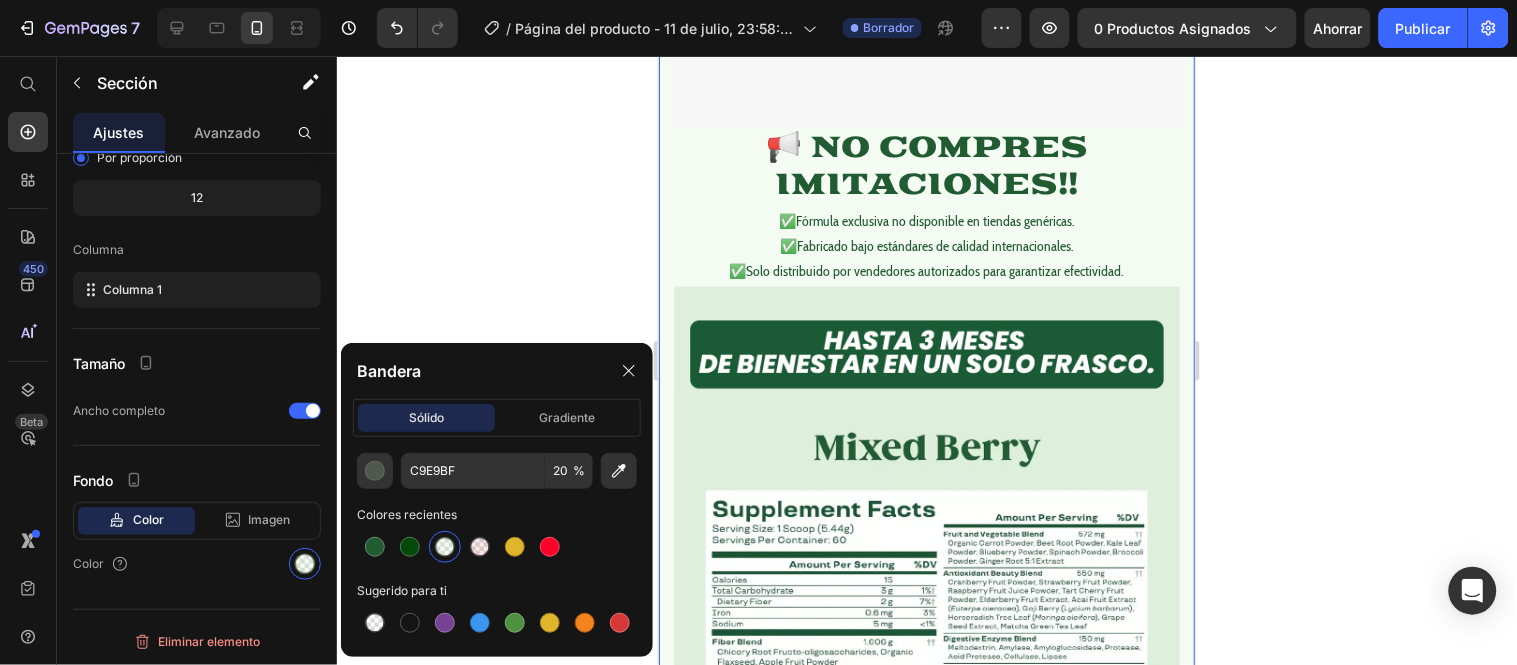 type on "DEEFDC" 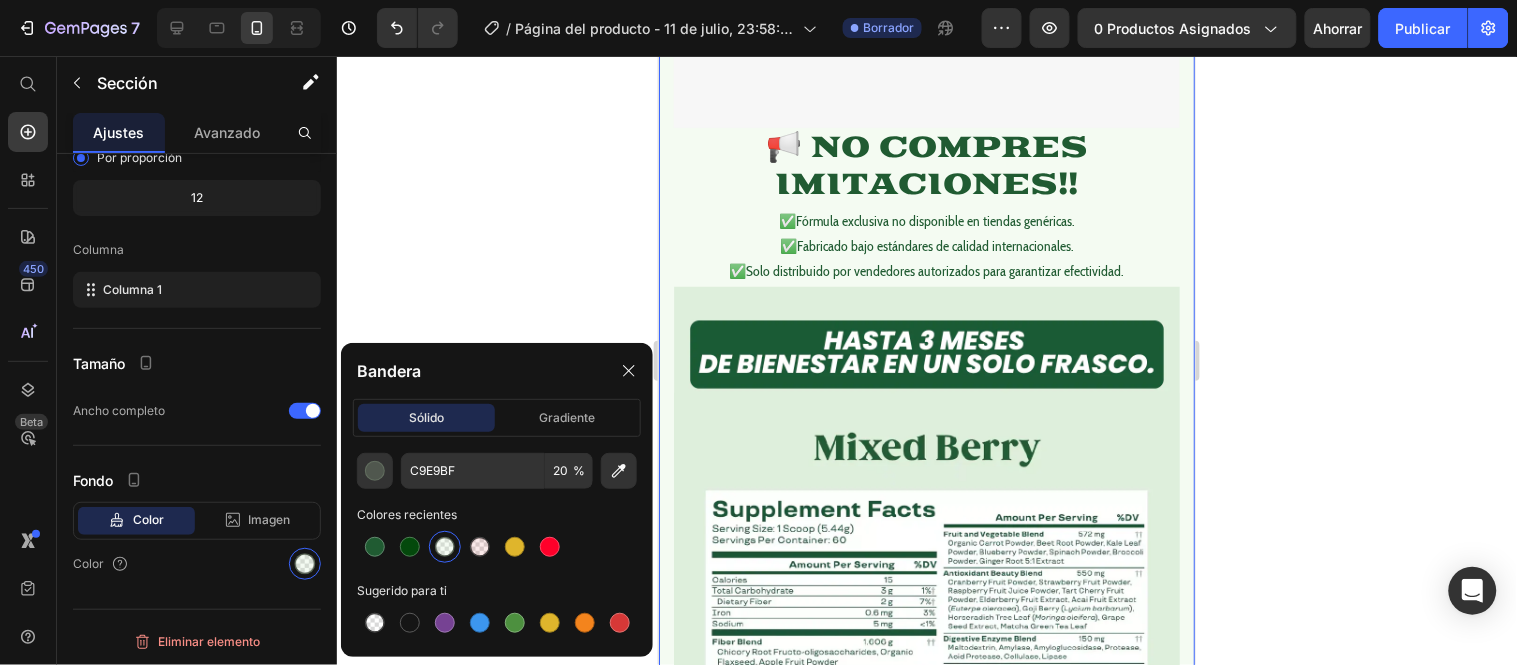 type on "100" 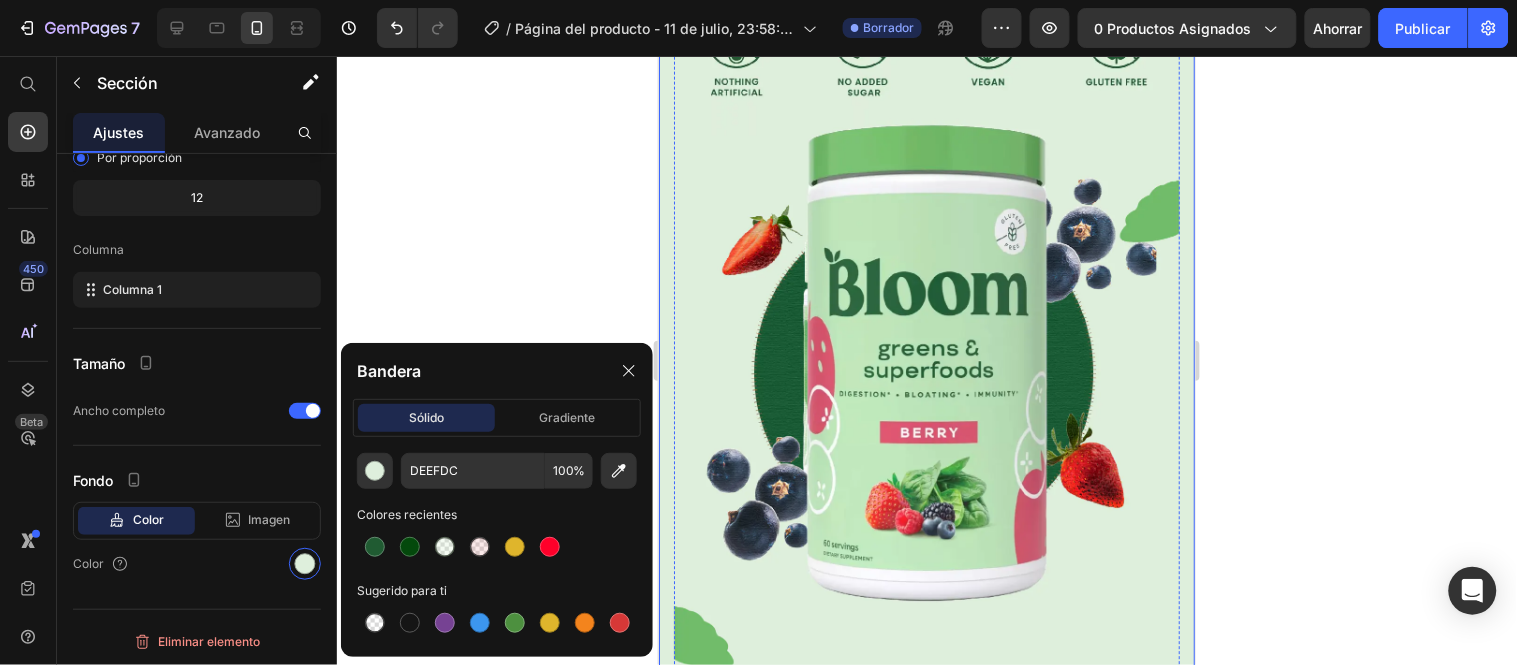 scroll, scrollTop: 2777, scrollLeft: 0, axis: vertical 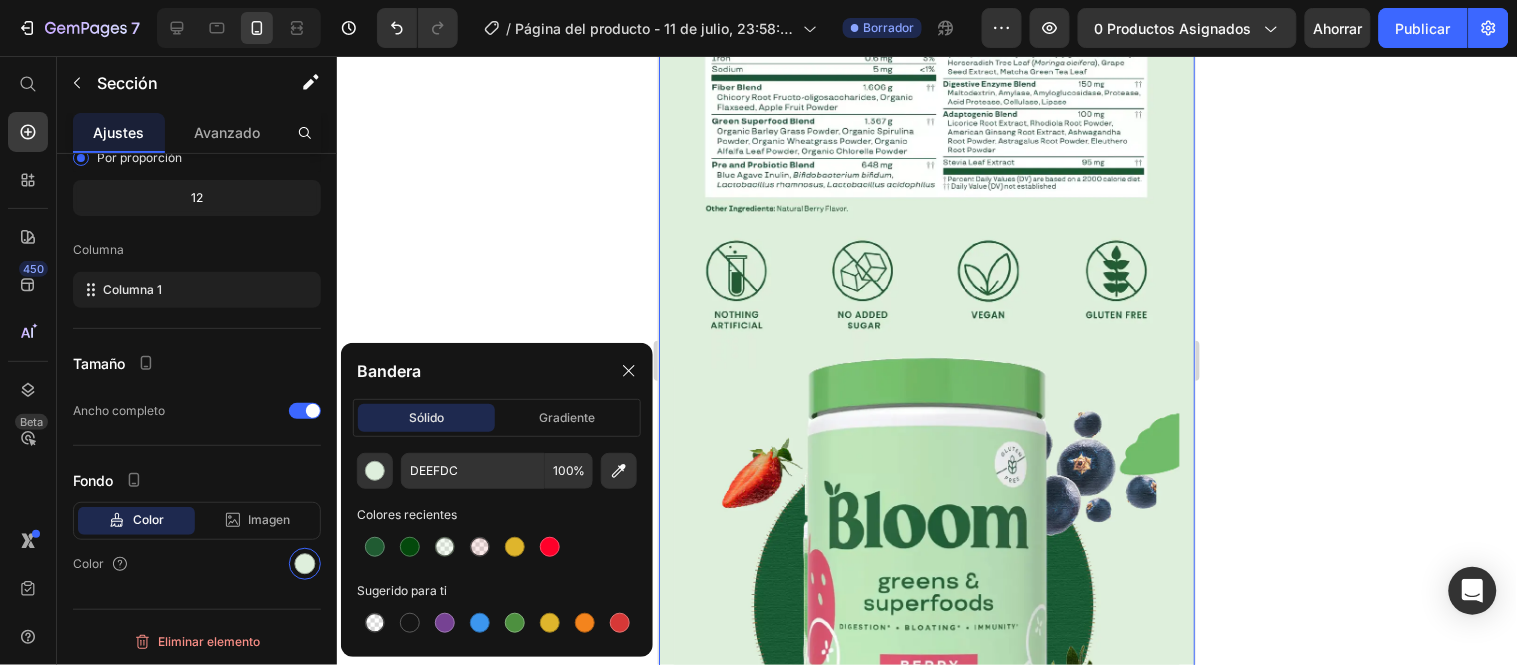 click 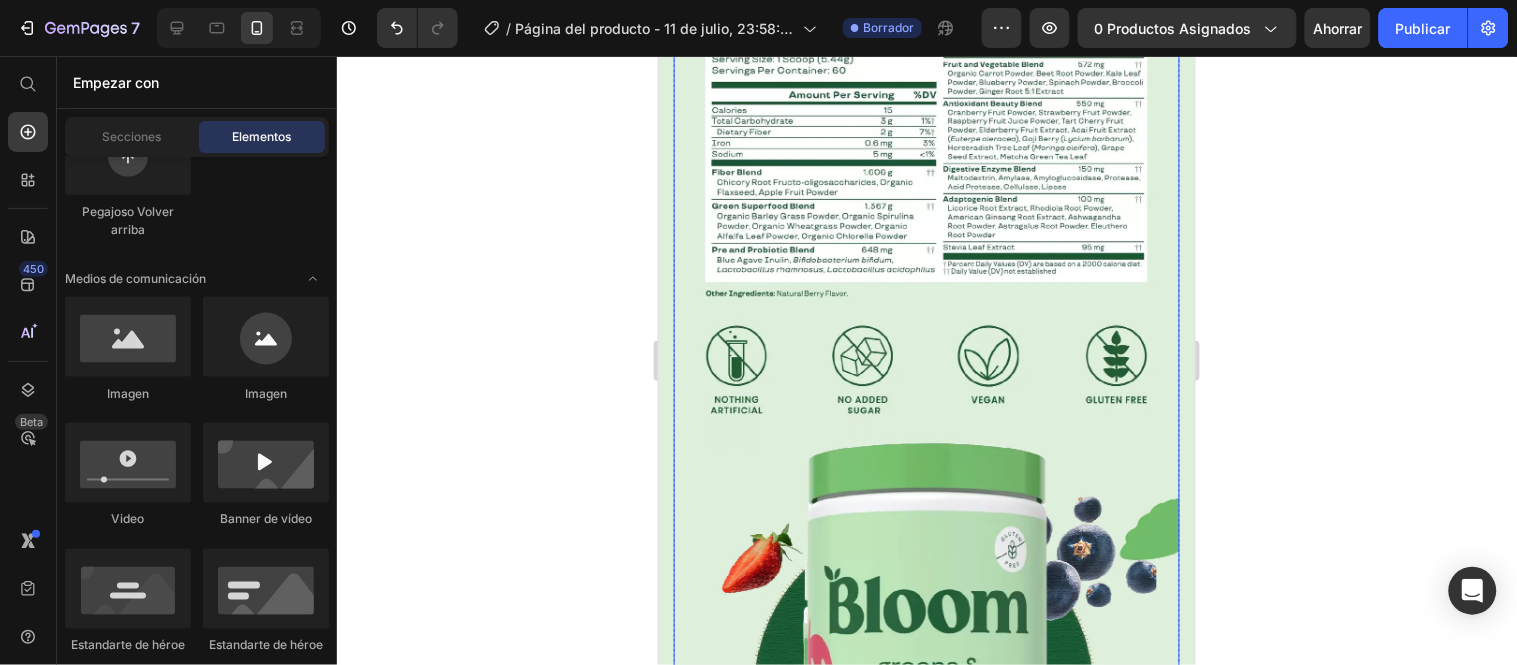 scroll, scrollTop: 2444, scrollLeft: 0, axis: vertical 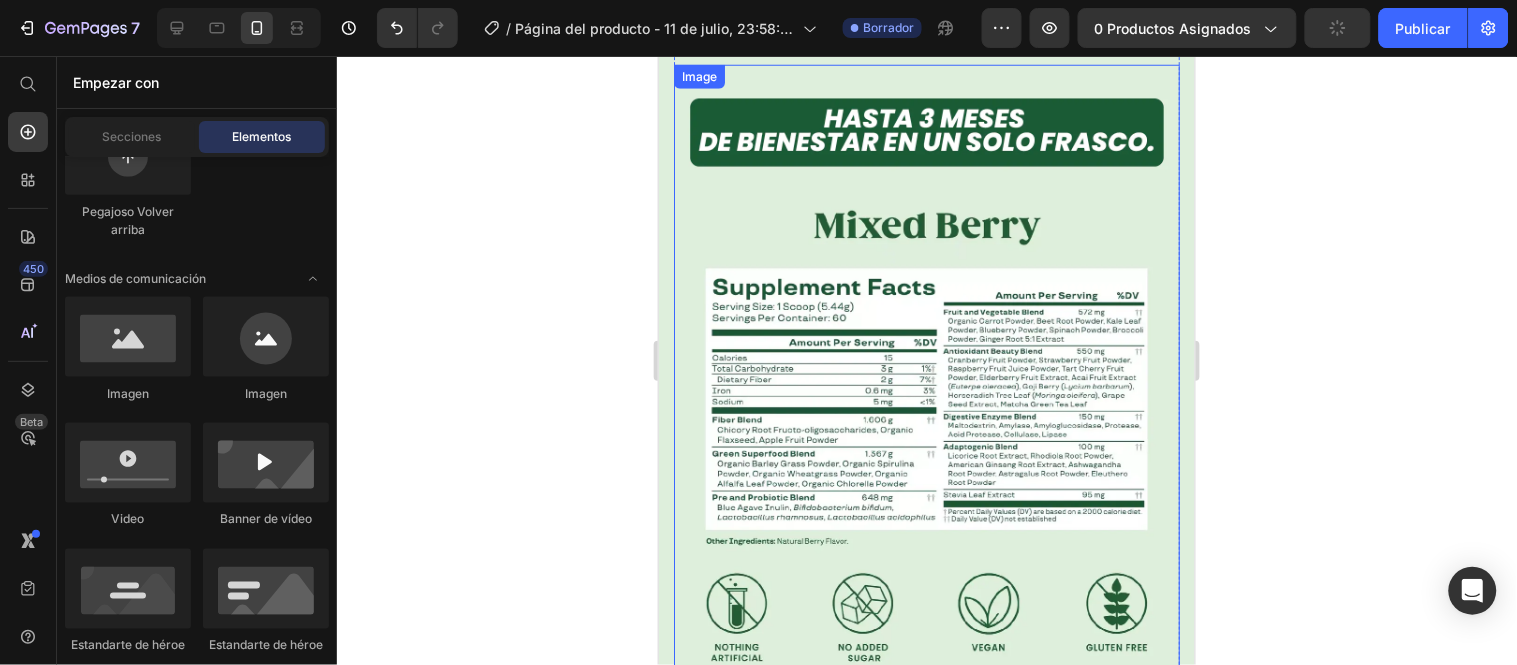click 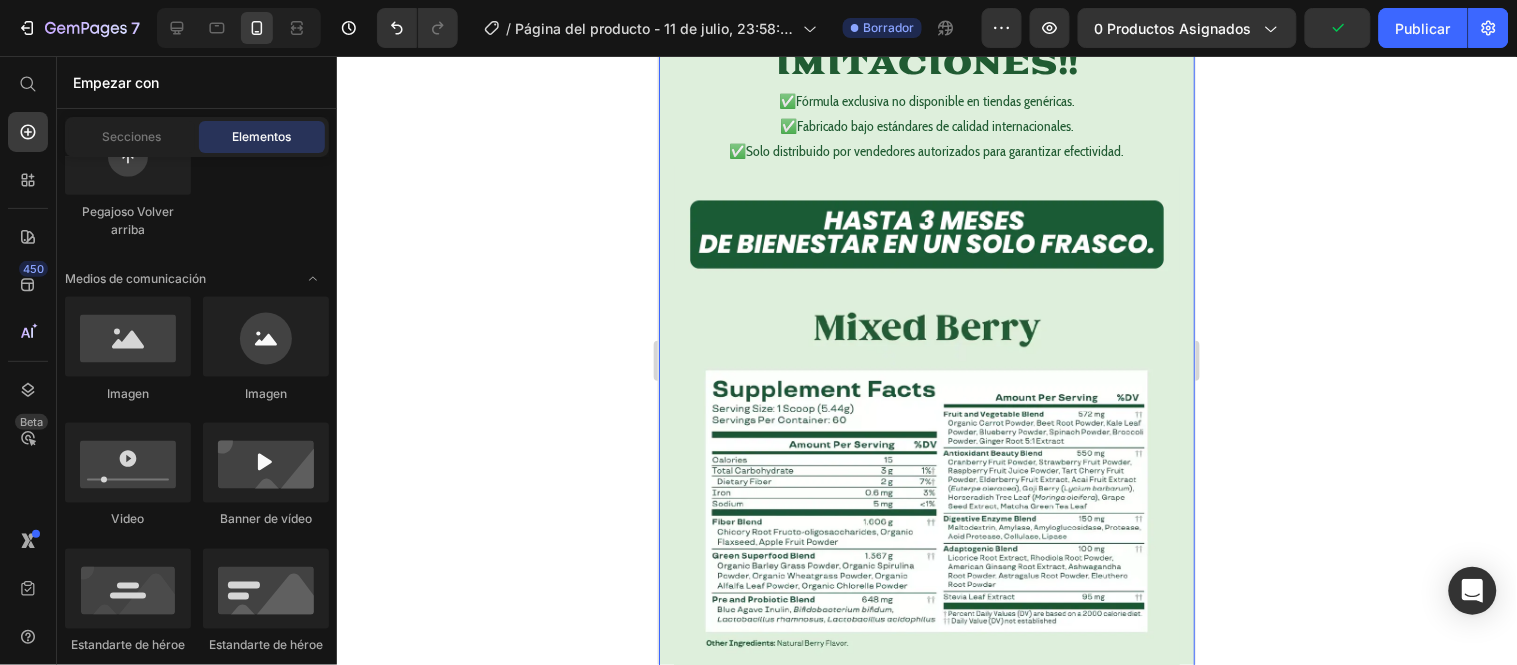 scroll, scrollTop: 2222, scrollLeft: 0, axis: vertical 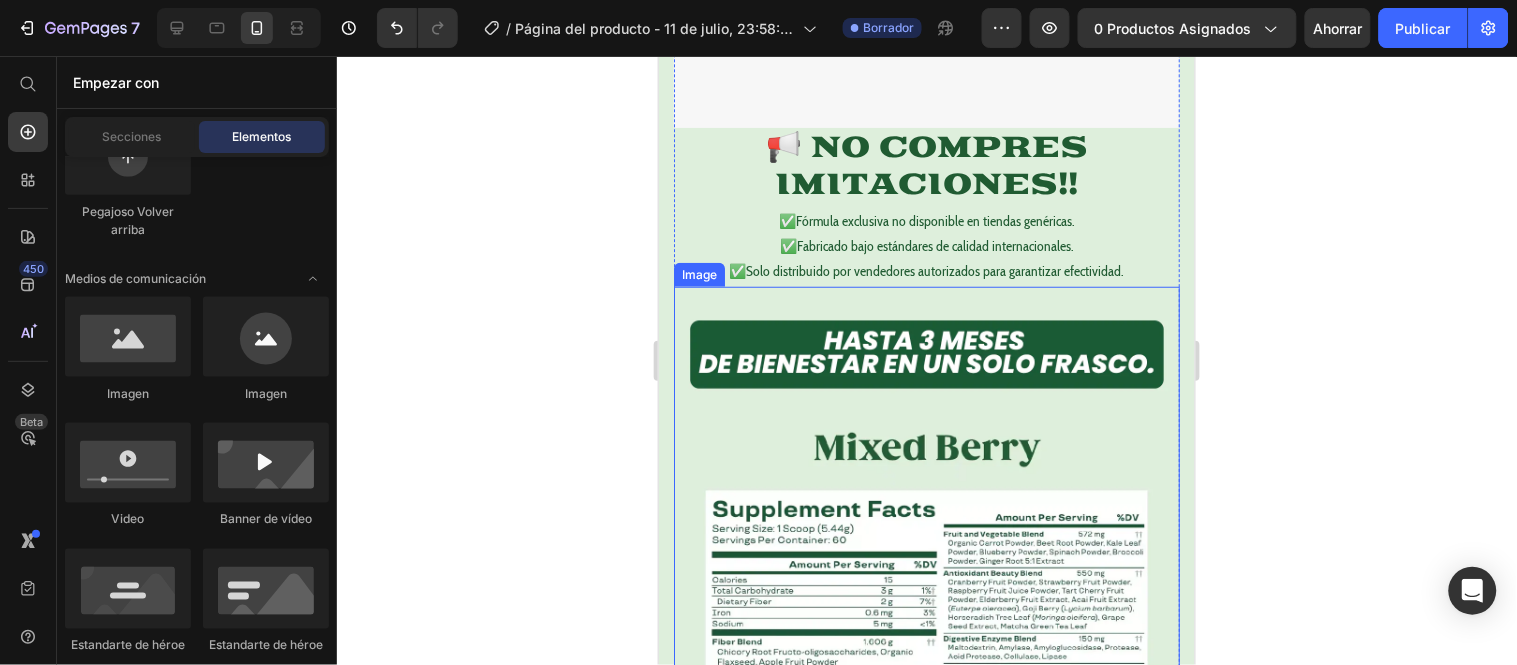 click at bounding box center [926, 888] 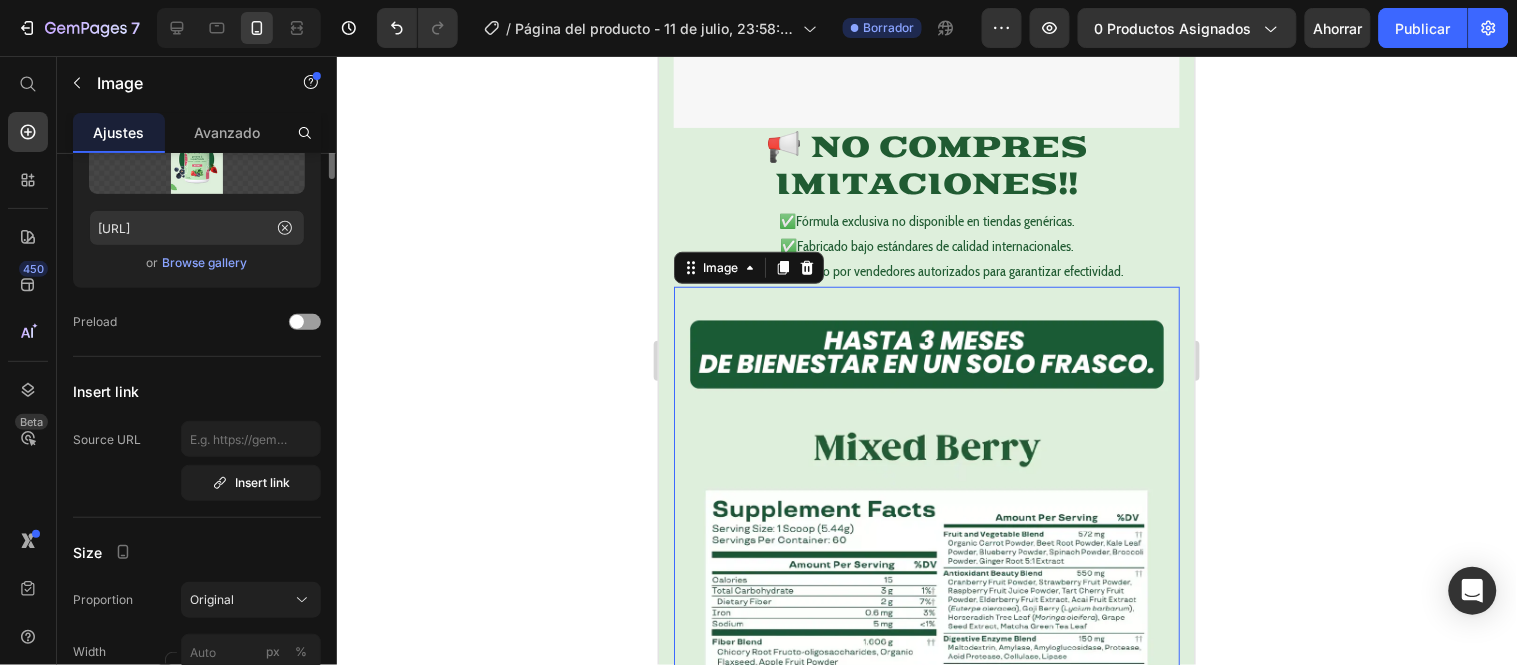 scroll, scrollTop: 0, scrollLeft: 0, axis: both 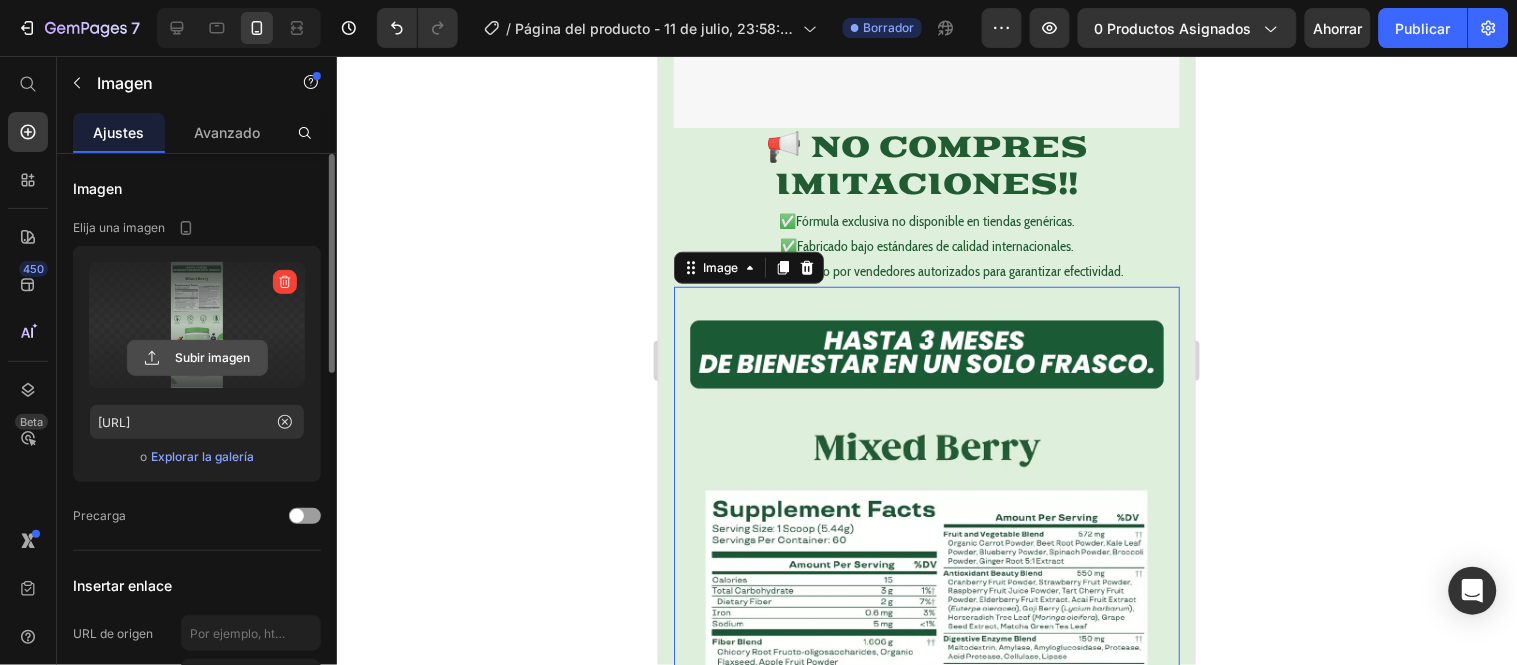 click 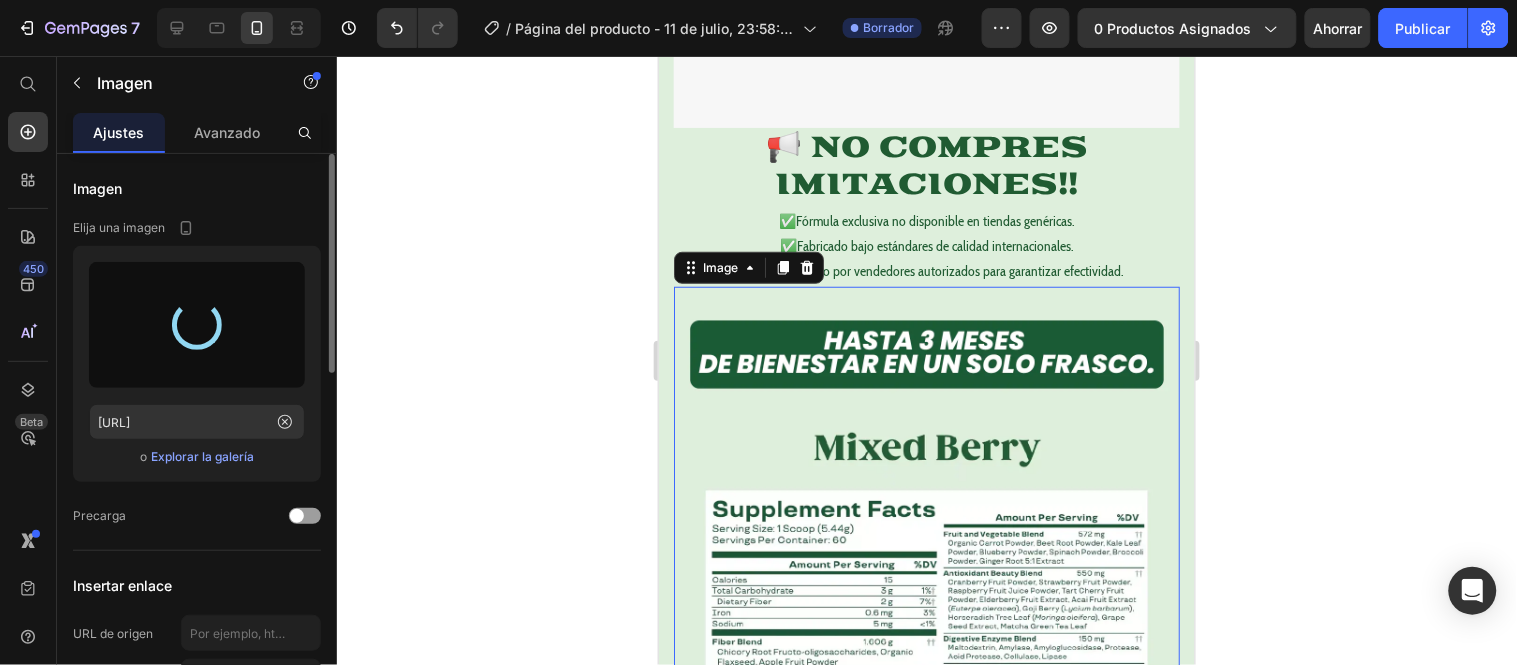 type on "https://cdn.shopify.com/s/files/1/0634/6126/1400/files/gempages_557187889268523915-ef114269-78c8-481b-903d-013dcbd0130a.png" 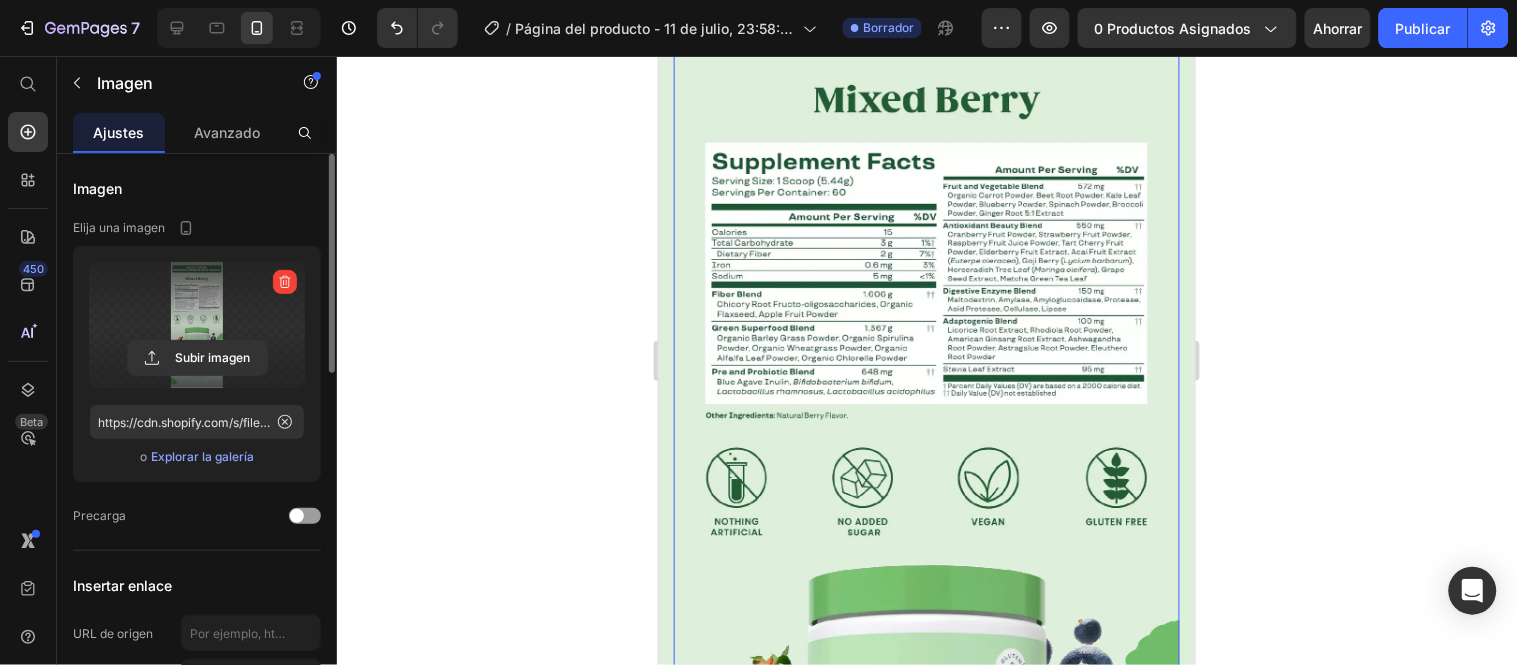 scroll, scrollTop: 2555, scrollLeft: 0, axis: vertical 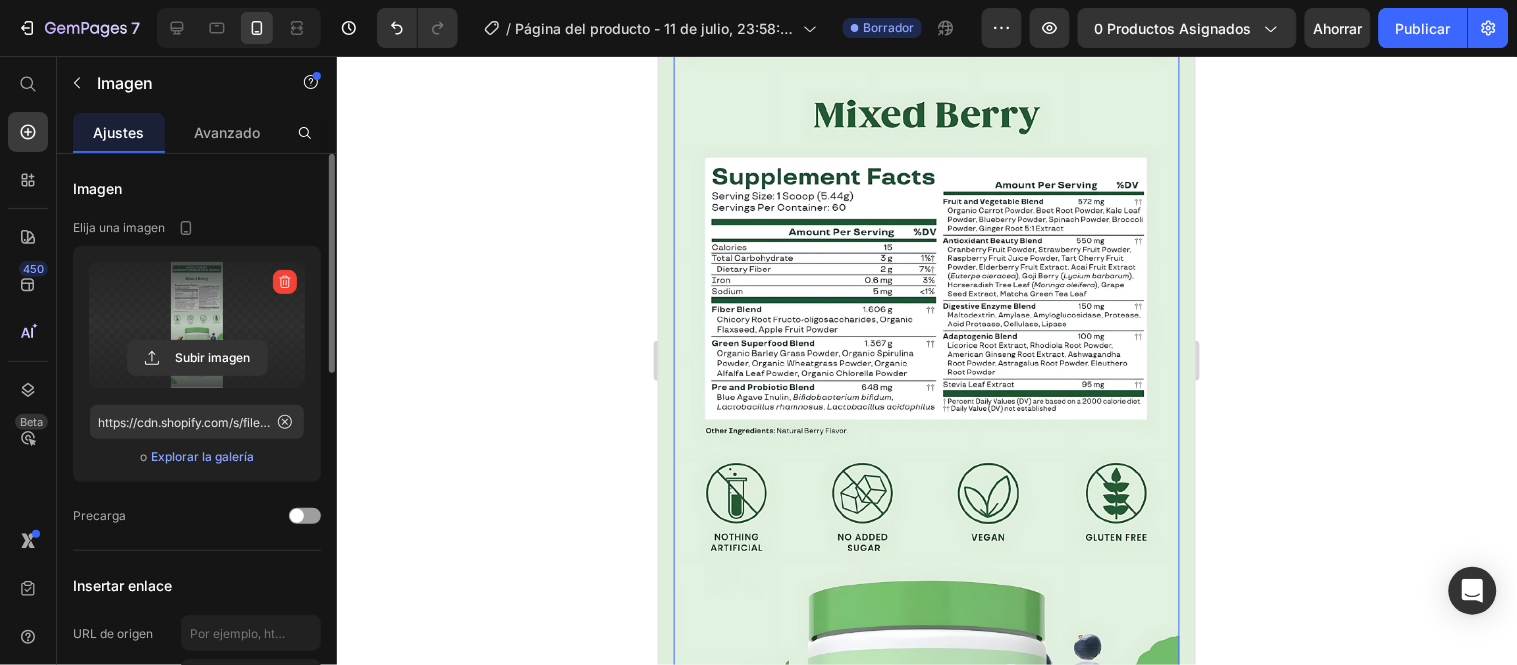 click 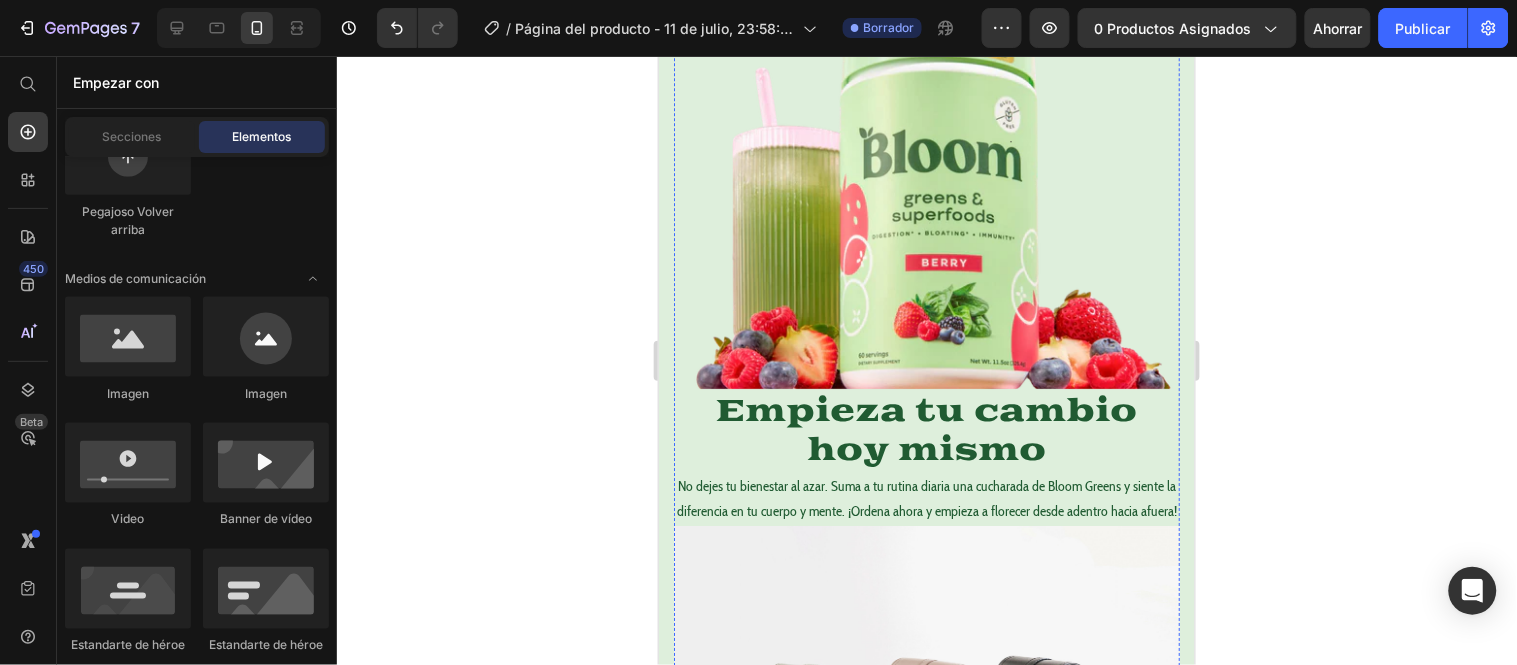 scroll, scrollTop: 1555, scrollLeft: 0, axis: vertical 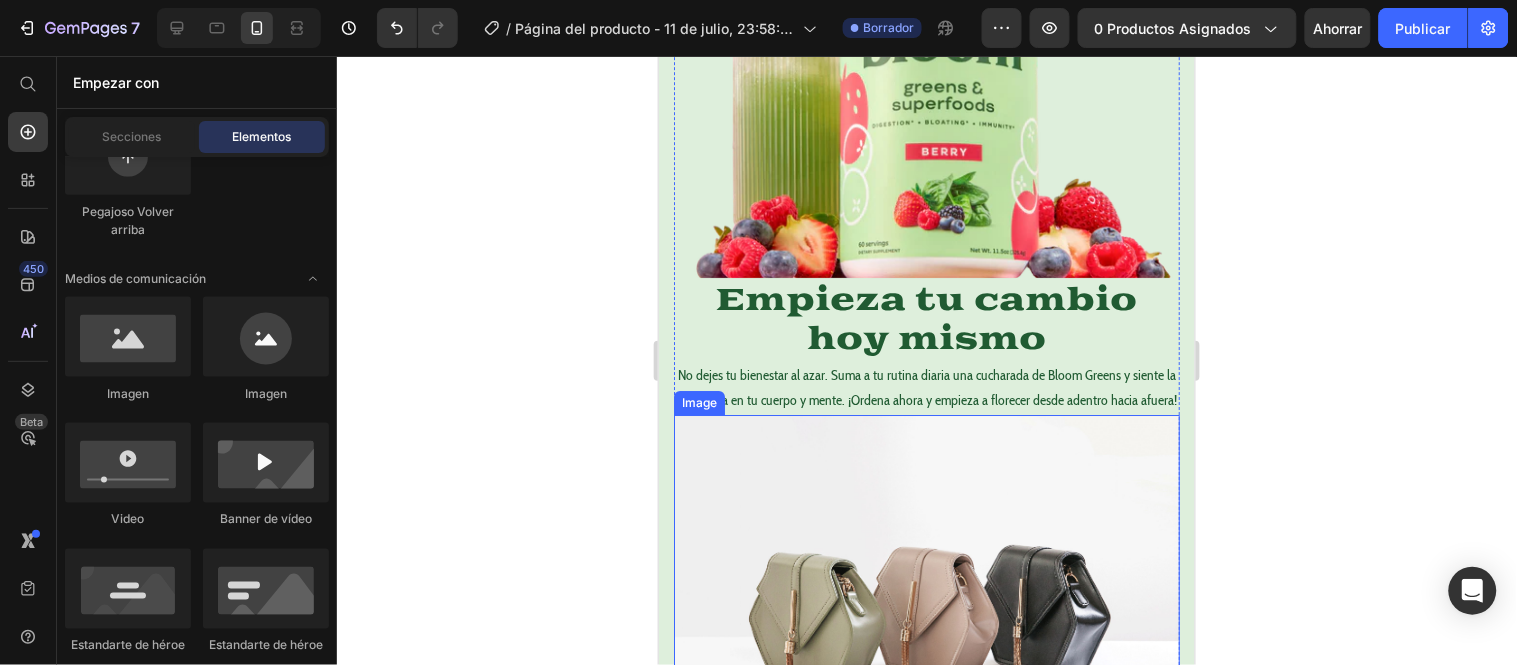 click at bounding box center [926, 604] 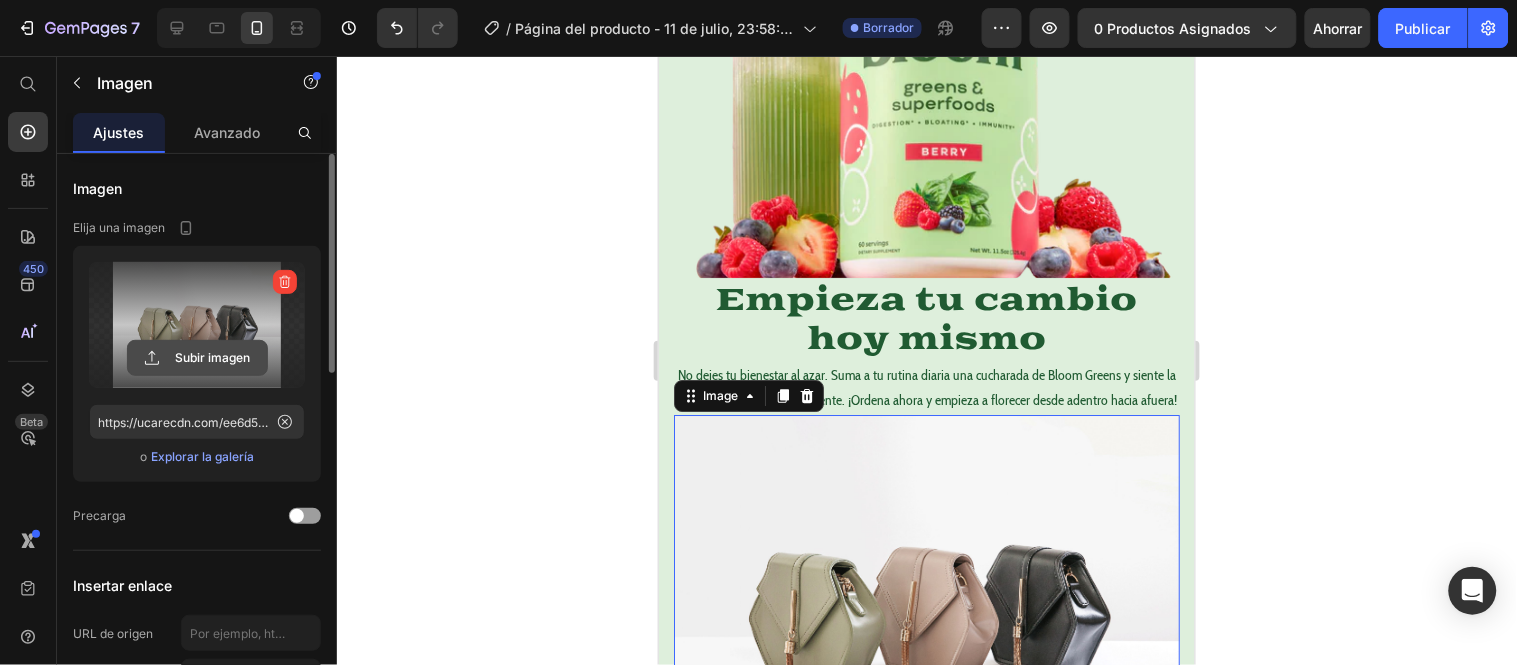 click 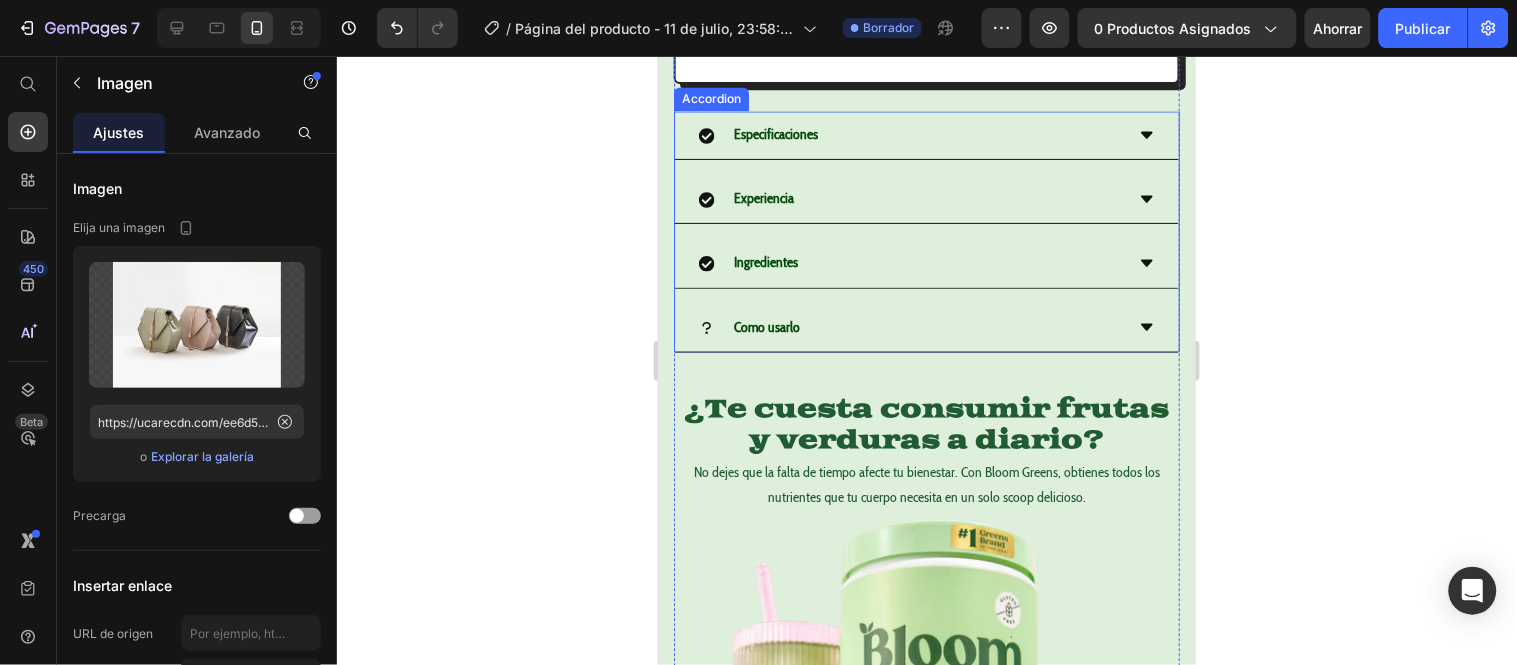 scroll, scrollTop: 1000, scrollLeft: 0, axis: vertical 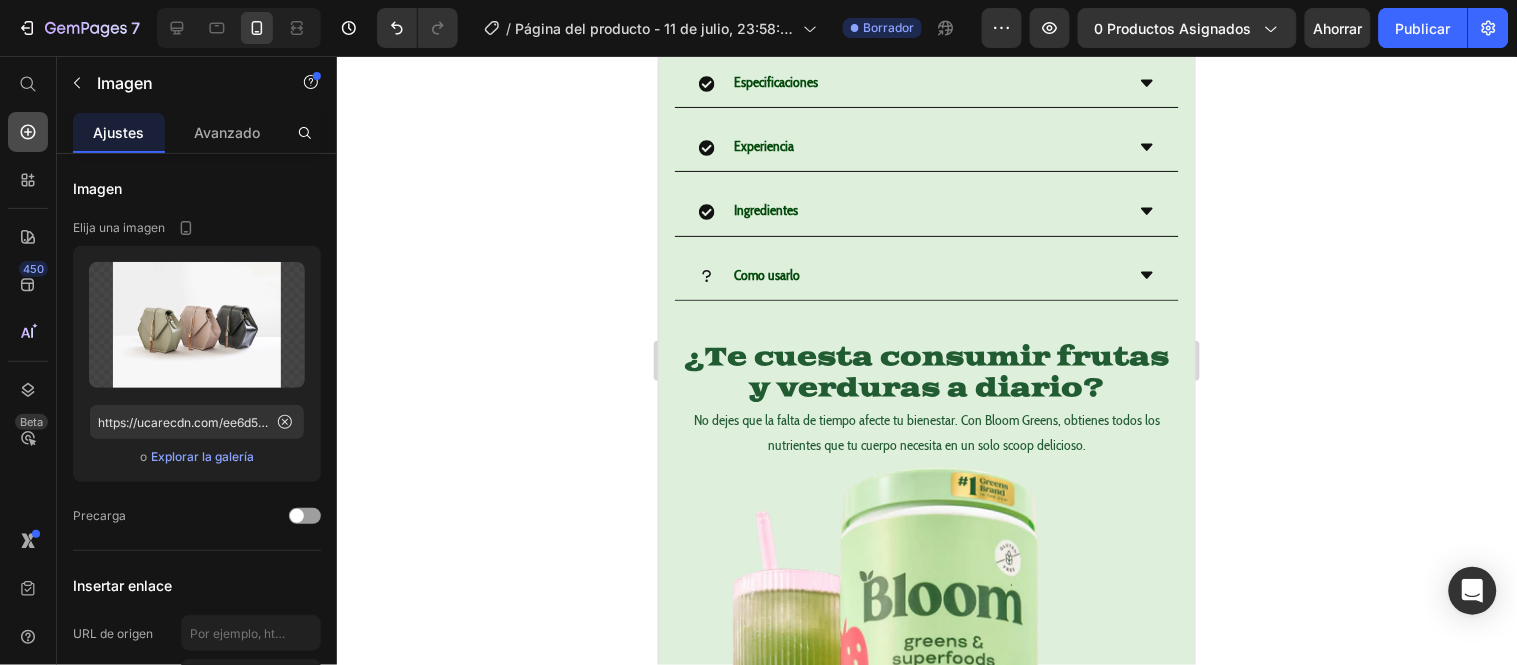 click 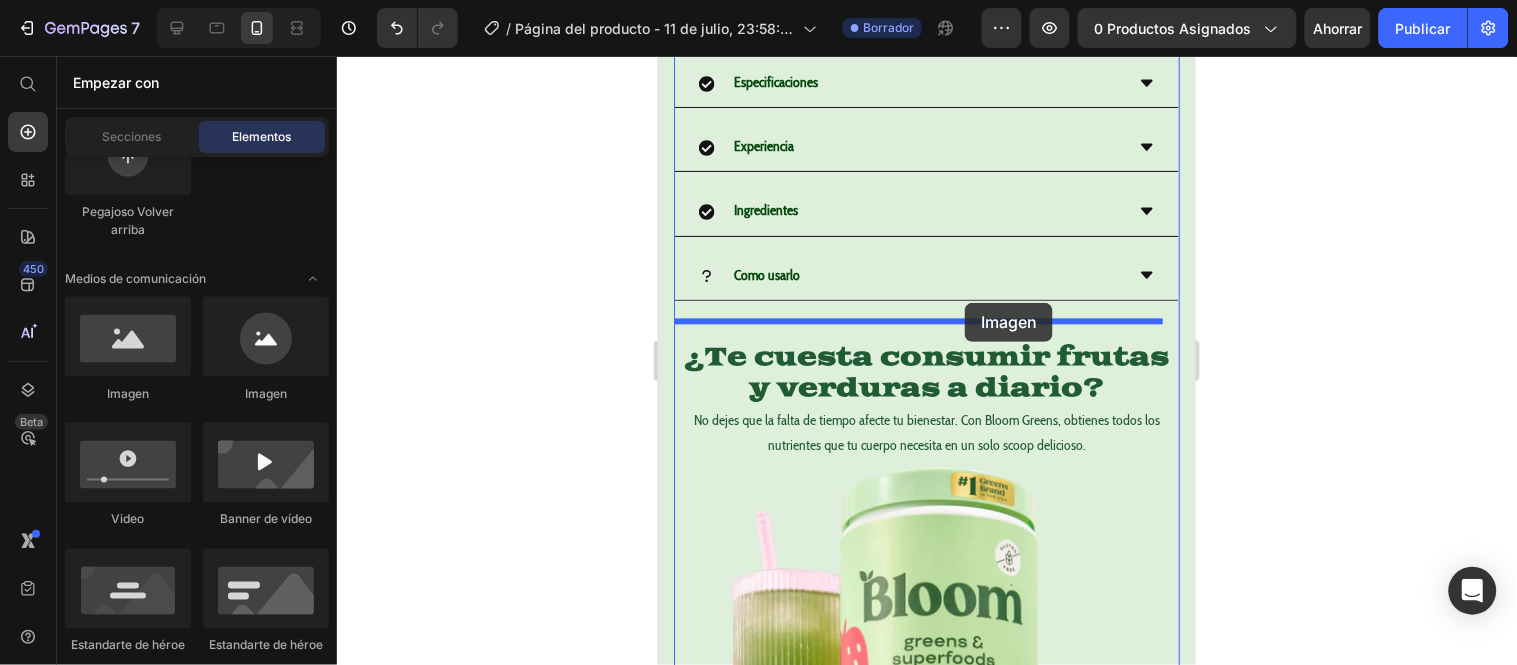 drag, startPoint x: 803, startPoint y: 417, endPoint x: 964, endPoint y: 302, distance: 197.85349 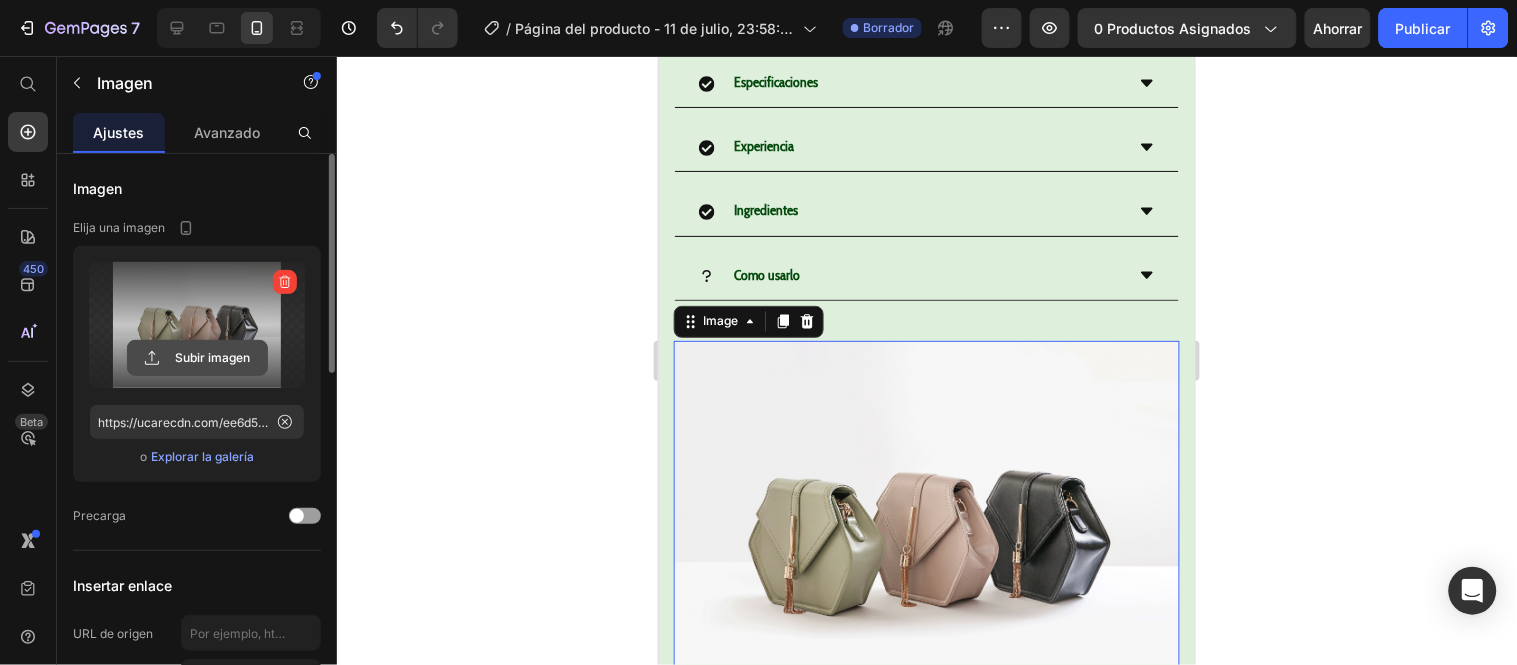 click 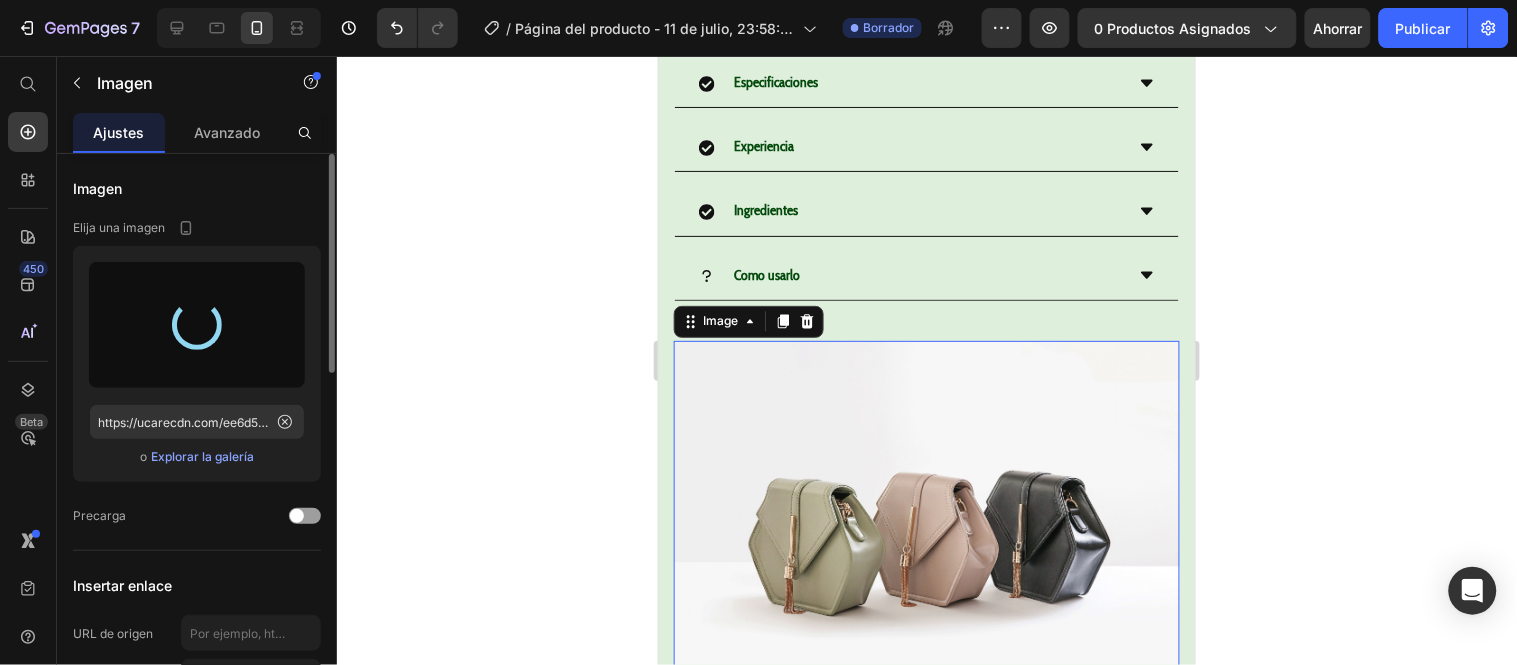 type on "https://cdn.shopify.com/s/files/1/0634/6126/1400/files/gempages_557187889268523915-b4985bfa-863e-4ede-a5bb-8d515865f8e9.png" 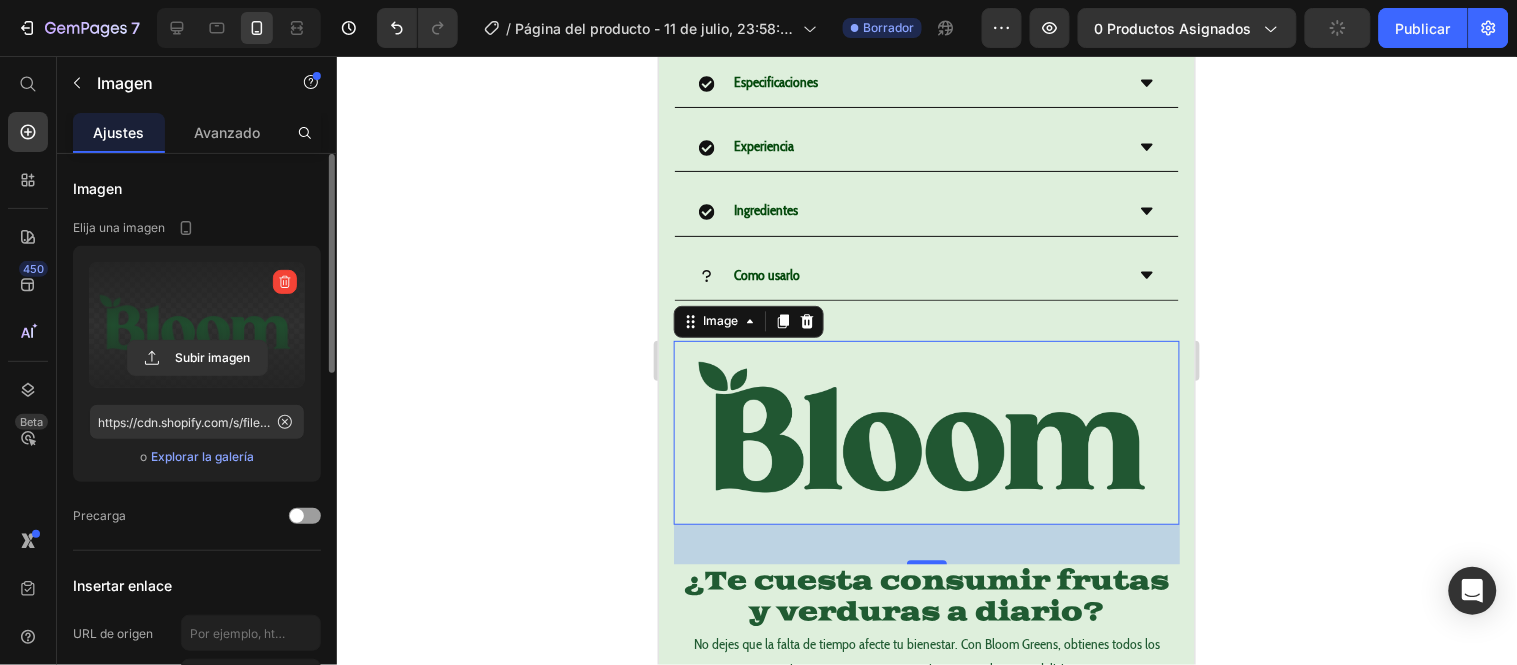 click 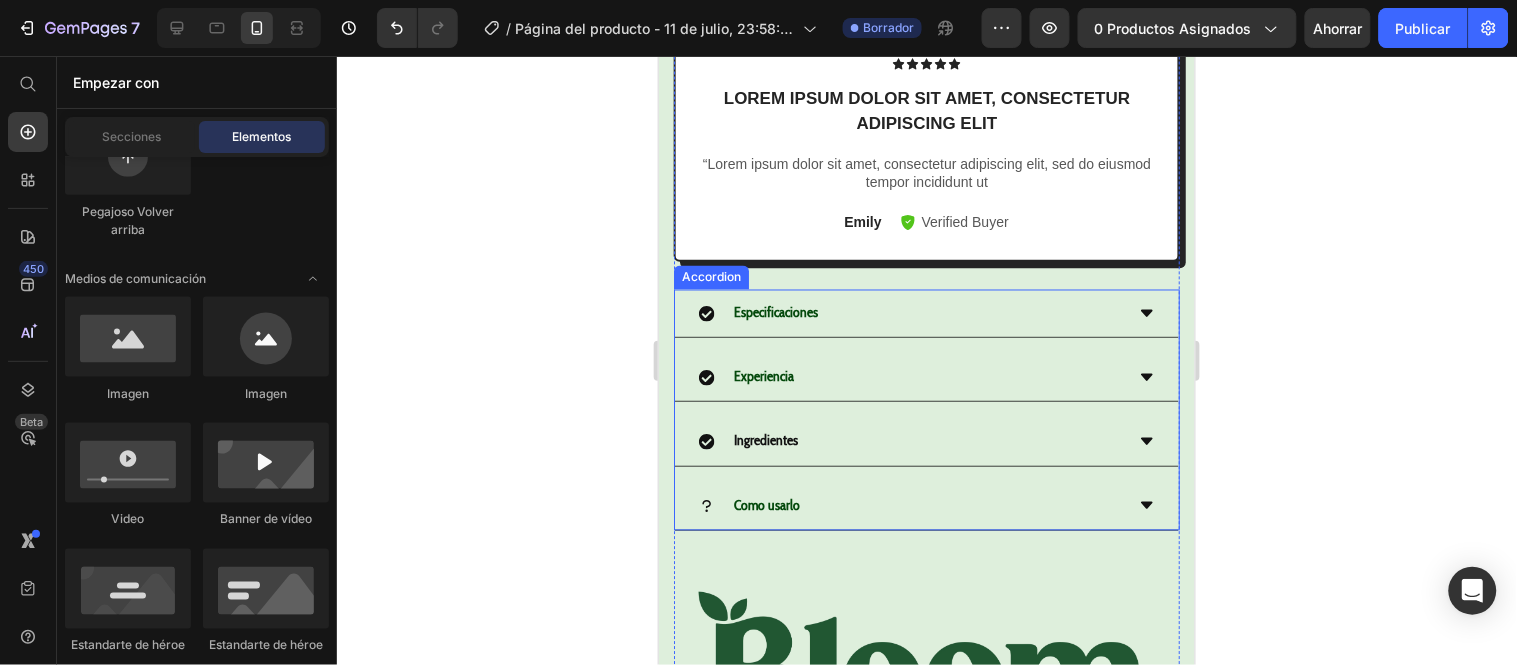 scroll, scrollTop: 888, scrollLeft: 0, axis: vertical 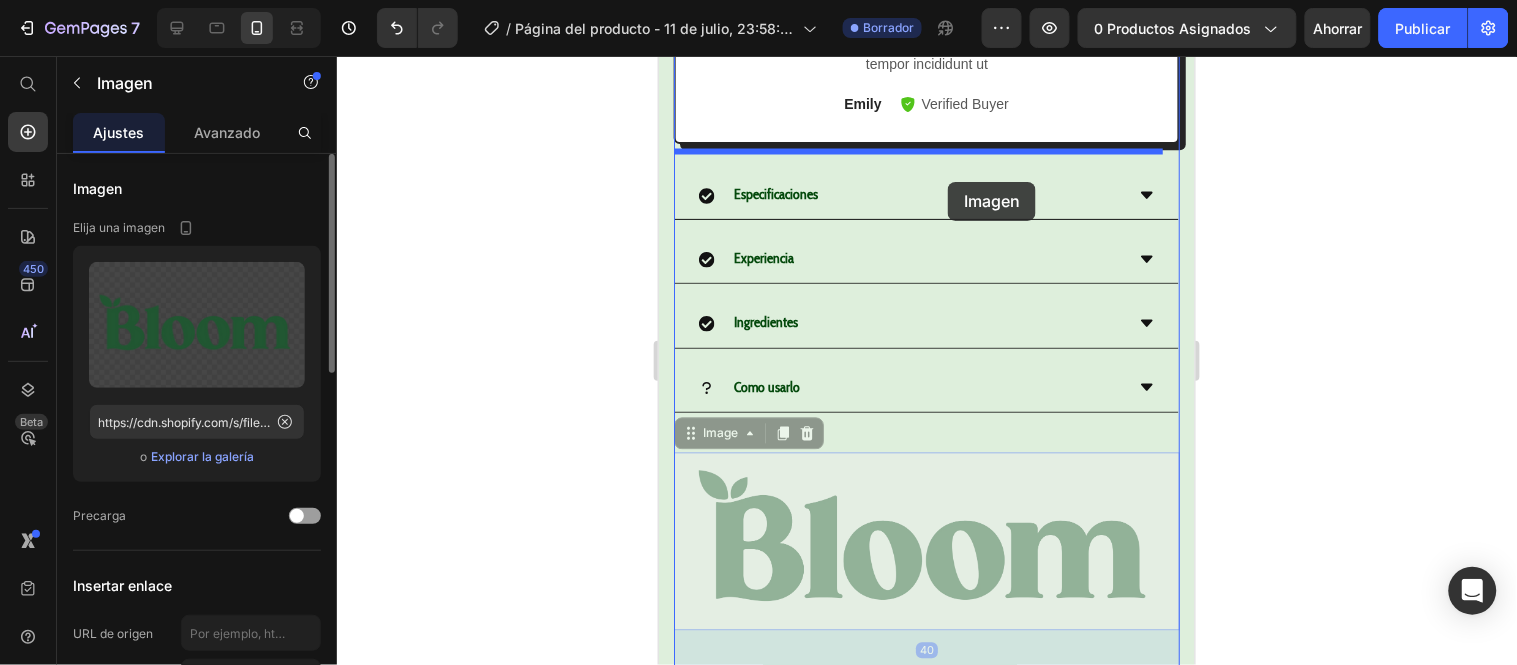 drag, startPoint x: 920, startPoint y: 525, endPoint x: 945, endPoint y: 175, distance: 350.89172 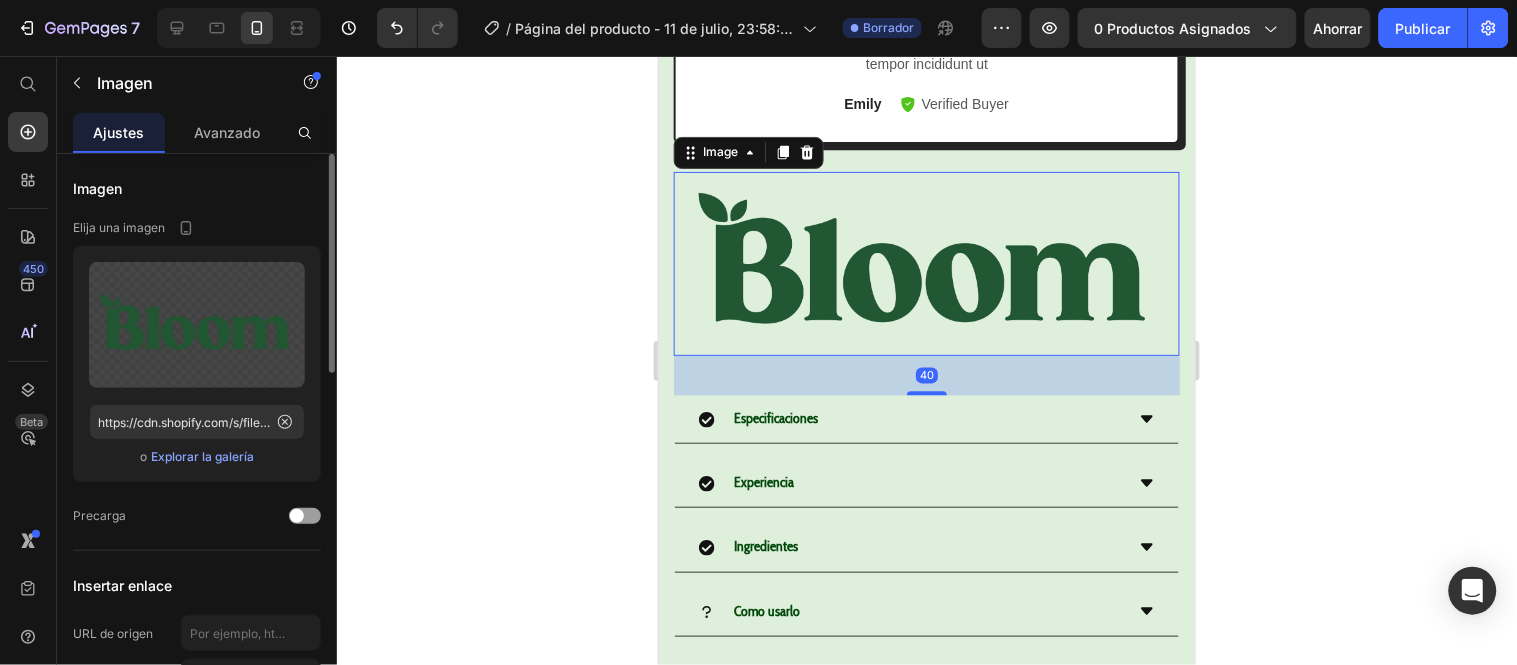 click 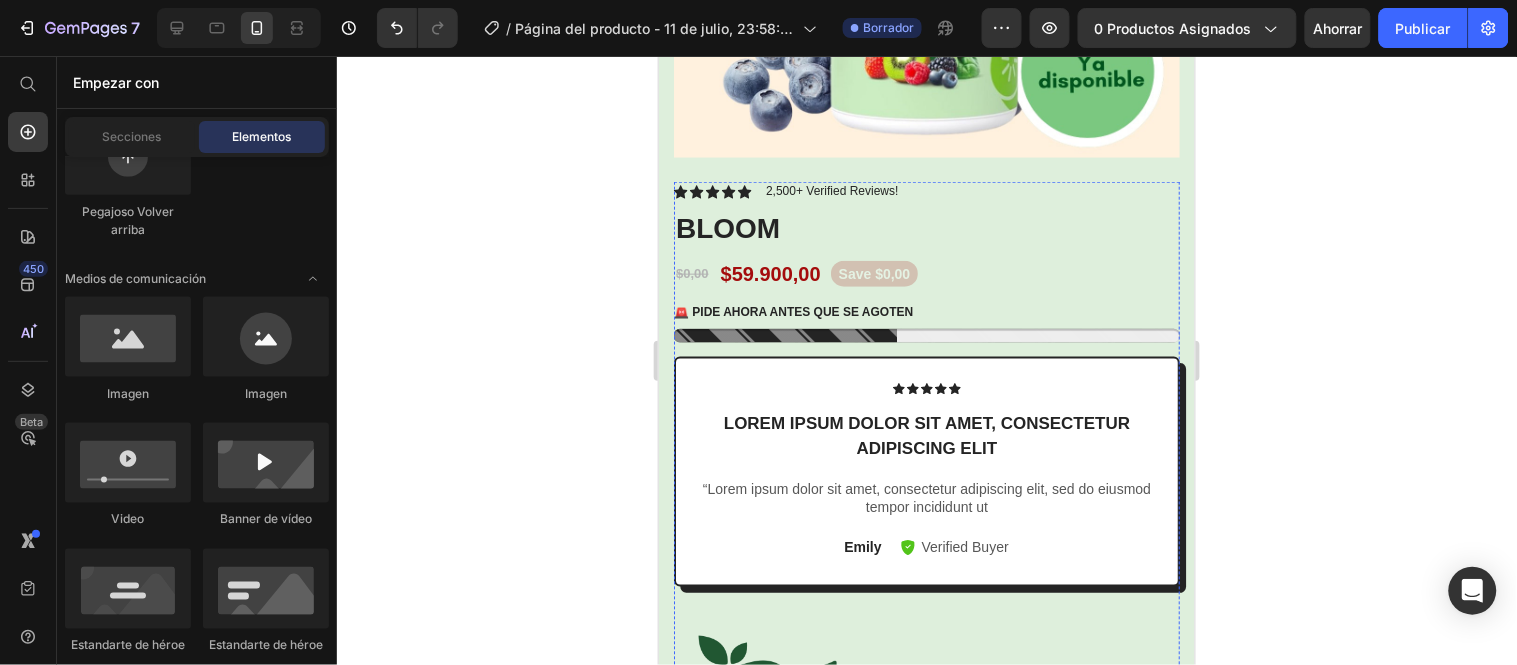 scroll, scrollTop: 444, scrollLeft: 0, axis: vertical 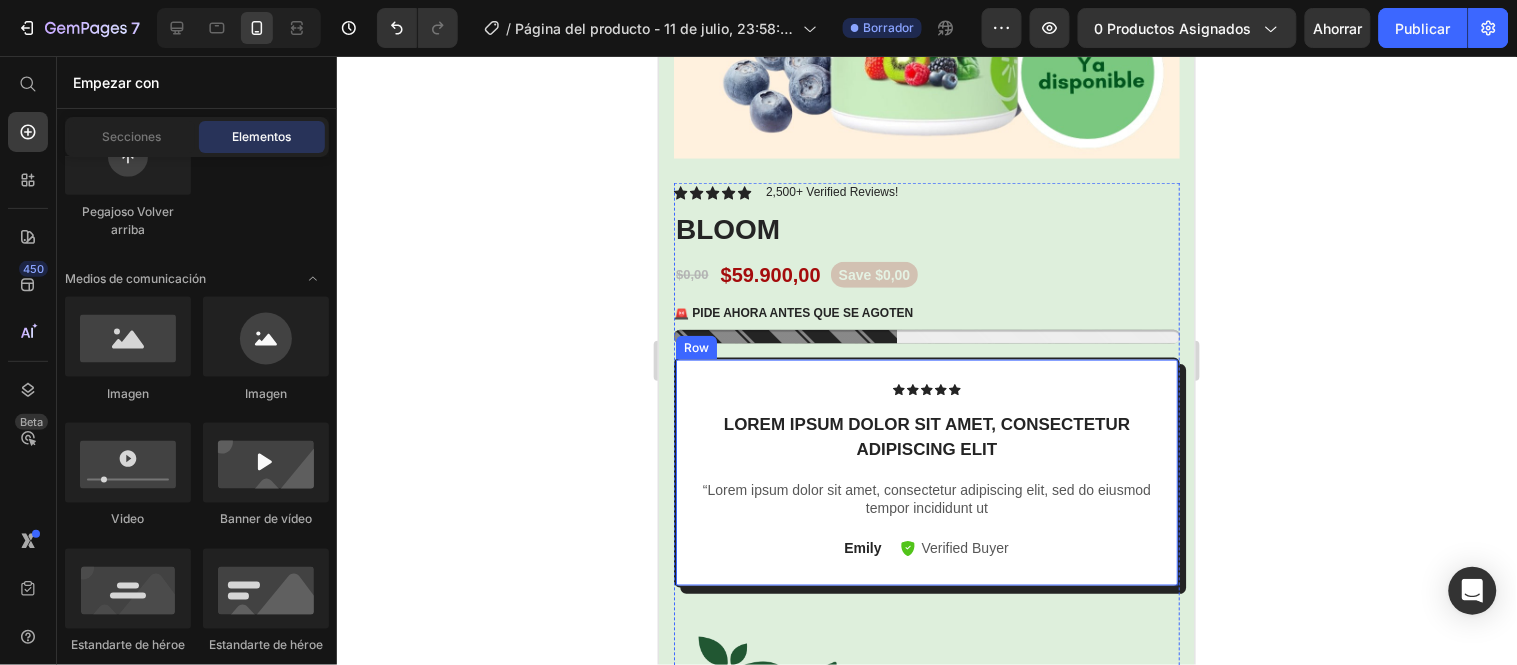 click on "Icon Icon Icon Icon Icon Icon List Lorem ipsum dolor sit amet, consectetur adipiscing elit Text Block “Lorem ipsum dolor sit amet, consectetur adipiscing elit, sed do eiusmod tempor incididunt ut  Text Block Emily Text Block
Verified Buyer Item List Row Row" at bounding box center [926, 472] 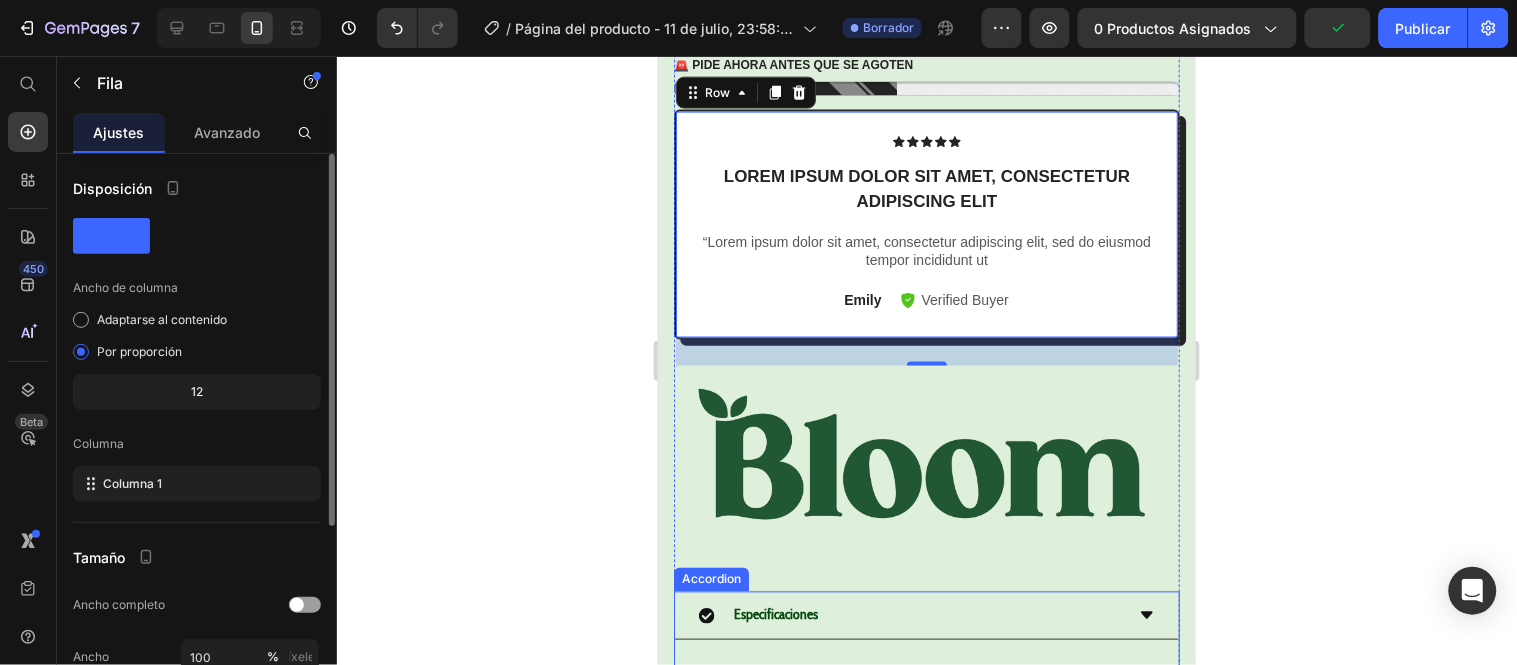 scroll, scrollTop: 777, scrollLeft: 0, axis: vertical 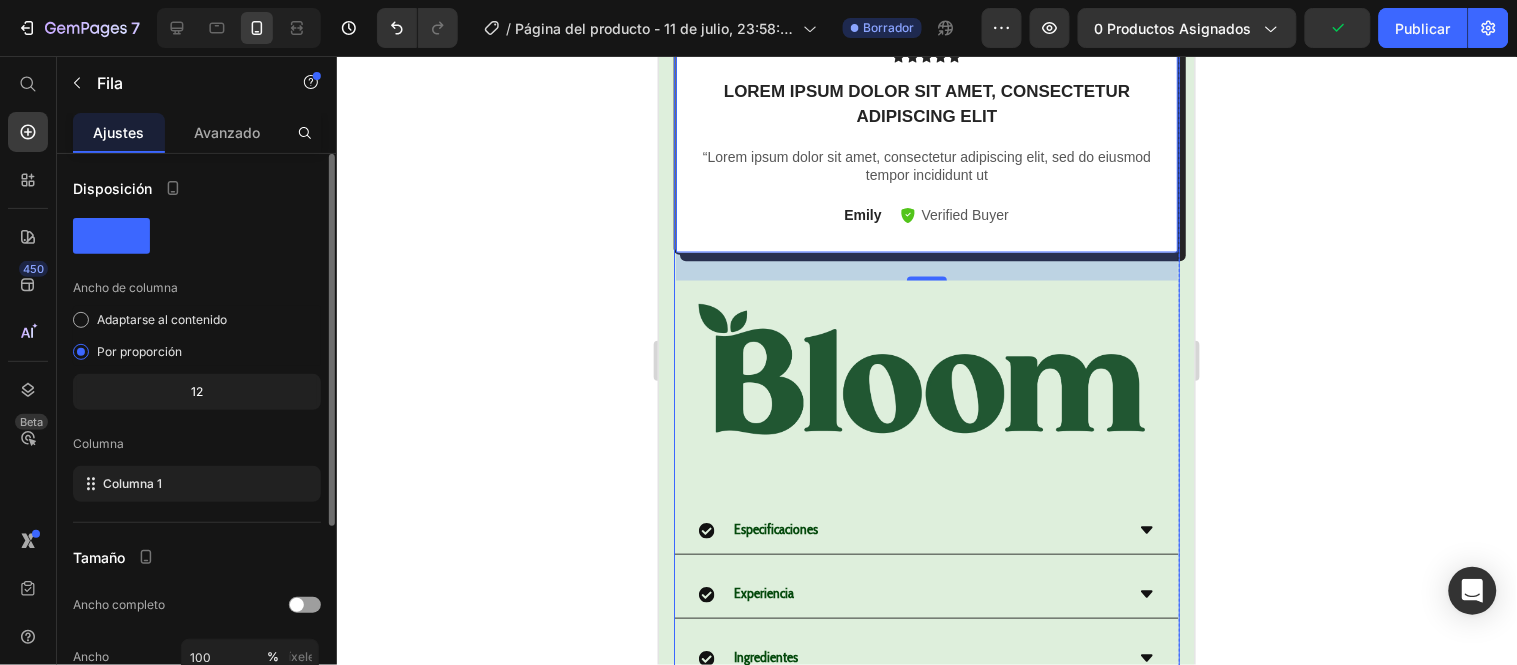 click at bounding box center [926, 374] 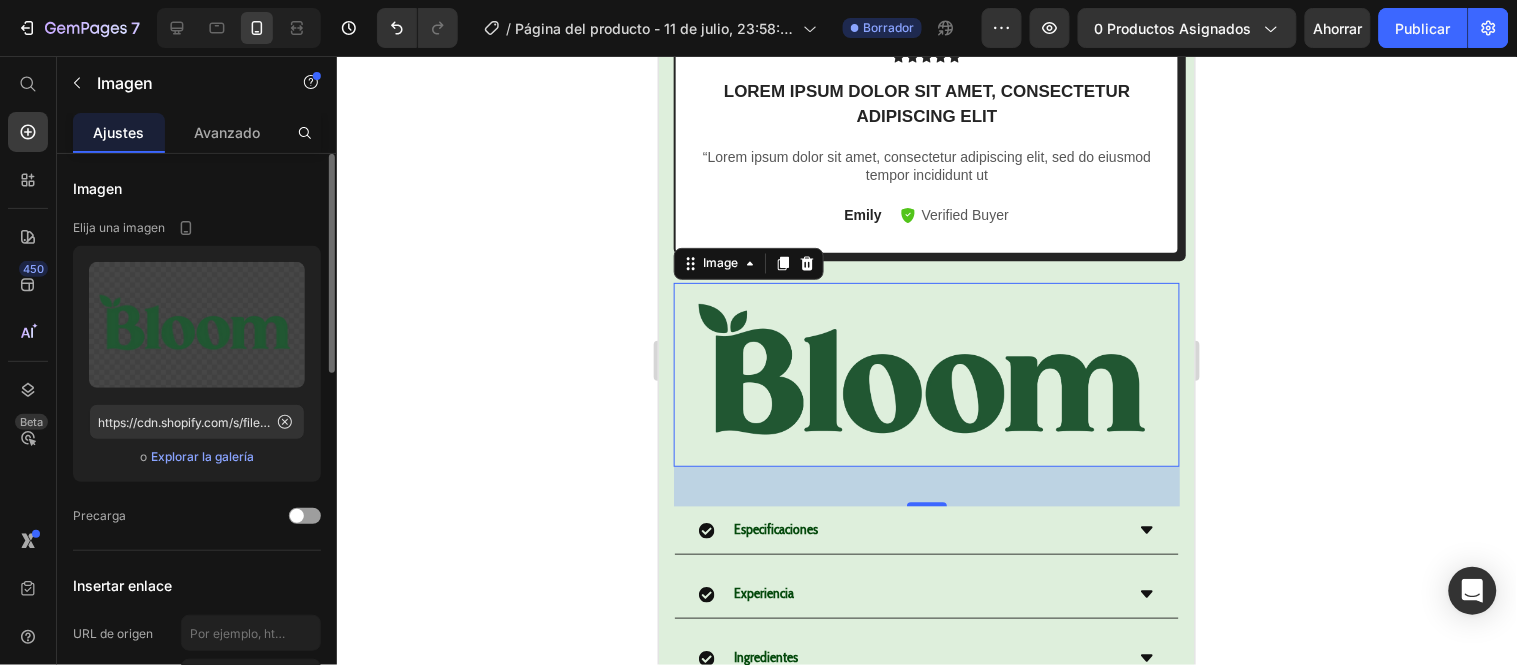 click 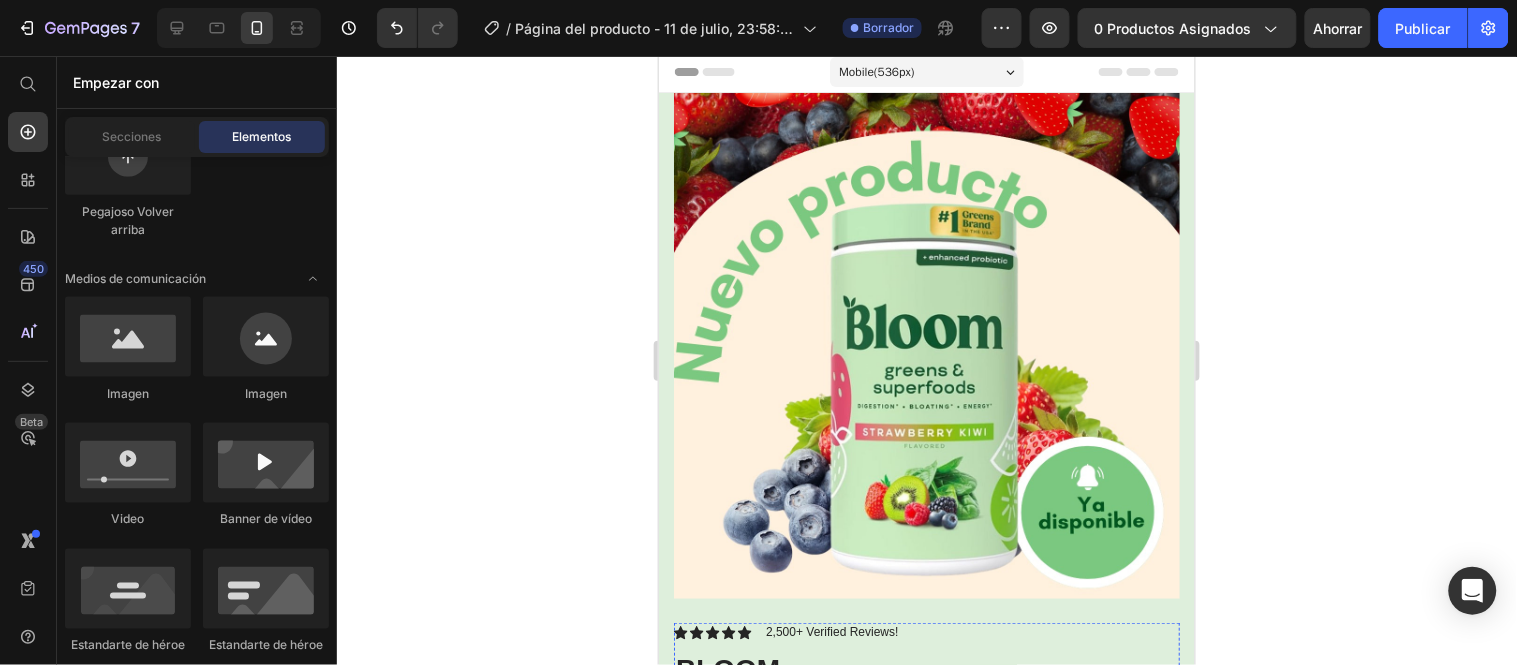 scroll, scrollTop: 0, scrollLeft: 0, axis: both 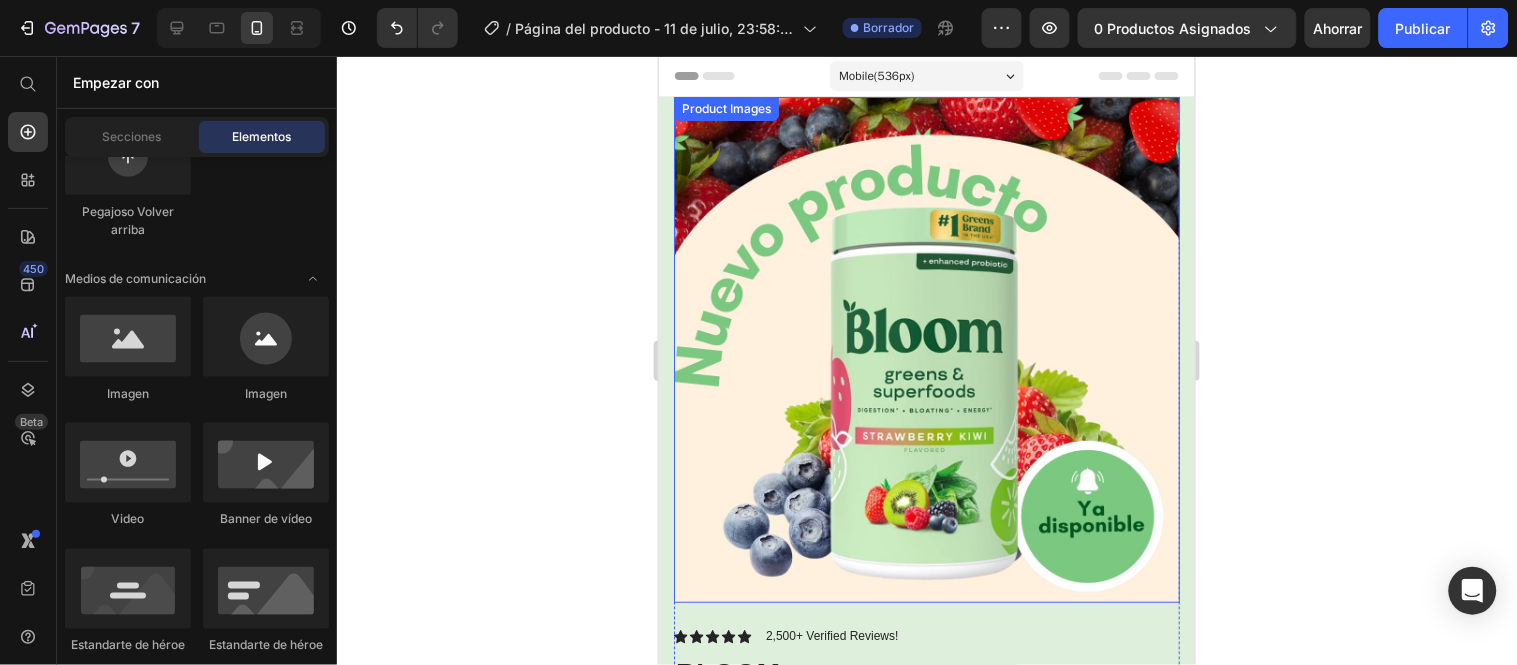 click at bounding box center [926, 349] 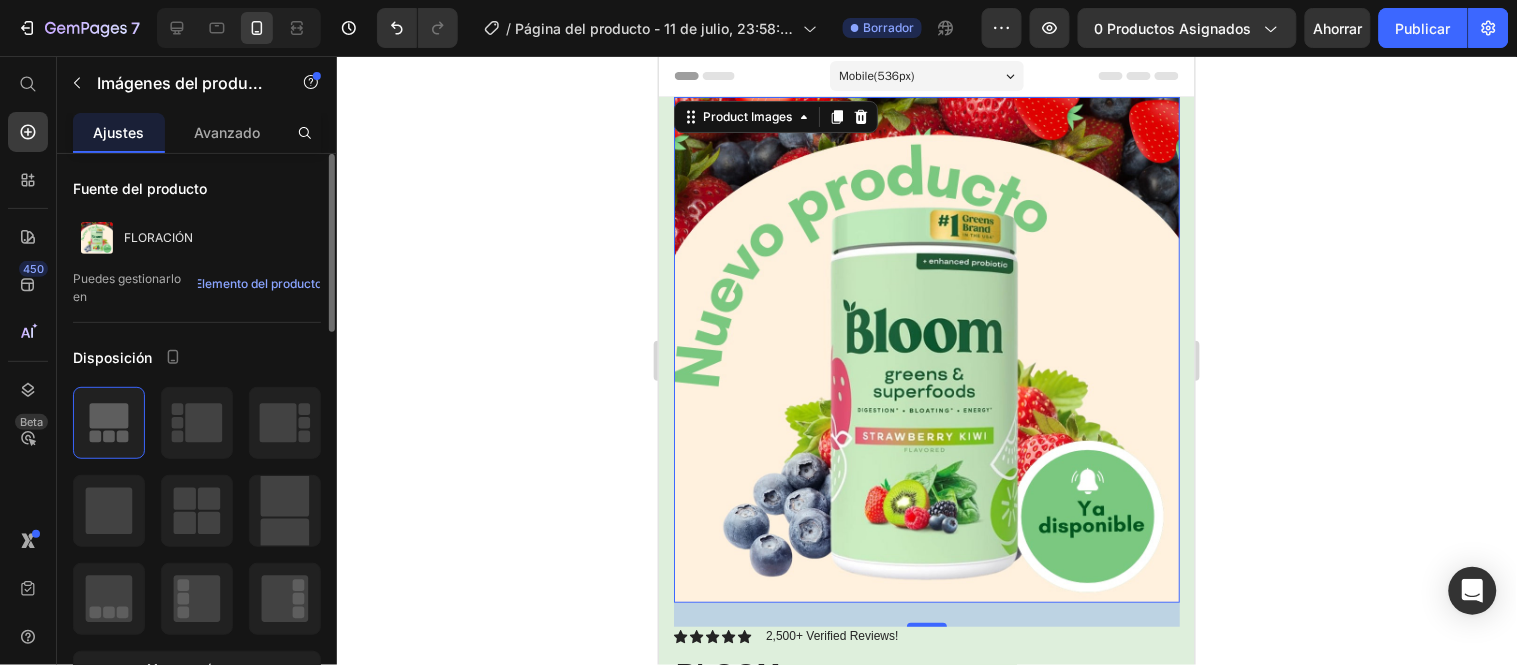 click at bounding box center (926, 349) 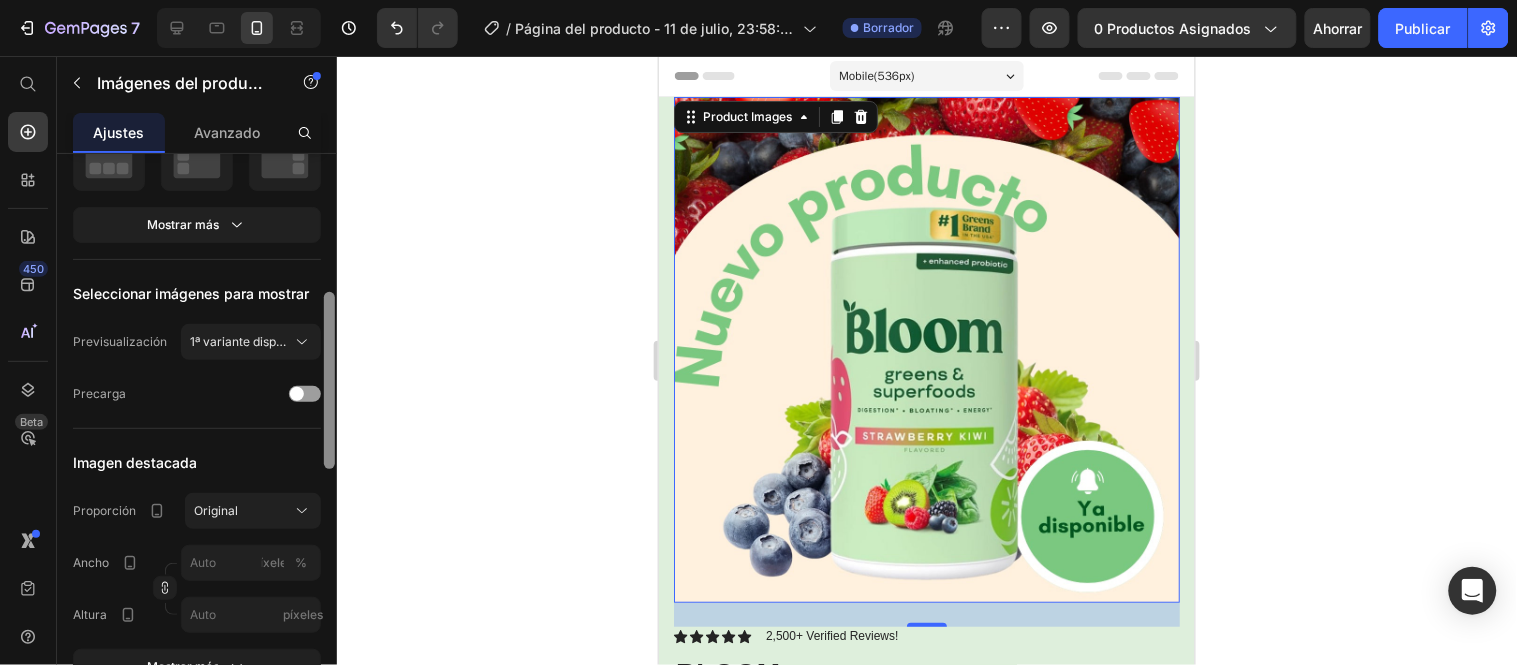 scroll, scrollTop: 111, scrollLeft: 0, axis: vertical 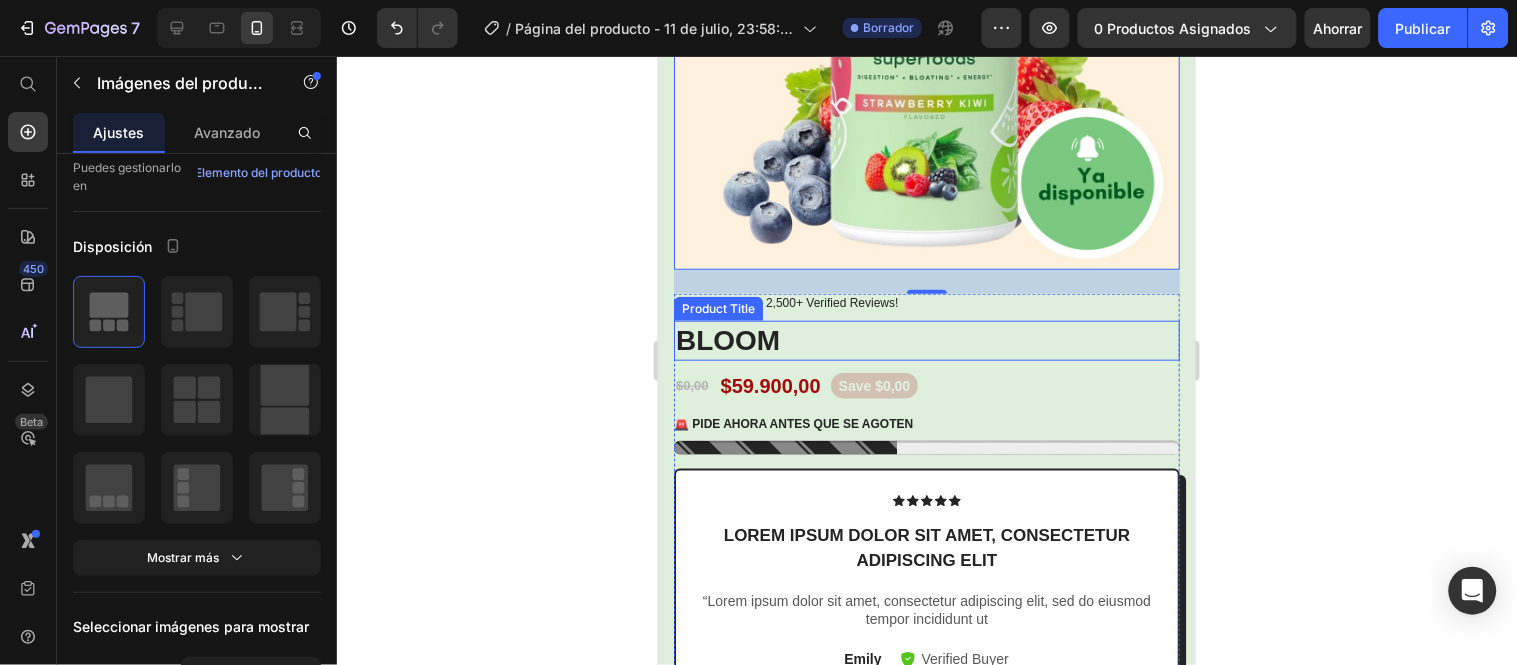 click on "BLOOM" at bounding box center (926, 340) 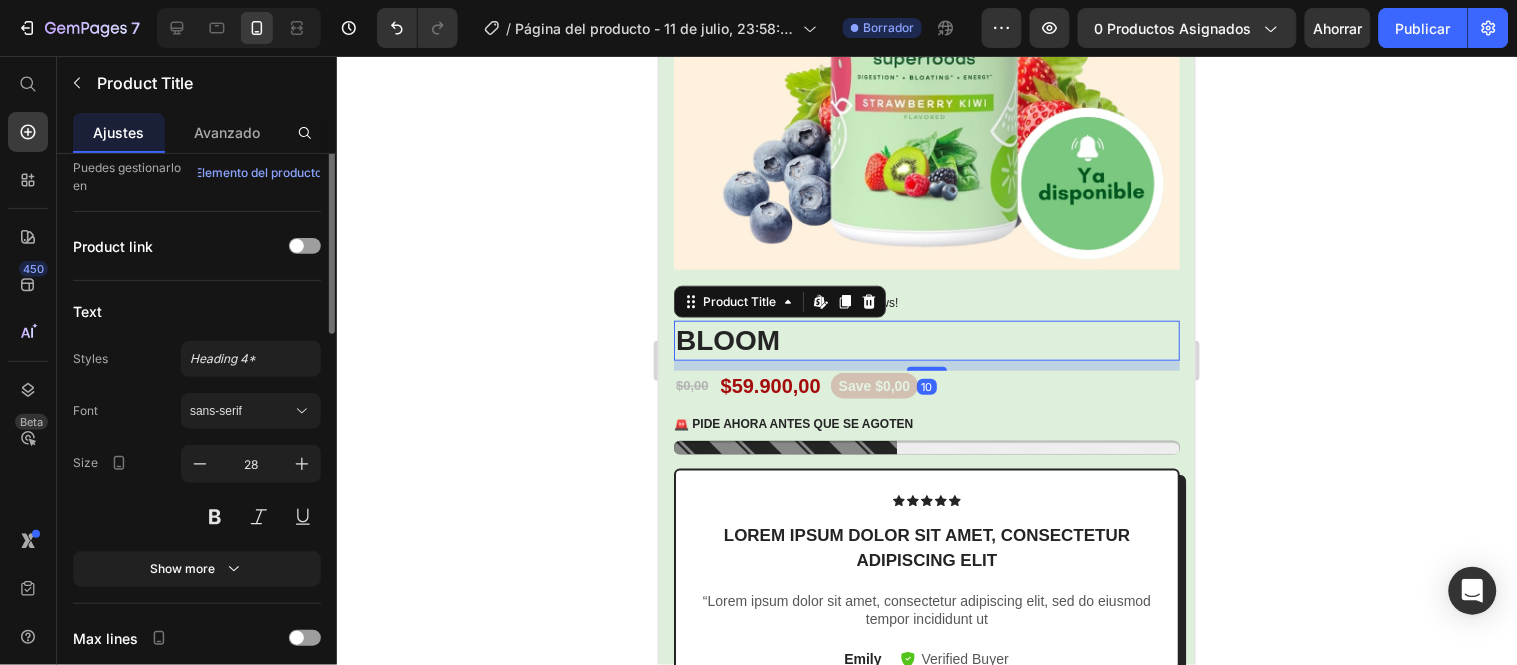 scroll, scrollTop: 0, scrollLeft: 0, axis: both 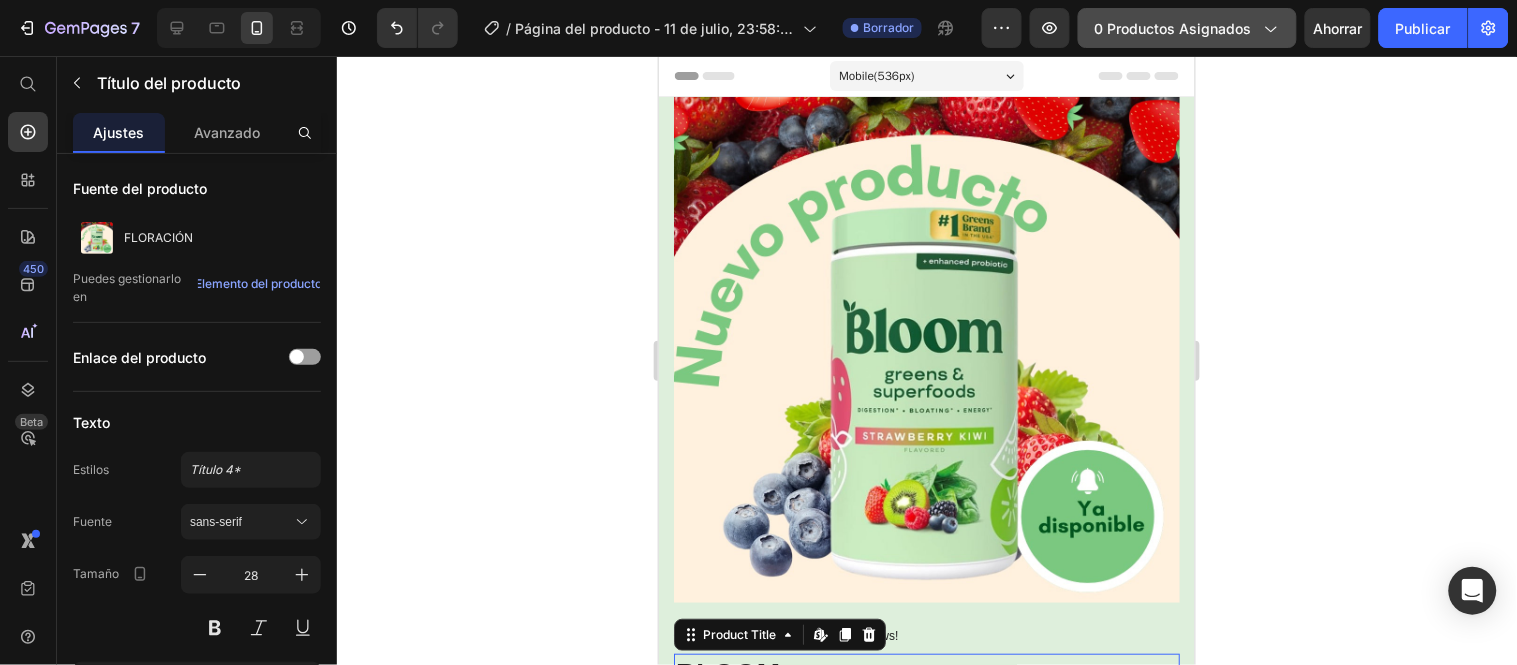click on "0 productos asignados" at bounding box center [1173, 28] 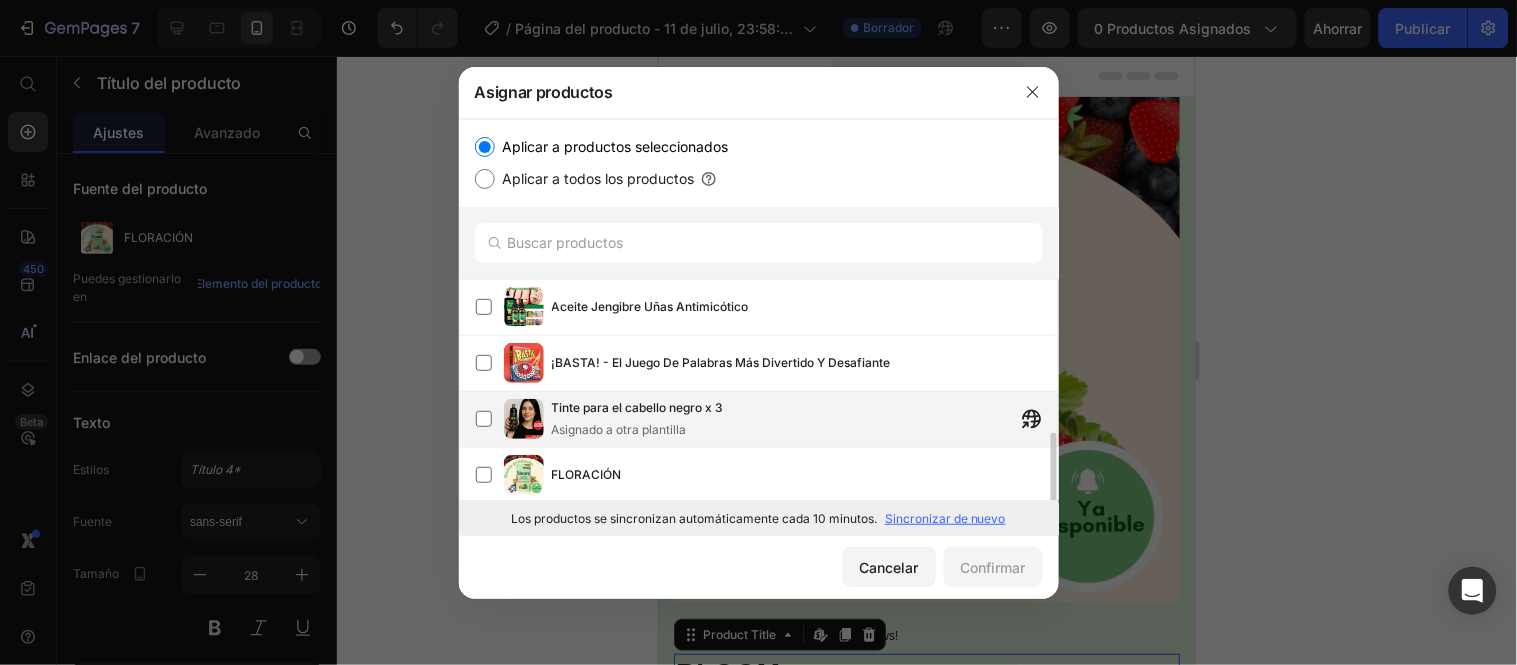 scroll, scrollTop: 111, scrollLeft: 0, axis: vertical 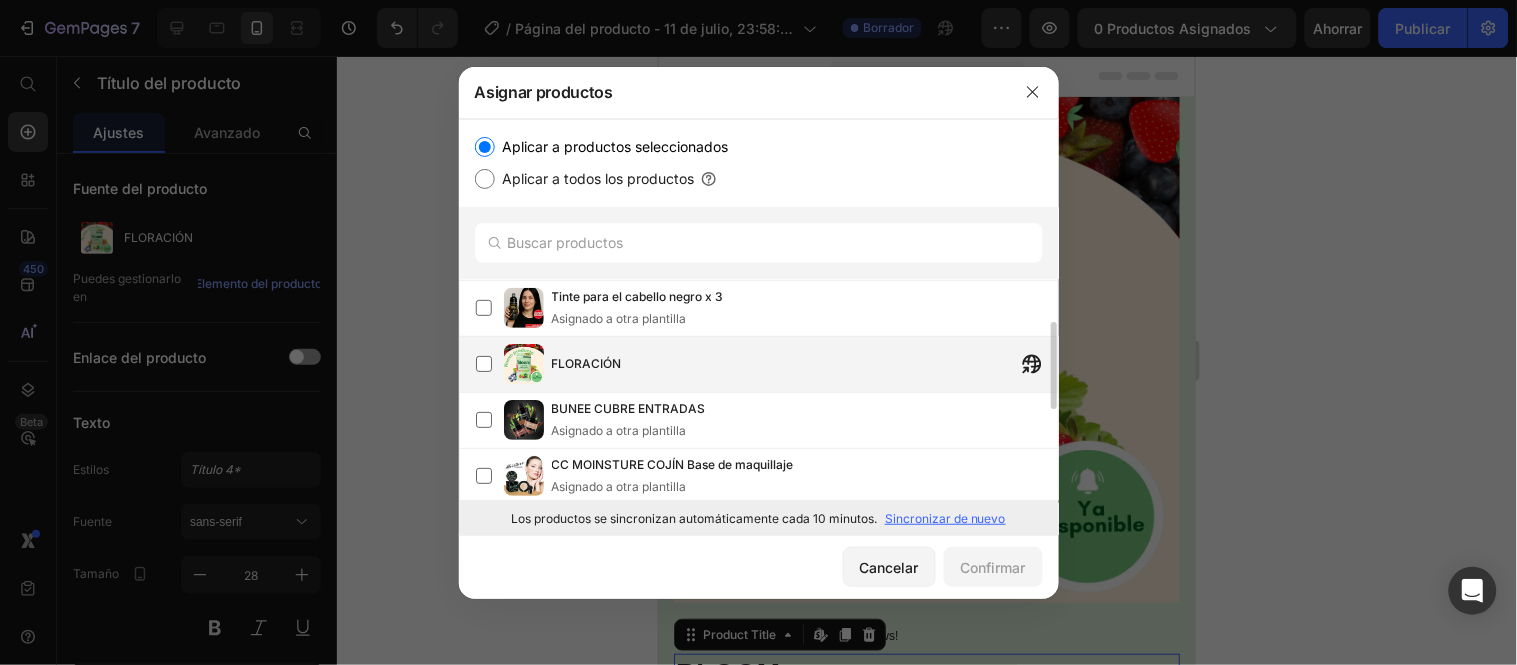 click at bounding box center (524, 364) 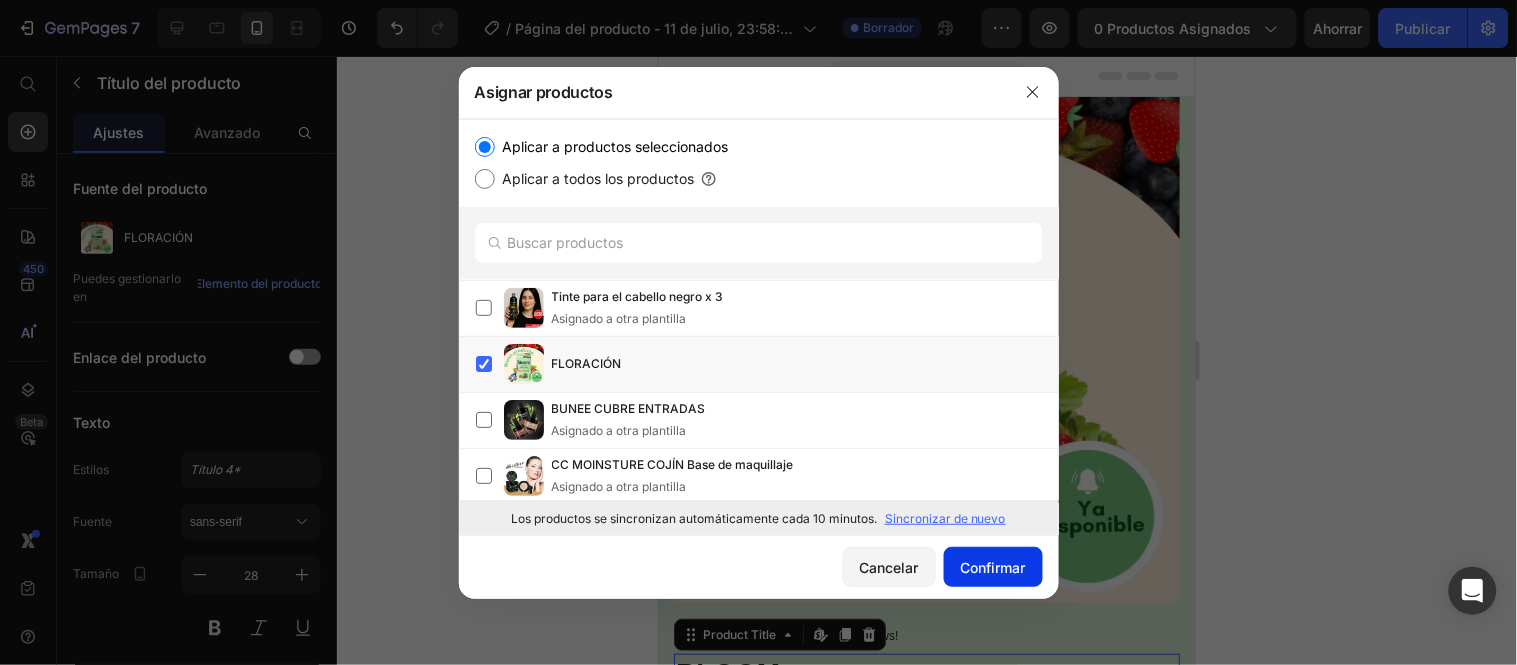 click on "Confirmar" at bounding box center (993, 567) 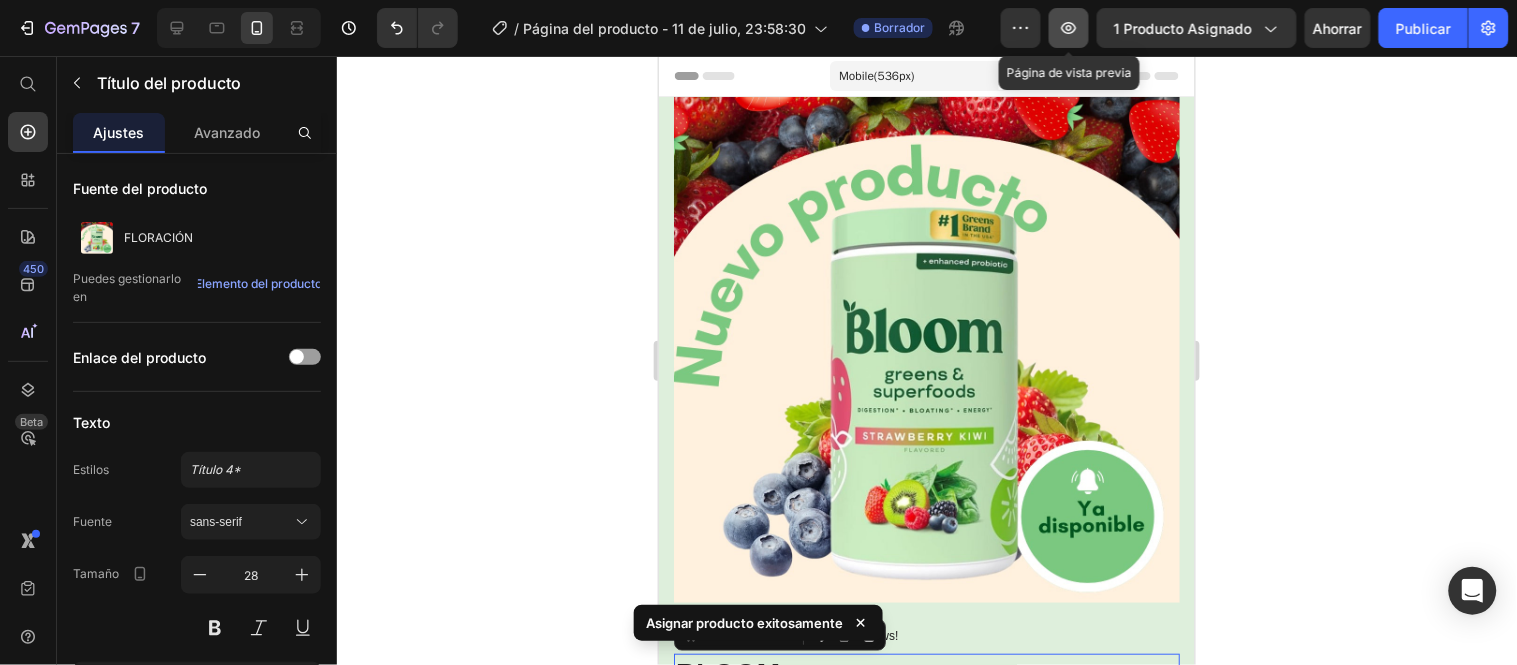 click 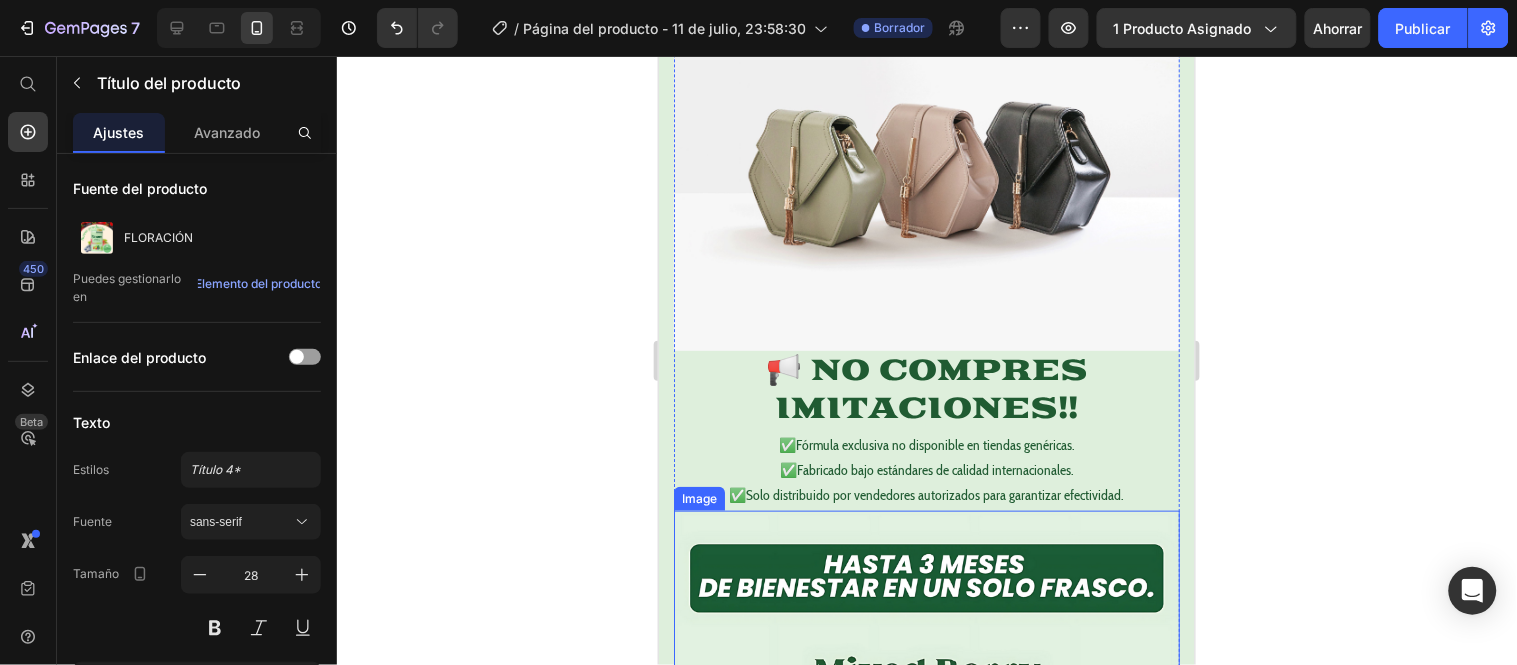 scroll, scrollTop: 2000, scrollLeft: 0, axis: vertical 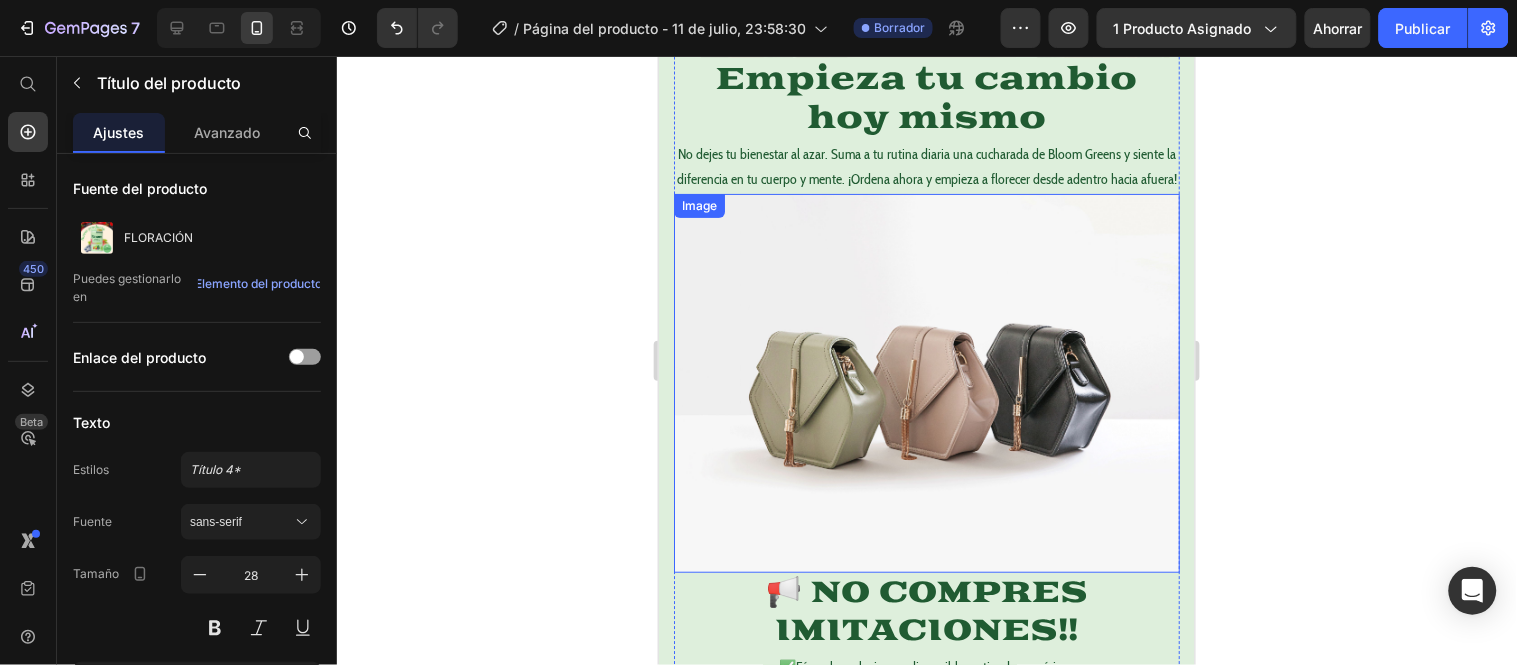 click at bounding box center (926, 383) 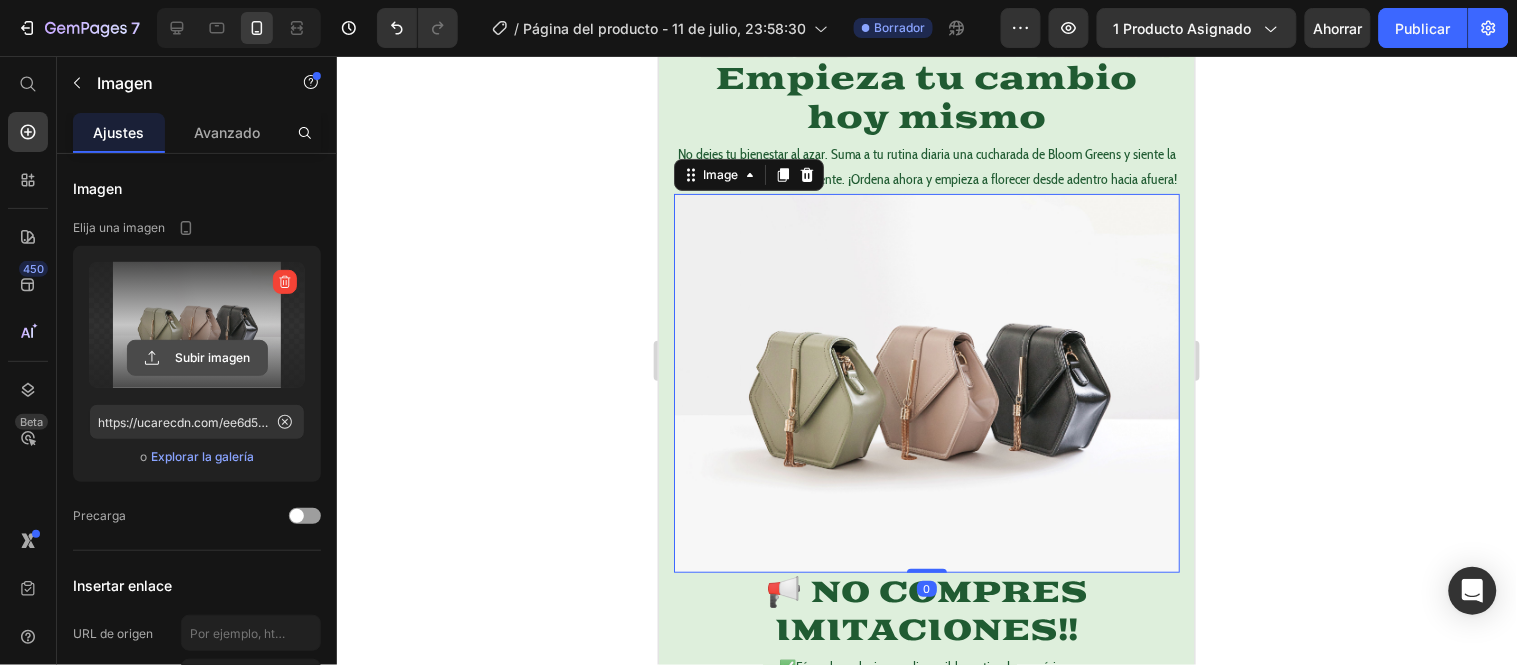 click 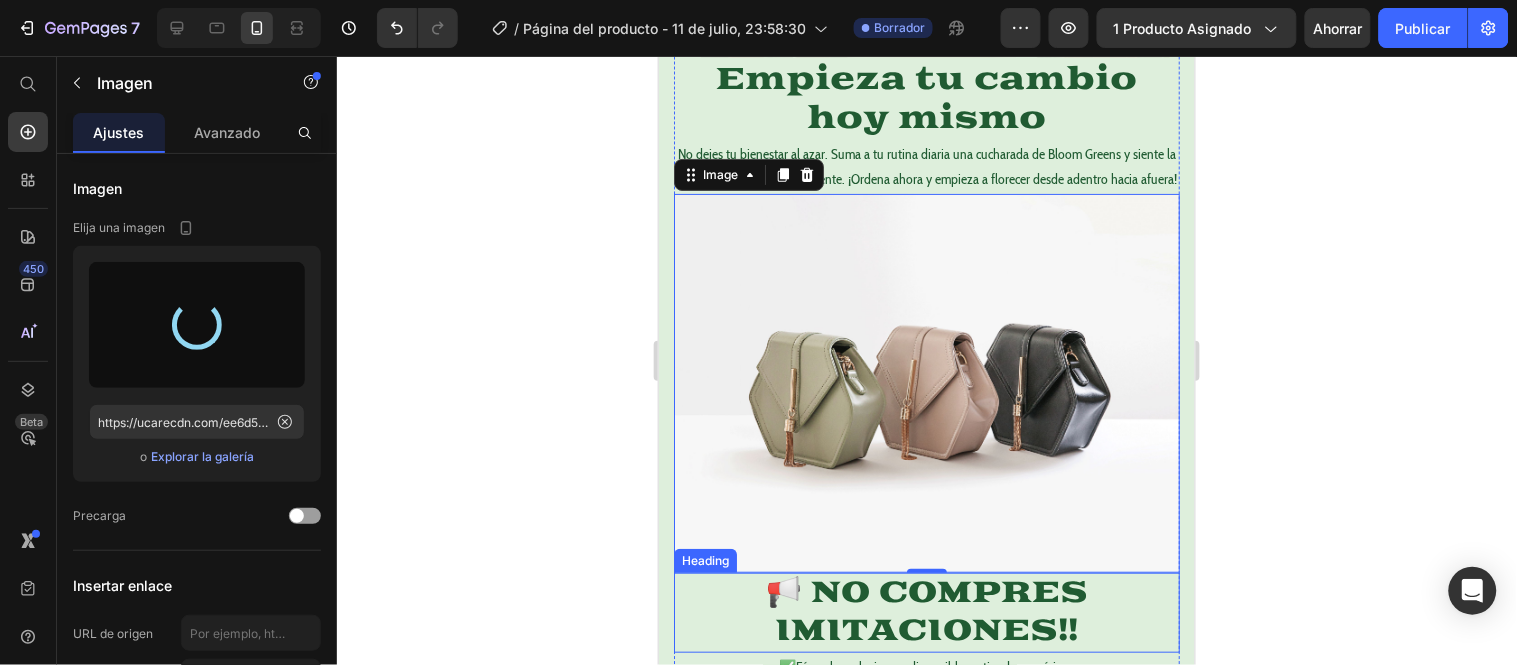 type on "https://cdn.shopify.com/s/files/1/0634/6126/1400/files/gempages_557187889268523915-f429b9b1-5413-4fbf-980b-15b788d557f1.png" 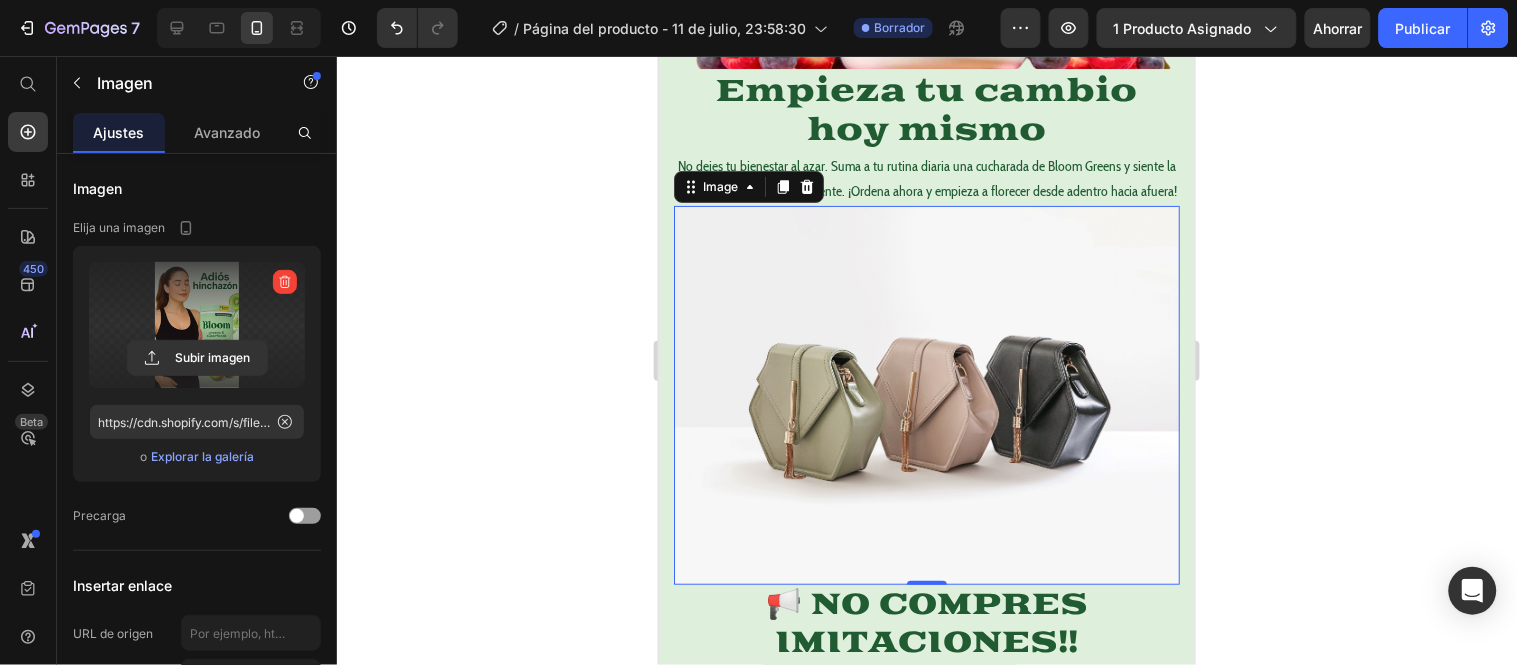 scroll, scrollTop: 1888, scrollLeft: 0, axis: vertical 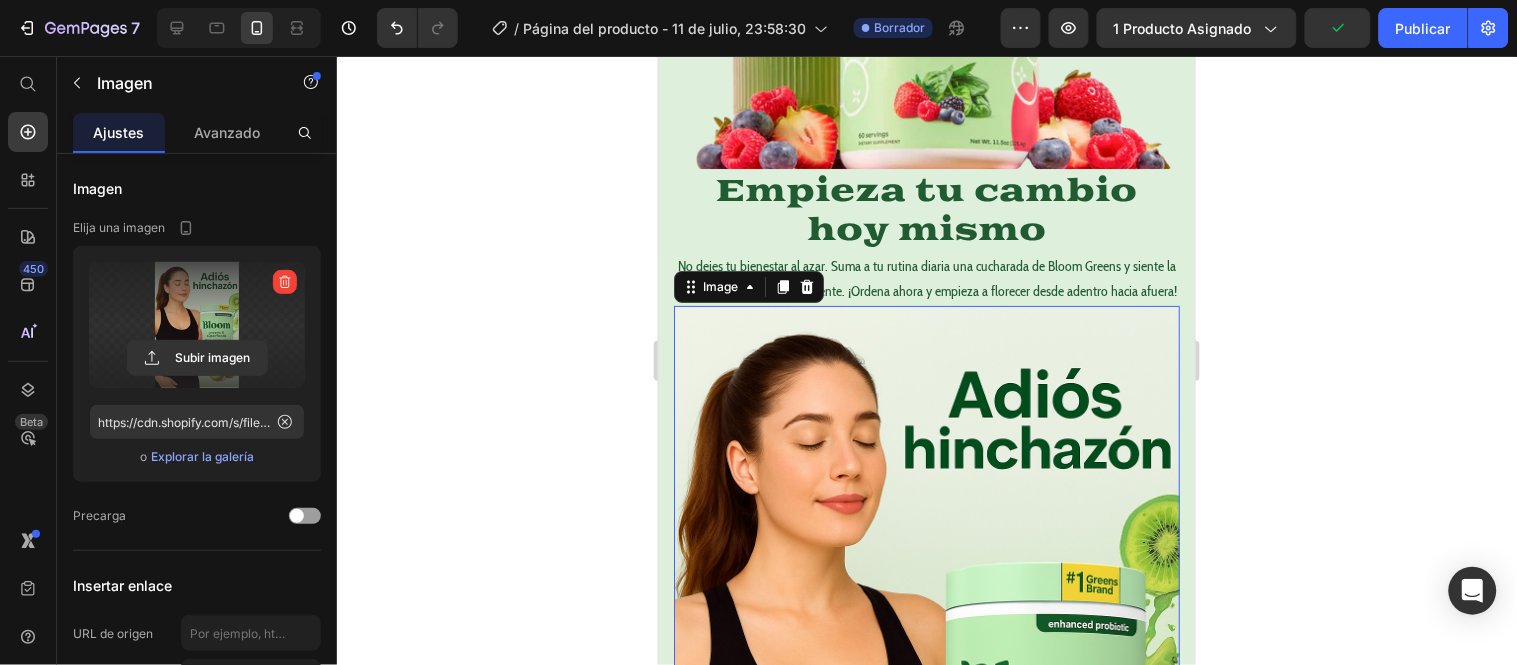 click 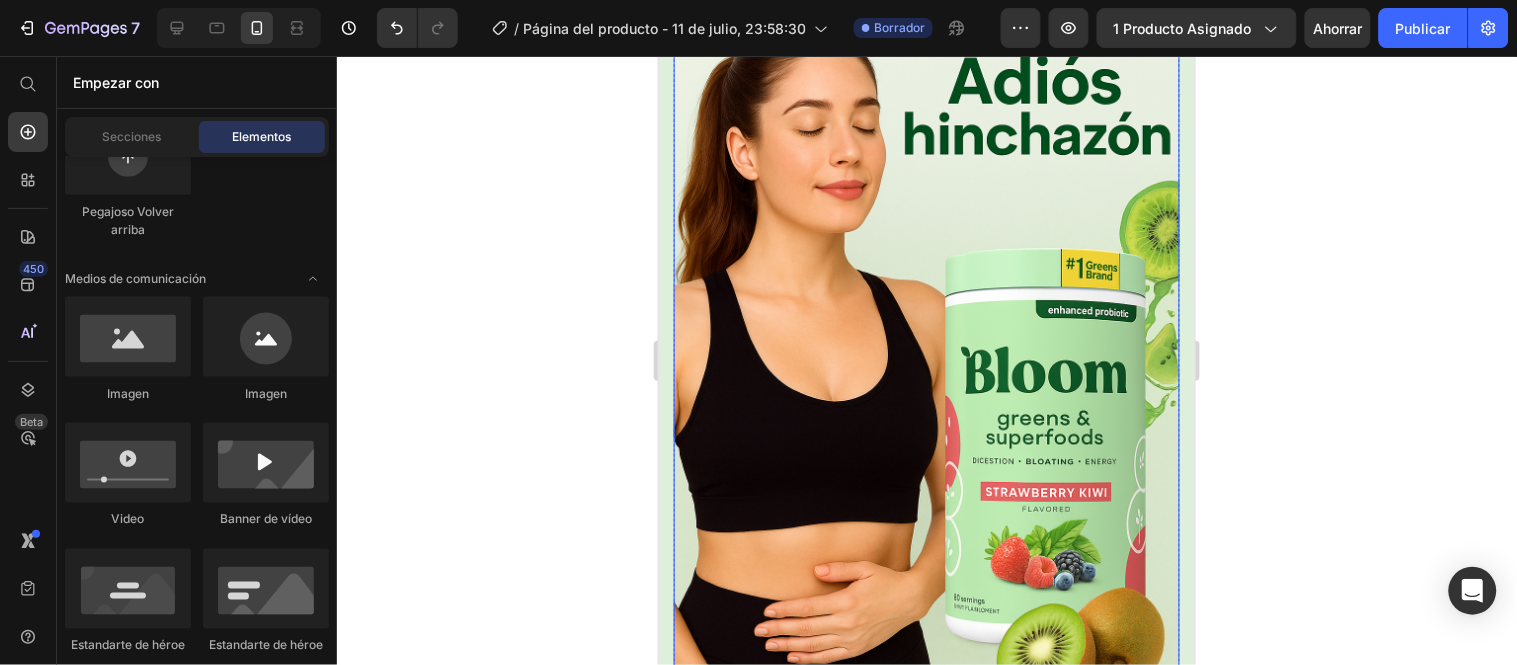 scroll, scrollTop: 2111, scrollLeft: 0, axis: vertical 